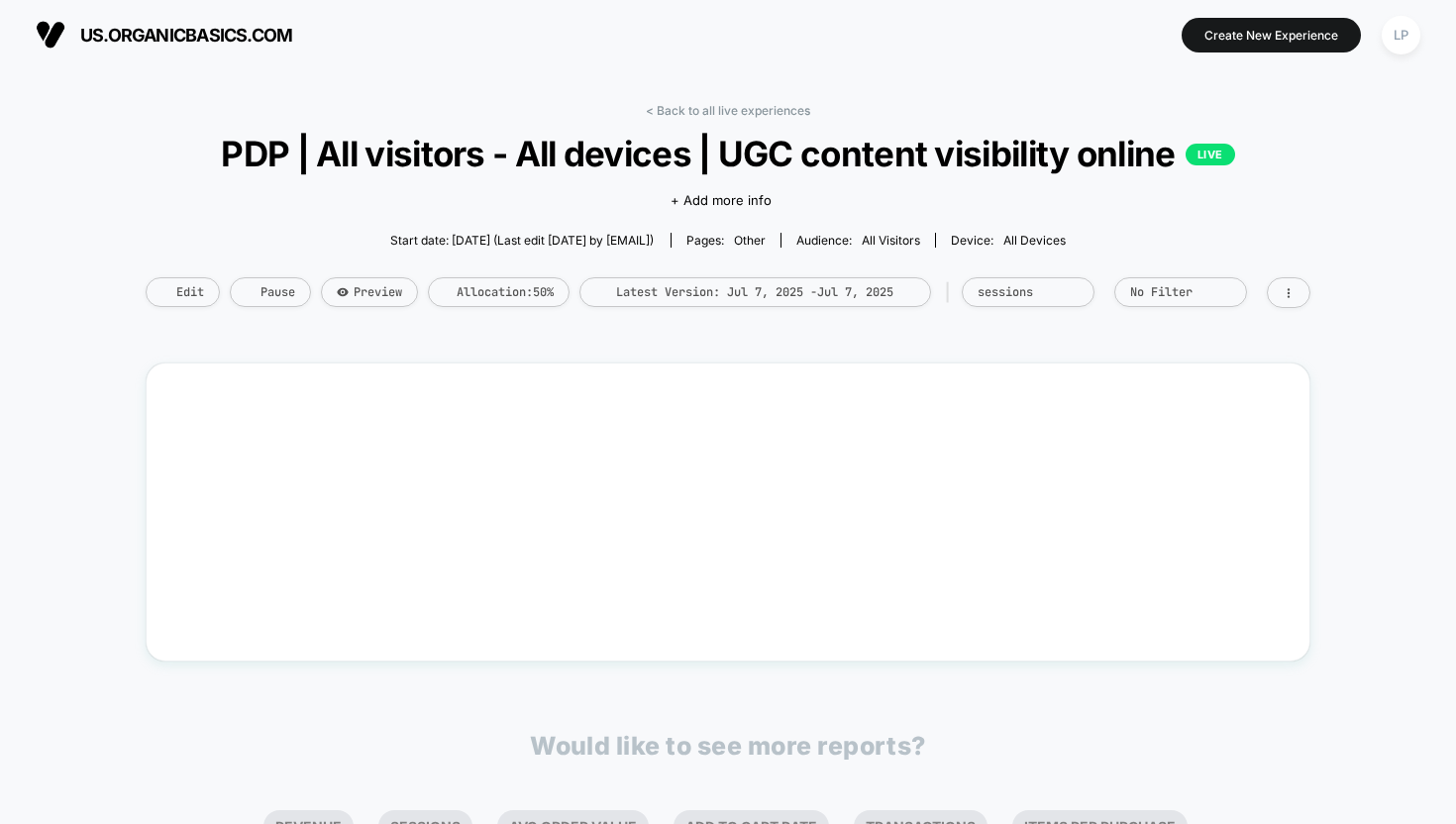 scroll, scrollTop: 0, scrollLeft: 0, axis: both 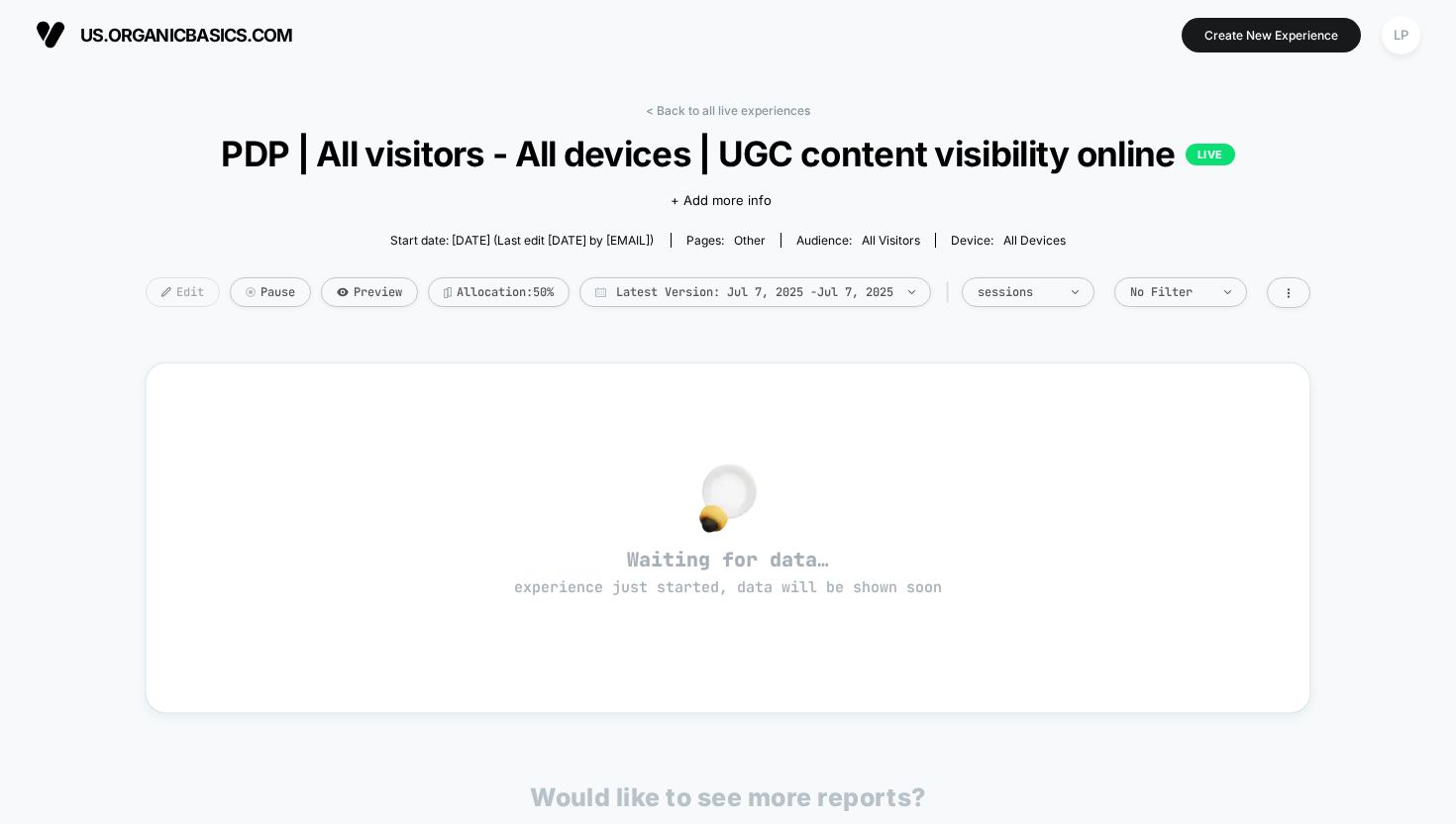 click on "Edit" at bounding box center [182, 292] 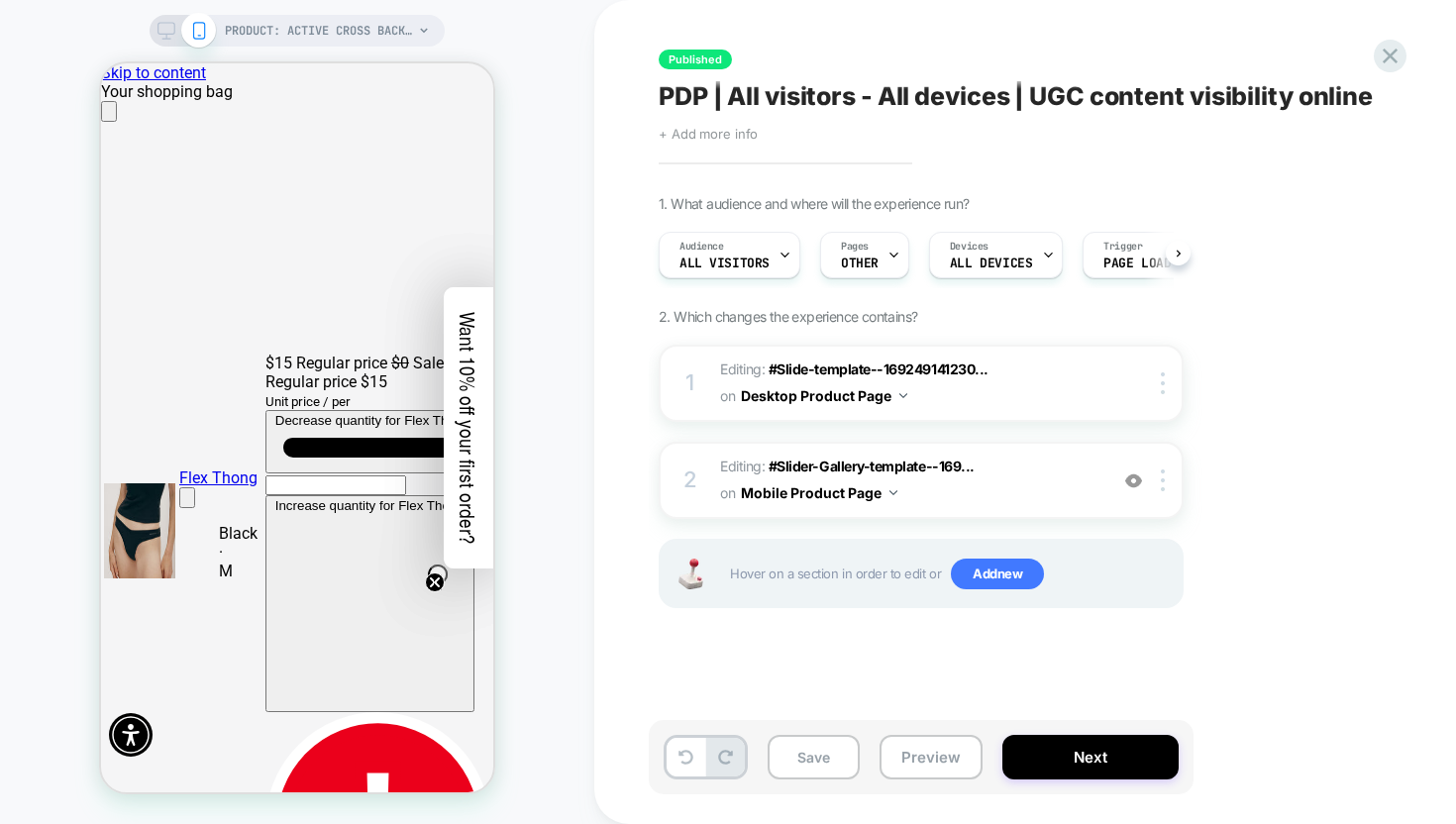 scroll, scrollTop: 0, scrollLeft: 0, axis: both 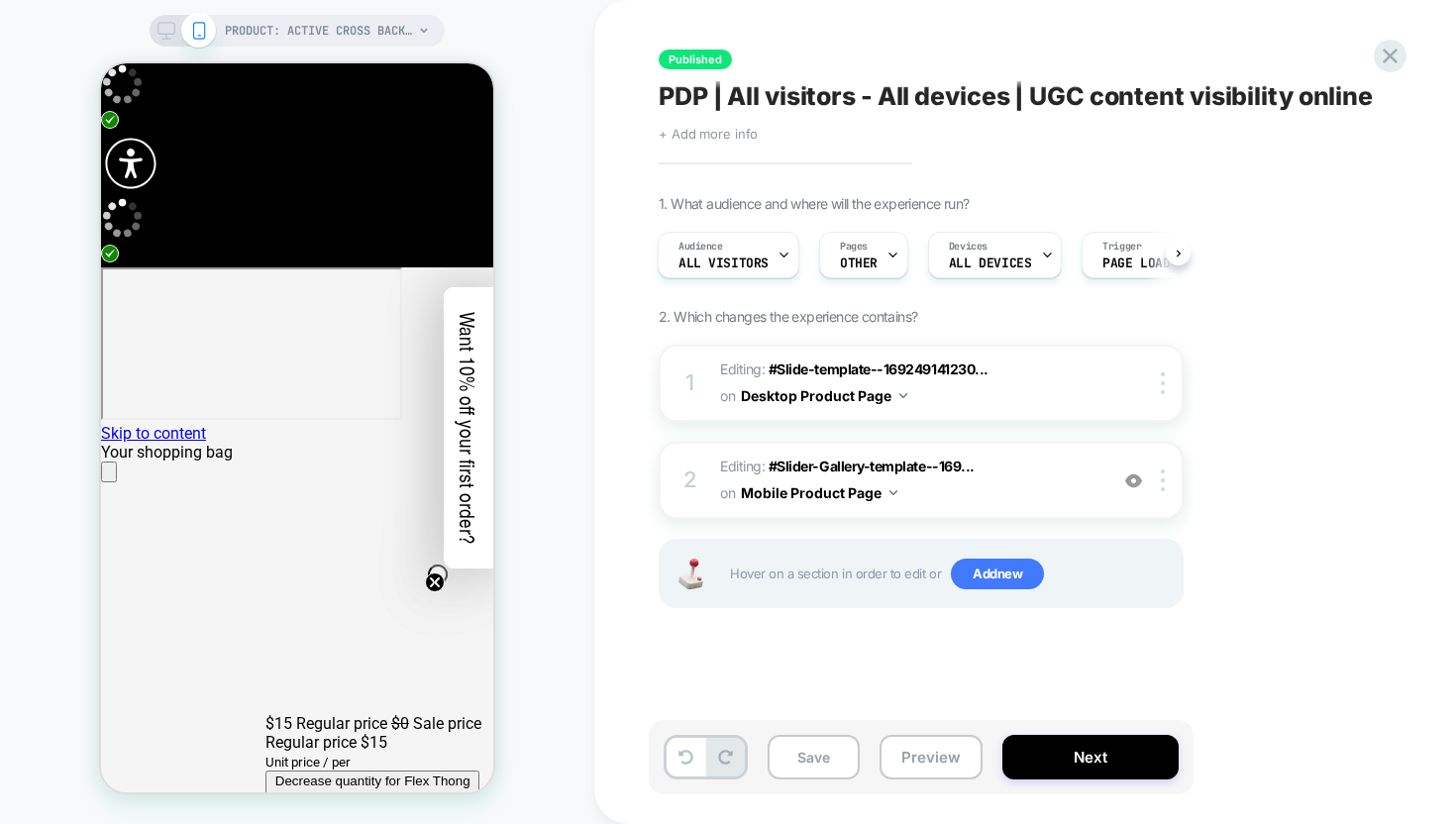 click at bounding box center [166, 31] 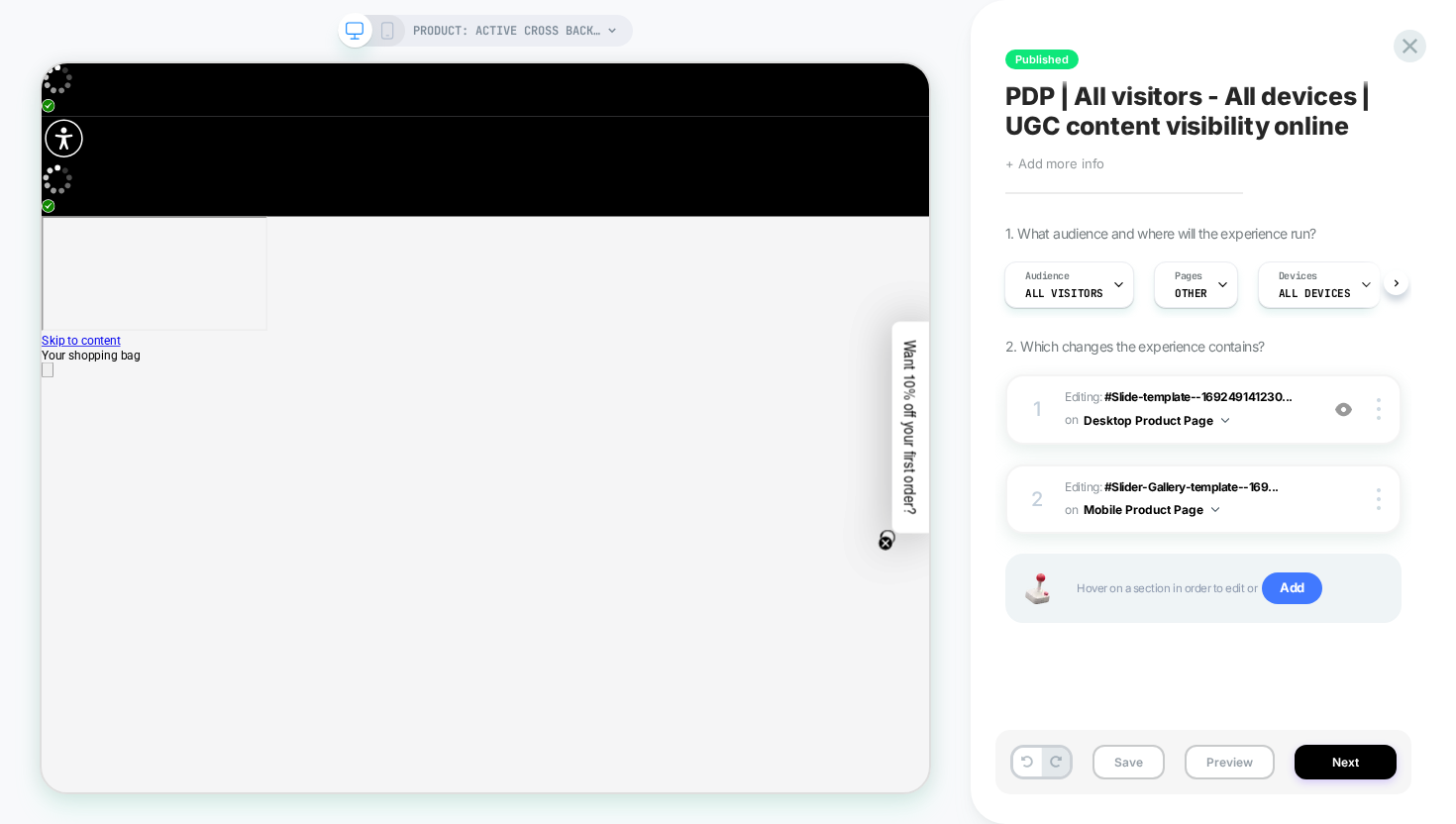 scroll, scrollTop: 0, scrollLeft: 0, axis: both 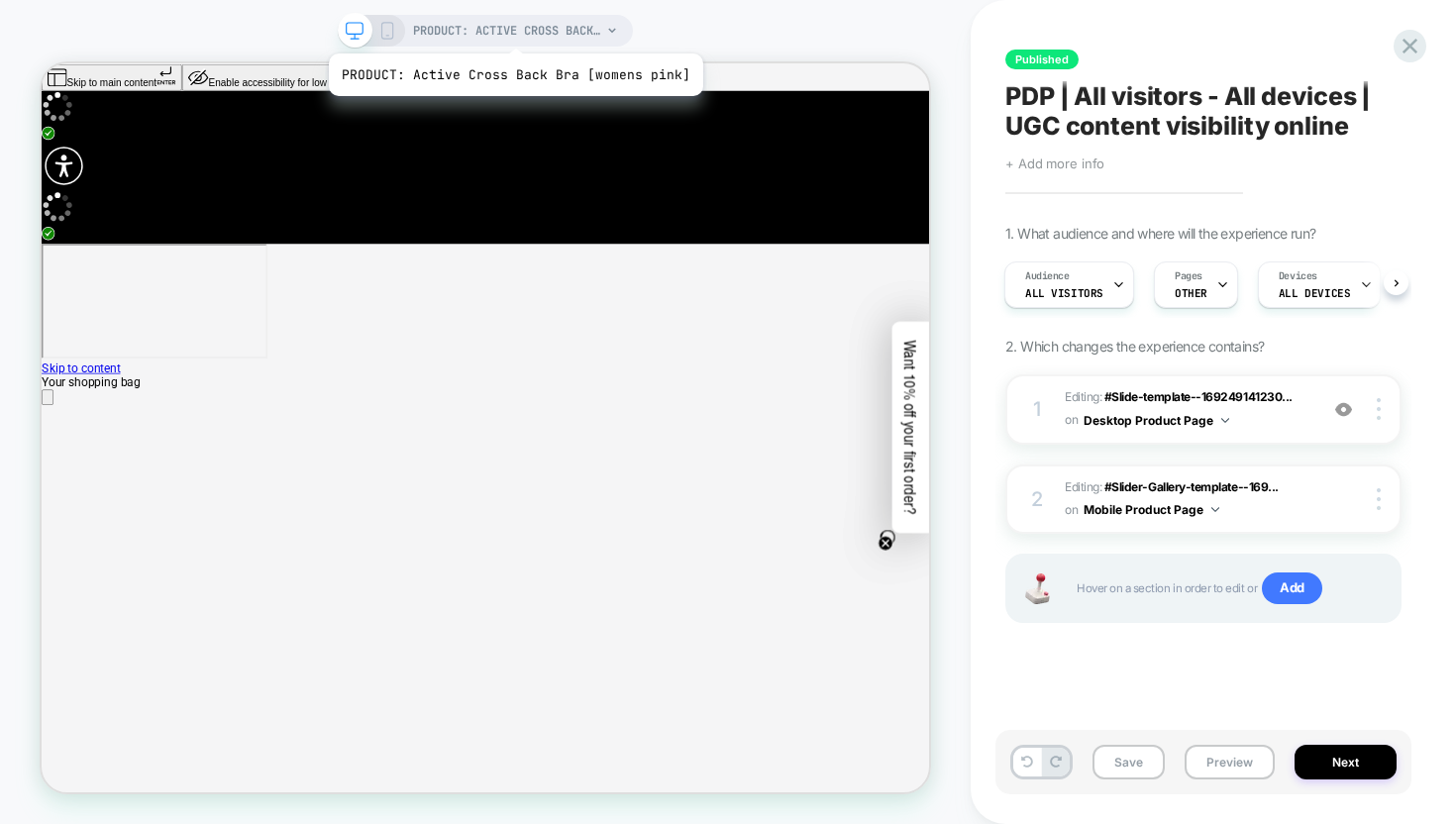 click on "PRODUCT: Active Cross Back Bra [womens pink]" at bounding box center [507, 31] 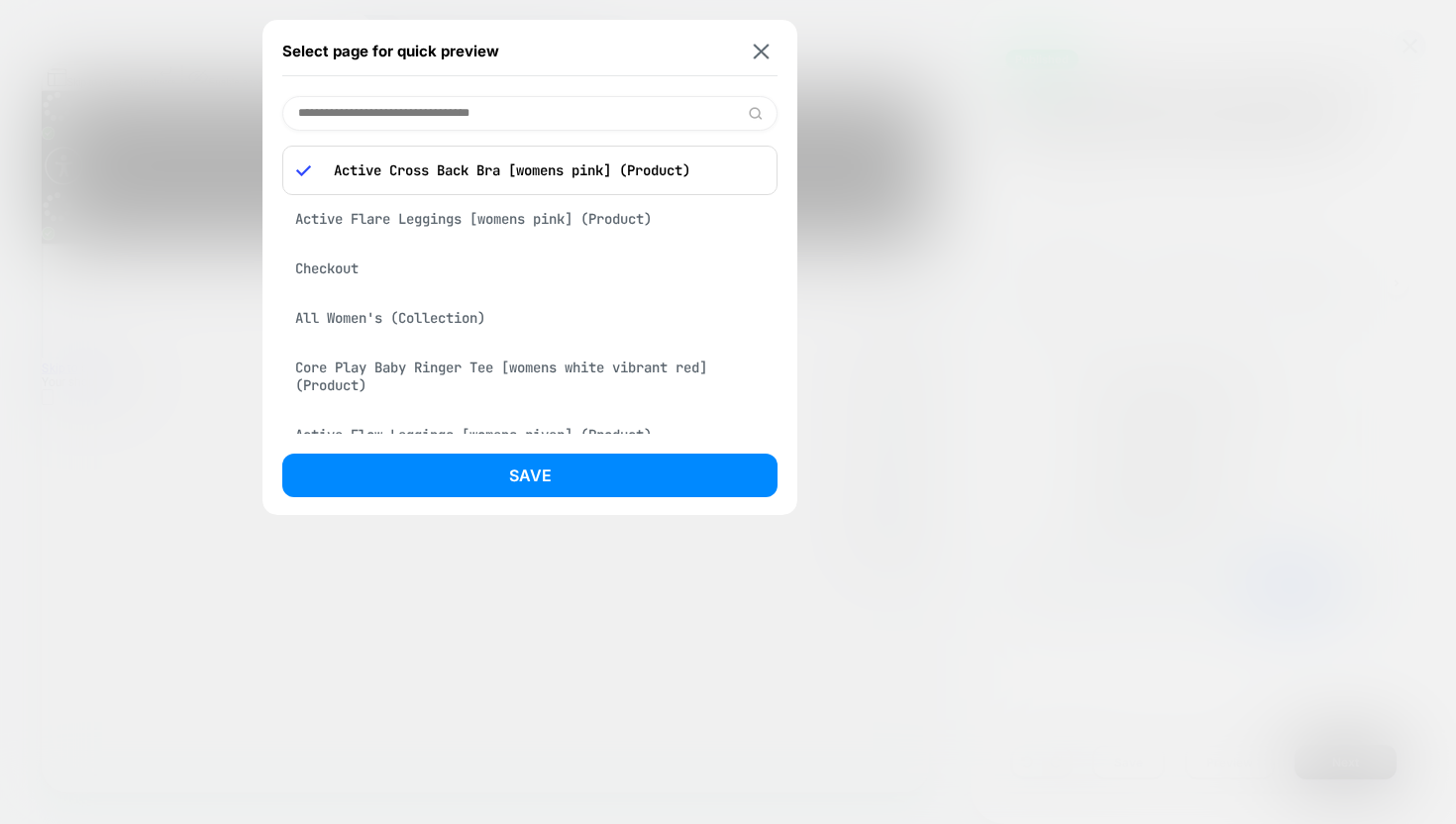 click at bounding box center (530, 113) 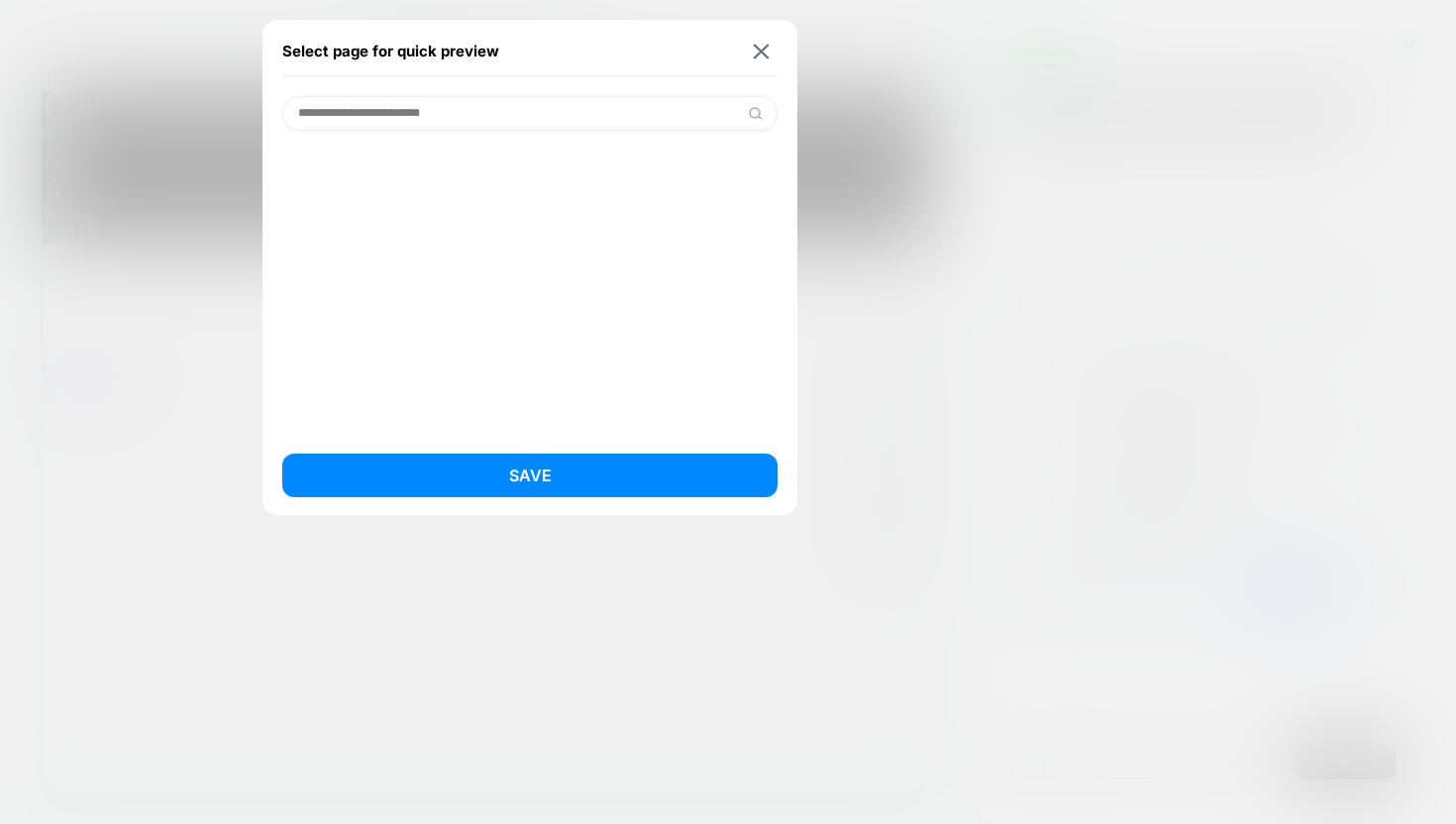 drag, startPoint x: 344, startPoint y: 115, endPoint x: 197, endPoint y: 115, distance: 147 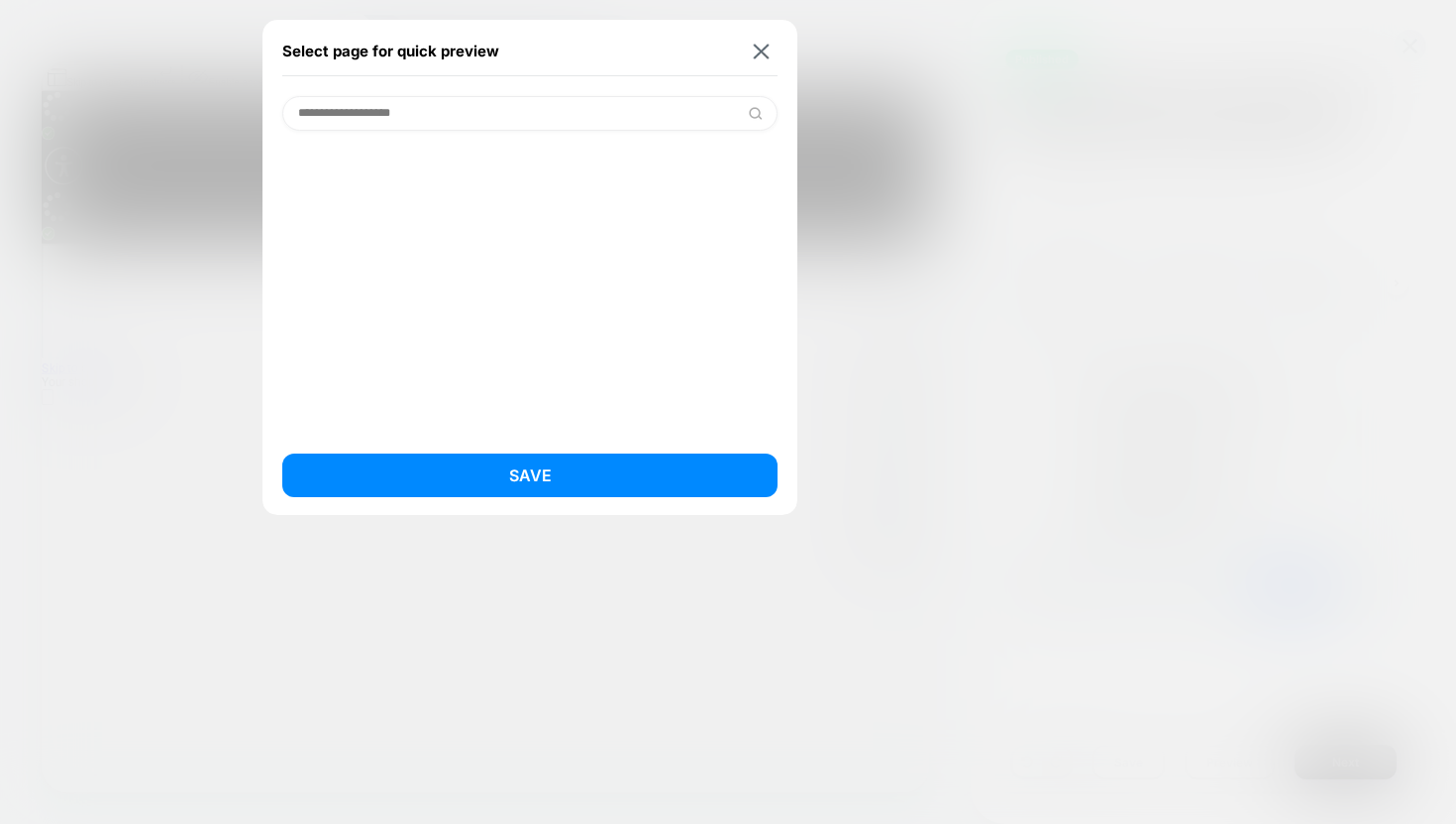 click on "**********" at bounding box center (530, 113) 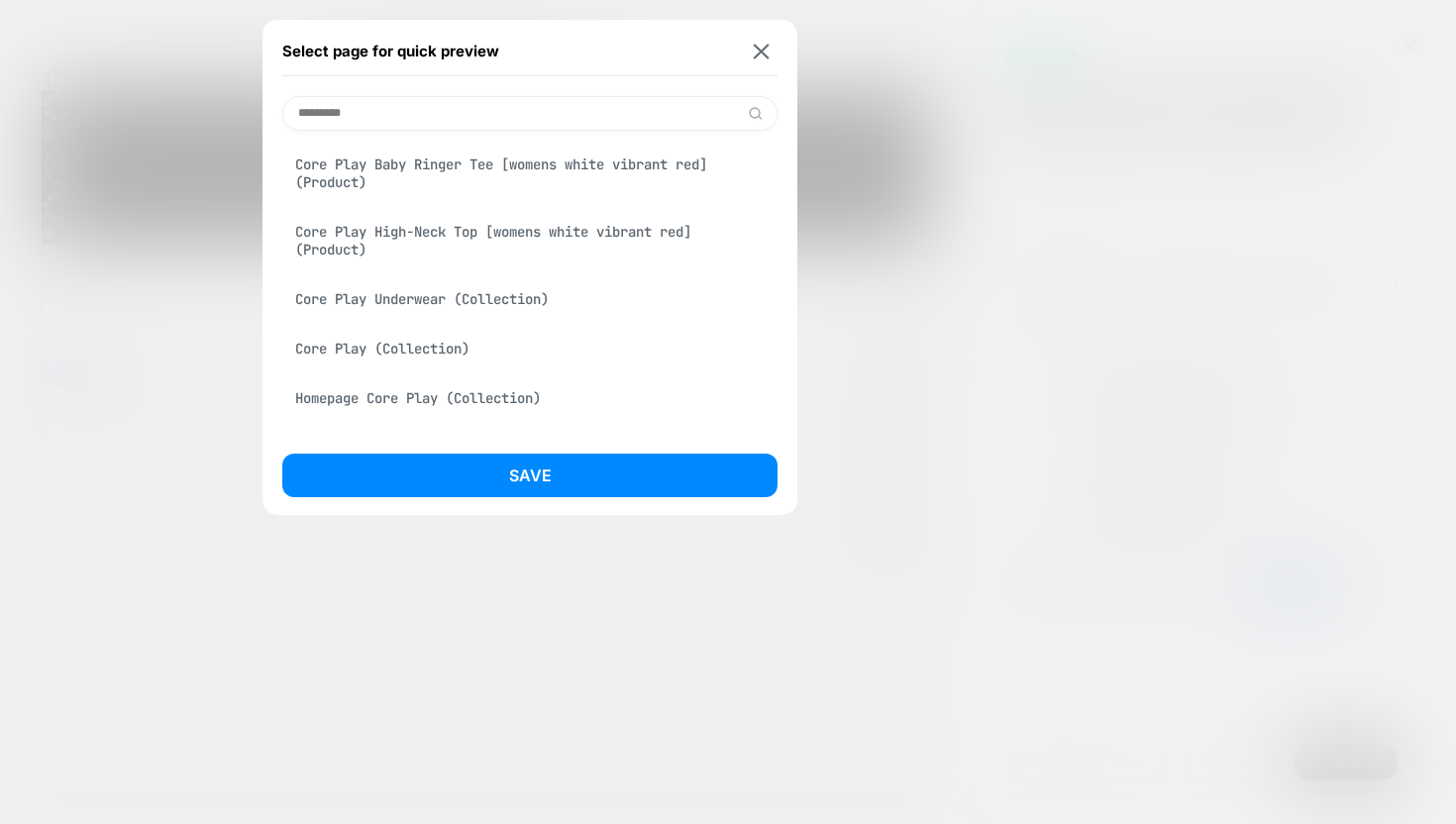 type on "*********" 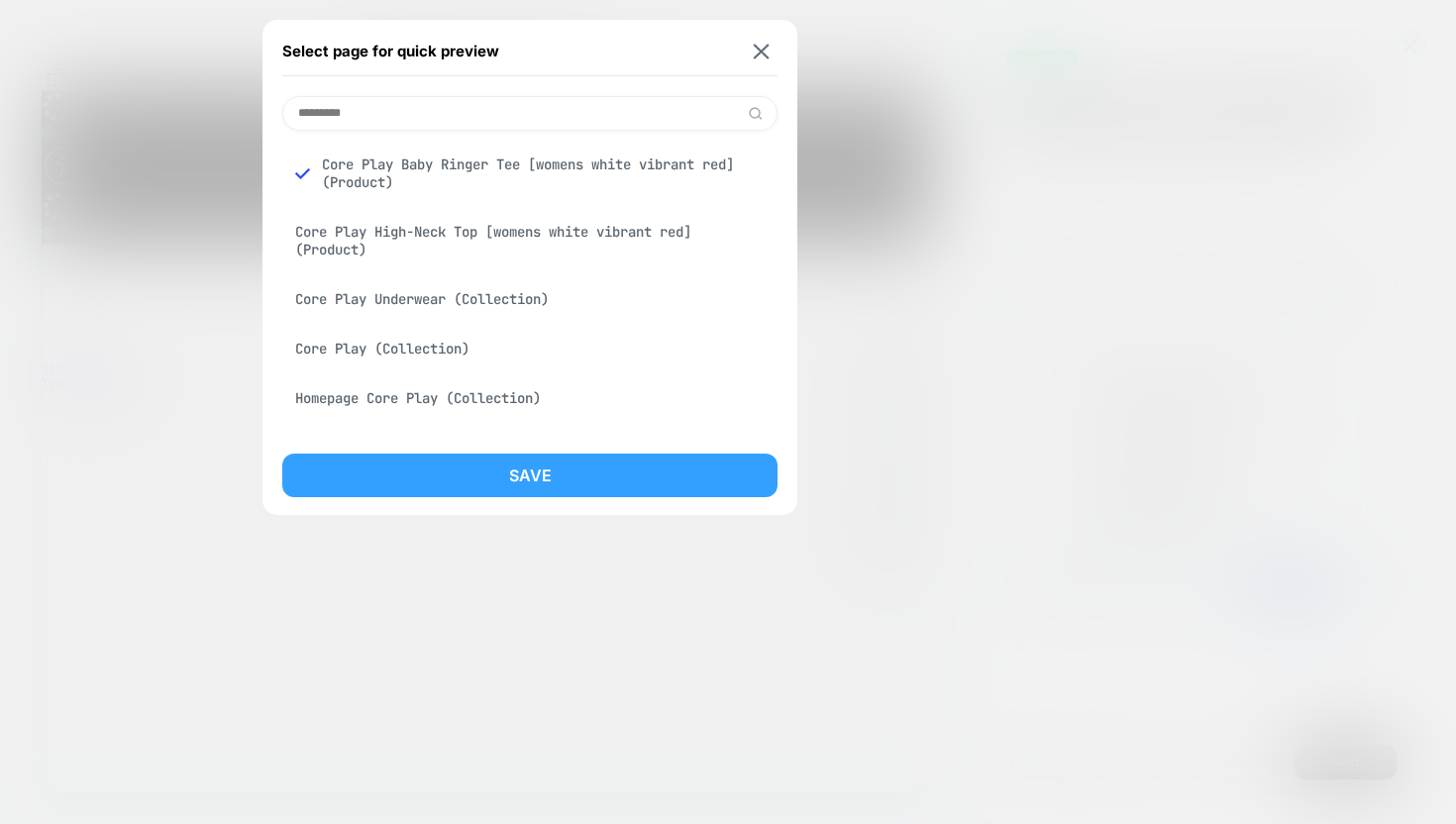 click on "Save" at bounding box center [530, 475] 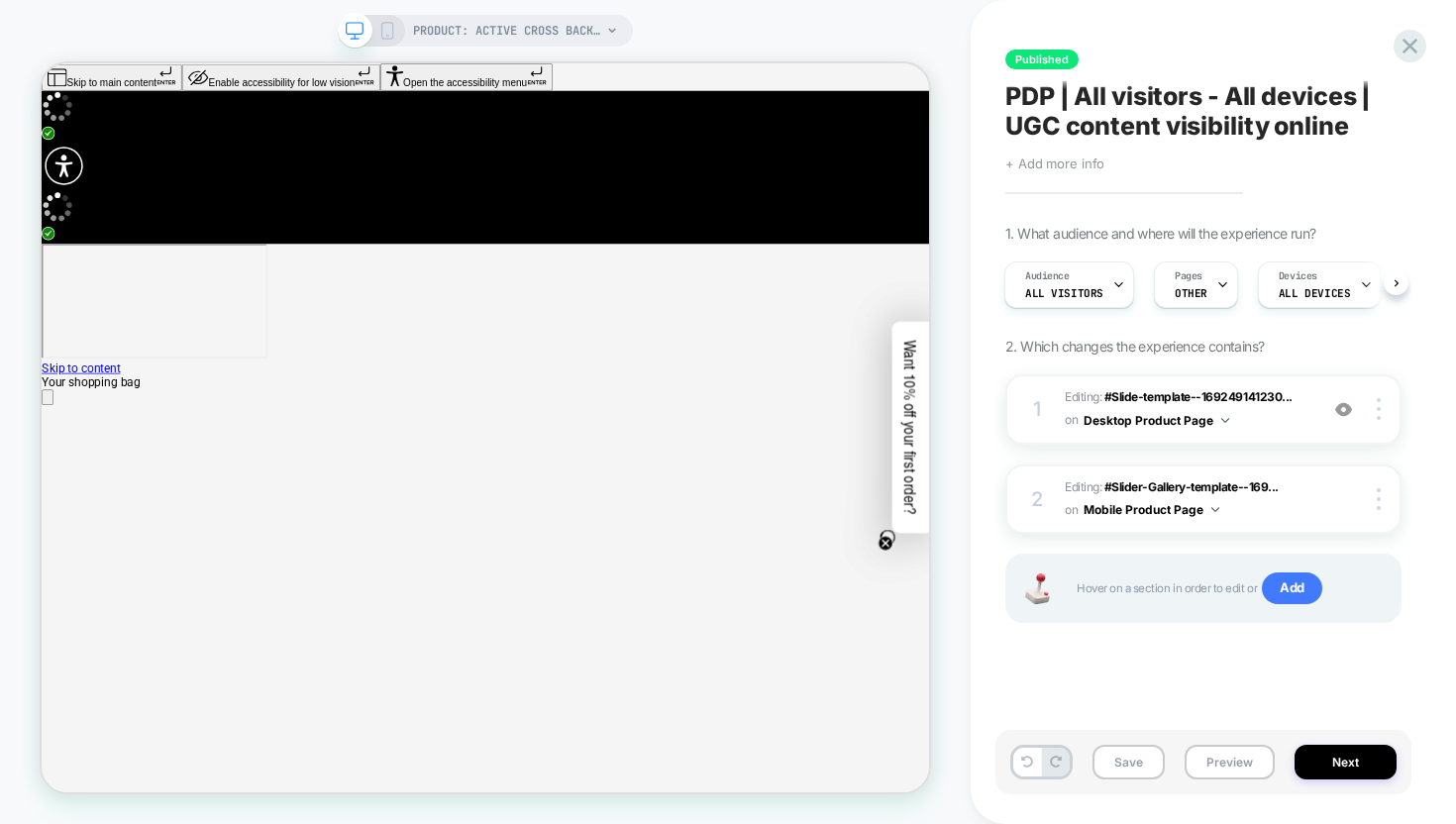 scroll, scrollTop: 0, scrollLeft: 2, axis: horizontal 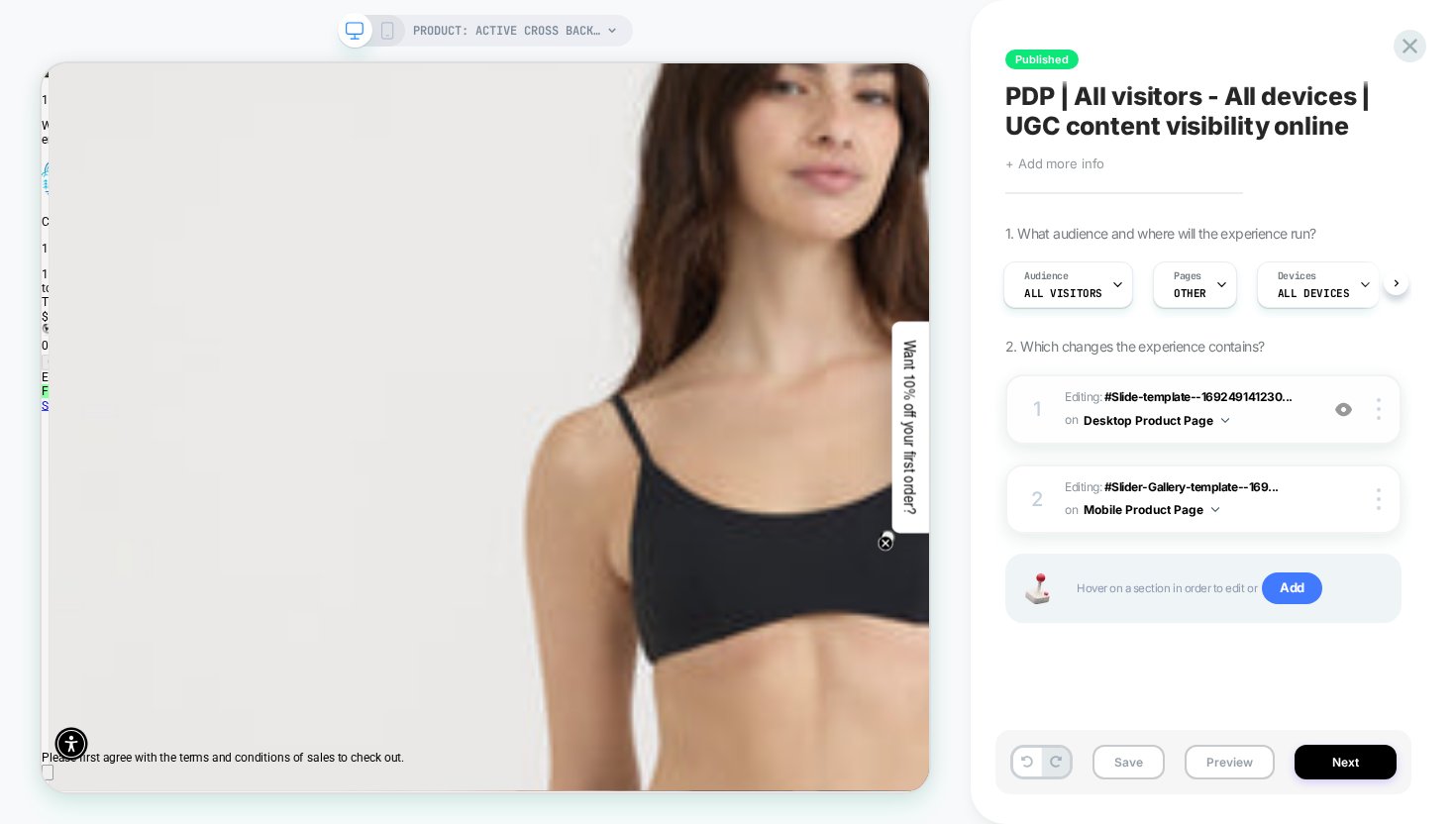 click at bounding box center (1343, 409) 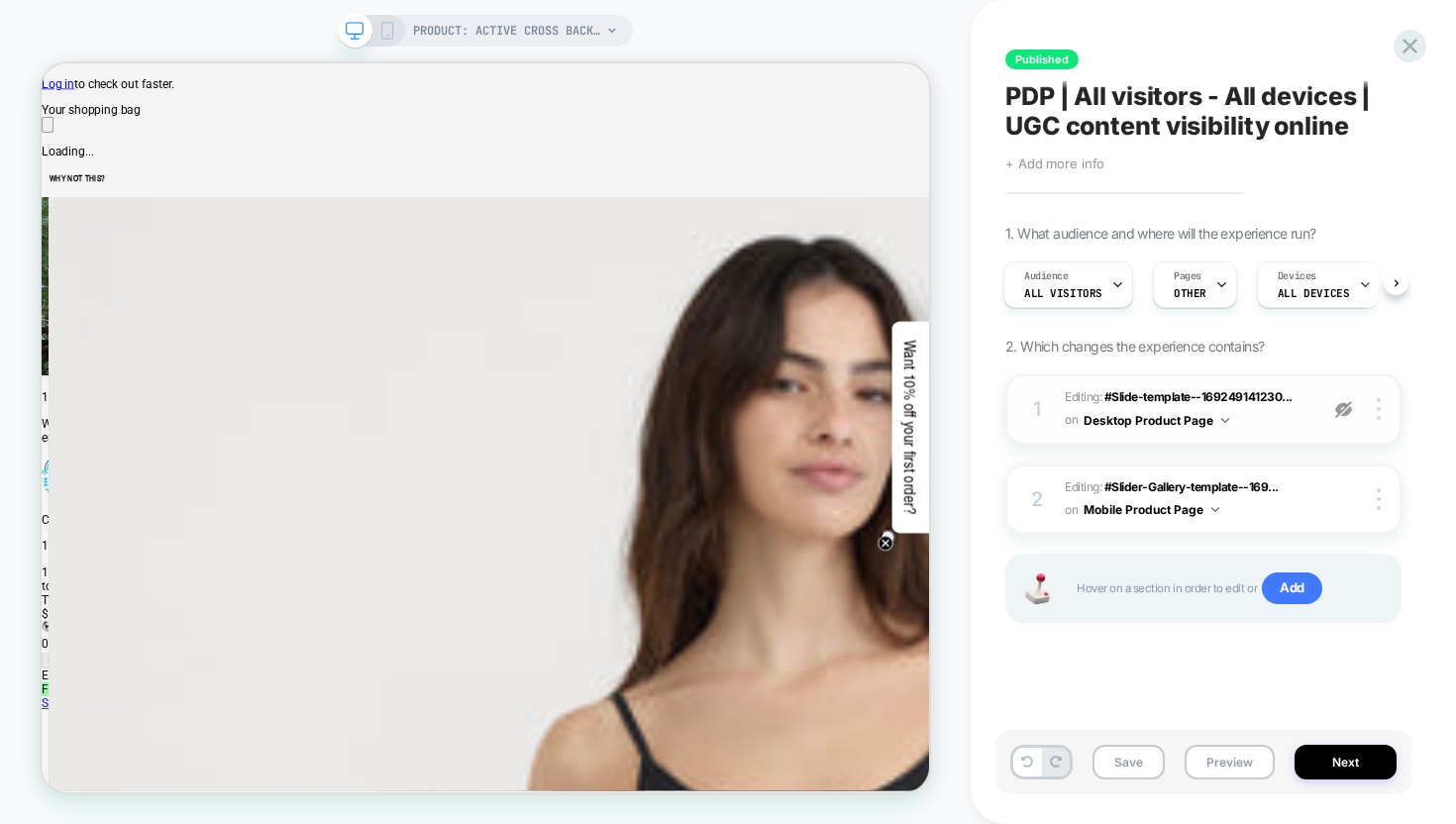 click at bounding box center (1343, 409) 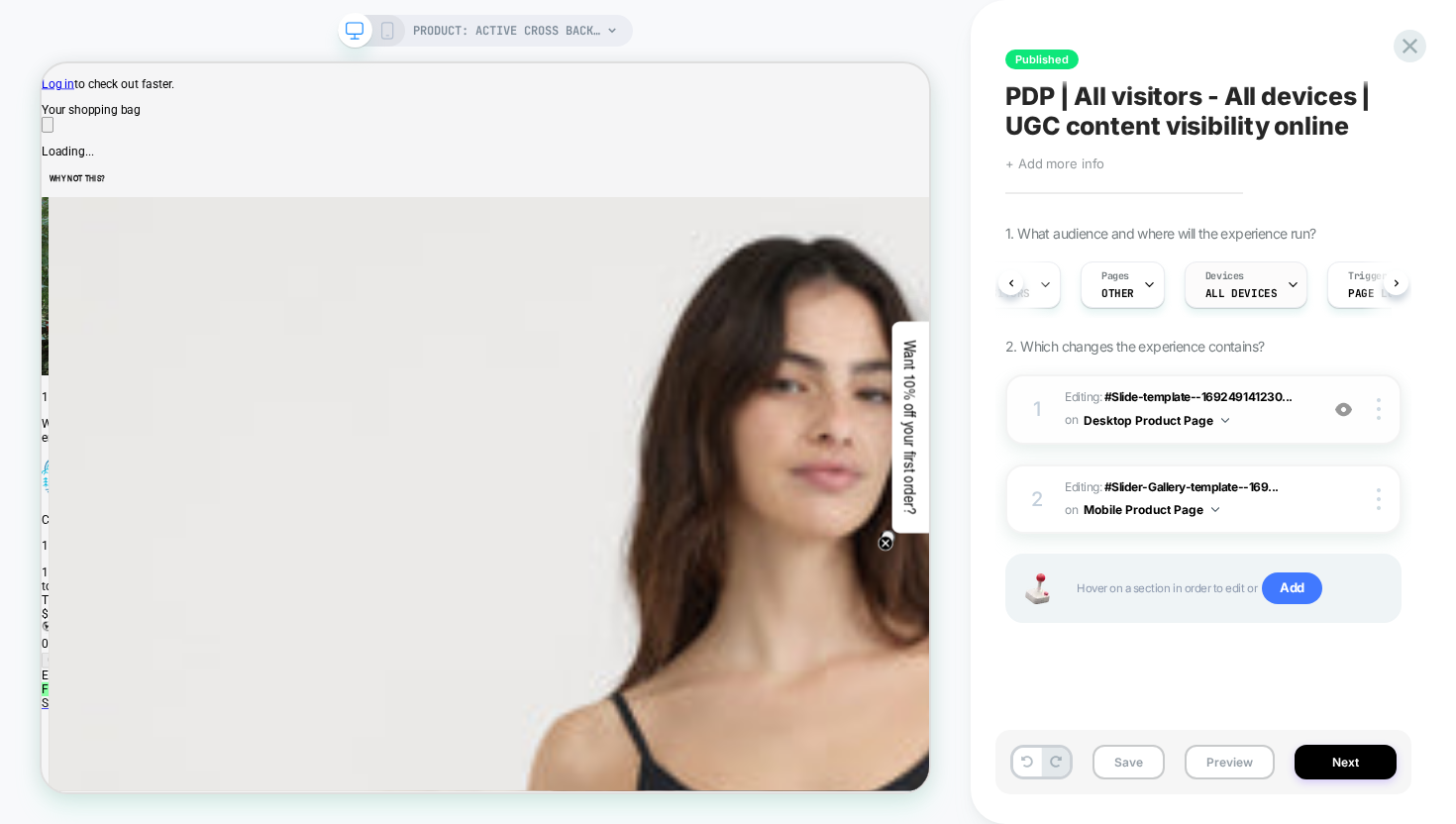 scroll, scrollTop: 0, scrollLeft: 7, axis: horizontal 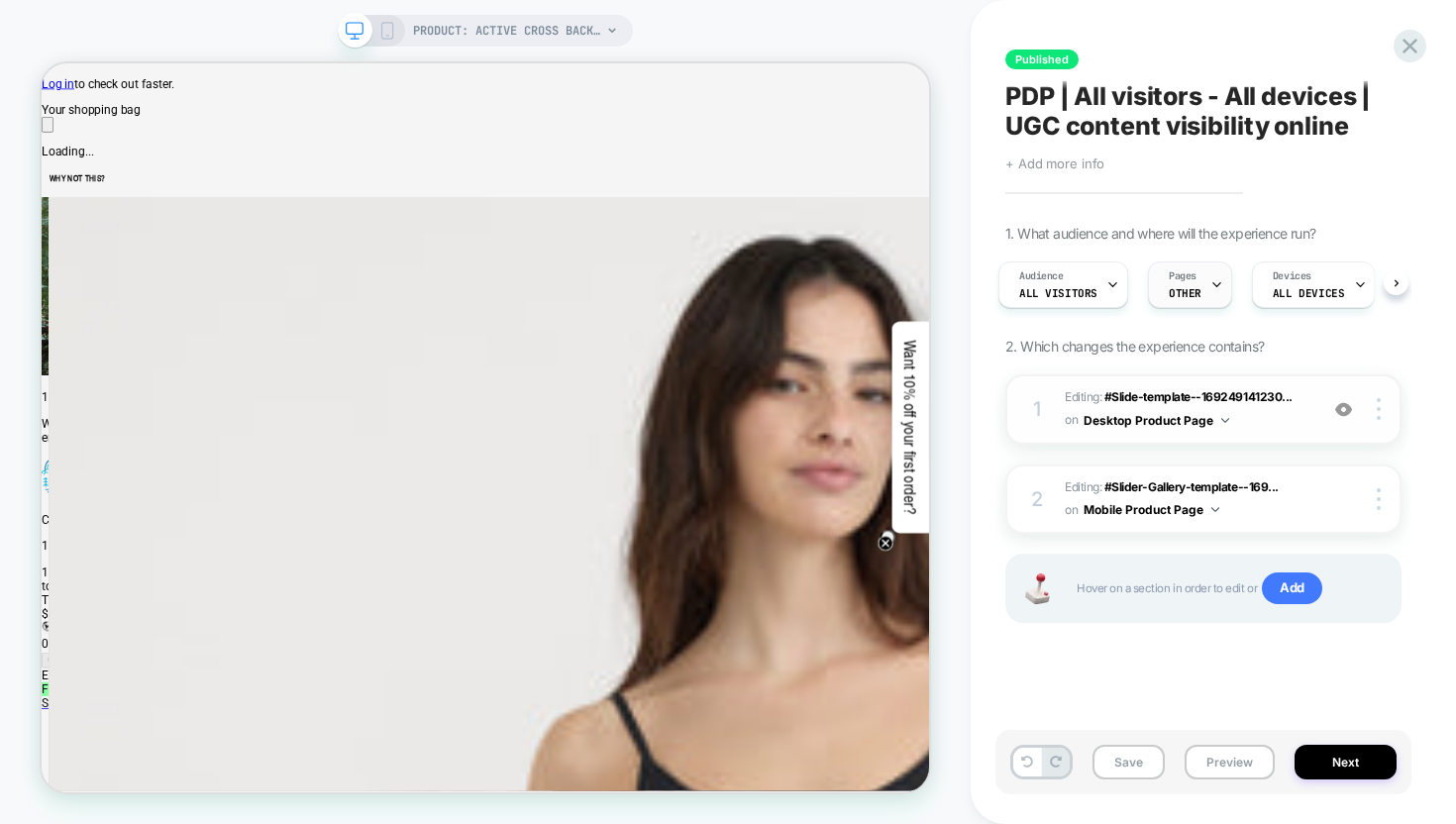 click on "OTHER" at bounding box center (1058, 293) 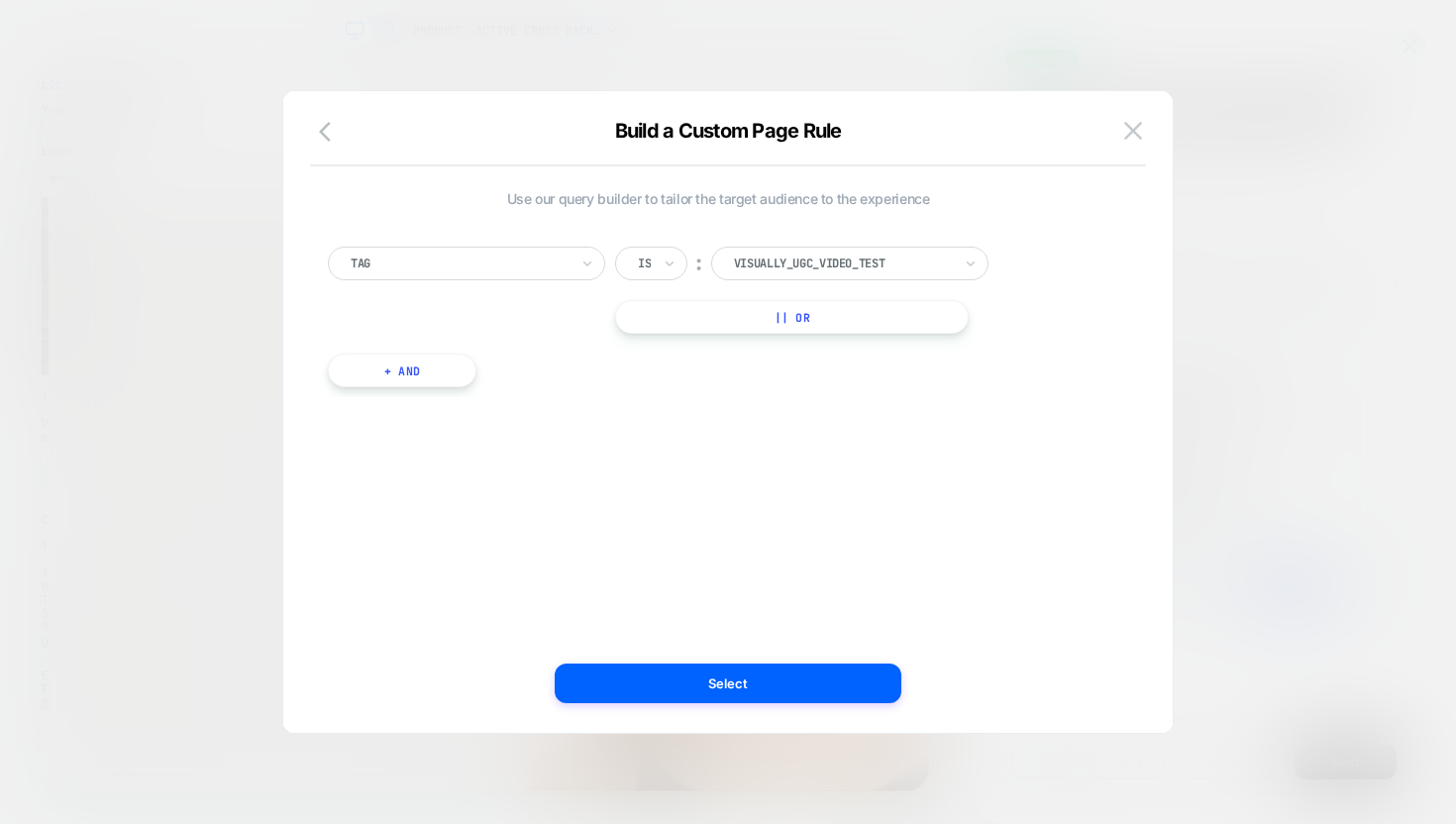 click on "Build a Custom Page Rule" at bounding box center (728, 143) 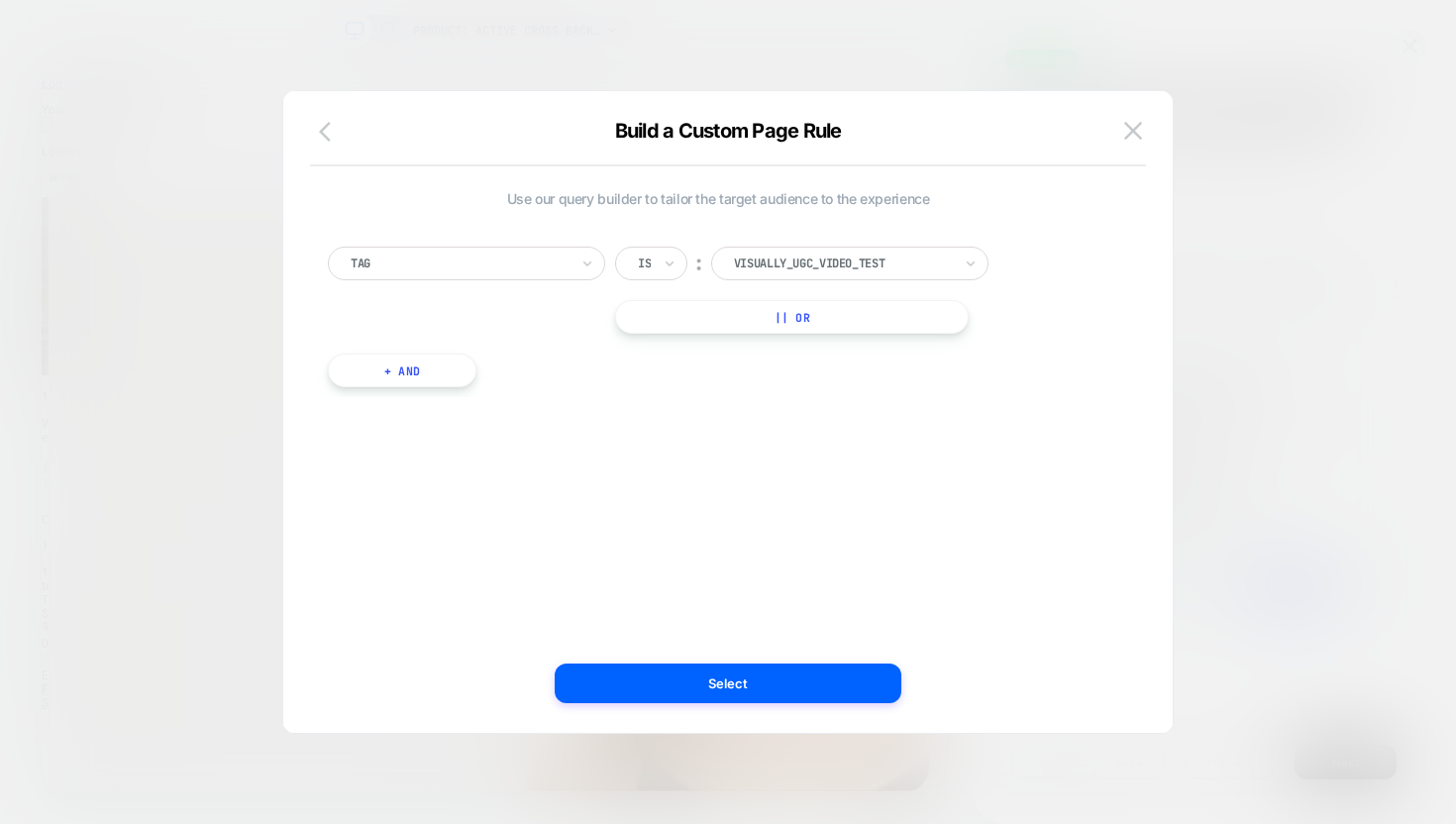click at bounding box center (331, 132) 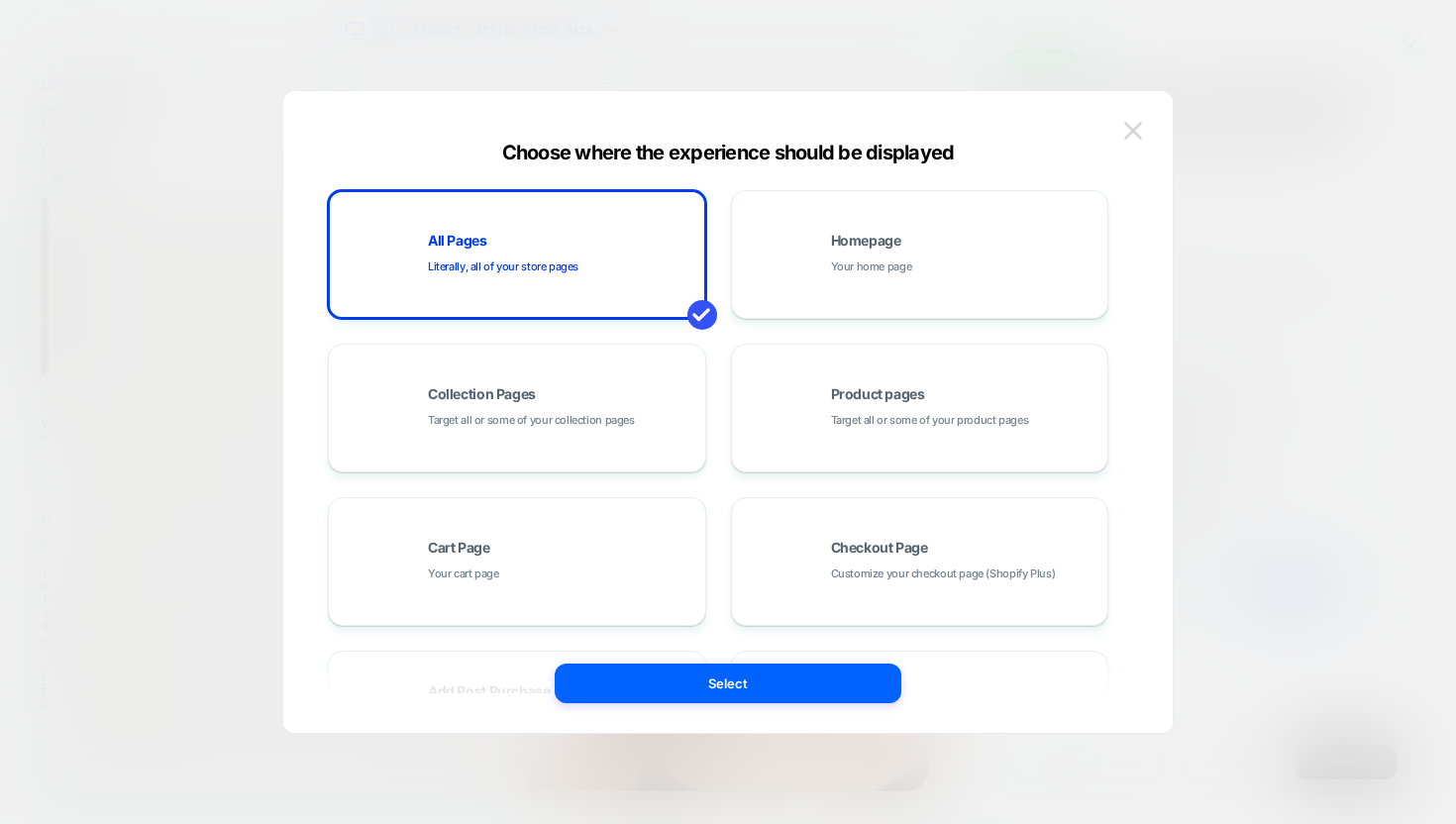 click at bounding box center (1133, 131) 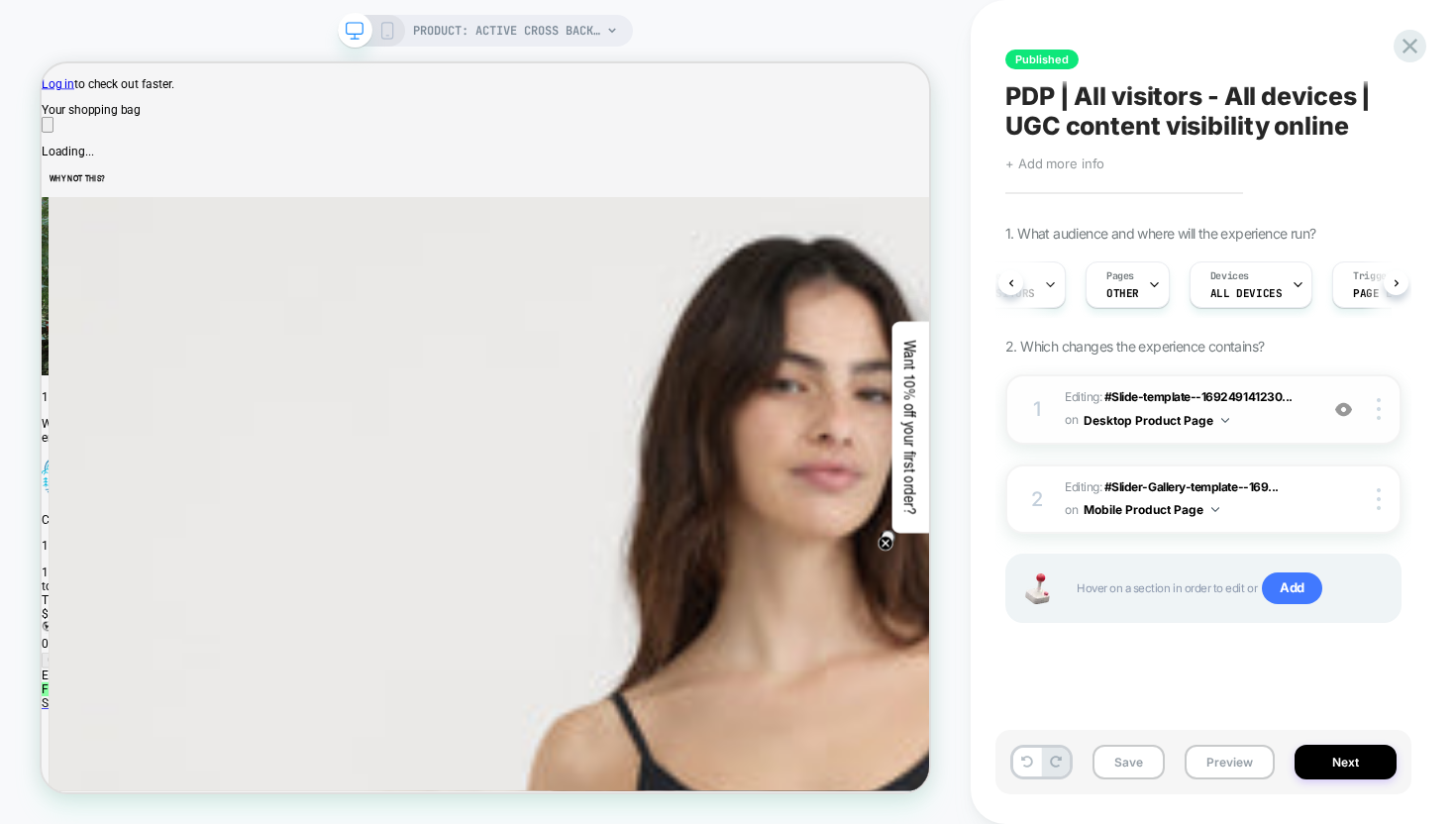 scroll, scrollTop: 0, scrollLeft: 56, axis: horizontal 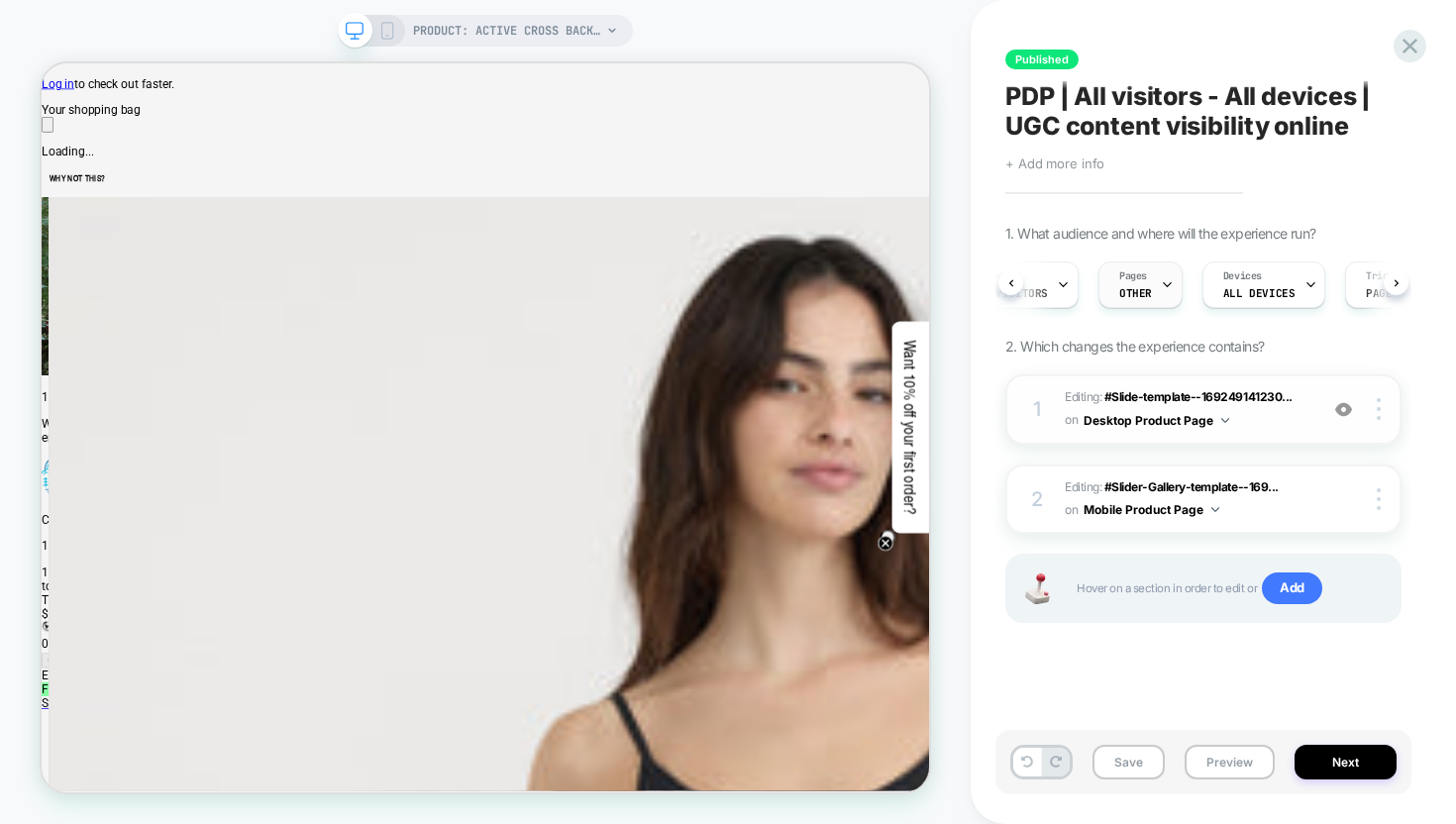 click on "Pages OTHER" at bounding box center [1008, 284] 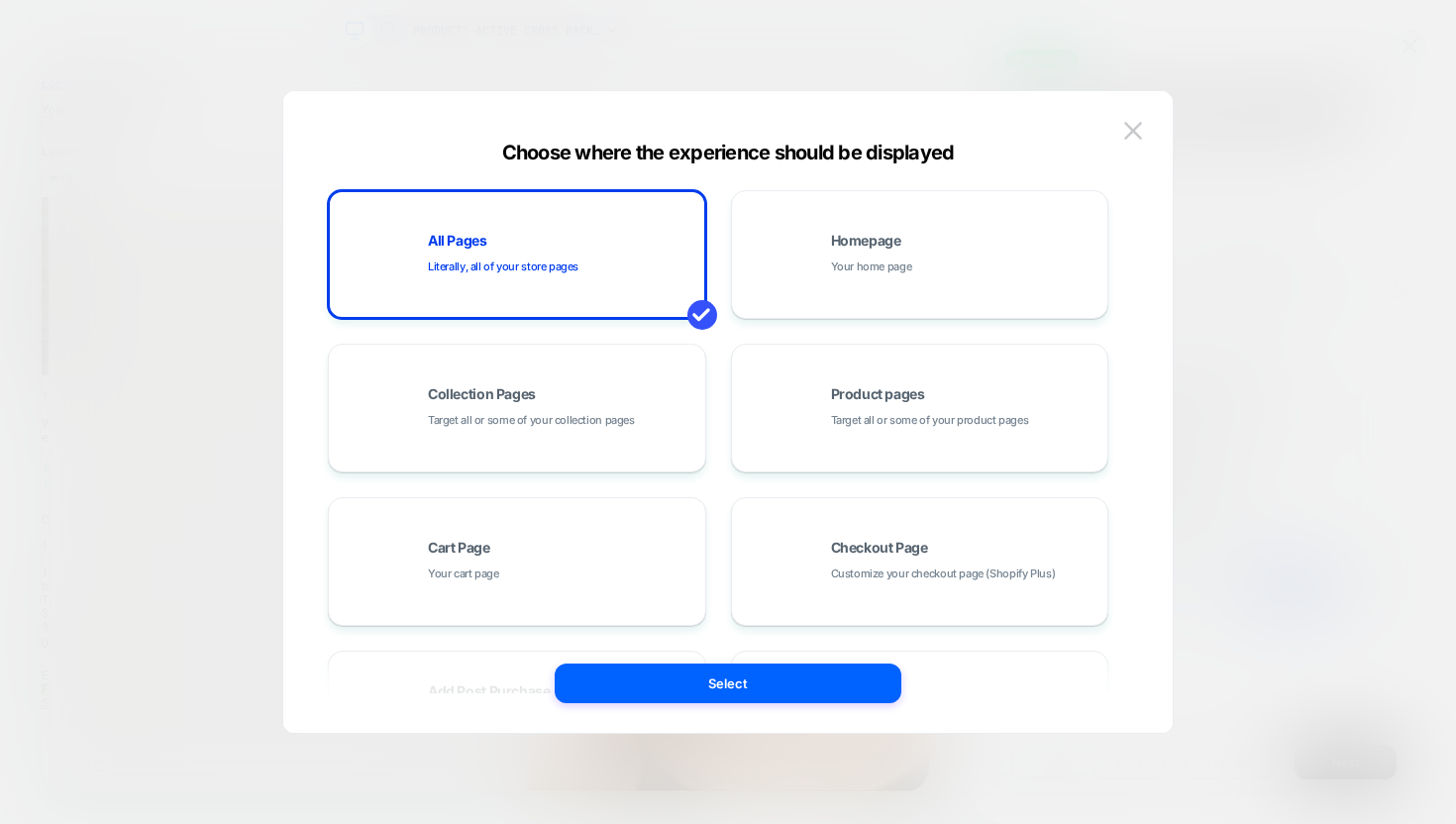 click at bounding box center (728, 412) 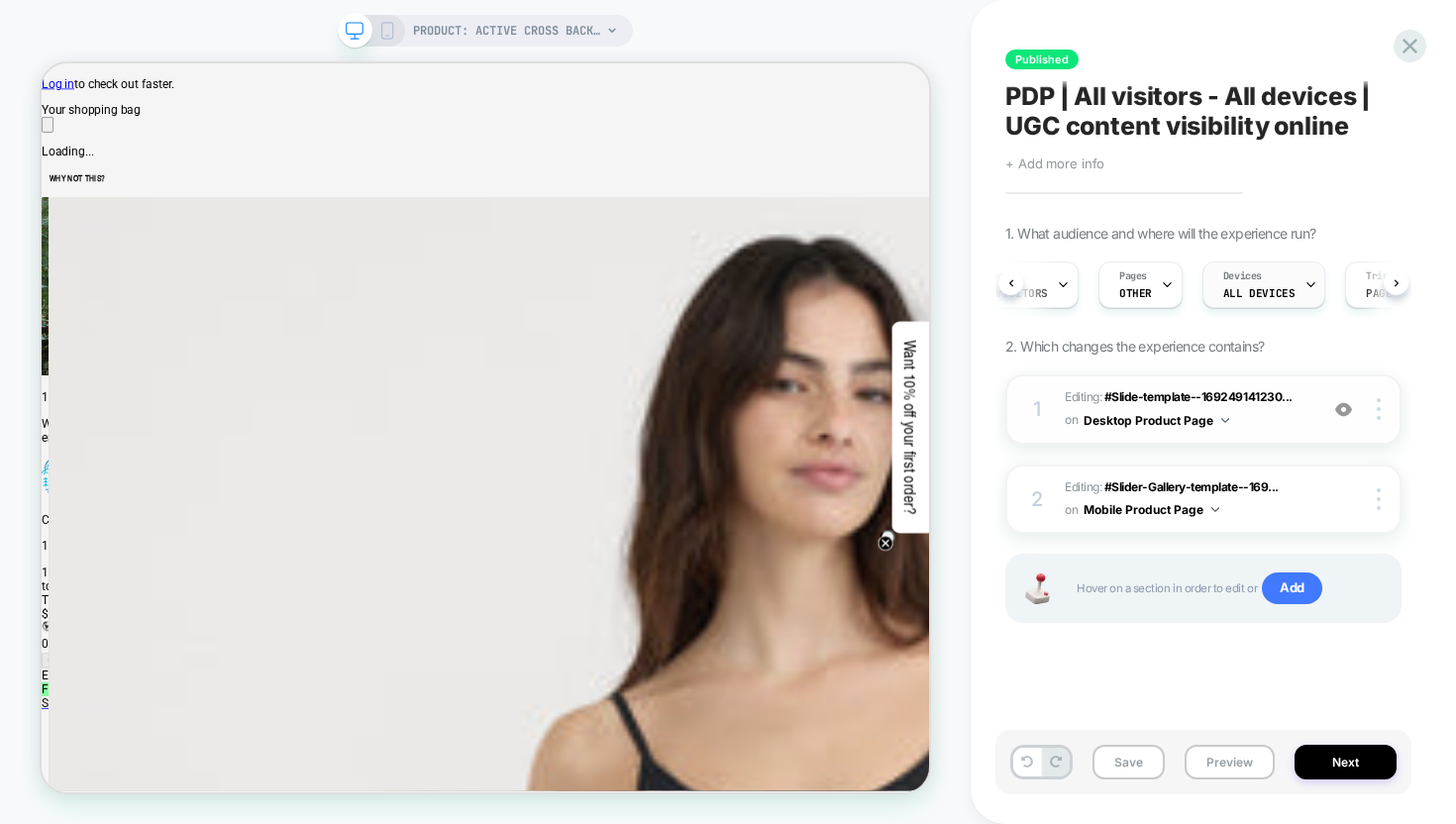 scroll, scrollTop: 0, scrollLeft: 0, axis: both 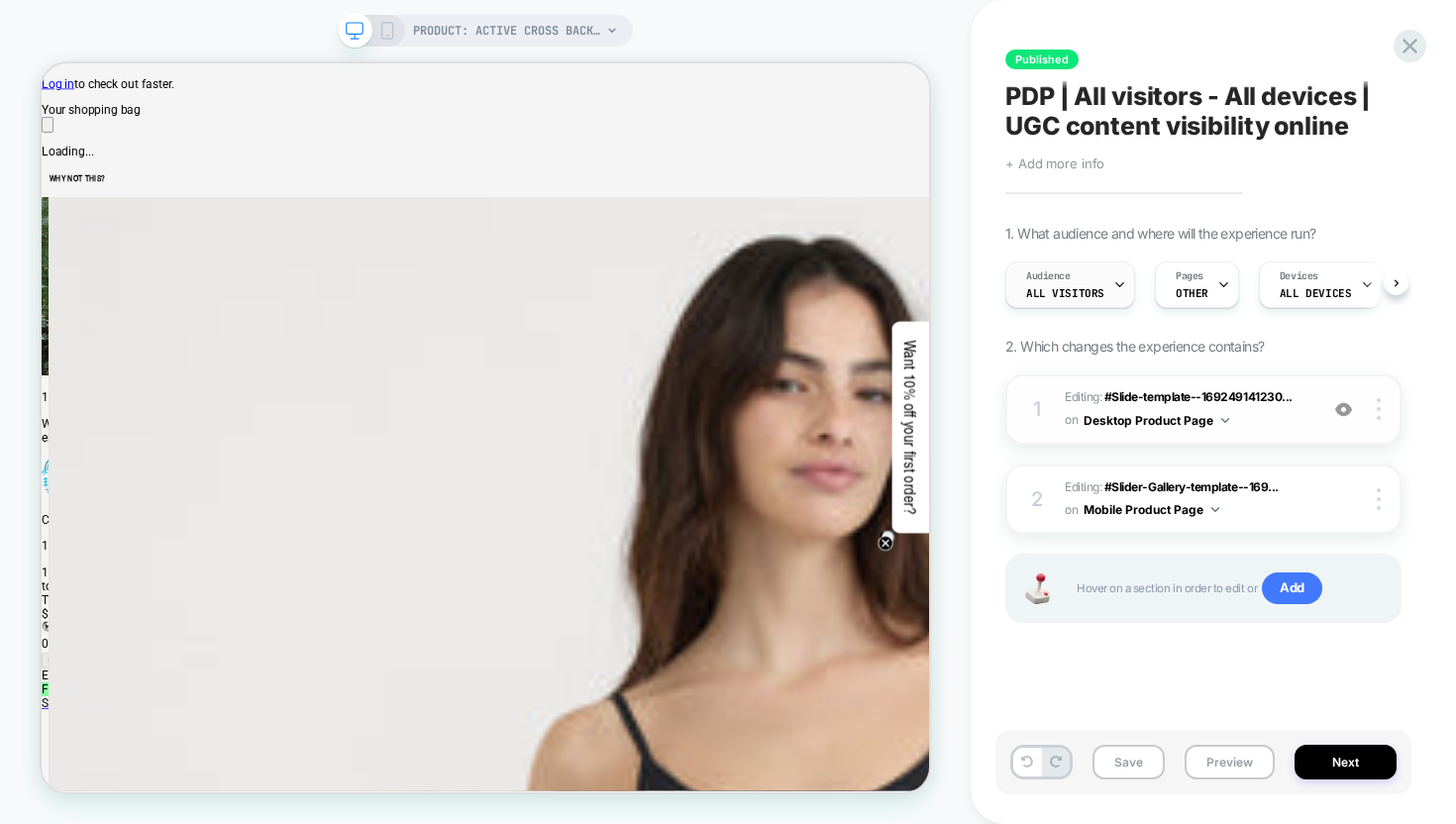 click on "Audience All Visitors" at bounding box center (1065, 284) 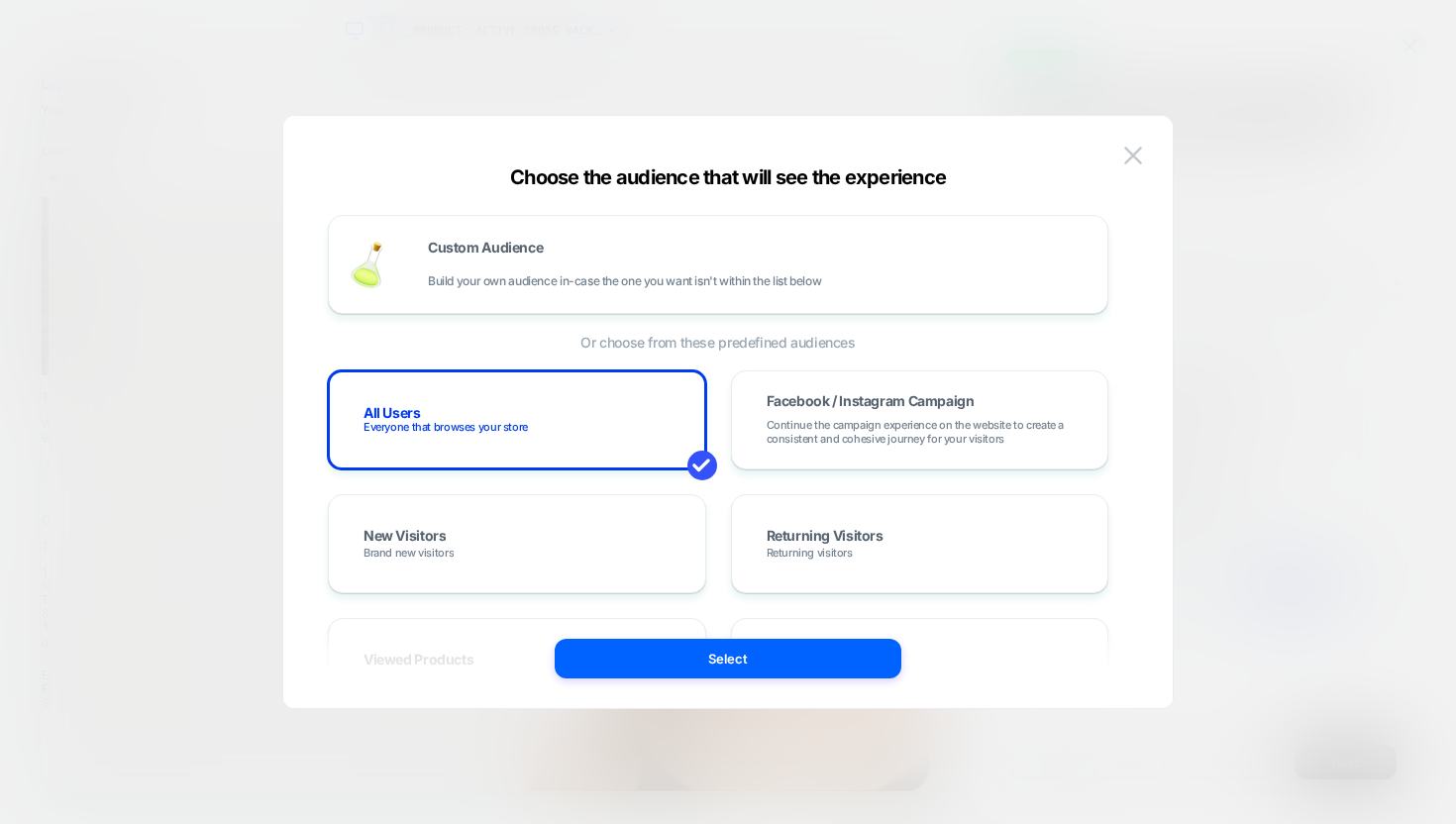 click at bounding box center (728, 412) 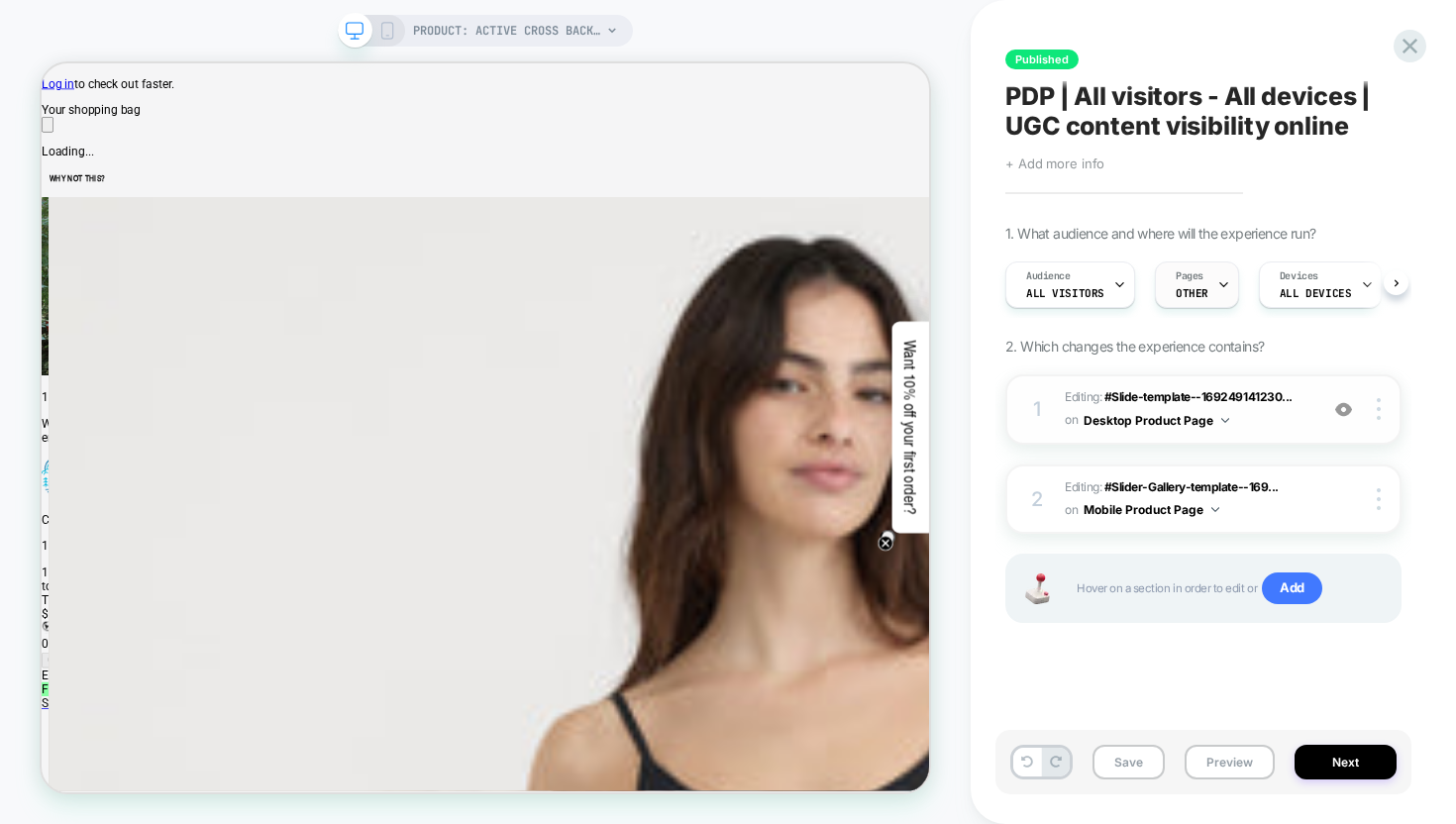 click on "Pages OTHER" at bounding box center (1196, 284) 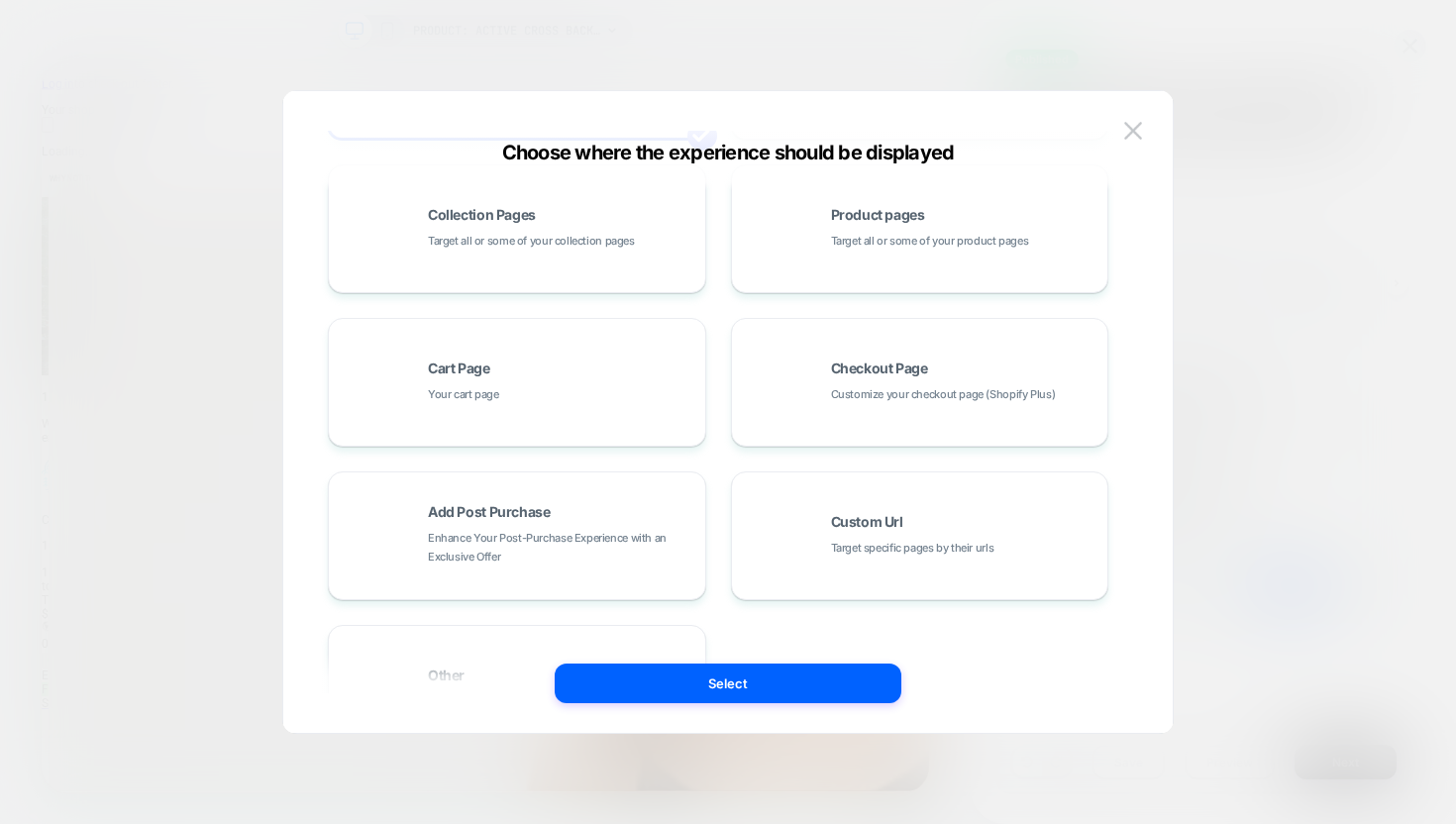 scroll, scrollTop: 299, scrollLeft: 0, axis: vertical 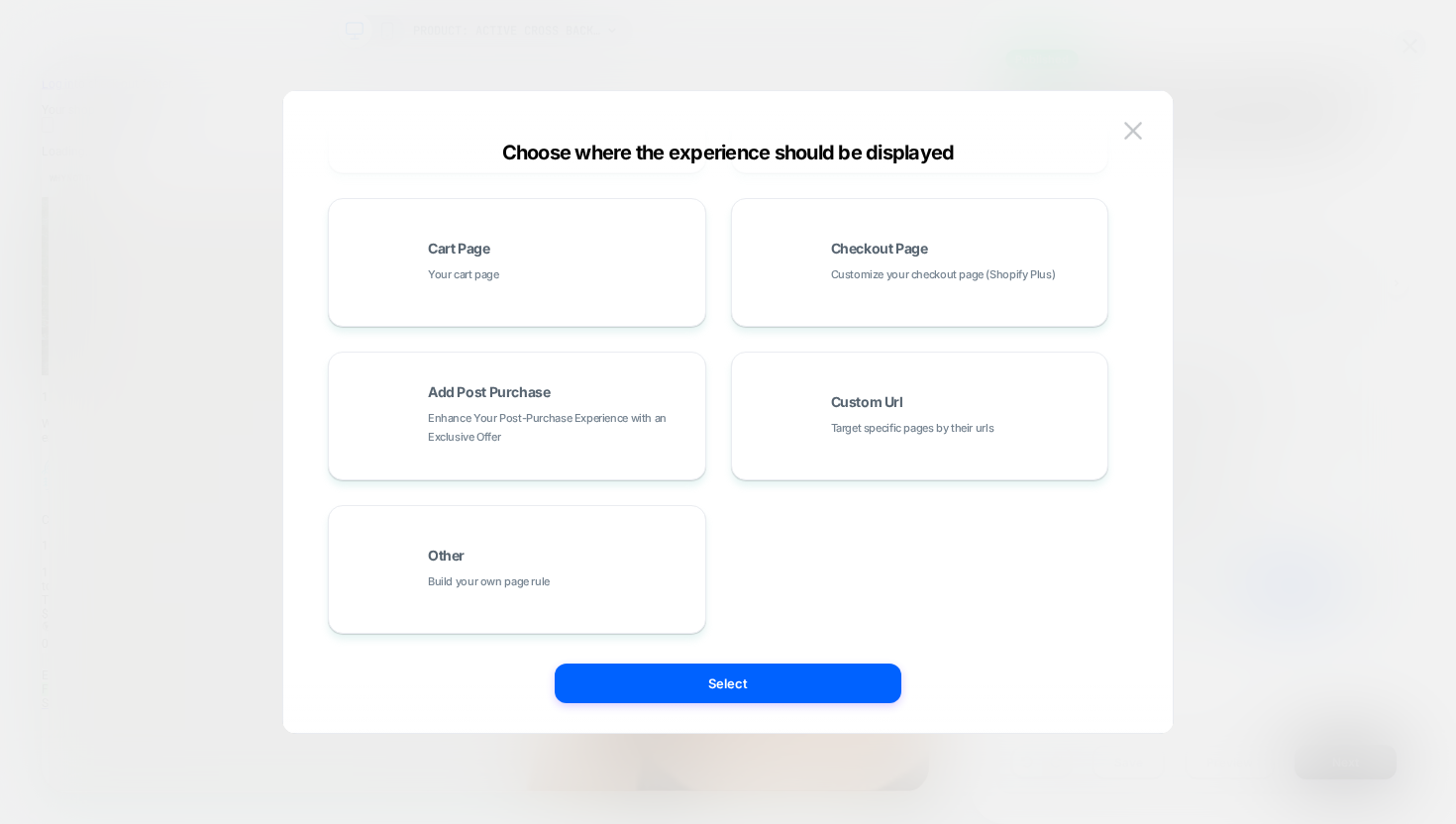 click at bounding box center (728, 412) 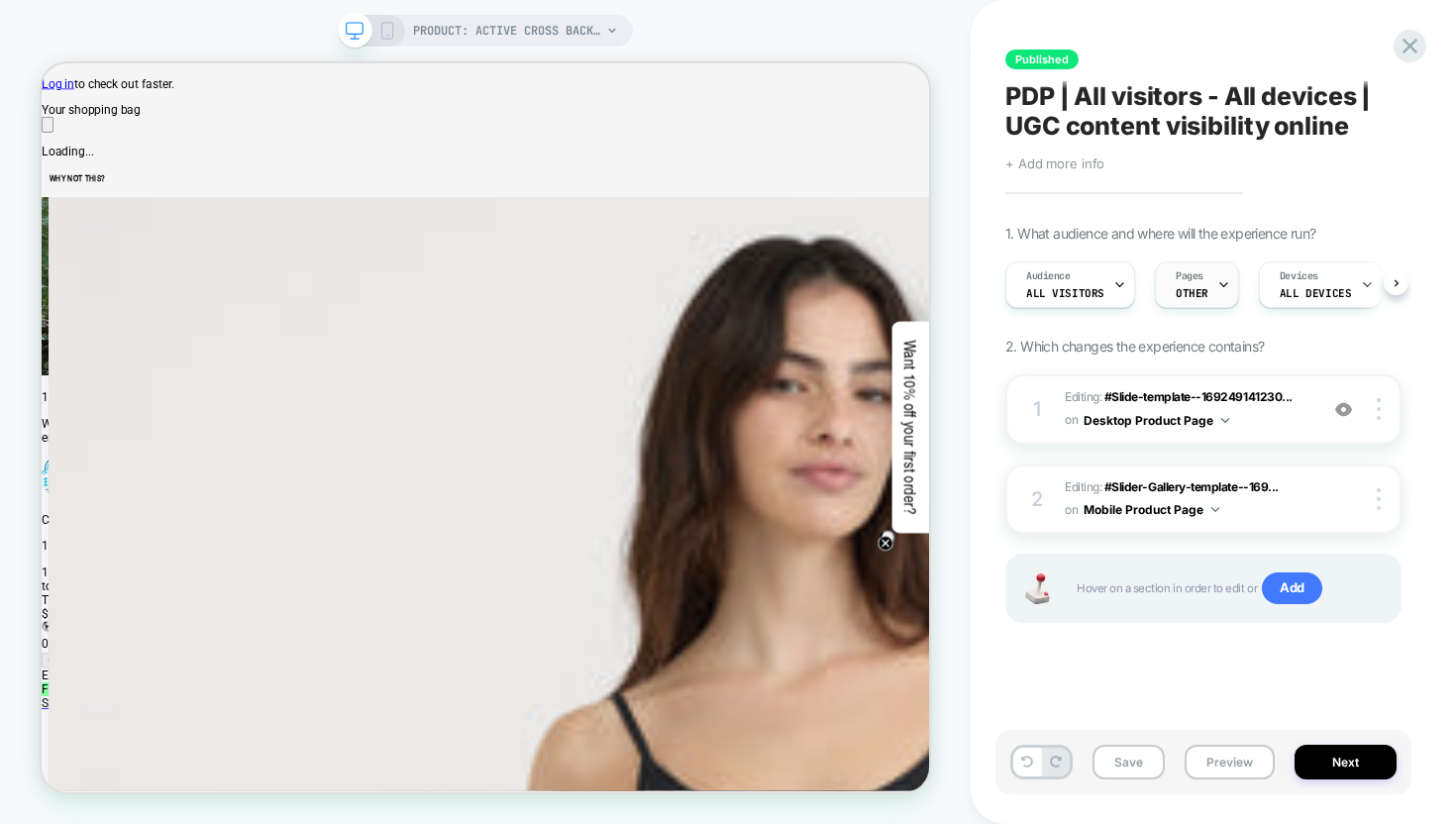 click on "Pages" at bounding box center [1048, 276] 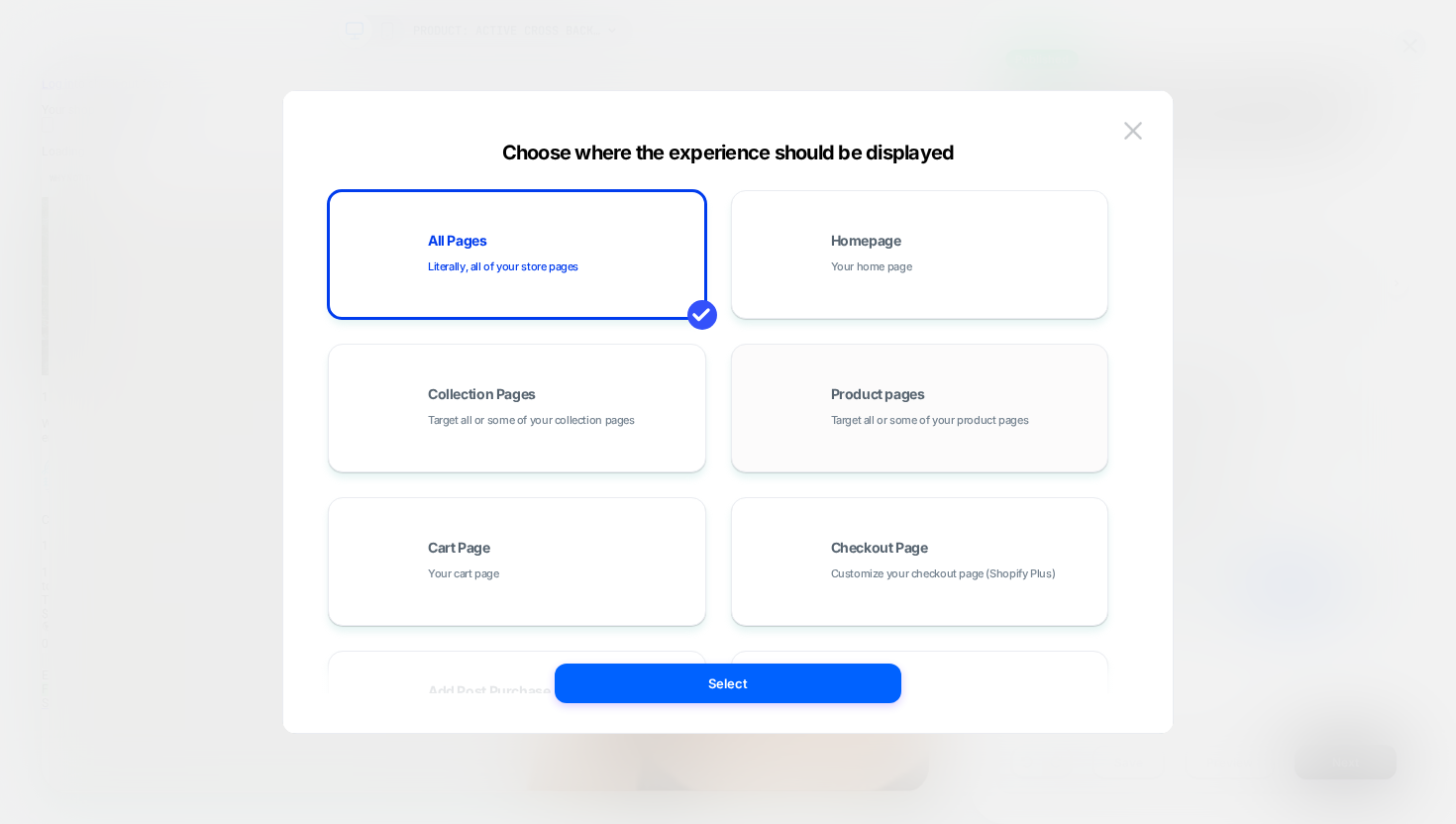 scroll, scrollTop: 299, scrollLeft: 0, axis: vertical 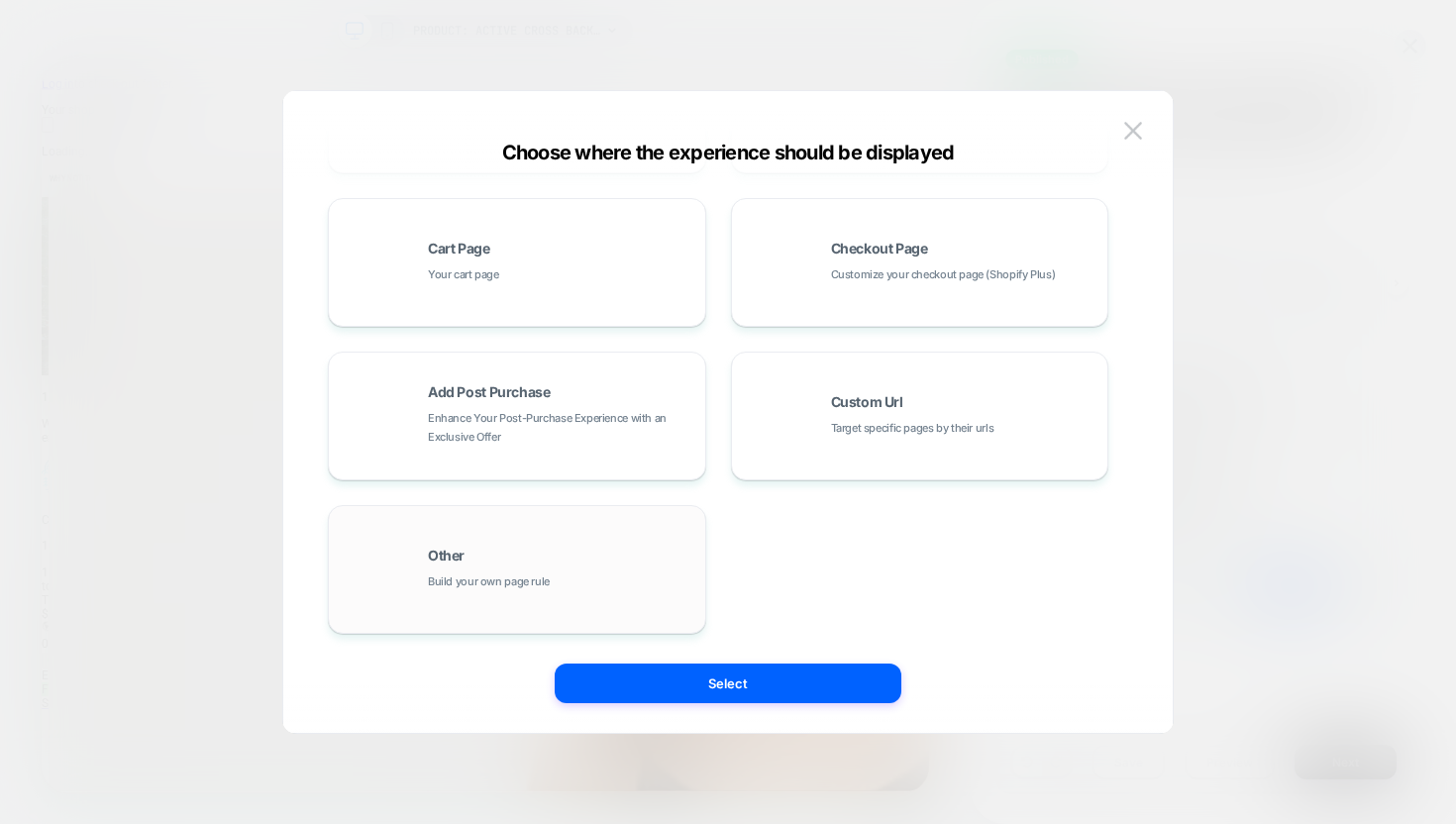click on "Other Build your own page rule" at bounding box center [920, -45] 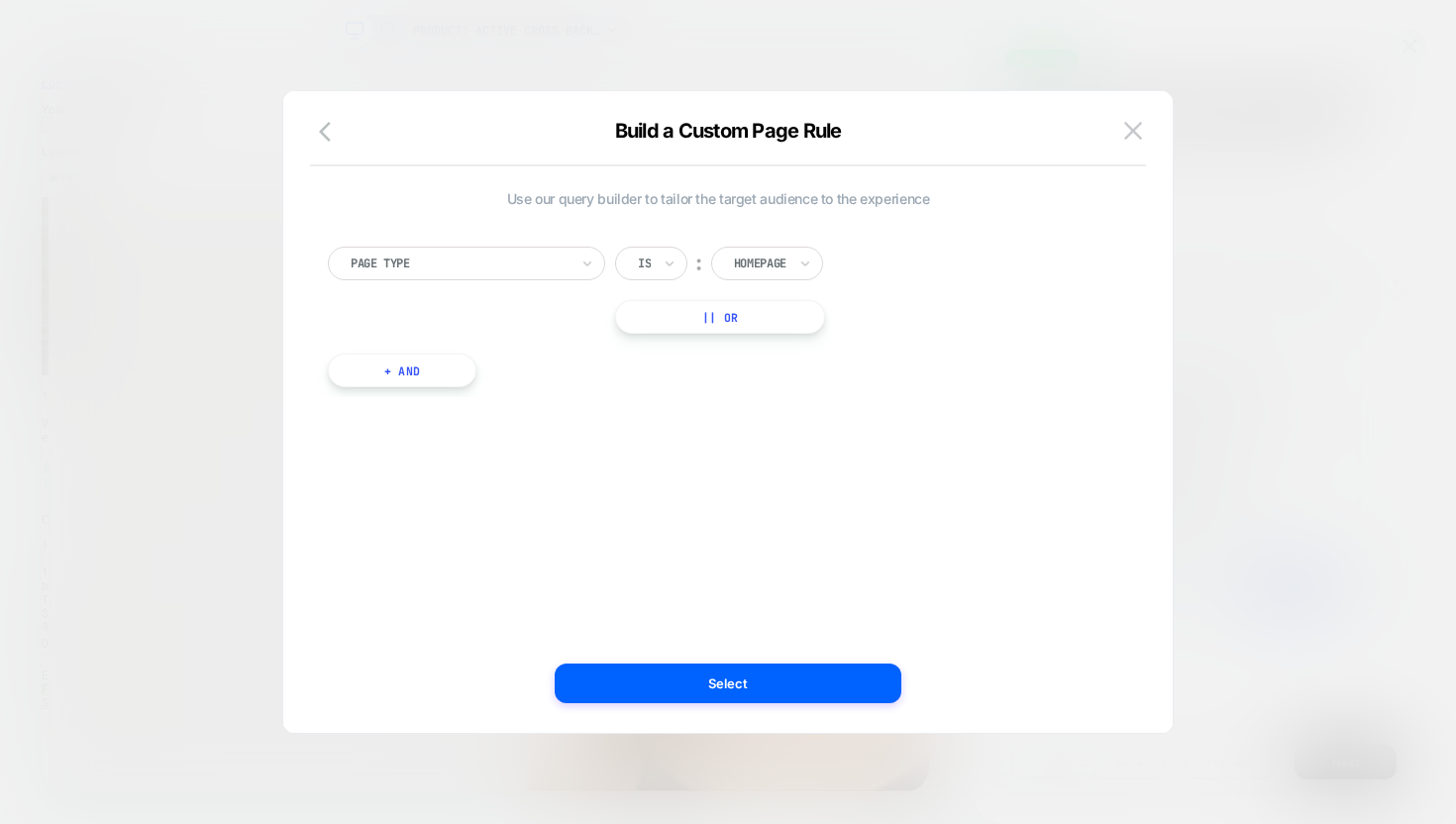 scroll, scrollTop: 0, scrollLeft: 0, axis: both 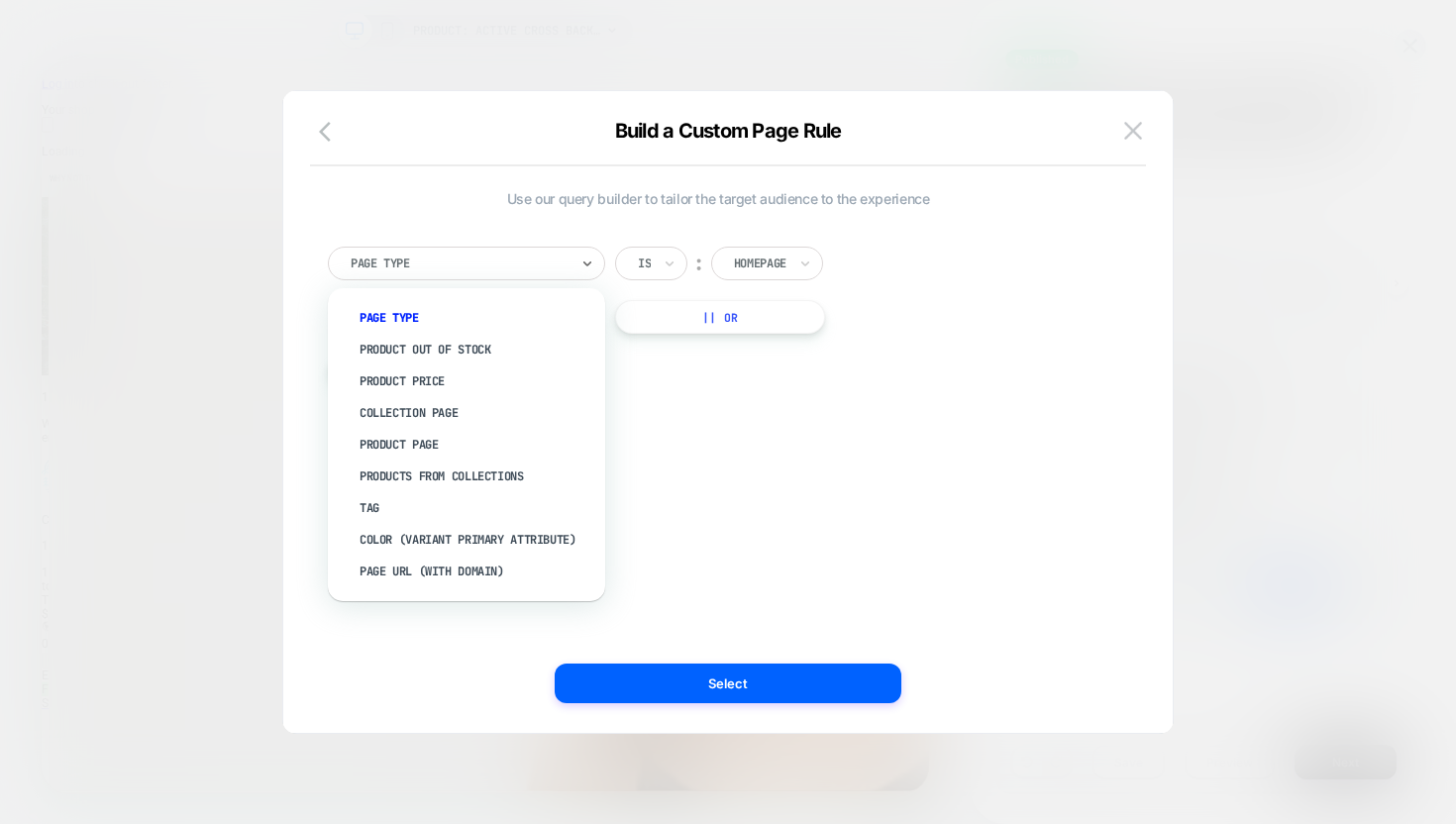 click on "Page Type" at bounding box center (460, 263) 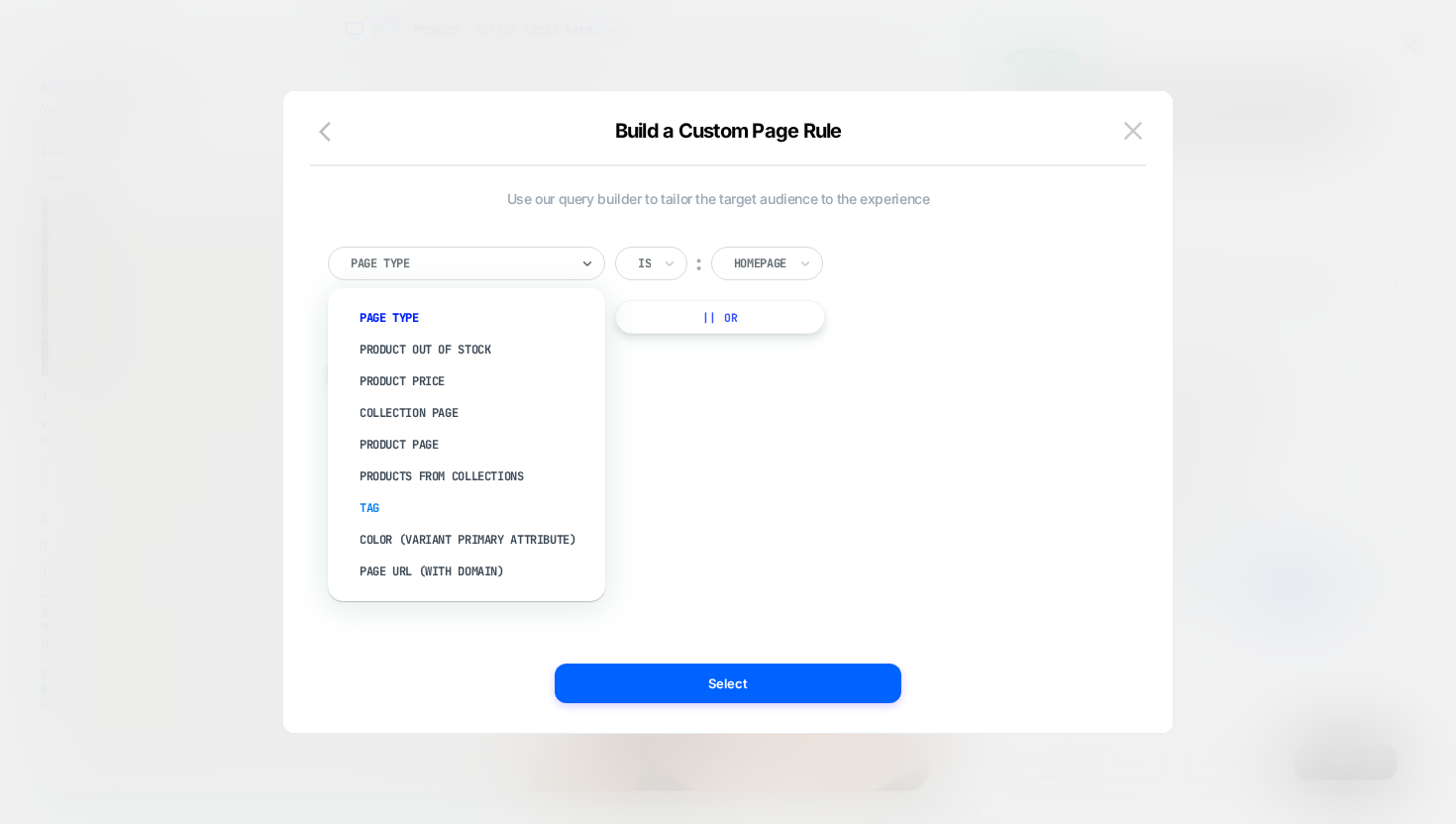 click on "Tag" at bounding box center [476, 508] 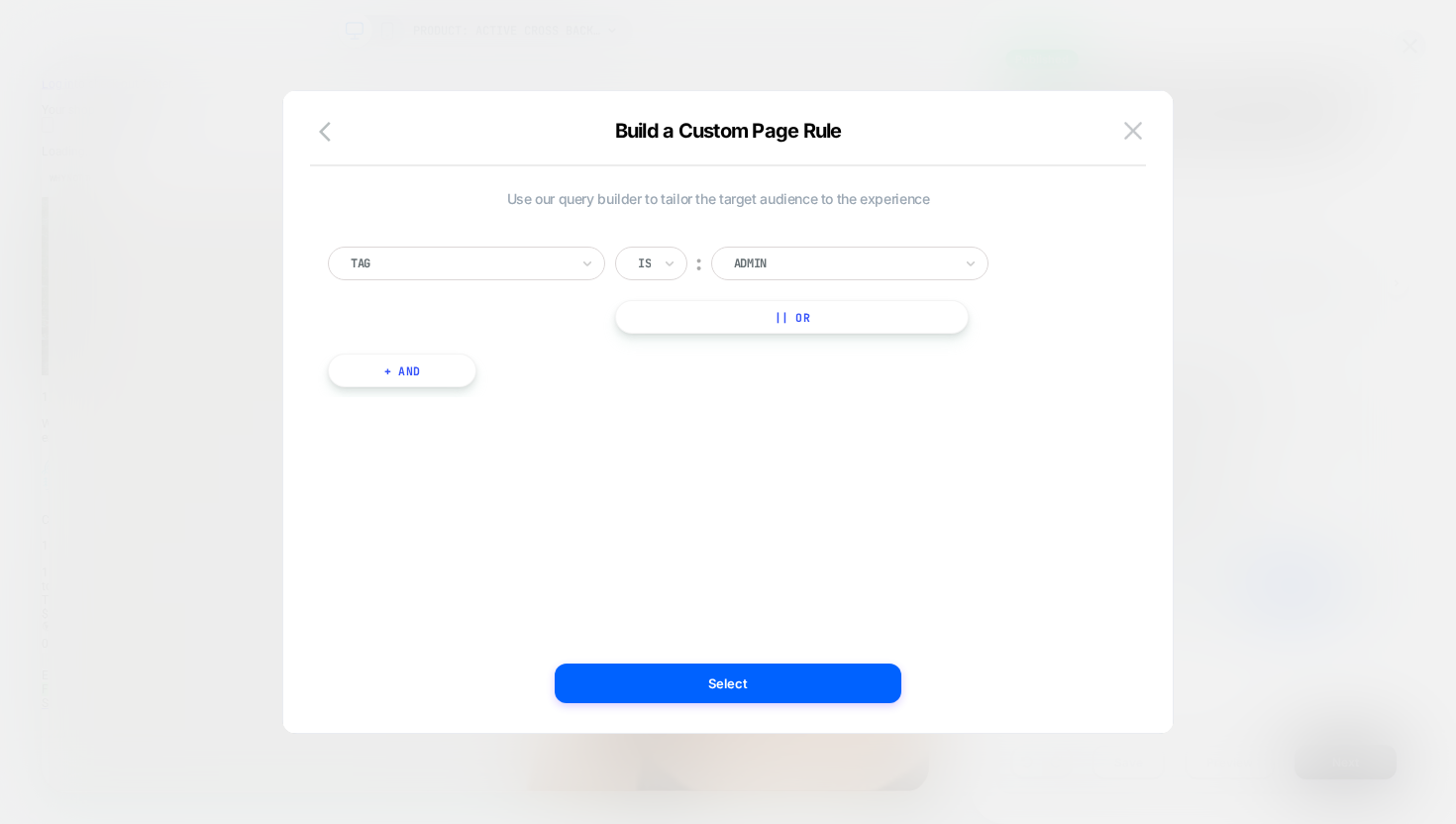 click at bounding box center (843, 263) 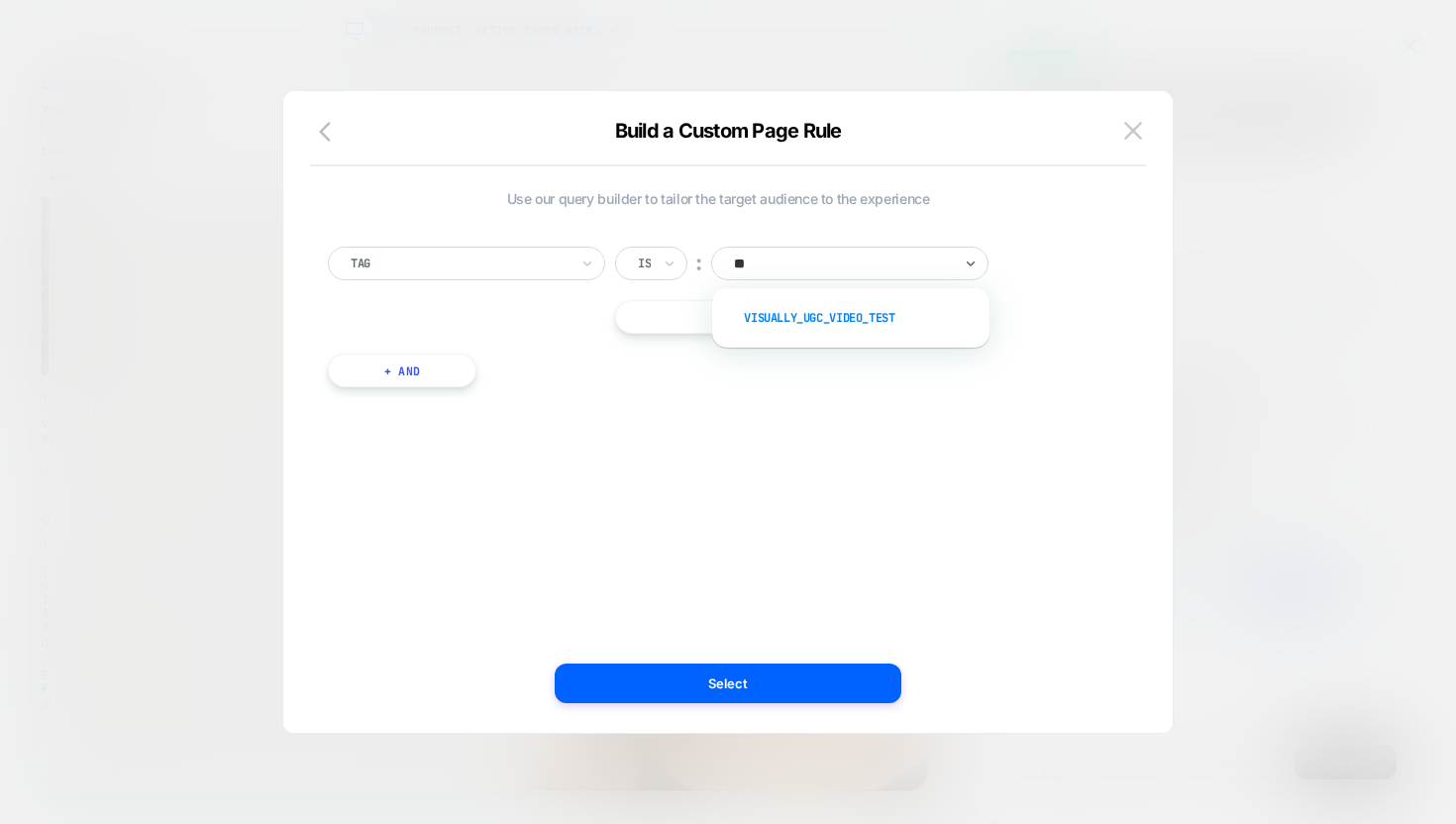click on "Visually_UGC_Video_Test" at bounding box center [861, 318] 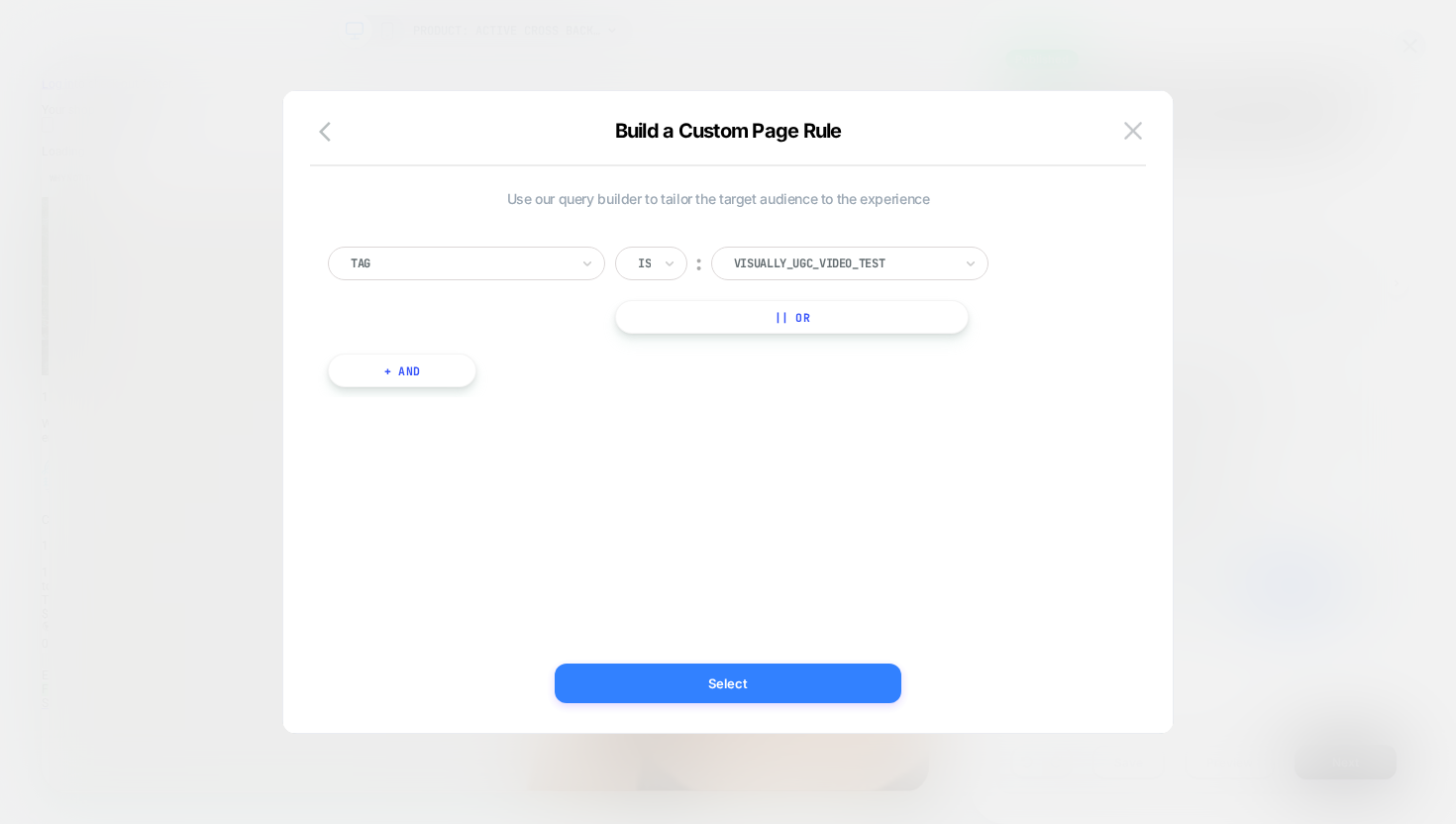 click on "Select" at bounding box center [728, 683] 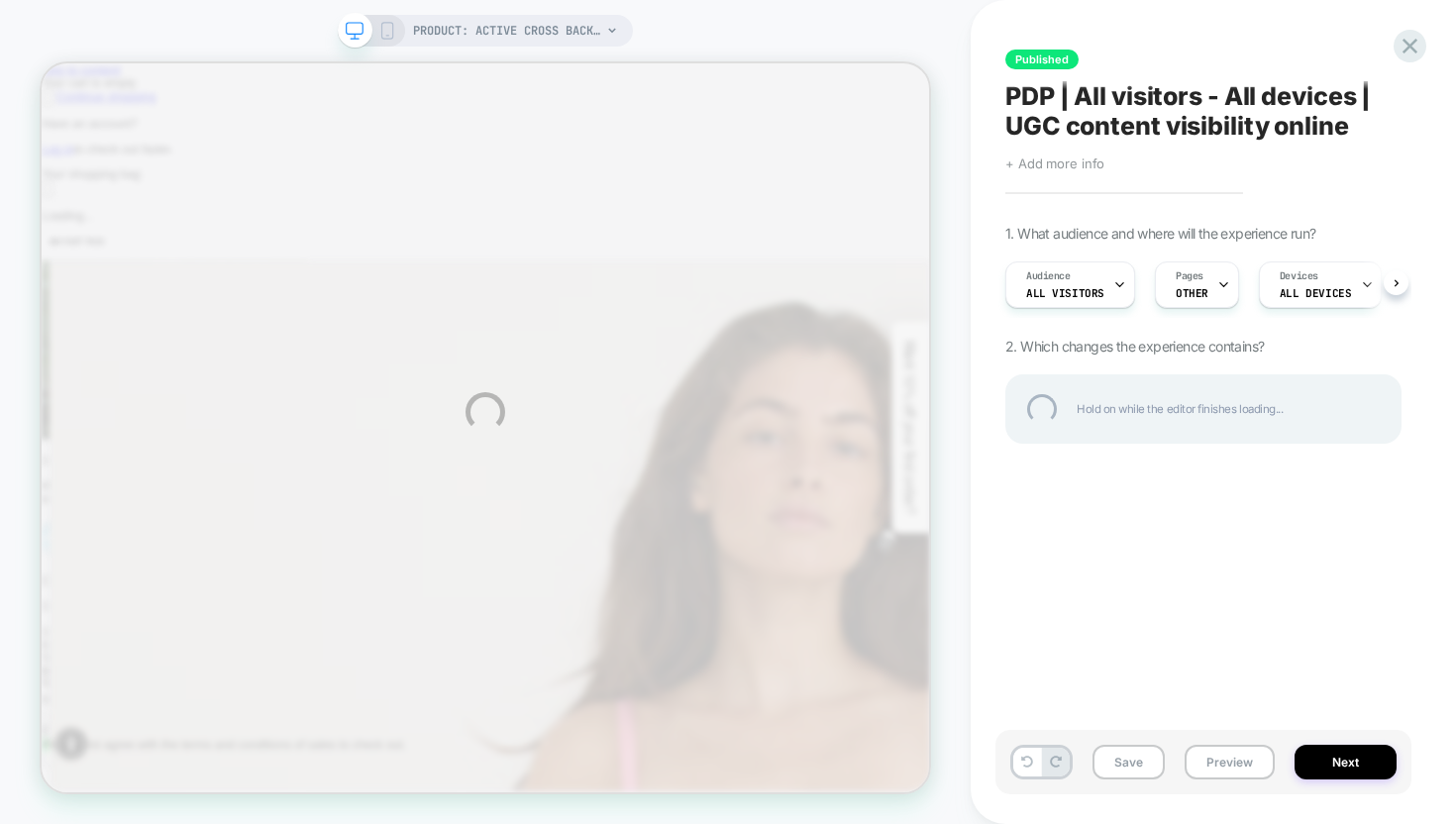 scroll, scrollTop: 0, scrollLeft: 0, axis: both 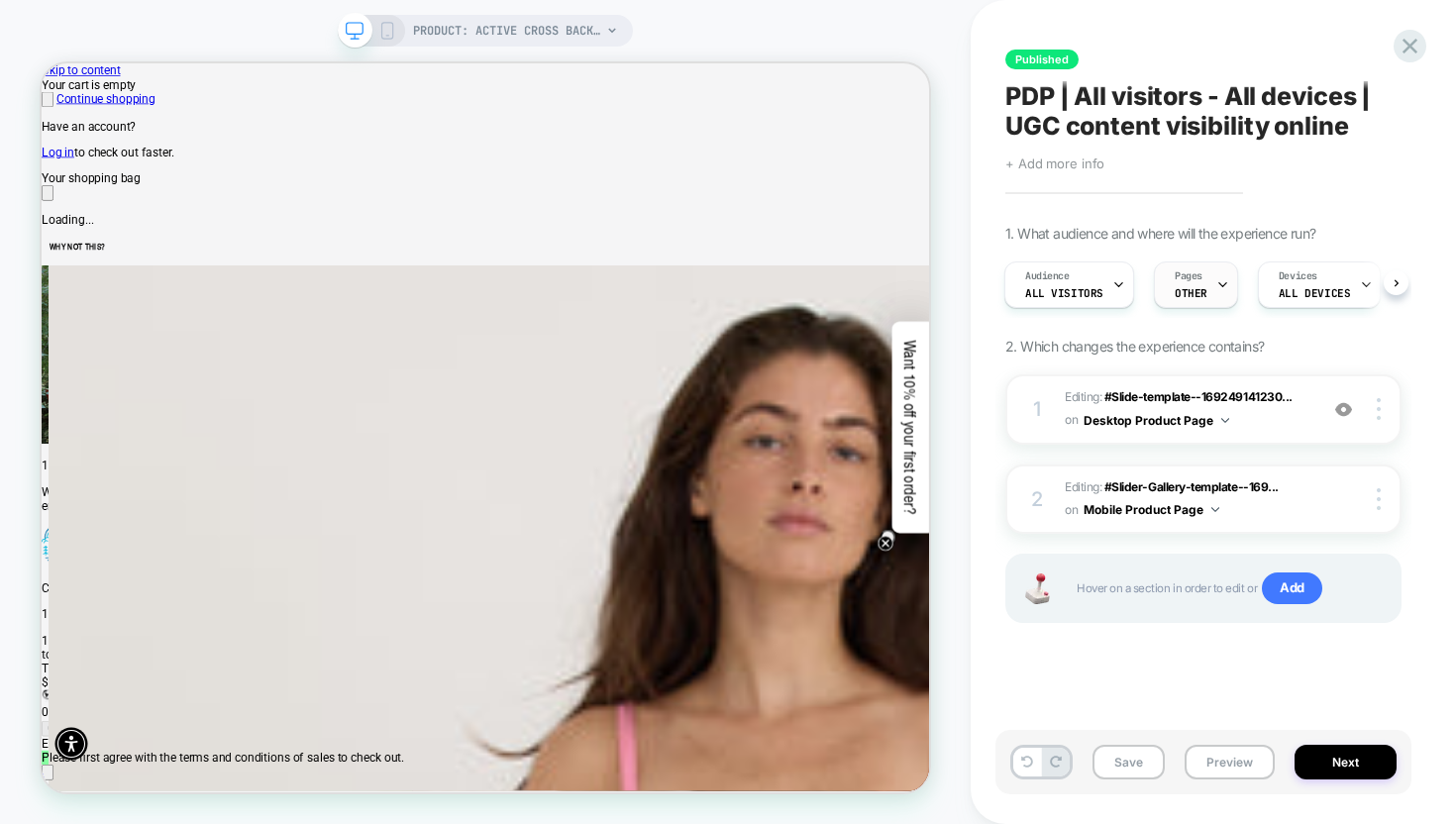 click on "OTHER" at bounding box center (1064, 293) 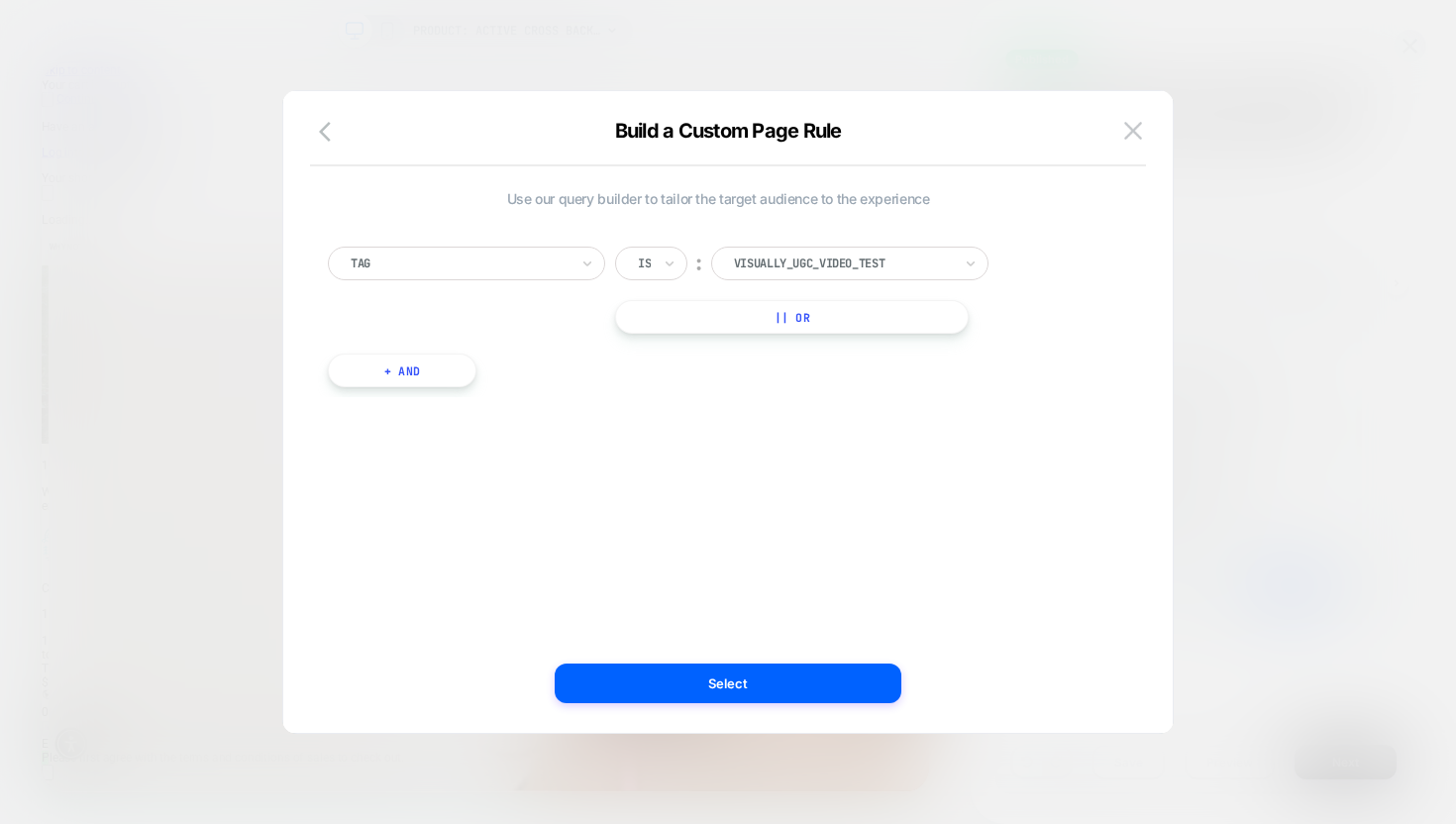 click at bounding box center [728, 412] 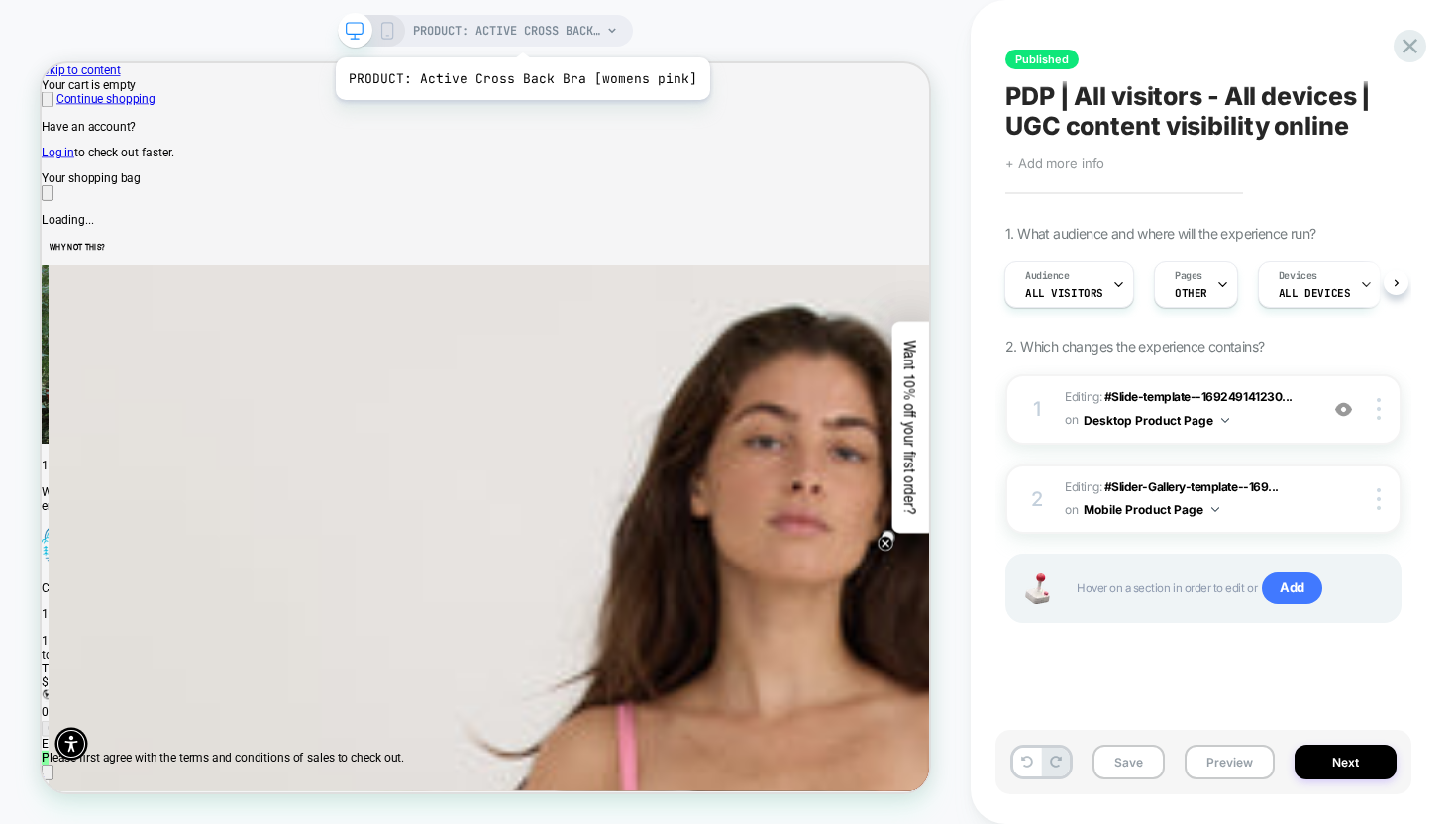 click on "PRODUCT: Active Cross Back Bra [womens pink]" at bounding box center (507, 31) 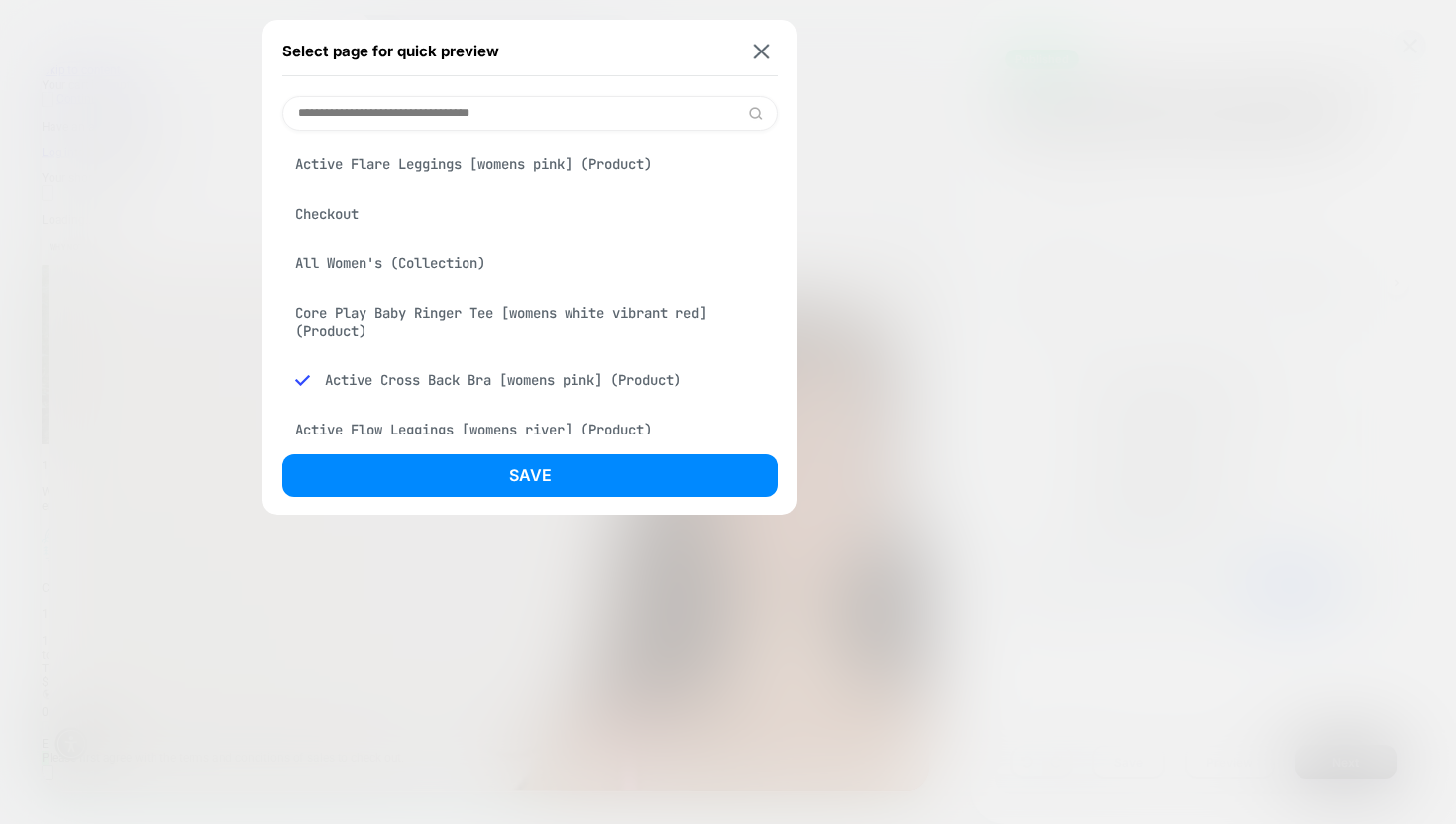 click at bounding box center (530, 113) 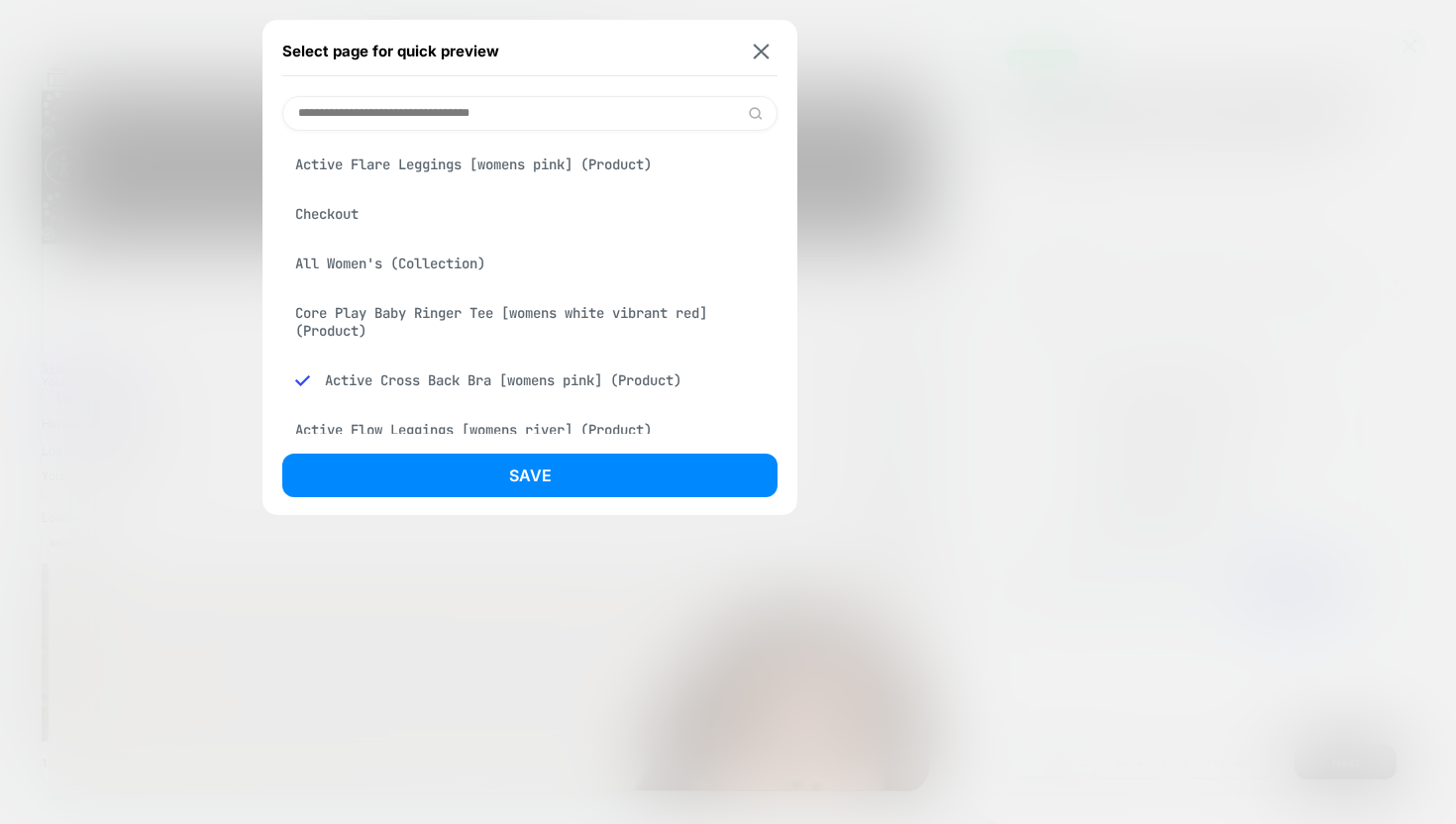 paste on "**********" 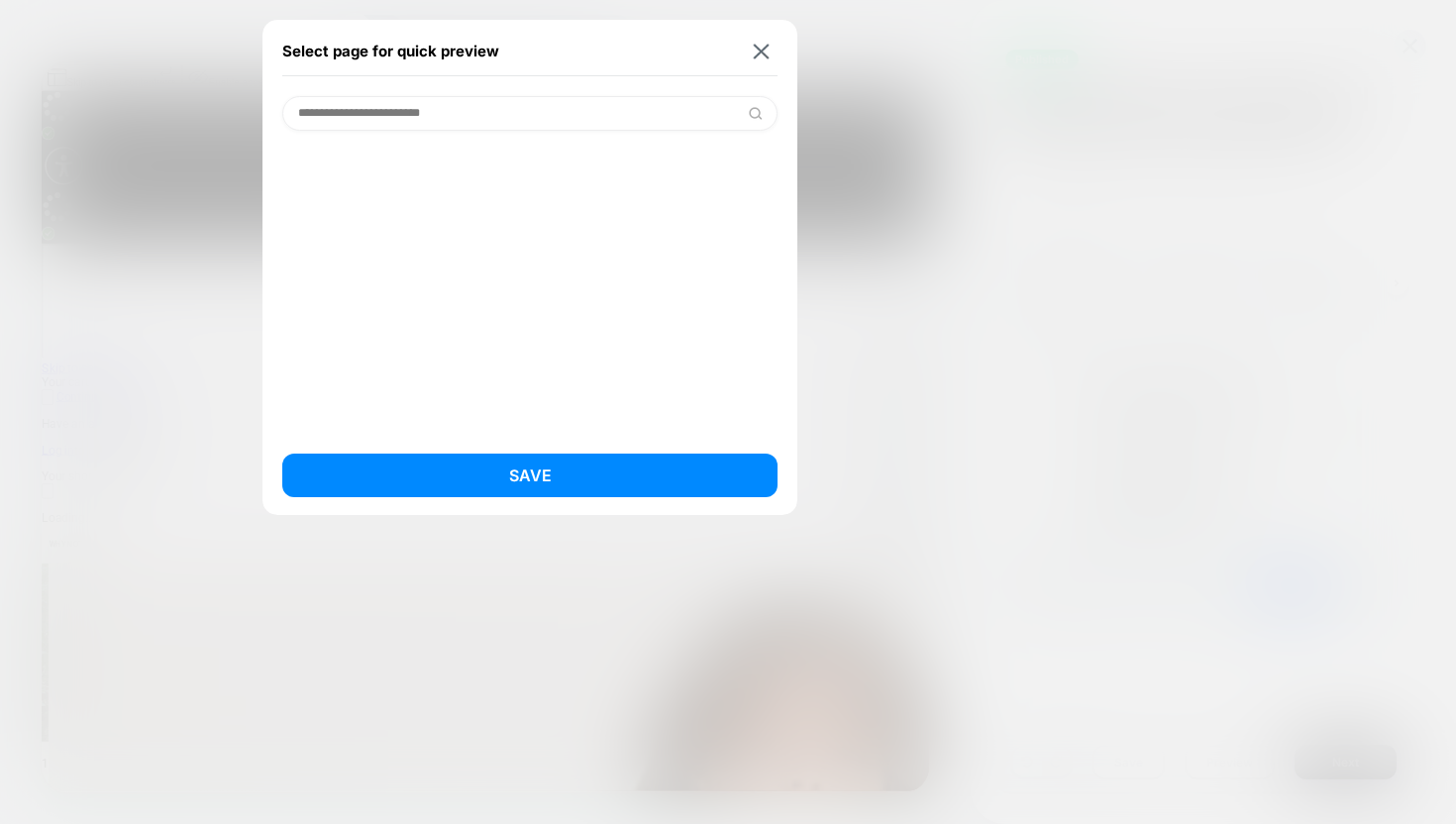 drag, startPoint x: 499, startPoint y: 114, endPoint x: 426, endPoint y: 112, distance: 73.02739 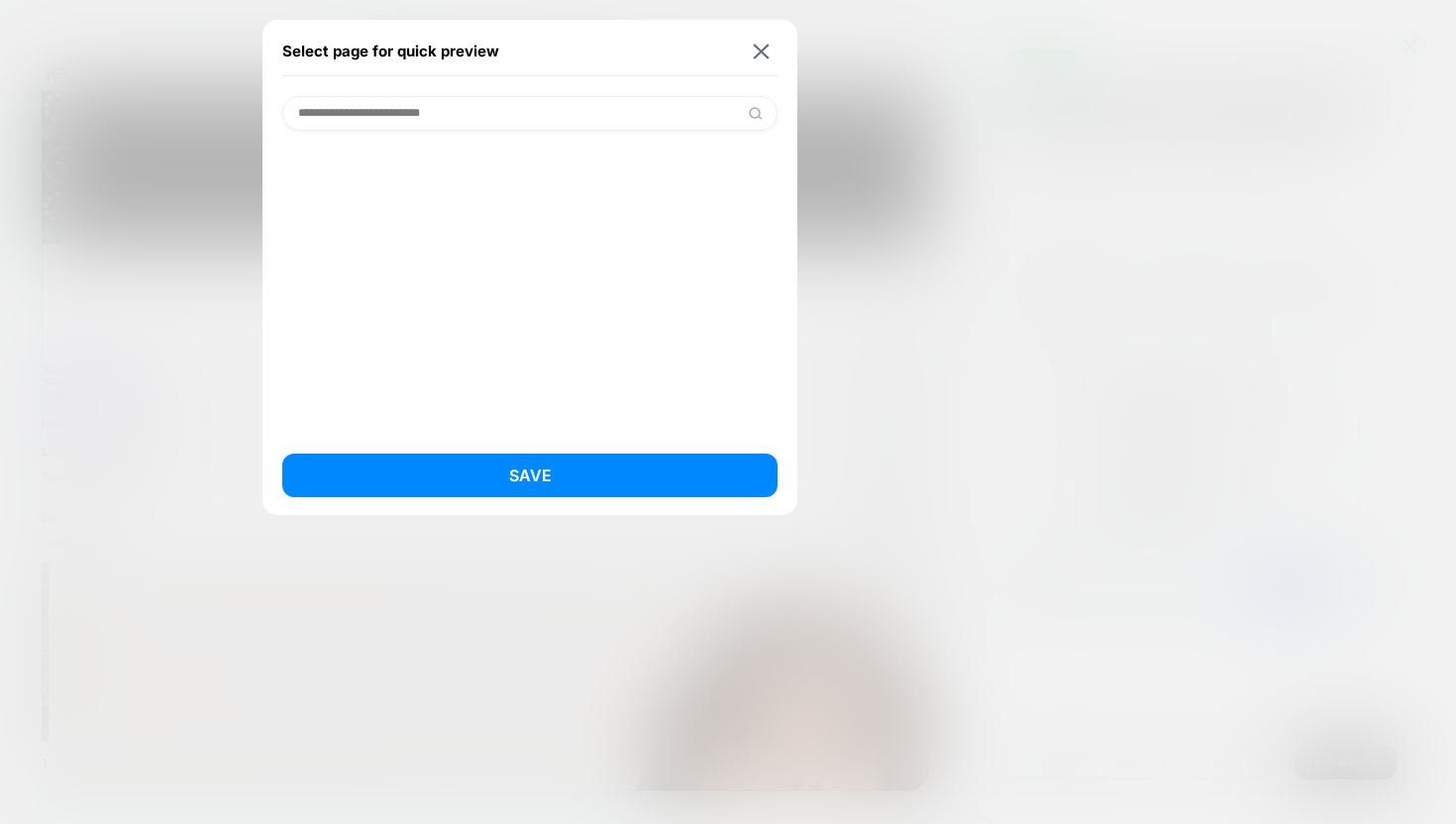 click on "**********" at bounding box center (530, 113) 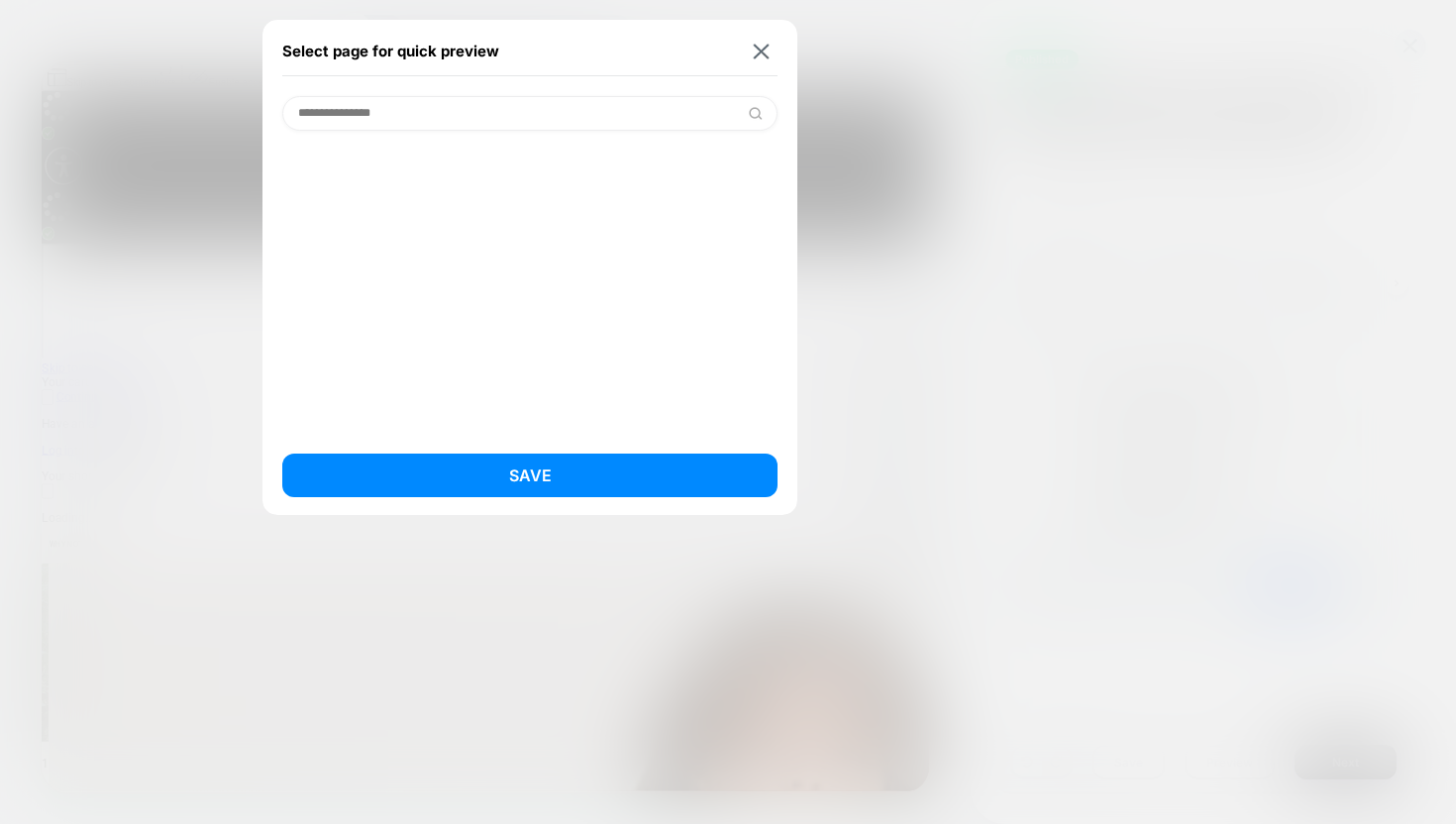 drag, startPoint x: 345, startPoint y: 115, endPoint x: 168, endPoint y: 109, distance: 177.10167 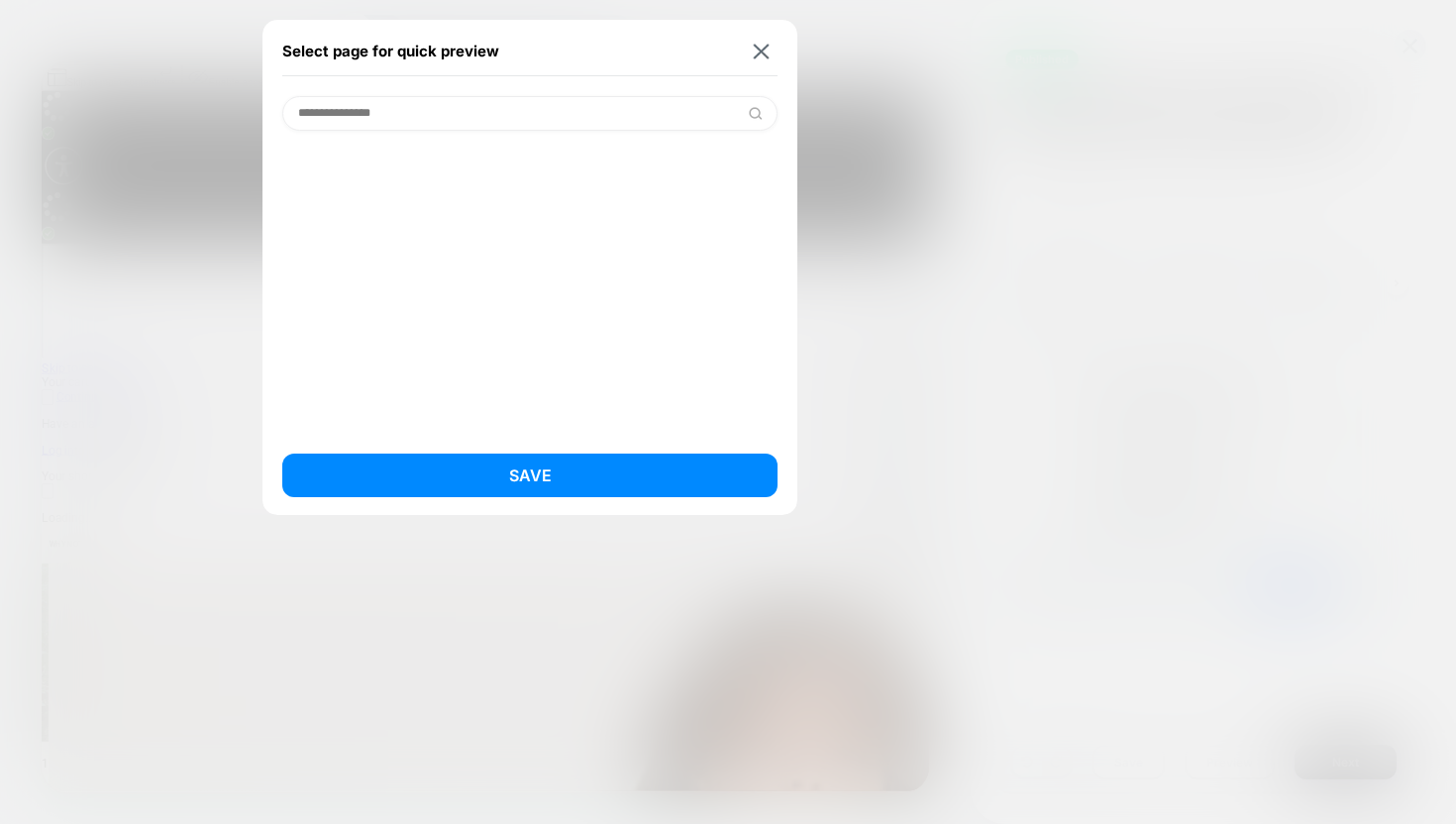 click on "**********" at bounding box center [485, 31] 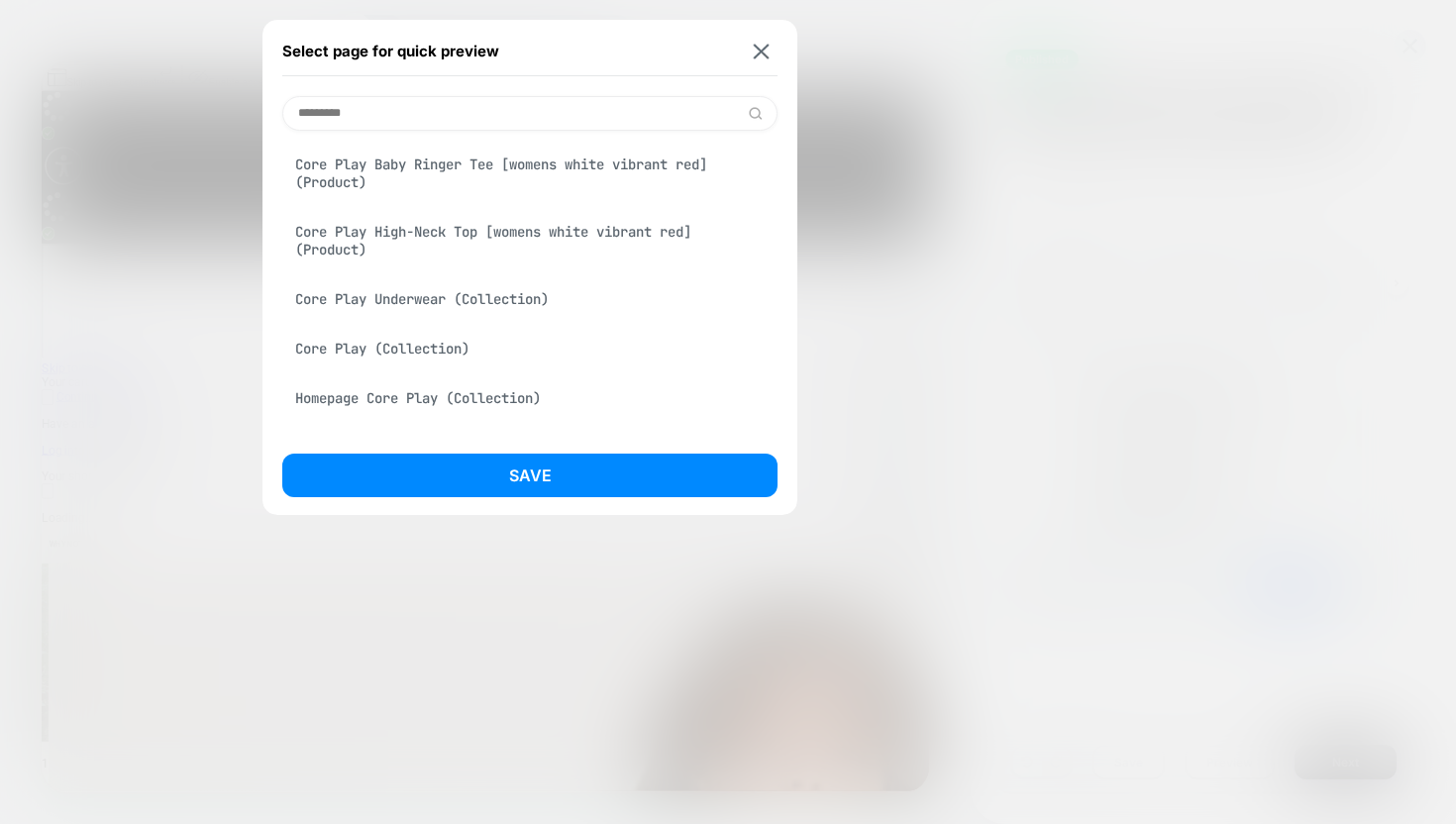 type on "*********" 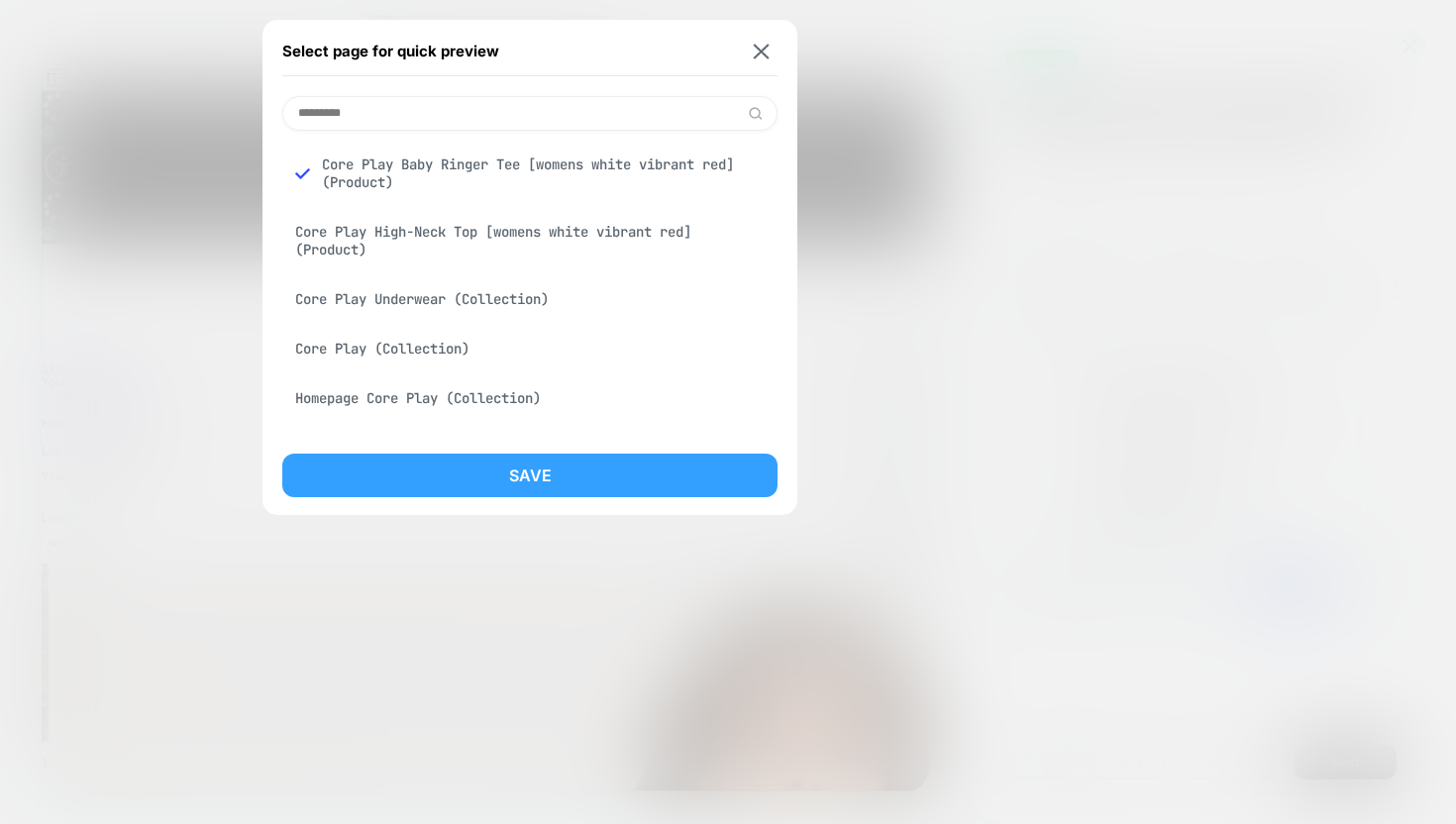 click on "Save" at bounding box center (530, 475) 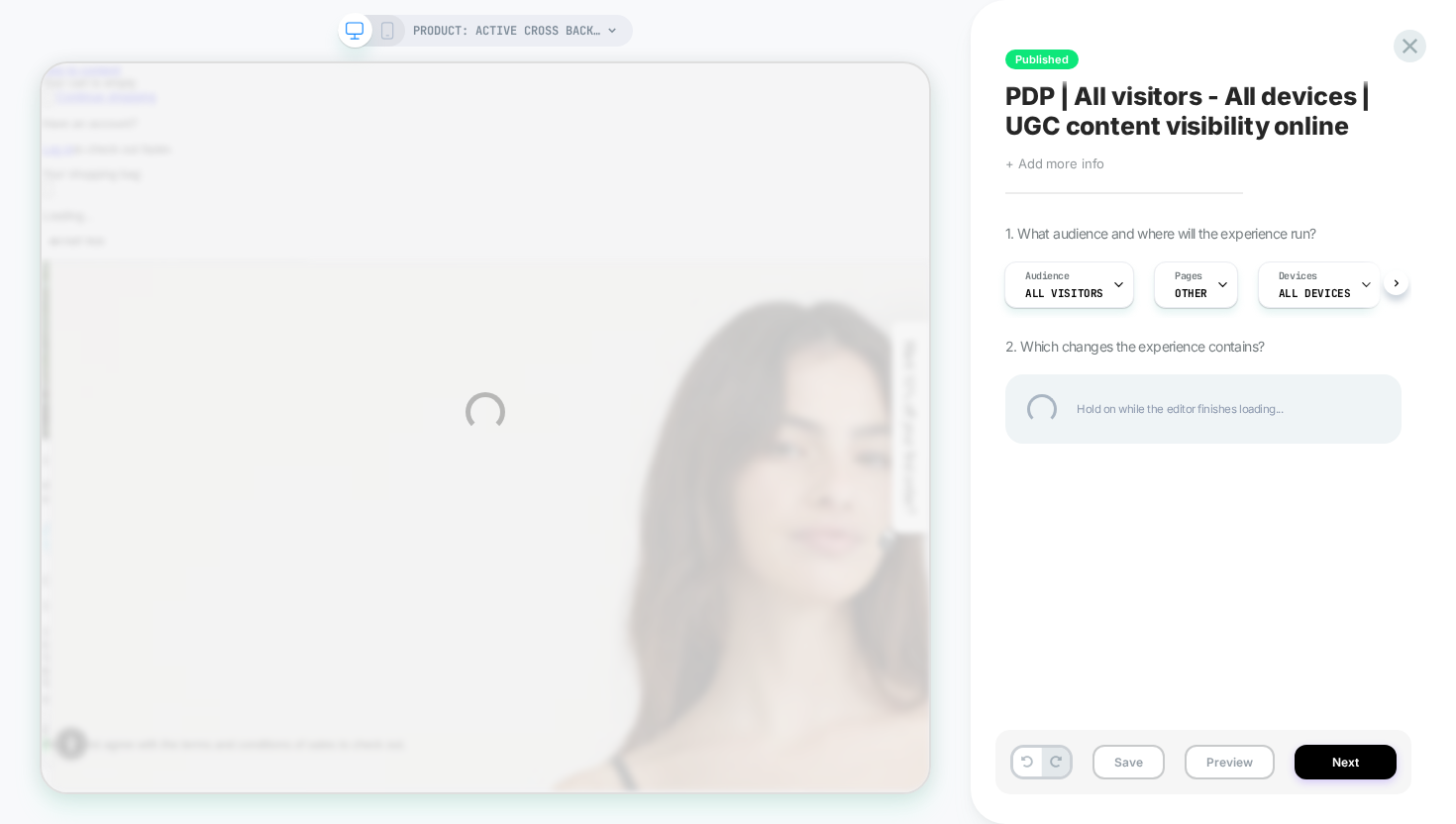 scroll, scrollTop: 0, scrollLeft: 0, axis: both 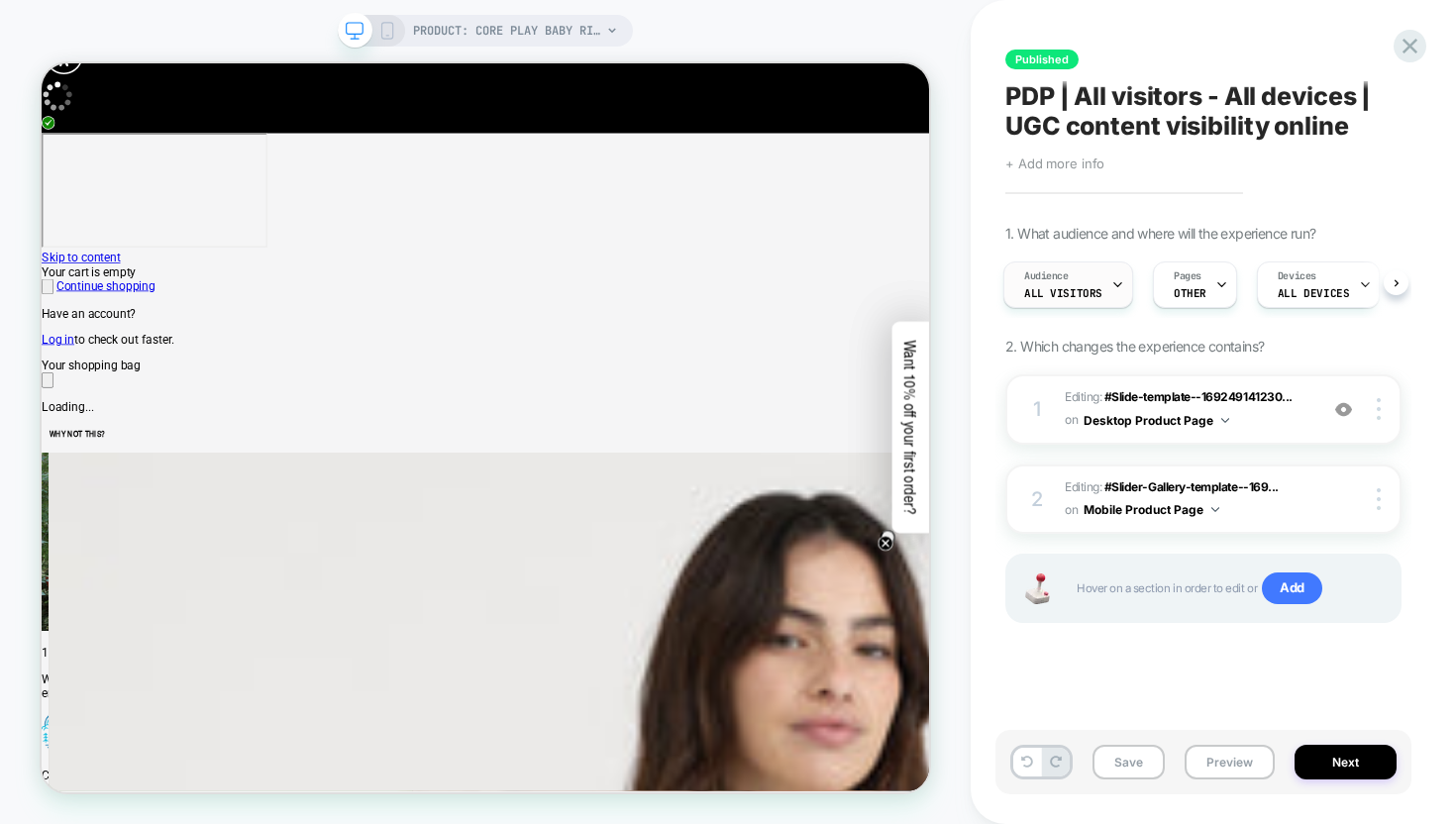 click on "Audience All Visitors" at bounding box center [1063, 284] 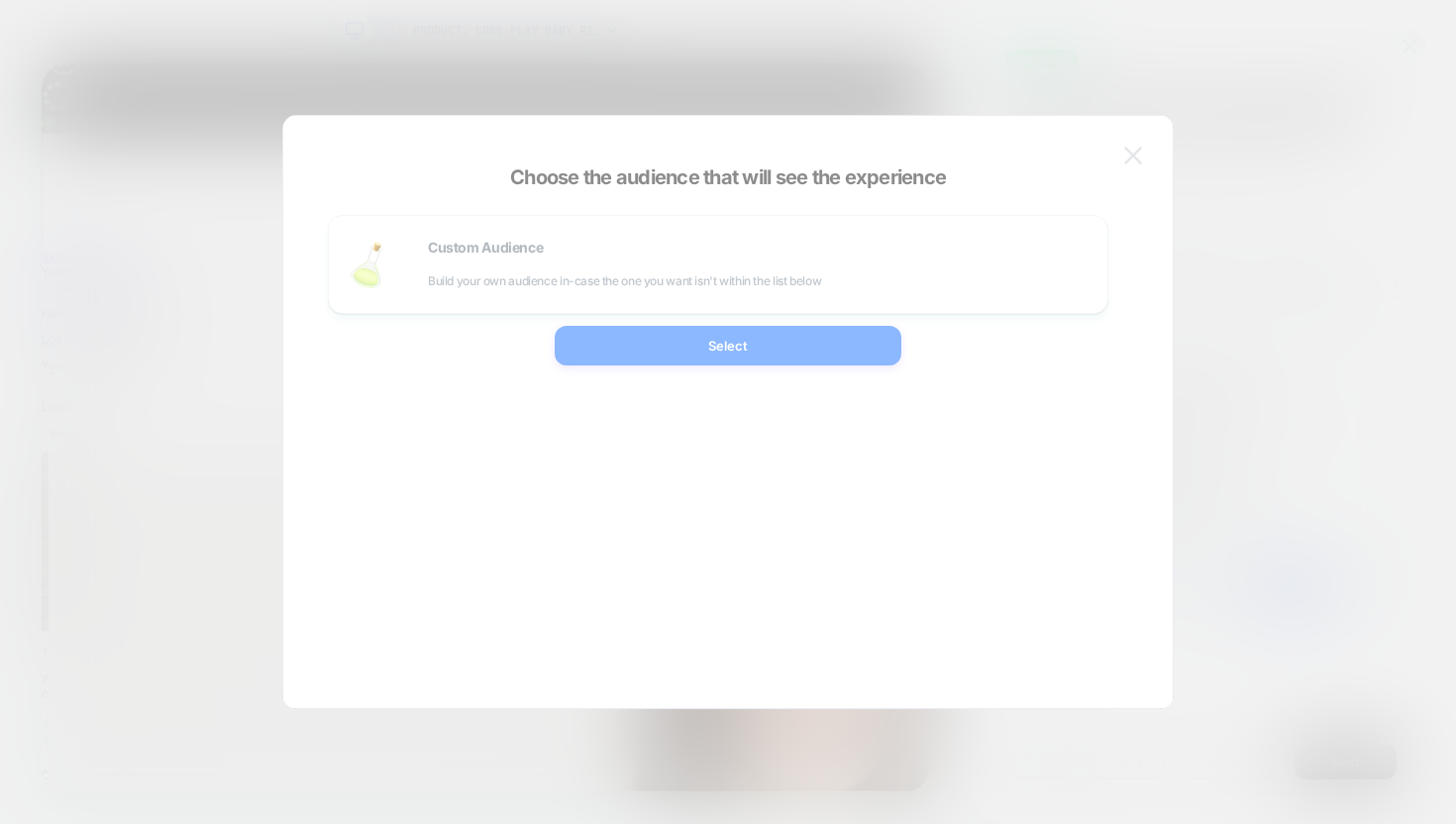 click at bounding box center (728, 412) 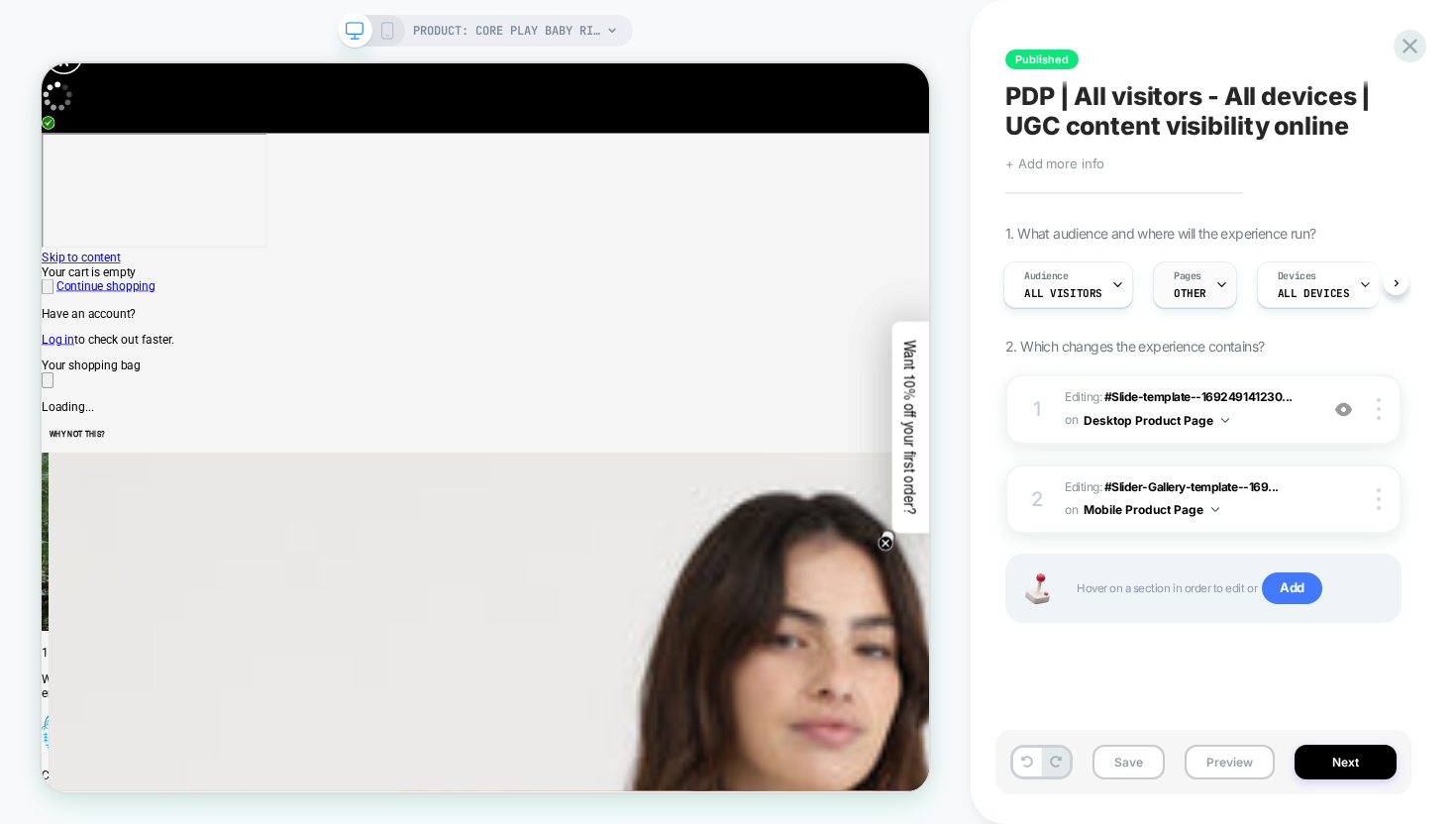 click on "OTHER" at bounding box center (1063, 293) 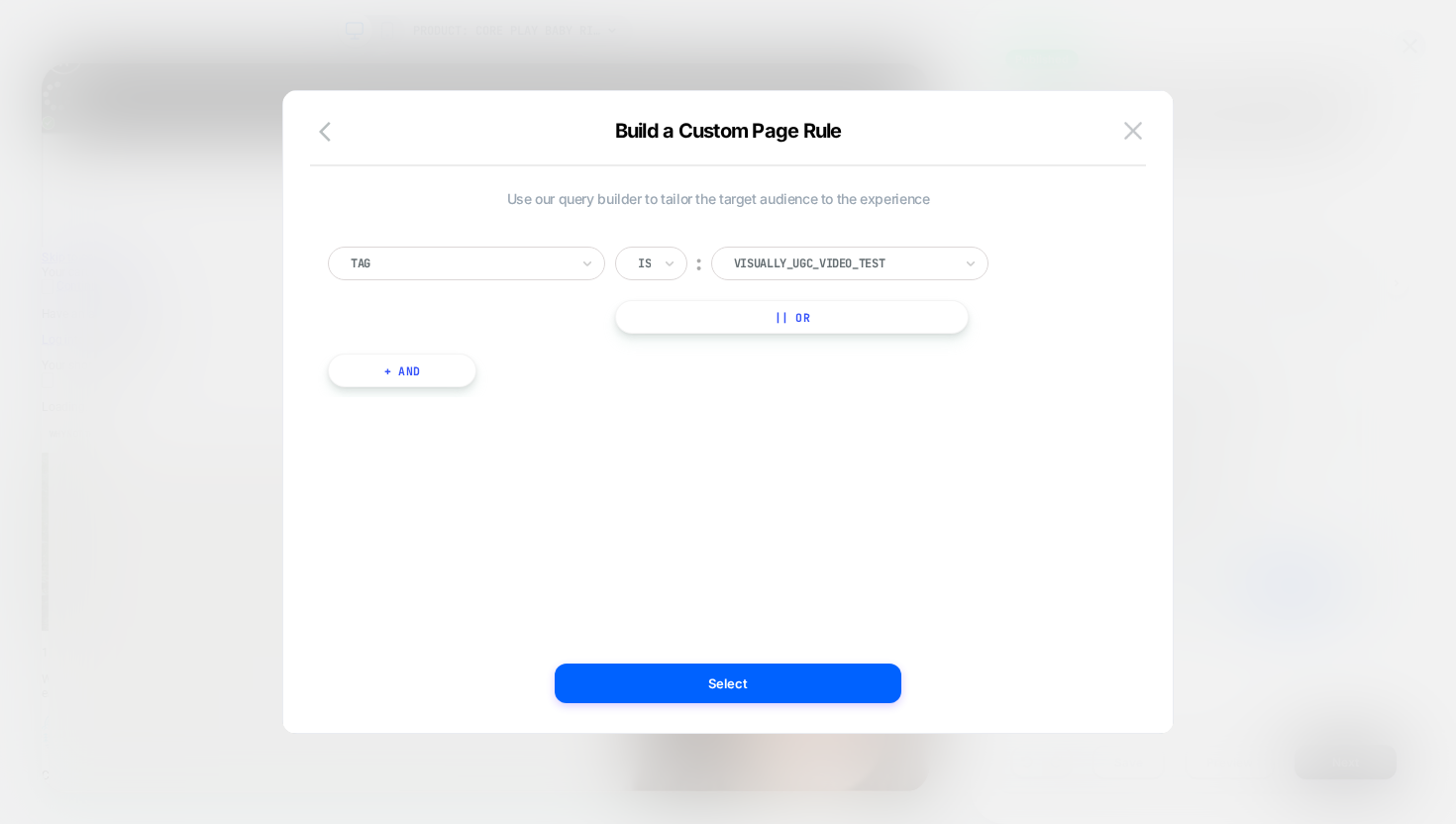 click on "Build a Custom Page Rule" at bounding box center (728, 143) 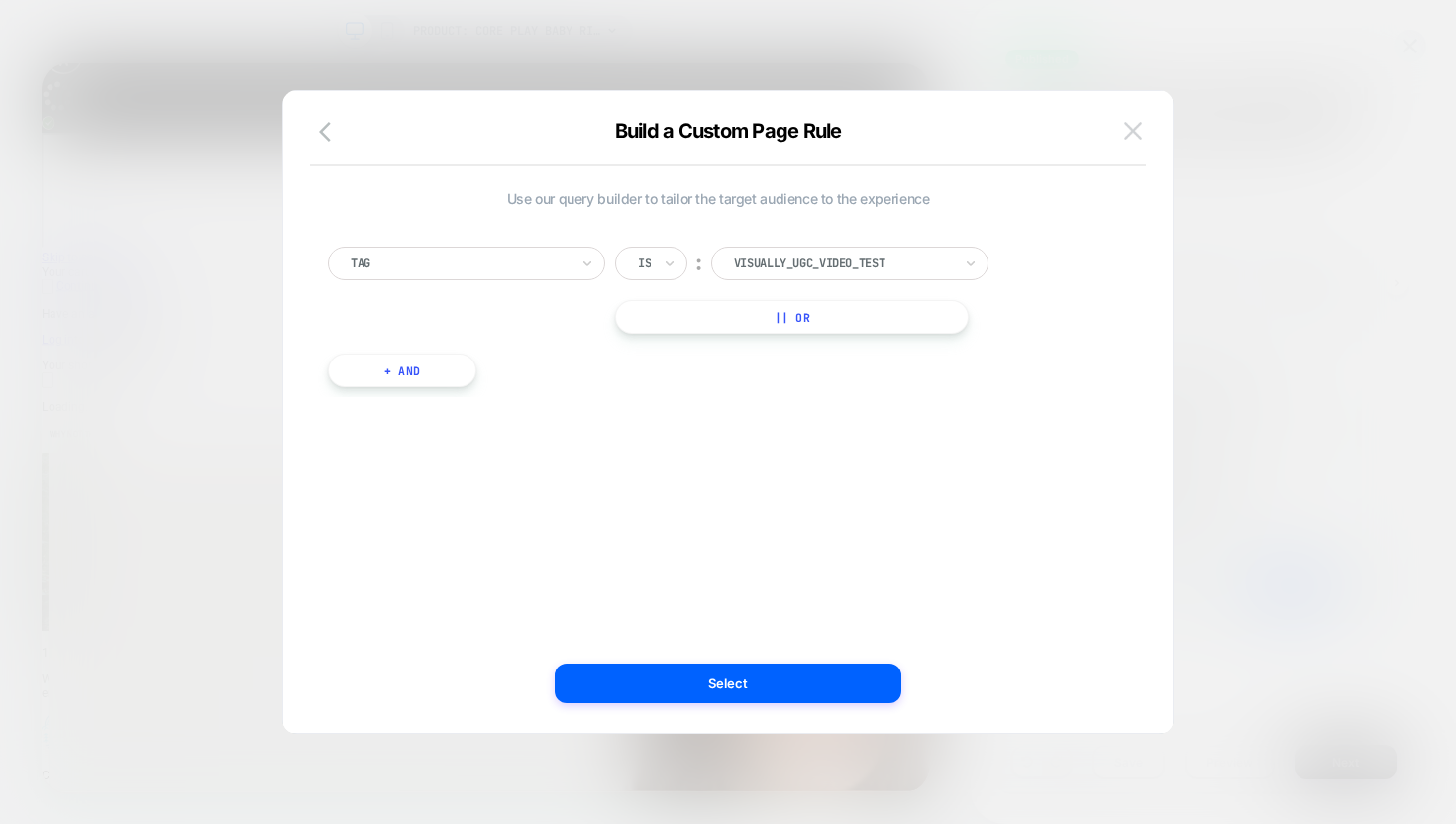 click at bounding box center [1133, 131] 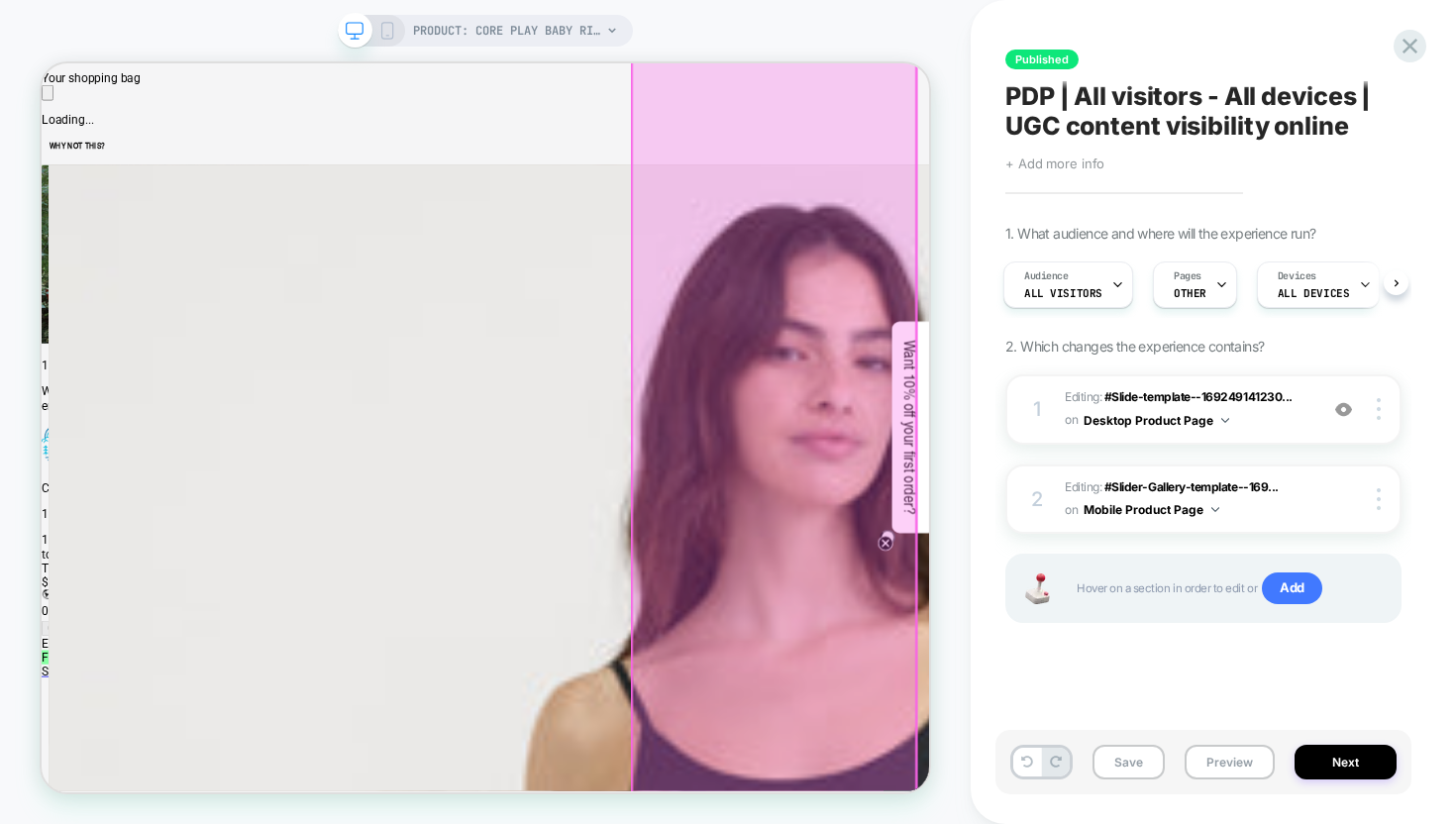 scroll, scrollTop: 532, scrollLeft: 0, axis: vertical 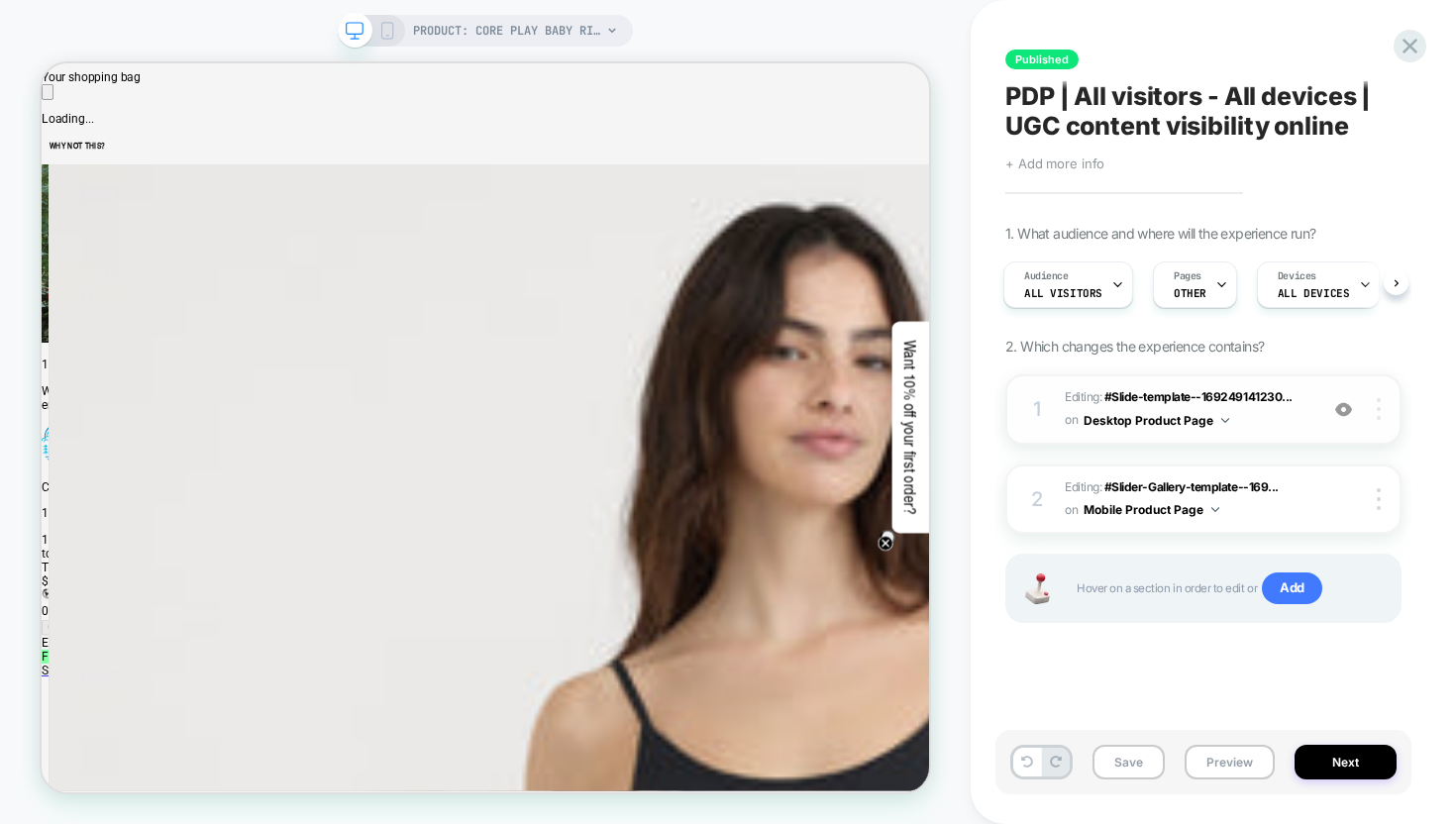 click at bounding box center [1382, 409] 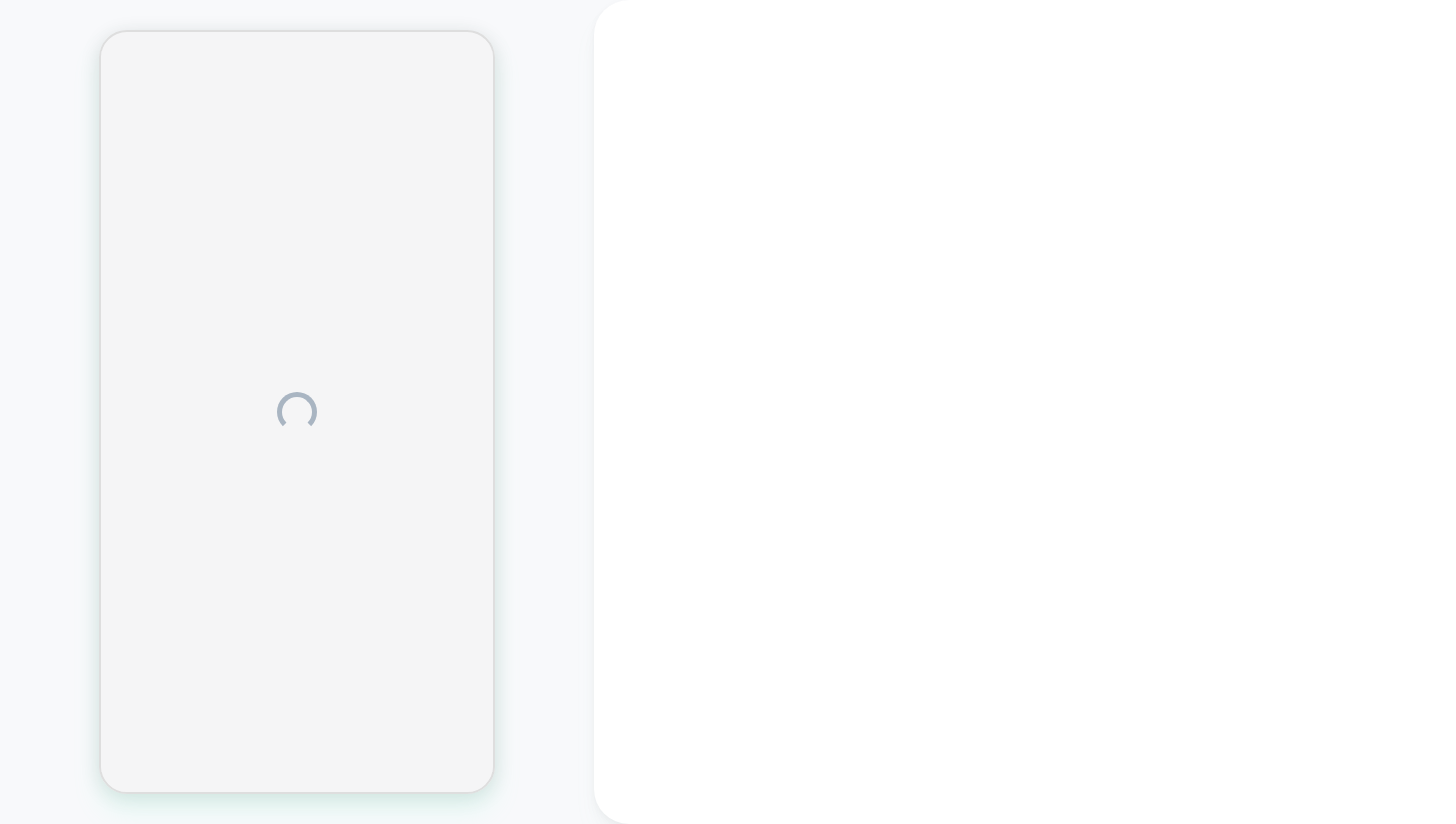 scroll, scrollTop: 0, scrollLeft: 0, axis: both 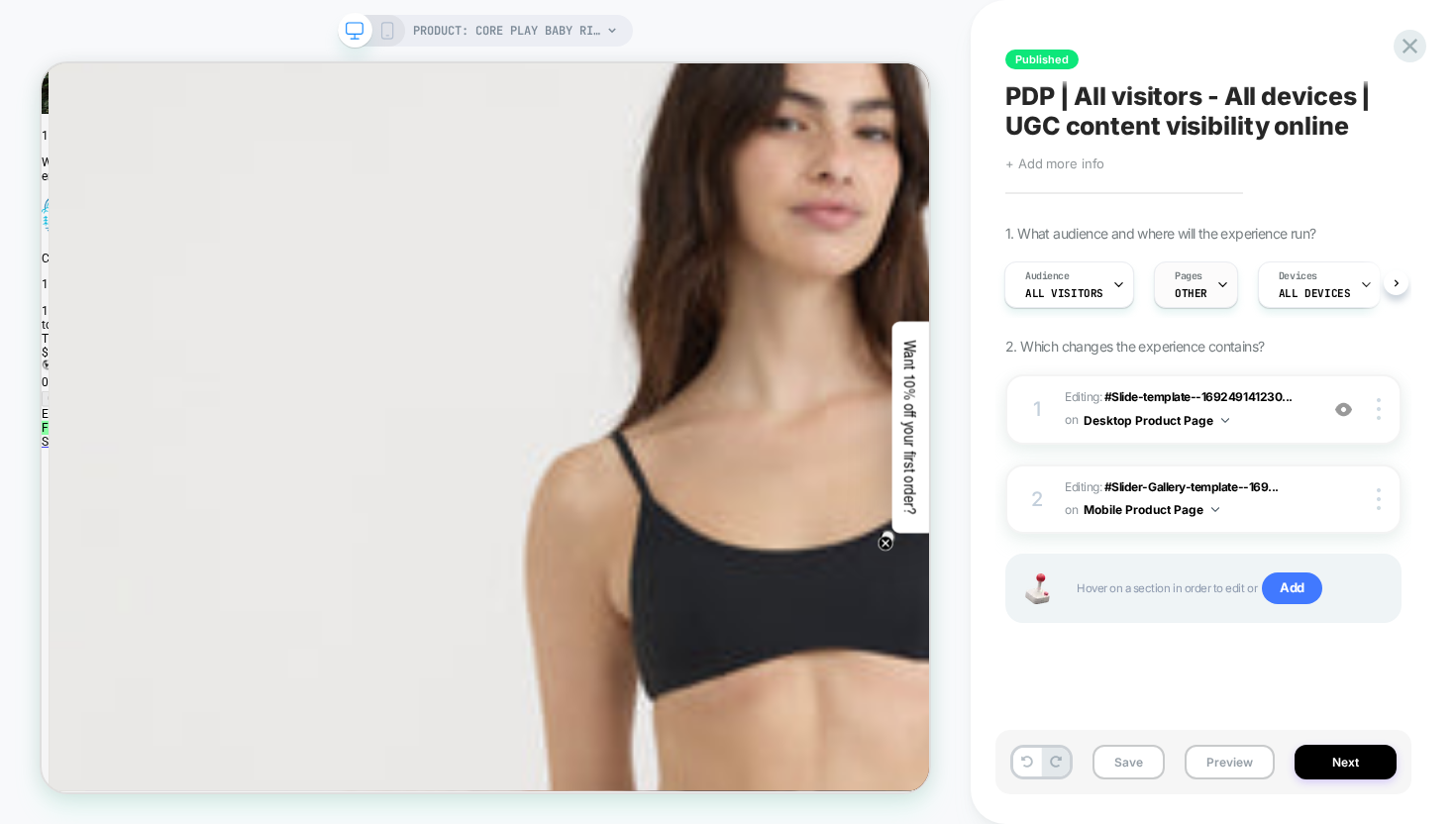 click on "Pages OTHER" at bounding box center [1064, 284] 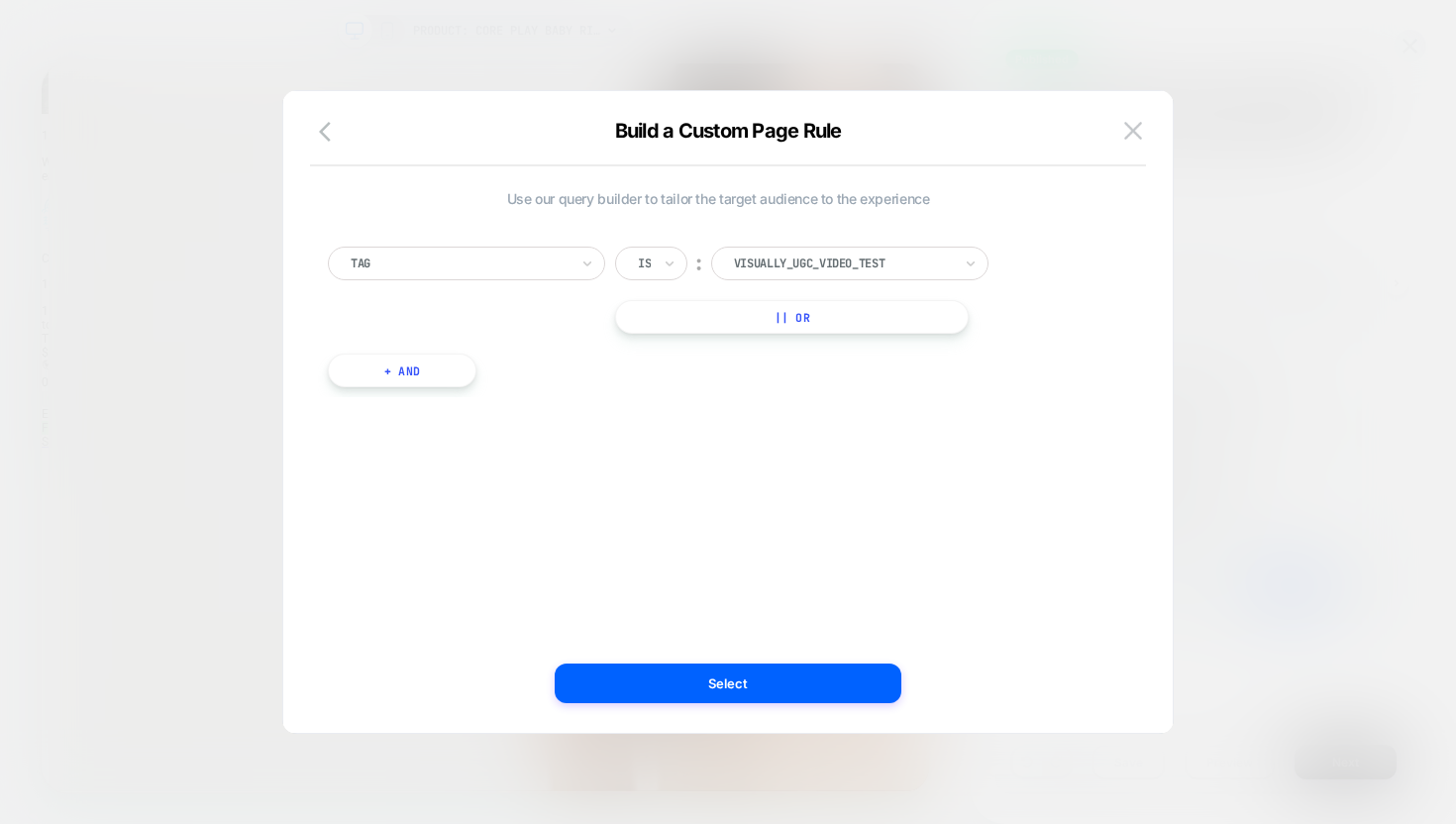 click at bounding box center [728, 412] 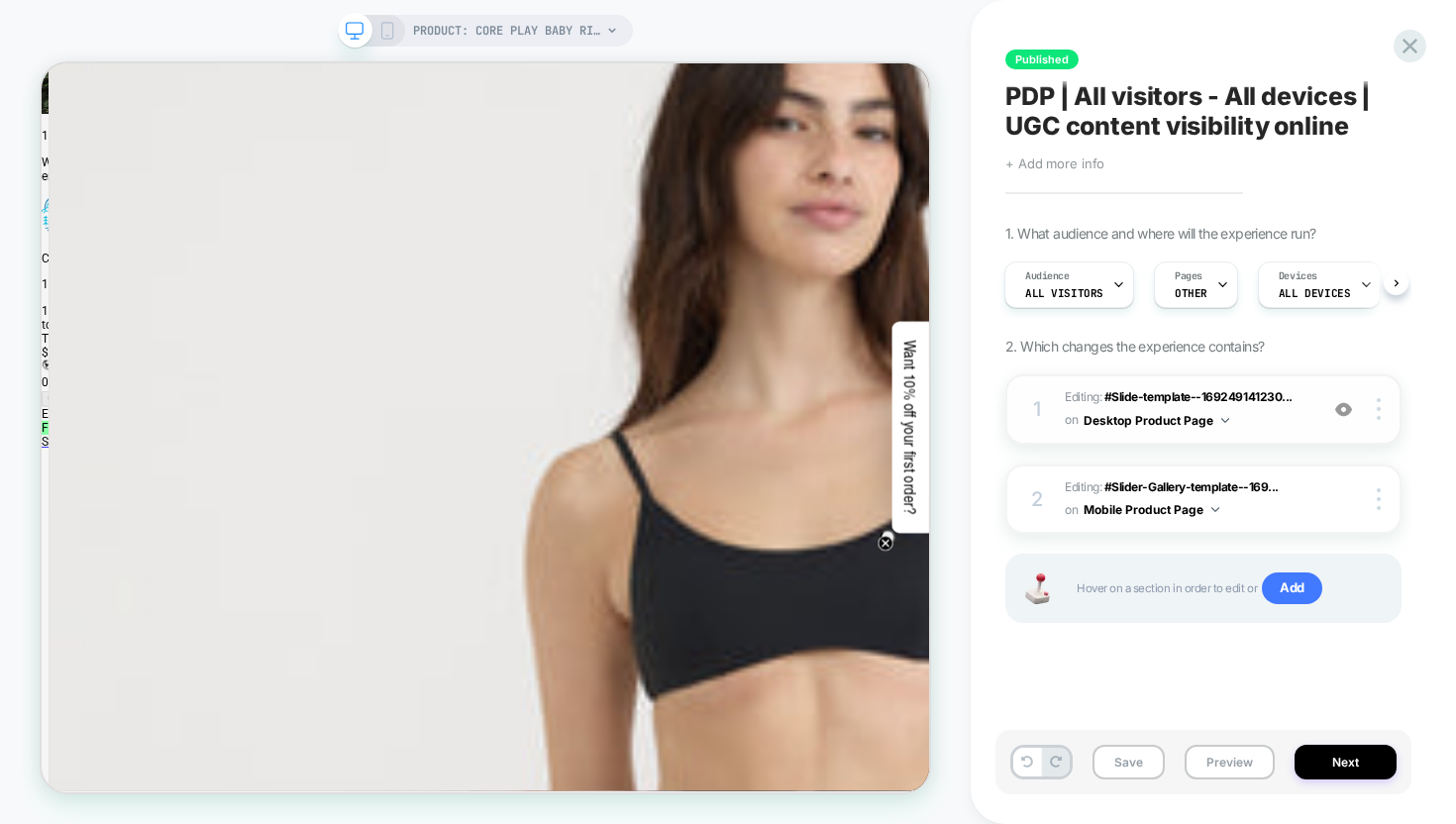 click at bounding box center [1343, 409] 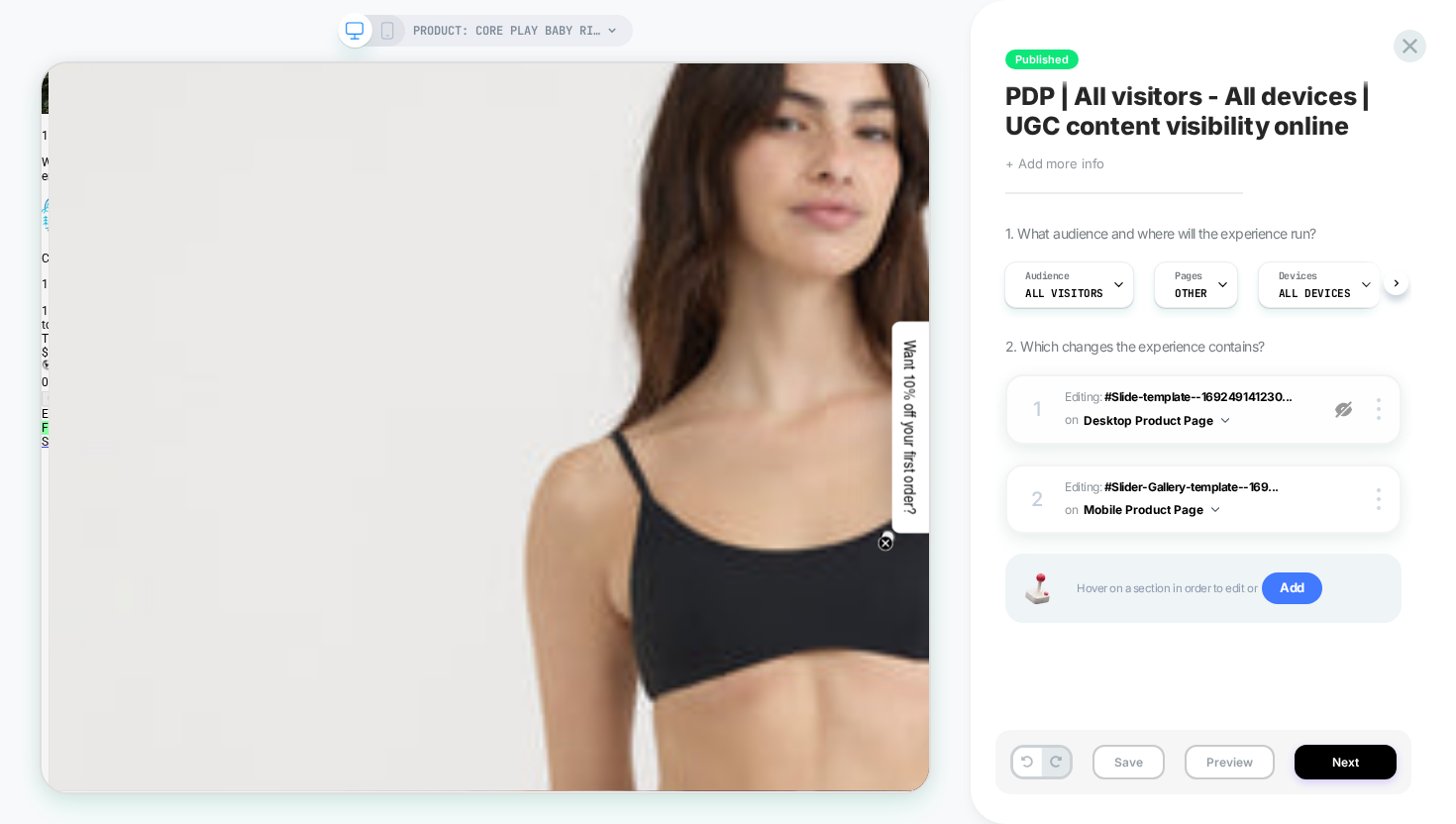 click at bounding box center [1343, 409] 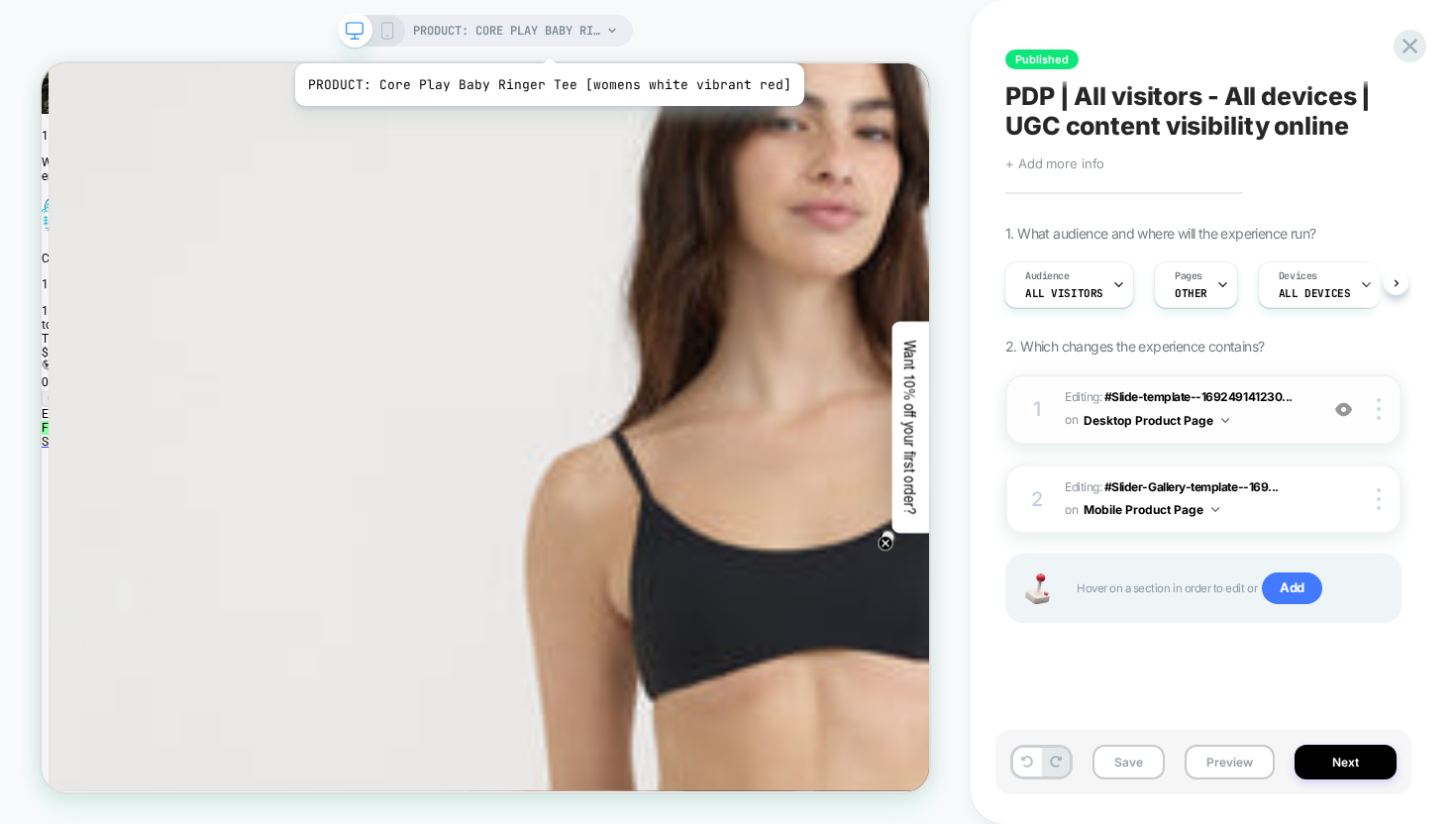 click on "PRODUCT: Core Play Baby Ringer Tee [womens white vibrant red]" at bounding box center (507, 31) 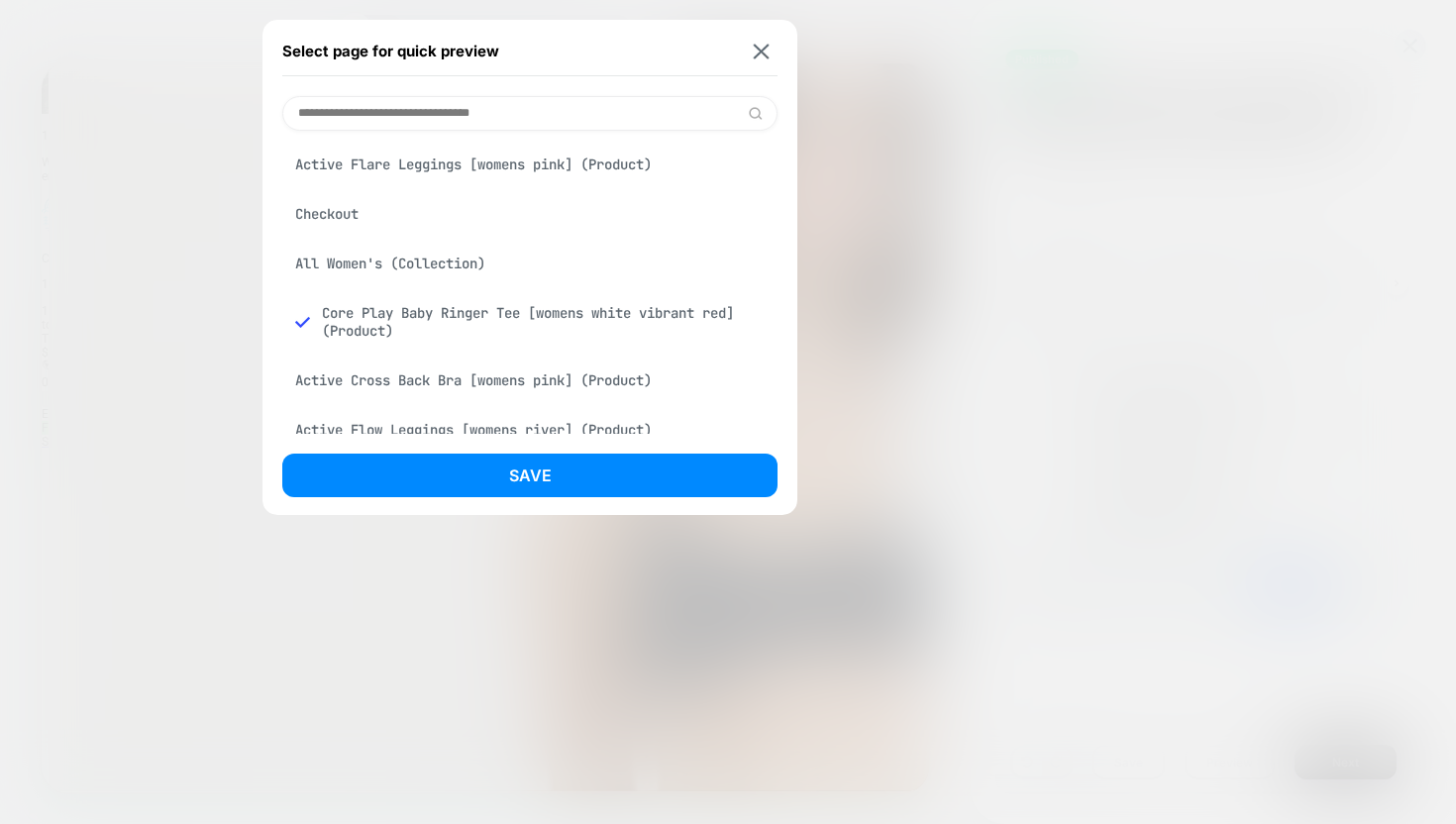 click at bounding box center [530, 113] 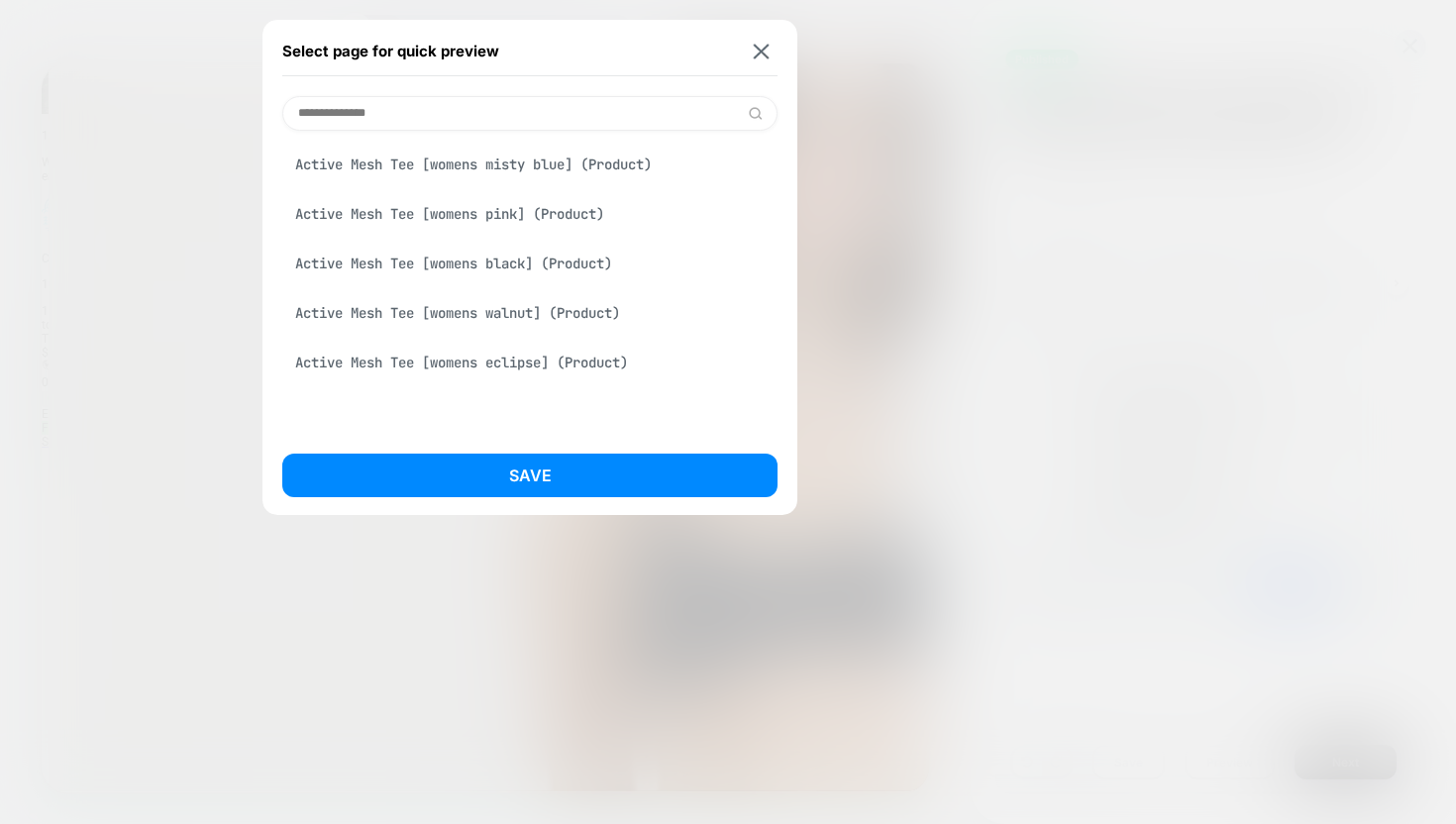 type on "**********" 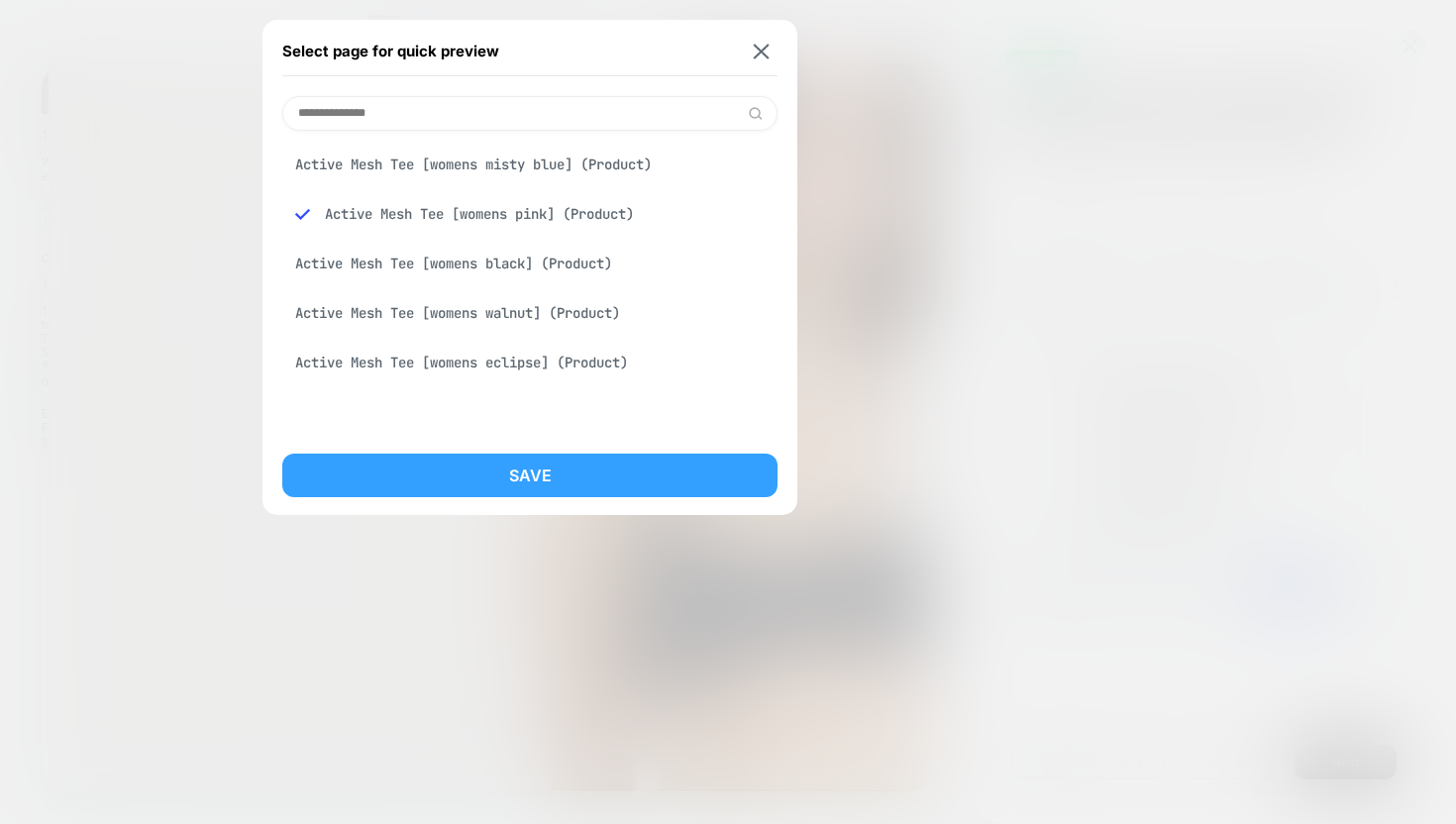 click on "Save" at bounding box center (530, 475) 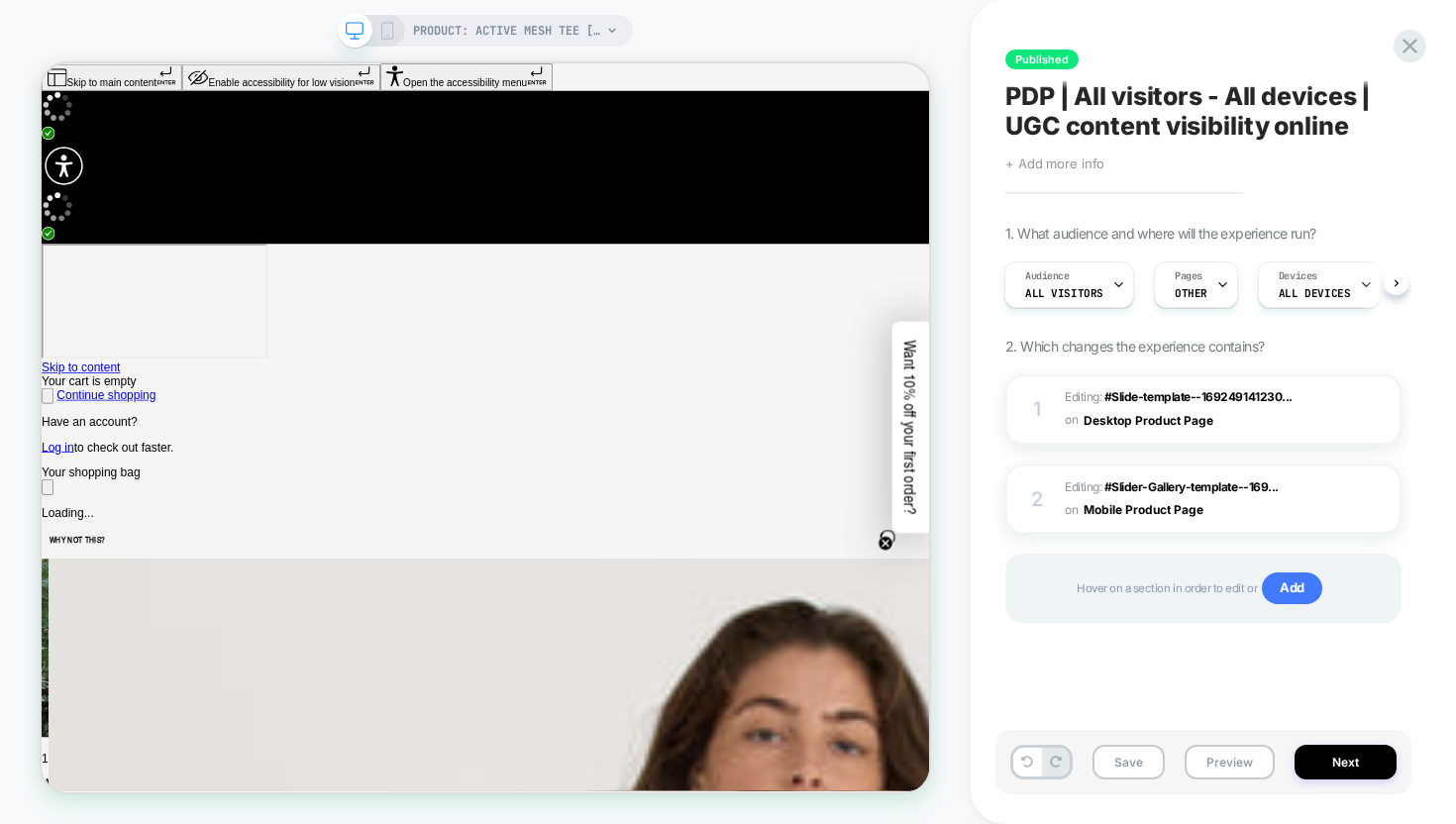 scroll, scrollTop: 0, scrollLeft: 0, axis: both 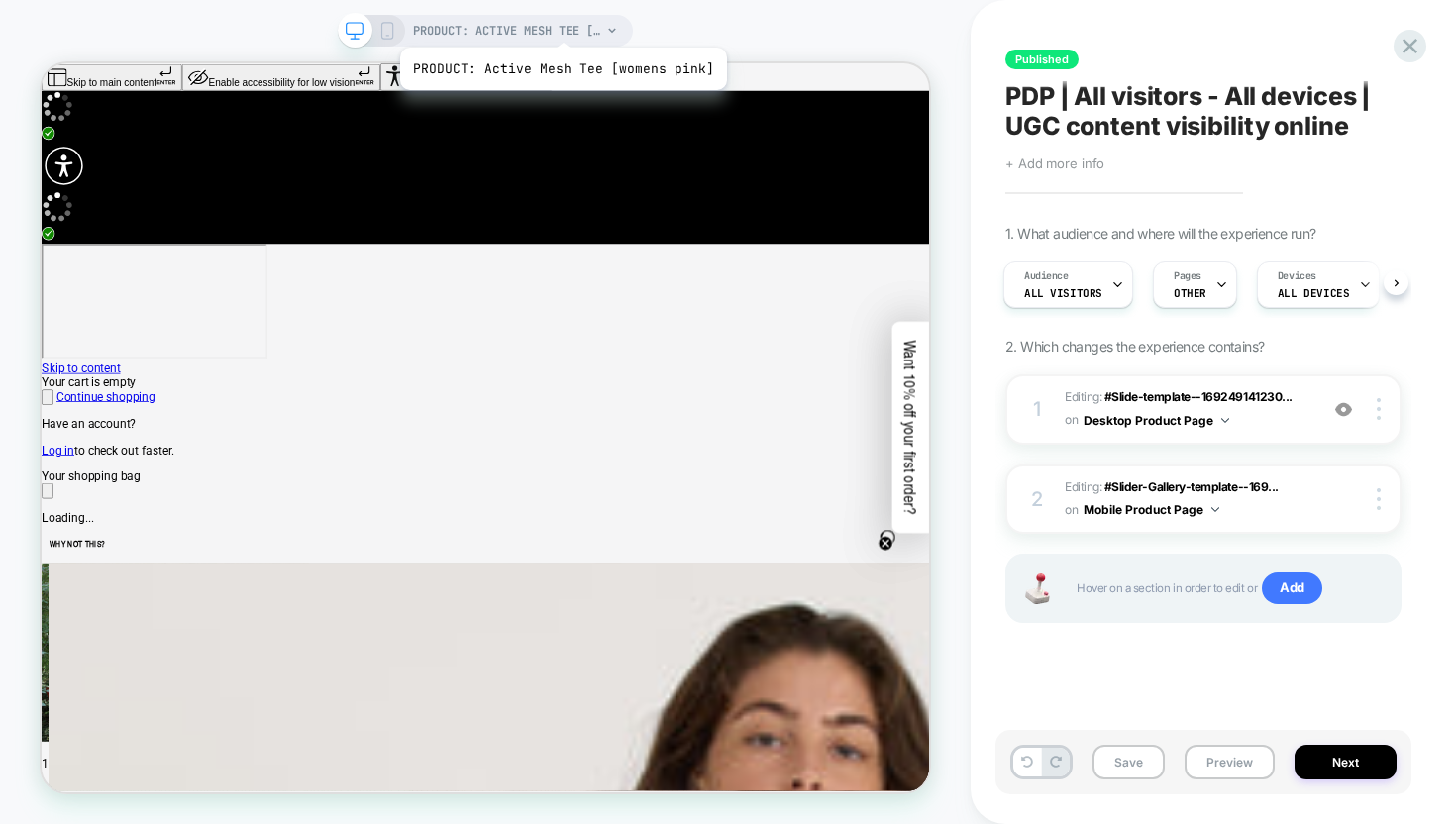 click on "PRODUCT: Active Mesh Tee [womens pink]" at bounding box center [507, 31] 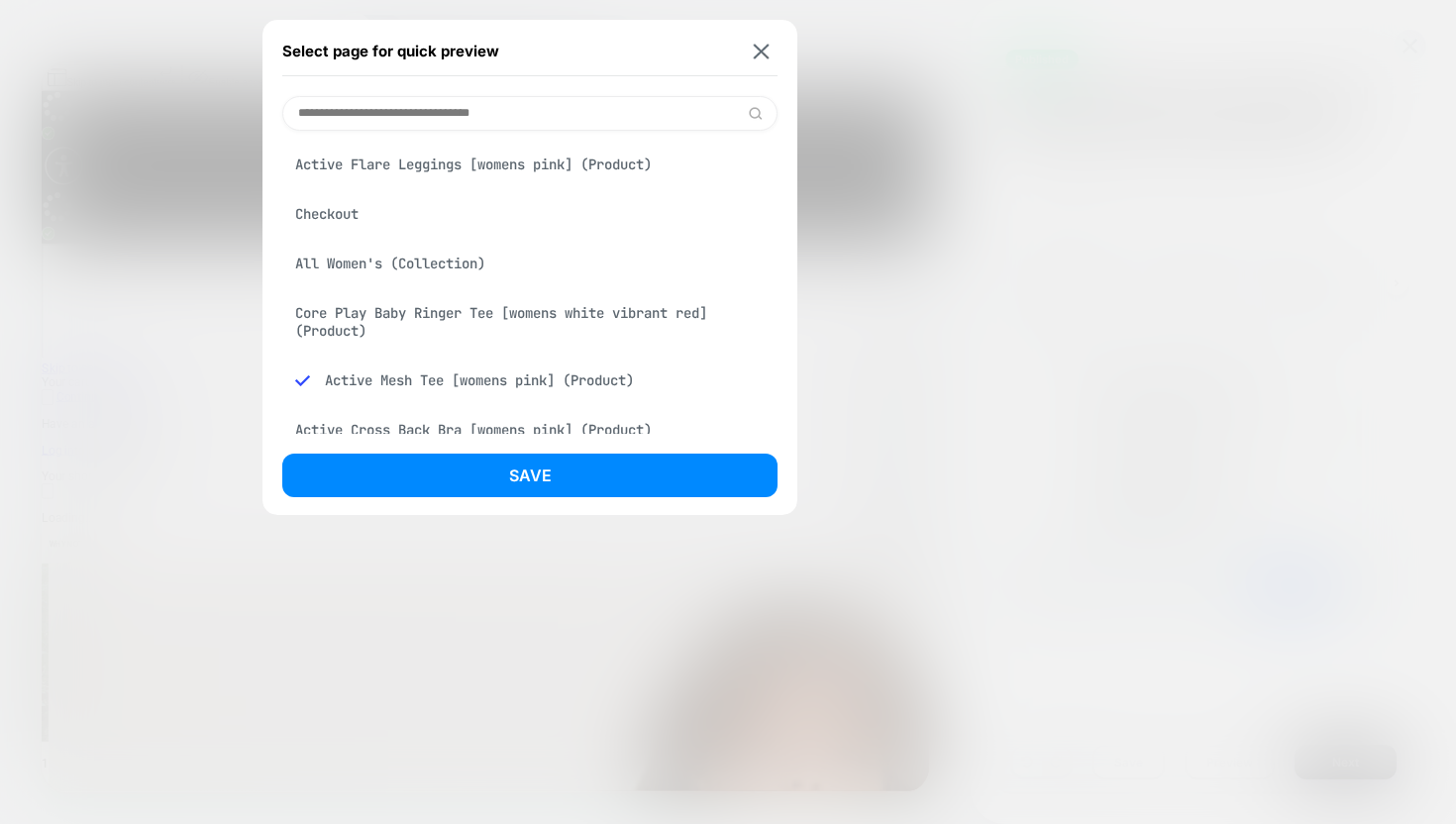 click at bounding box center (530, 113) 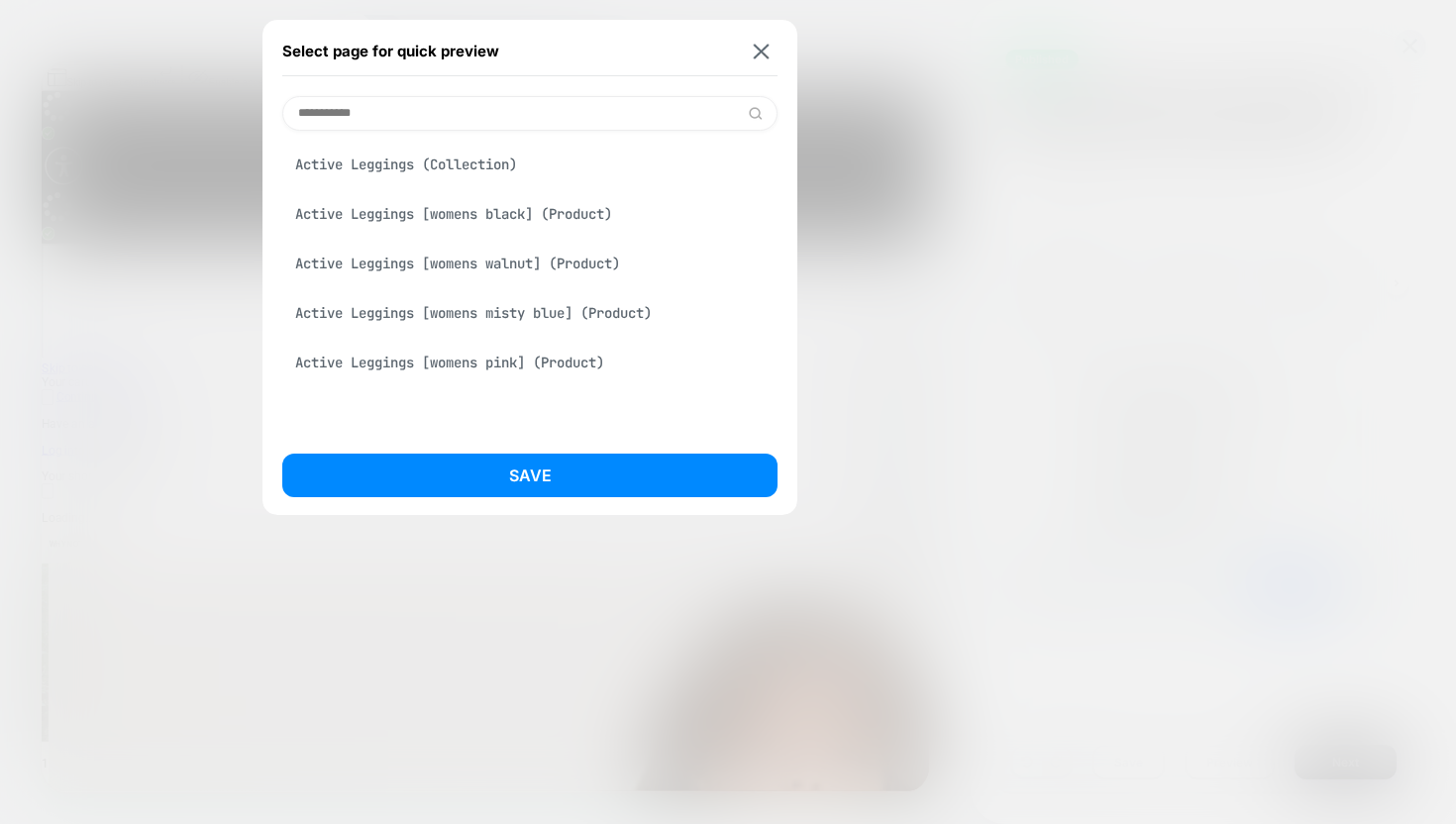 type on "**********" 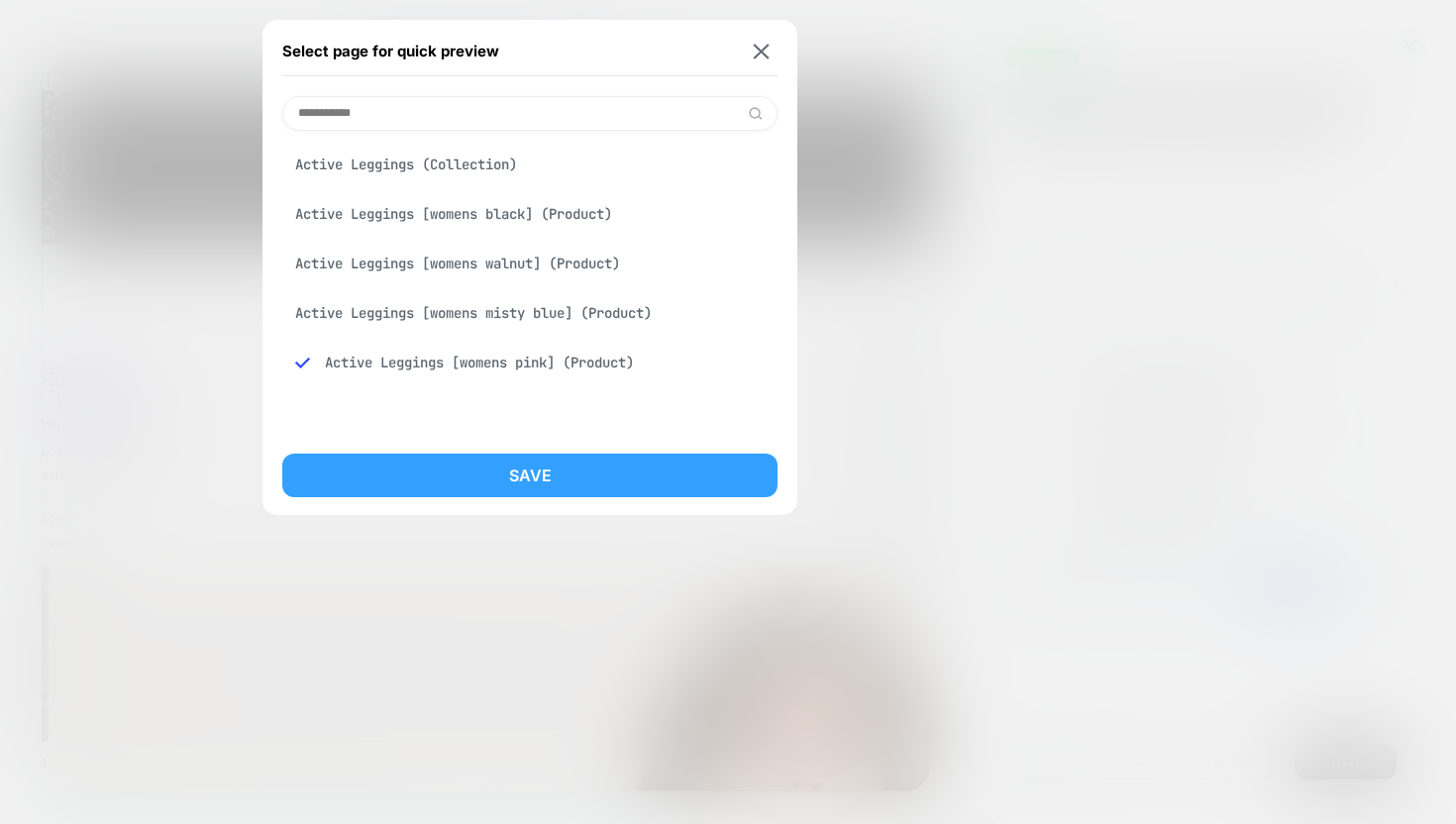 click on "Save" at bounding box center [530, 475] 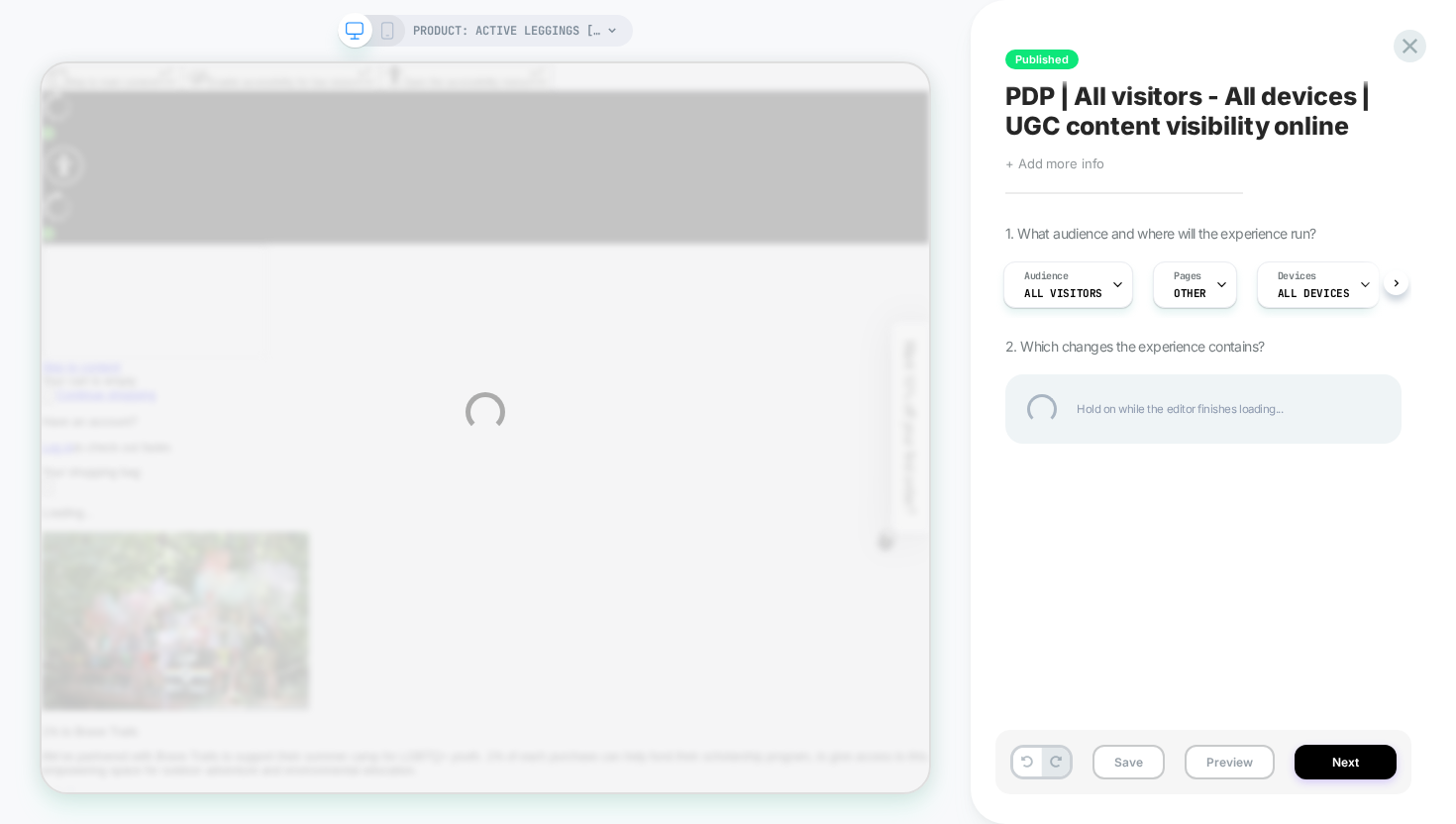 scroll, scrollTop: 0, scrollLeft: 0, axis: both 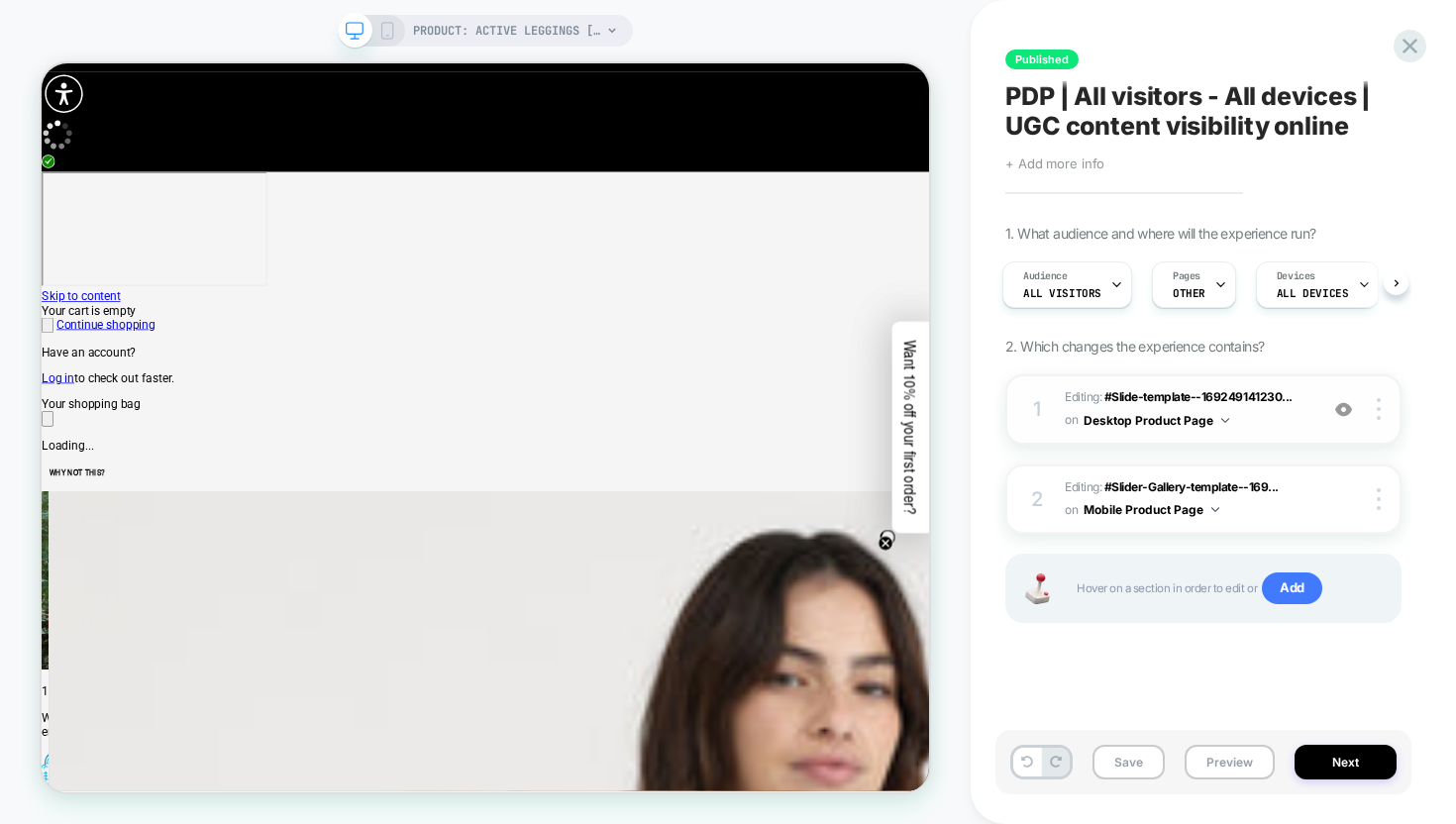 click at bounding box center (1343, 409) 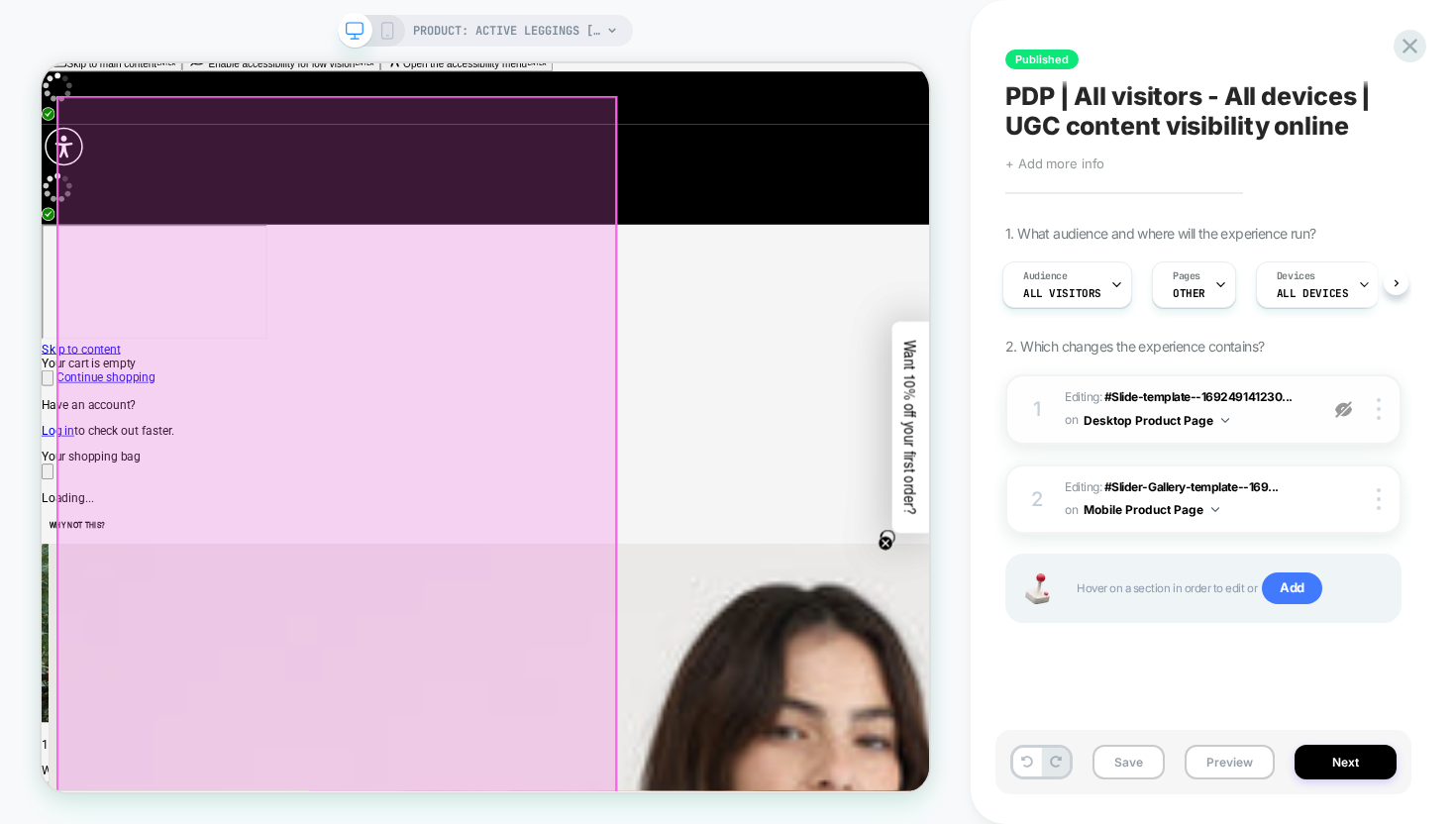 scroll, scrollTop: 0, scrollLeft: 0, axis: both 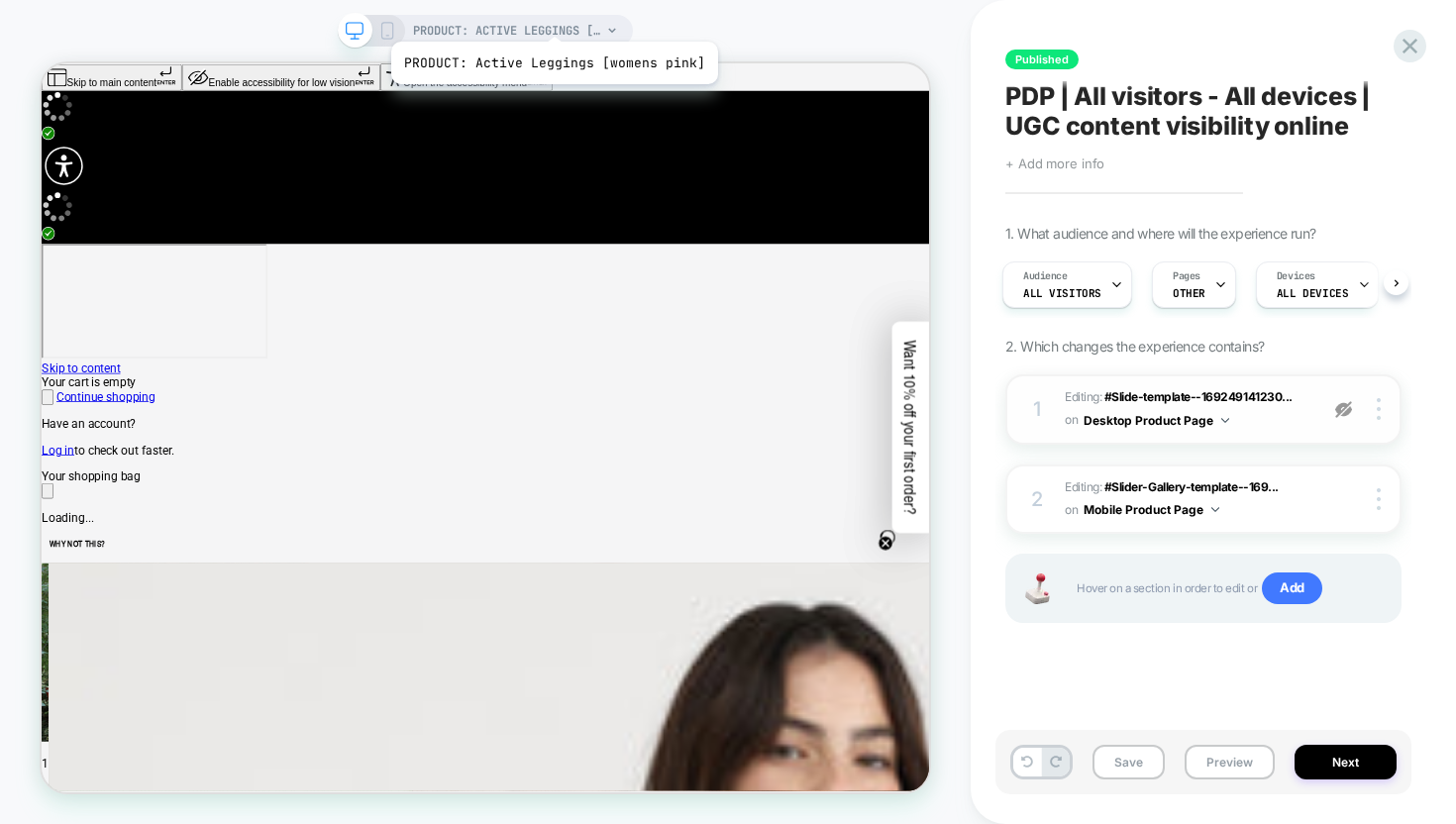 click on "PRODUCT: Active Leggings [womens pink] PRODUCT: Active Leggings [womens pink]" at bounding box center [485, 412] 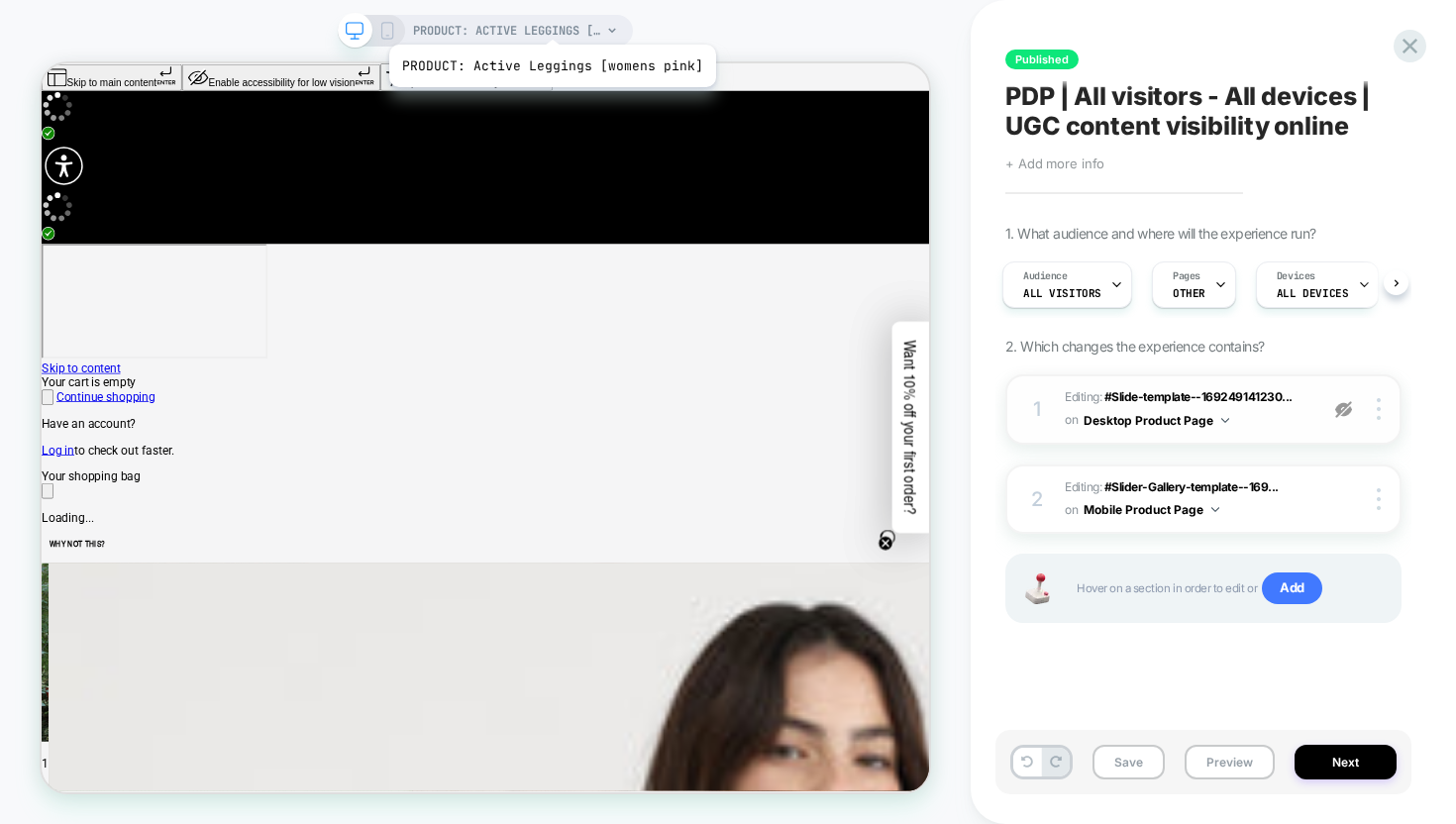 click on "PRODUCT: Active Leggings [womens pink]" at bounding box center (507, 31) 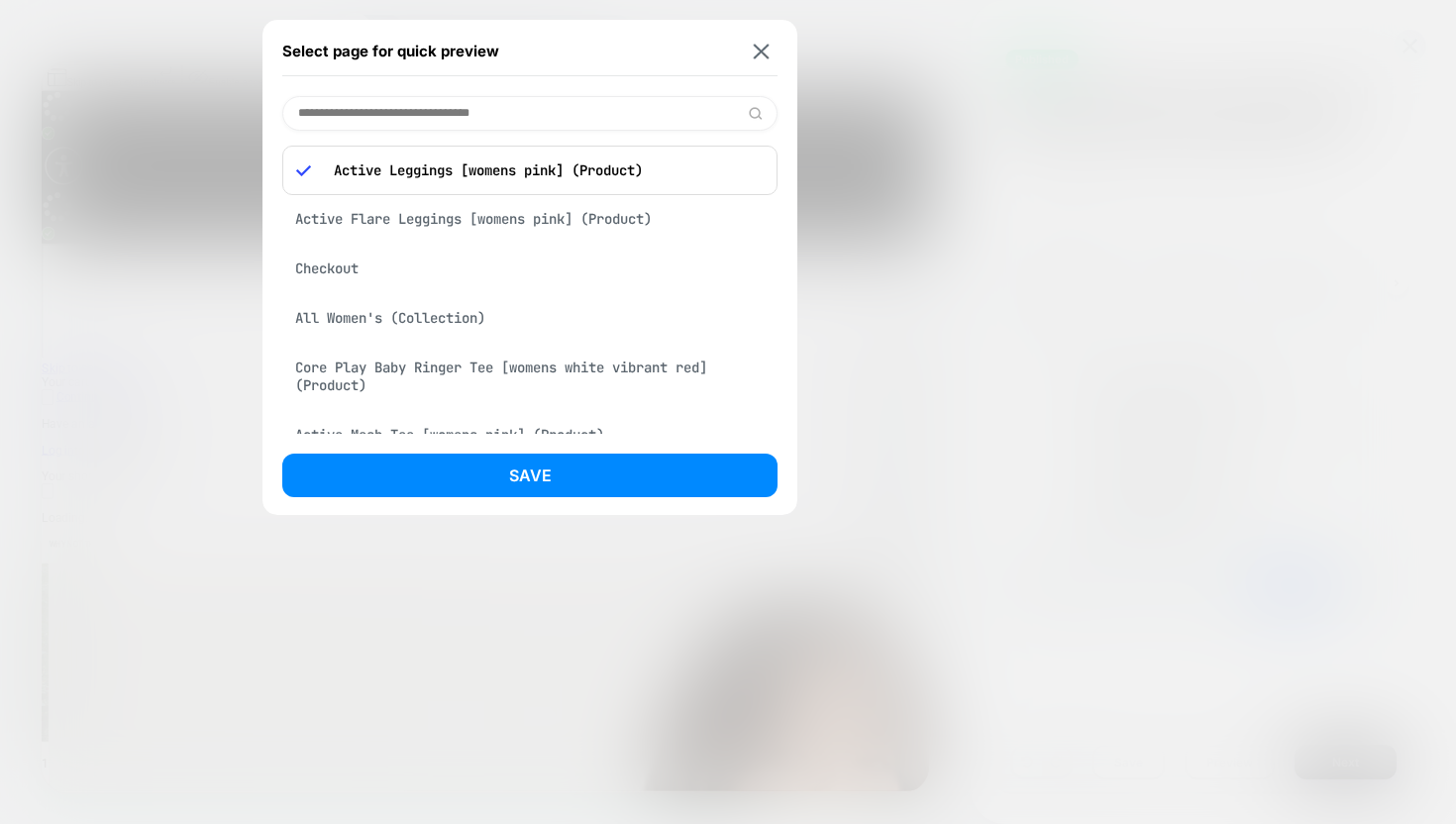 click at bounding box center (530, 113) 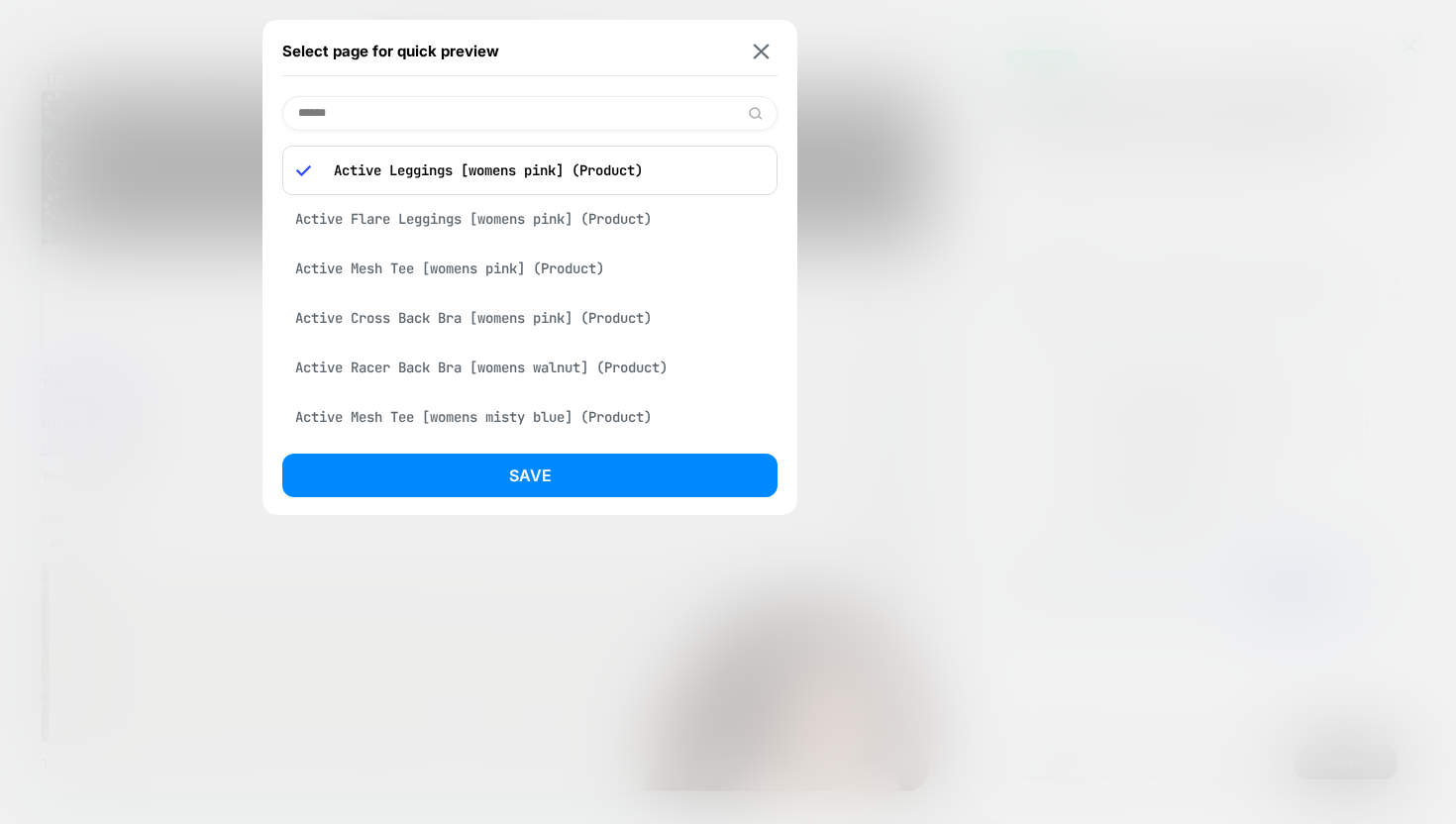 type on "******" 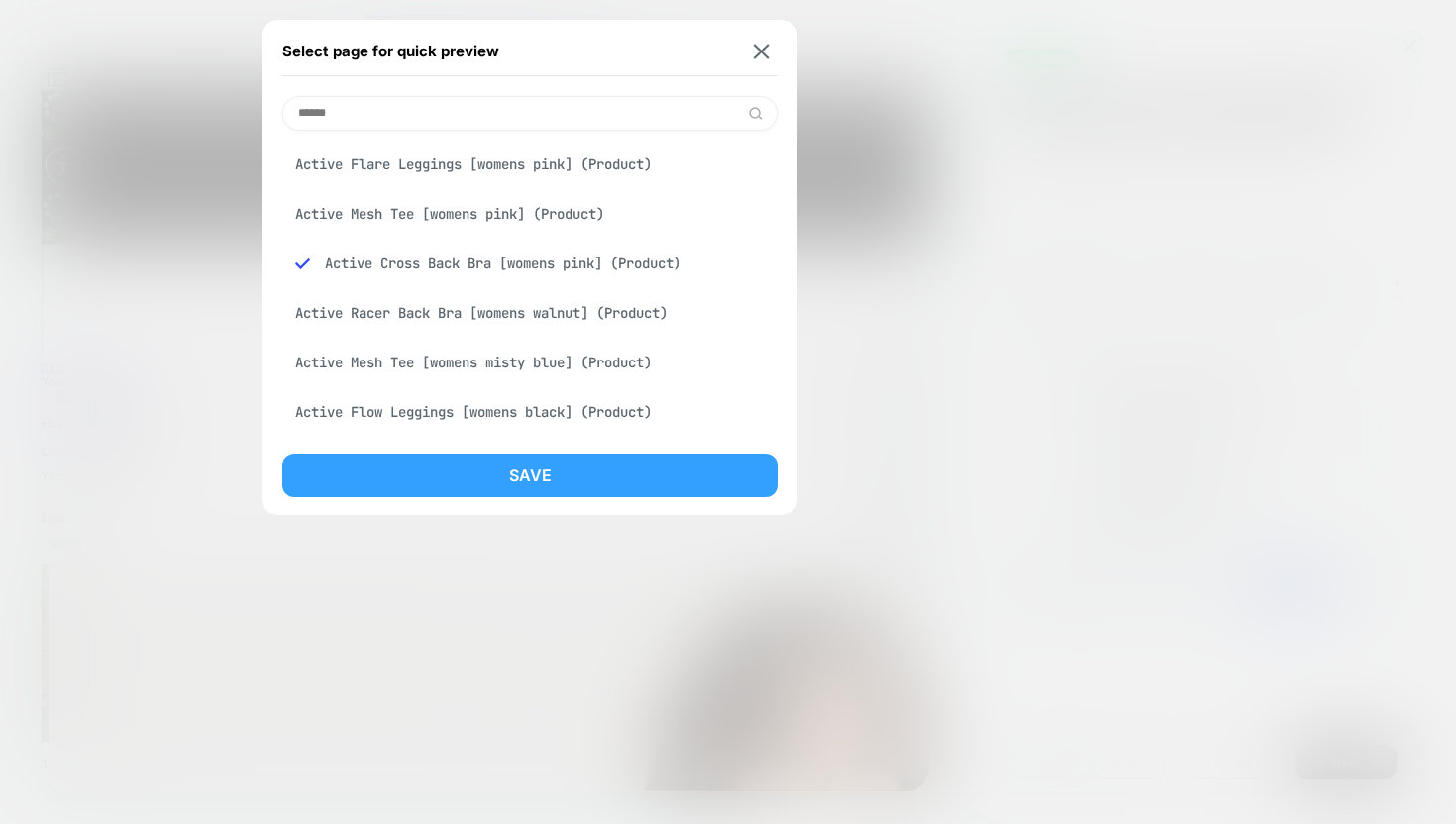click on "Save" at bounding box center (530, 475) 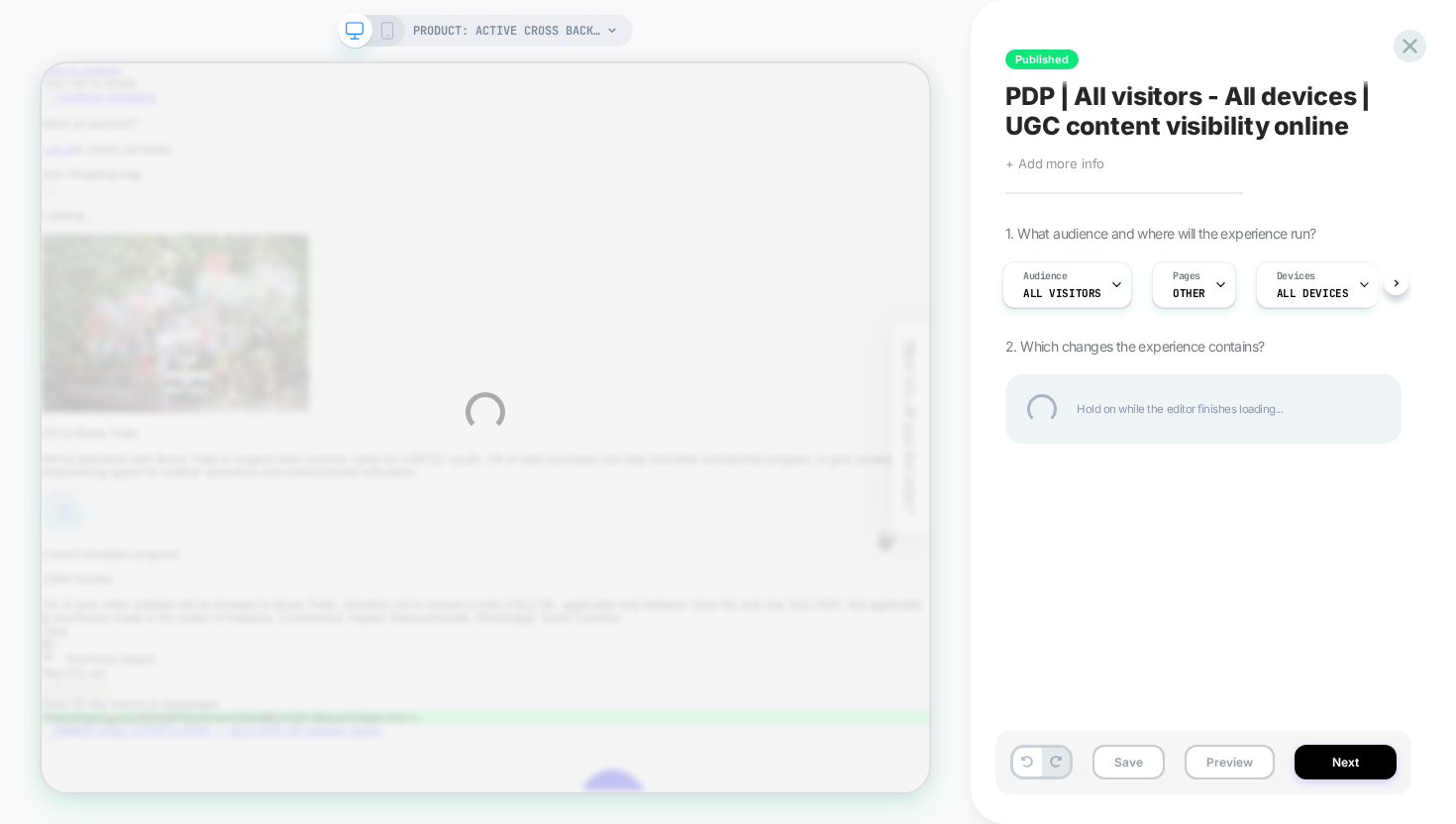 scroll, scrollTop: 0, scrollLeft: 0, axis: both 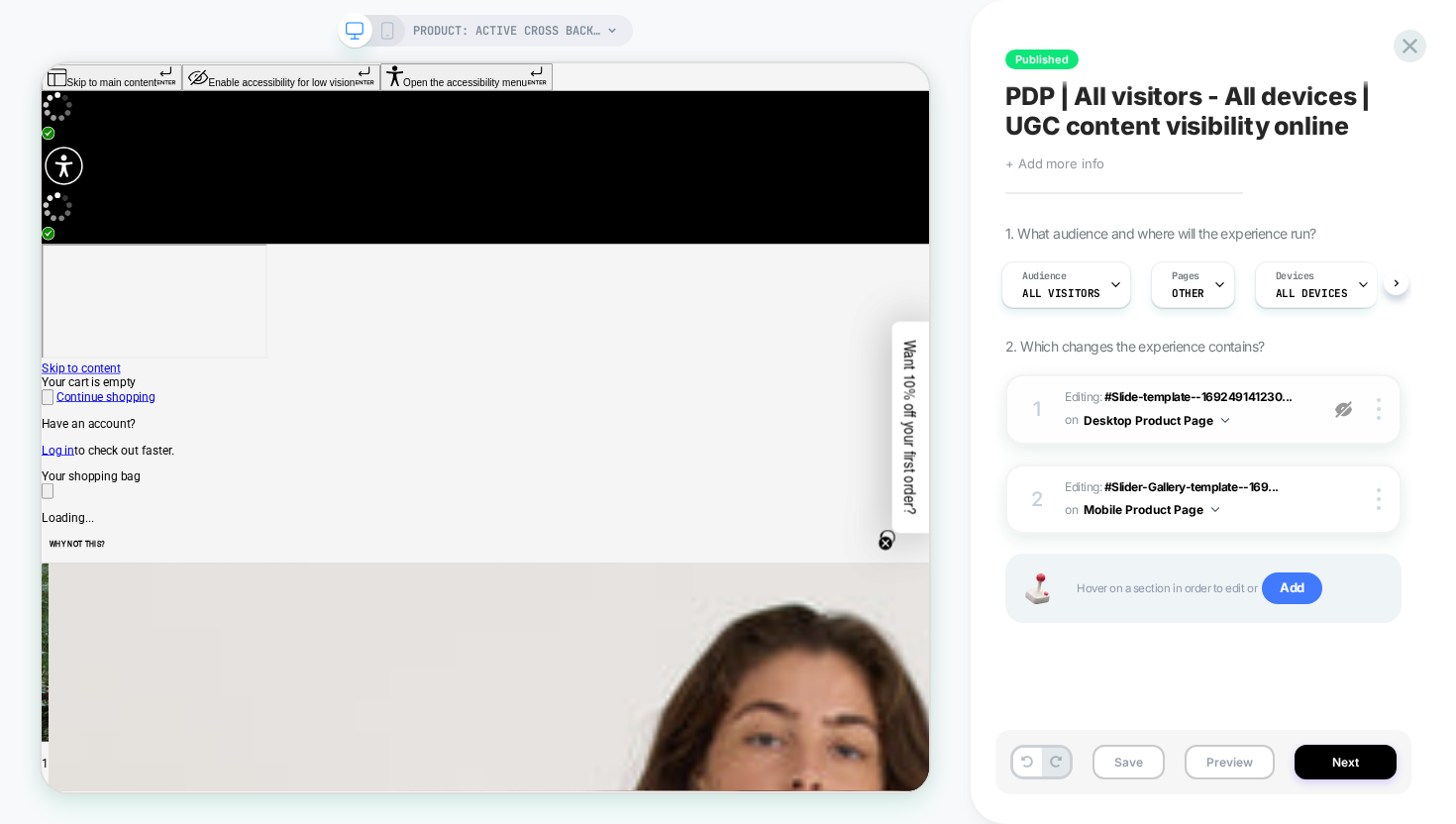 click on "1 Editing :   #Slide-template--169249141230... #Slide-template--16924914123046__main-53811988627783   on Desktop Product Page Copy CSS Selector Rename Delete" at bounding box center (1203, 409) 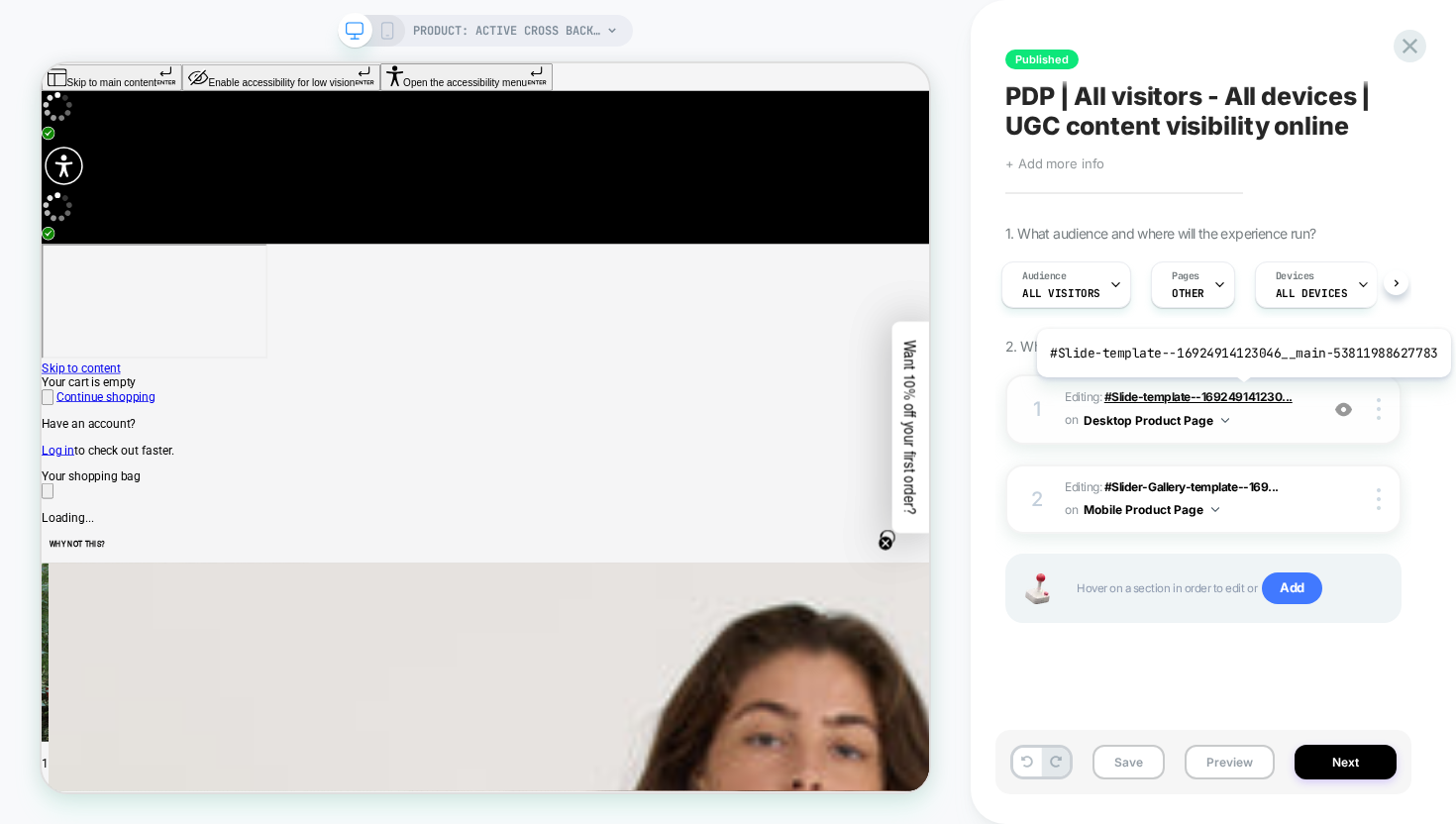click on "#Slide-template--169249141230..." at bounding box center (1198, 396) 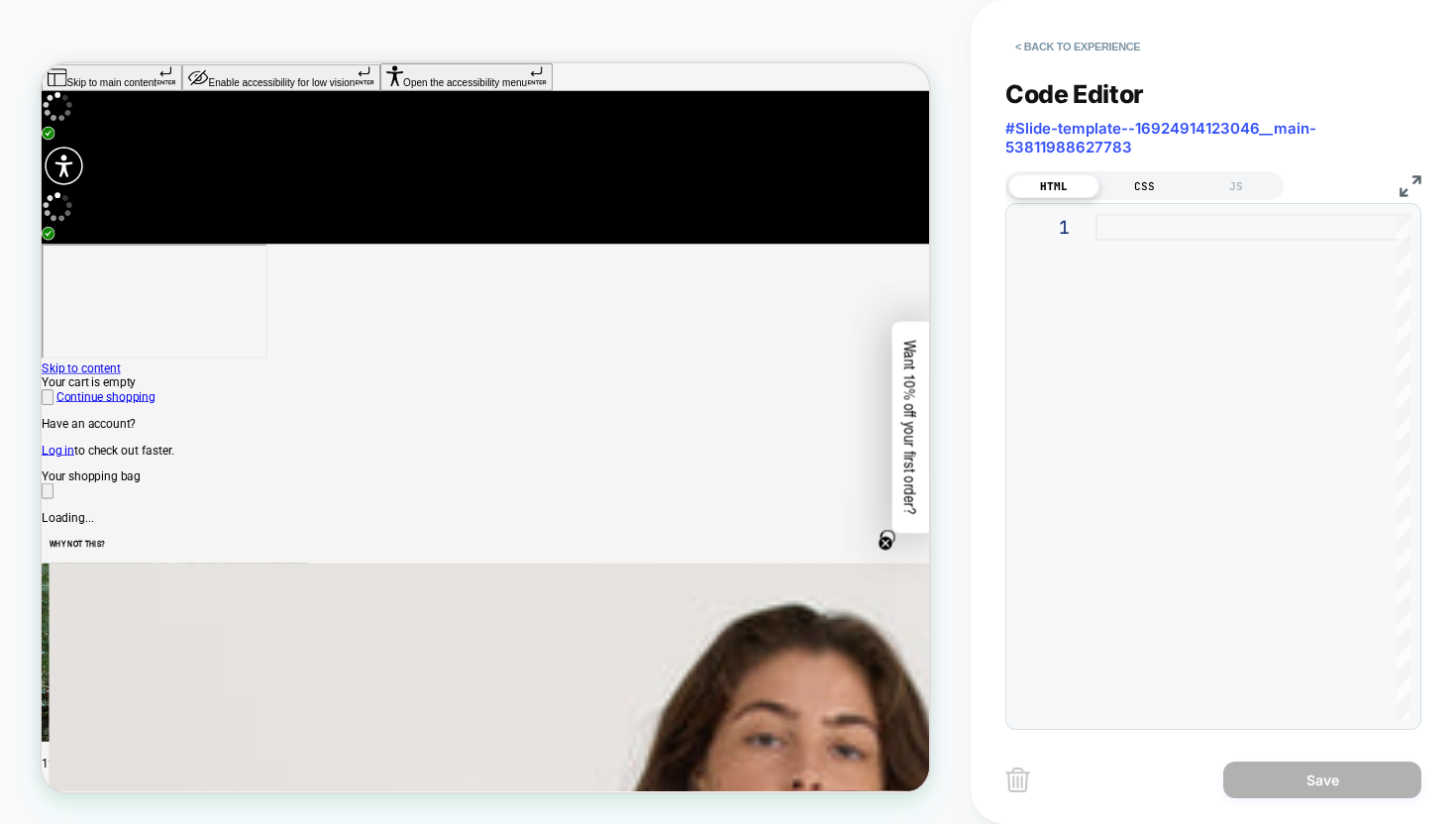 click on "CSS" at bounding box center [1145, 186] 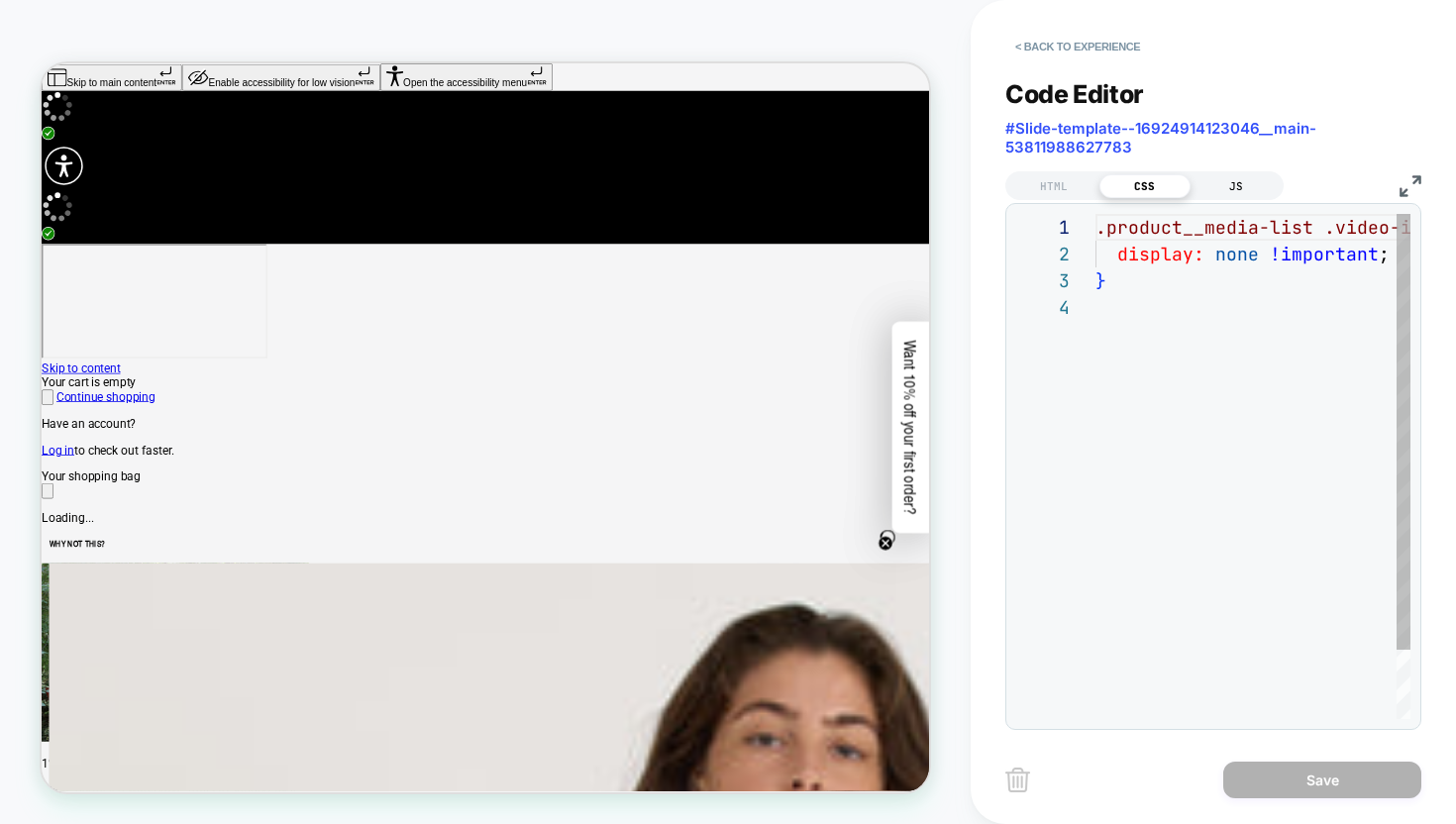 scroll, scrollTop: 80, scrollLeft: 0, axis: vertical 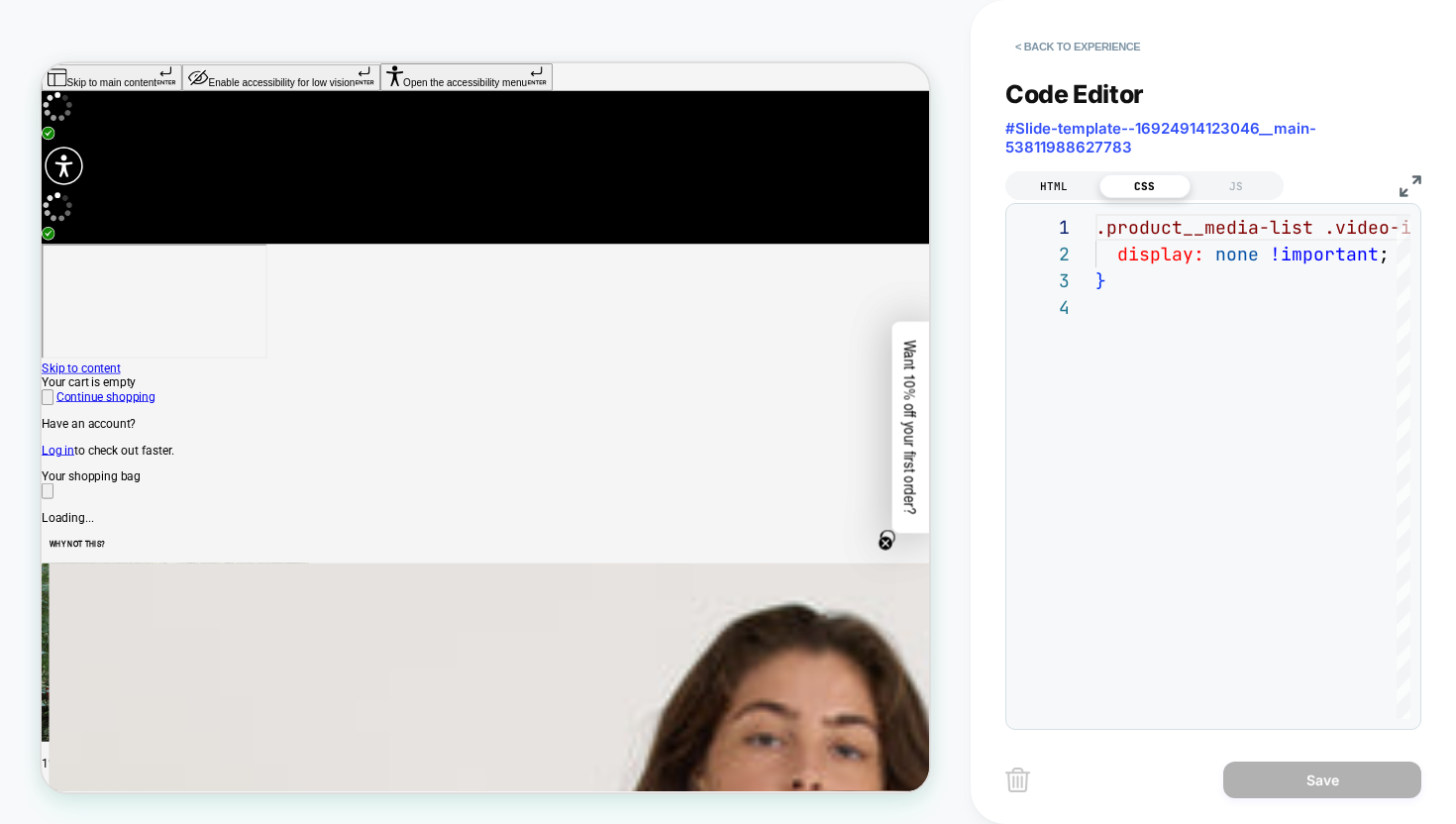 click on "HTML" at bounding box center (1054, 186) 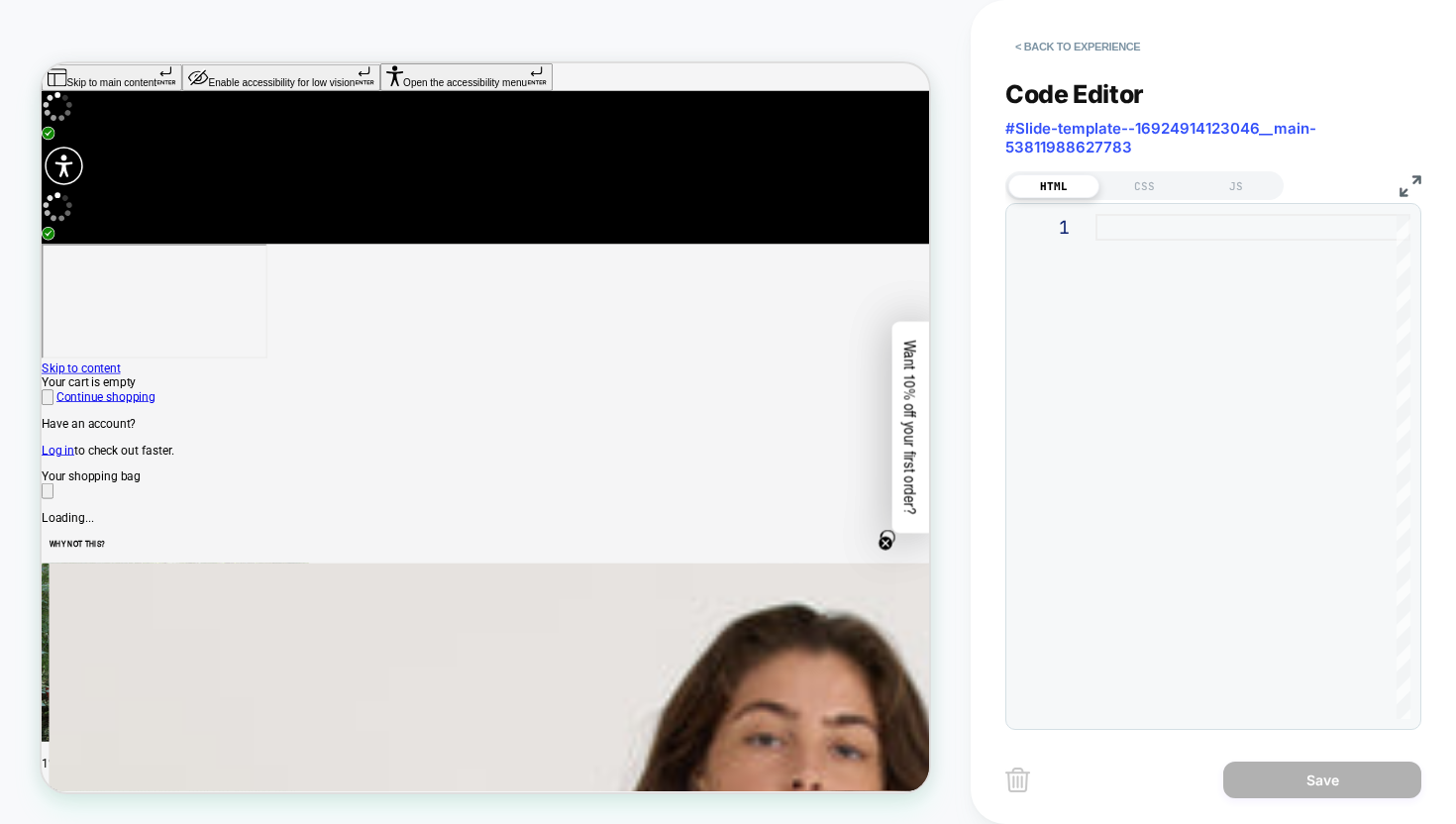 scroll, scrollTop: 0, scrollLeft: 0, axis: both 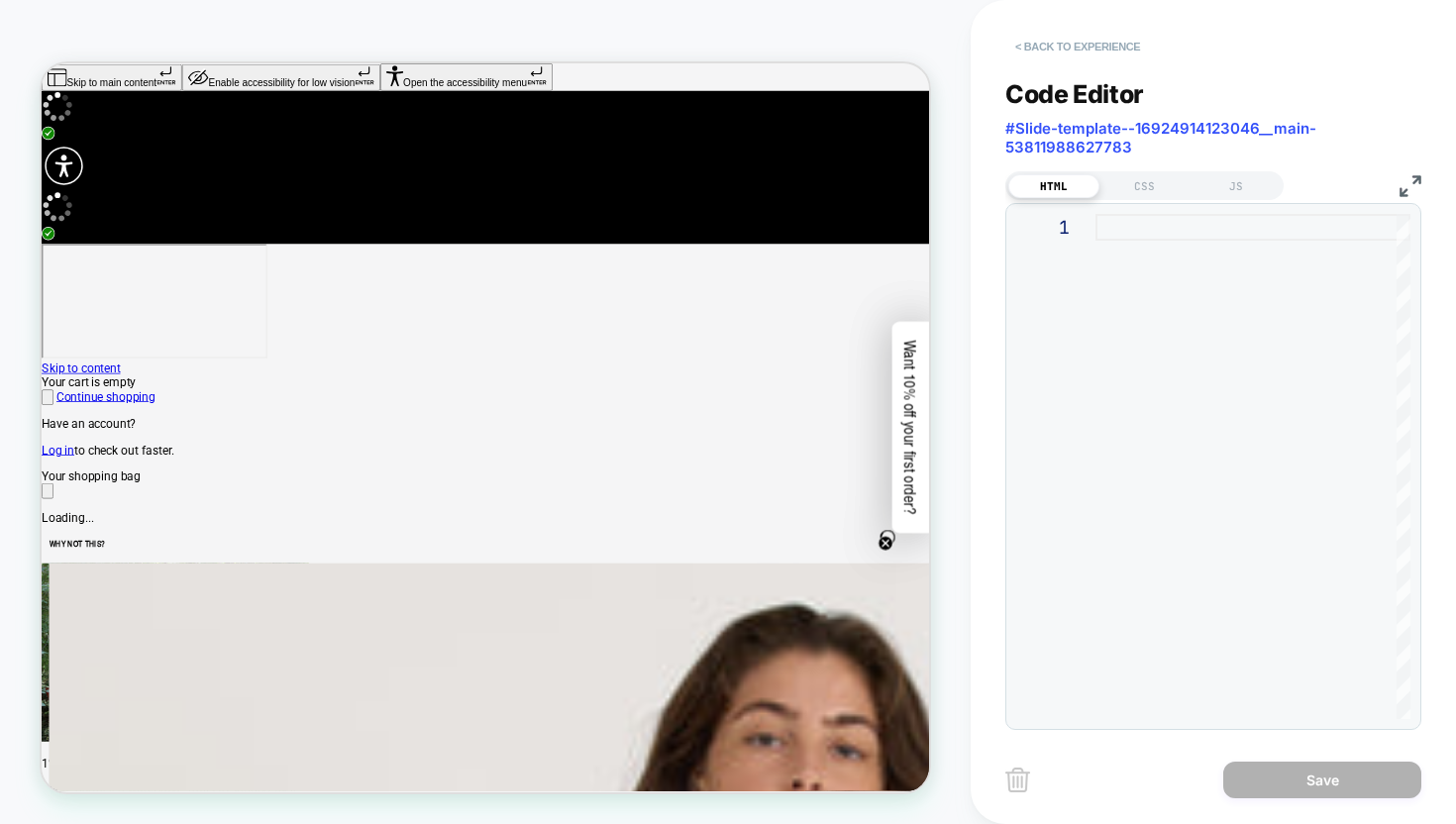 click on "< Back to experience" at bounding box center [1078, 47] 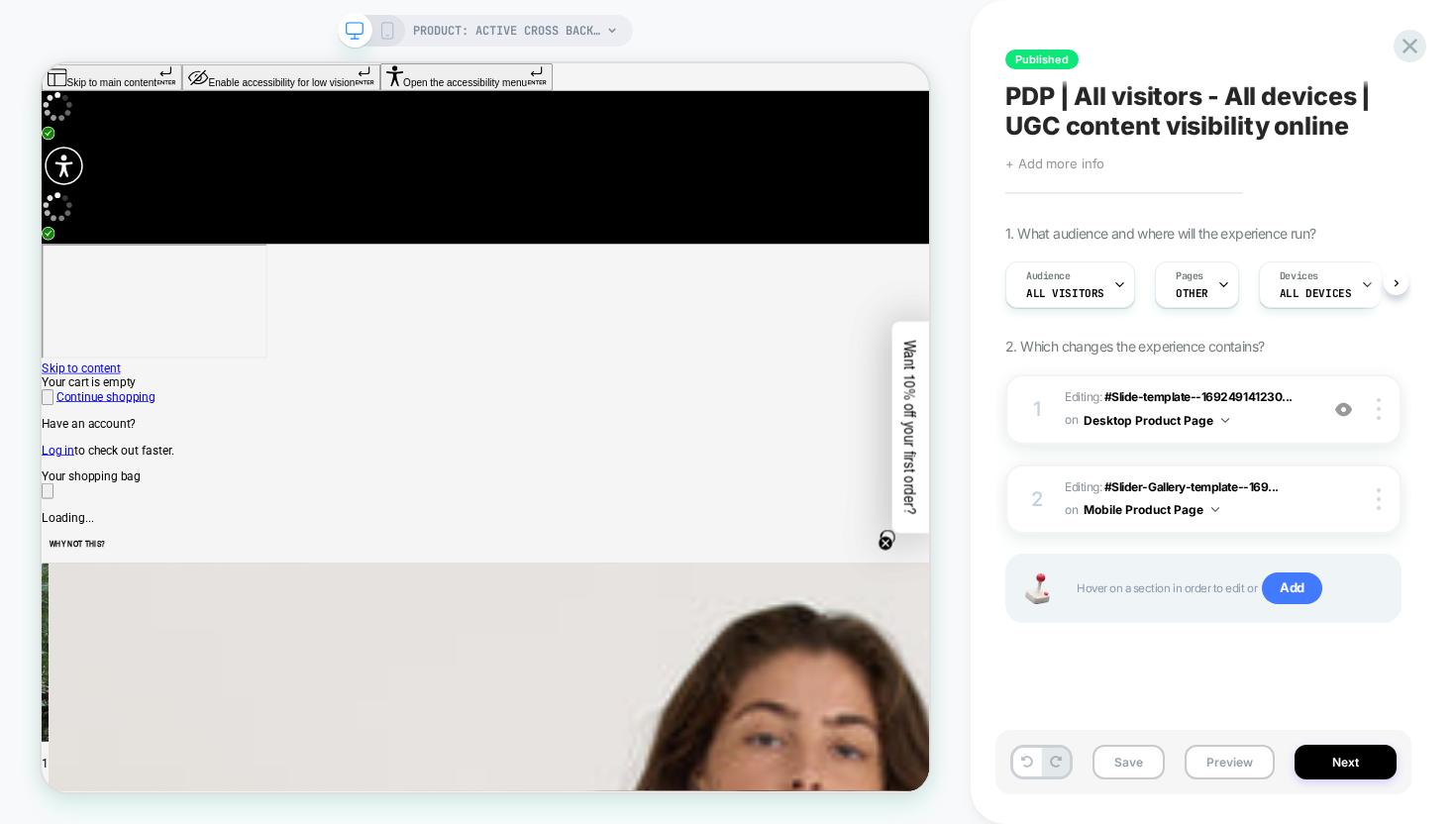 scroll, scrollTop: 0, scrollLeft: 1, axis: horizontal 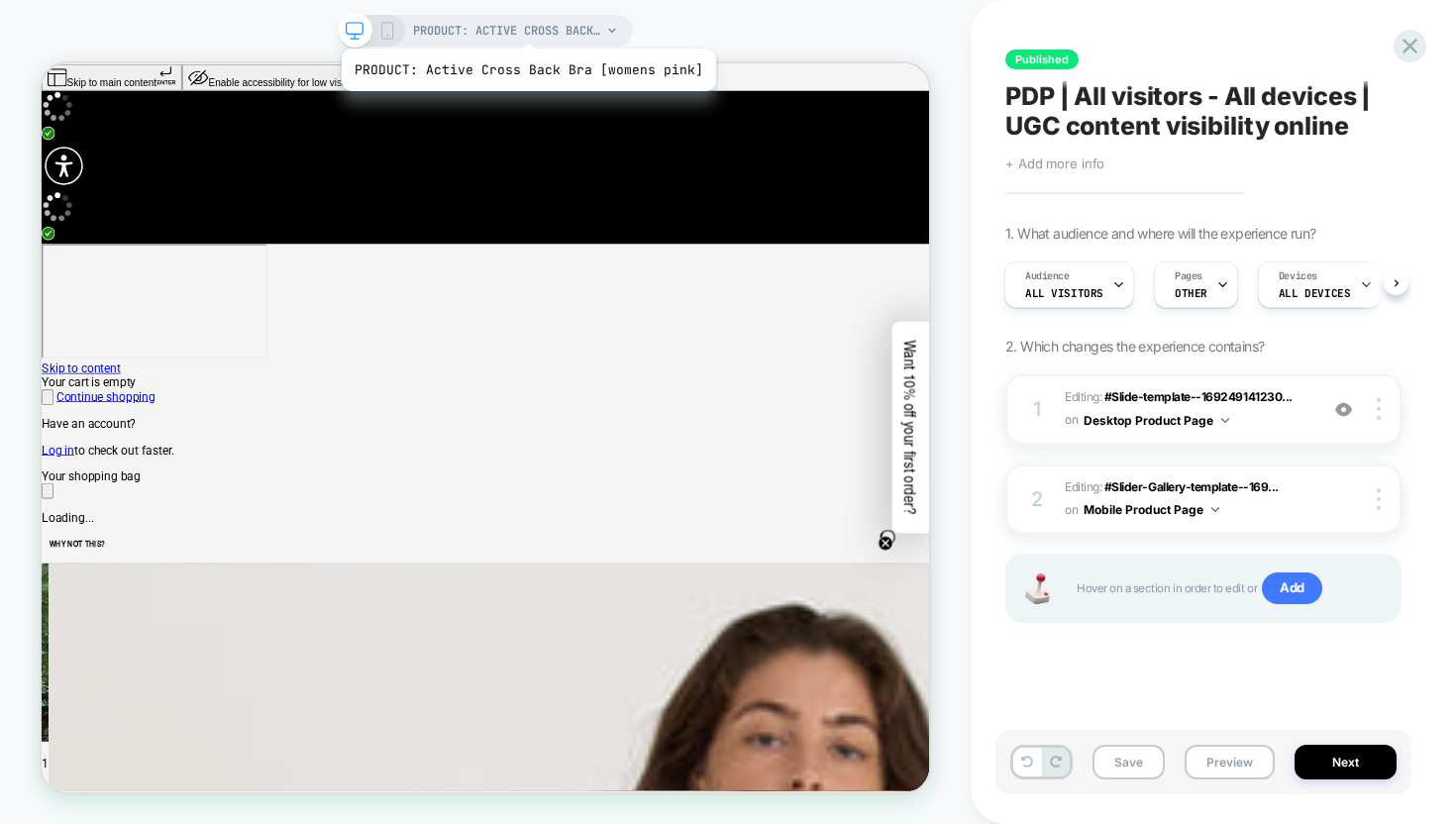 click on "PRODUCT: Active Cross Back Bra [womens pink]" at bounding box center (507, 31) 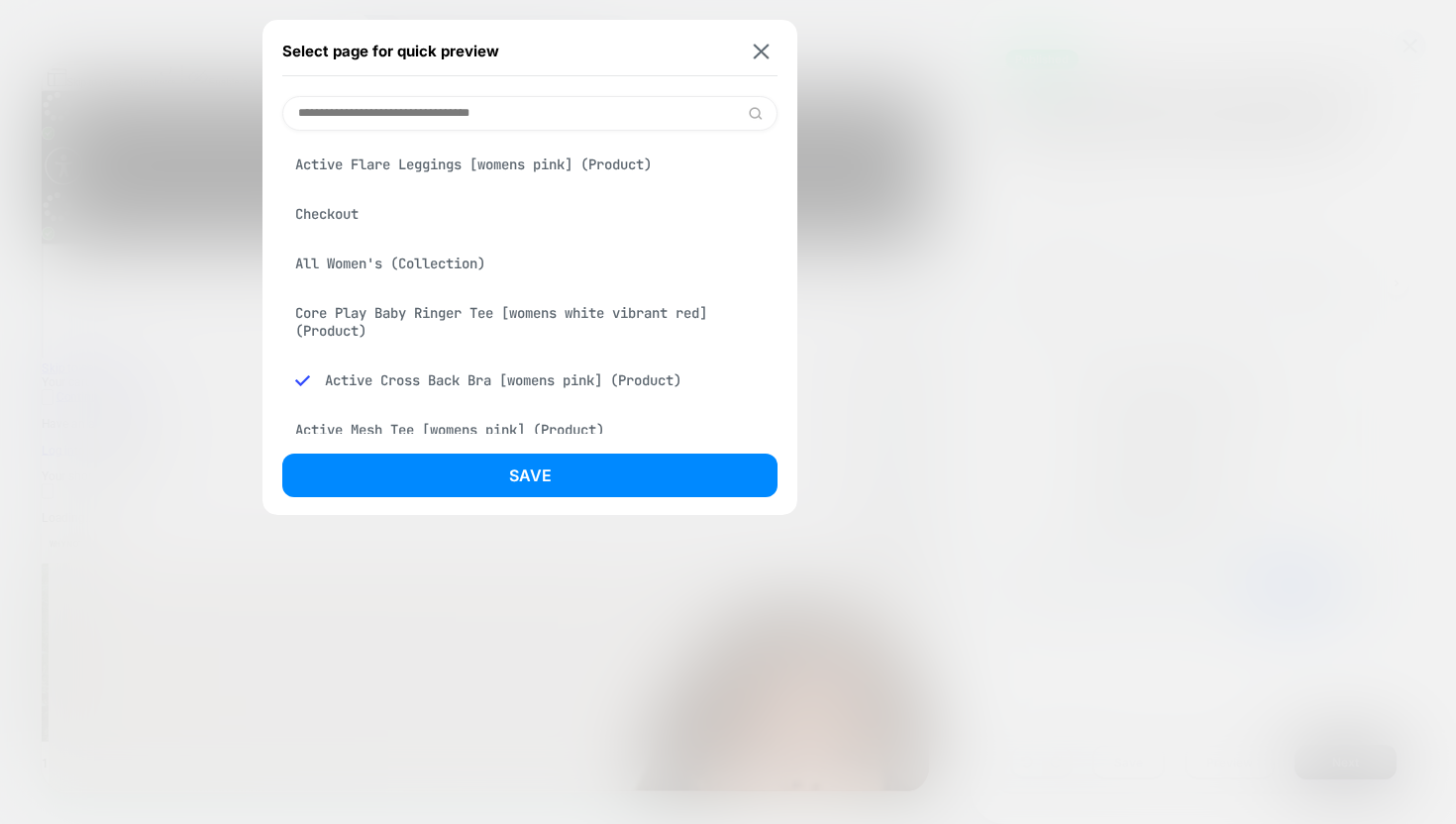 paste on "**********" 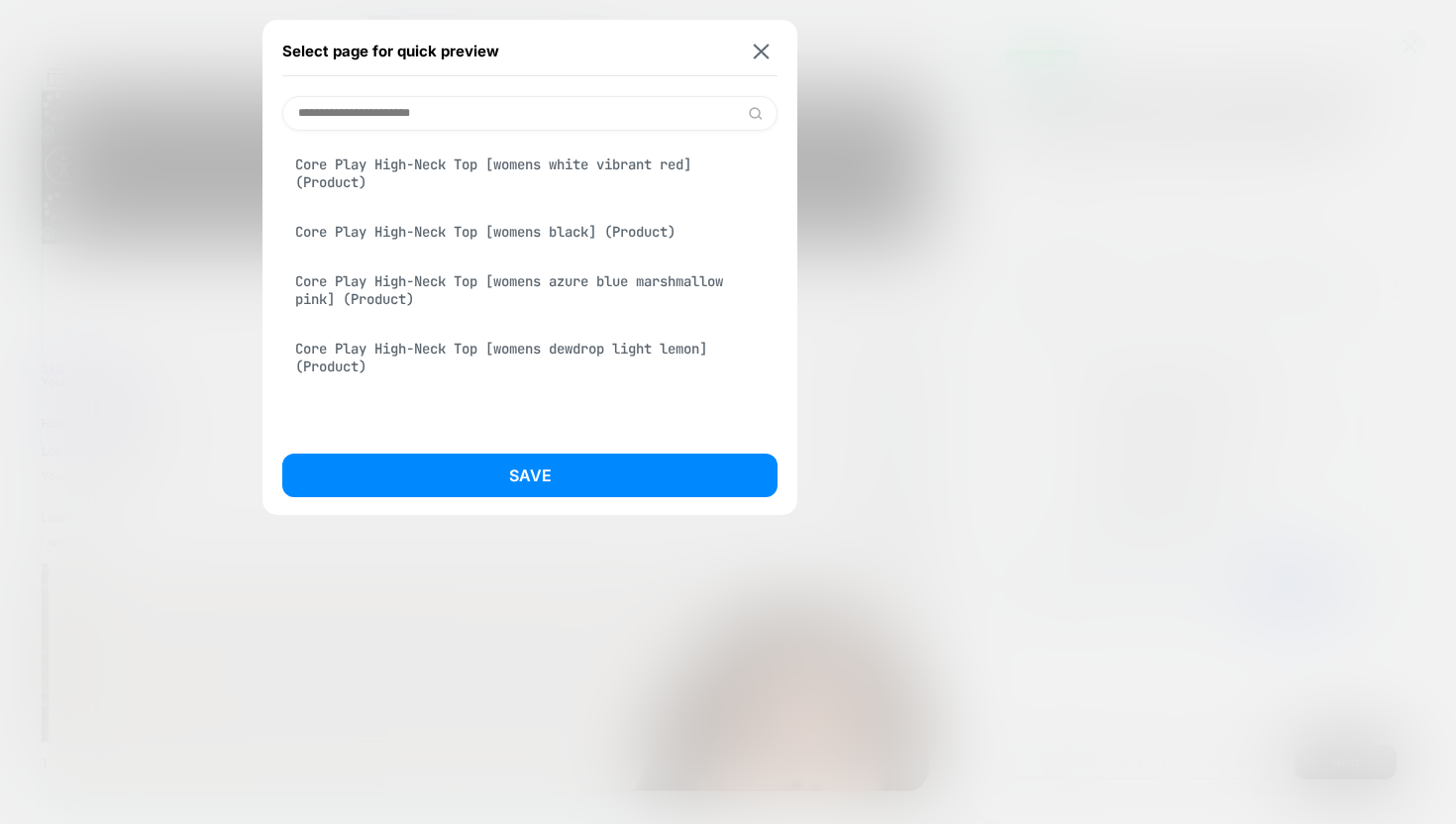 type on "**********" 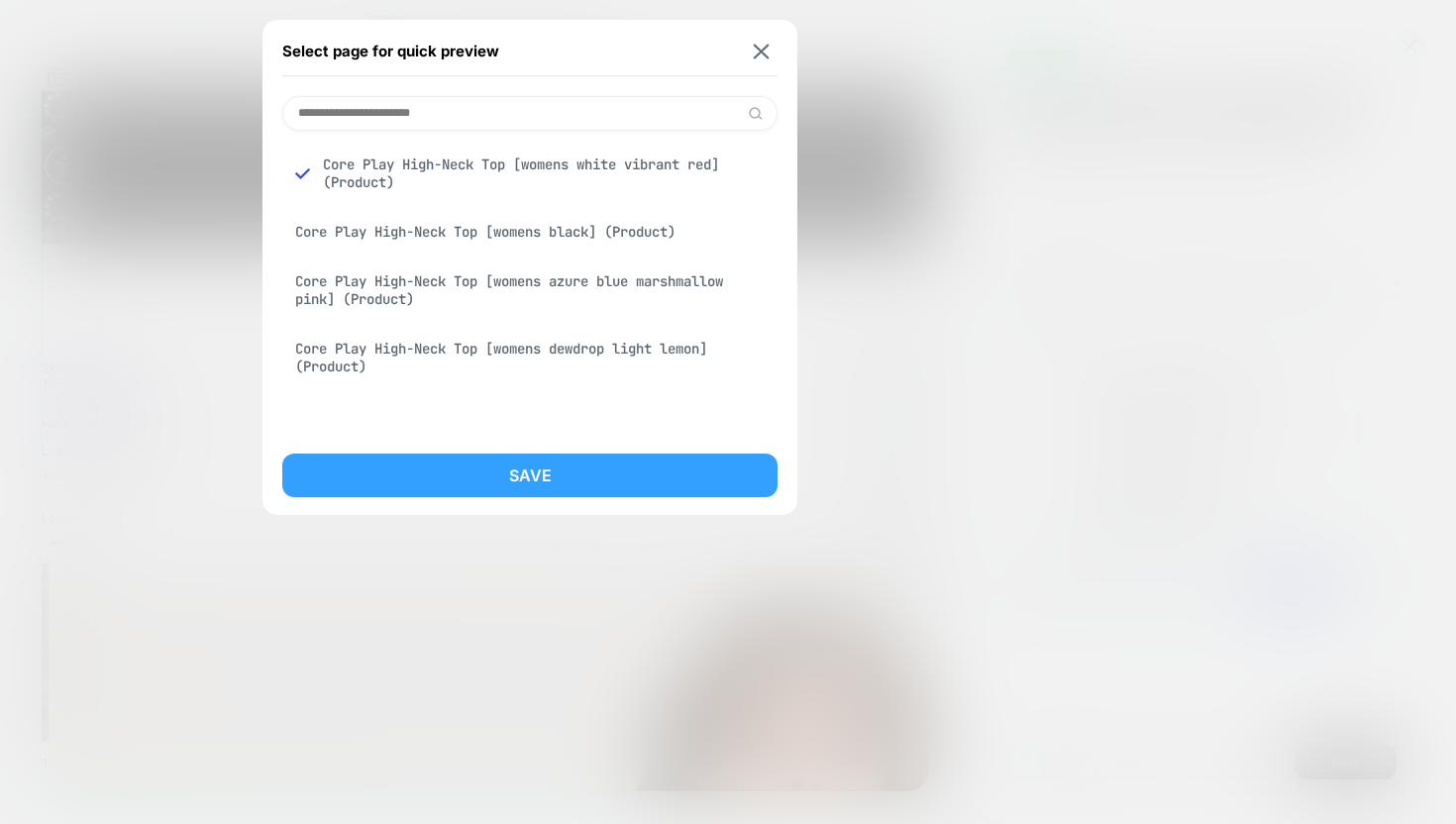 click on "Save" at bounding box center [530, 475] 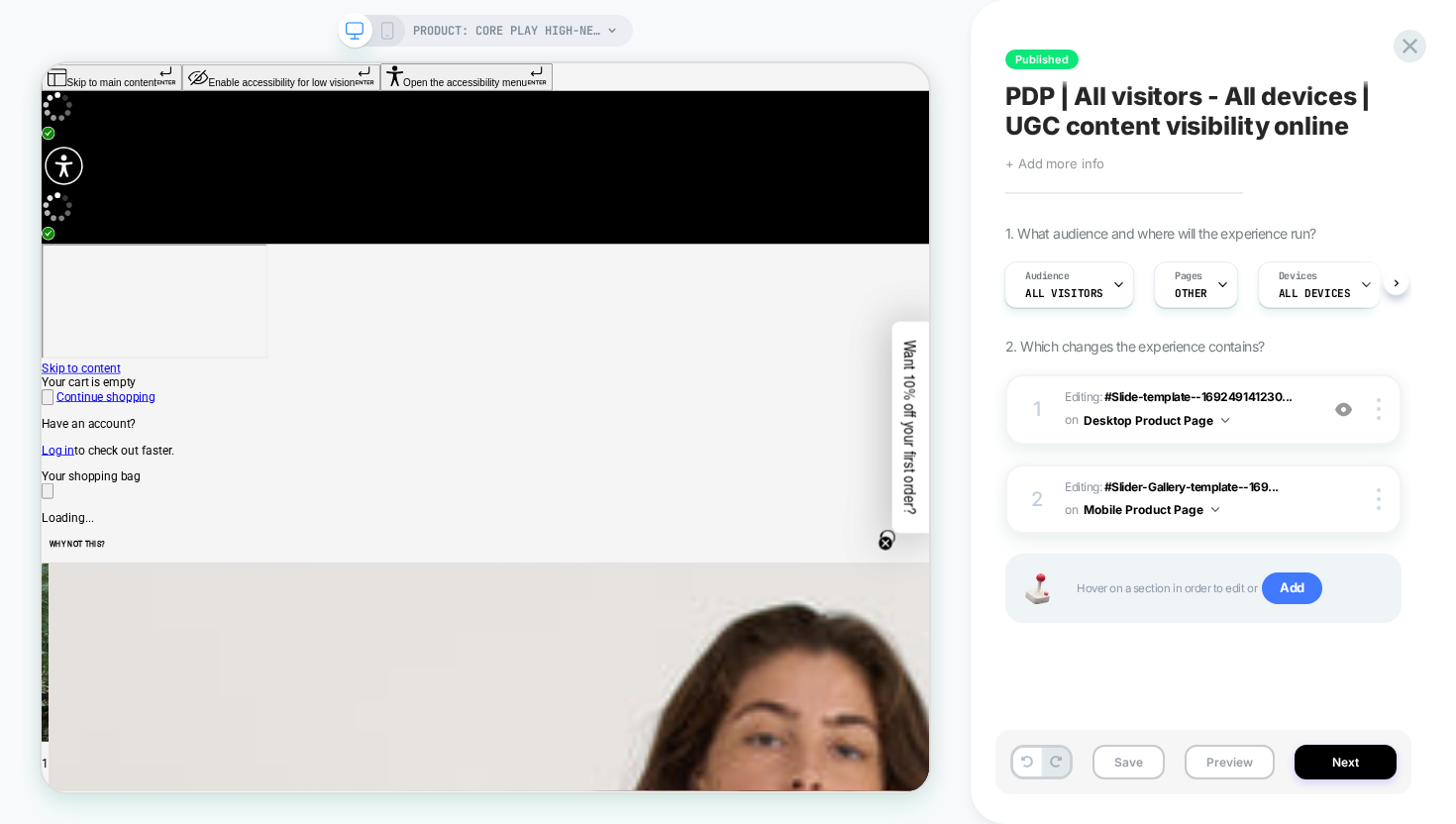 scroll, scrollTop: 0, scrollLeft: 2, axis: horizontal 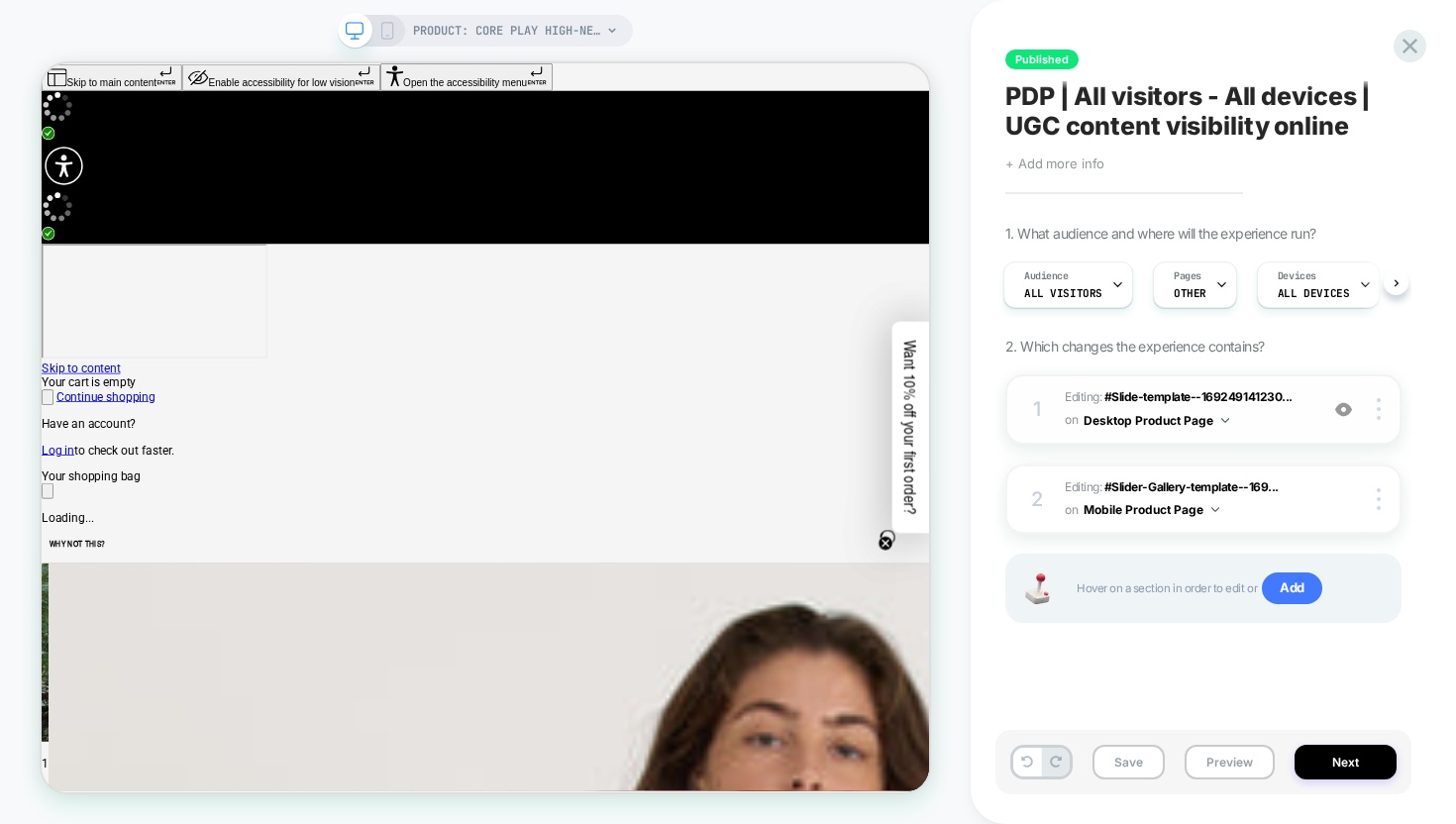 click at bounding box center [1343, 409] 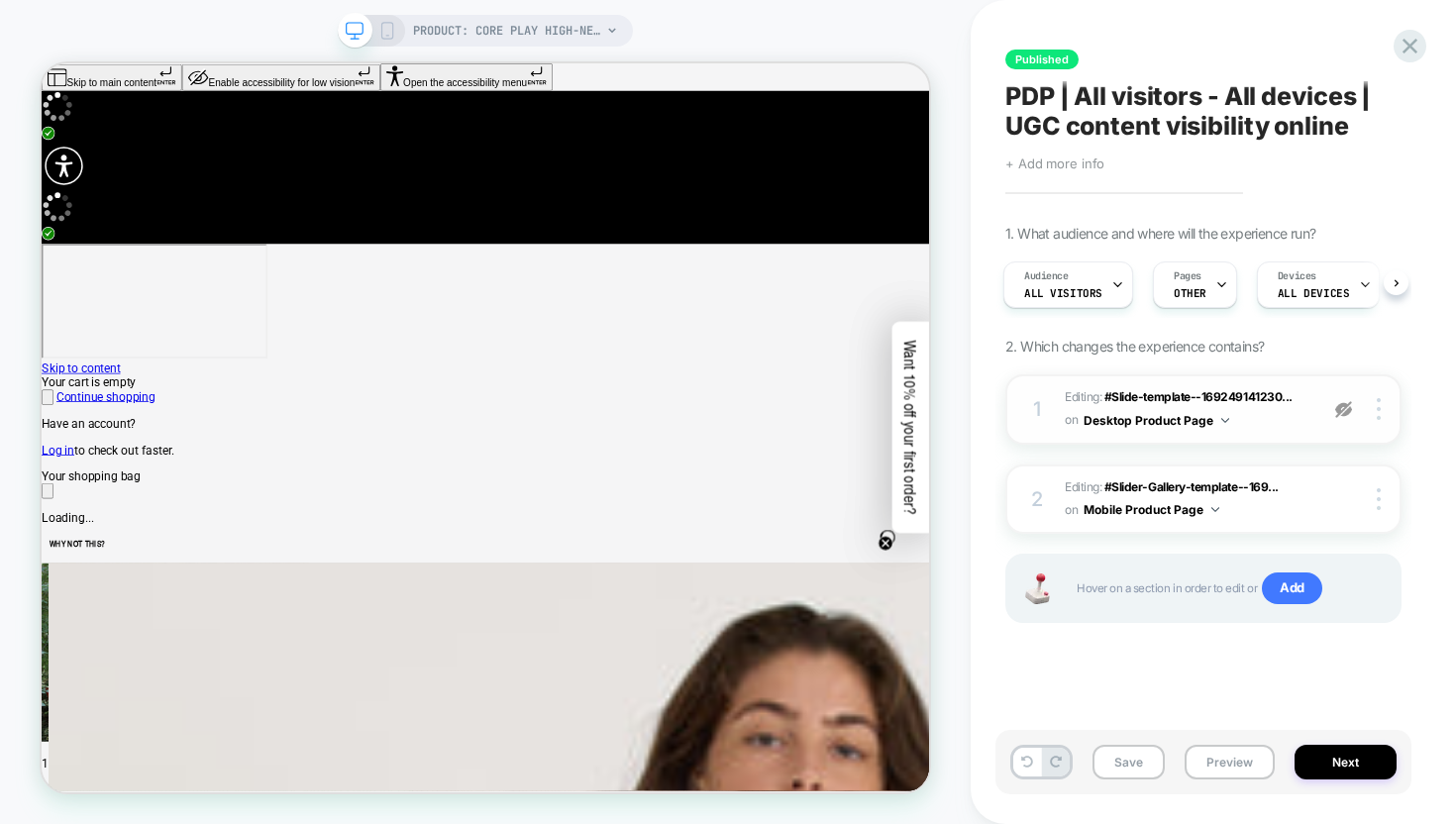 click at bounding box center (1343, 409) 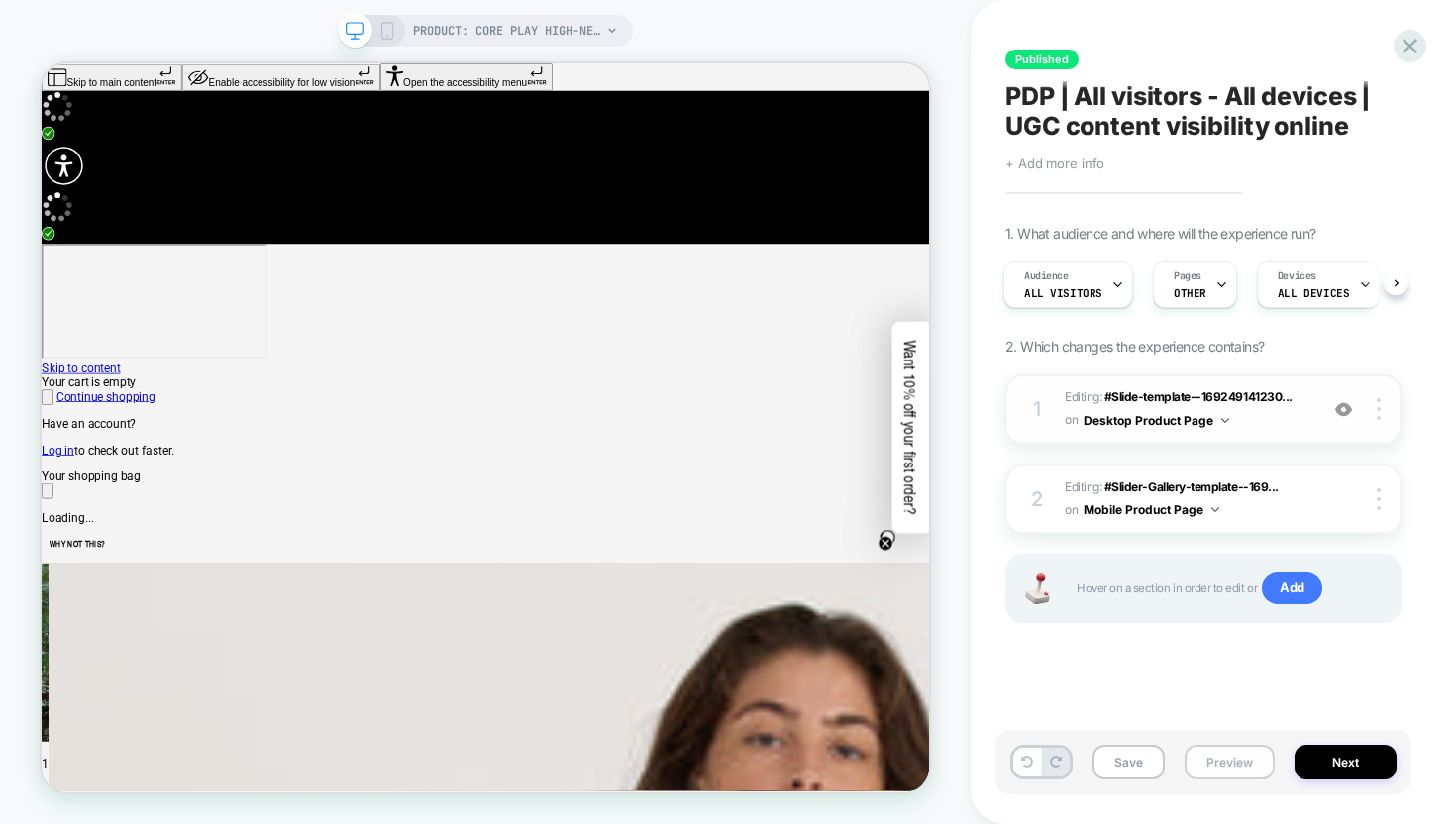 click on "Preview" at bounding box center [1229, 762] 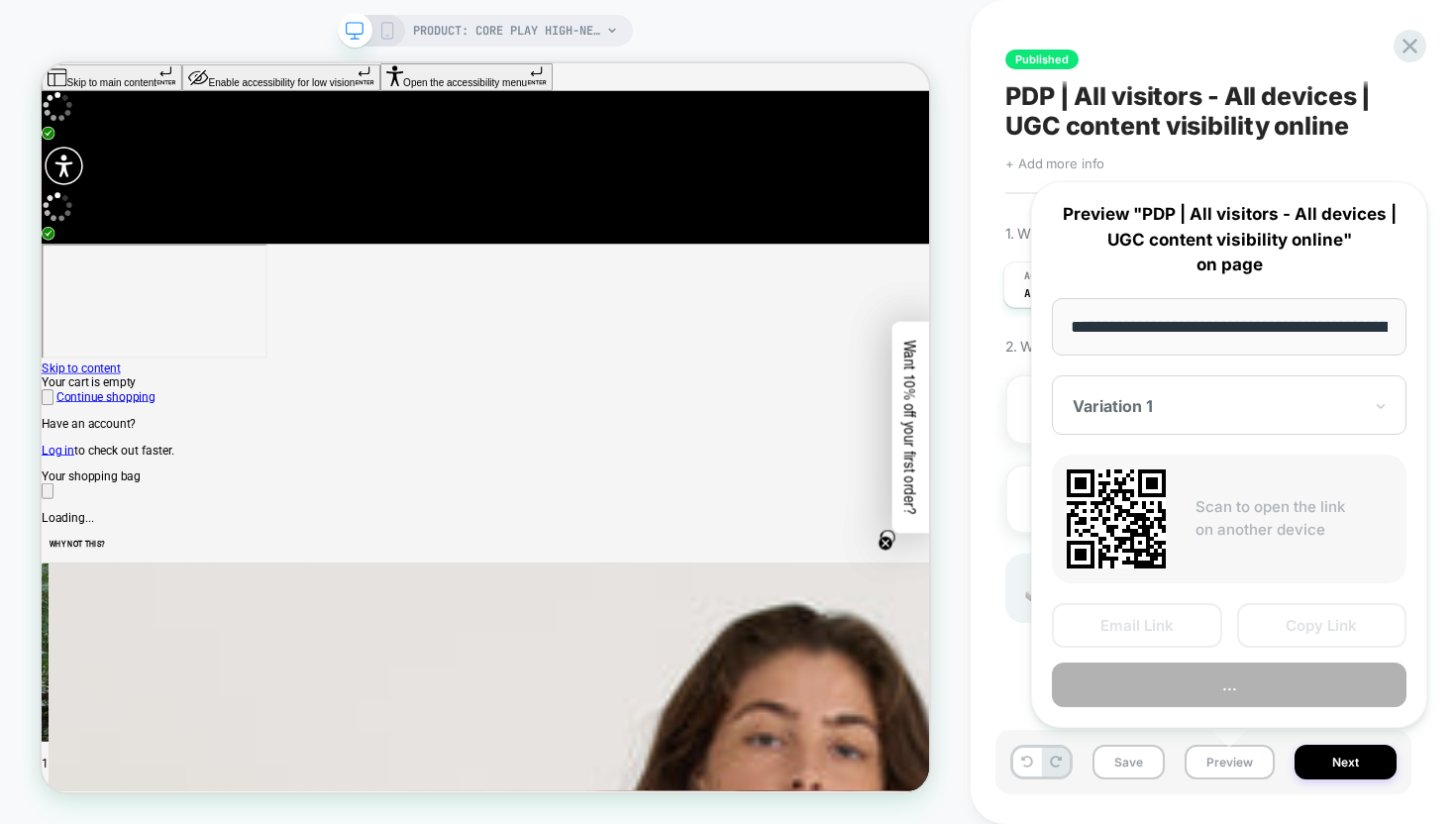 scroll, scrollTop: 0, scrollLeft: 549, axis: horizontal 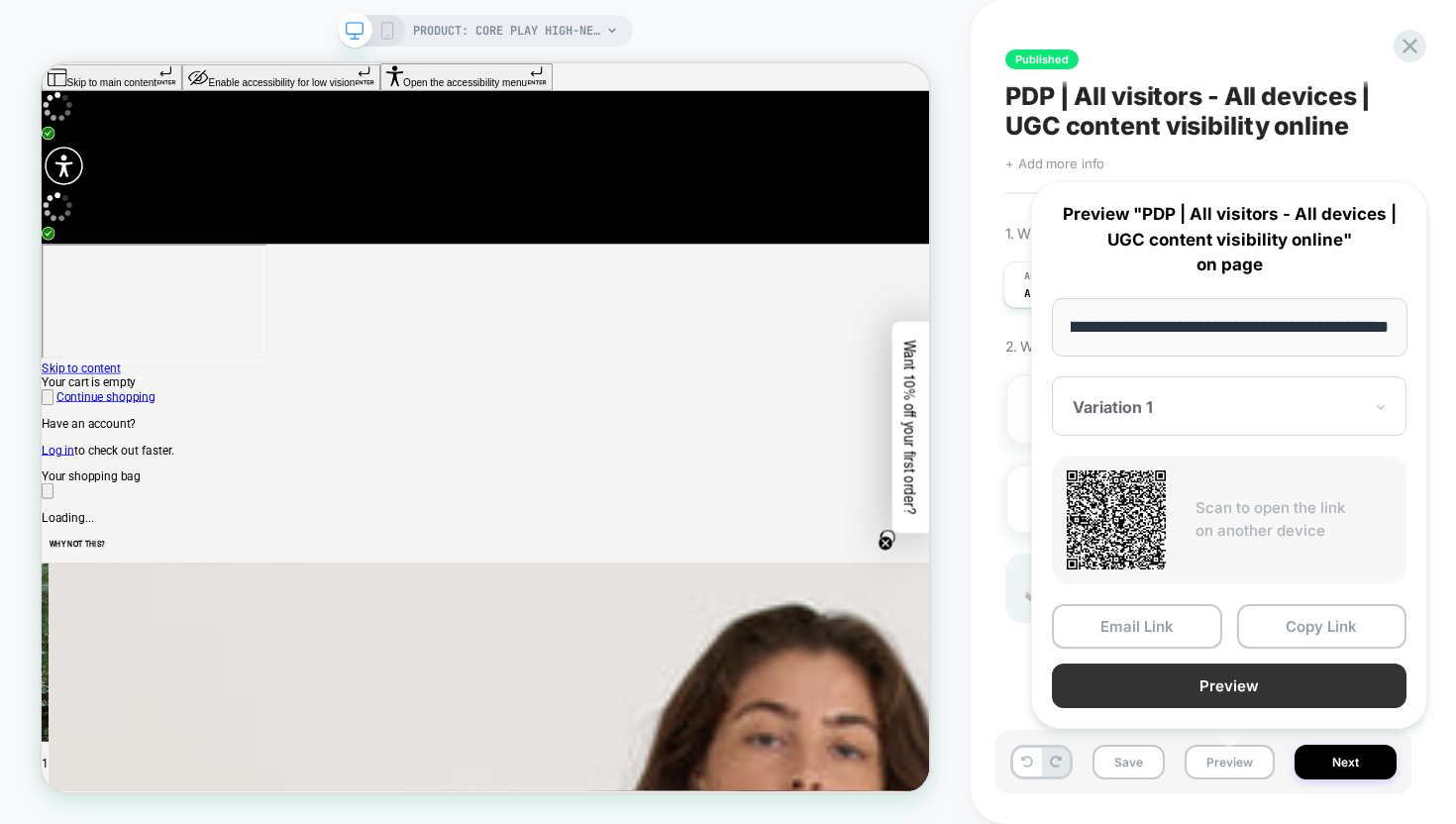 click on "Preview" at bounding box center (1229, 685) 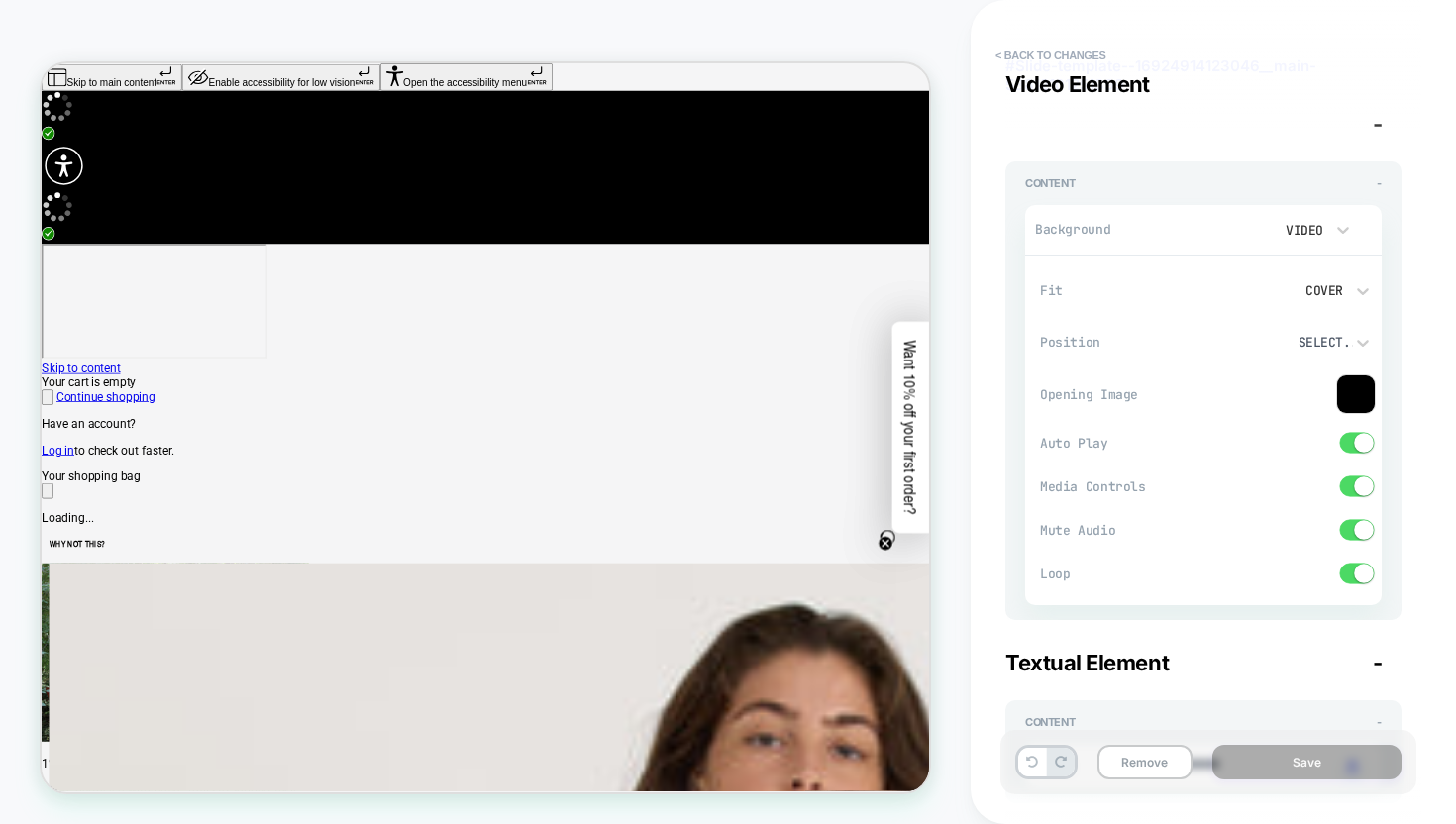 scroll, scrollTop: 0, scrollLeft: 0, axis: both 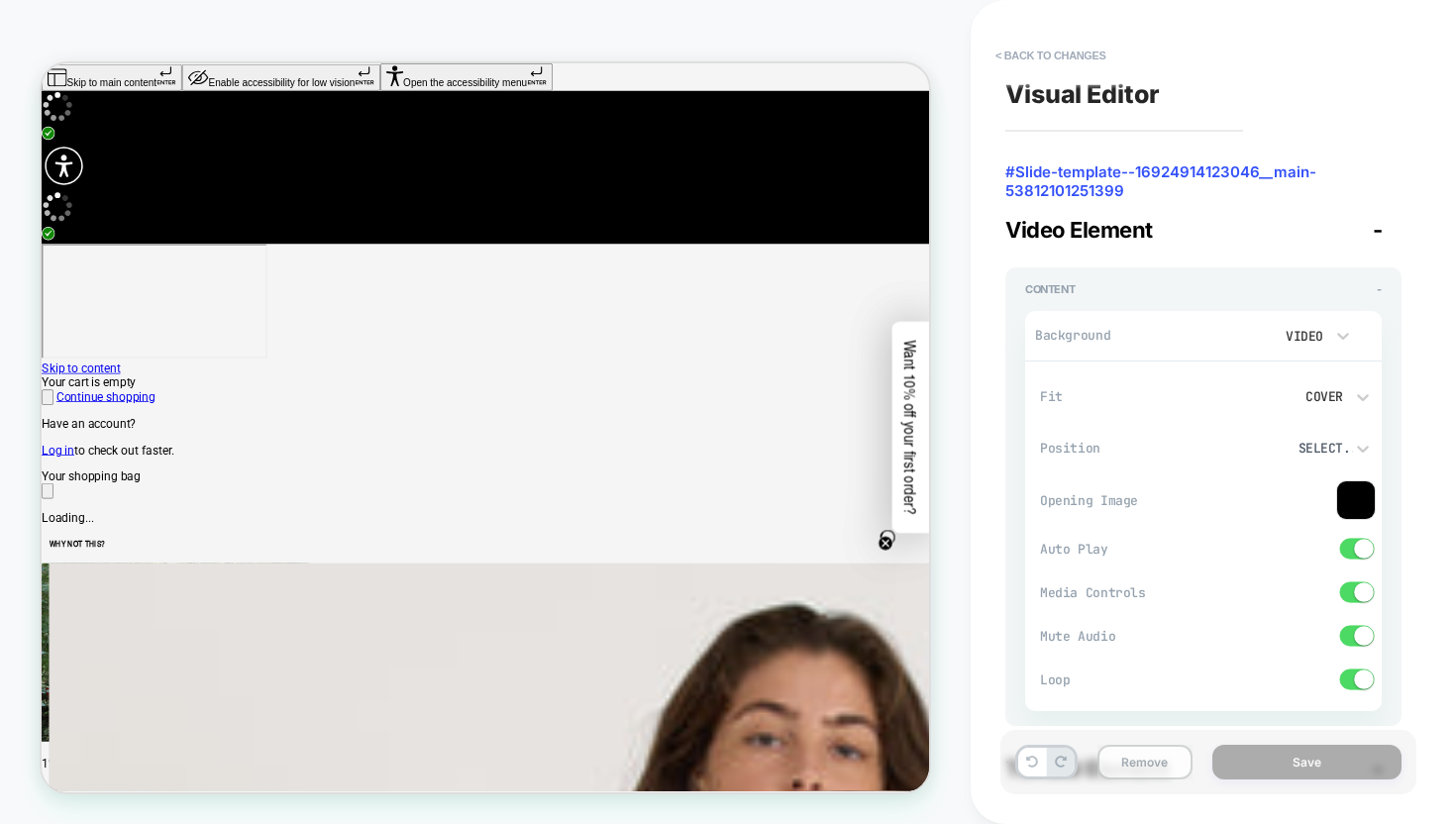 click on "Remove" at bounding box center [1145, 762] 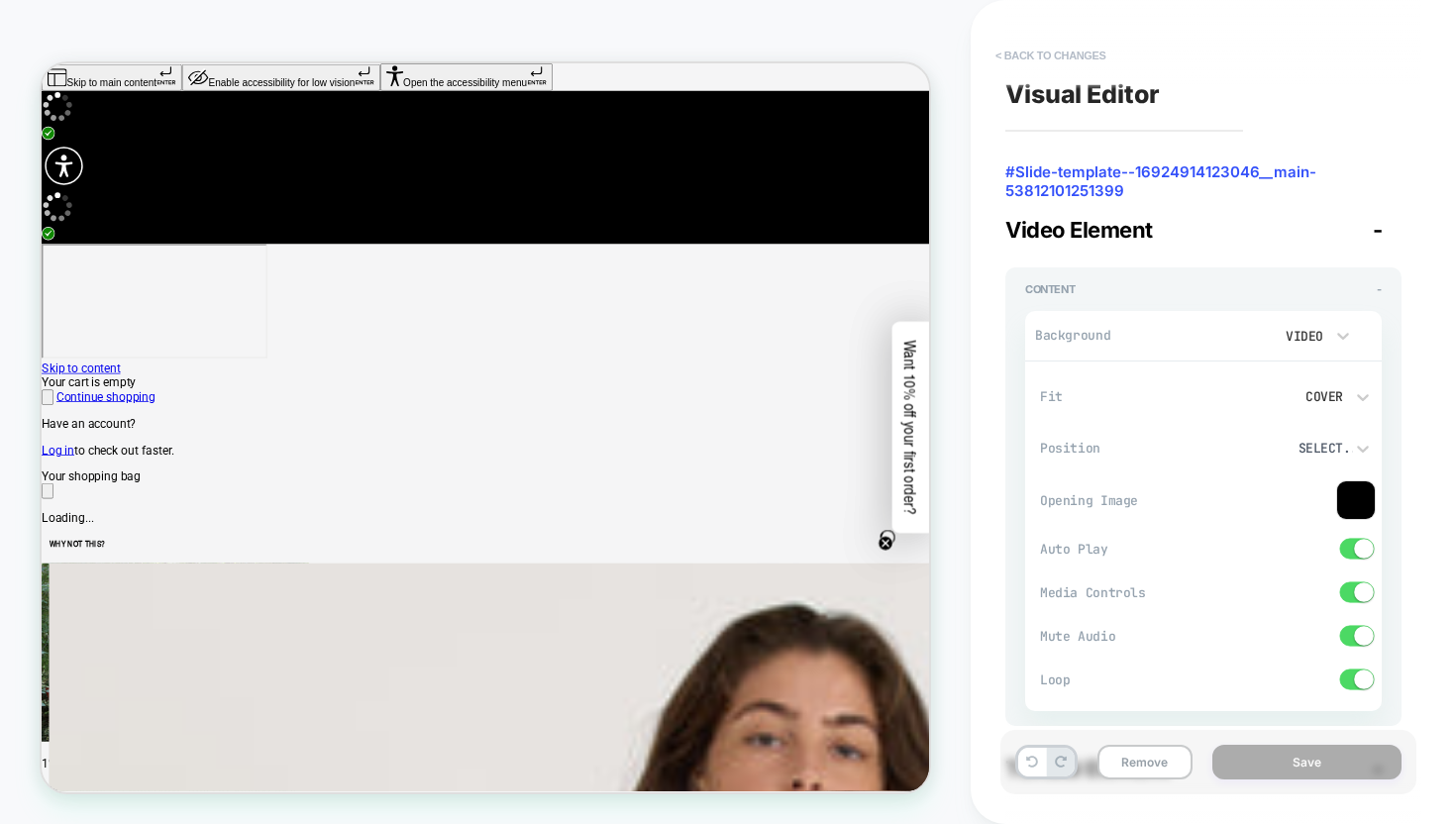 click on "< Back to changes" at bounding box center (1051, 55) 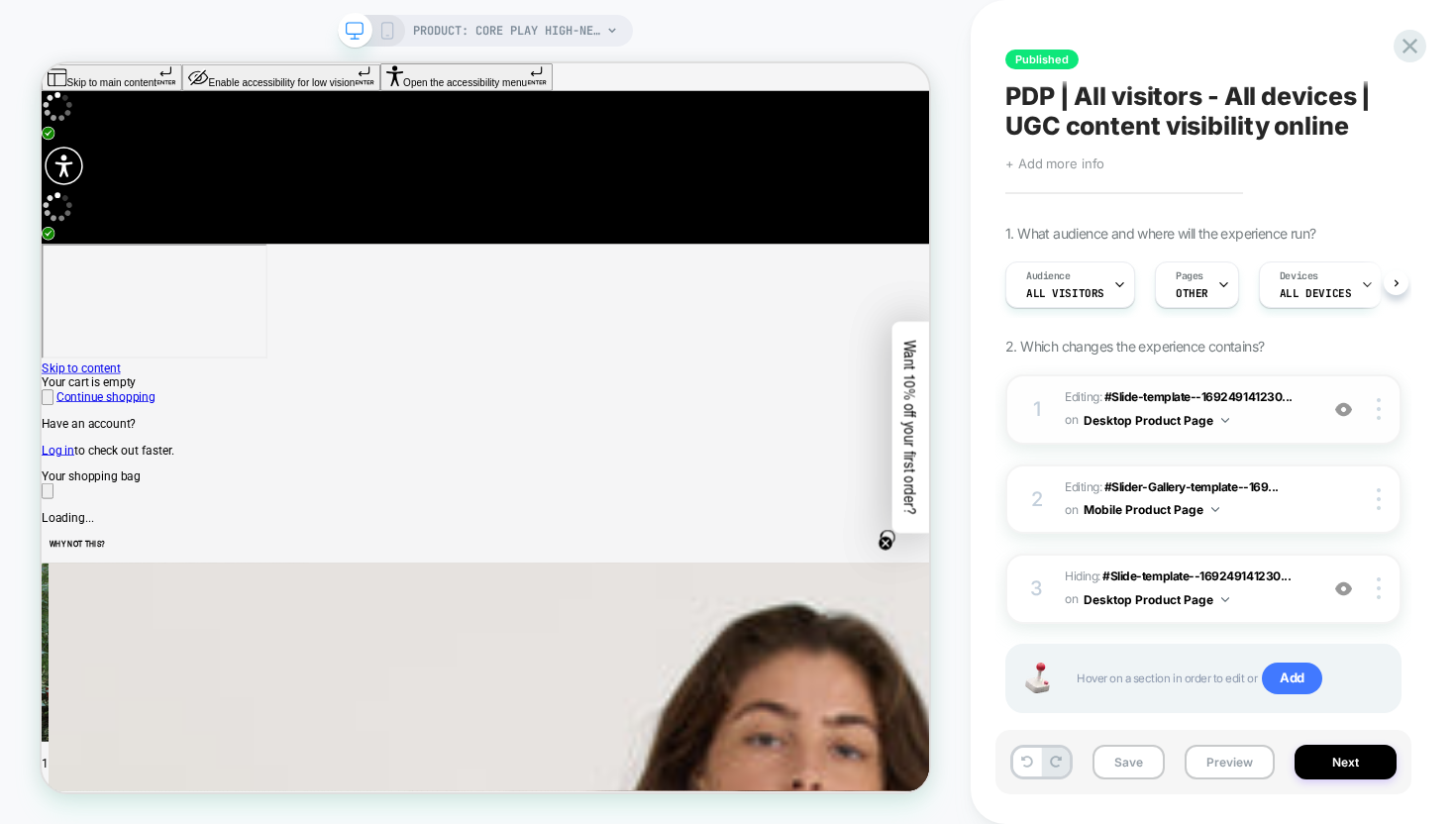 scroll, scrollTop: 0, scrollLeft: 1, axis: horizontal 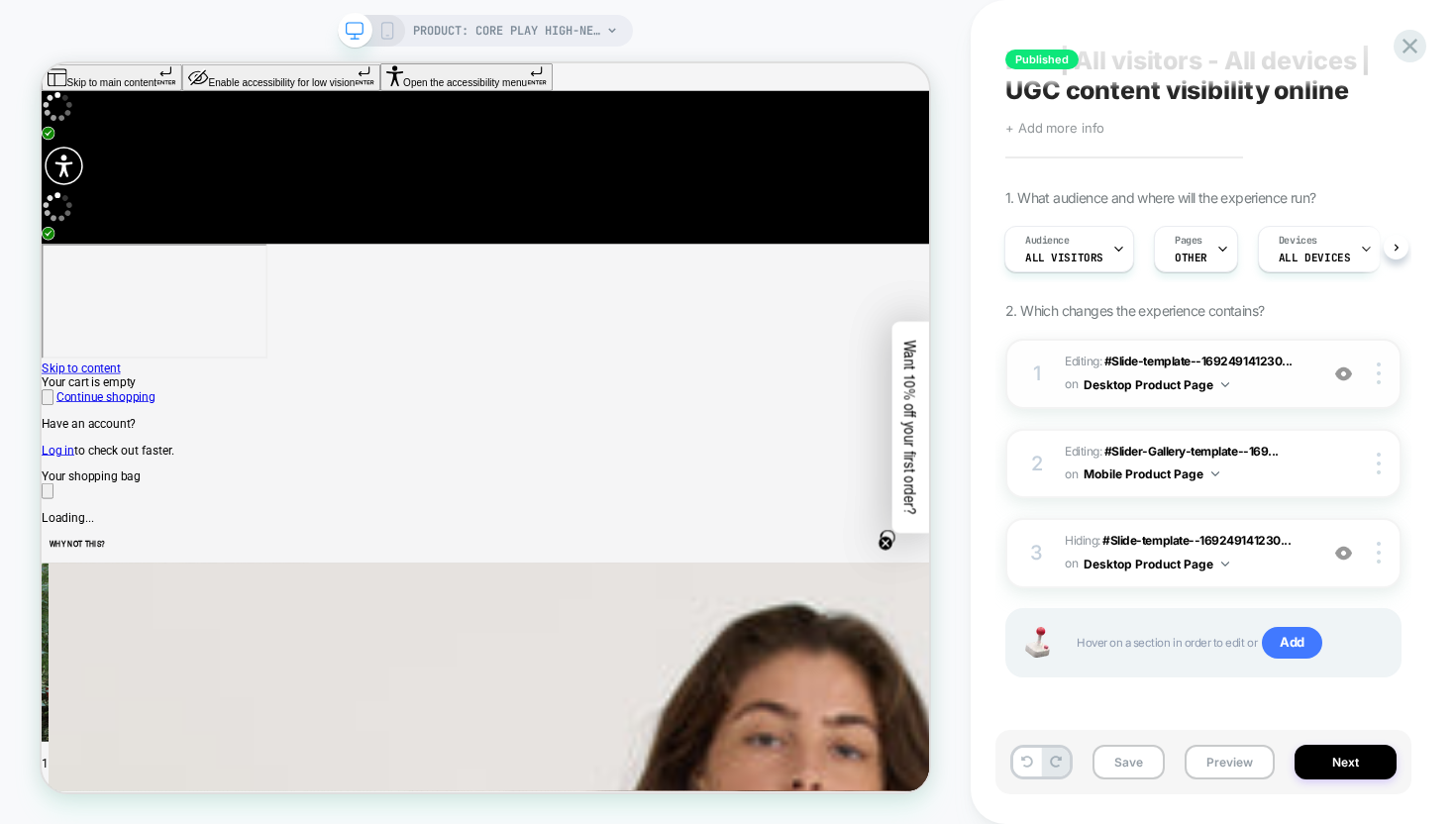 click at bounding box center (1343, 373) 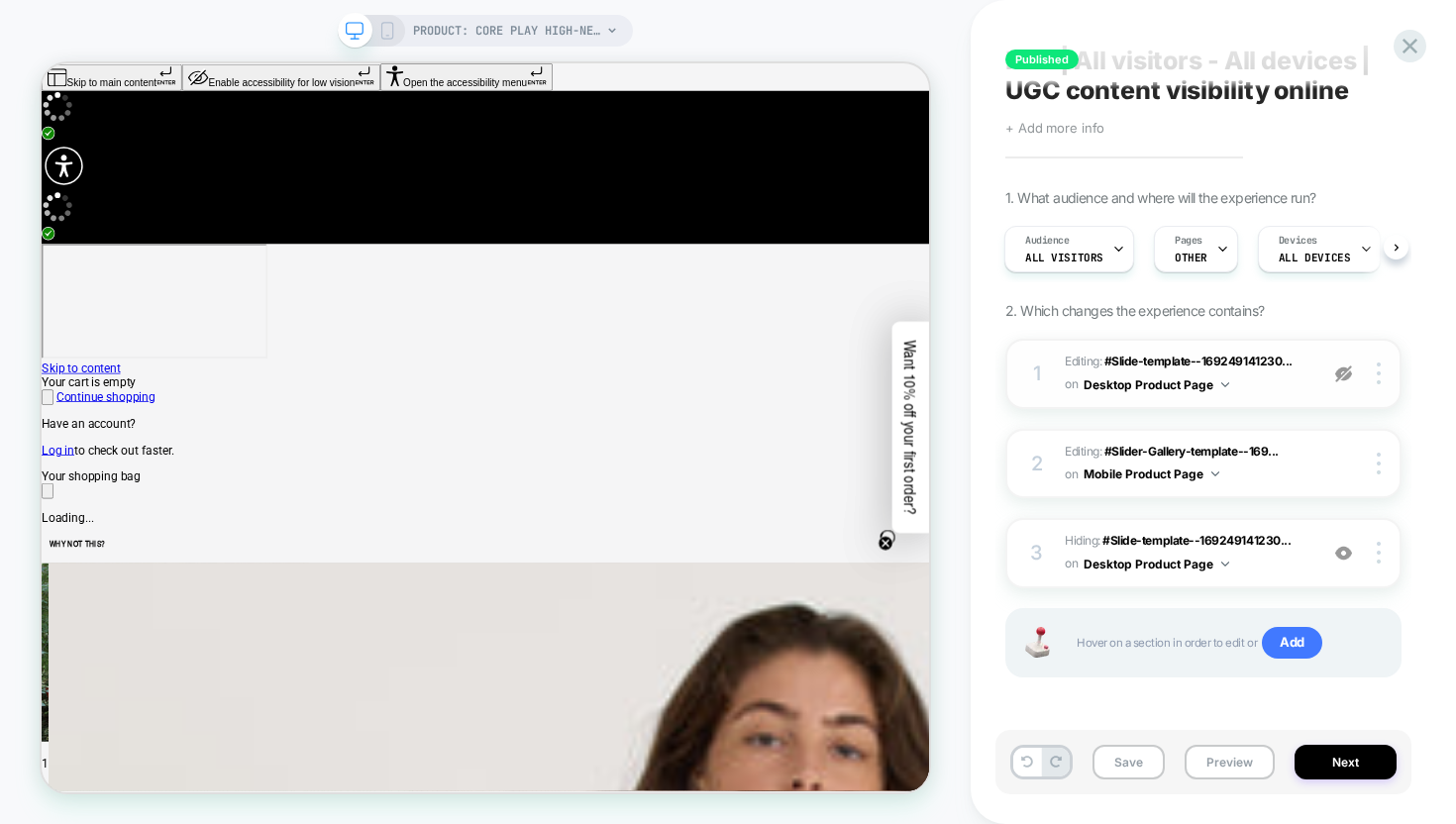 click at bounding box center [1343, 373] 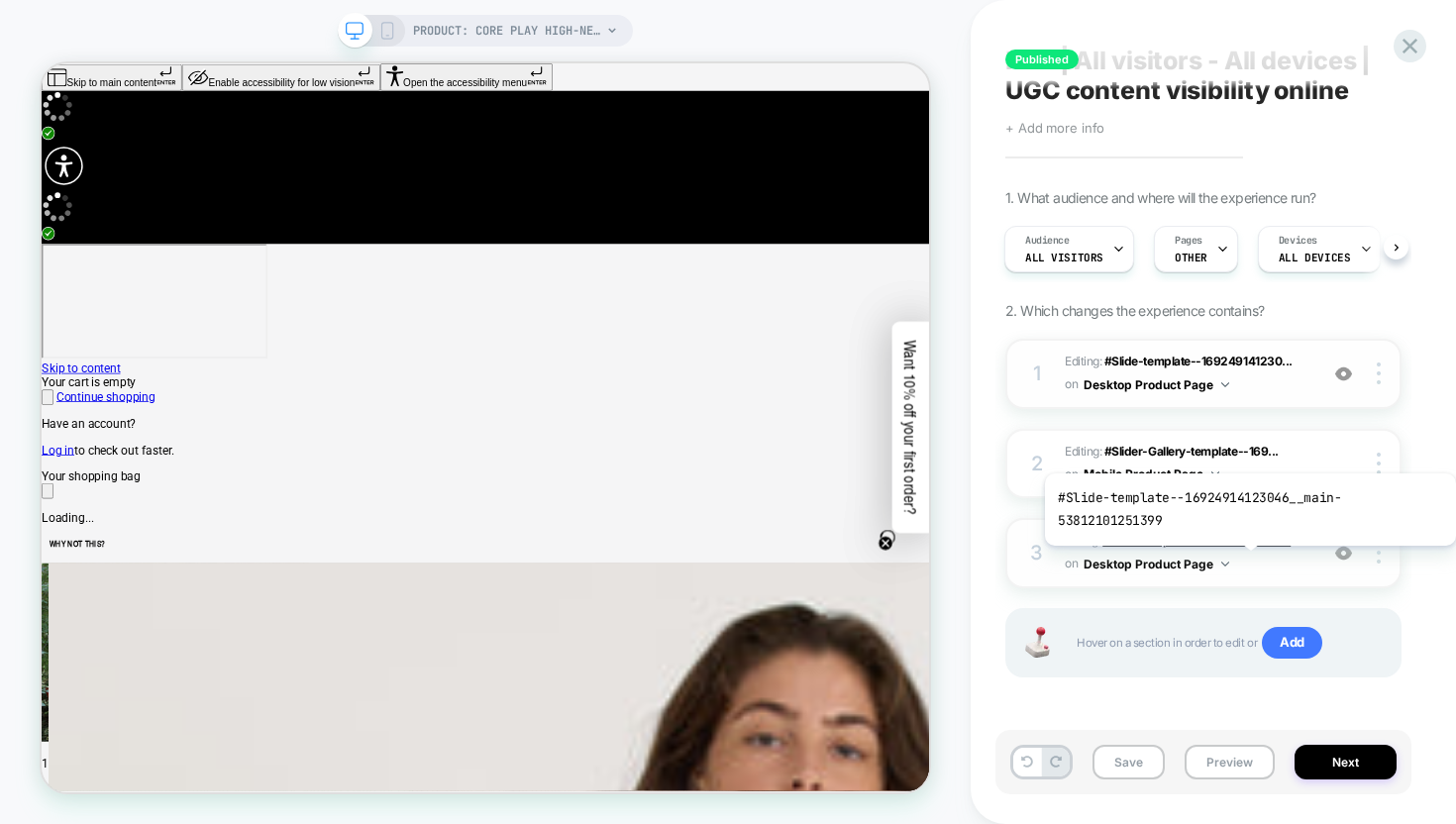 click on "#Slide-template--169249141230..." at bounding box center (1196, 540) 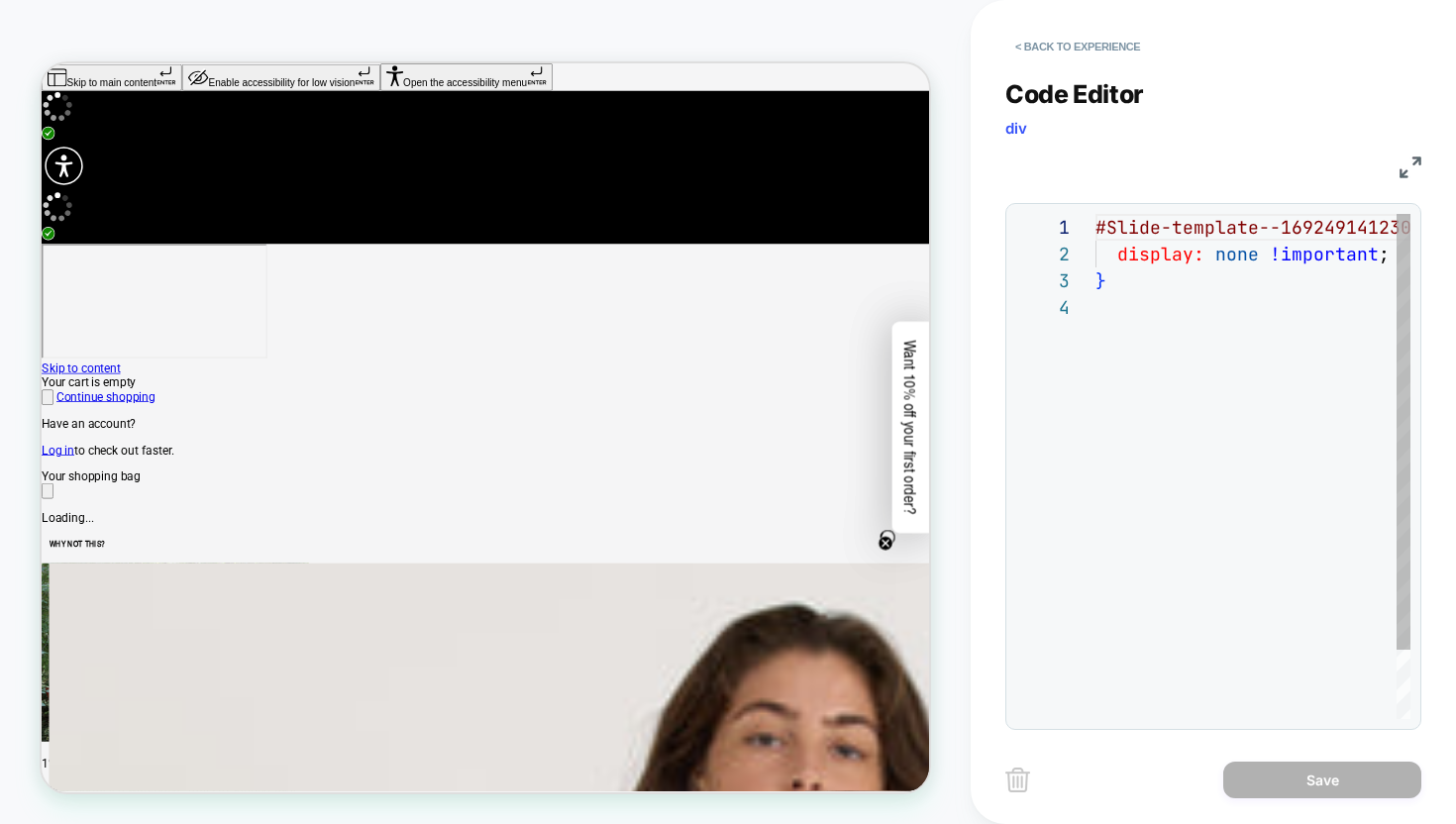 scroll, scrollTop: 80, scrollLeft: 0, axis: vertical 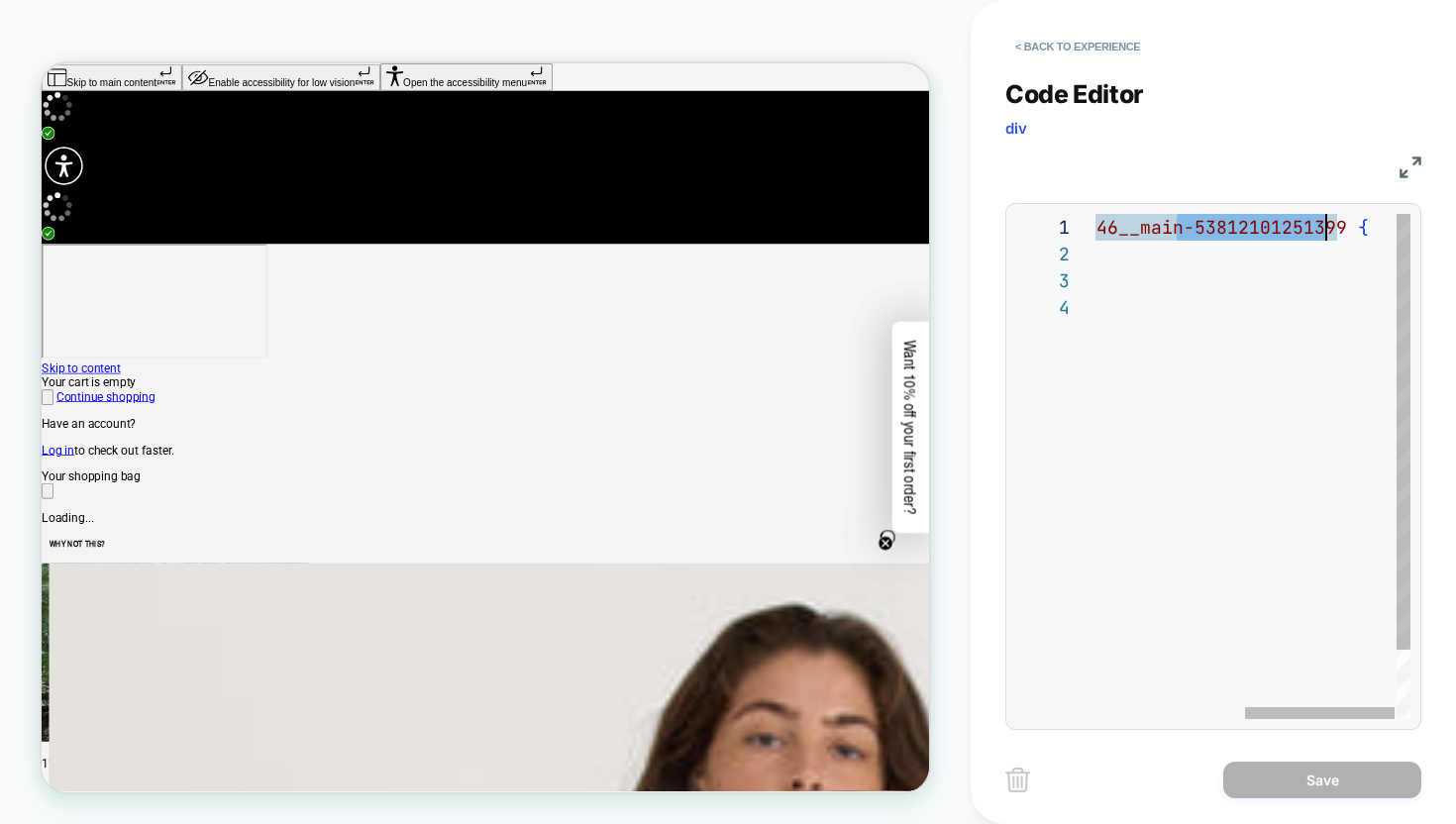 drag, startPoint x: 1177, startPoint y: 230, endPoint x: 1332, endPoint y: 235, distance: 155.0806 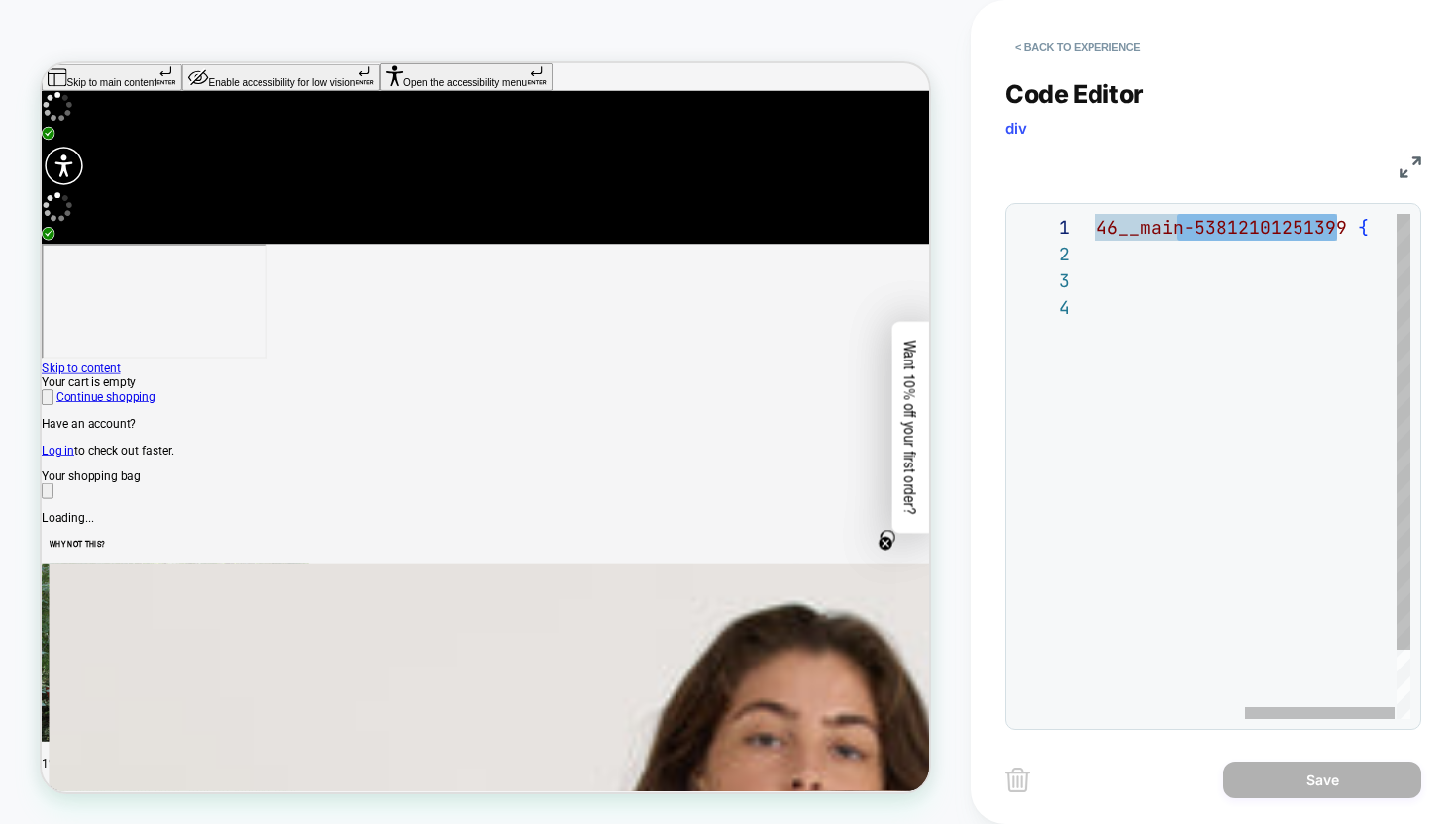 scroll, scrollTop: 0, scrollLeft: 396, axis: horizontal 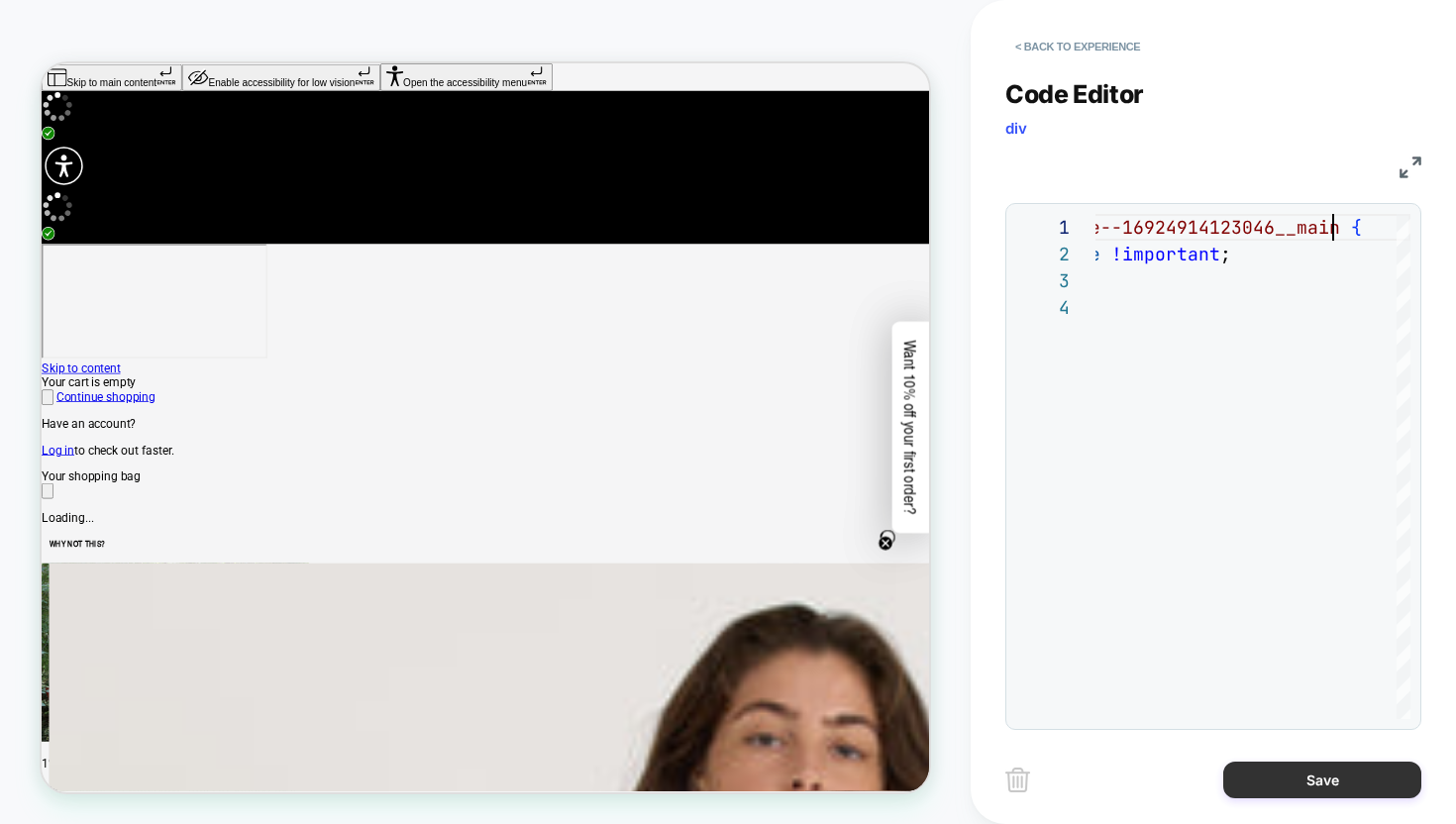click on "Save" at bounding box center (1322, 779) 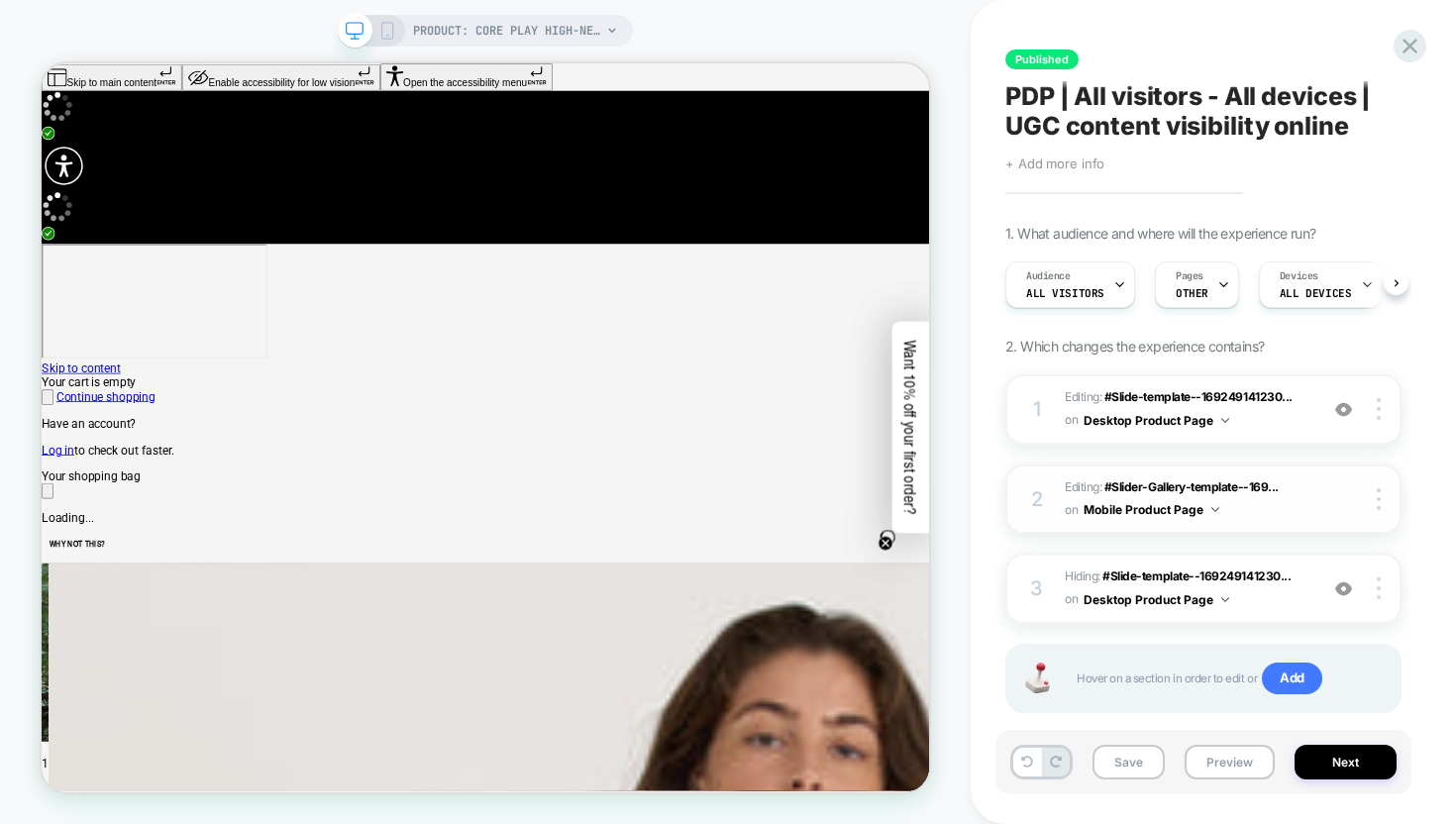 scroll, scrollTop: 0, scrollLeft: 1, axis: horizontal 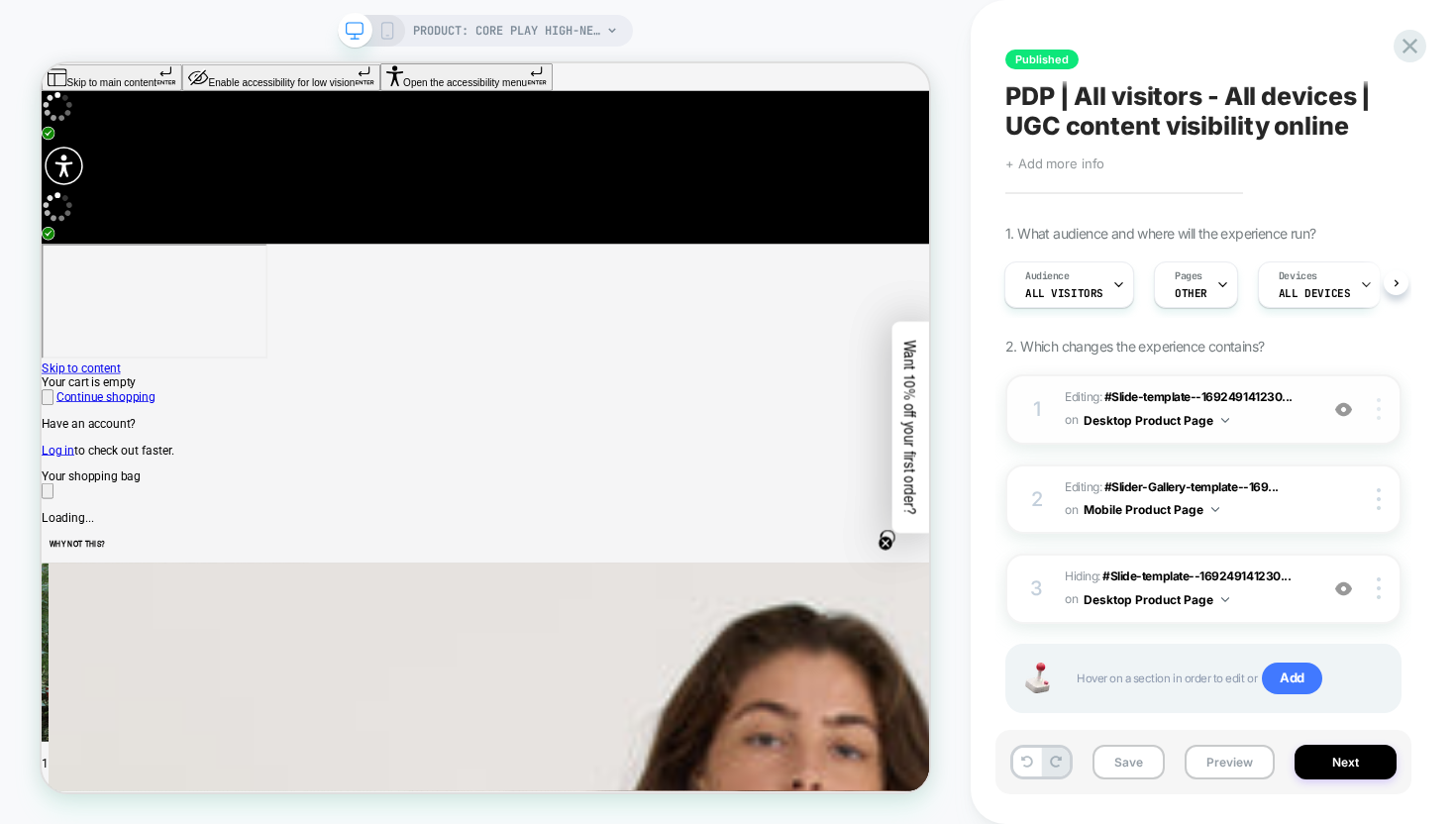 click at bounding box center [1379, 409] 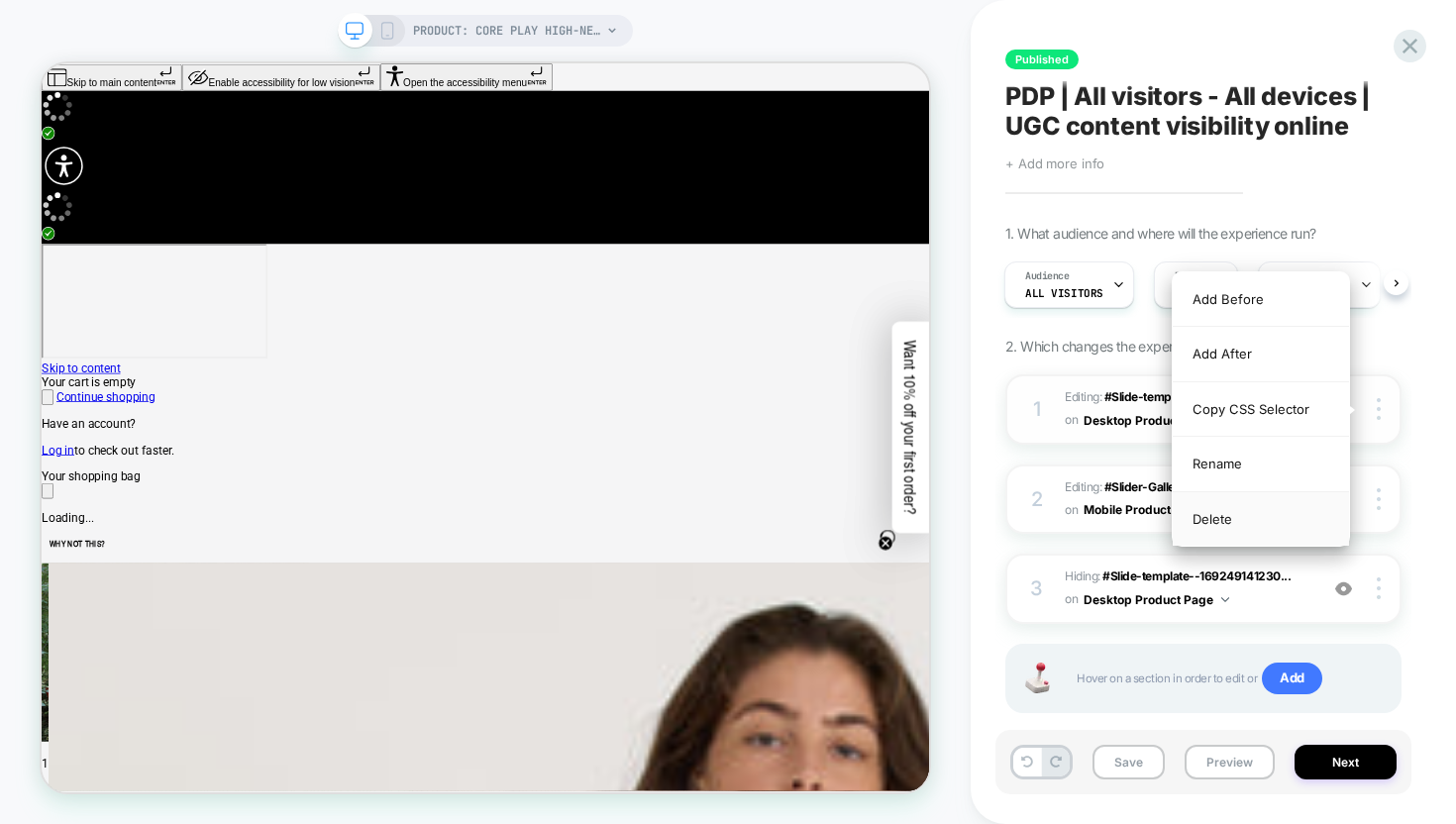 click on "Delete" at bounding box center [1261, 519] 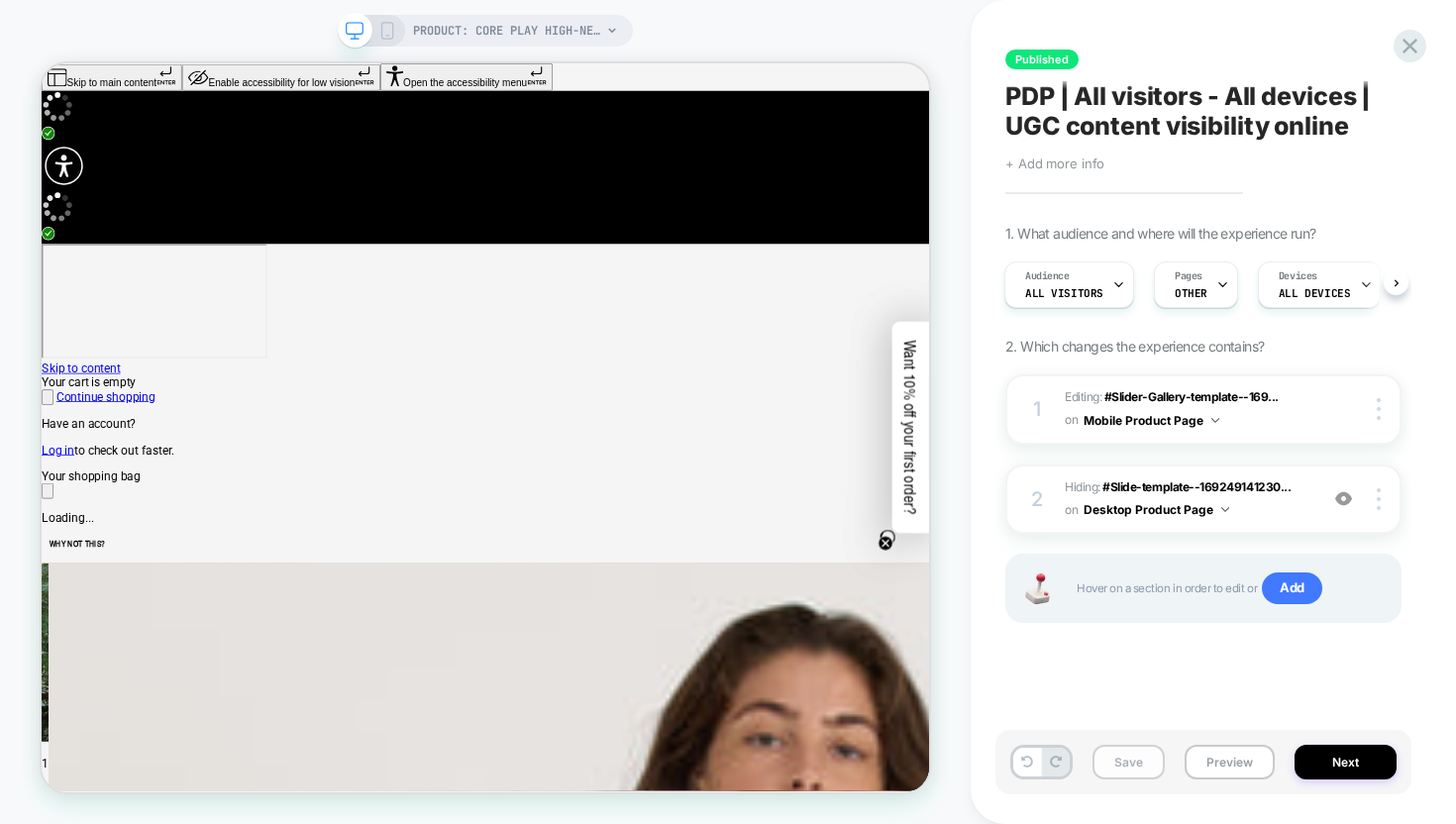 click on "Save" at bounding box center (1128, 762) 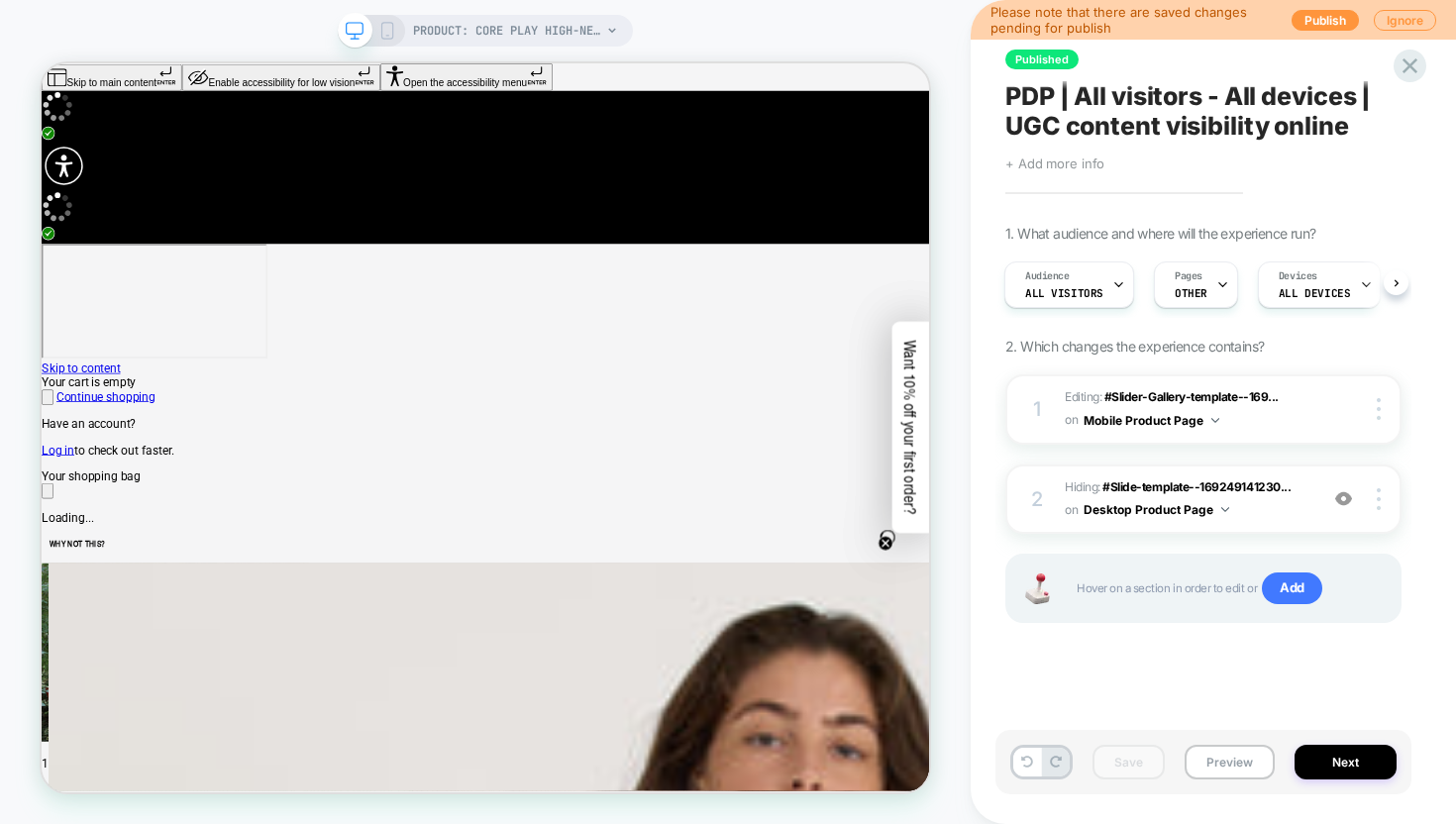 click at bounding box center [612, 31] 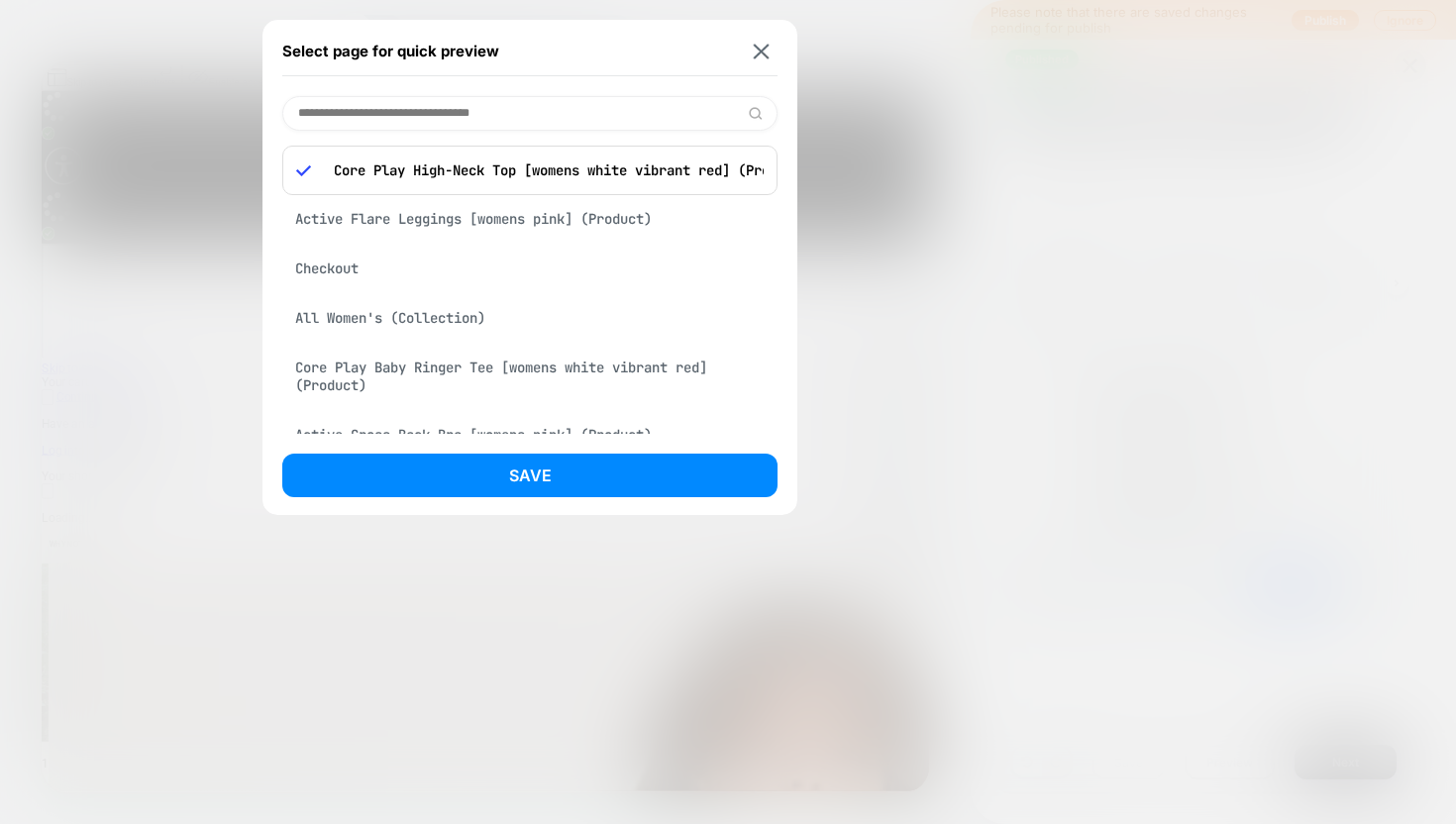 click at bounding box center (530, 113) 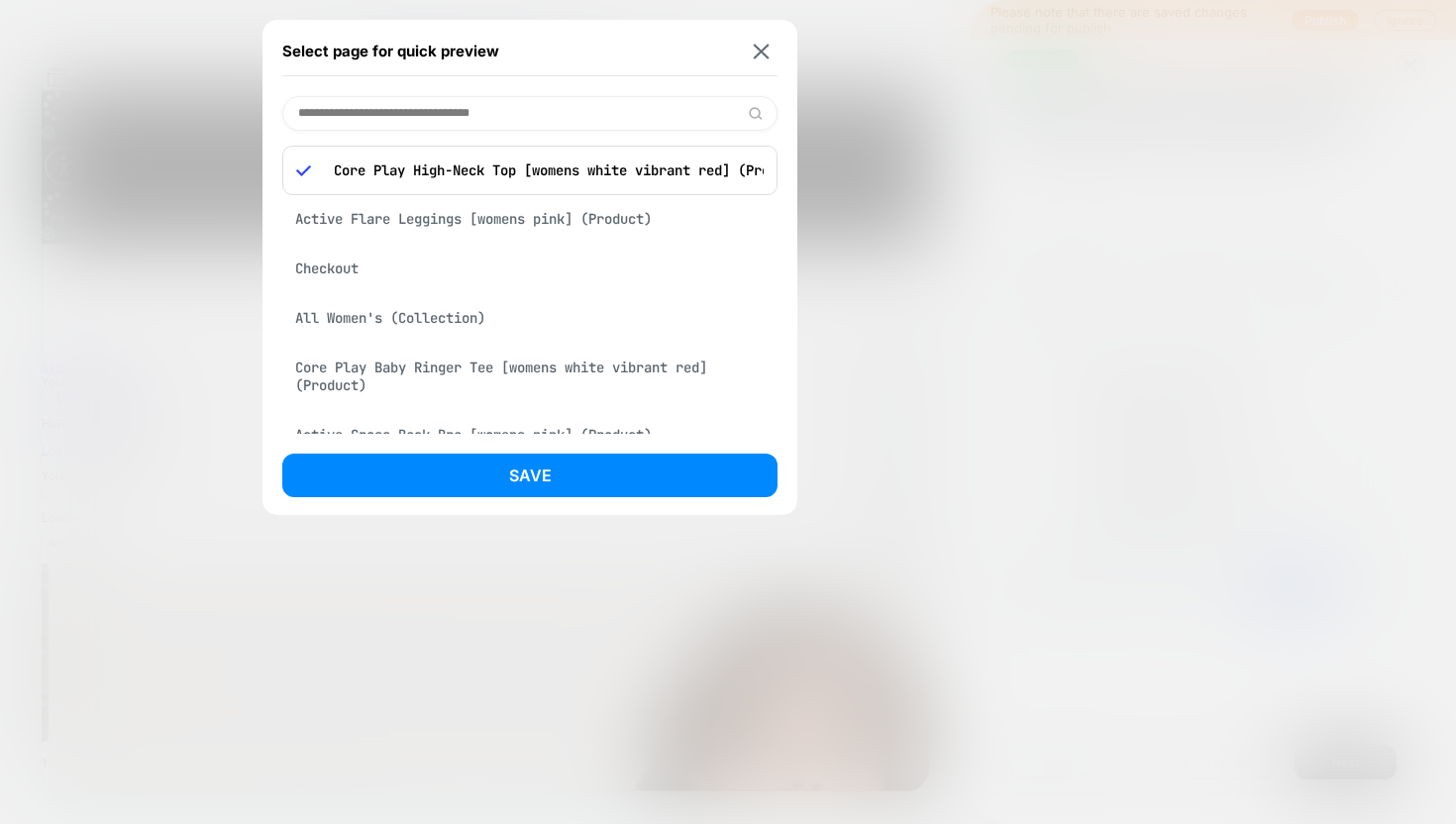 click on "Active Flare Leggings [womens pink] (Product)" at bounding box center (530, 219) 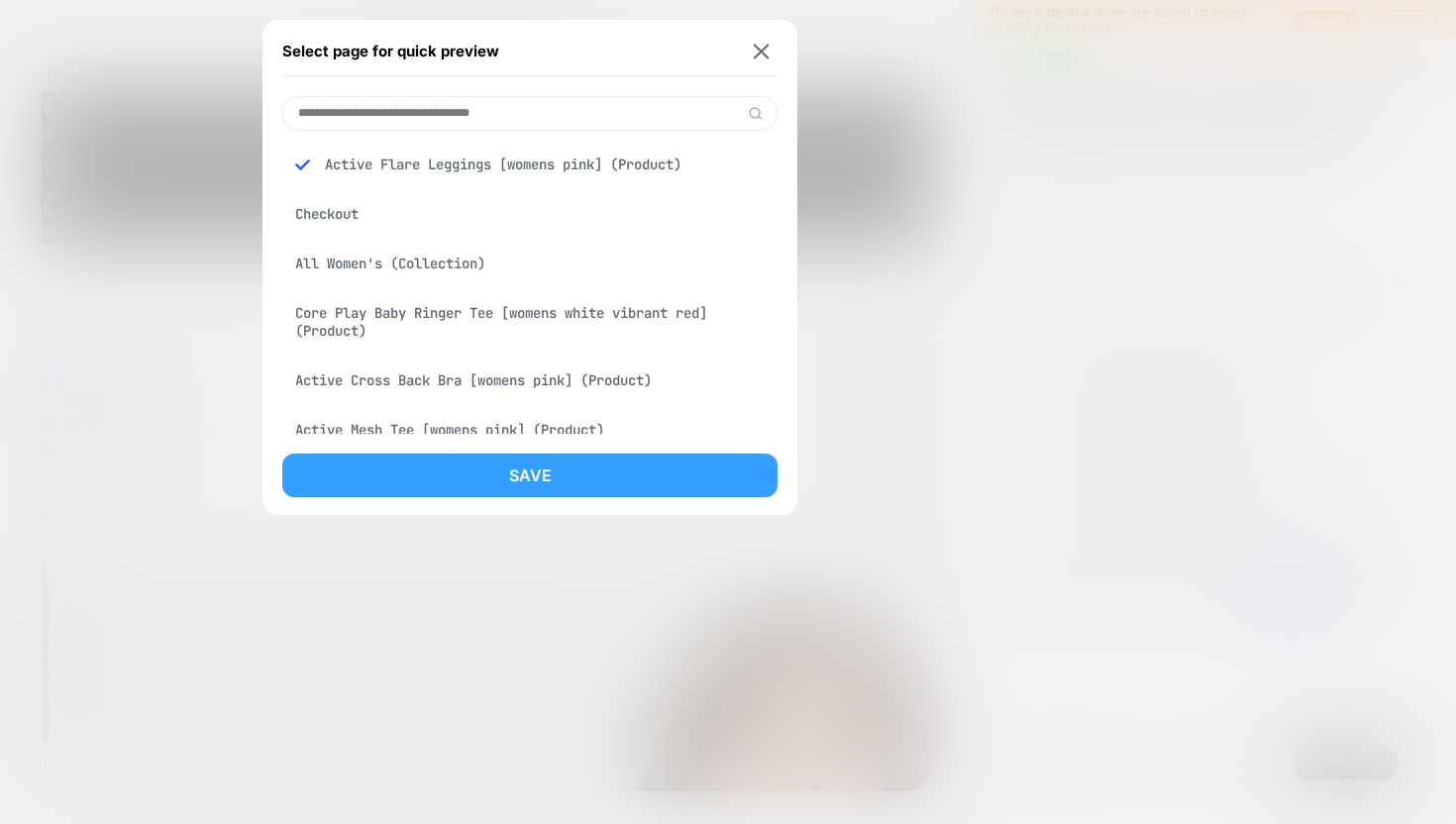 click on "Save" at bounding box center (530, 475) 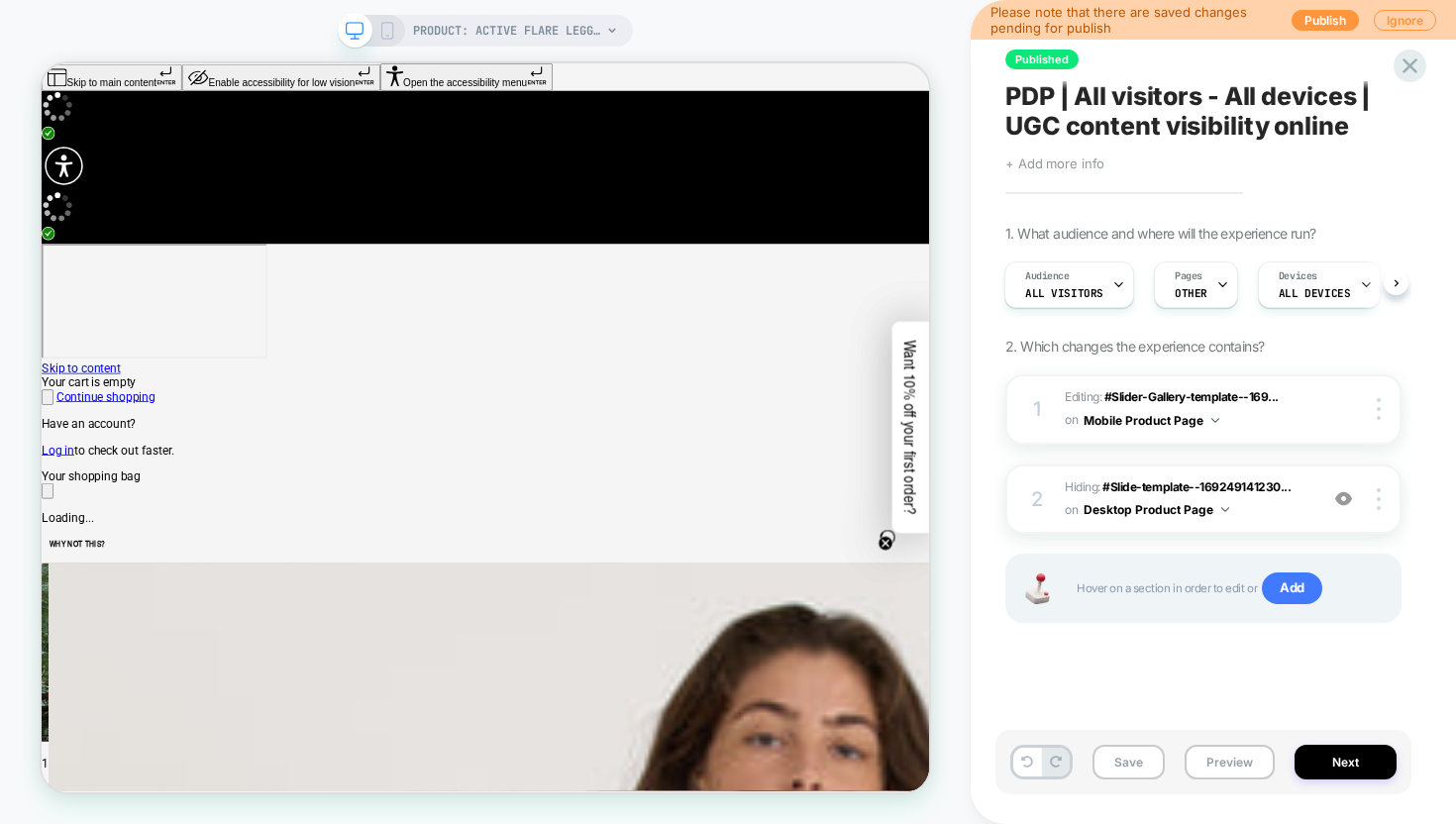 scroll, scrollTop: 0, scrollLeft: 2, axis: horizontal 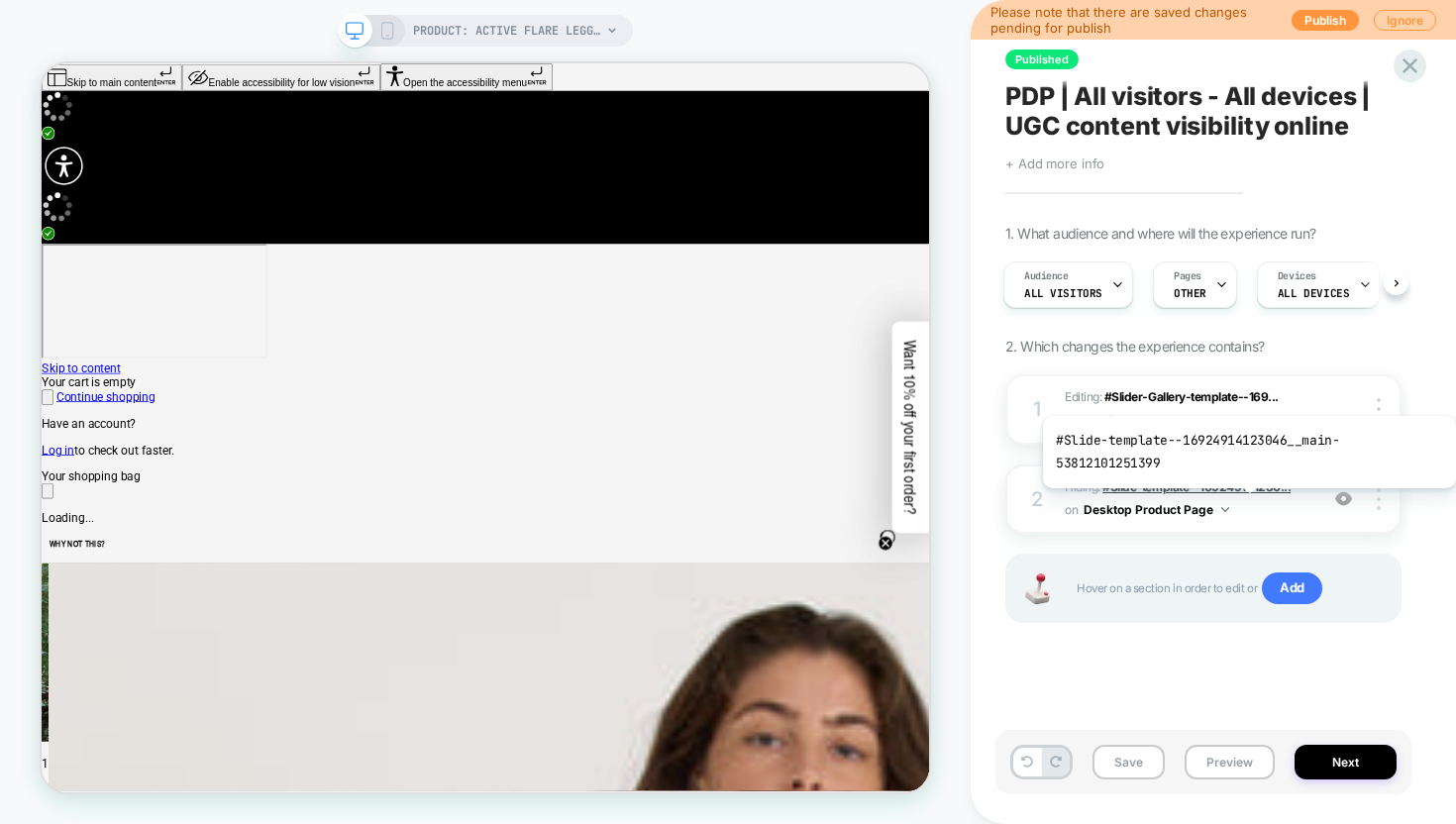 click on "#Slide-template--169249141230..." at bounding box center [1196, 486] 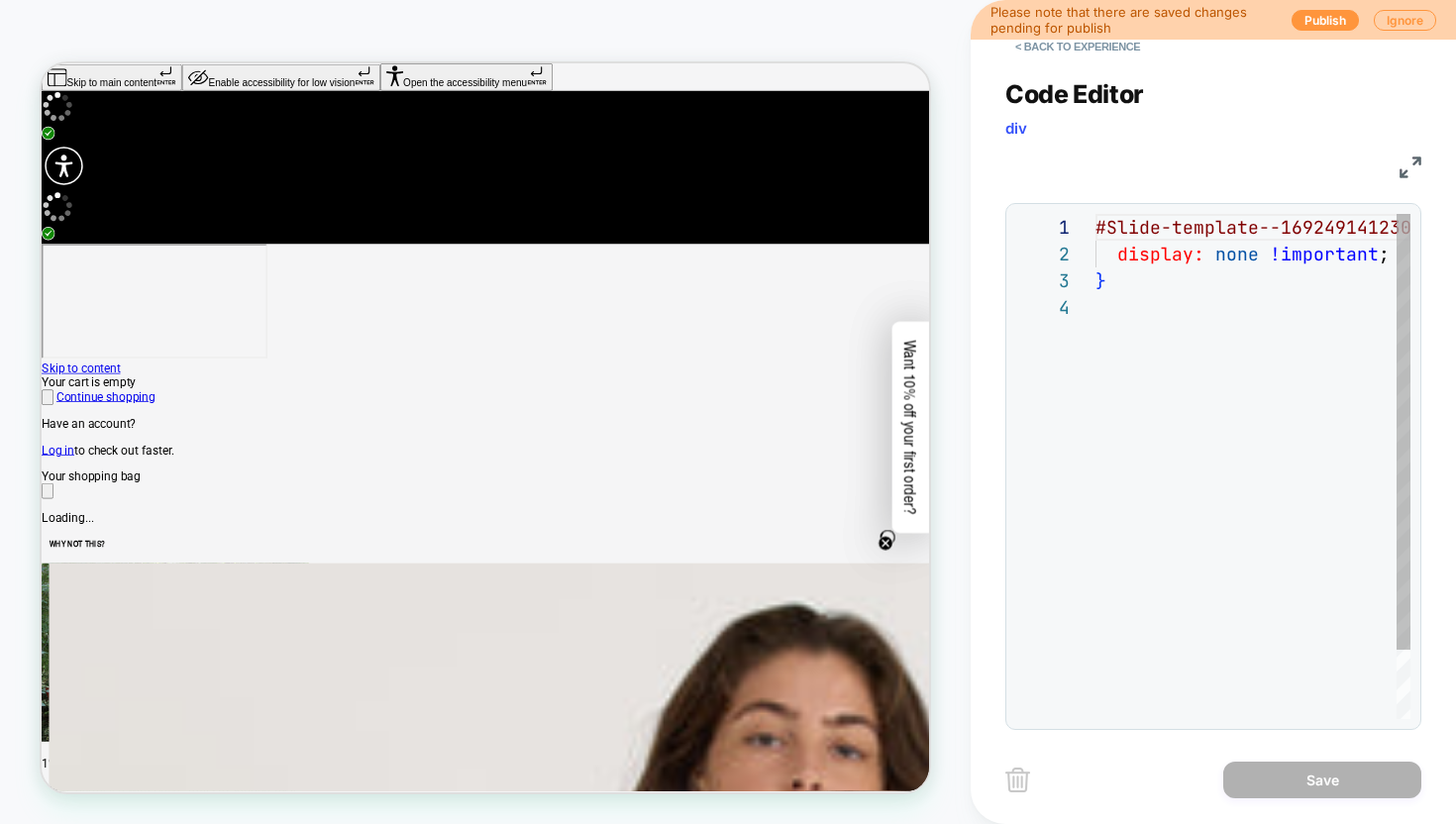 scroll, scrollTop: 80, scrollLeft: 0, axis: vertical 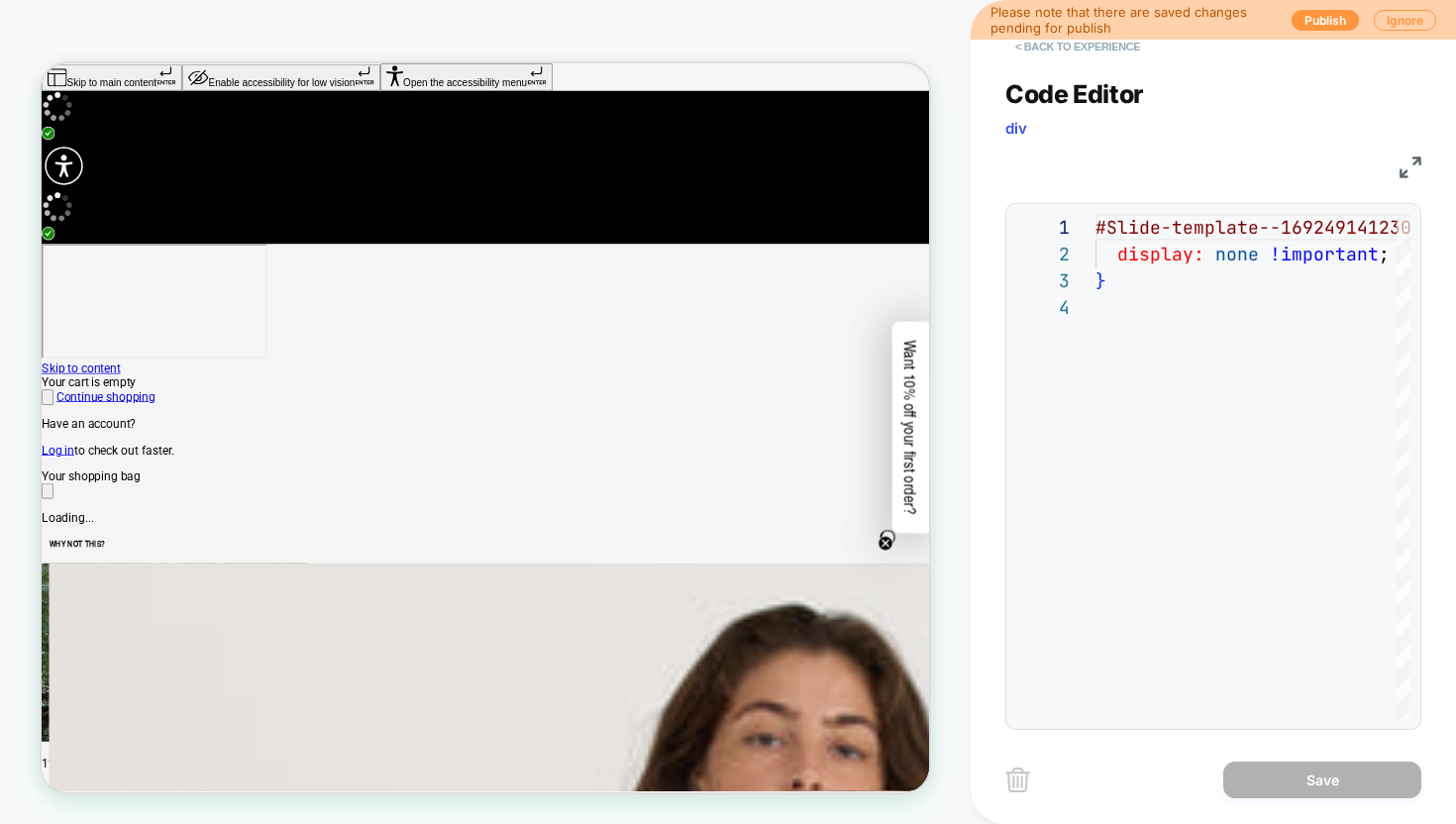 click on "< Back to experience" at bounding box center (1078, 47) 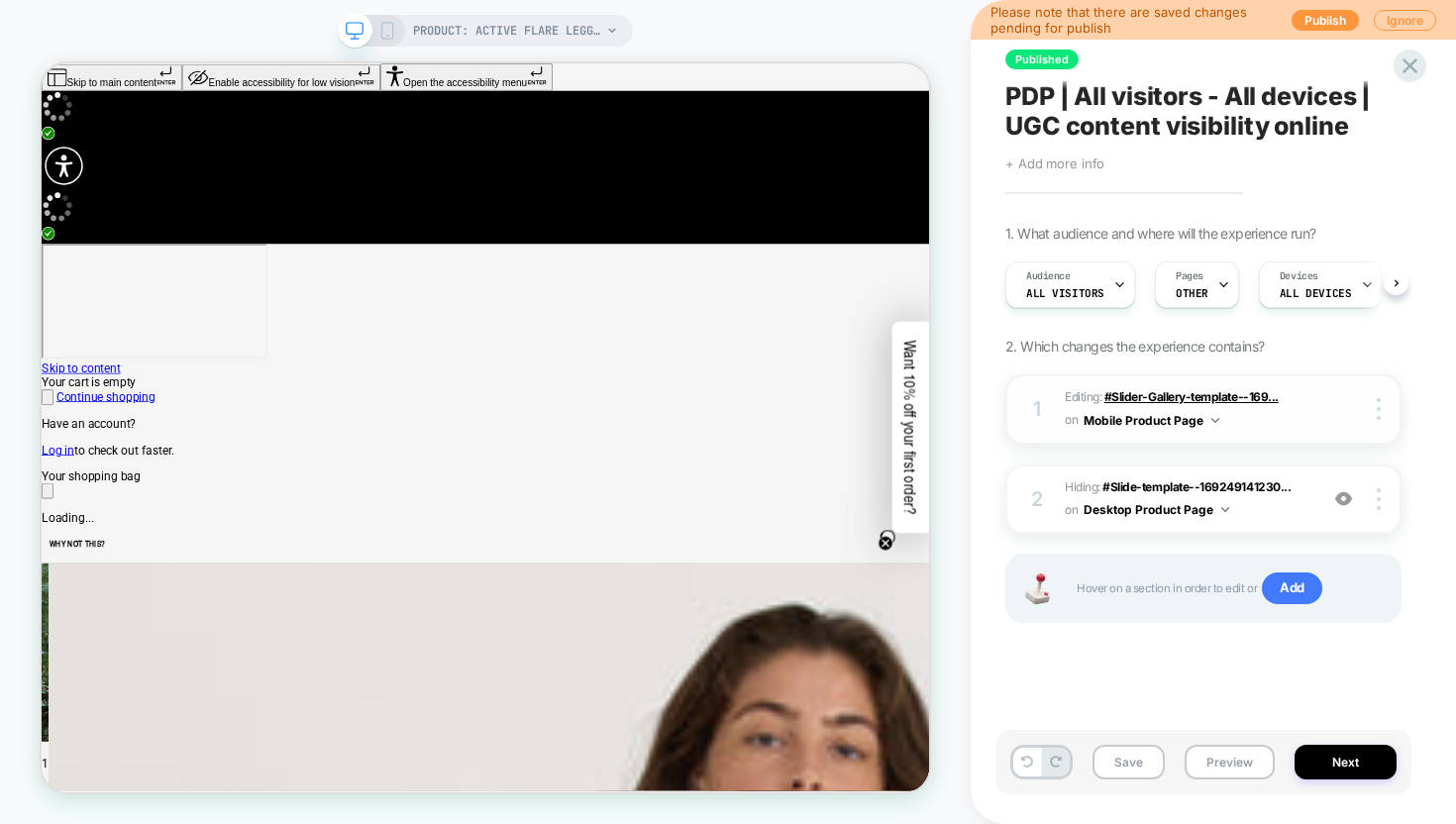 scroll, scrollTop: 0, scrollLeft: 1, axis: horizontal 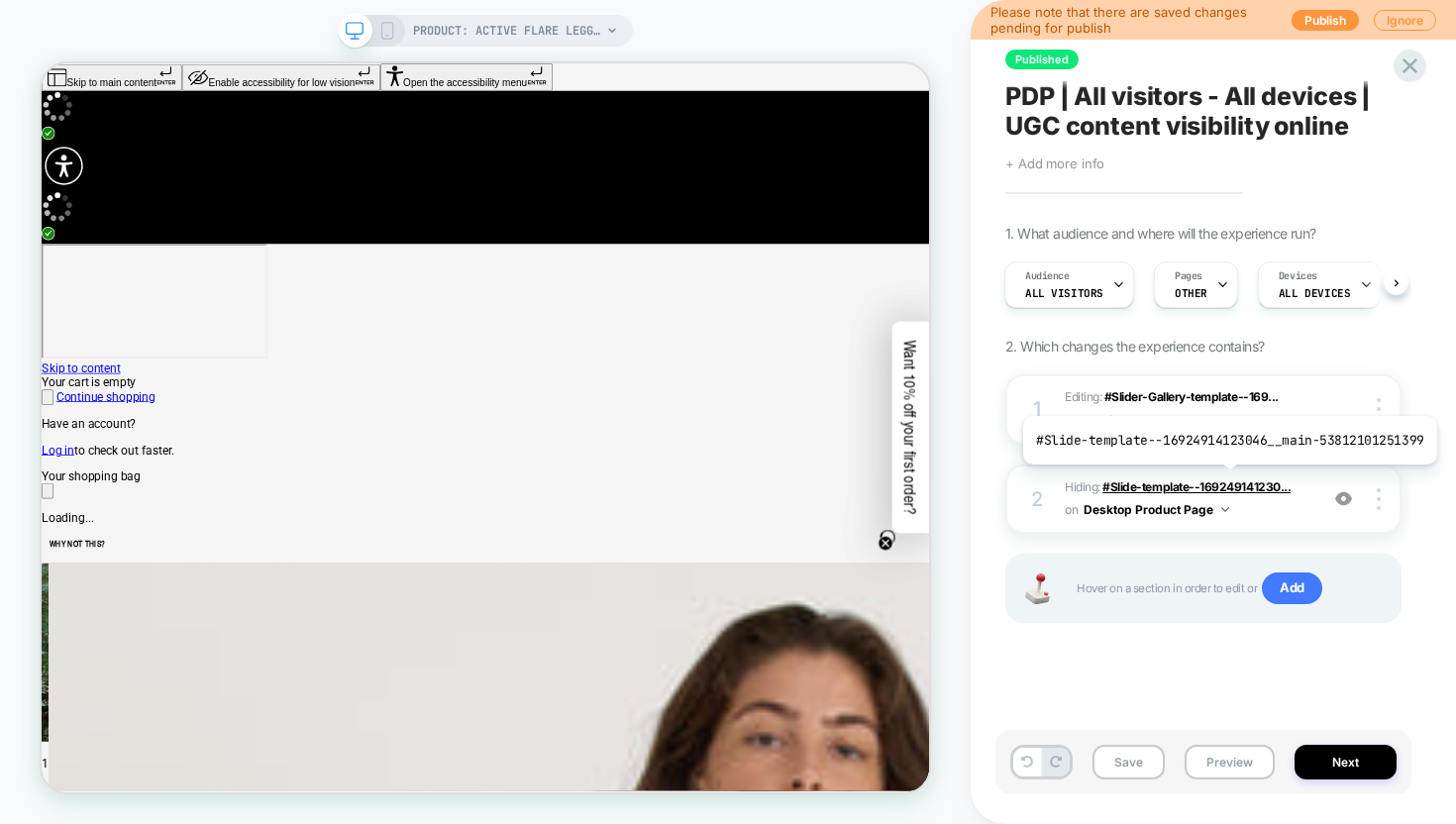 click on "#Slide-template--169249141230..." at bounding box center [1196, 486] 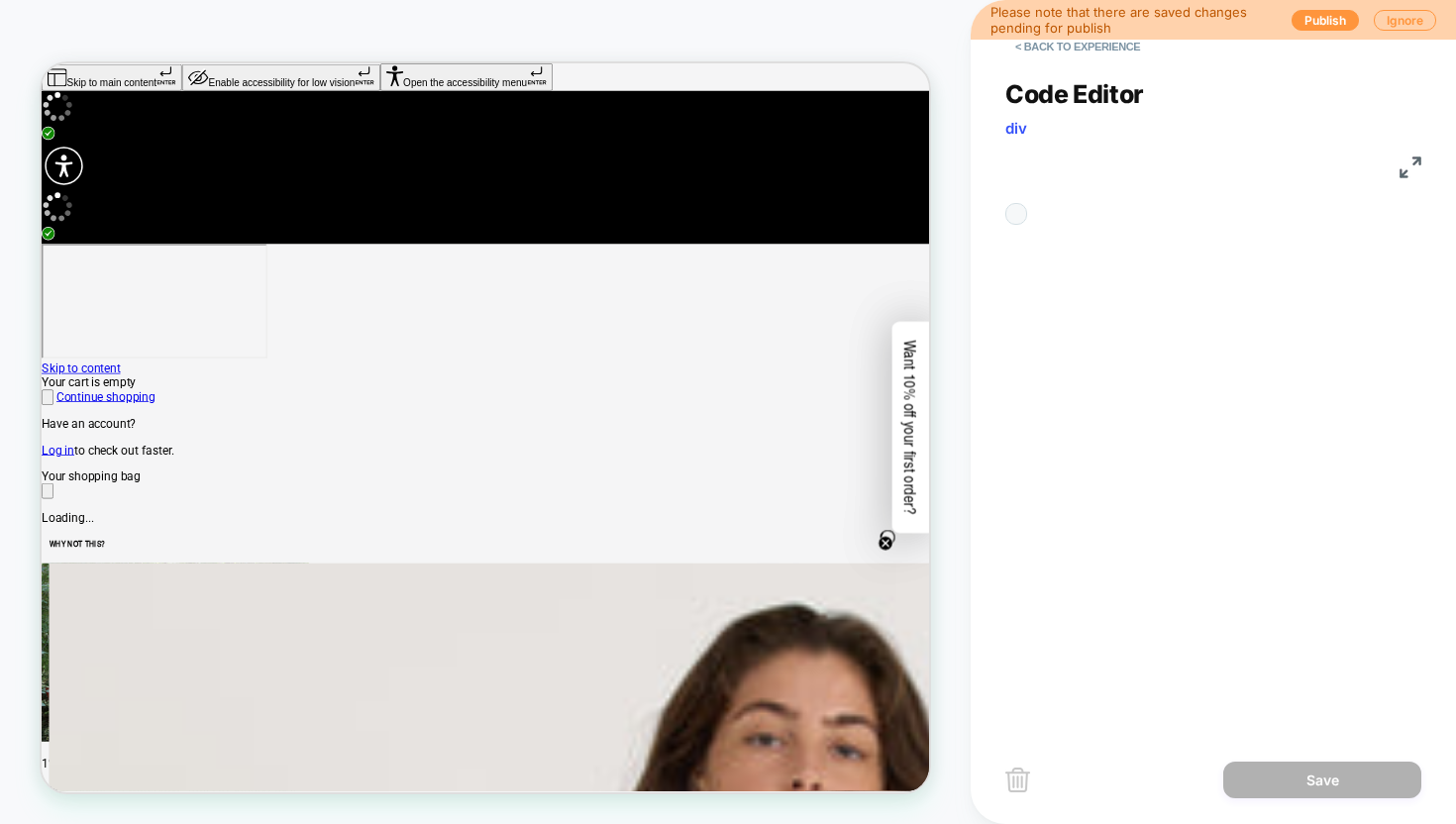 scroll, scrollTop: 80, scrollLeft: 0, axis: vertical 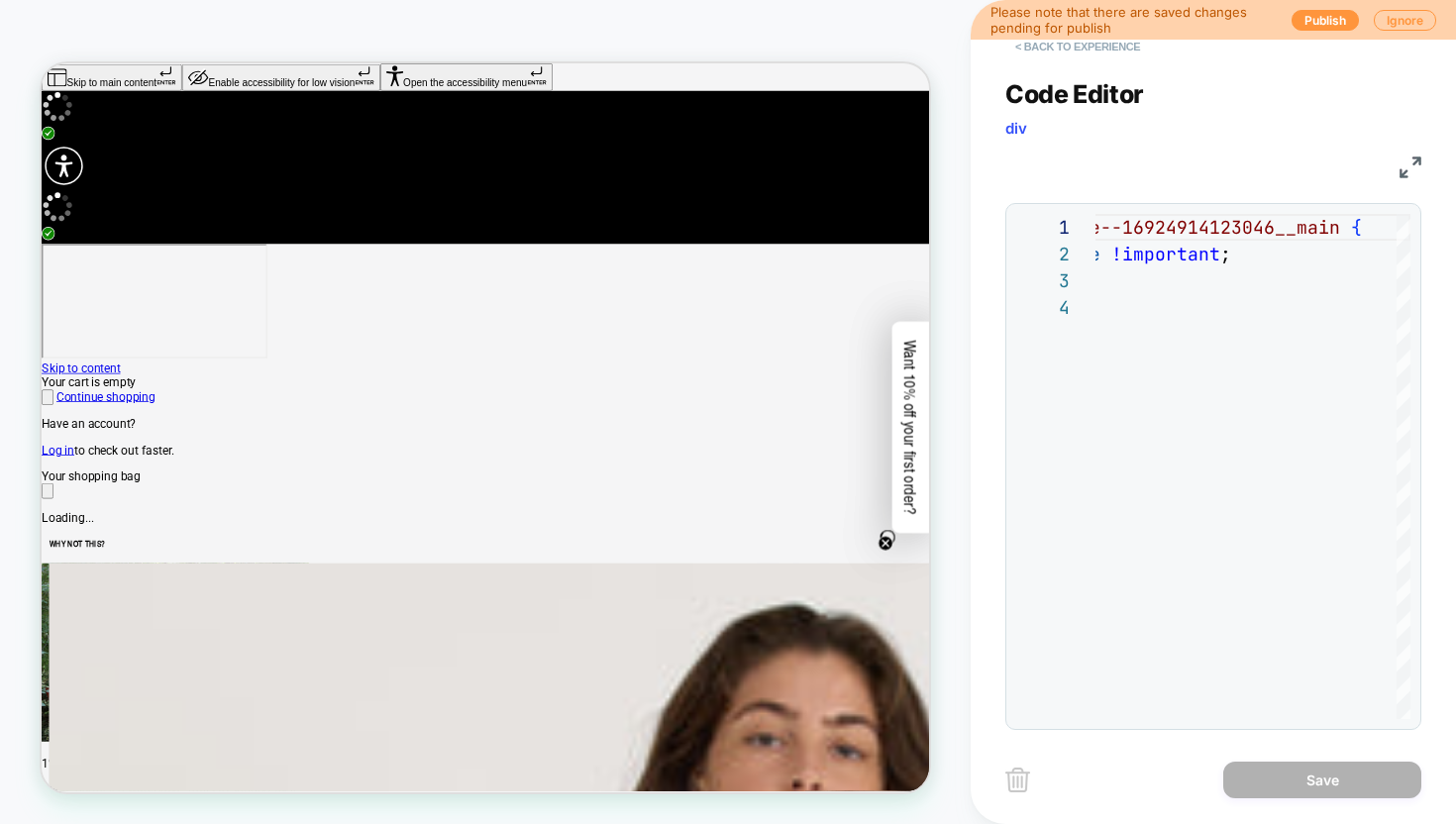 click on "< Back to experience" at bounding box center [1078, 47] 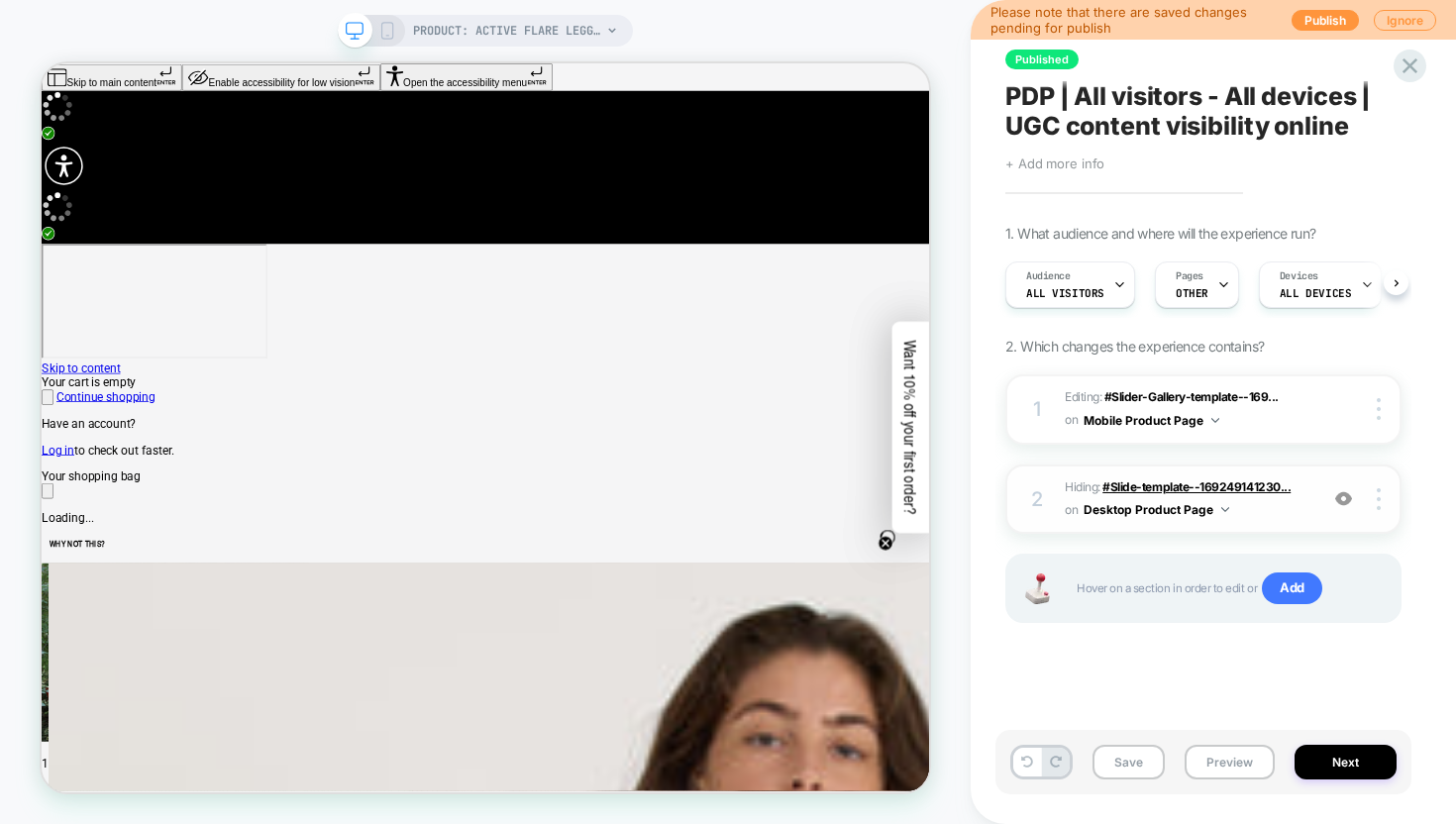 scroll, scrollTop: 0, scrollLeft: 1, axis: horizontal 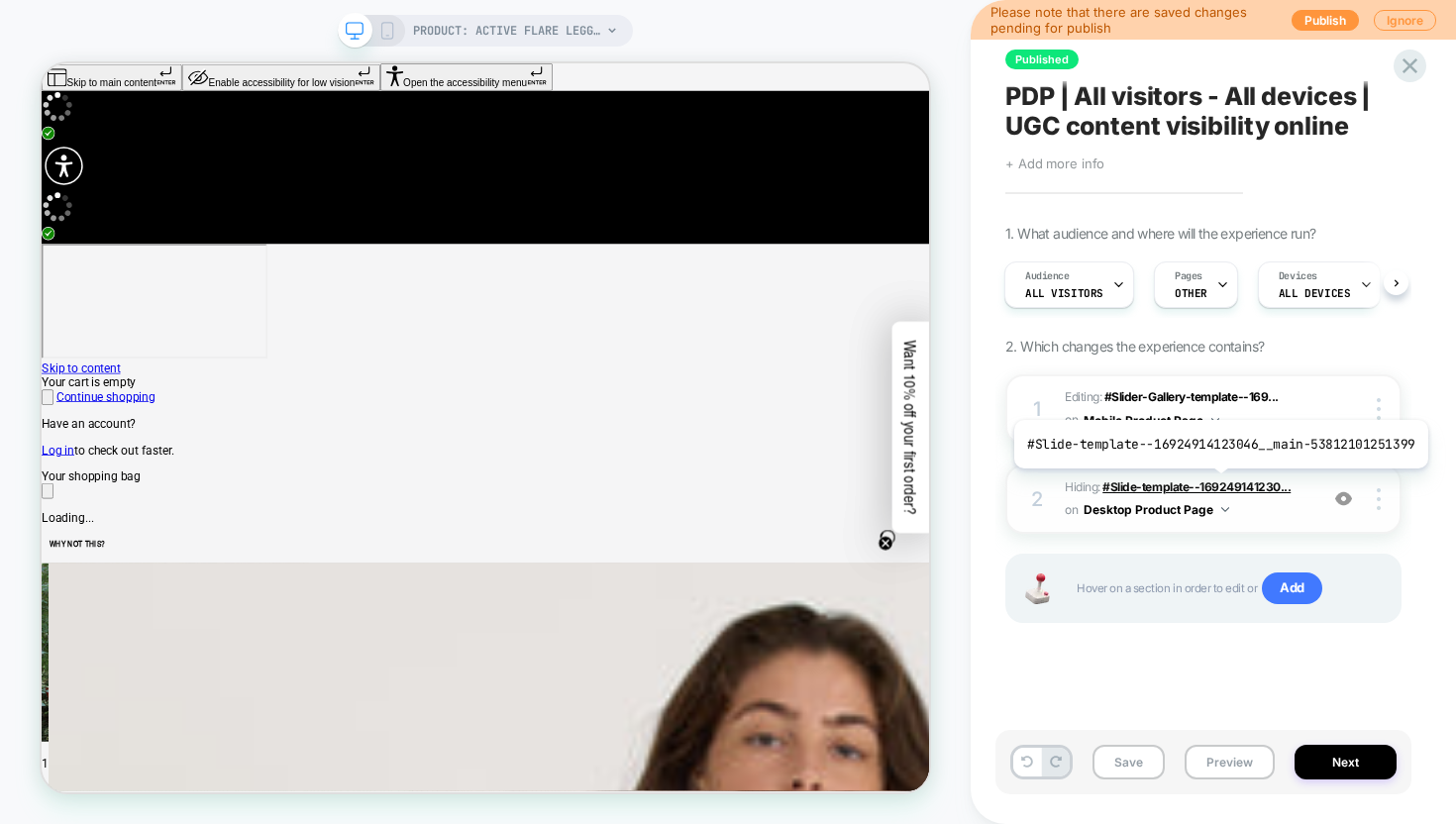 click on "#Slide-template--169249141230..." at bounding box center (1196, 486) 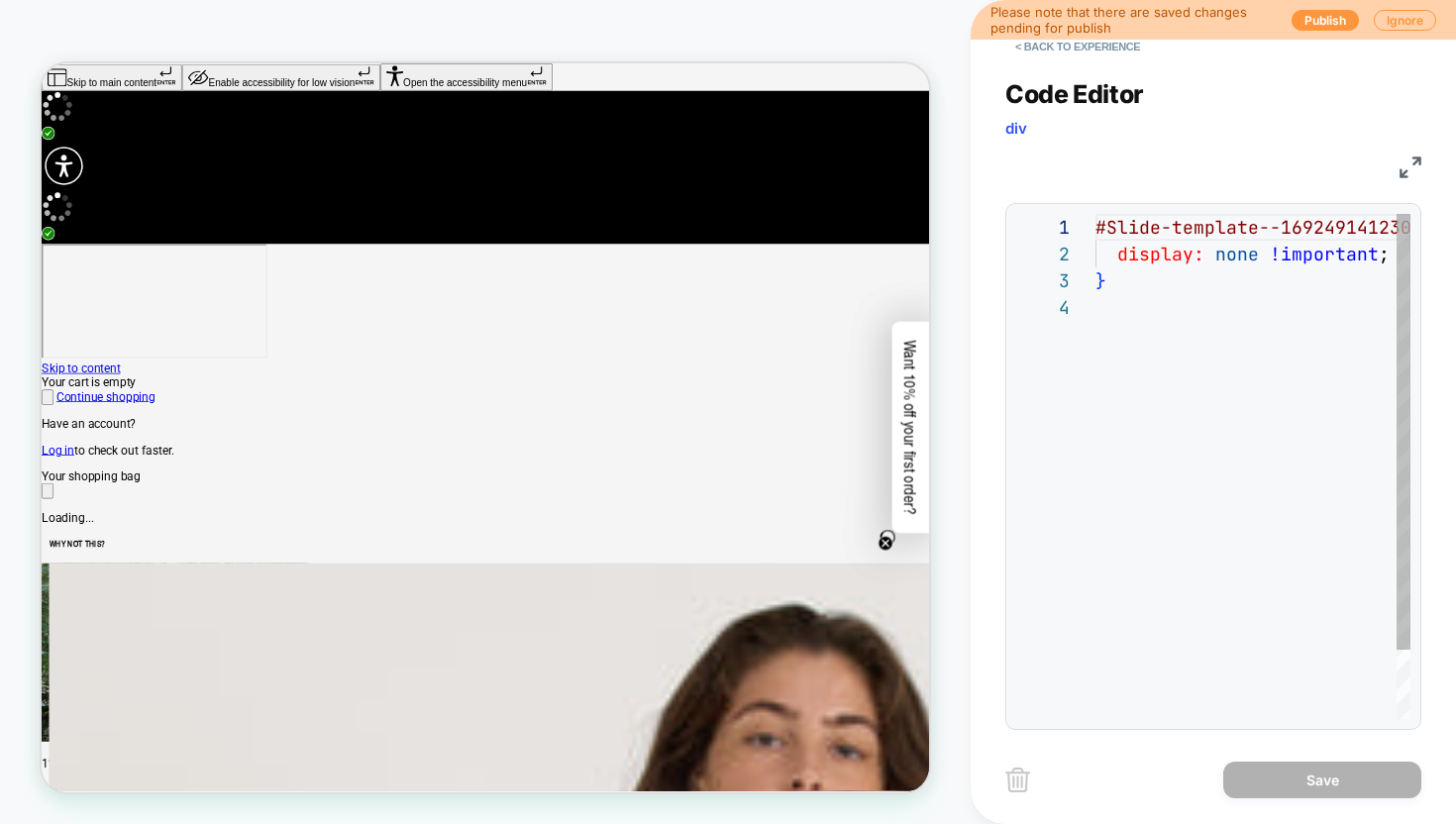scroll, scrollTop: 80, scrollLeft: 0, axis: vertical 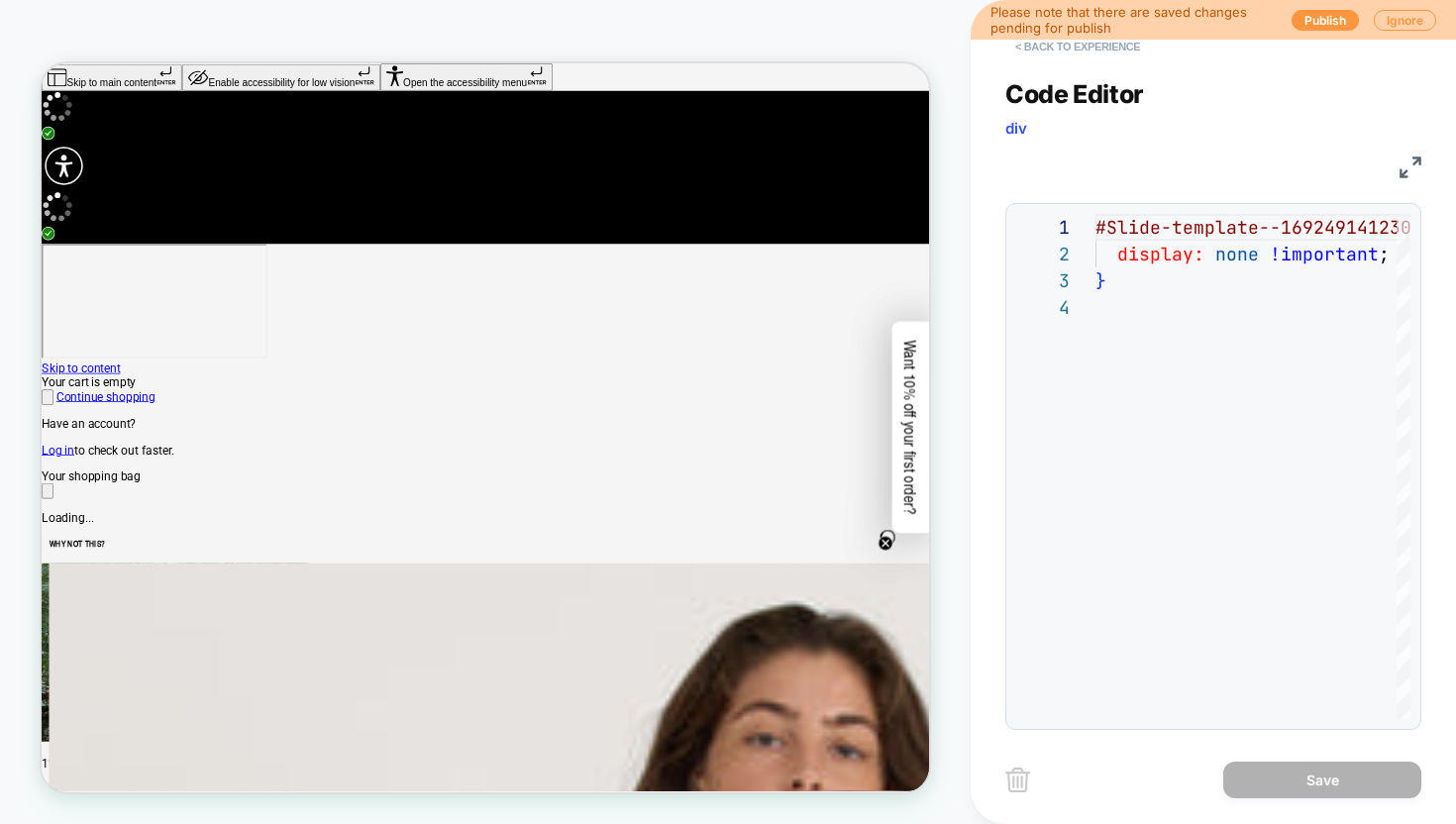 click on "< Back to experience" at bounding box center (1078, 47) 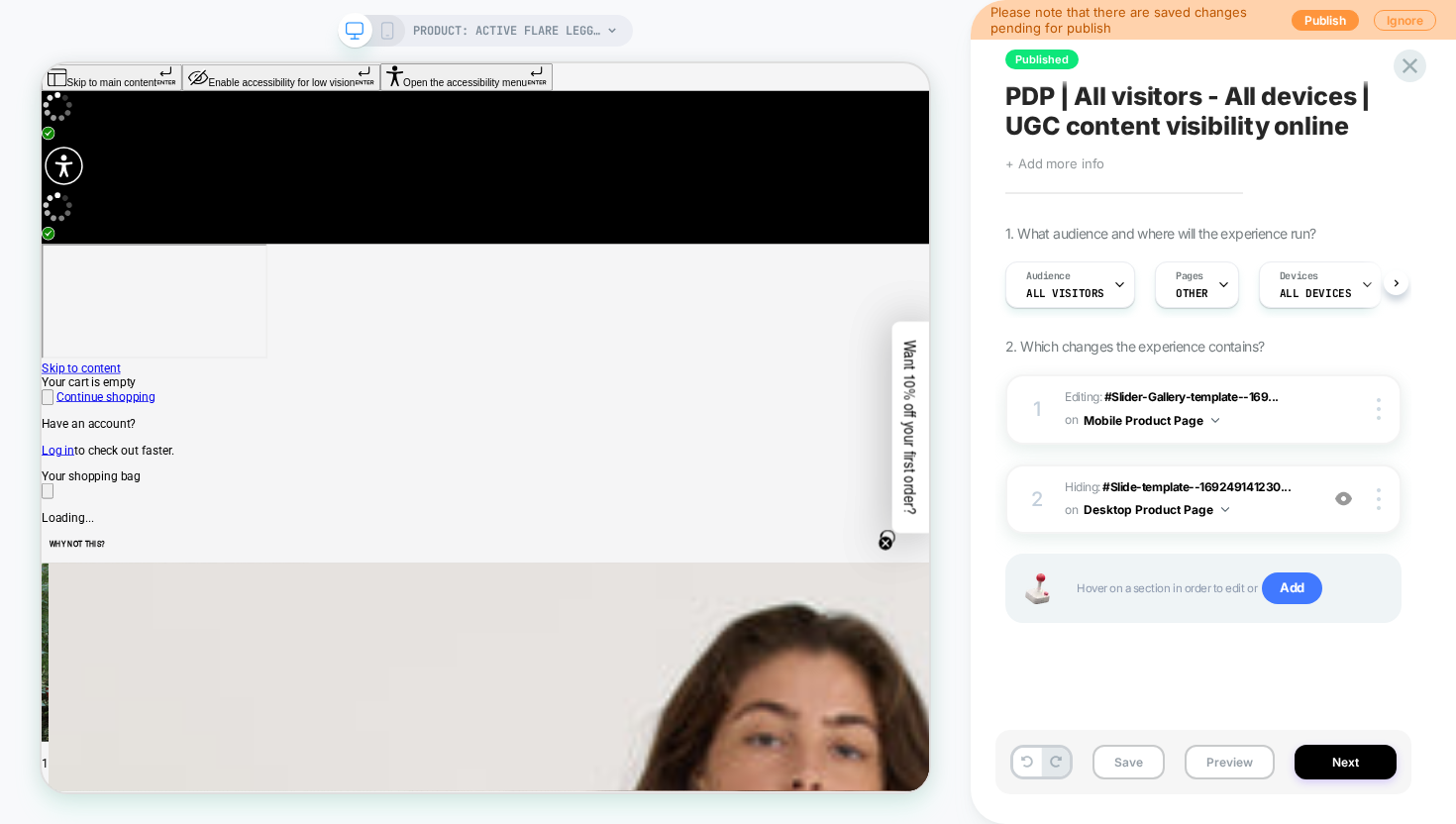 scroll, scrollTop: 0, scrollLeft: 1, axis: horizontal 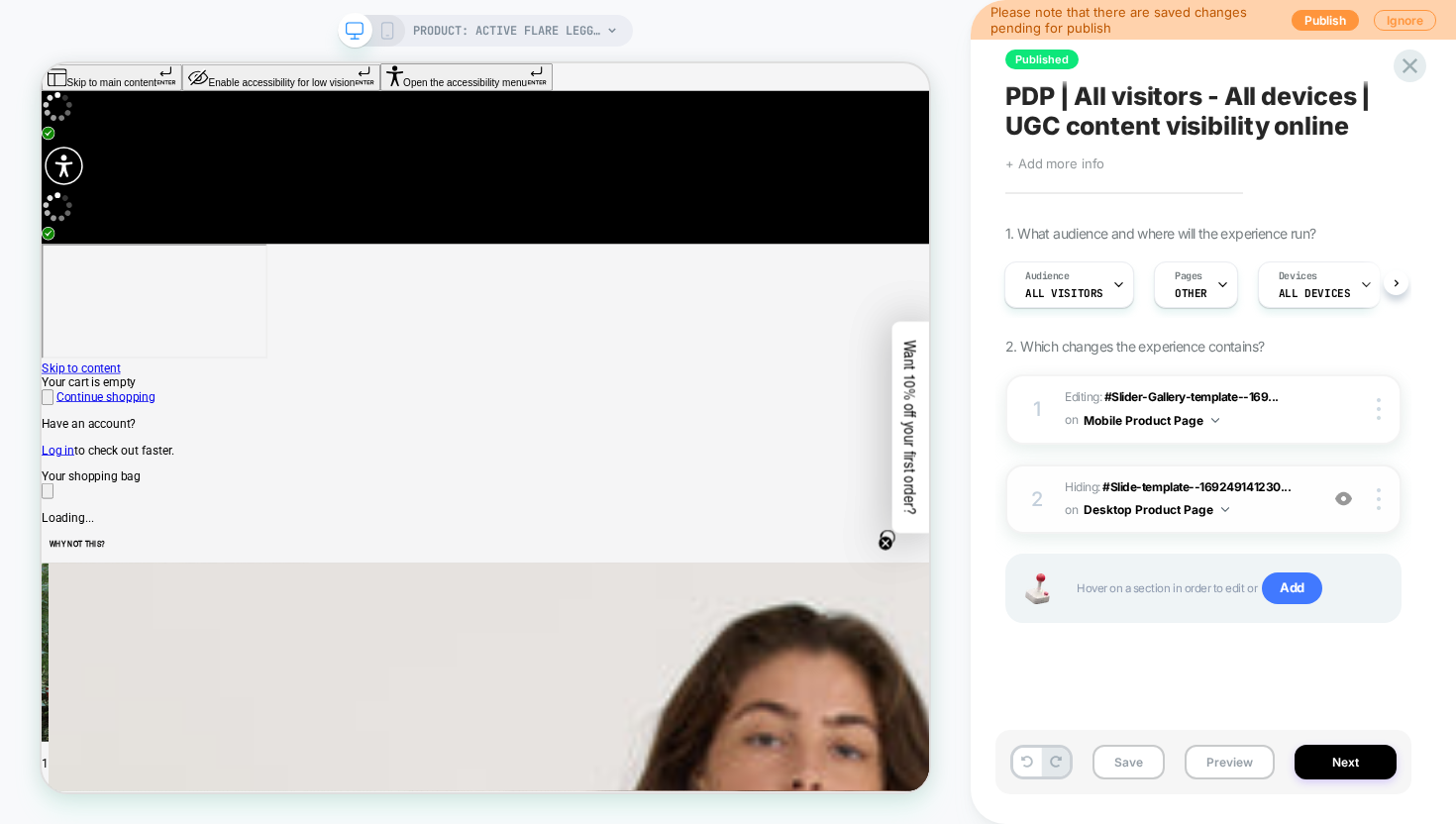 click at bounding box center [1343, 498] 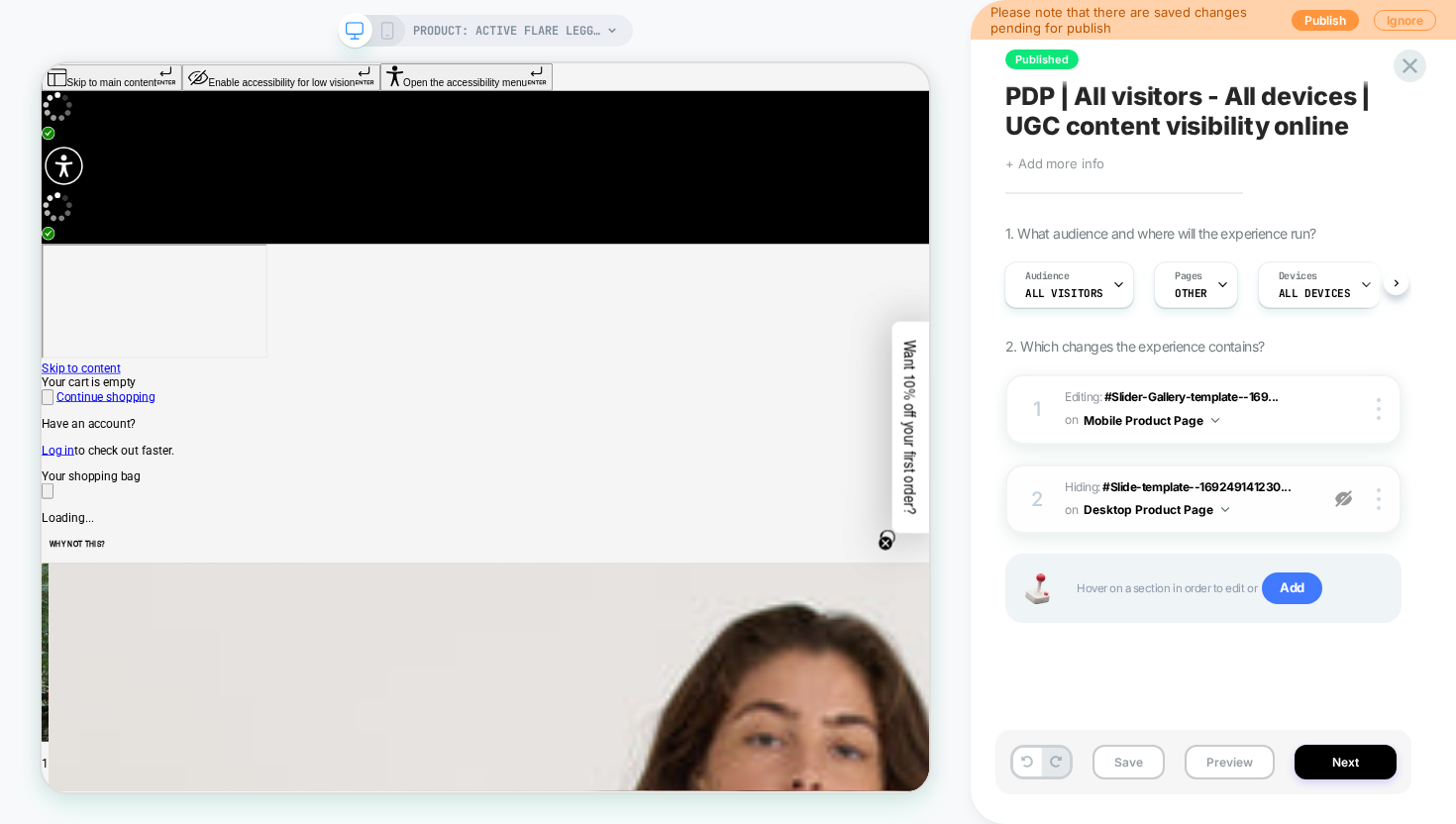 click at bounding box center [1343, 498] 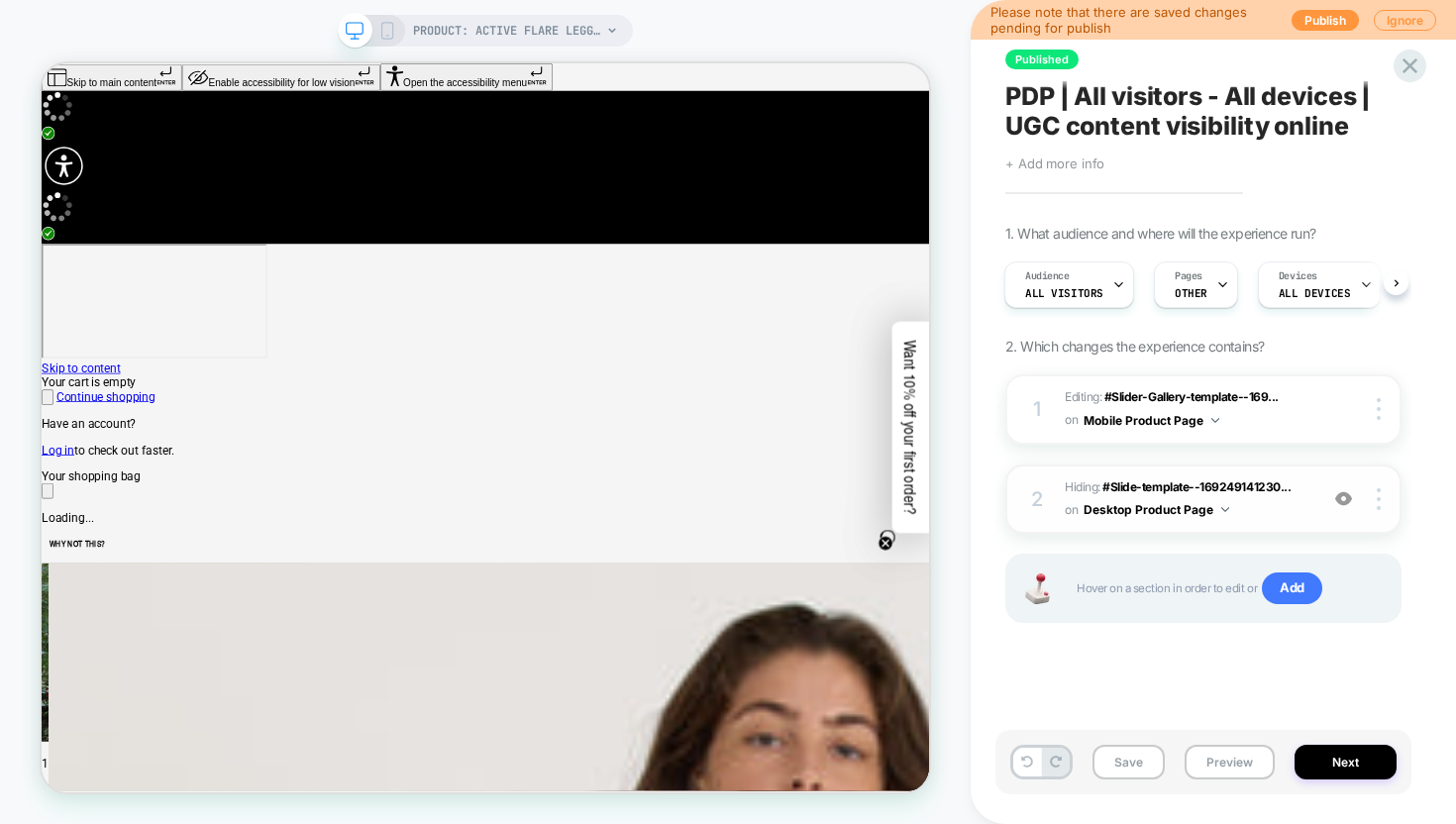 click at bounding box center (355, 31) 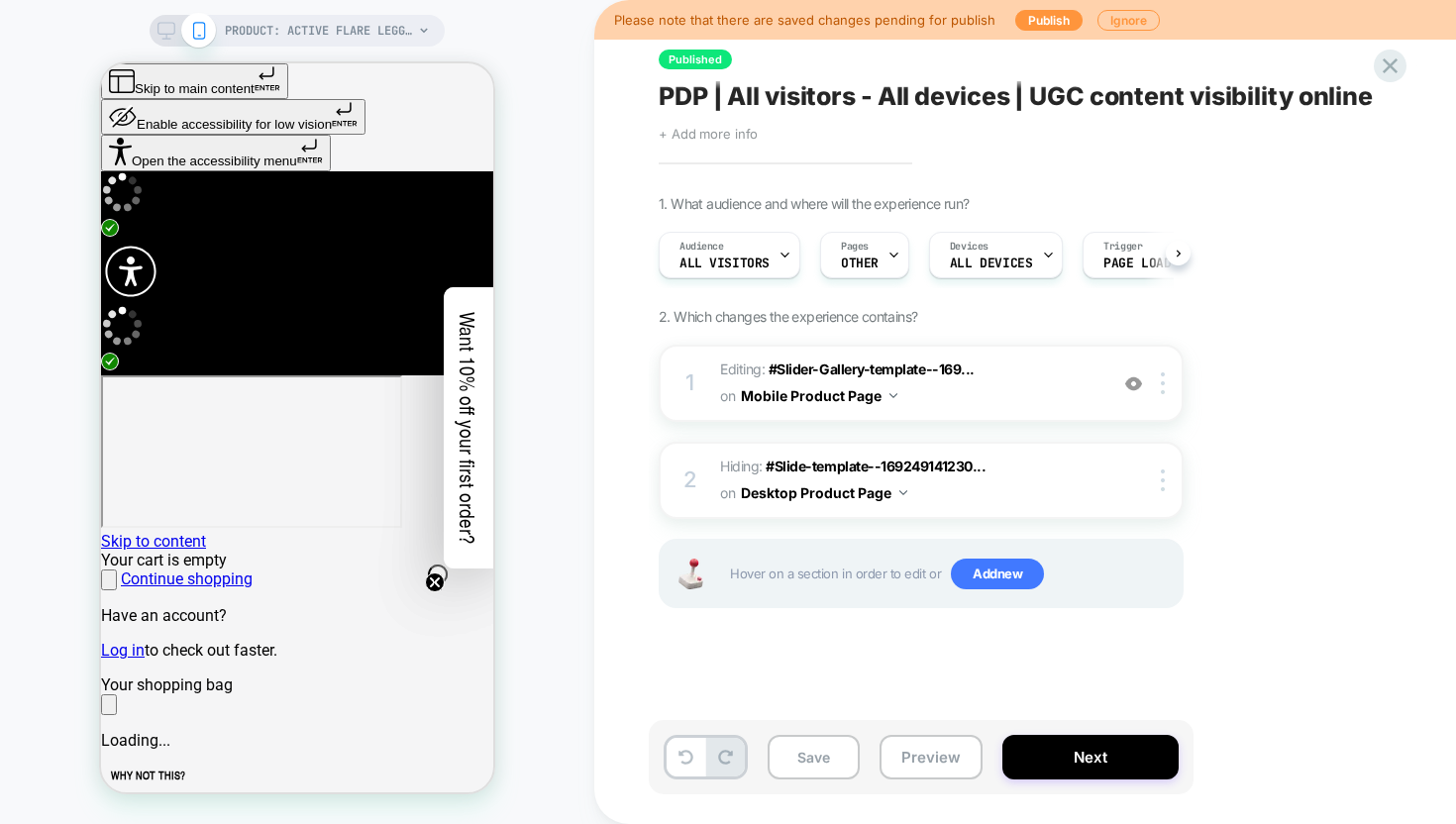 scroll, scrollTop: 0, scrollLeft: 1, axis: horizontal 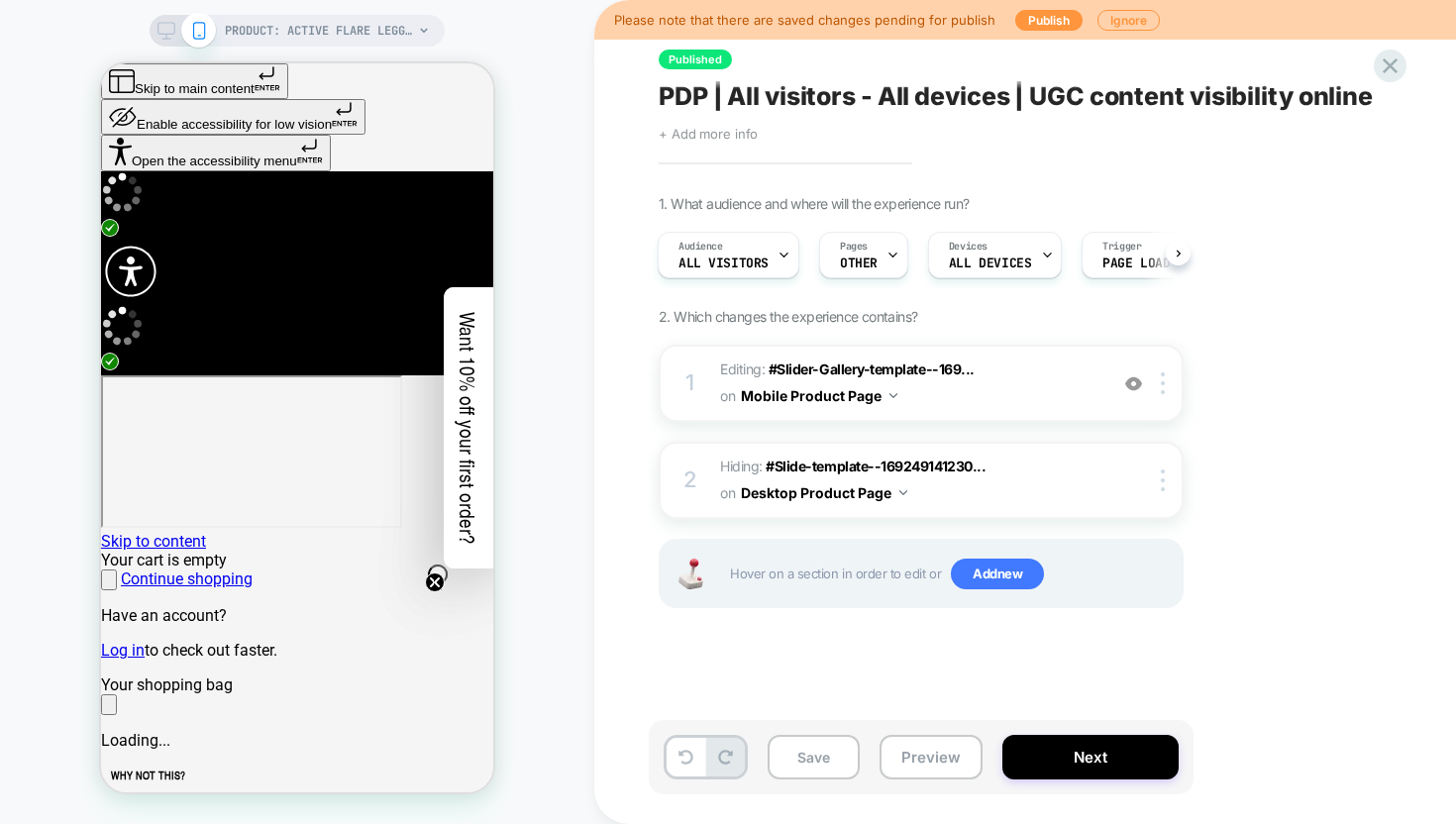 click on "PRODUCT: Active Flare Leggings [womens pink] PRODUCT: Active Flare Leggings [womens pink]" at bounding box center [297, 412] 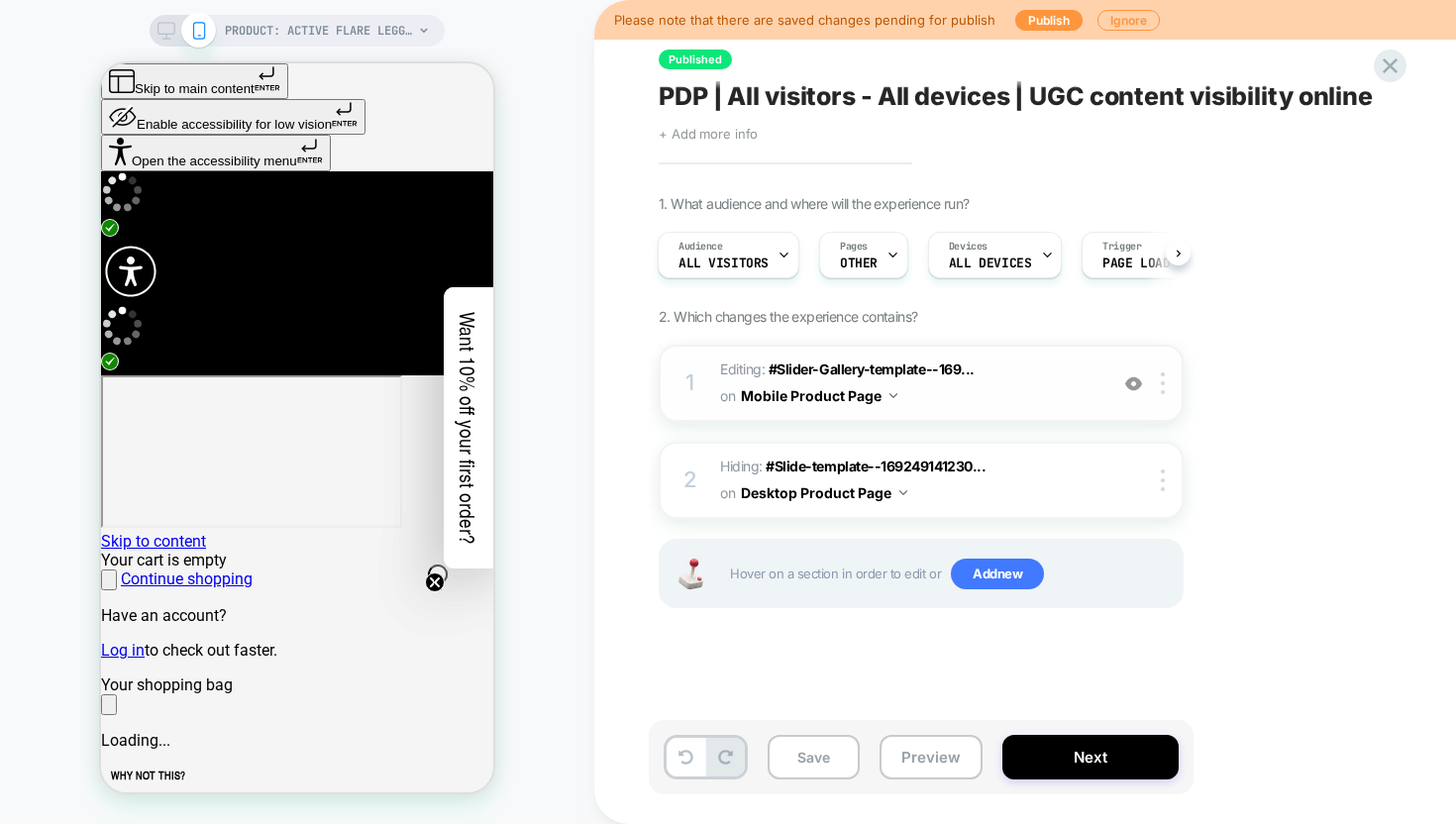 click at bounding box center (1133, 383) 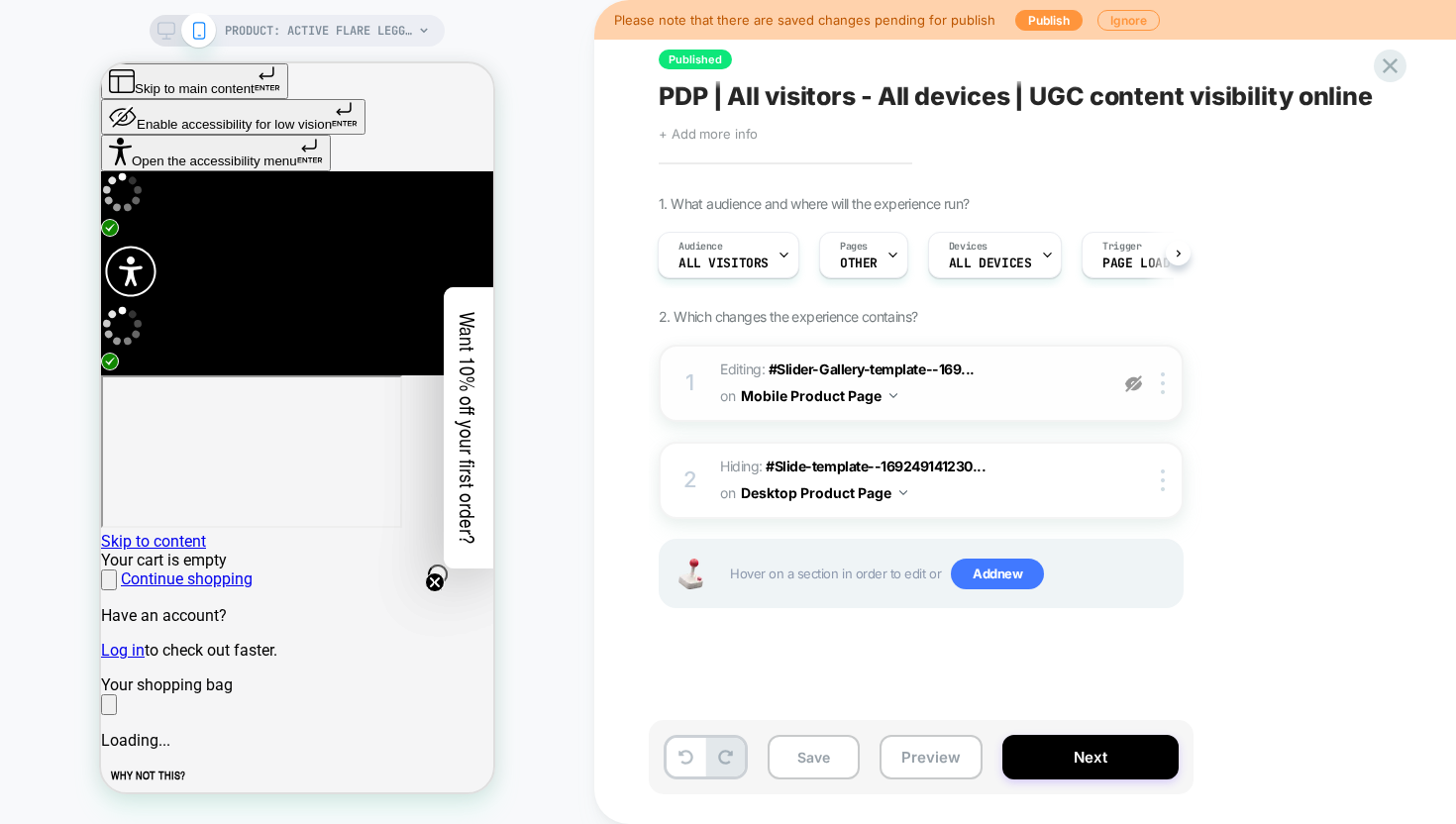 click at bounding box center (1133, 383) 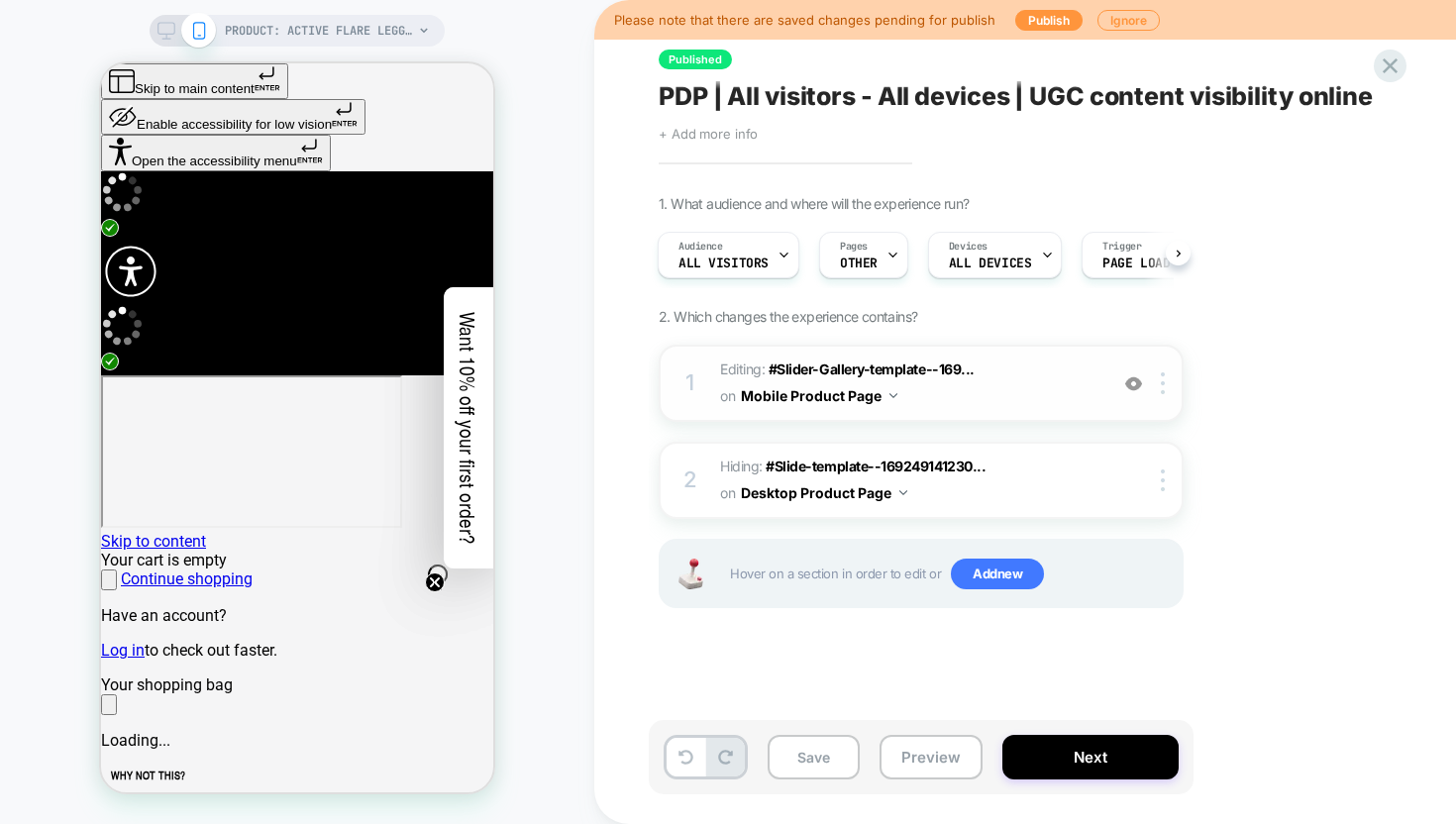 click at bounding box center (166, 28) 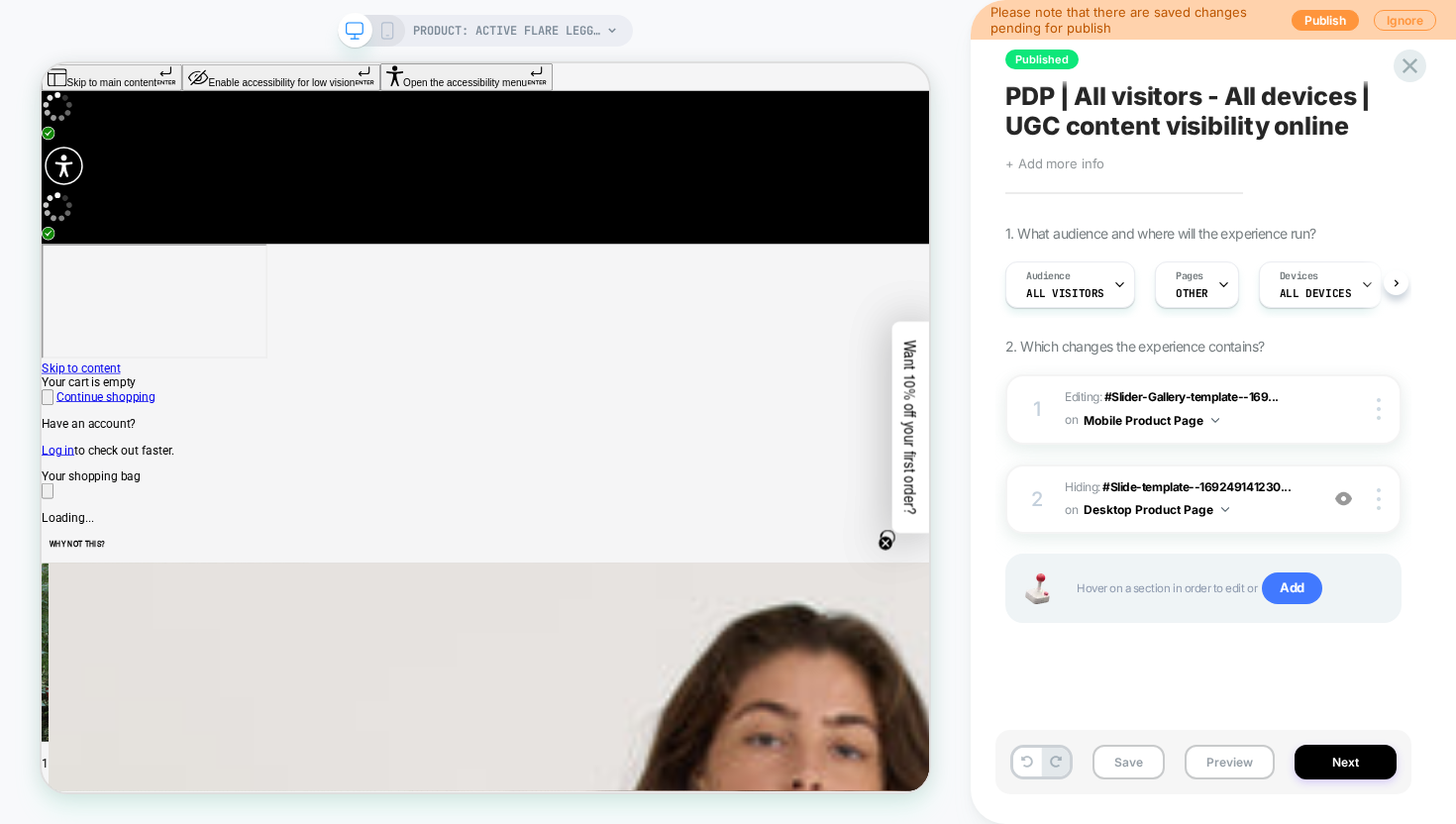 scroll, scrollTop: 0, scrollLeft: 1, axis: horizontal 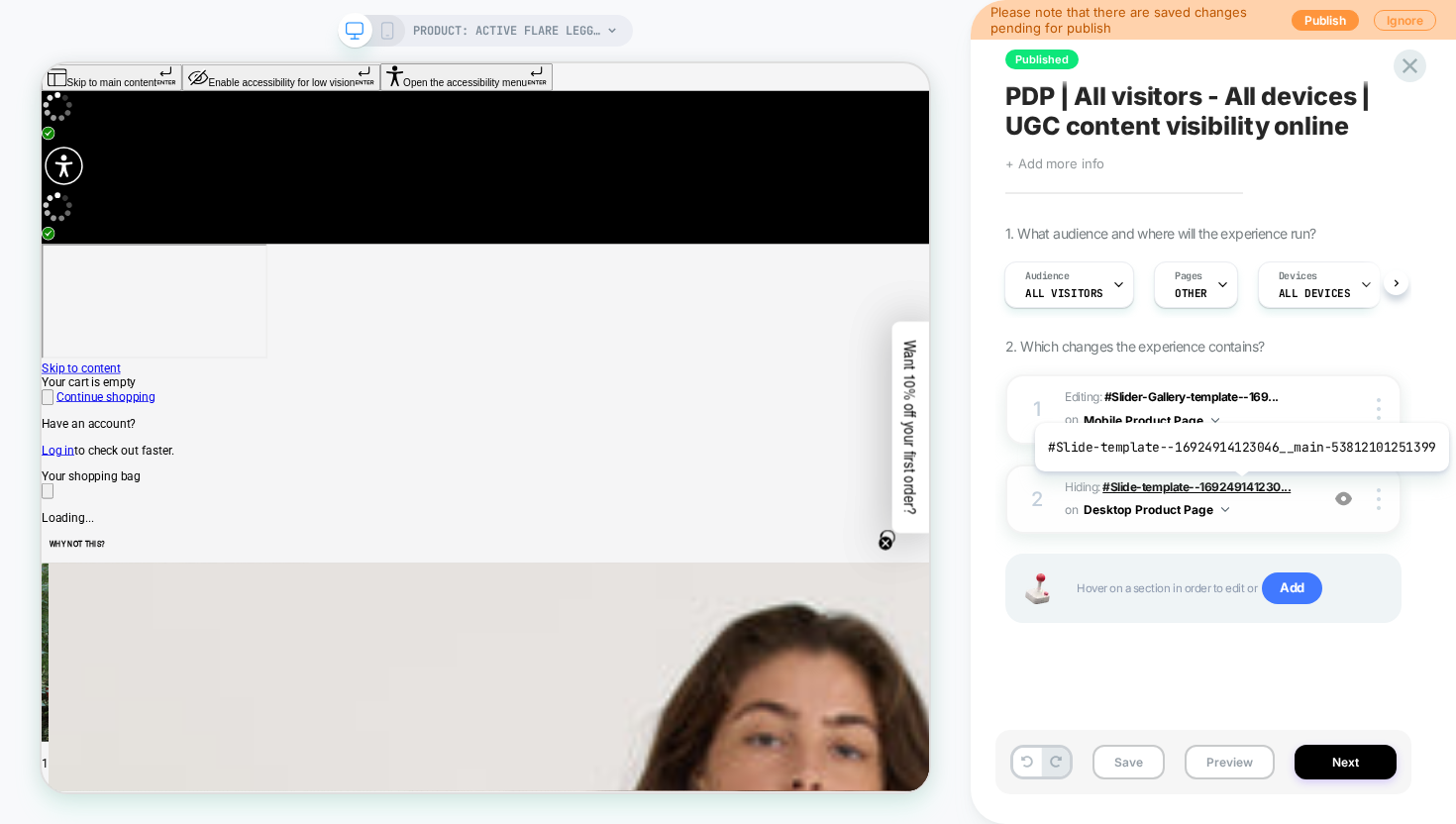 click on "#Slide-template--169249141230..." at bounding box center (1196, 486) 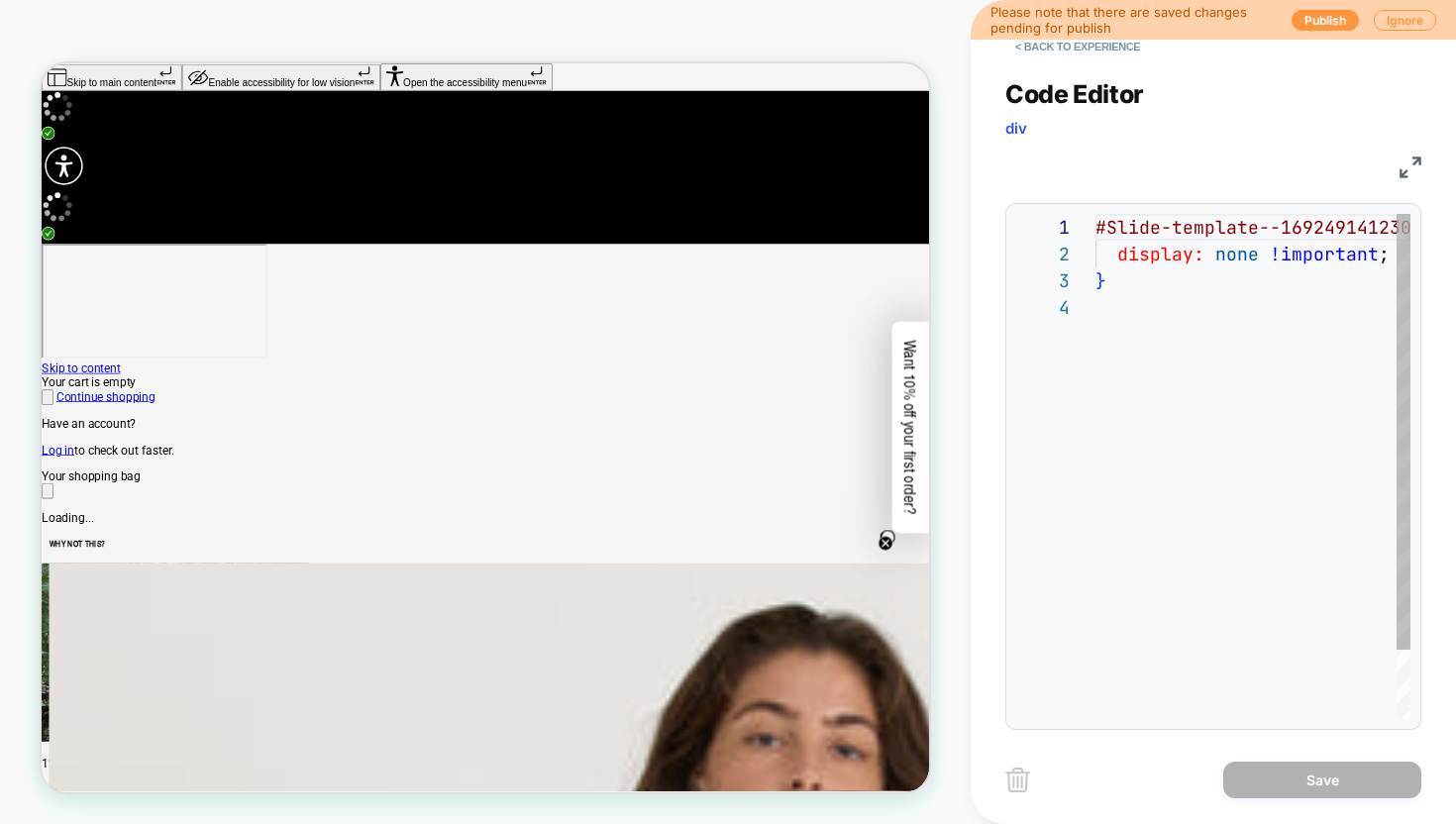 scroll, scrollTop: 80, scrollLeft: 0, axis: vertical 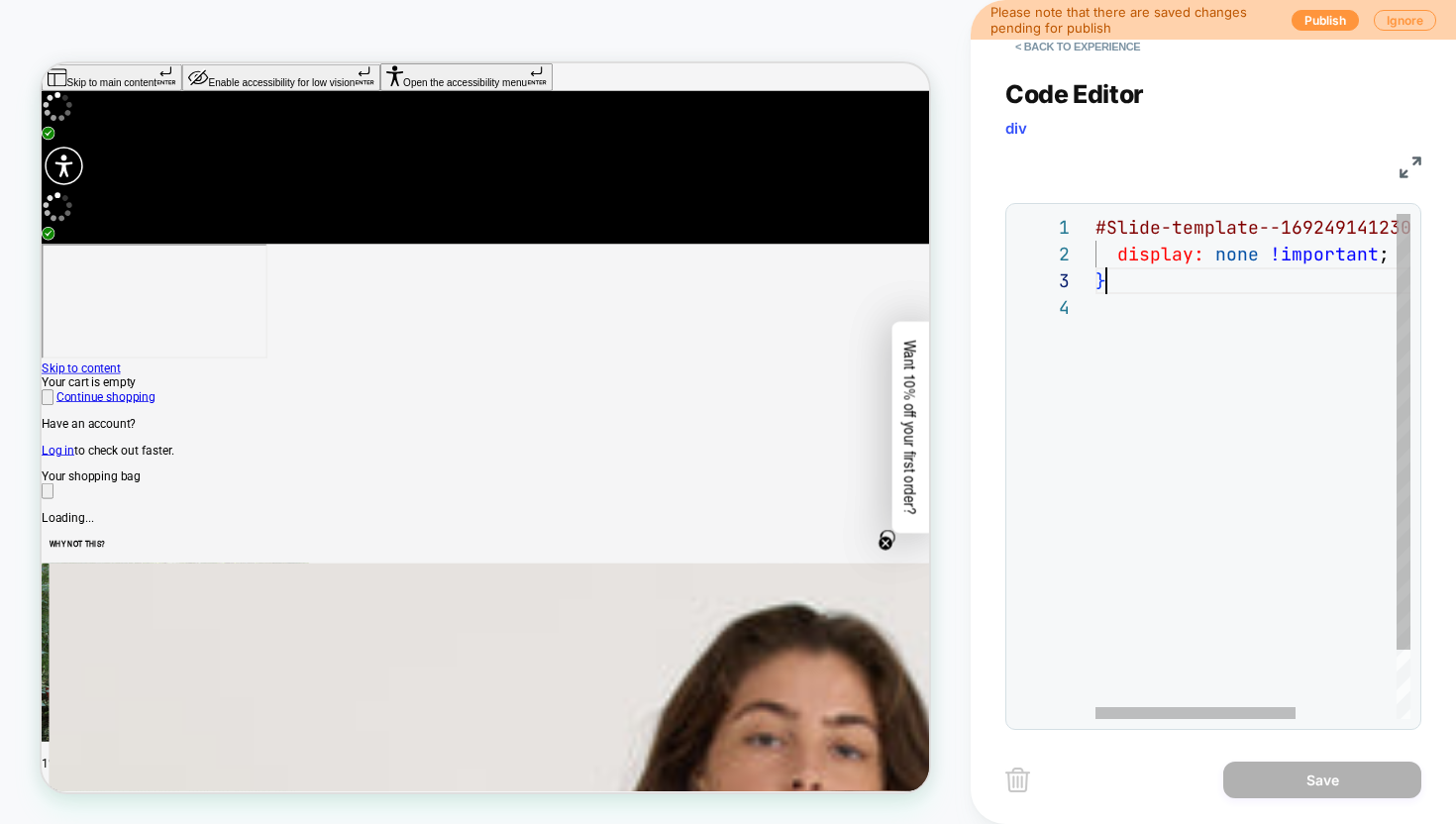 click on "#Slide-template--16924914123046__main   {    display:   none   !important ; }" at bounding box center [1332, 506] 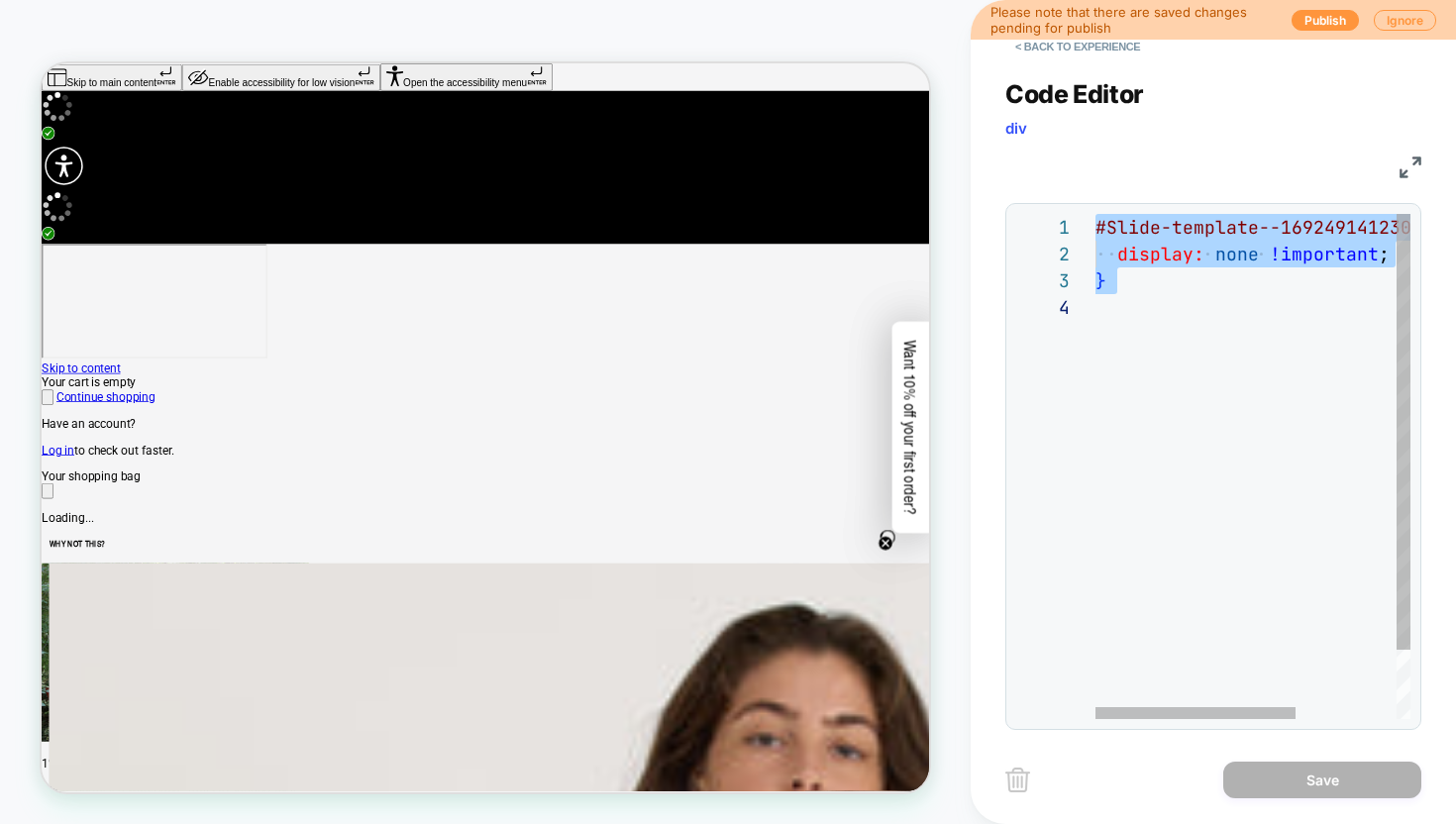 click on "#Slide-template--16924914123046__main   {    display:   none   !important ; }" at bounding box center [1332, 506] 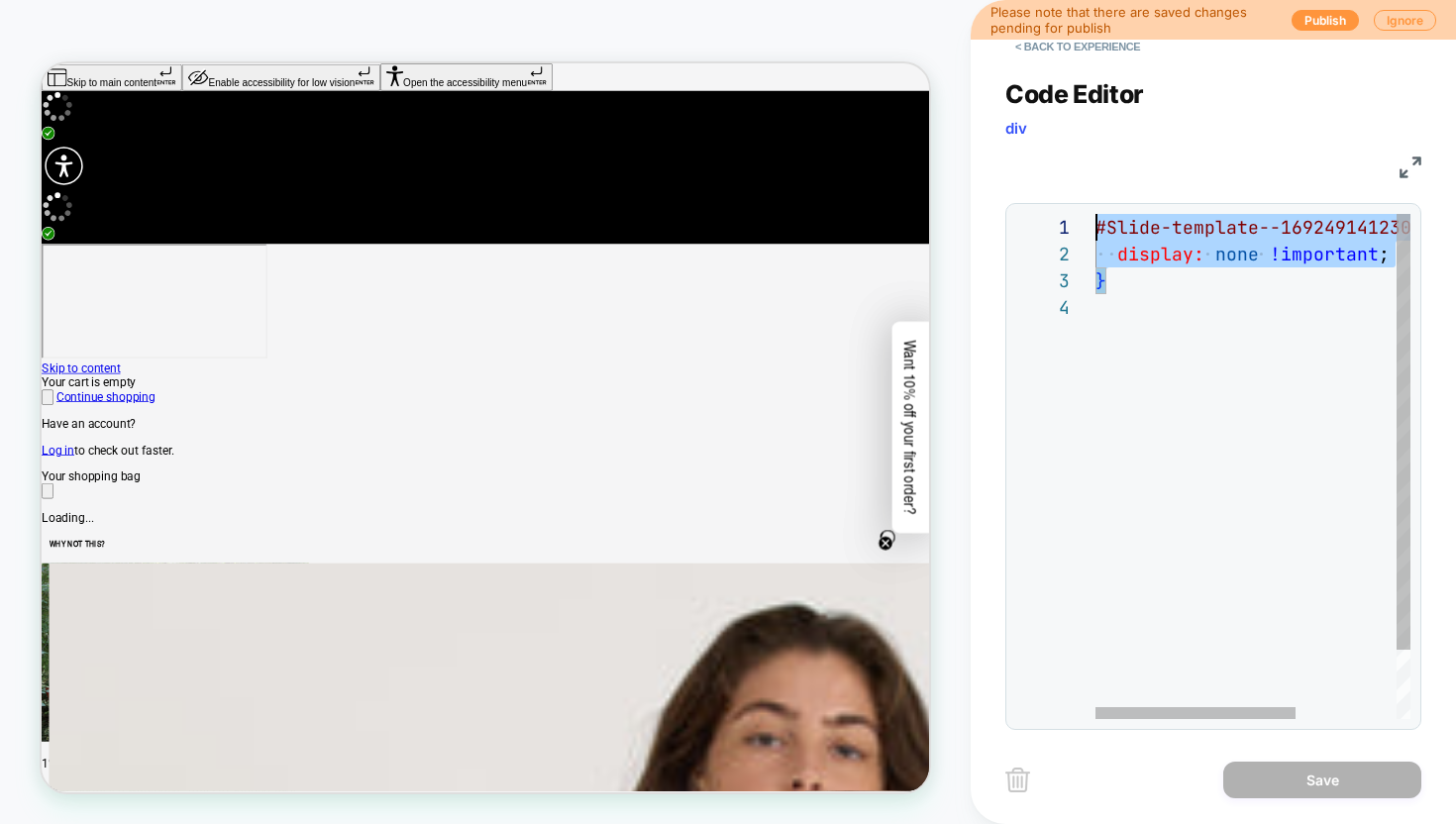 scroll, scrollTop: 0, scrollLeft: 0, axis: both 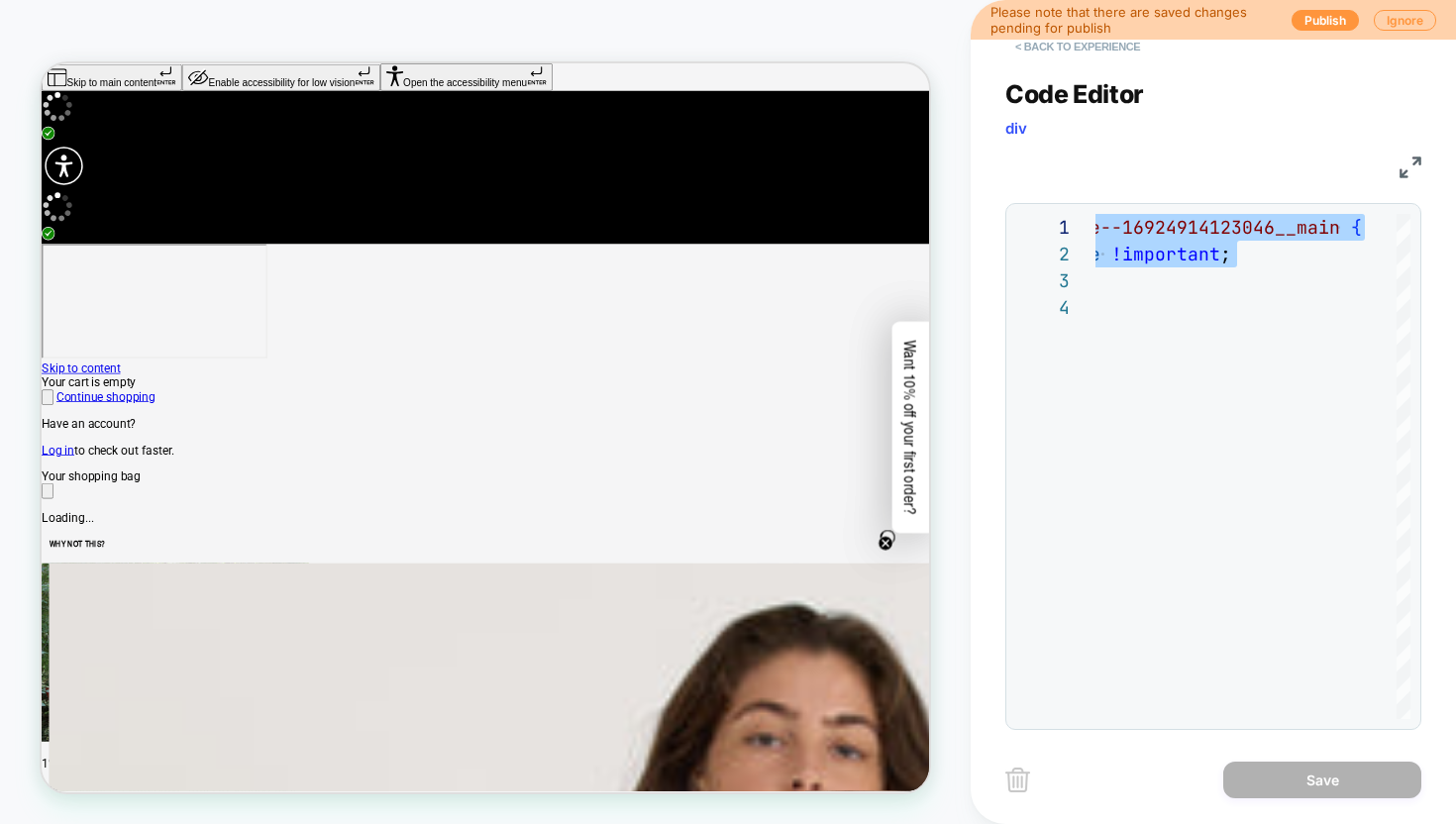 click on "< Back to experience" at bounding box center (1078, 47) 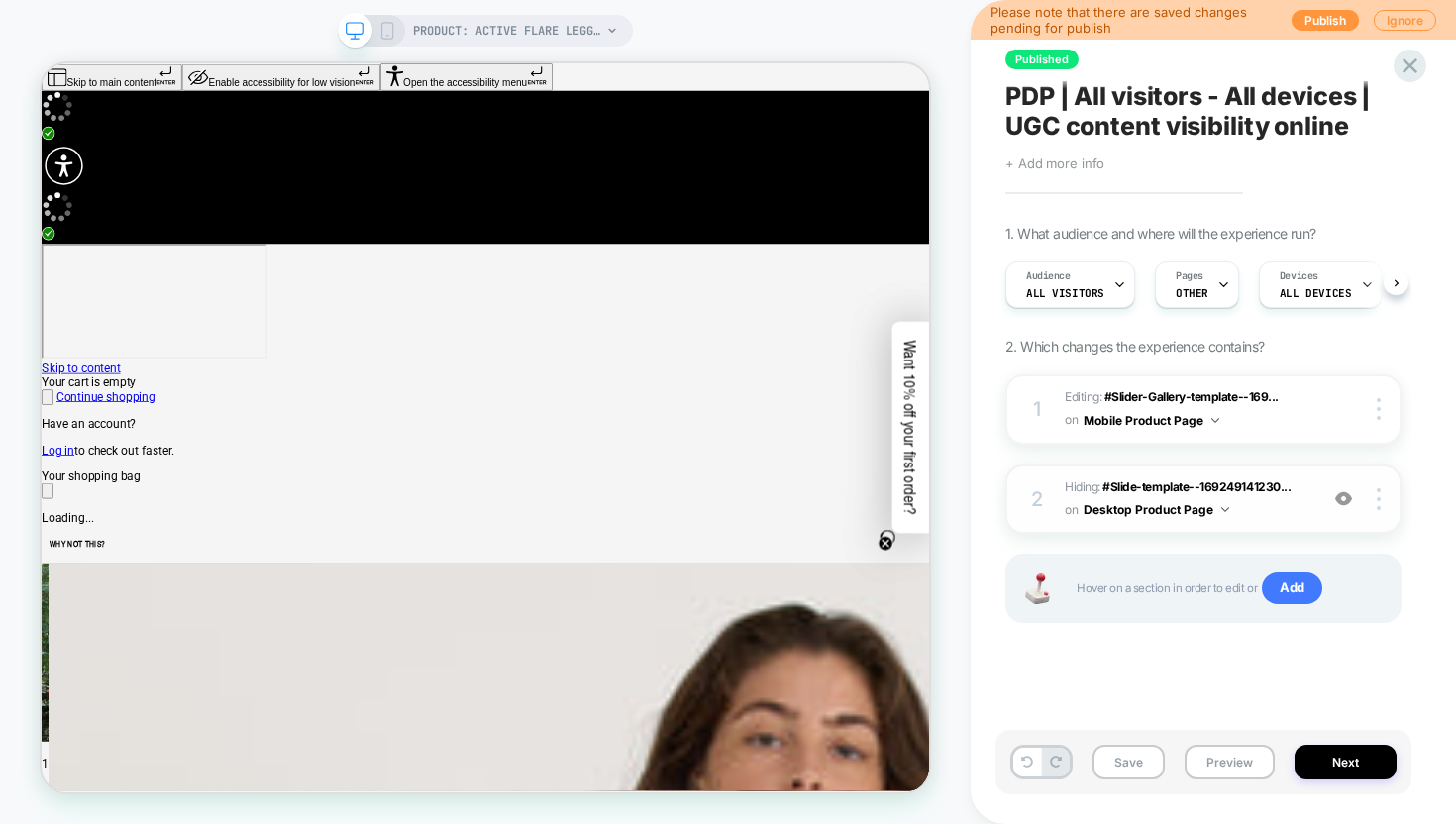 scroll, scrollTop: 0, scrollLeft: 1, axis: horizontal 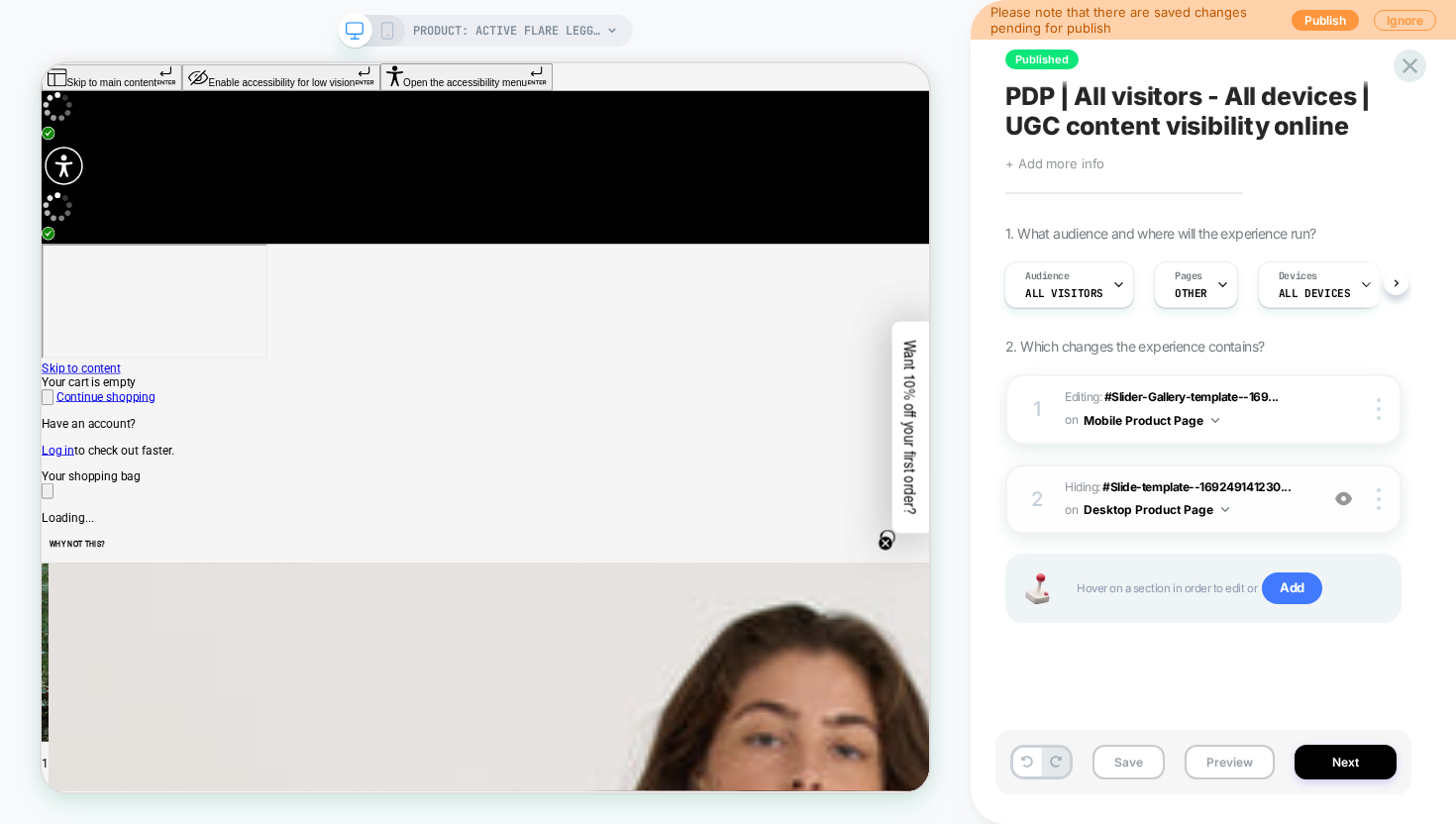 click at bounding box center (1343, 498) 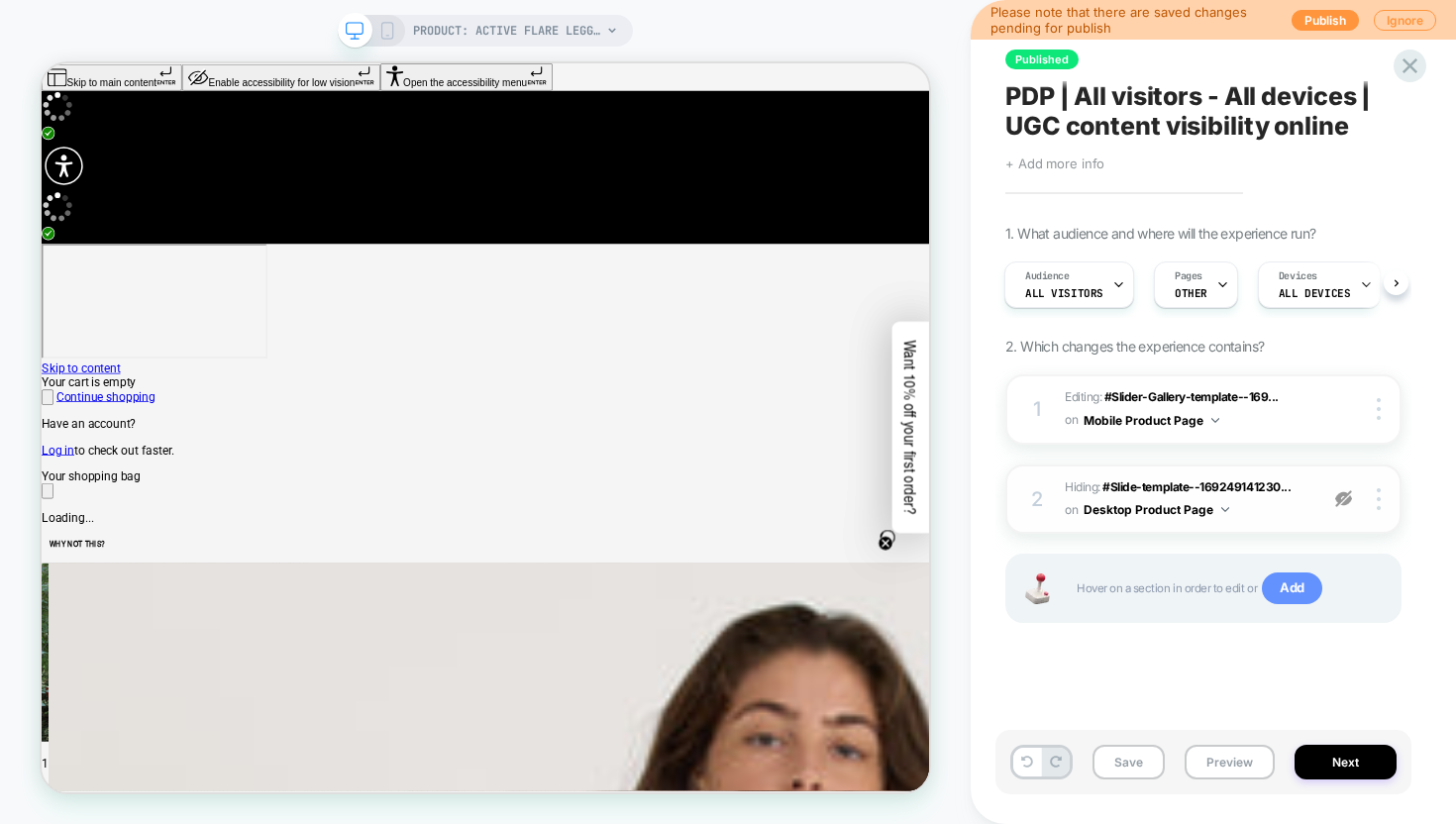 click on "Add" at bounding box center (1292, 588) 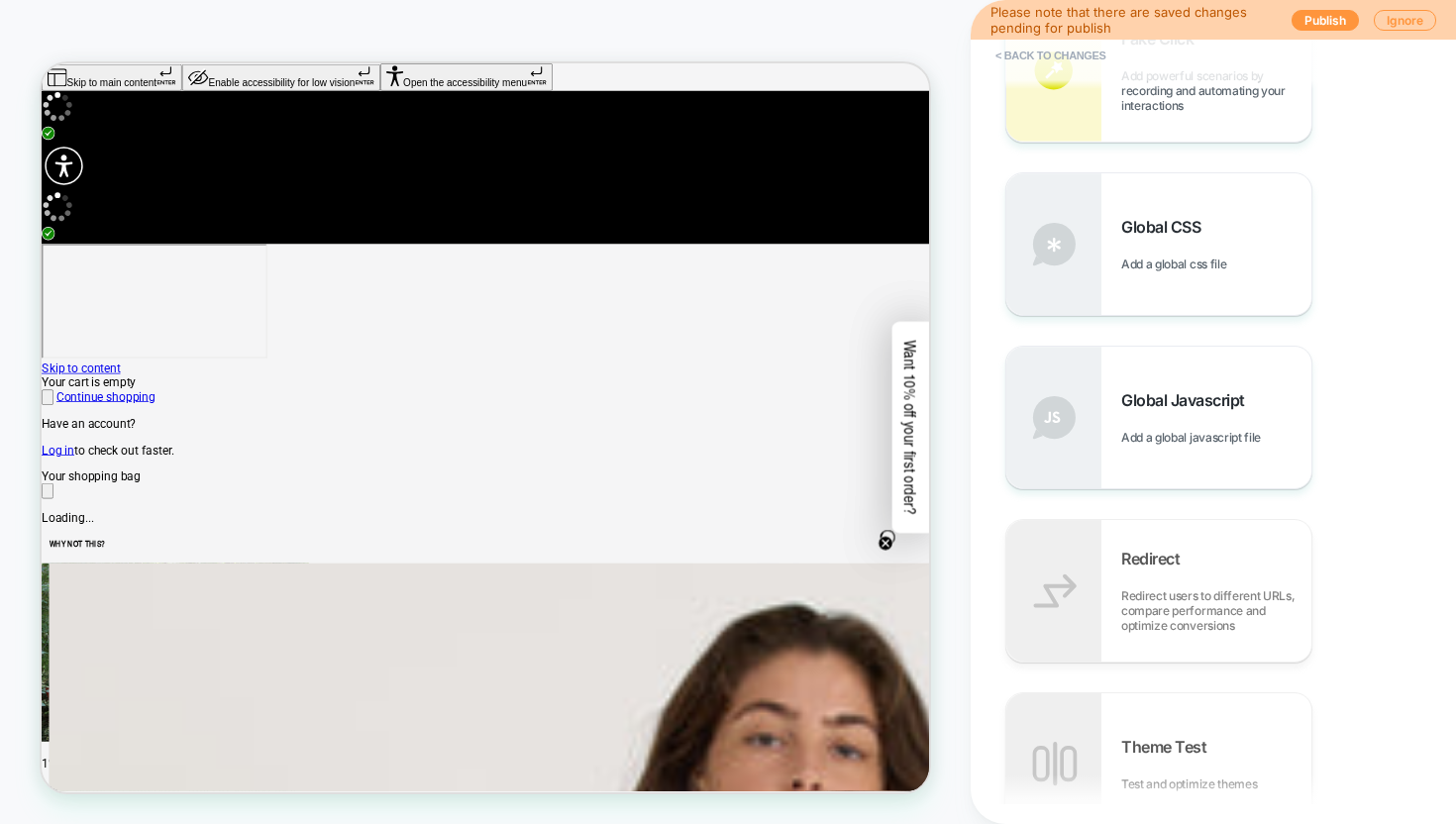 scroll, scrollTop: 878, scrollLeft: 0, axis: vertical 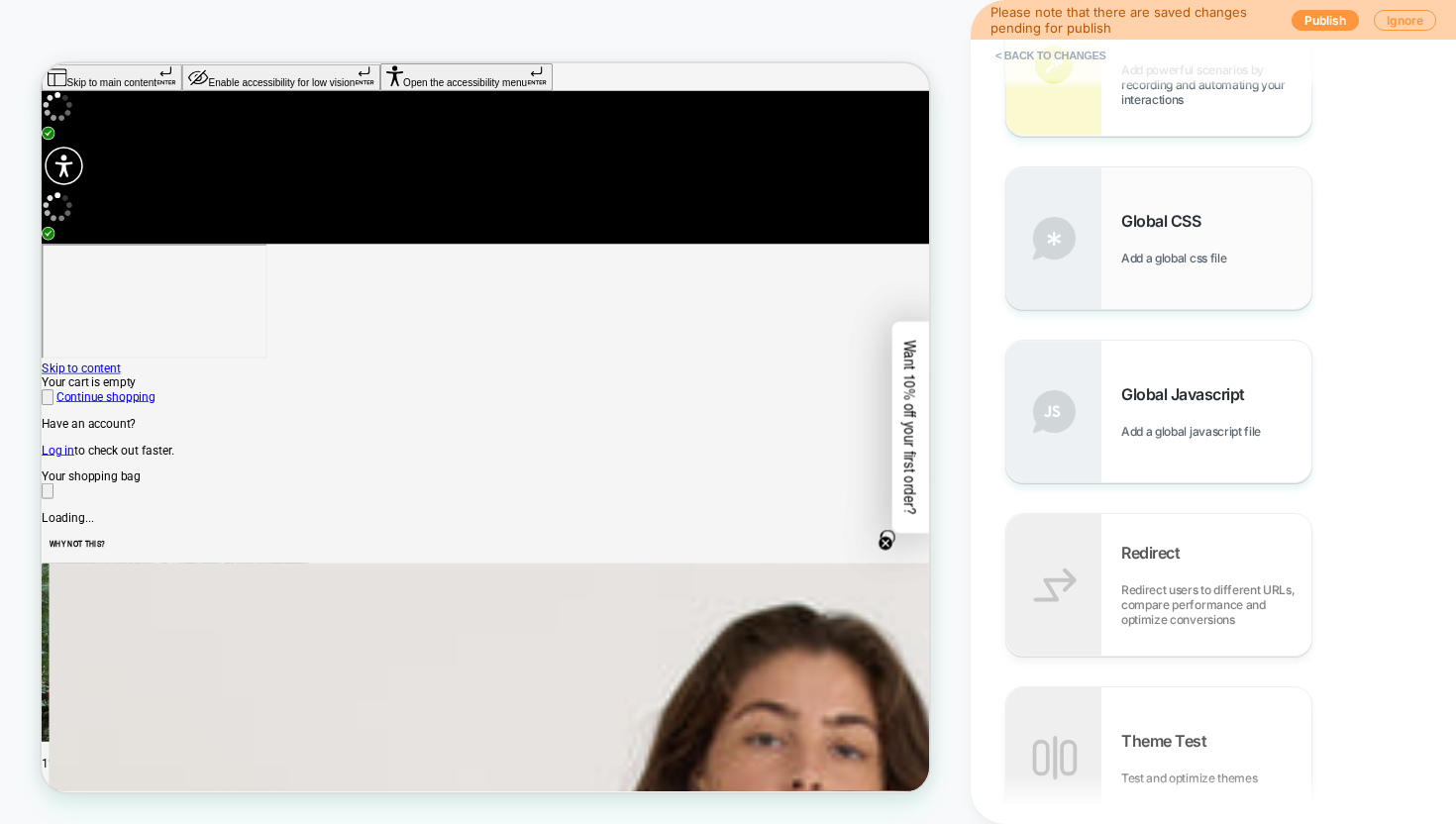 click on "Global CSS Add a global css file" at bounding box center (1216, 238) 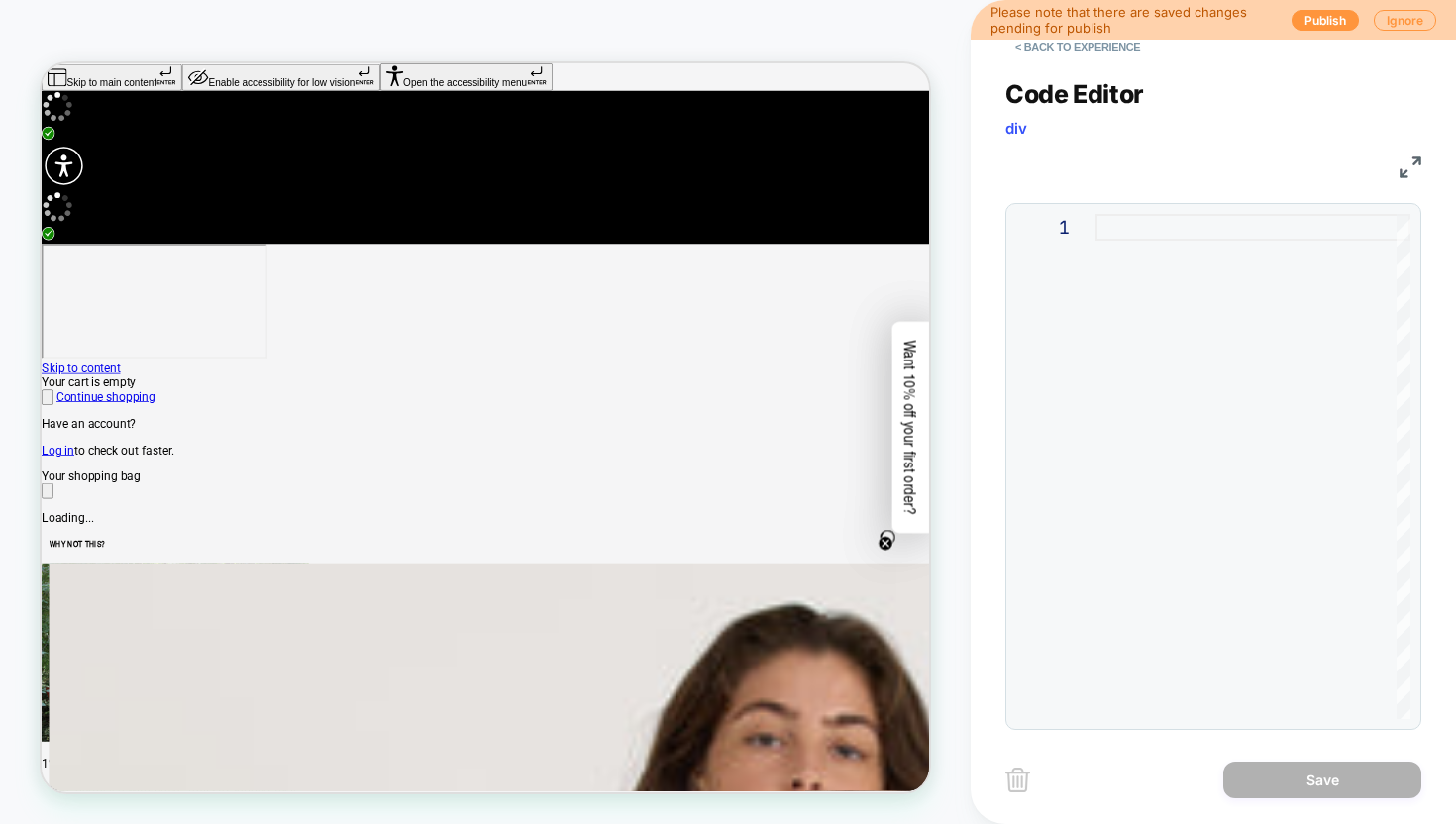 click at bounding box center (1253, 466) 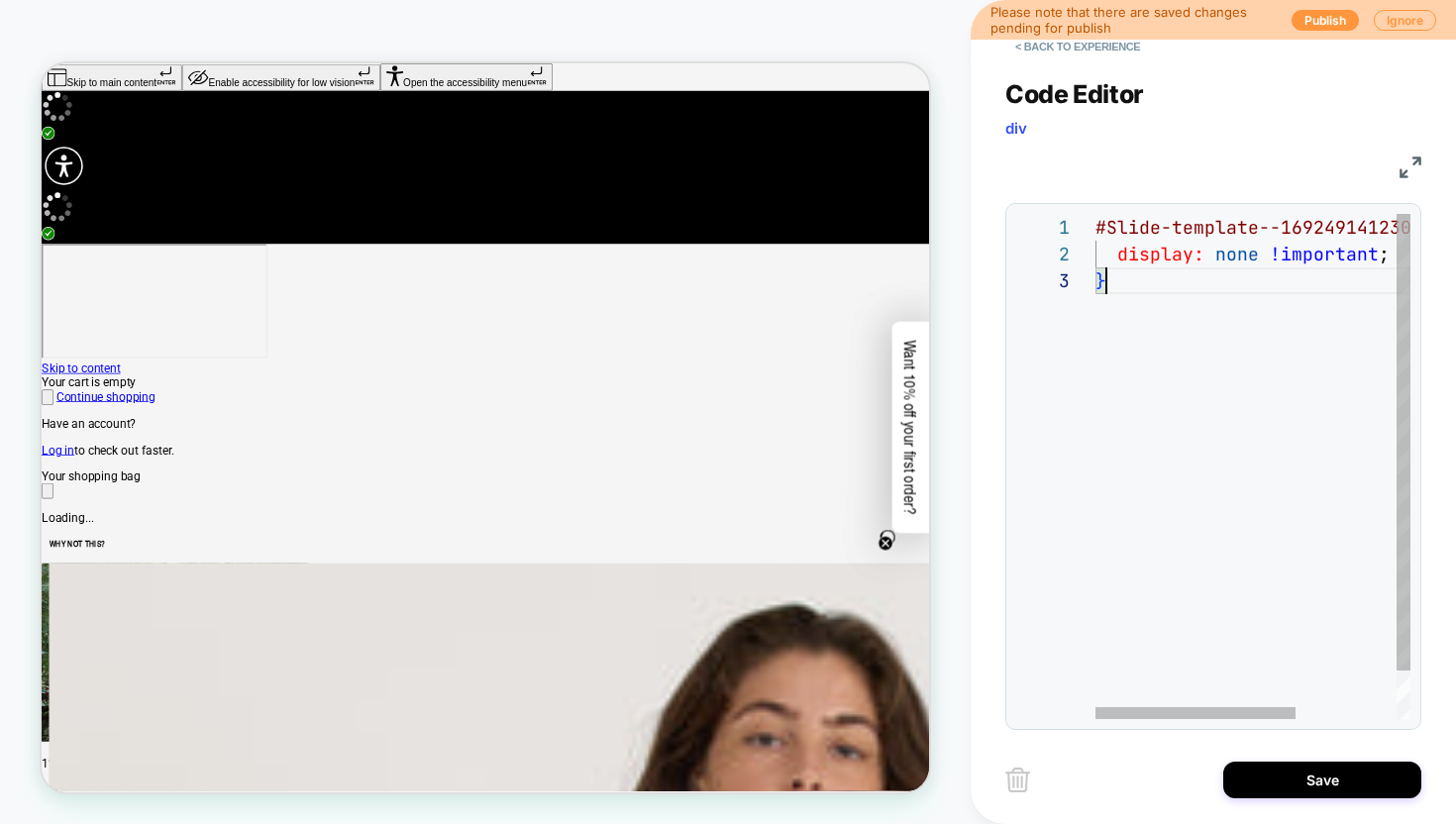 scroll, scrollTop: 53, scrollLeft: 11, axis: both 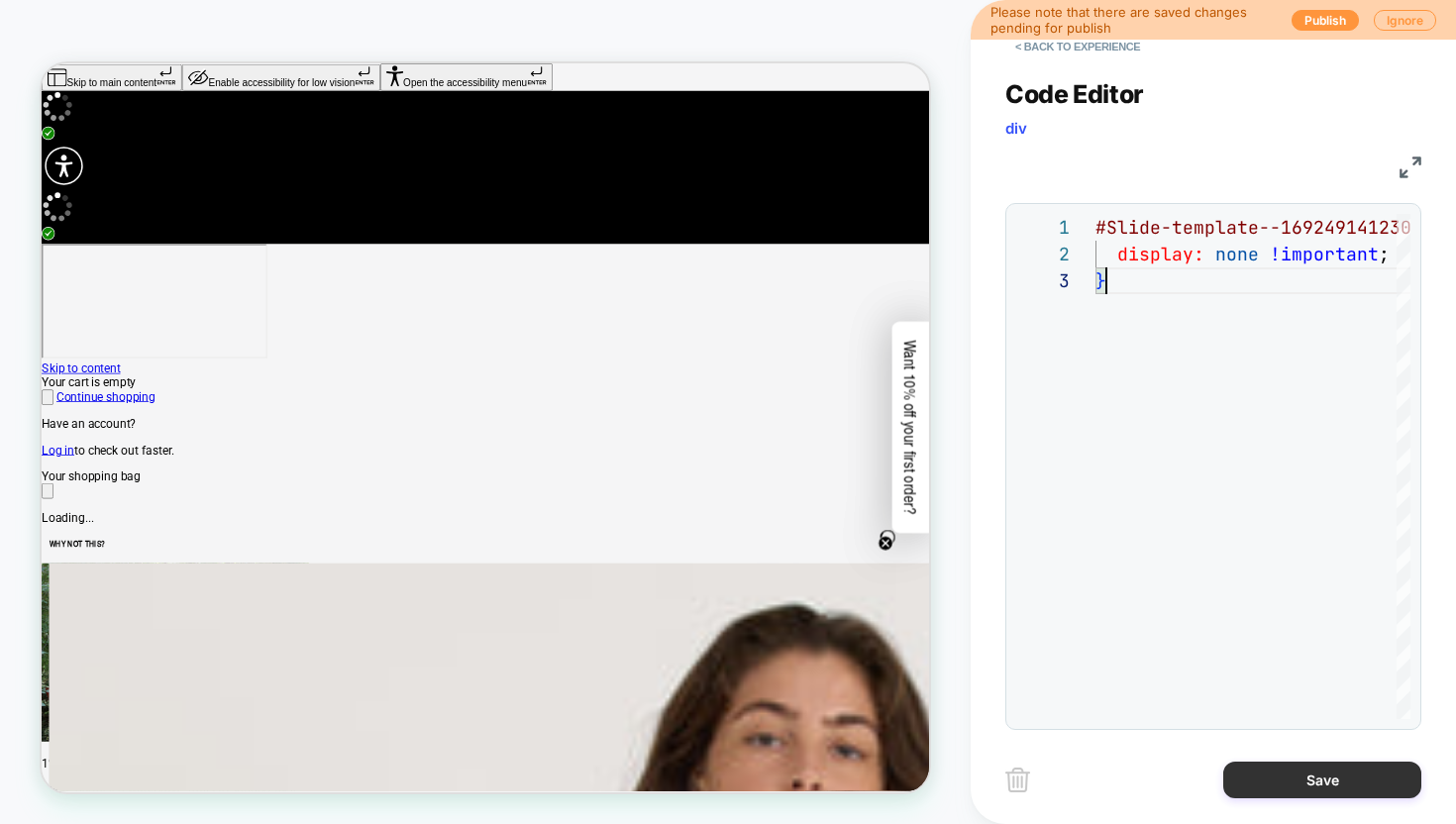 click on "Save" at bounding box center [1322, 779] 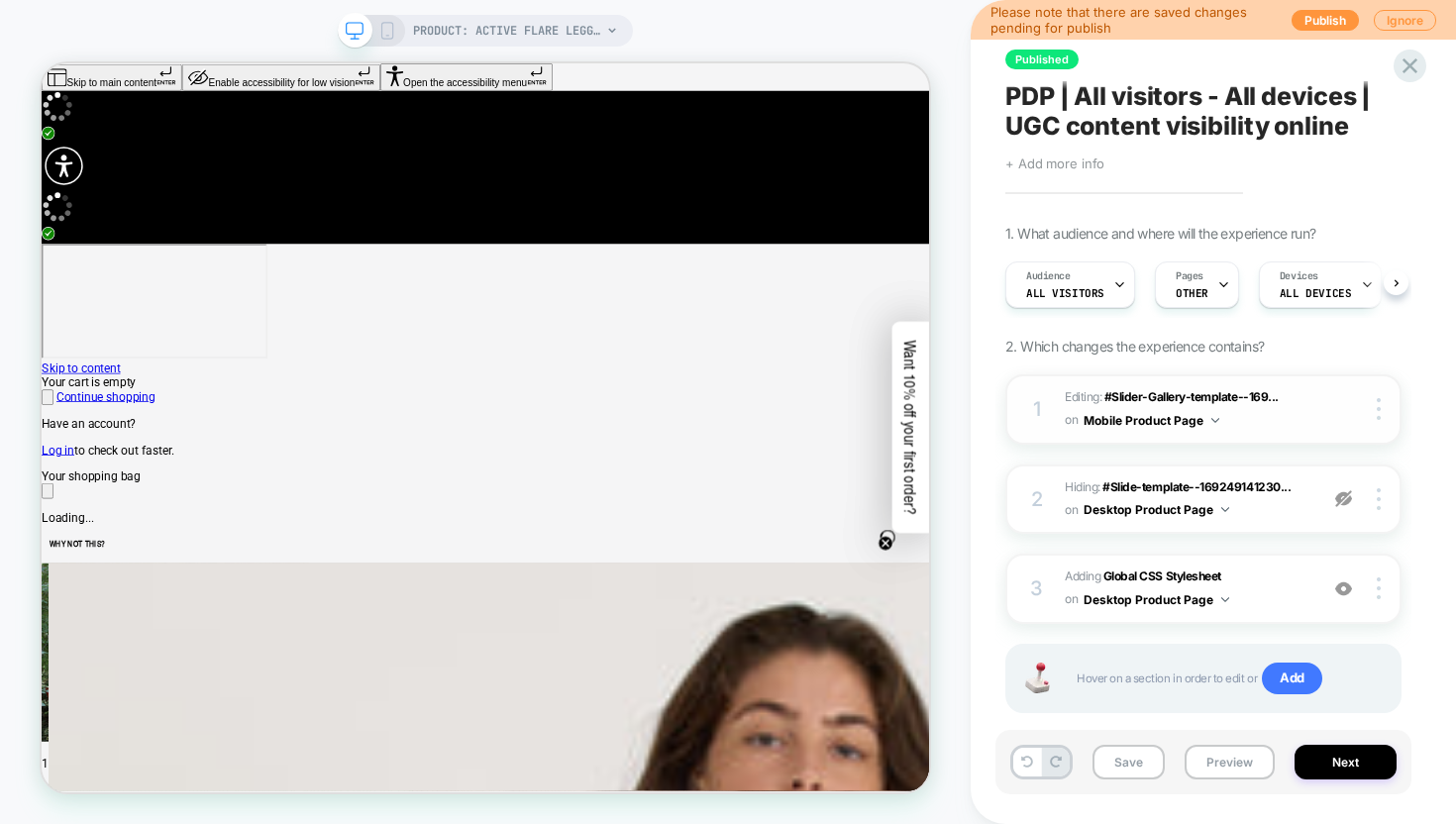 scroll, scrollTop: 0, scrollLeft: 1, axis: horizontal 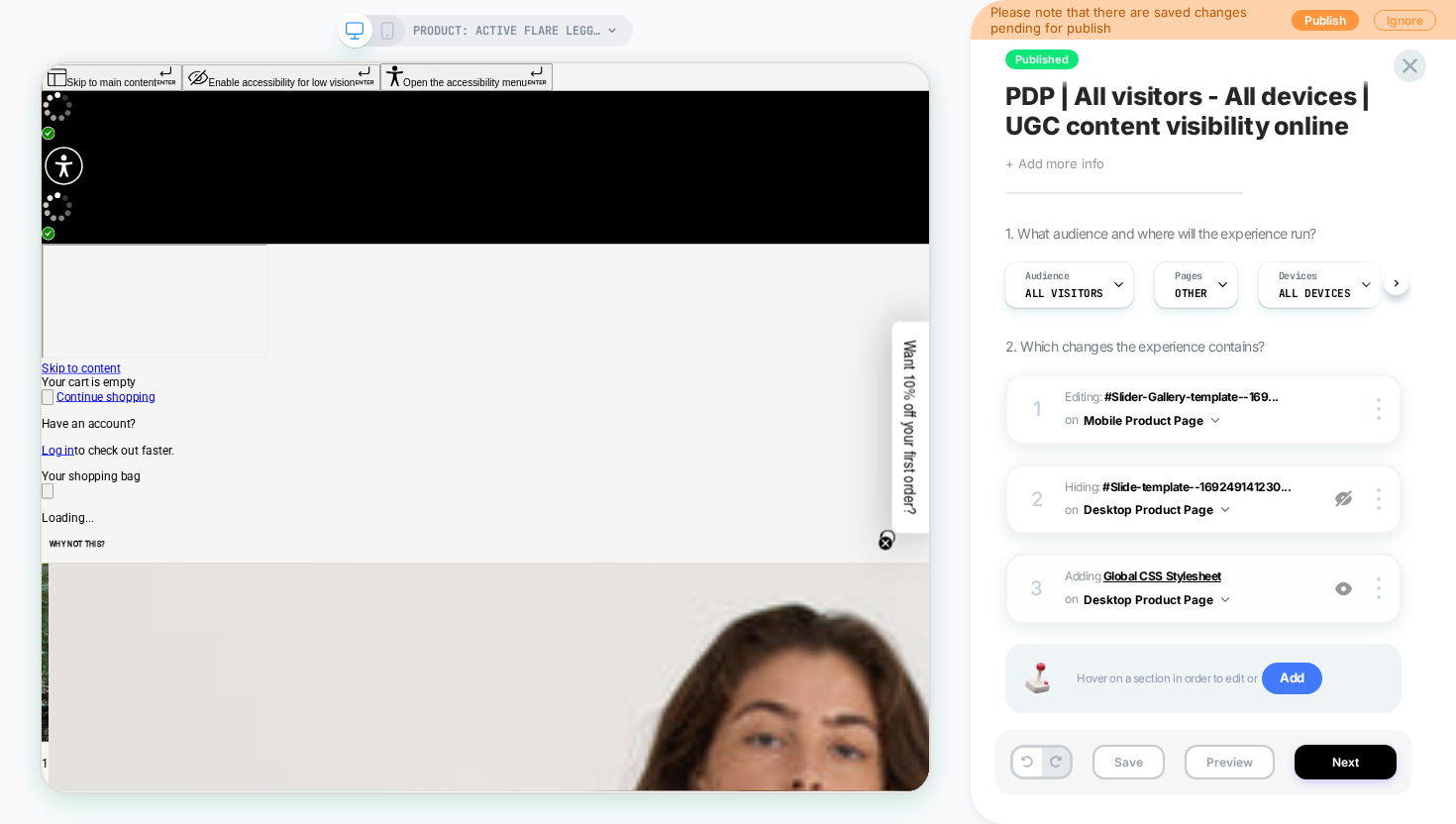click on "Global CSS Stylesheet" at bounding box center [1162, 575] 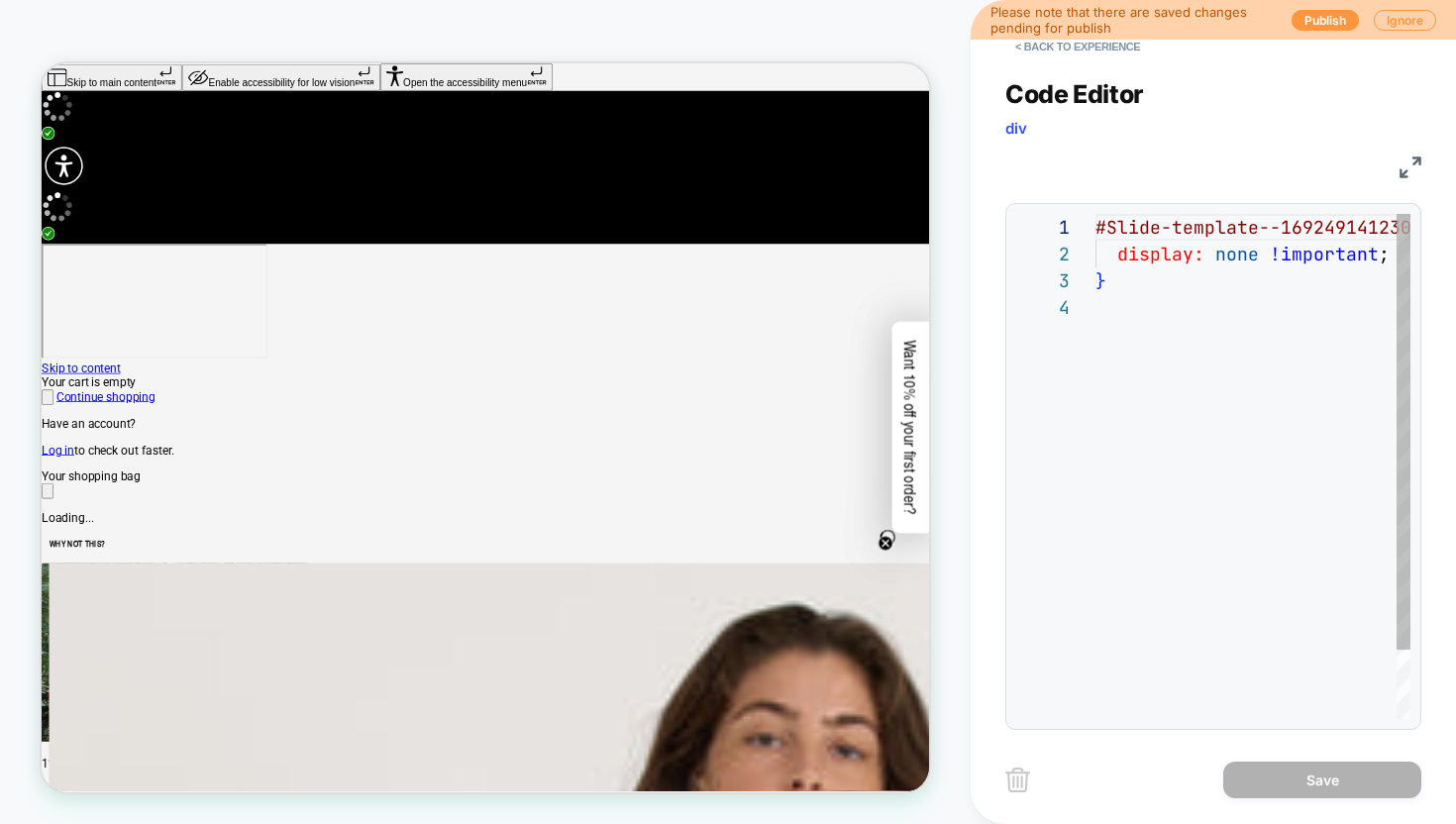 scroll, scrollTop: 80, scrollLeft: 0, axis: vertical 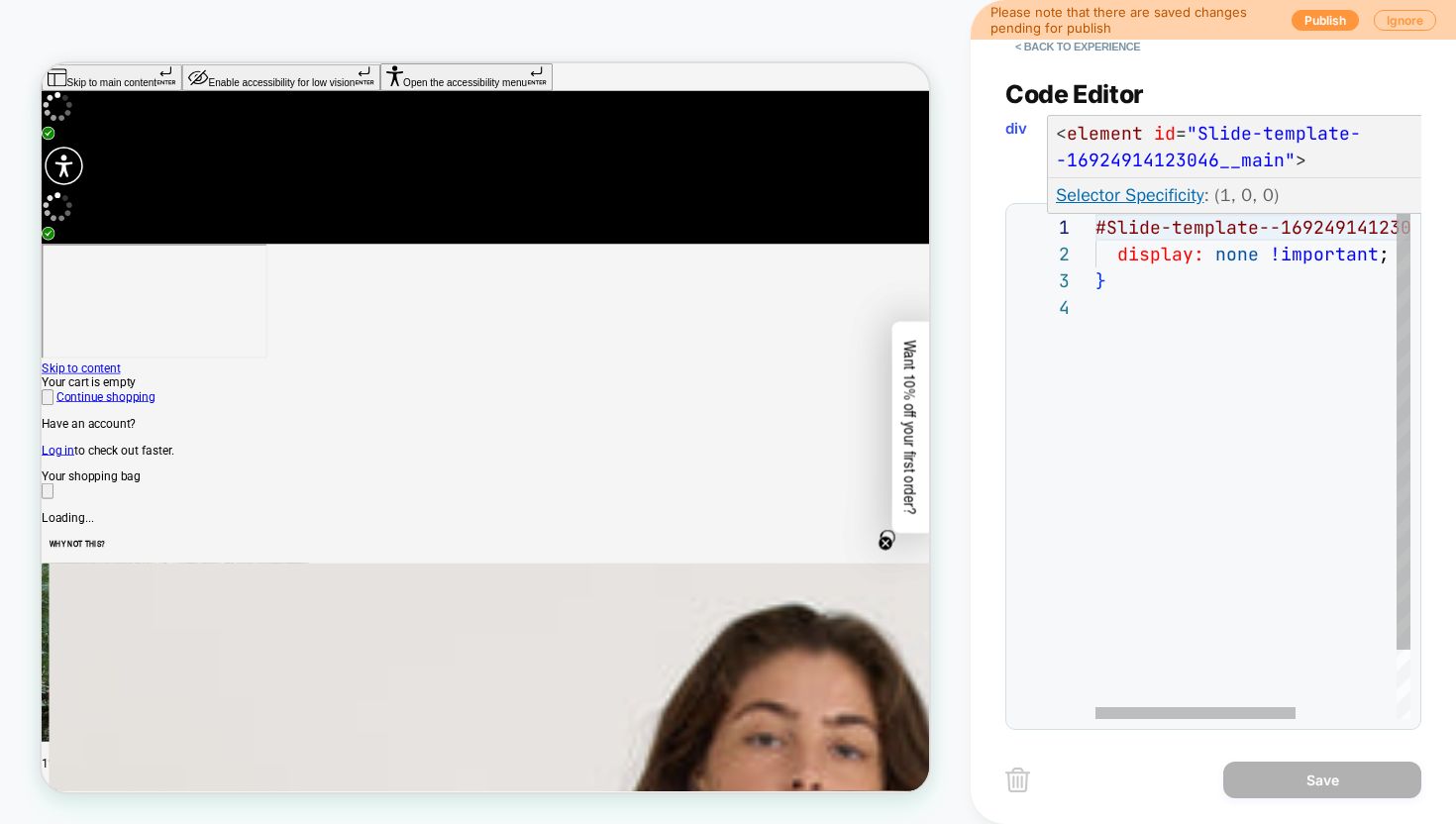 click on "#Slide-template--16924914123046__main   {    display:   none   !important ; }" at bounding box center [1332, 506] 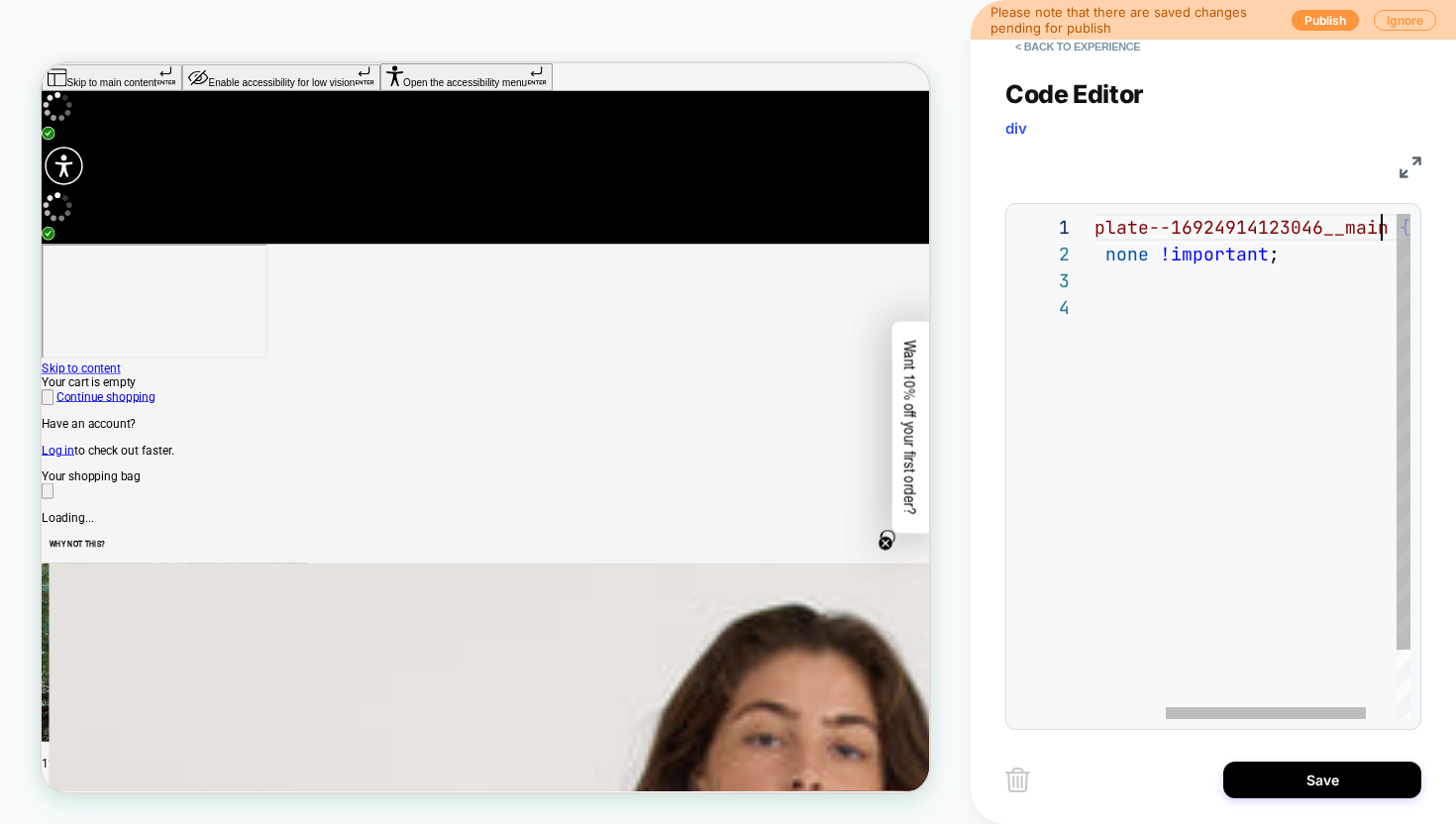 scroll, scrollTop: 0, scrollLeft: 396, axis: horizontal 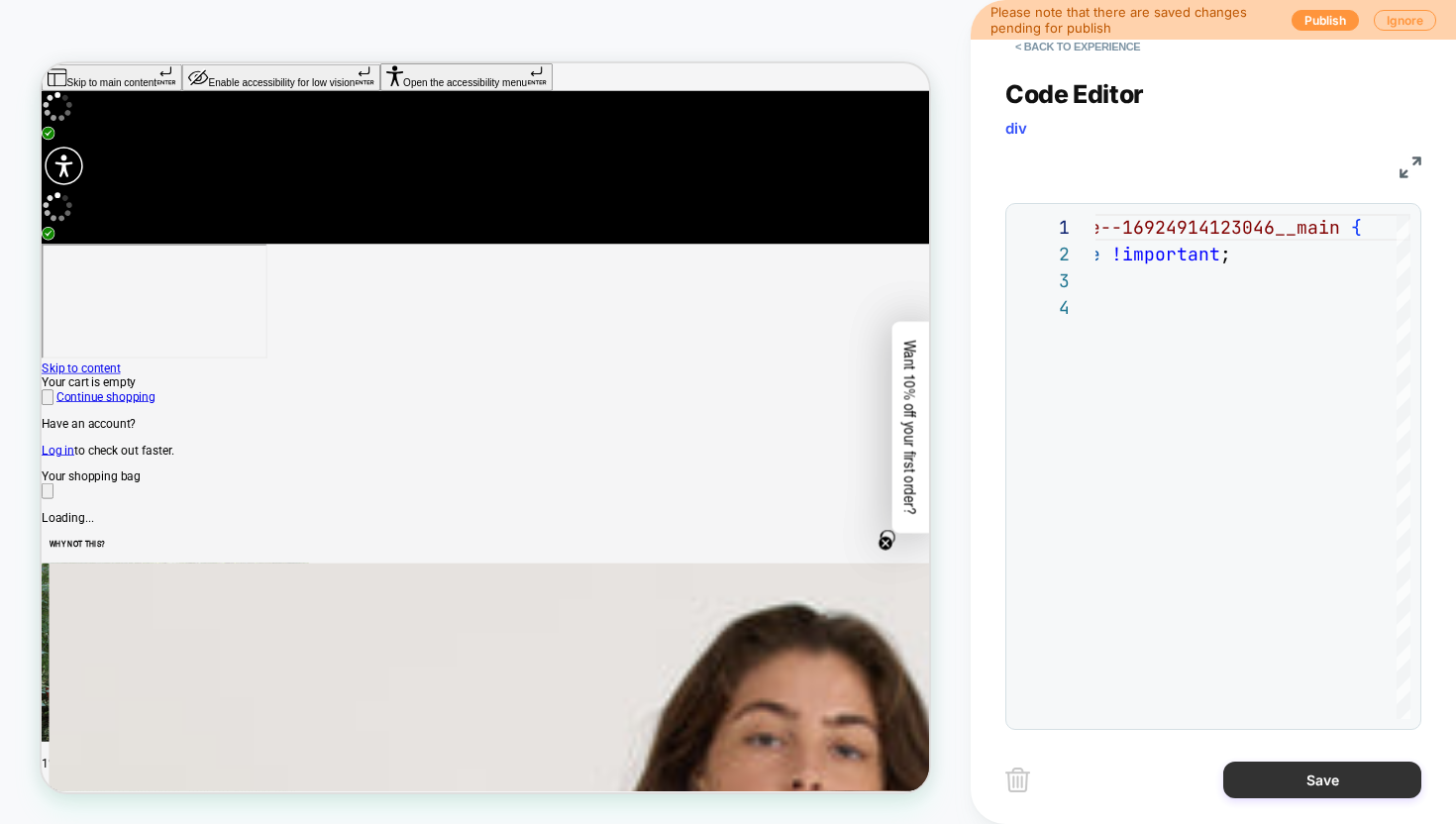 type on "**********" 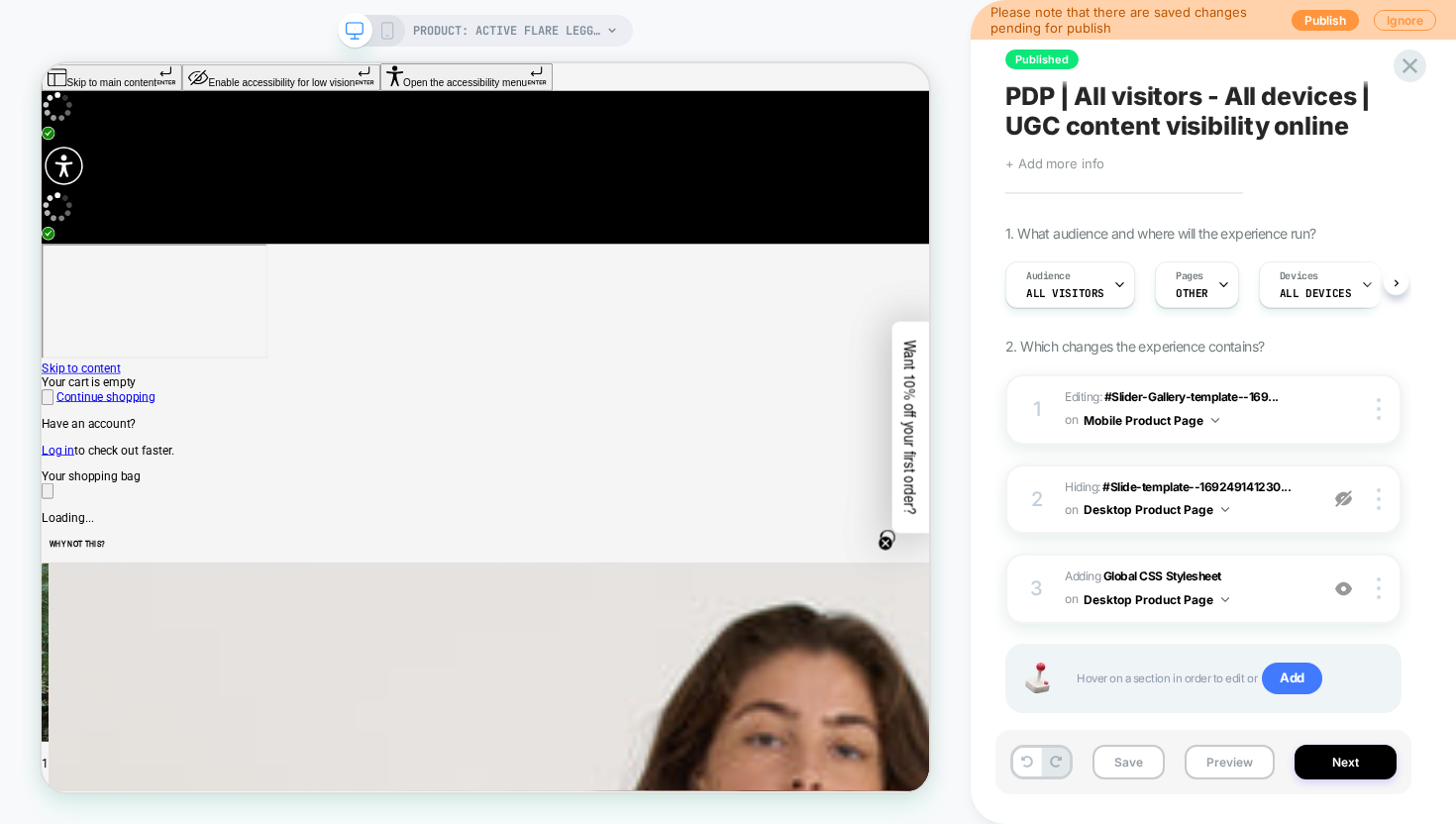 scroll, scrollTop: 0, scrollLeft: 1, axis: horizontal 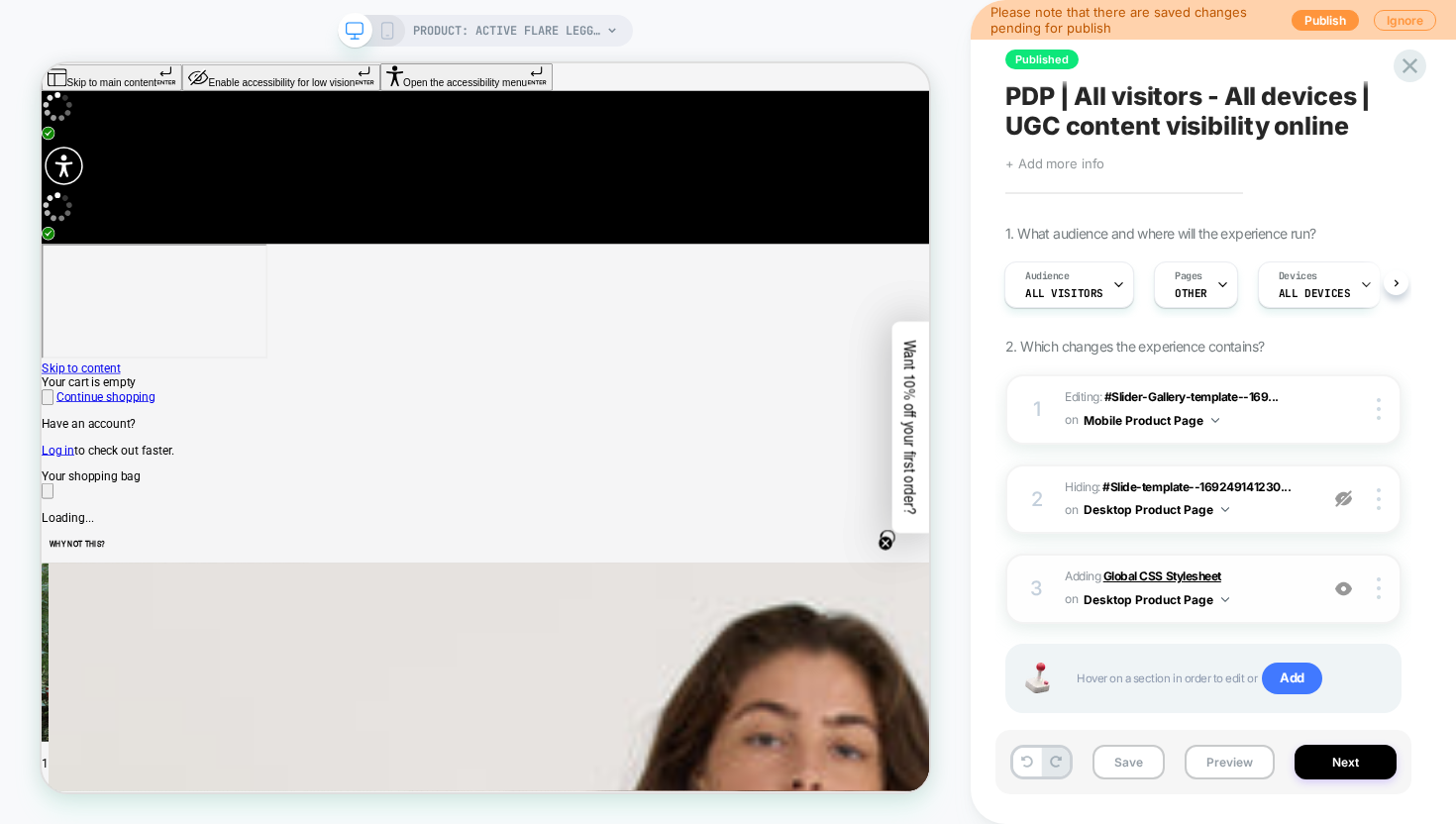 click on "Global CSS Stylesheet" at bounding box center [1162, 575] 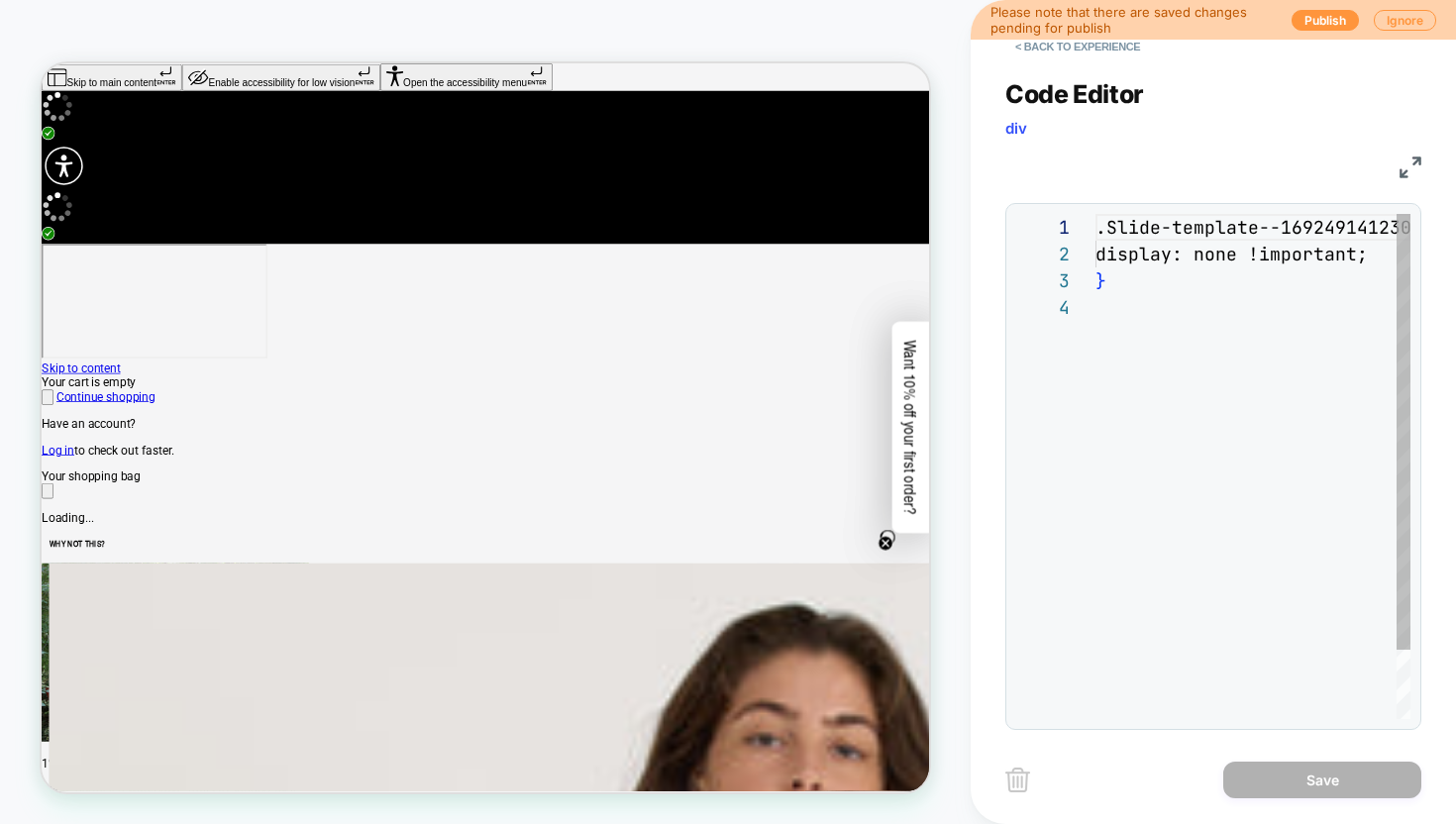 scroll, scrollTop: 80, scrollLeft: 0, axis: vertical 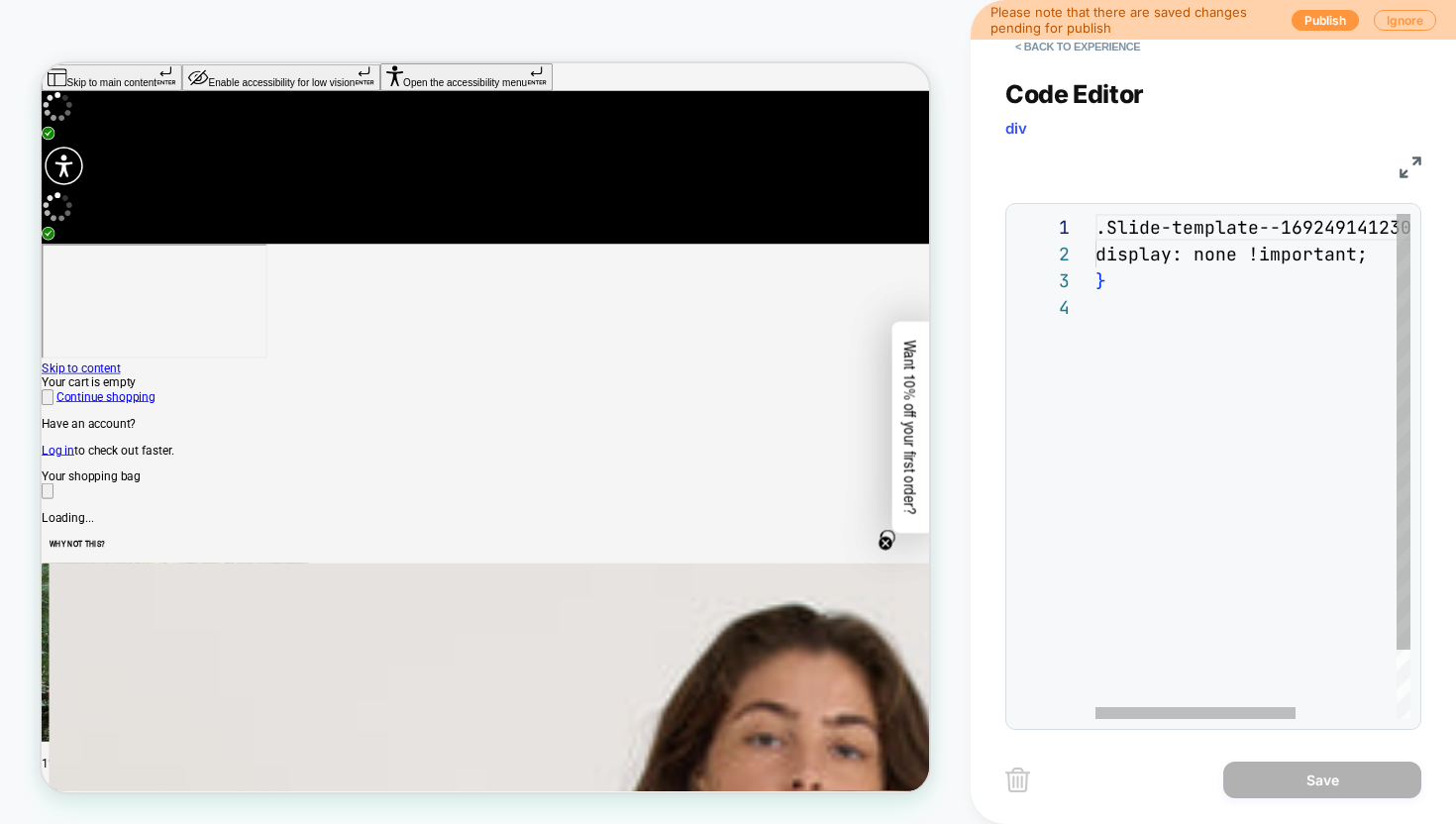 click on ".Slide-template--16924914123046__main  {   display: none !important; }" at bounding box center [1332, 506] 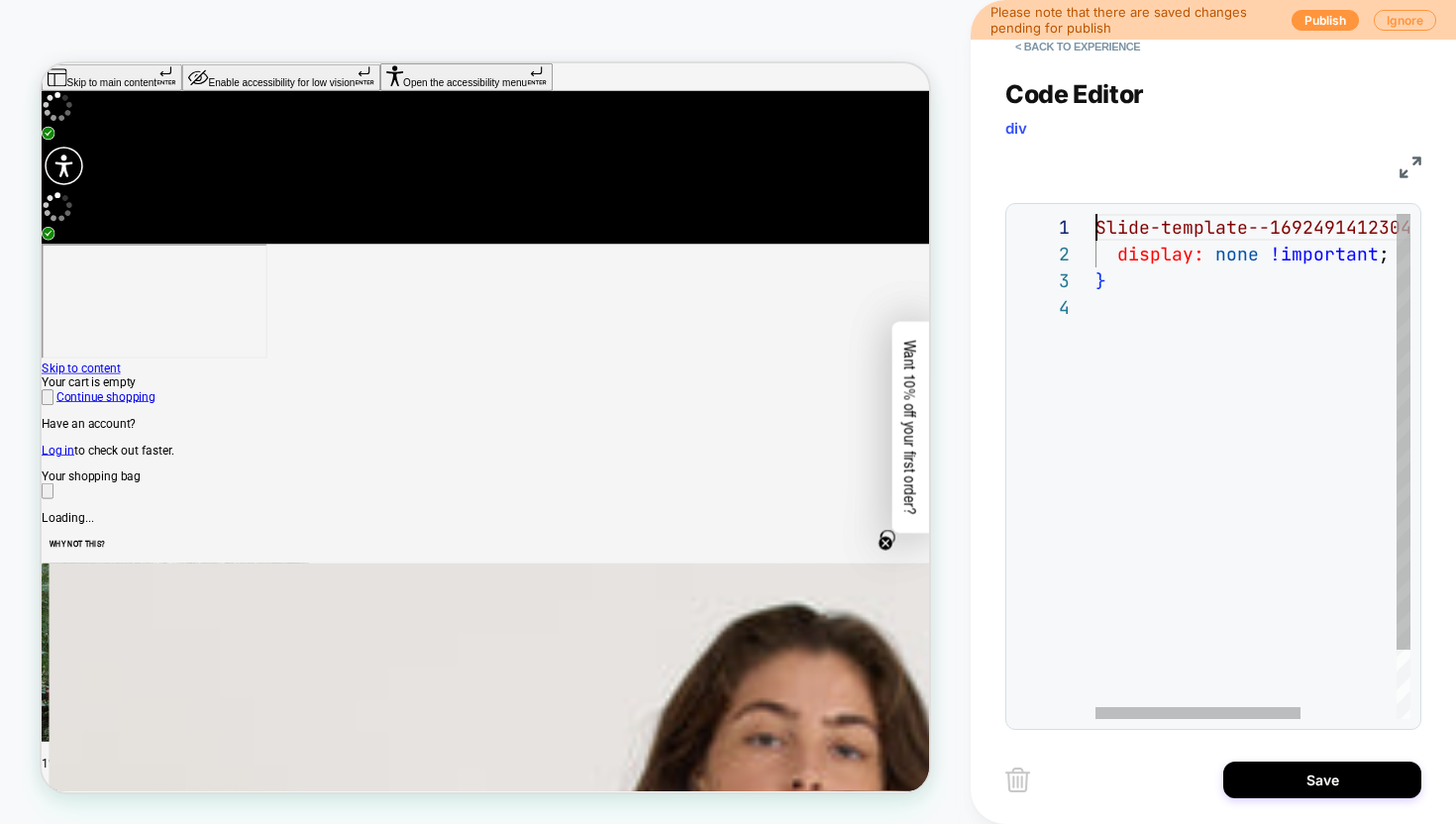 scroll, scrollTop: 0, scrollLeft: 11, axis: horizontal 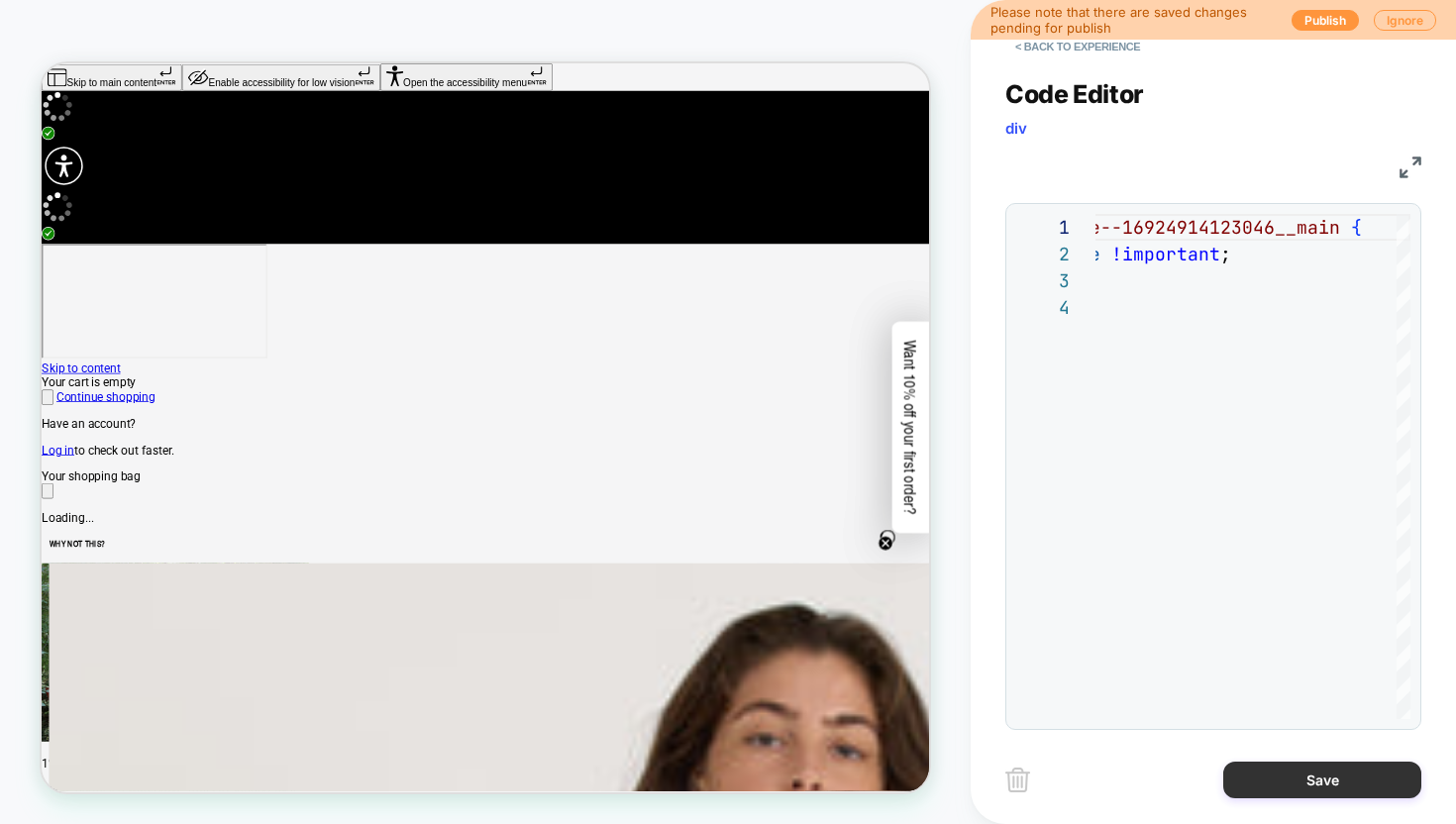 type on "**********" 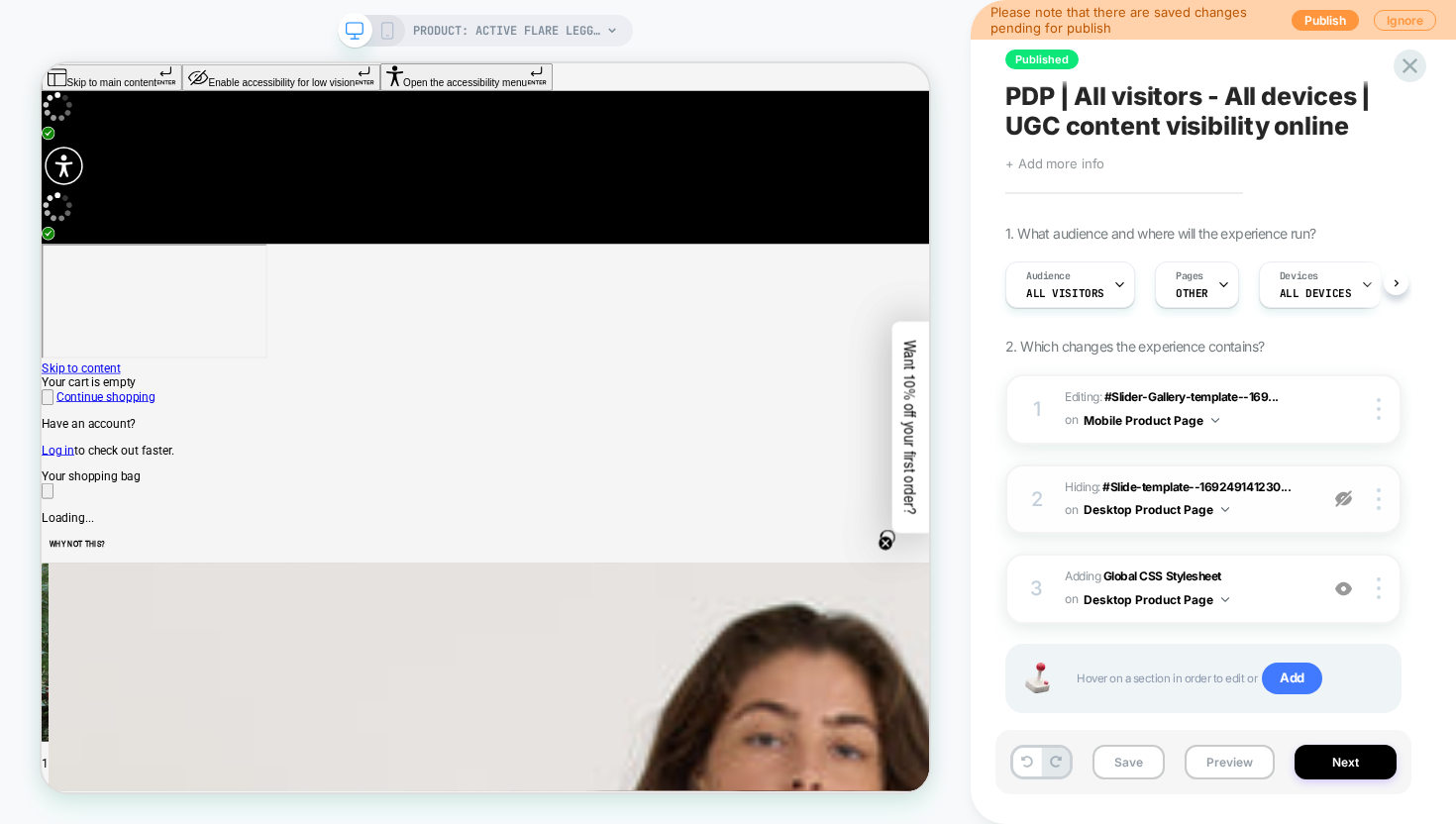 scroll, scrollTop: 0, scrollLeft: 1, axis: horizontal 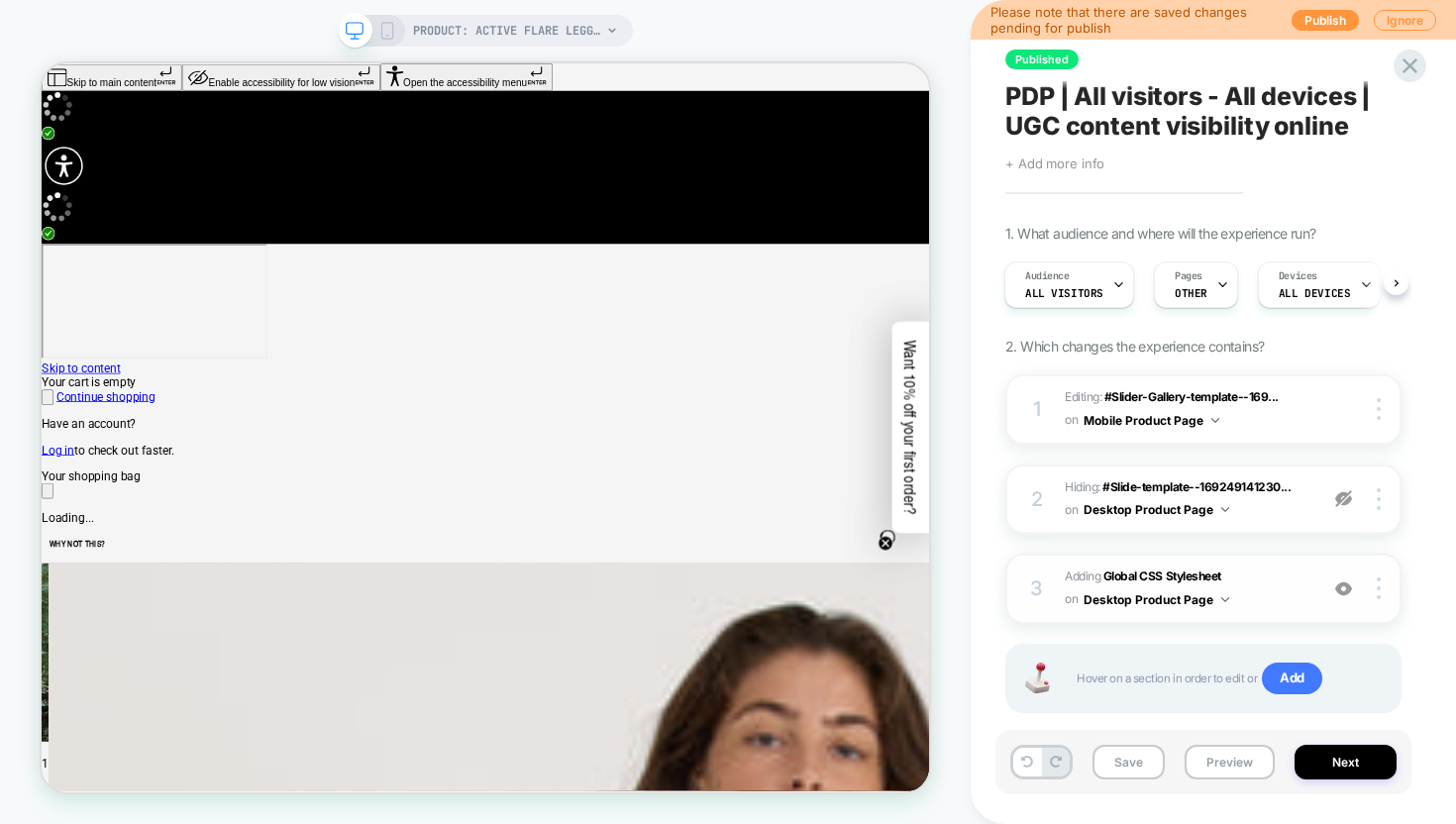 click at bounding box center (1344, 588) 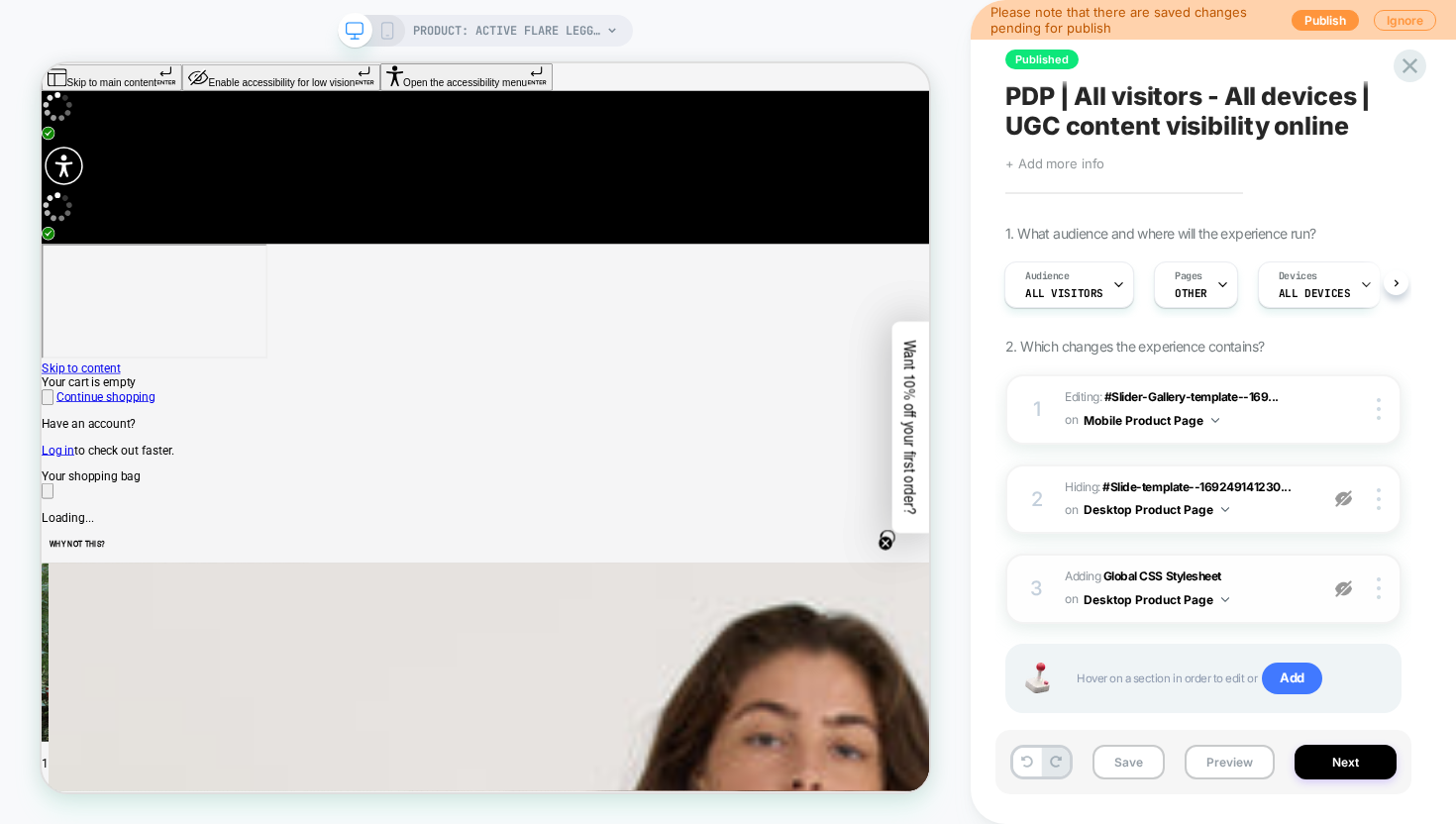 click at bounding box center (1343, 498) 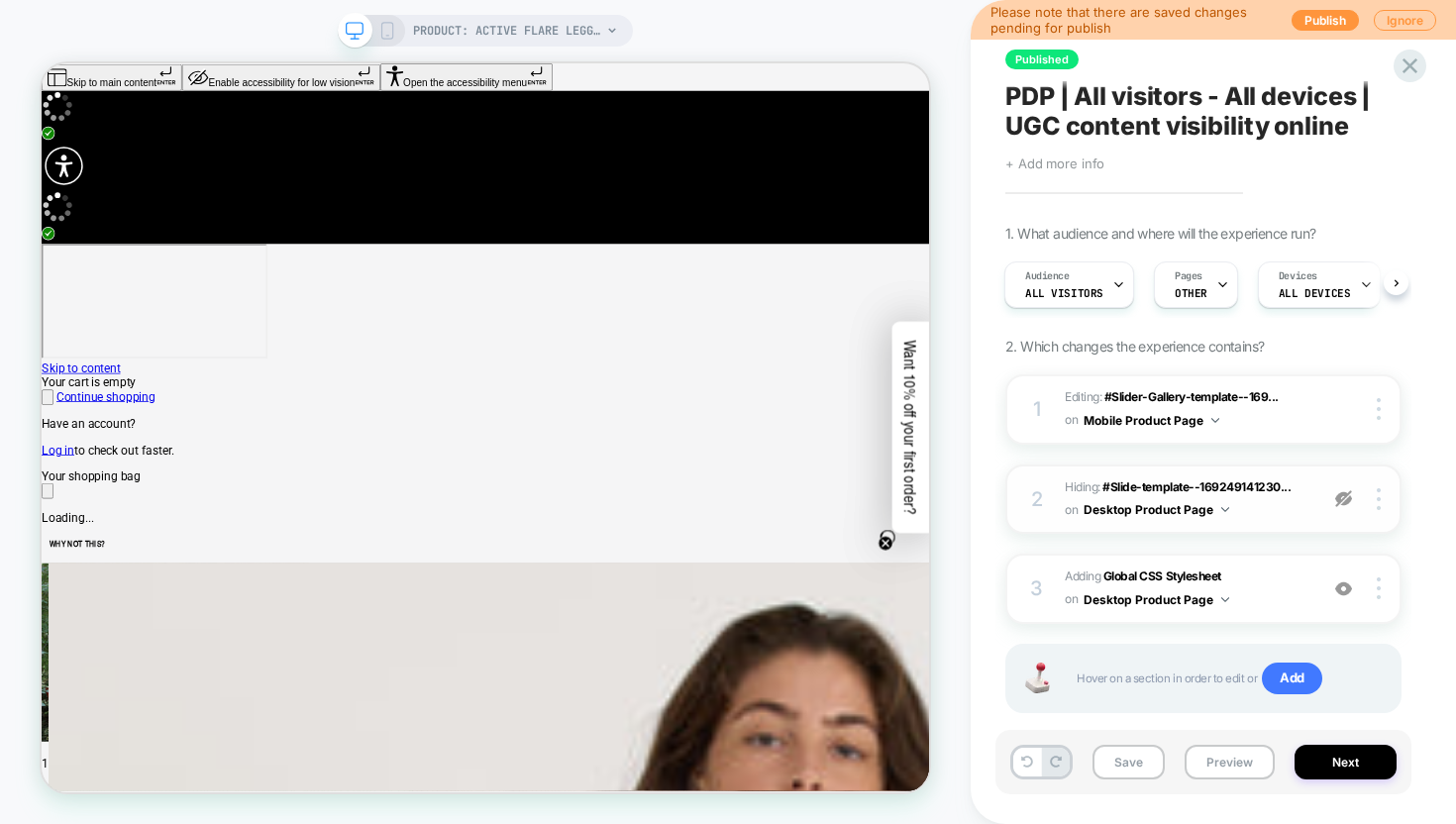 click at bounding box center (1343, 498) 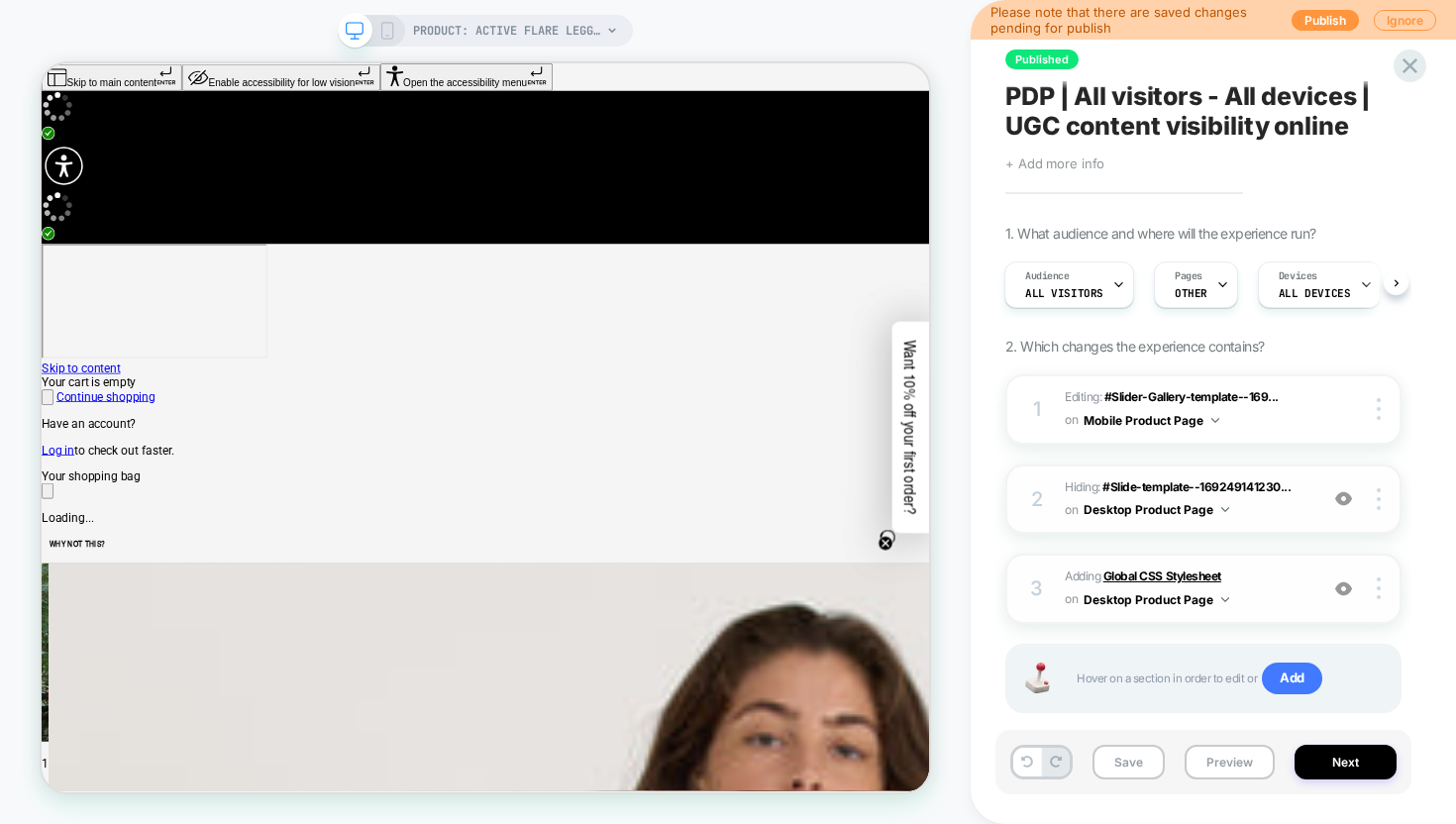 click on "Global CSS Stylesheet" at bounding box center [1162, 575] 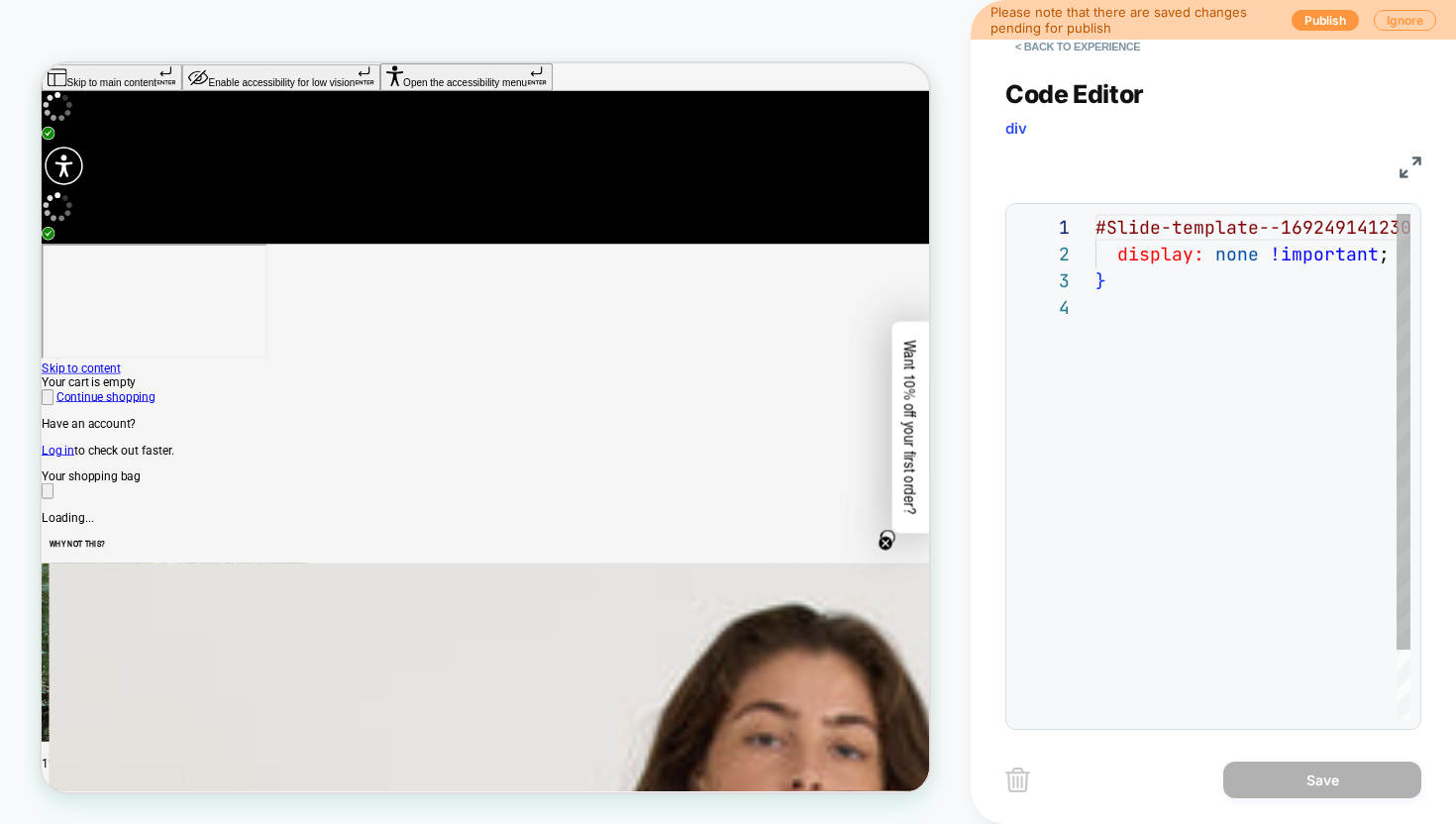 scroll, scrollTop: 80, scrollLeft: 0, axis: vertical 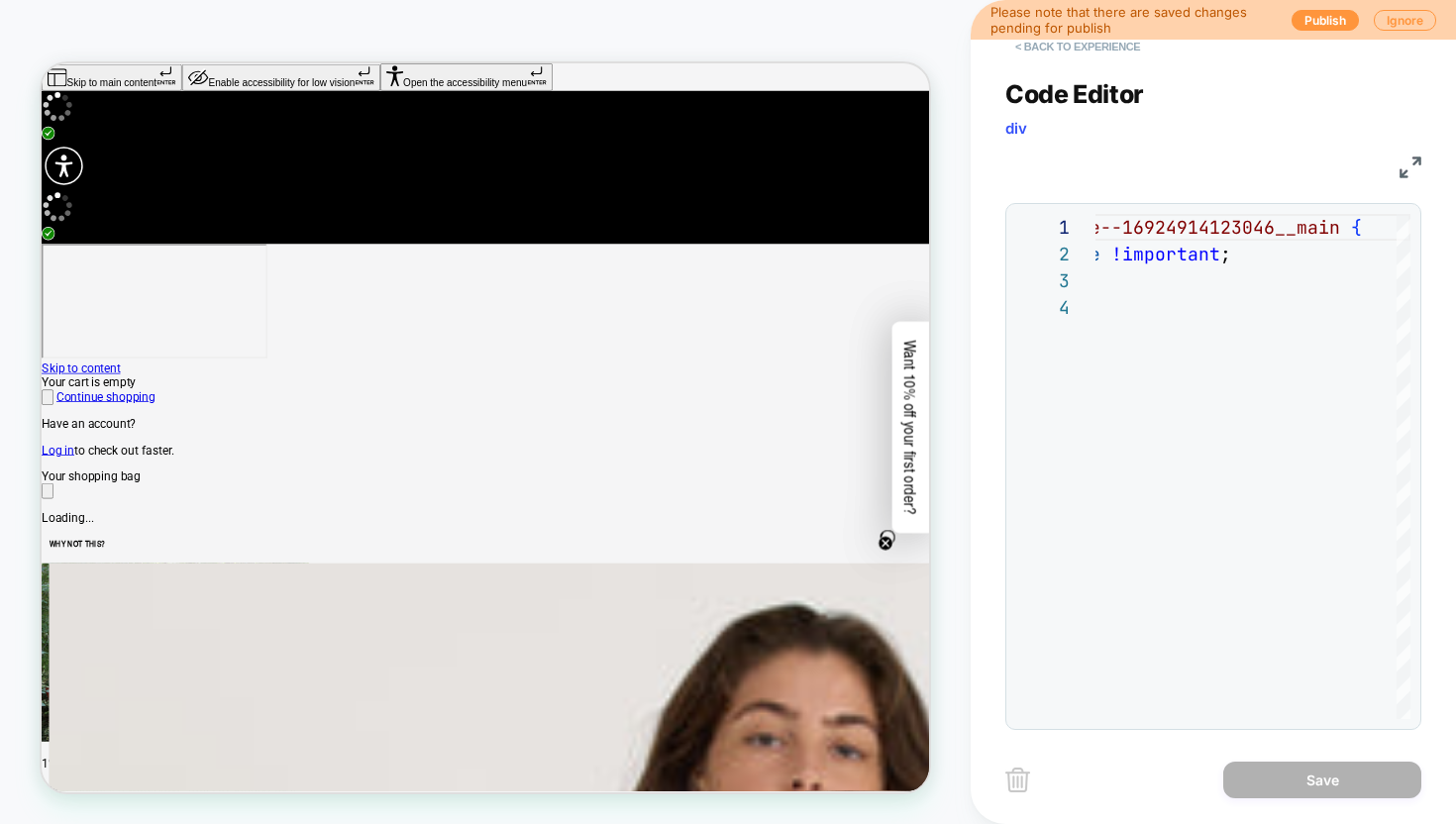 click on "< Back to experience" at bounding box center (1078, 47) 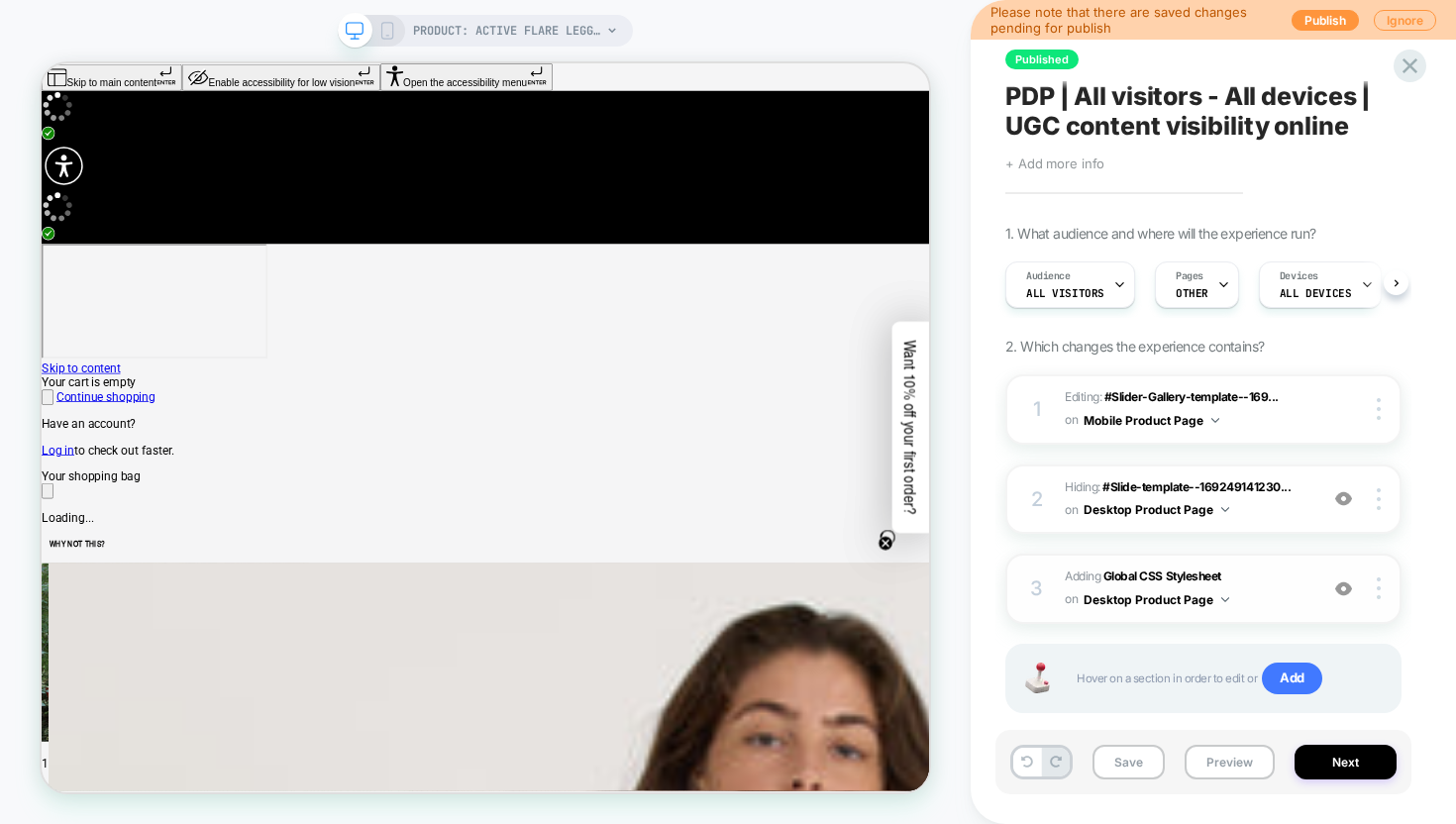 scroll, scrollTop: 0, scrollLeft: 1, axis: horizontal 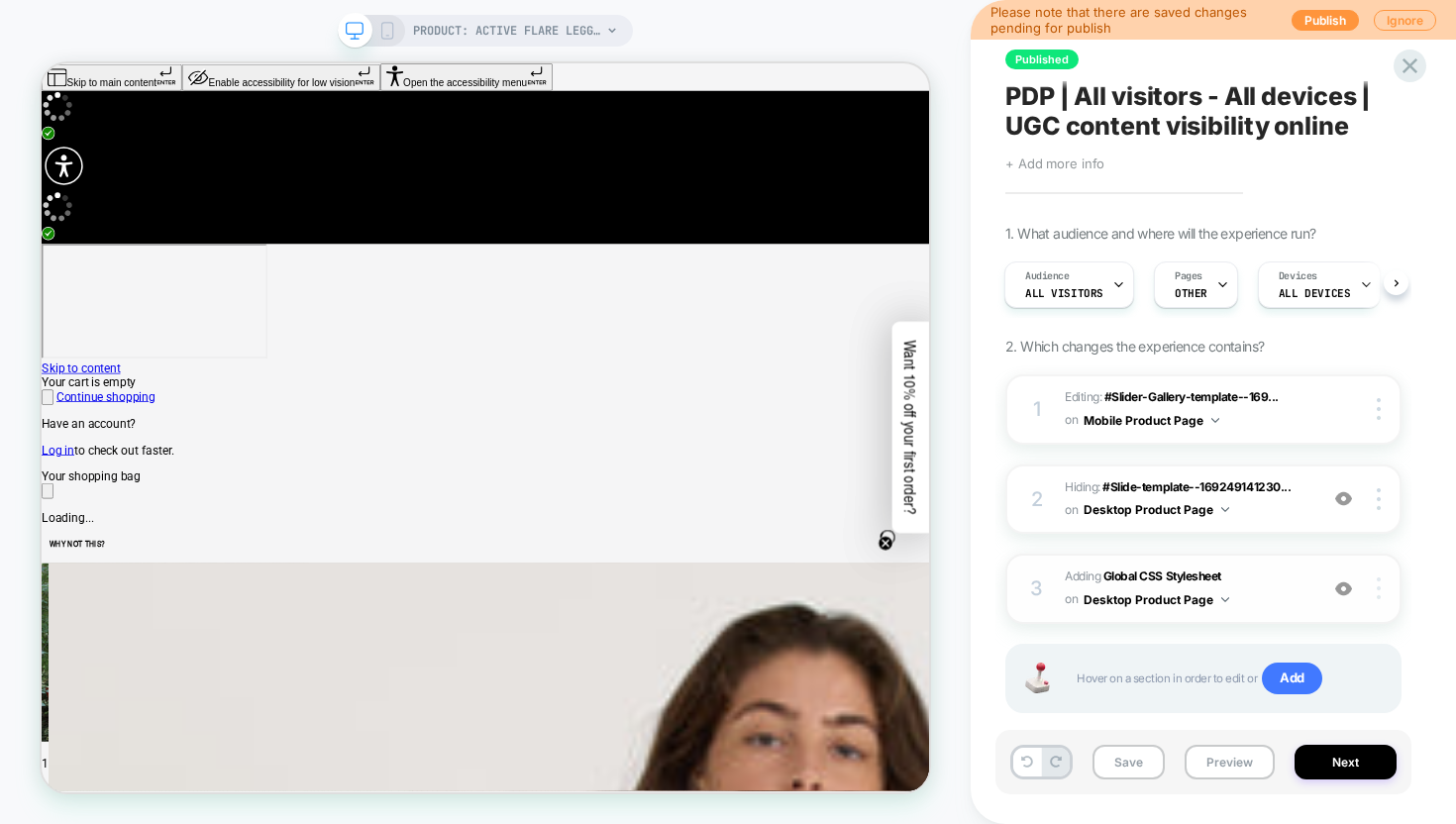 click at bounding box center (1379, 499) 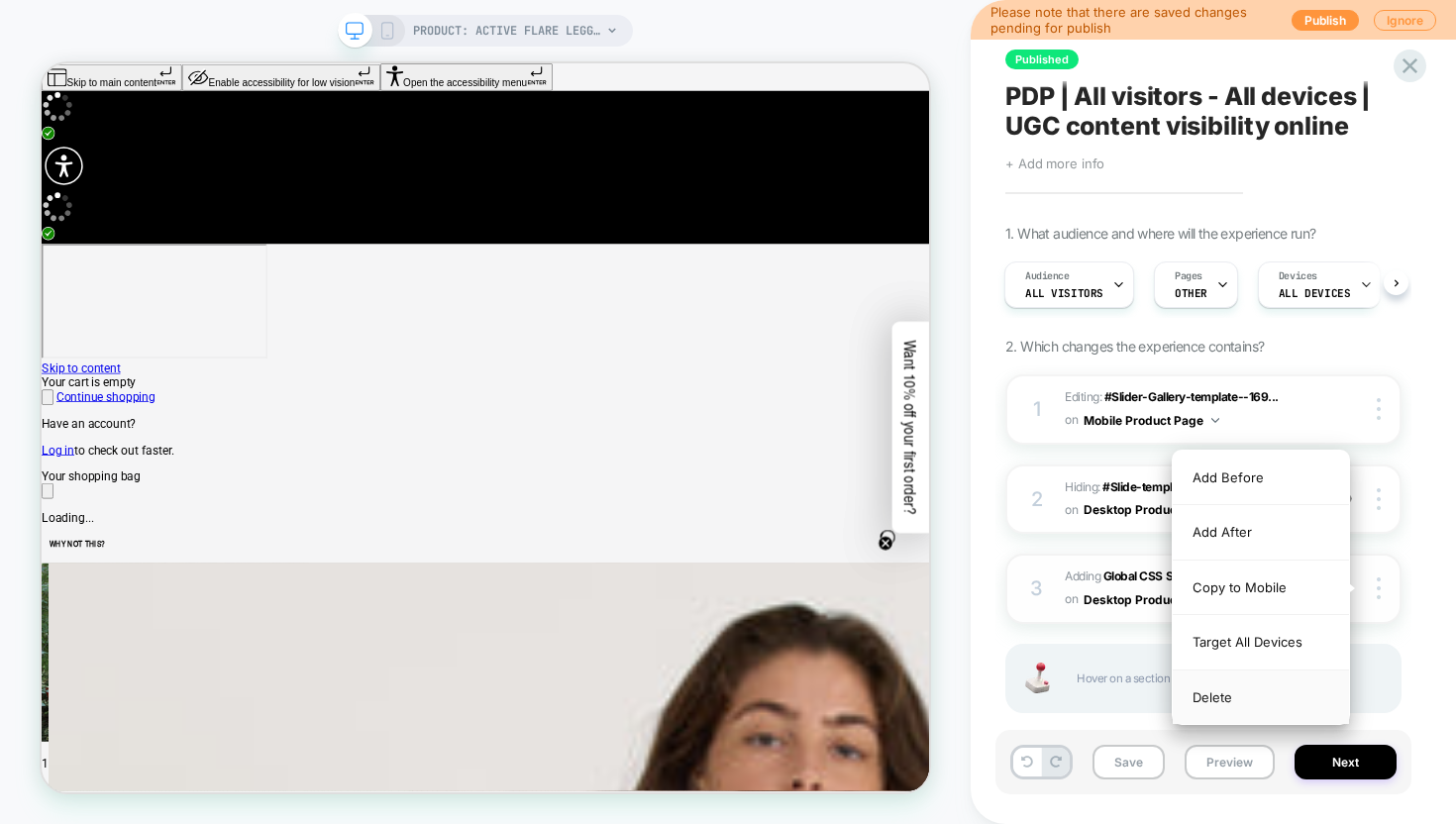 click on "Delete" at bounding box center [1261, 697] 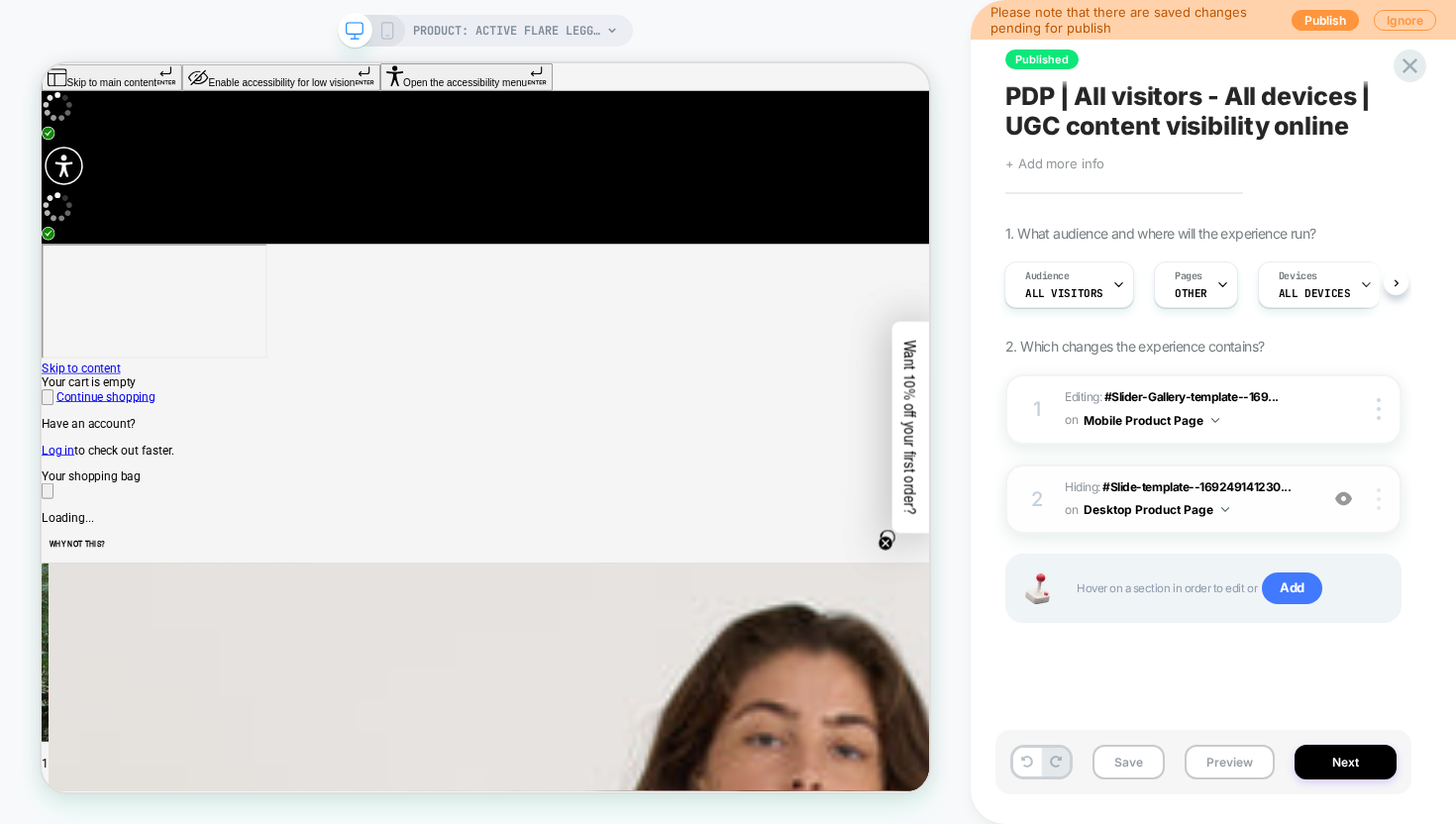 click at bounding box center (1382, 499) 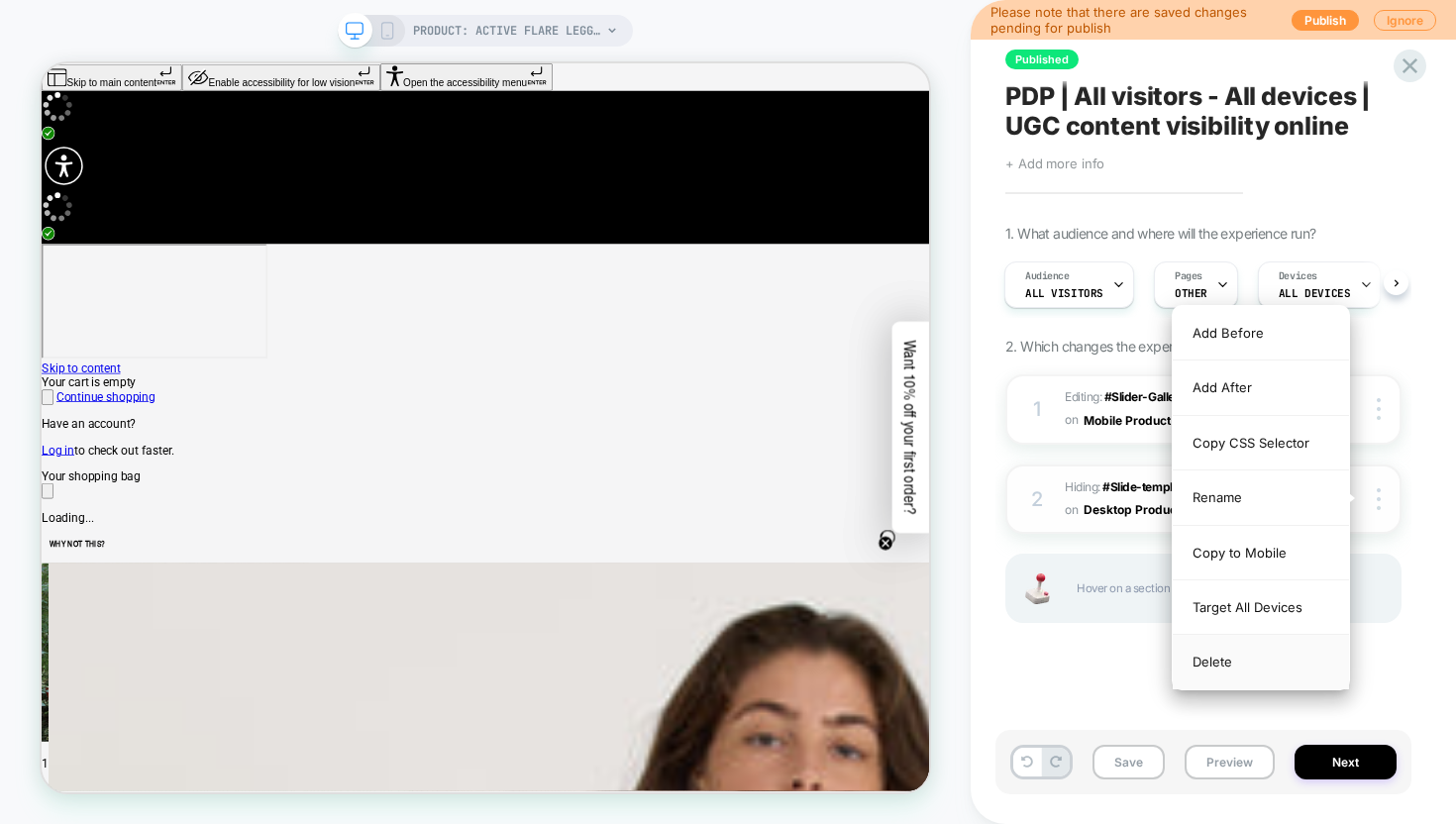 click on "Delete" at bounding box center [1261, 662] 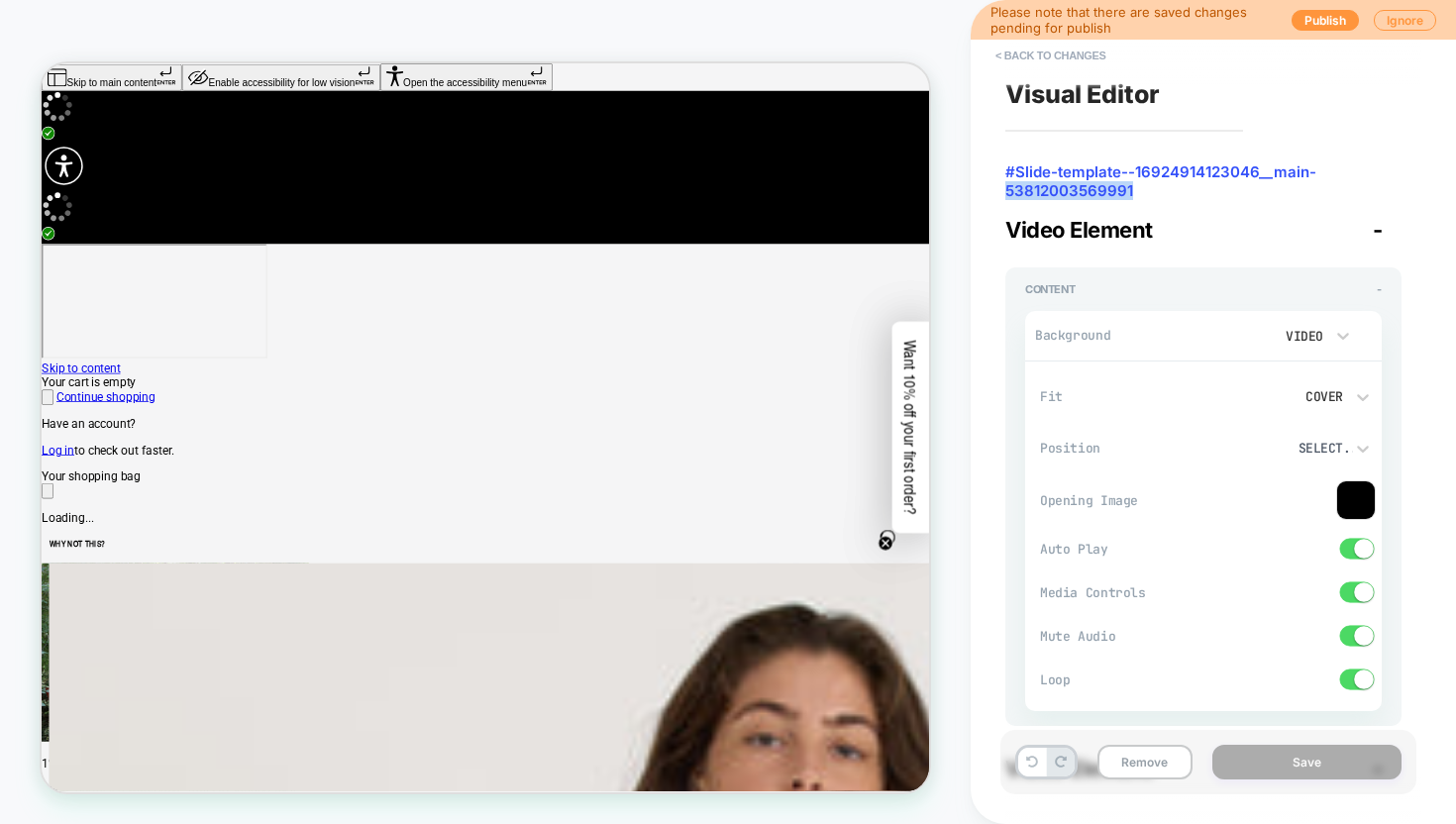 drag, startPoint x: 1147, startPoint y: 189, endPoint x: 1006, endPoint y: 191, distance: 141.01418 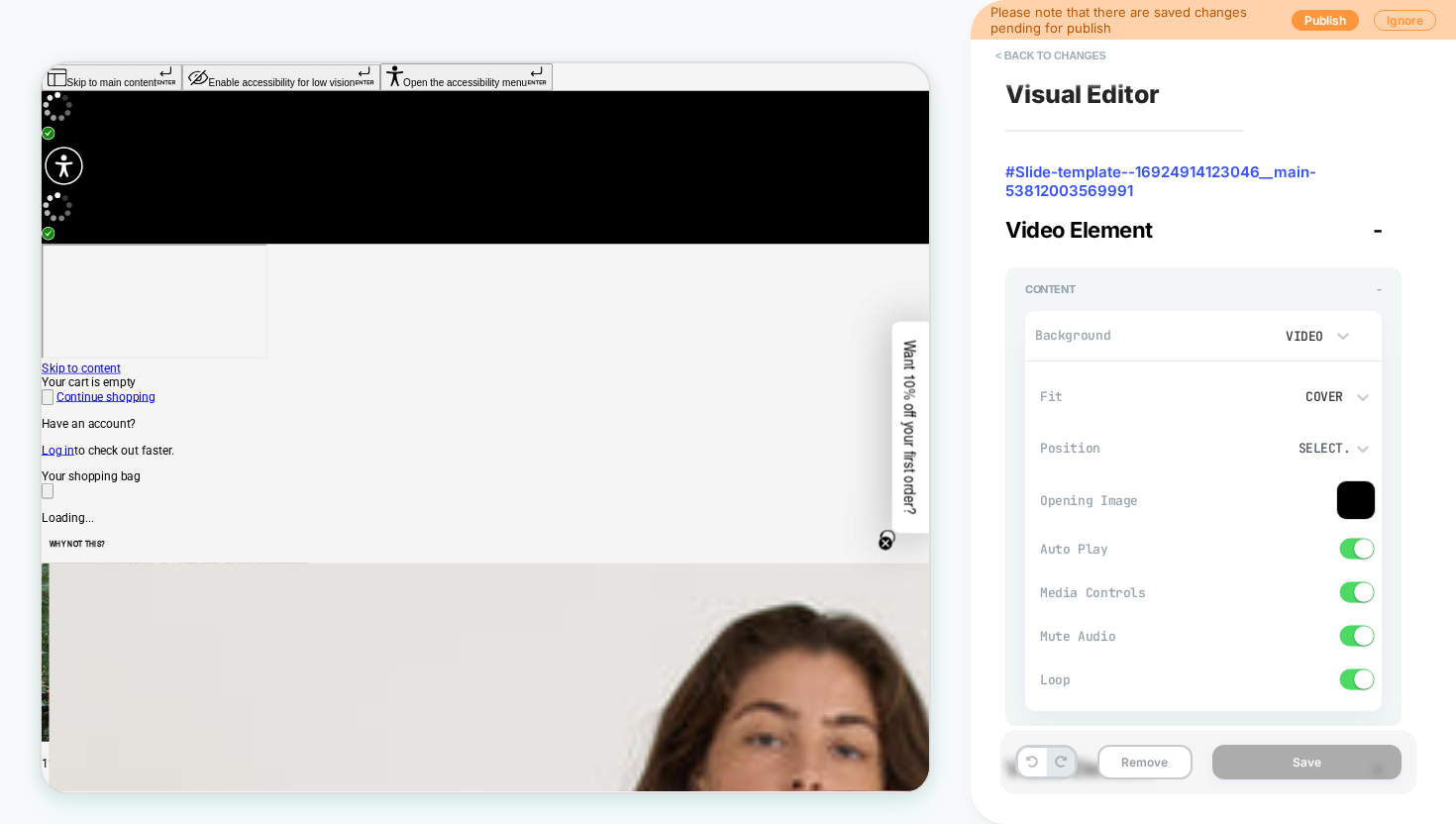 click on "**********" at bounding box center (1203, 1033) 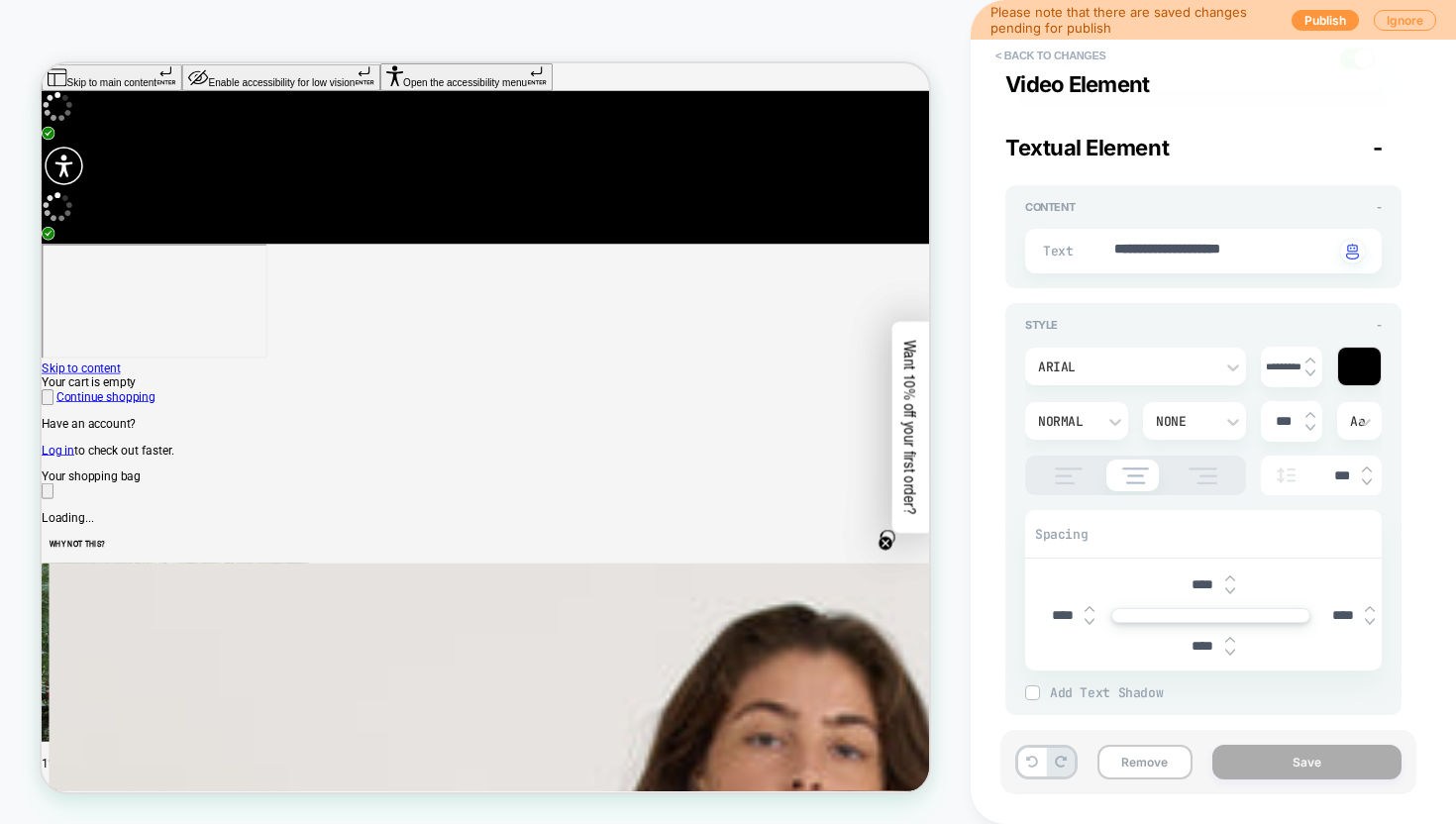scroll, scrollTop: 1179, scrollLeft: 0, axis: vertical 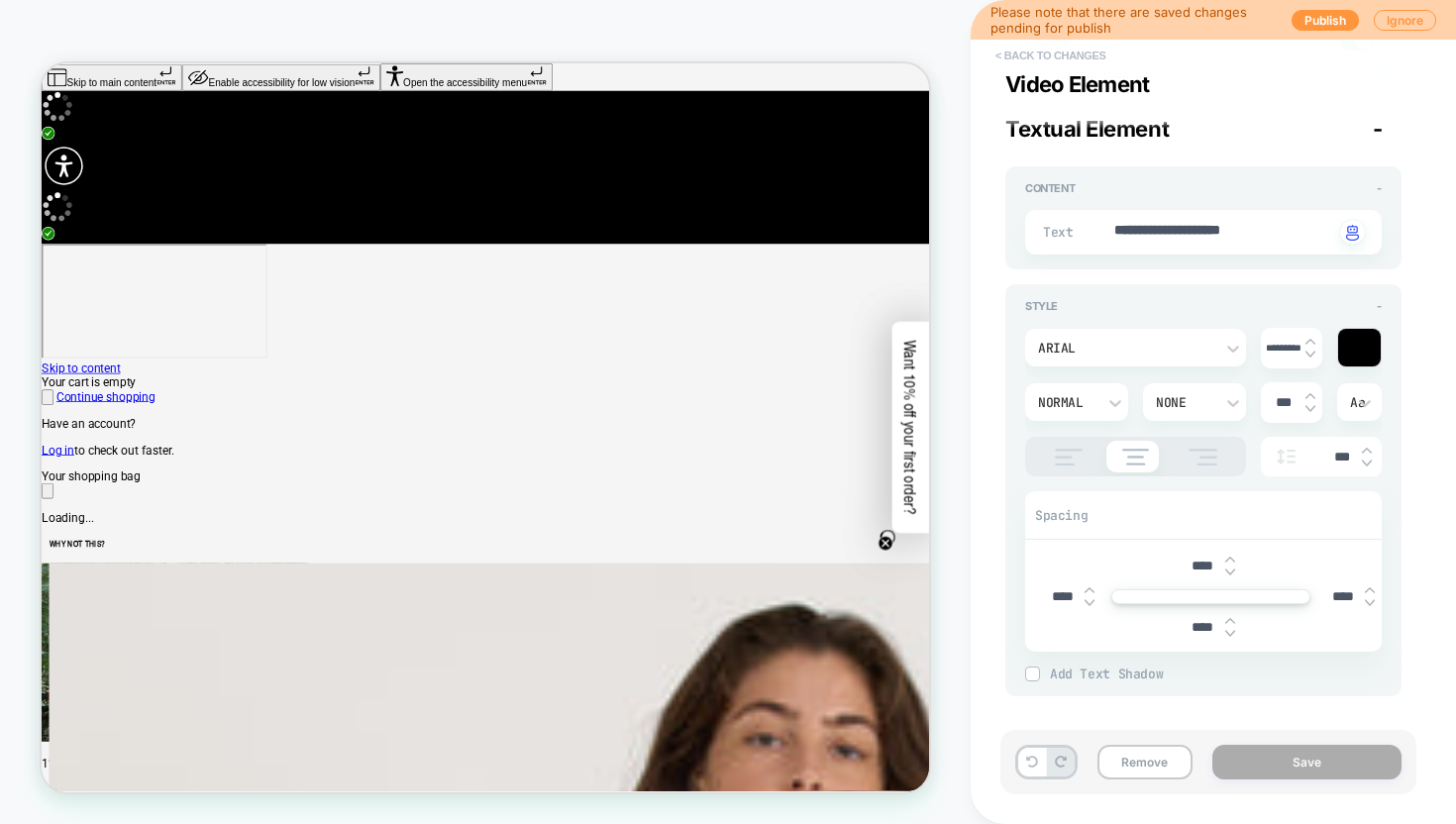 click on "< Back to changes" at bounding box center [1051, 55] 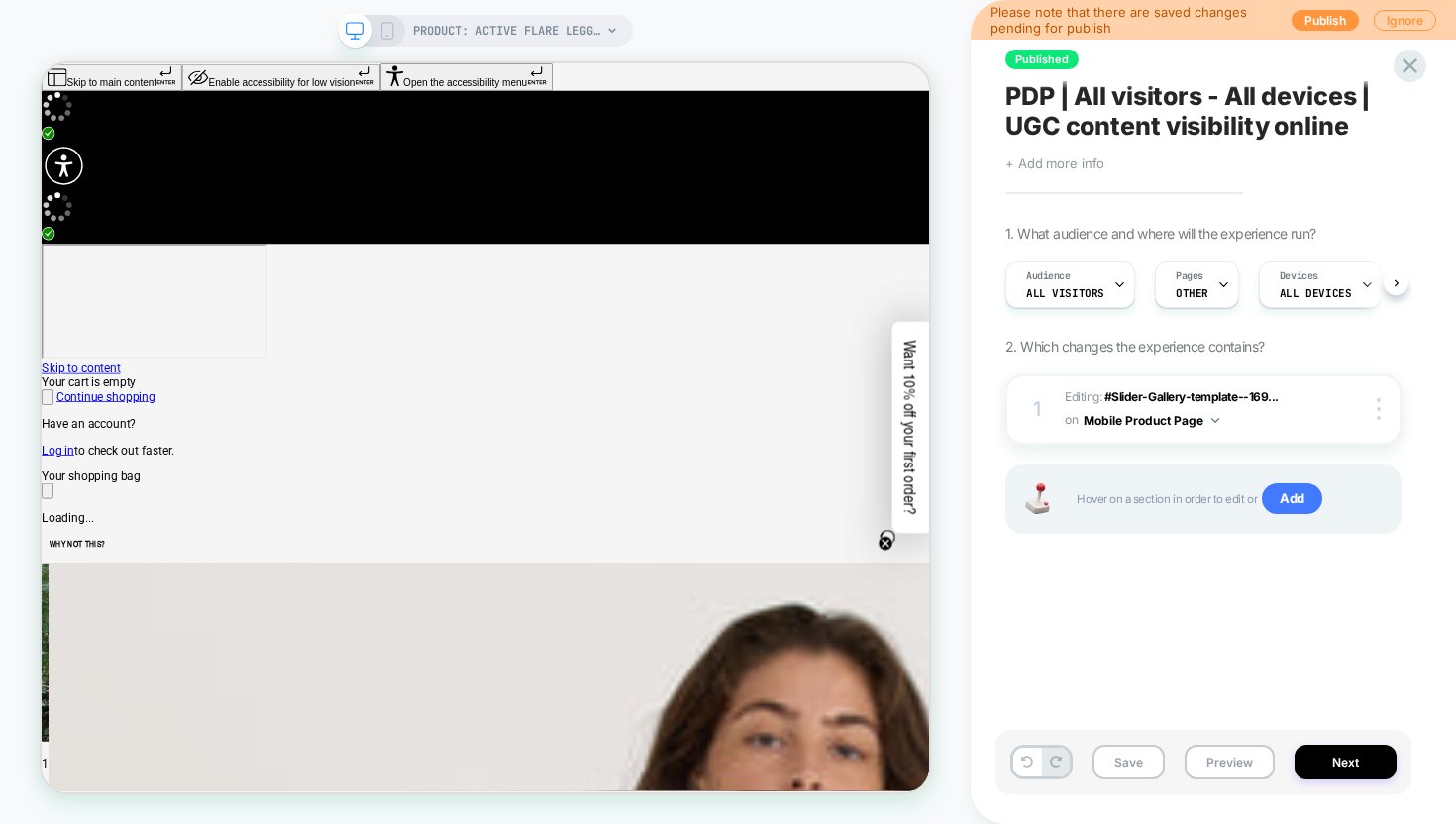 scroll, scrollTop: 0, scrollLeft: 1, axis: horizontal 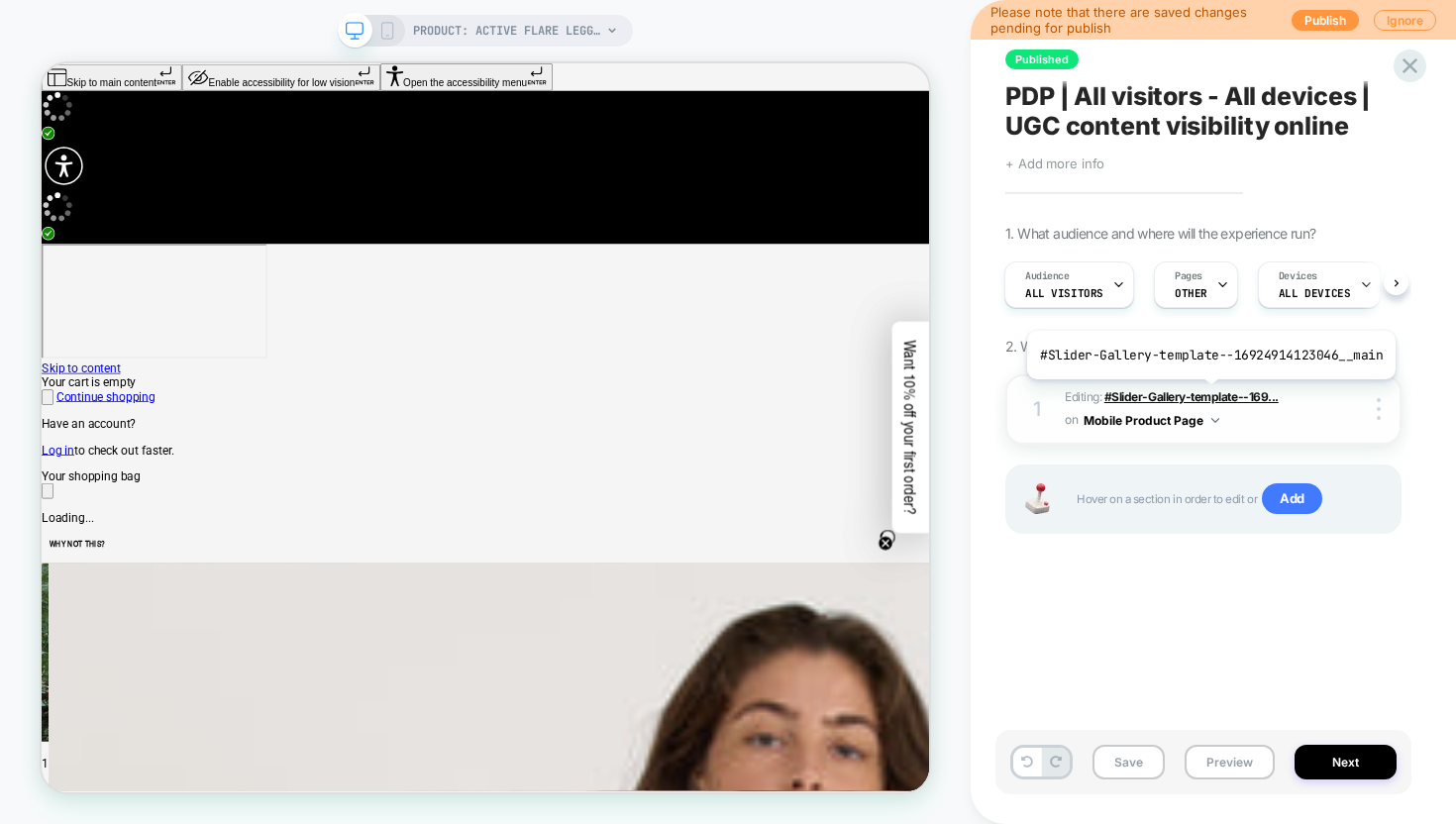 click on "#Slider-Gallery-template--169..." at bounding box center (1192, 396) 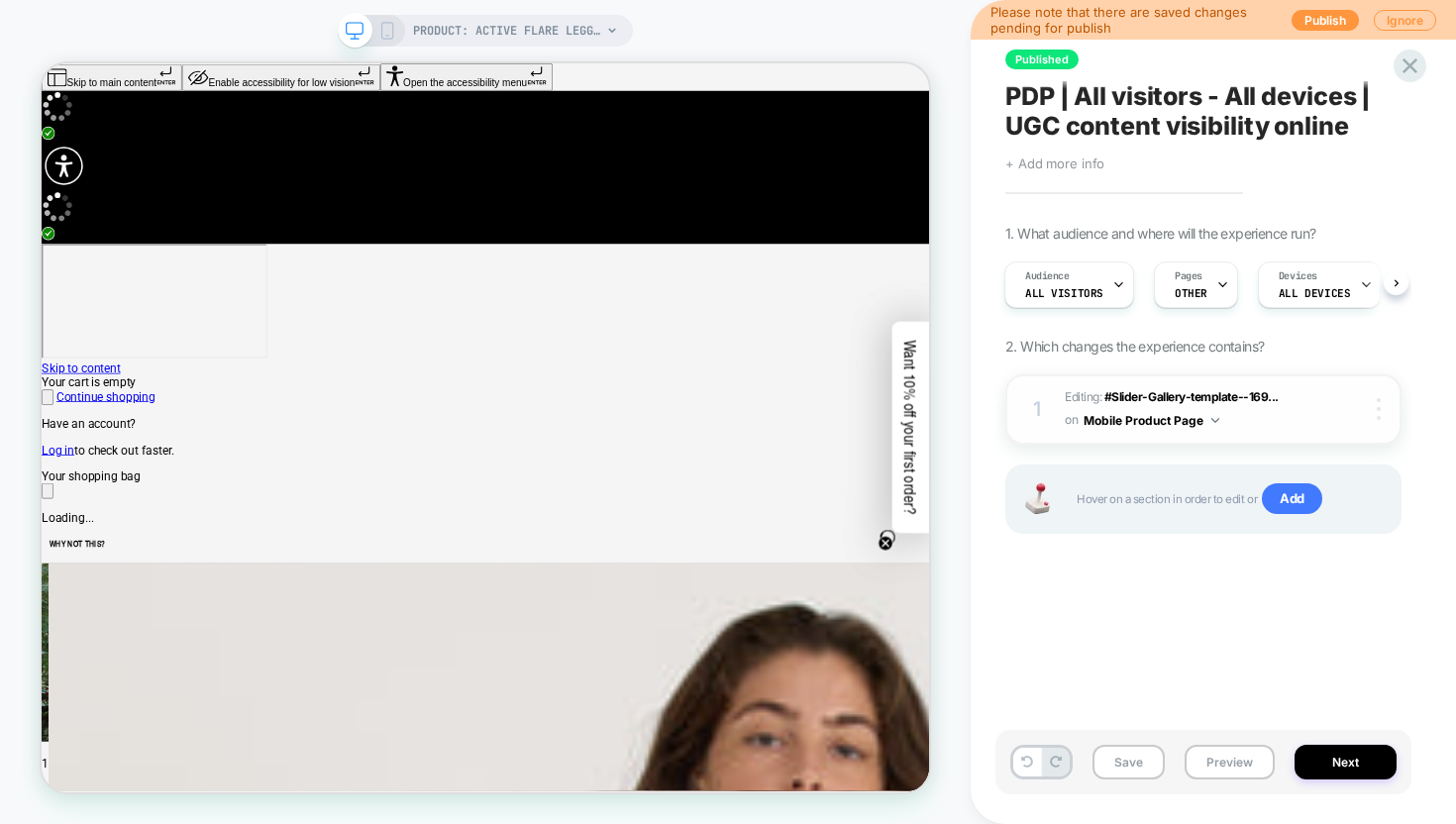click at bounding box center (1382, 409) 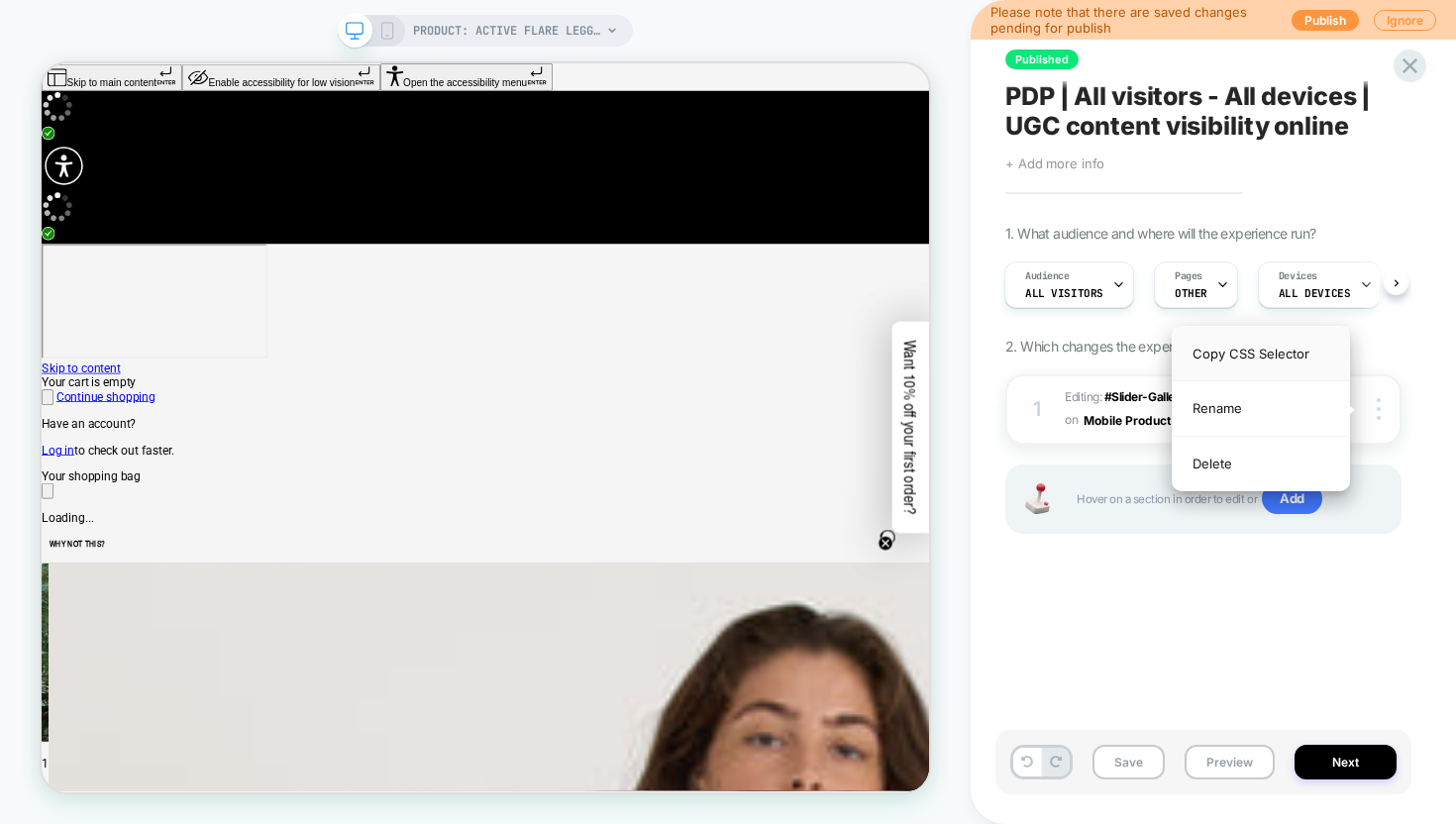 click on "Copy CSS Selector" at bounding box center [1261, 354] 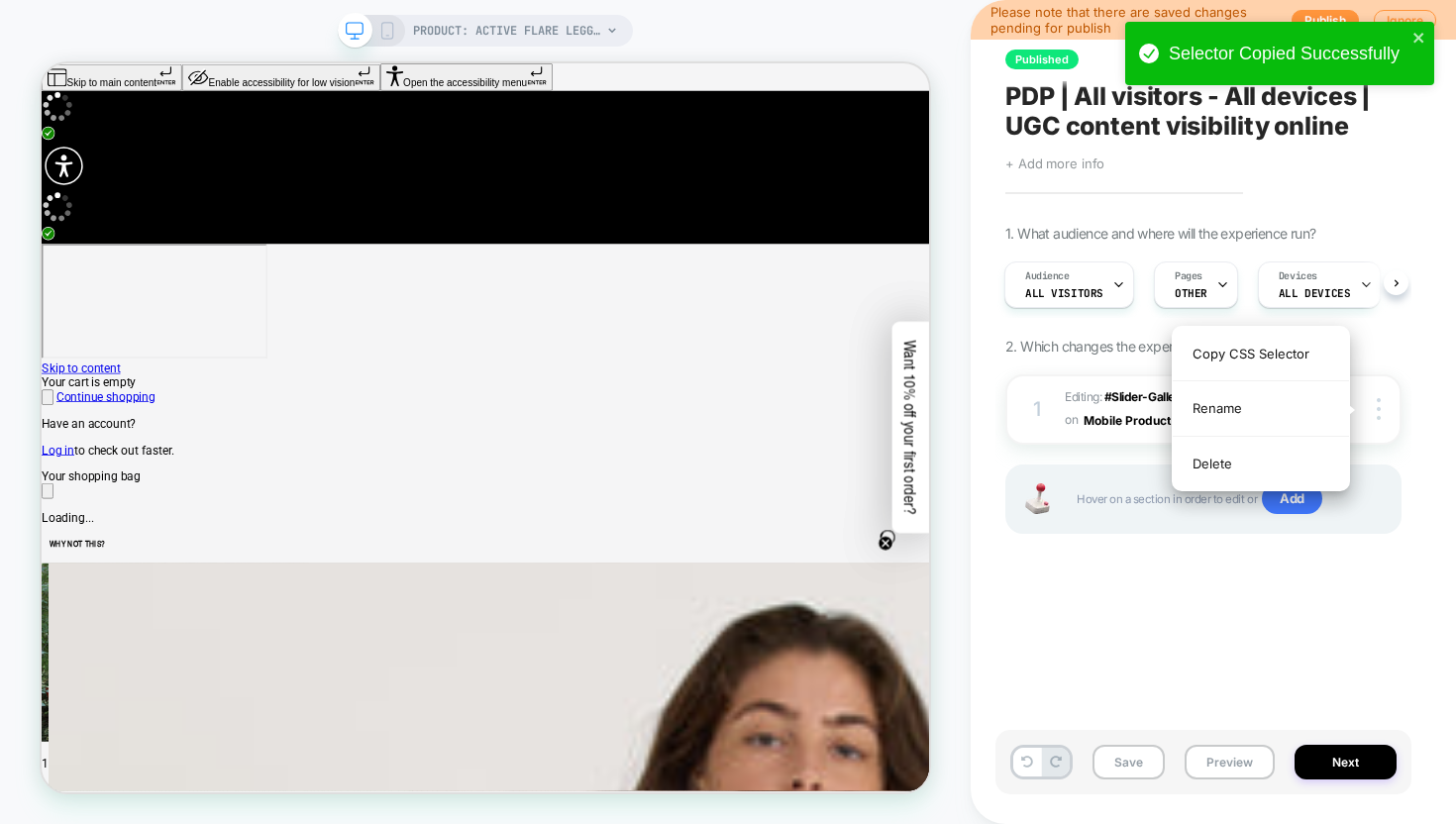 click on "1 Editing :   #Slider-Gallery-template--169... #Slider-Gallery-template--16924914123046__main   on Mobile Product Page Copy CSS Selector Rename Delete Hover on a section in order to edit or  Add" at bounding box center (1203, 478) 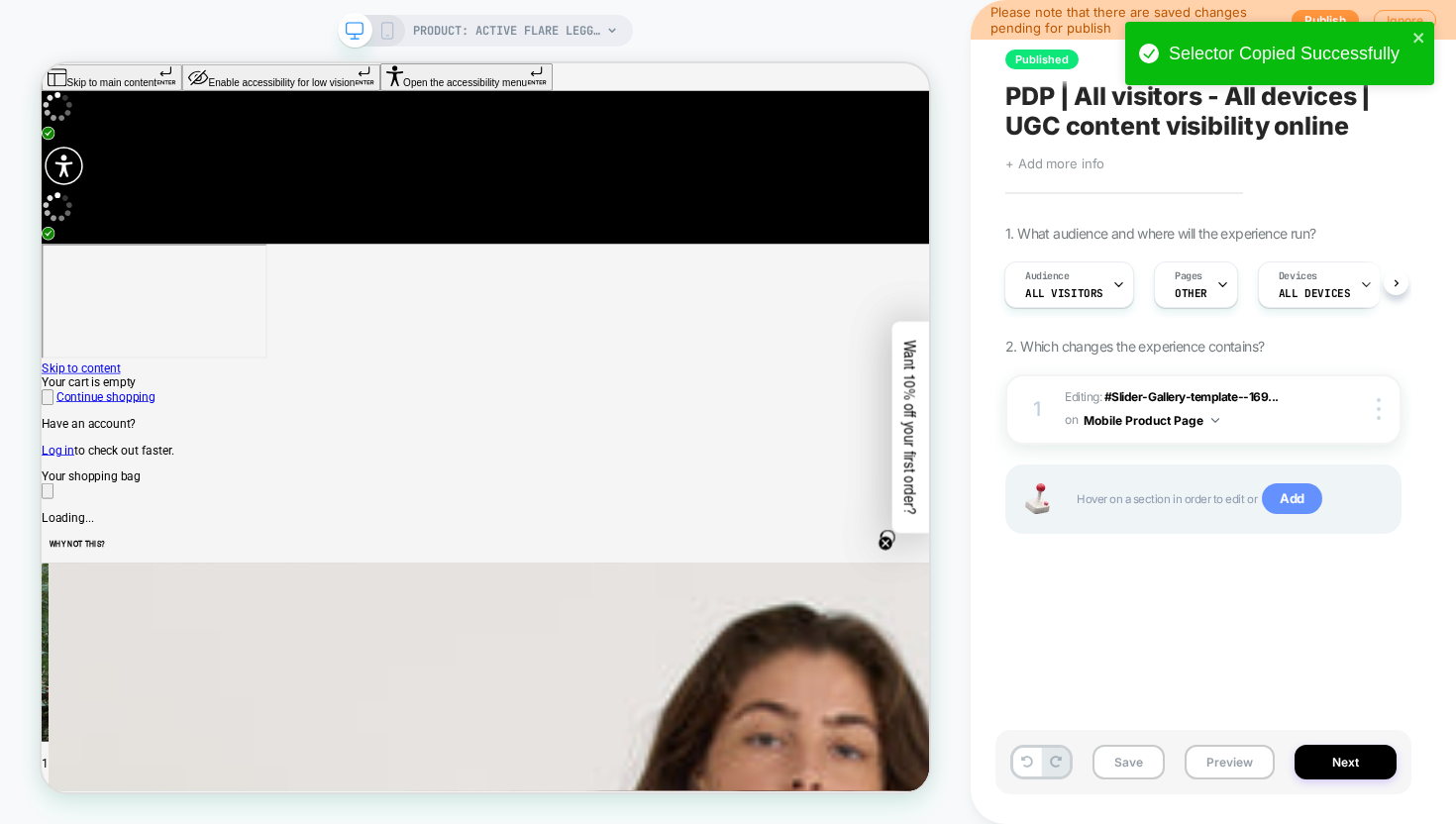 click on "Add" at bounding box center [1292, 499] 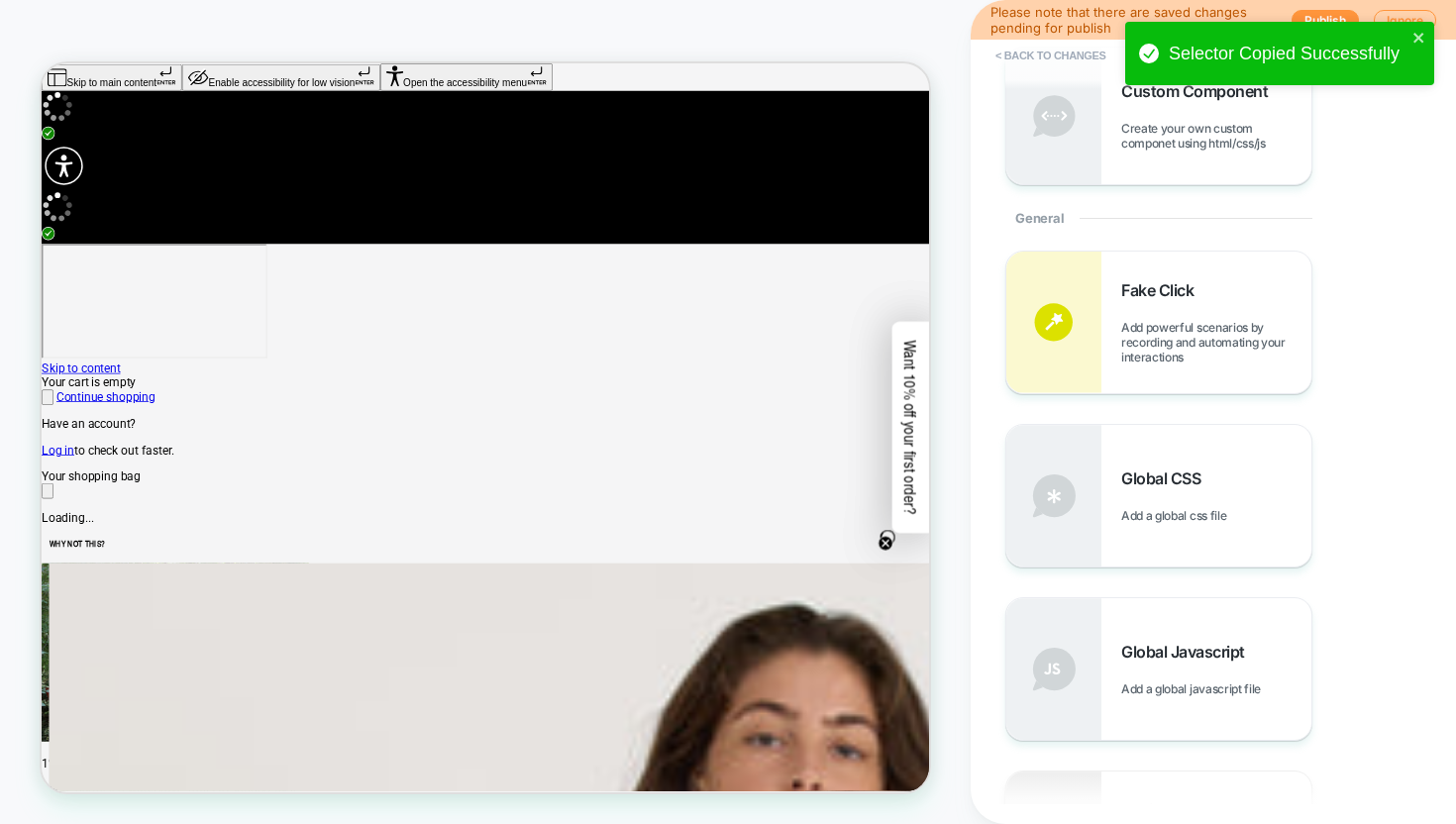 scroll, scrollTop: 623, scrollLeft: 0, axis: vertical 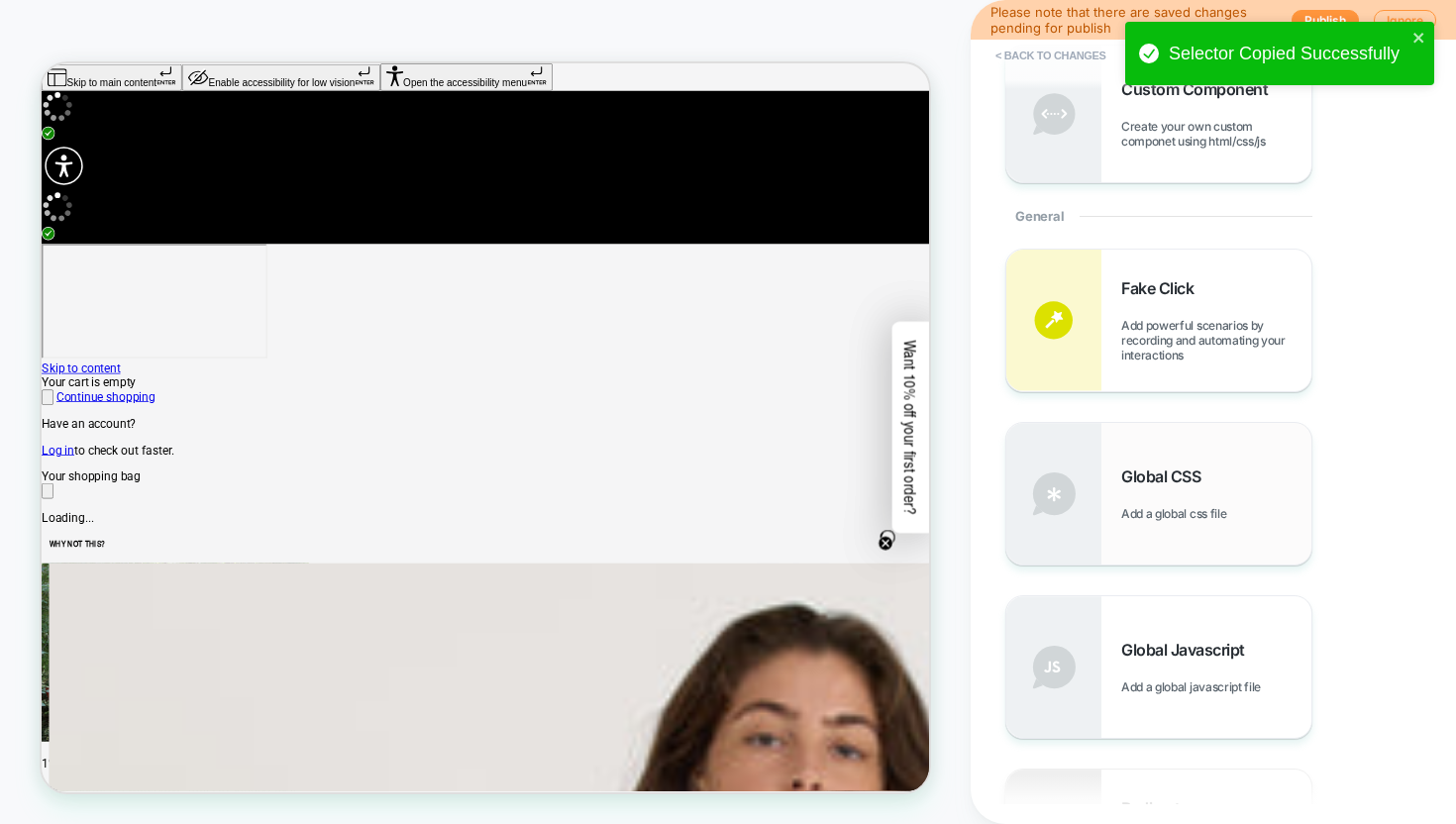 click on "Global CSS Add a global css file" at bounding box center [1216, 493] 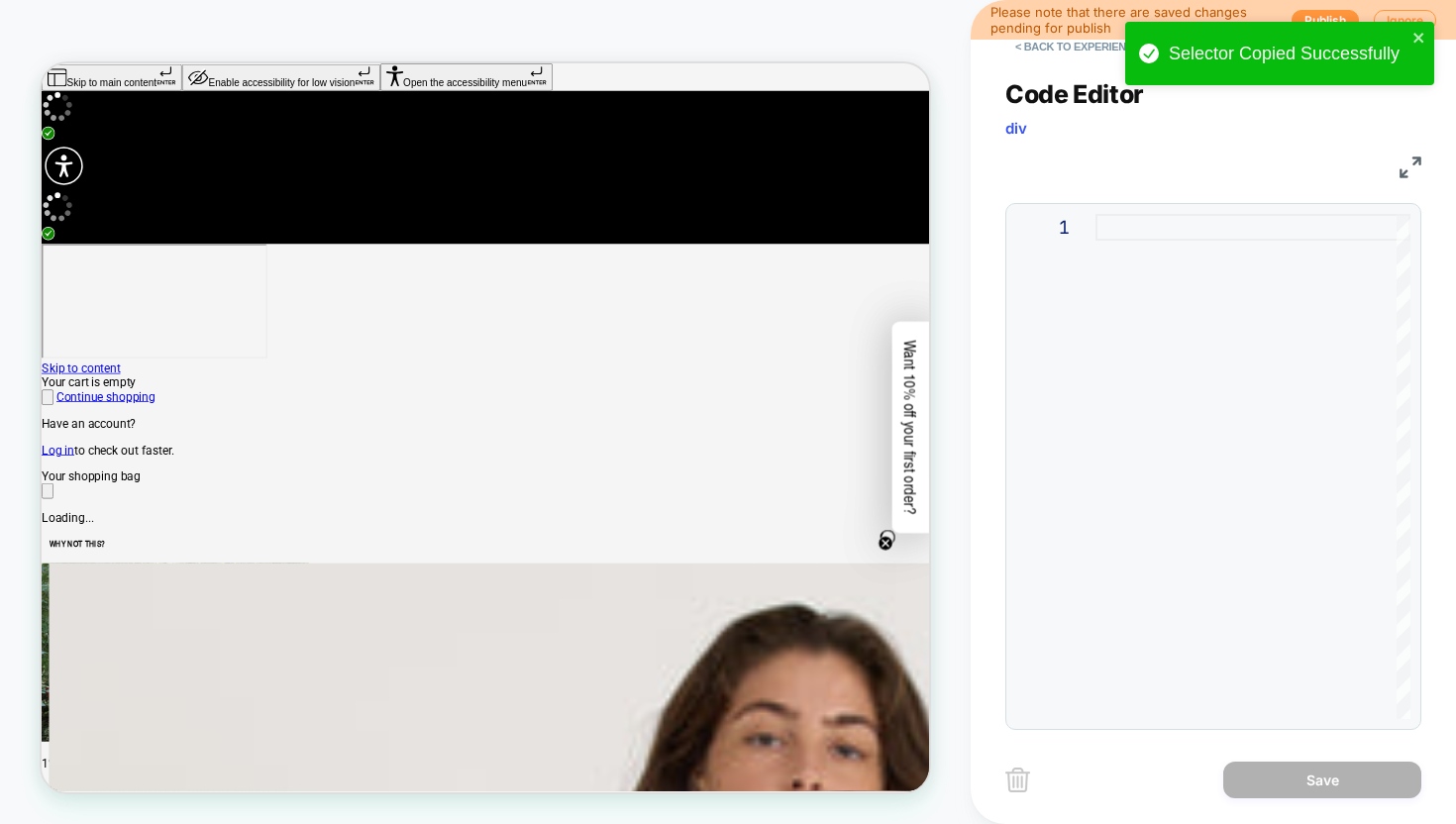 click at bounding box center (1253, 466) 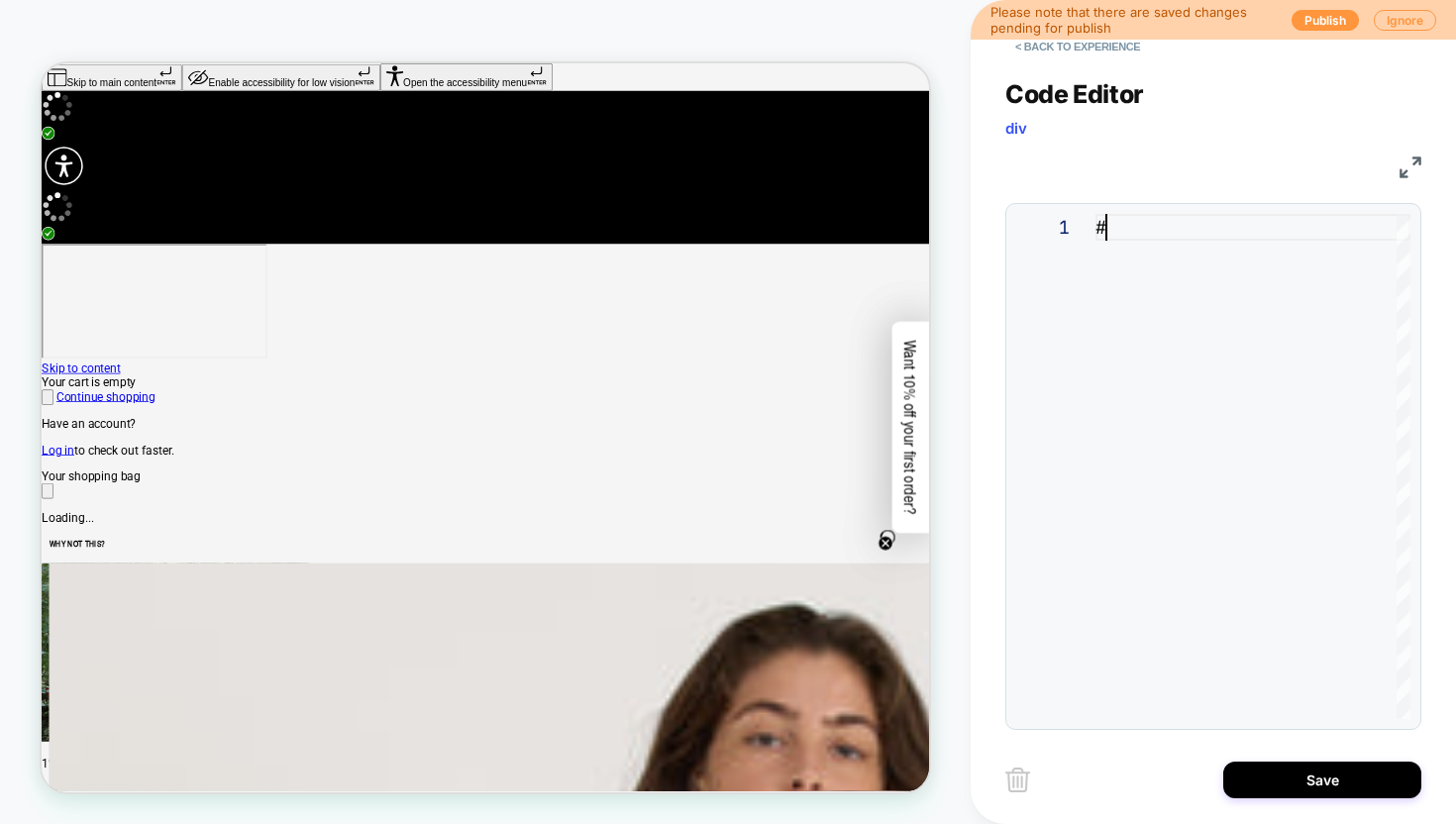 scroll, scrollTop: 0, scrollLeft: 501, axis: horizontal 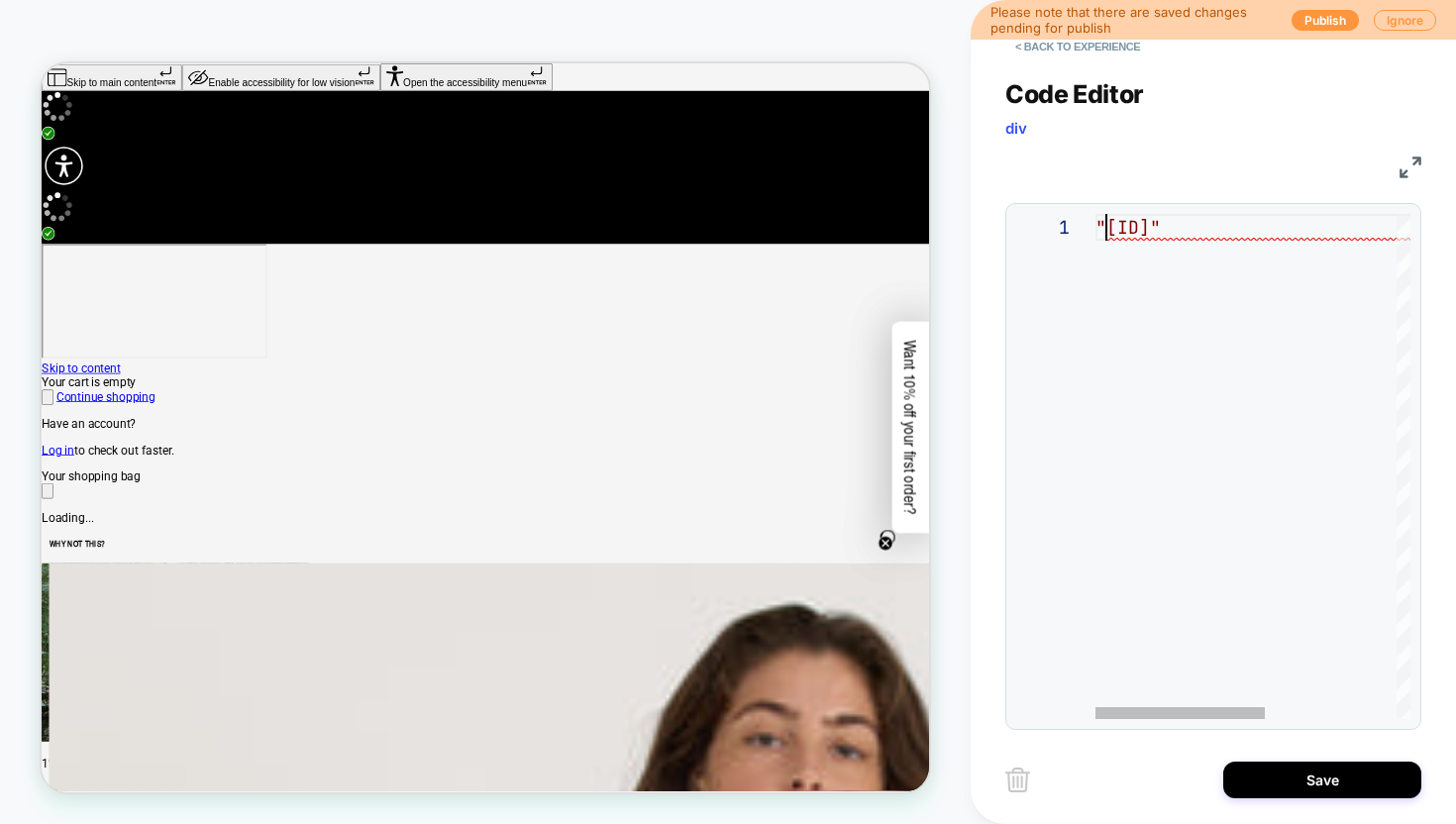click on "##Slider-Gallery-template--16924914123046__main" at bounding box center [1375, 466] 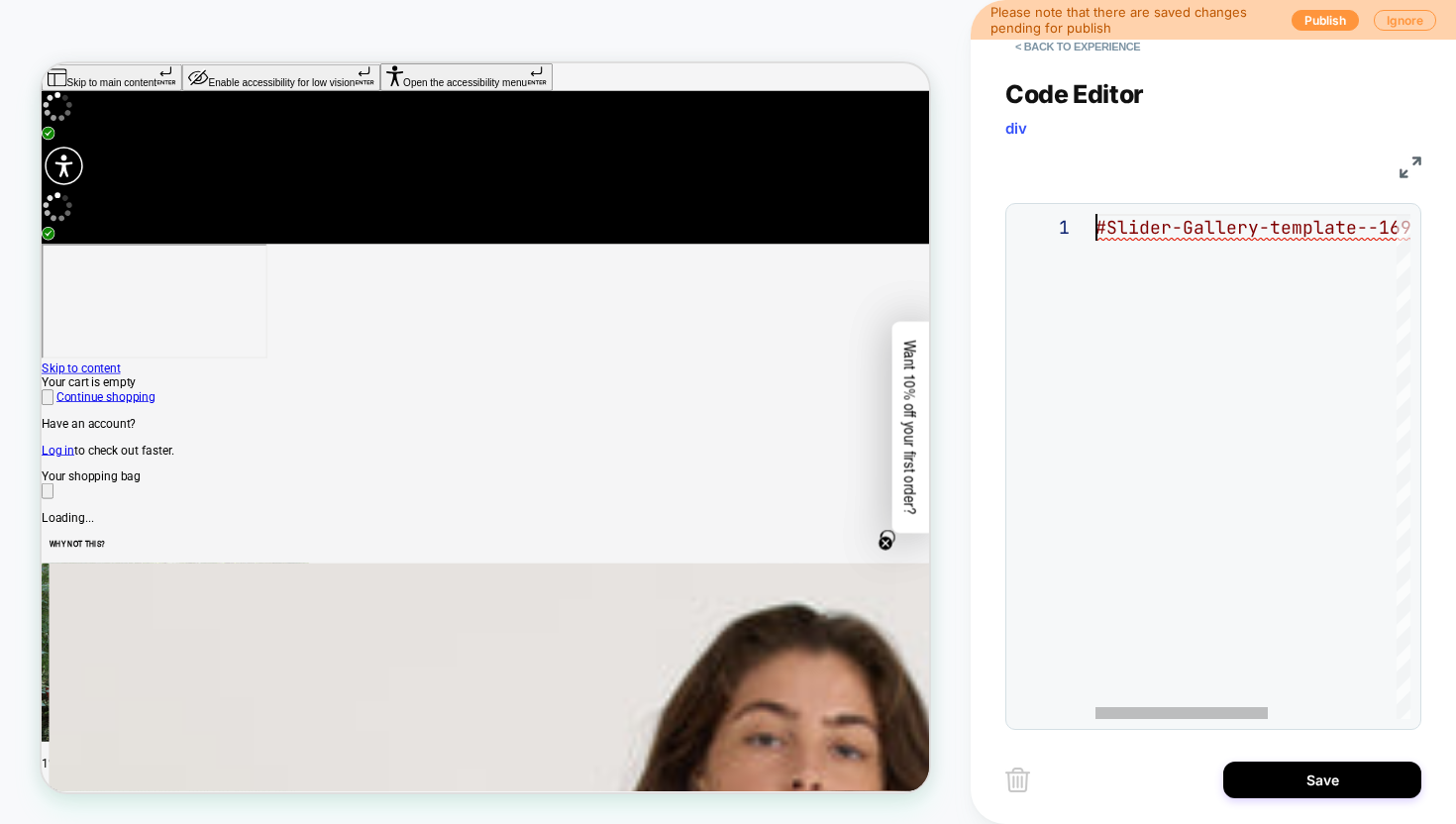 scroll, scrollTop: 0, scrollLeft: 0, axis: both 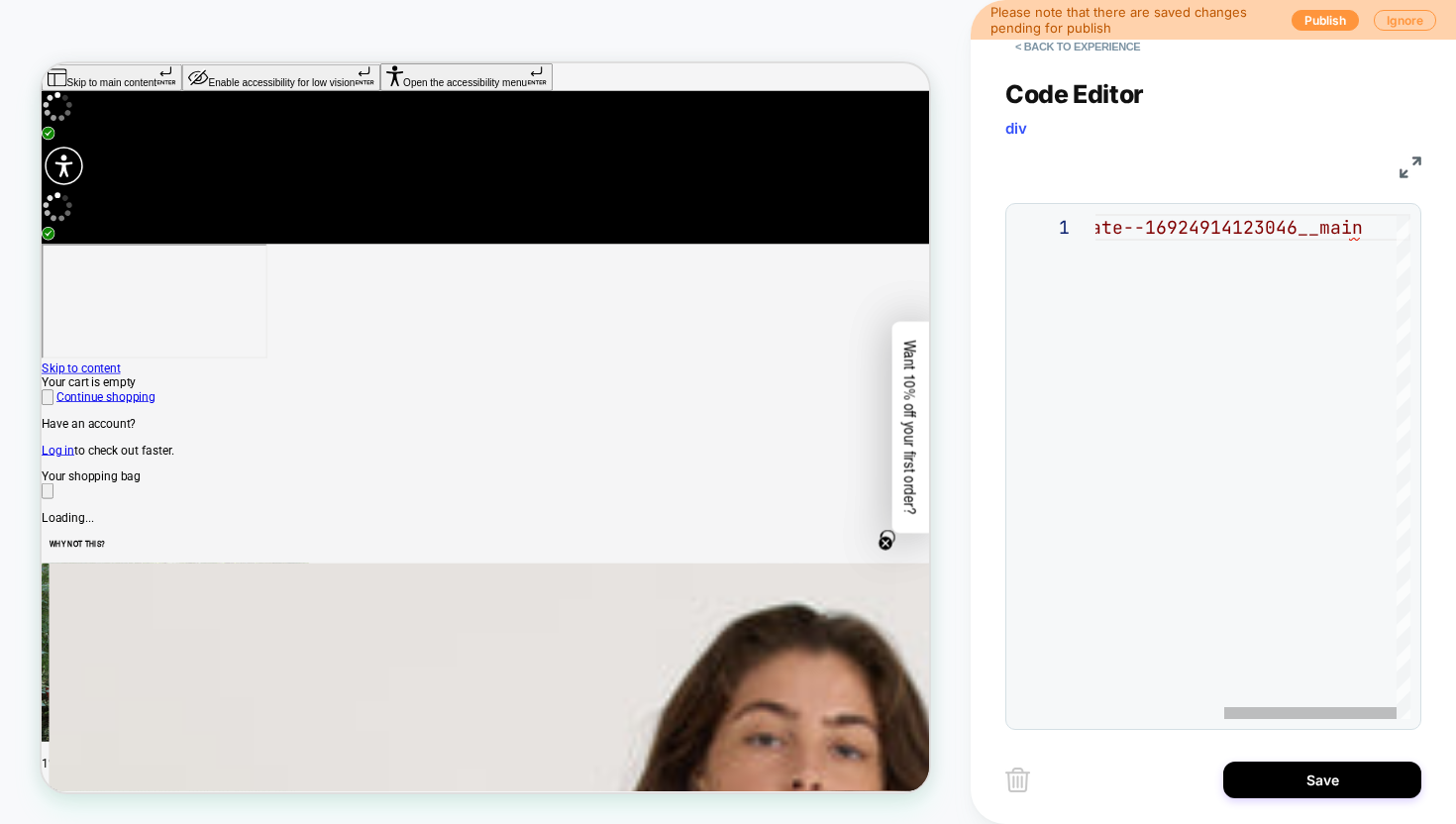 click on "#Slider-Gallery-template--16924914123046__main" at bounding box center [1136, 466] 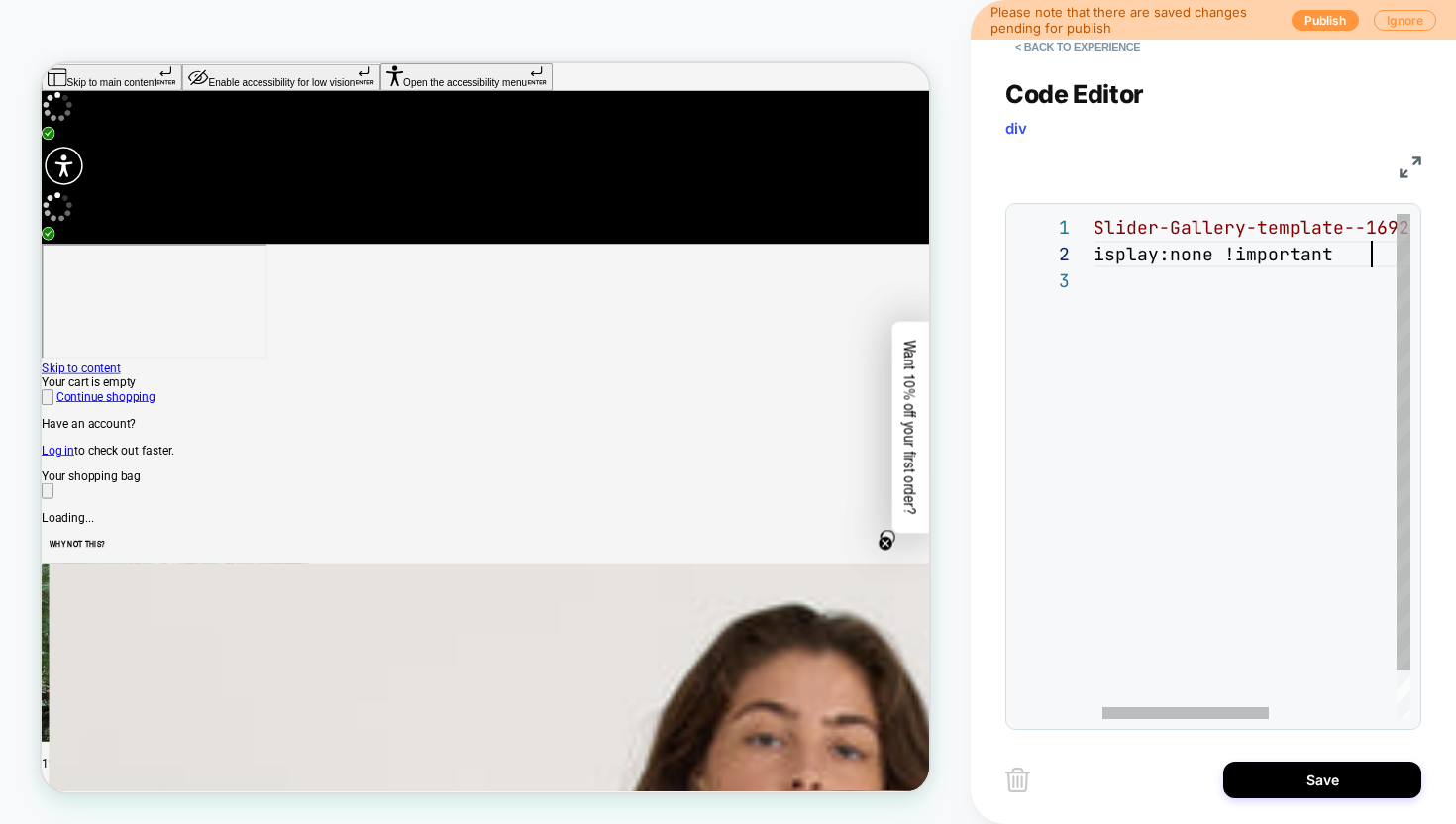 scroll, scrollTop: 27, scrollLeft: 299, axis: both 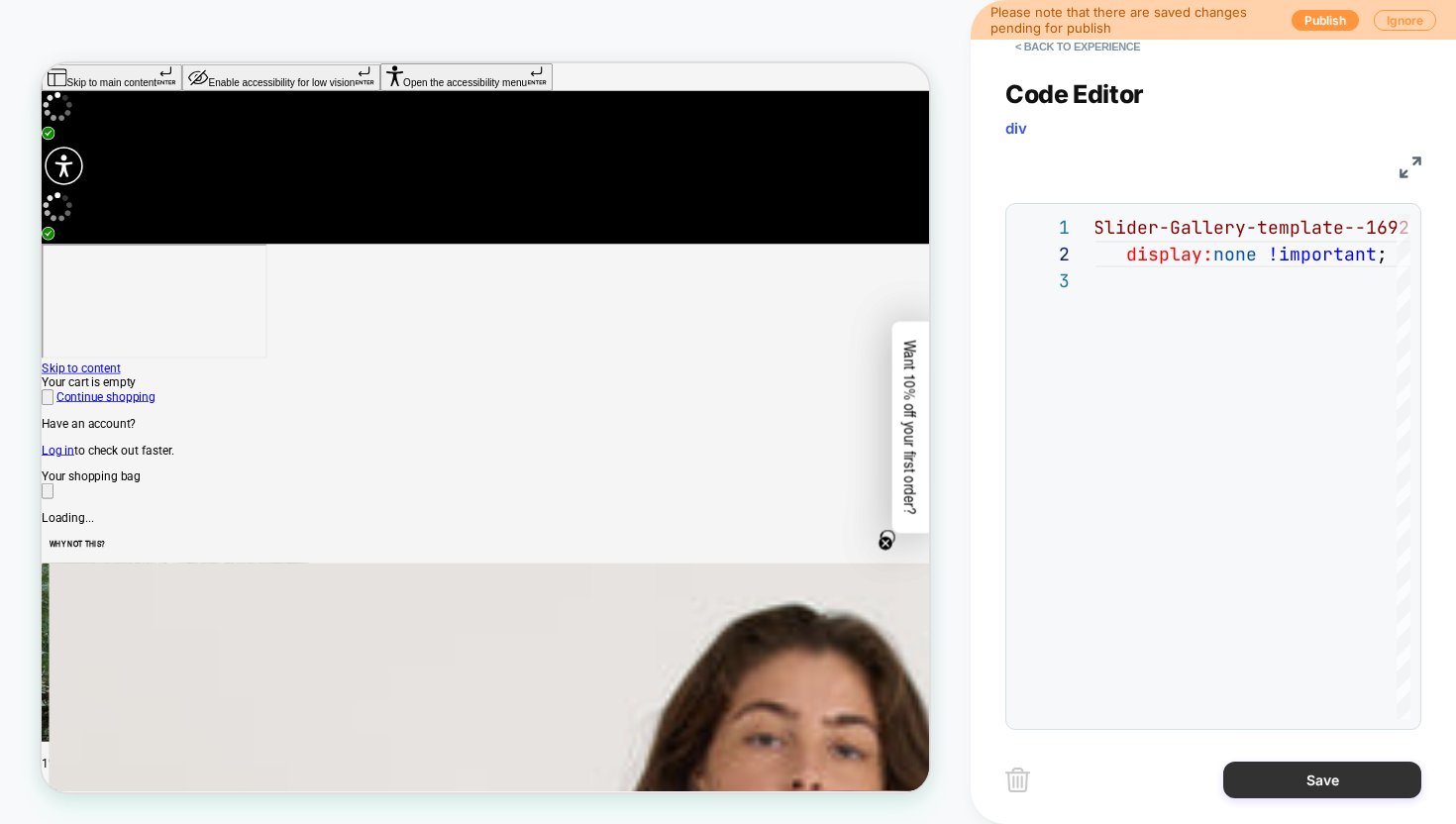 type on "**********" 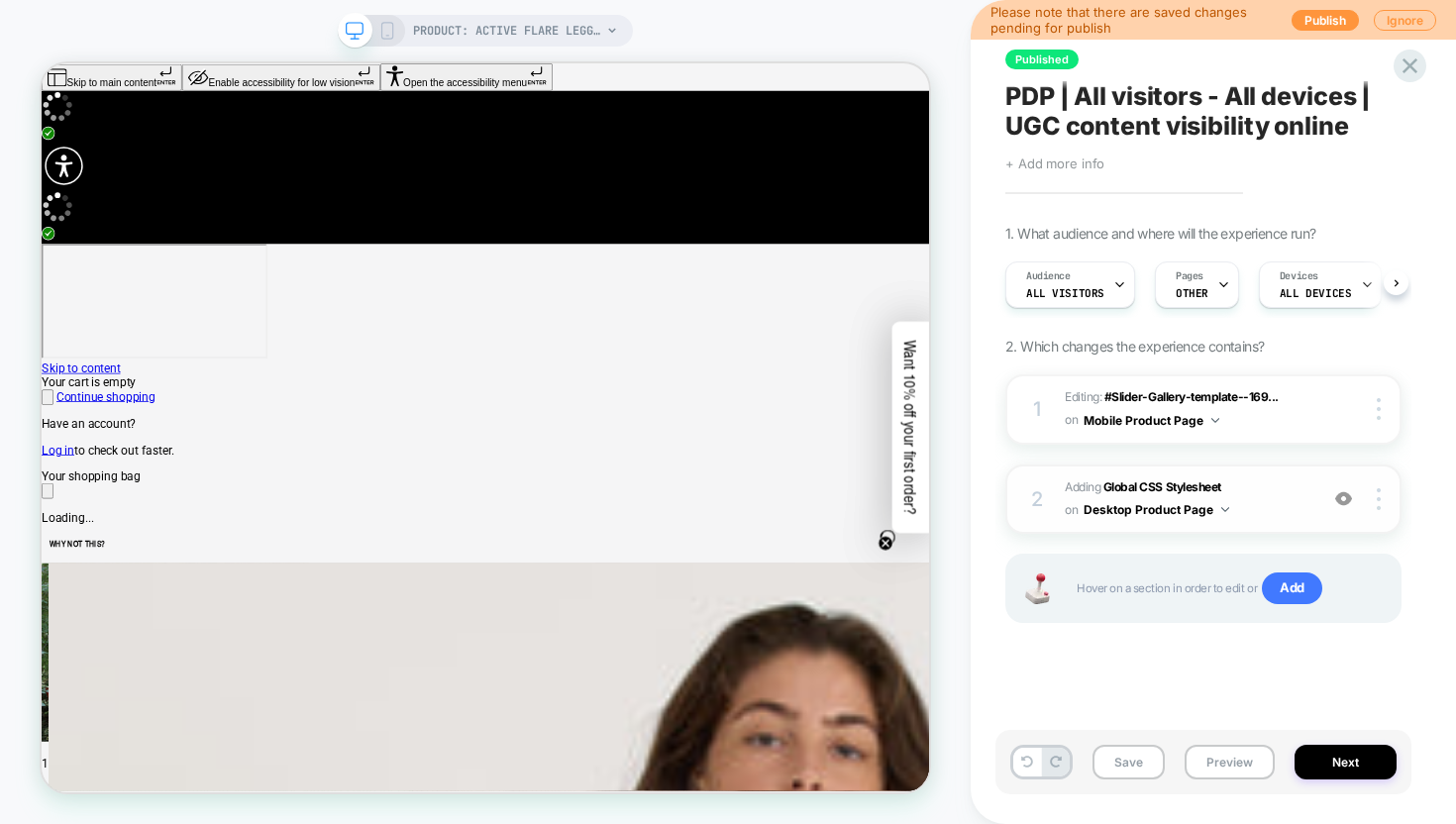 scroll, scrollTop: 0, scrollLeft: 1, axis: horizontal 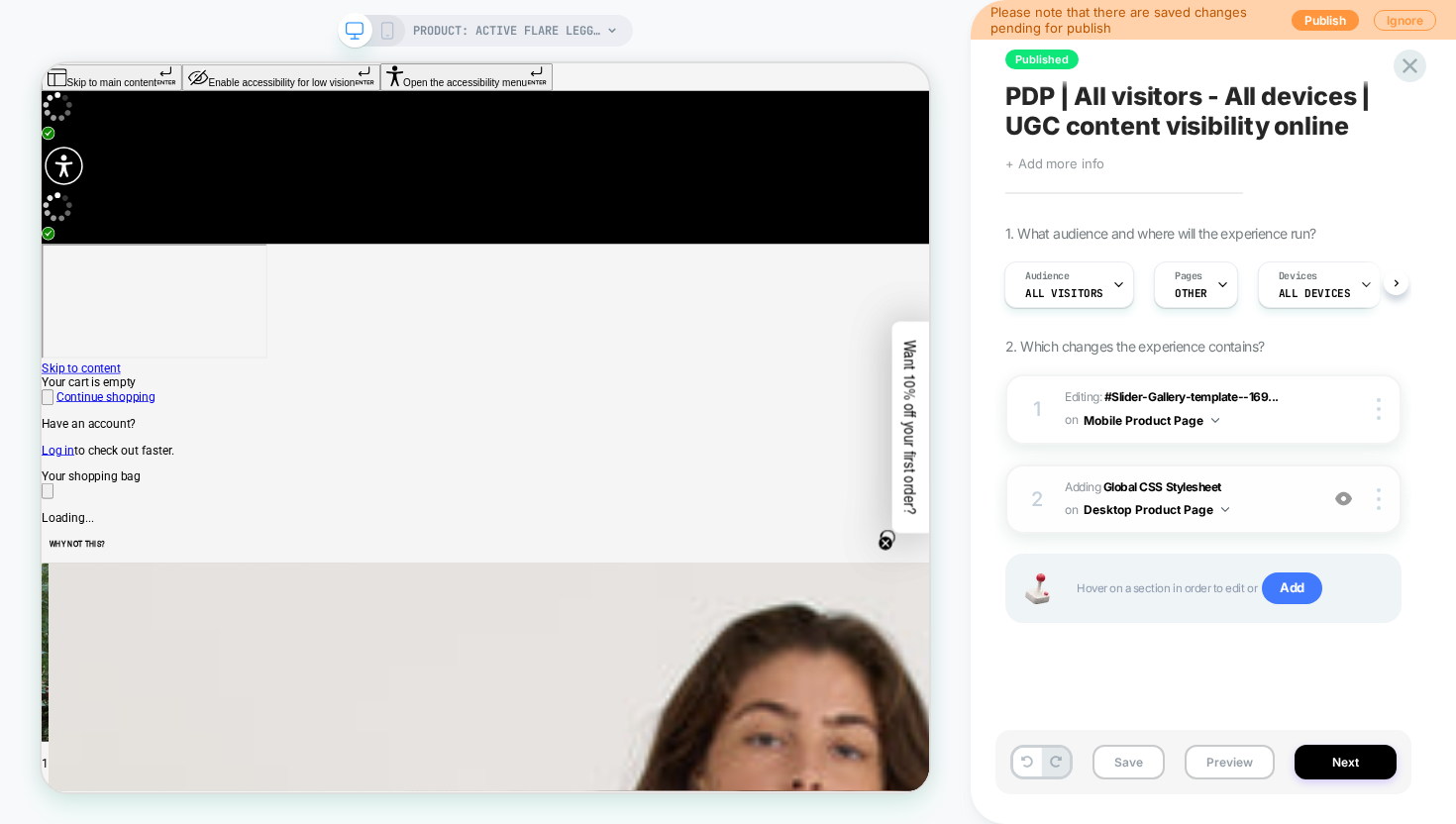 click at bounding box center (1343, 498) 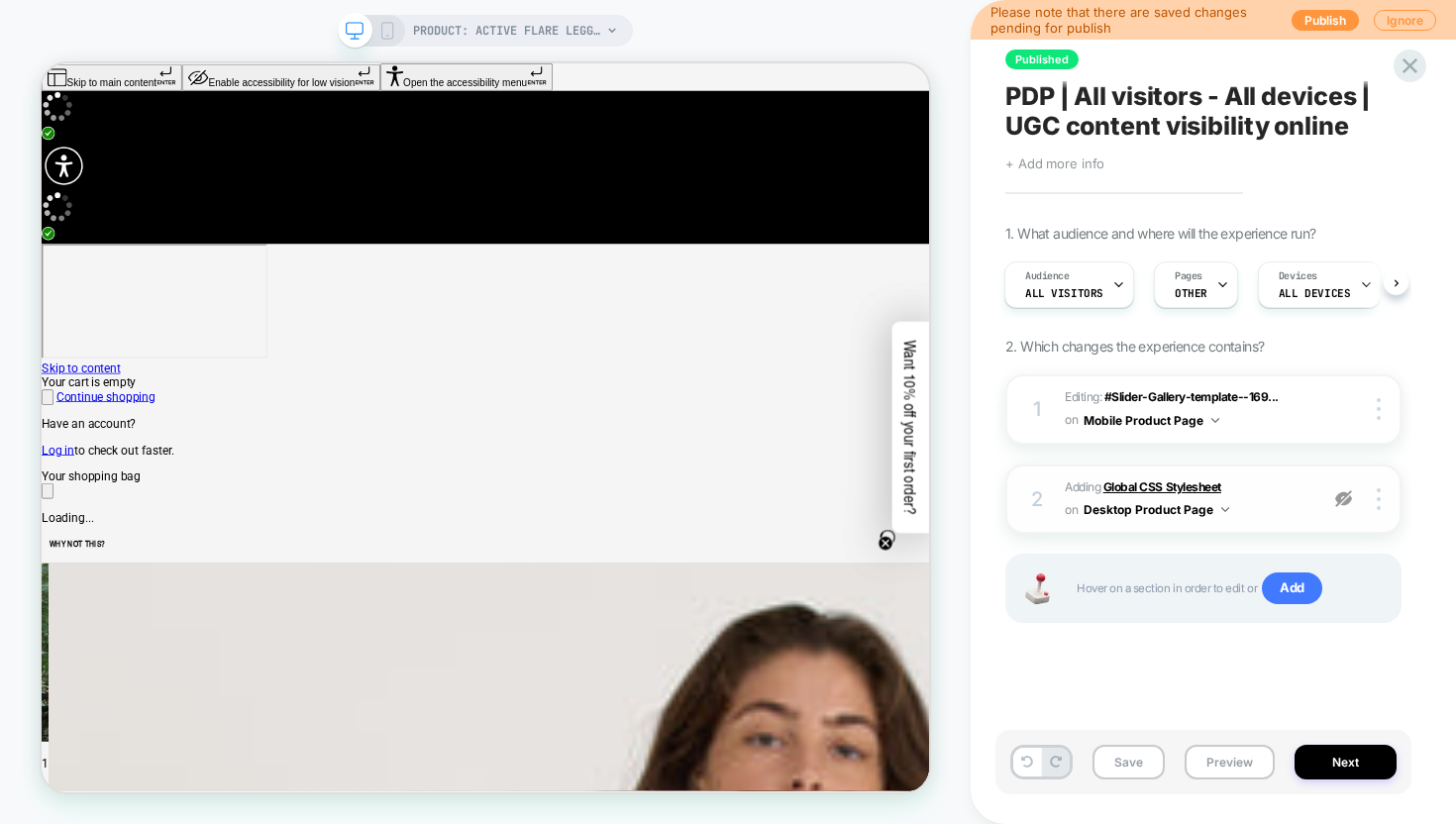 click on "Global CSS Stylesheet" at bounding box center [1162, 486] 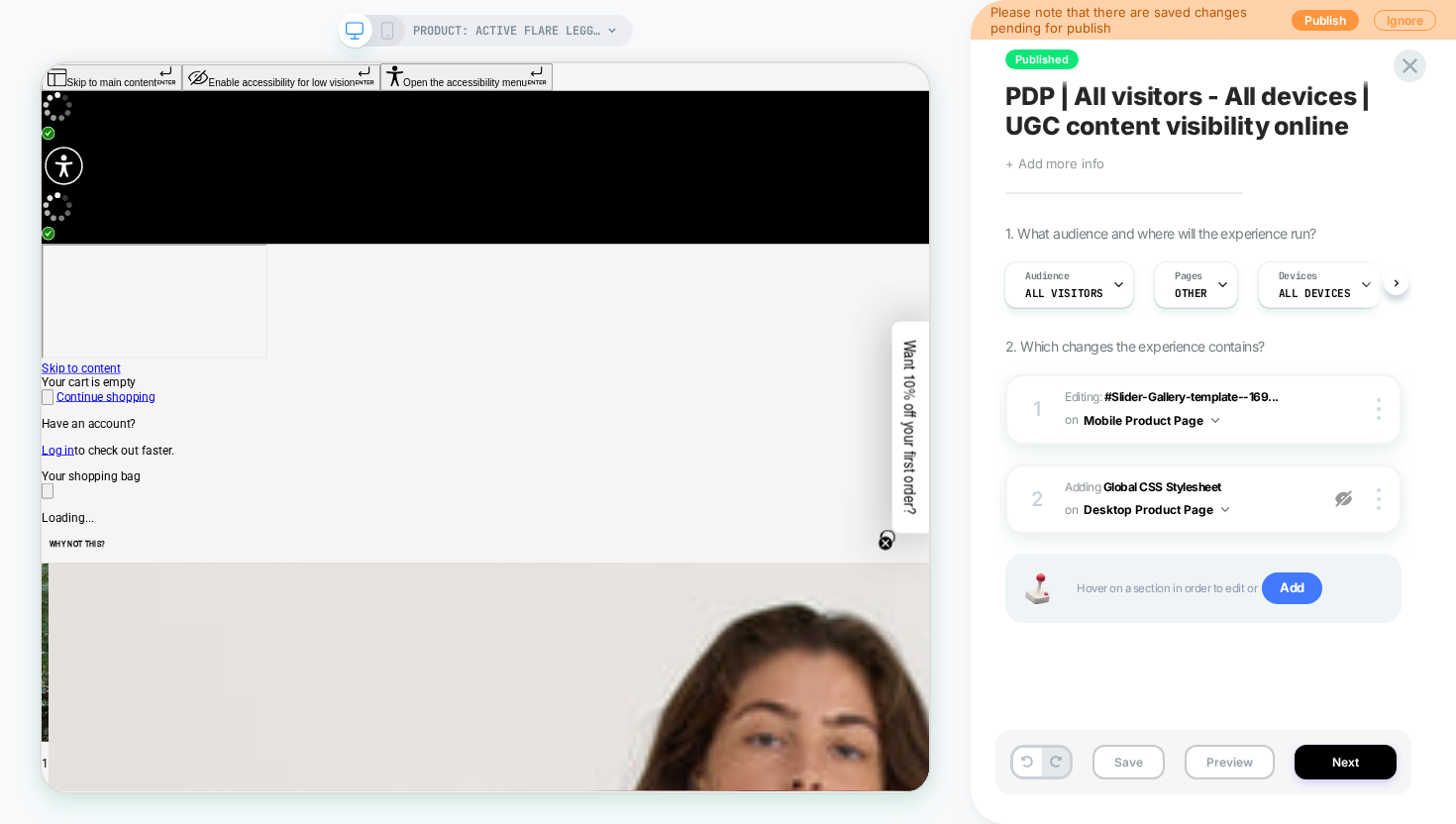 click at bounding box center [1343, 498] 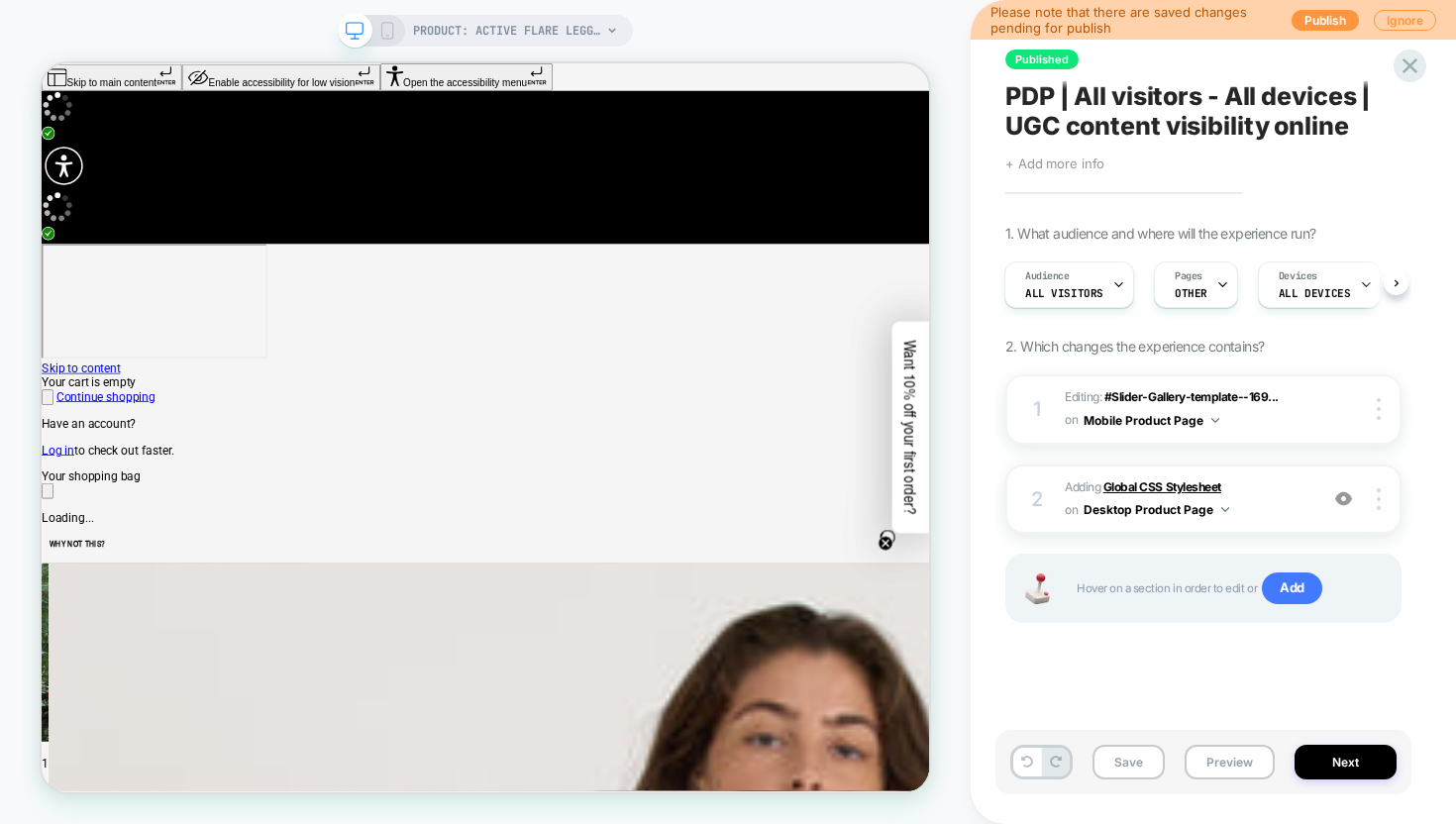 click on "Global CSS Stylesheet" at bounding box center [1162, 486] 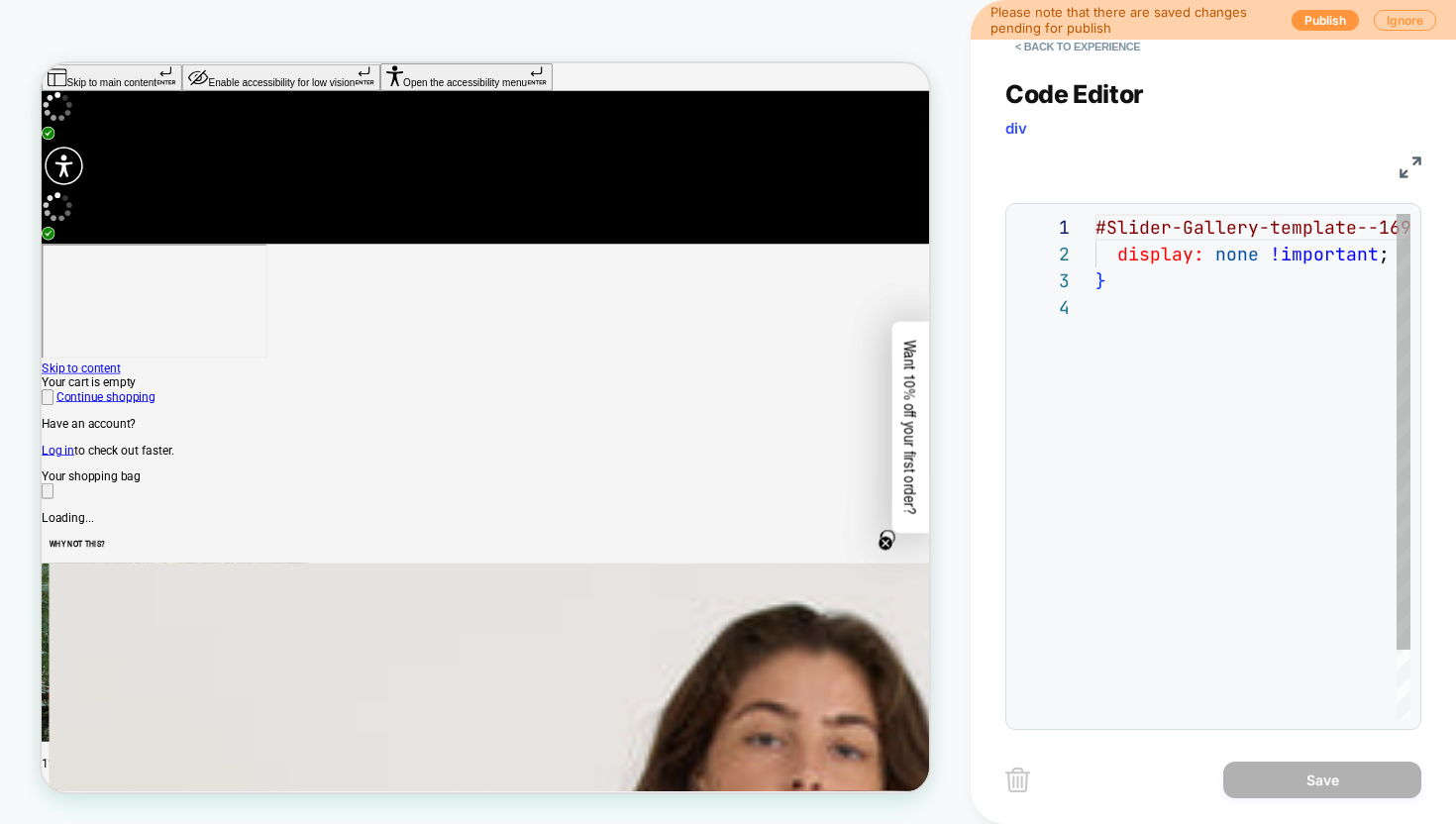 scroll, scrollTop: 80, scrollLeft: 0, axis: vertical 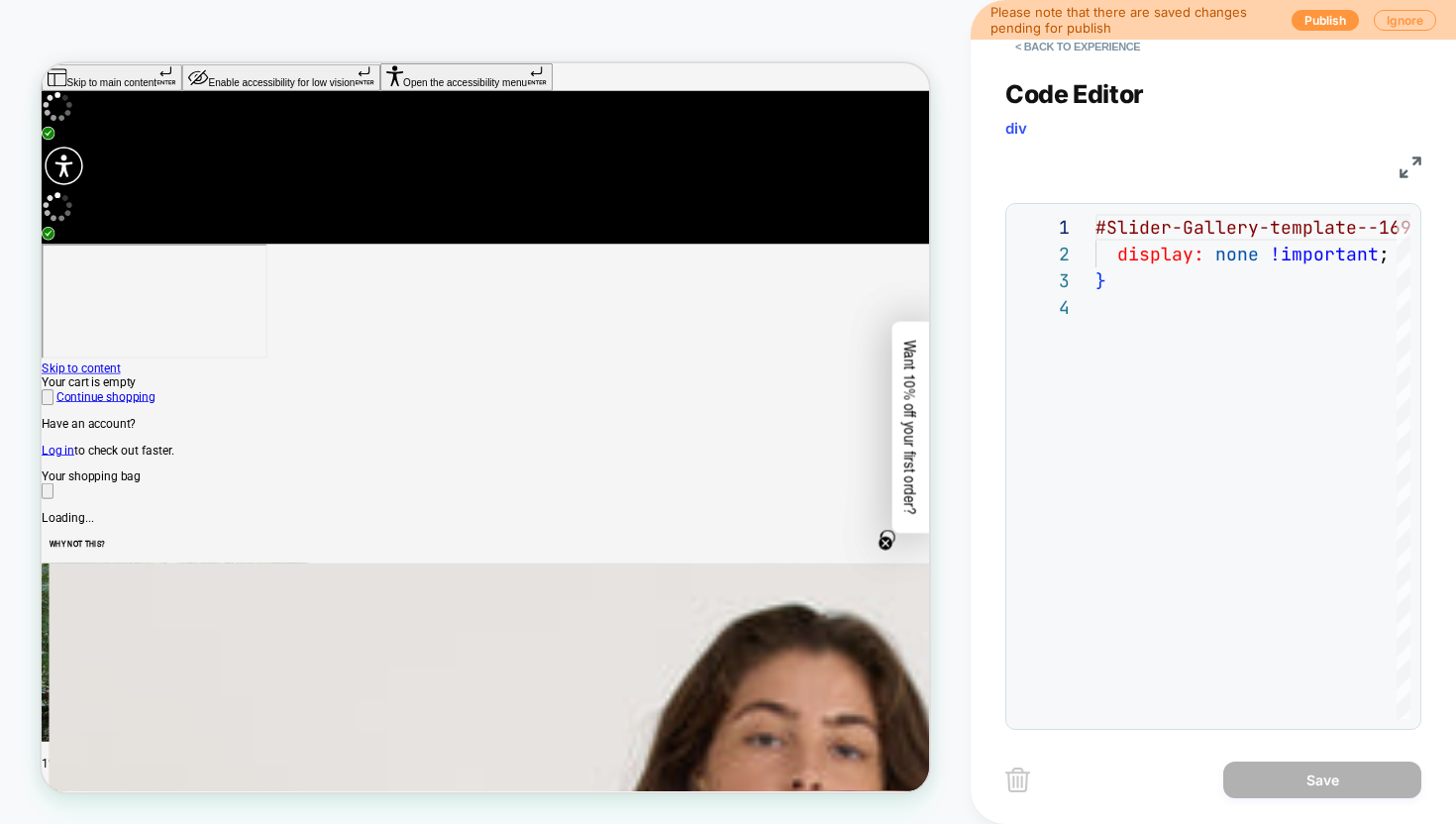 click at bounding box center (1017, 779) 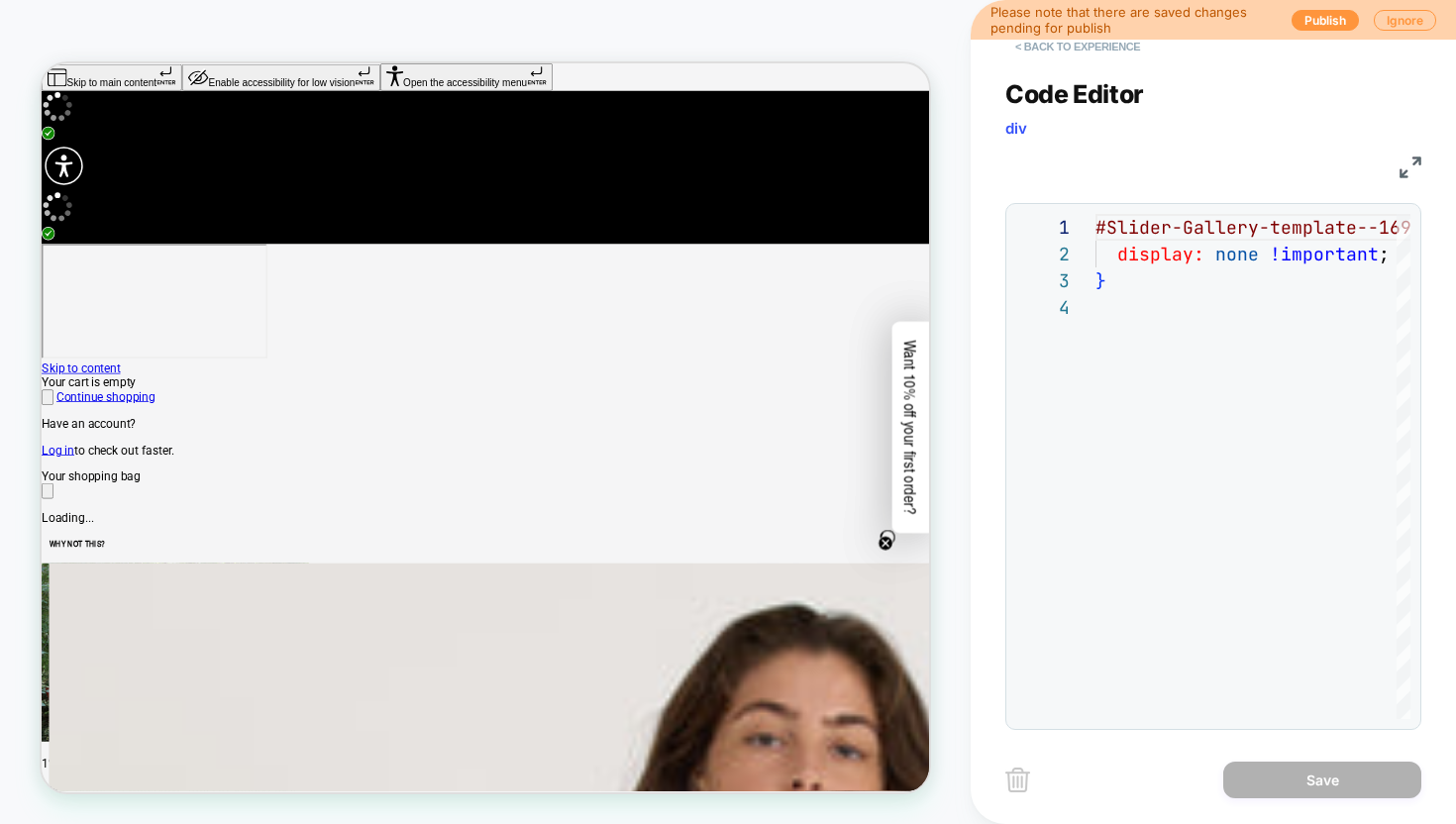 click on "< Back to experience" at bounding box center (1078, 47) 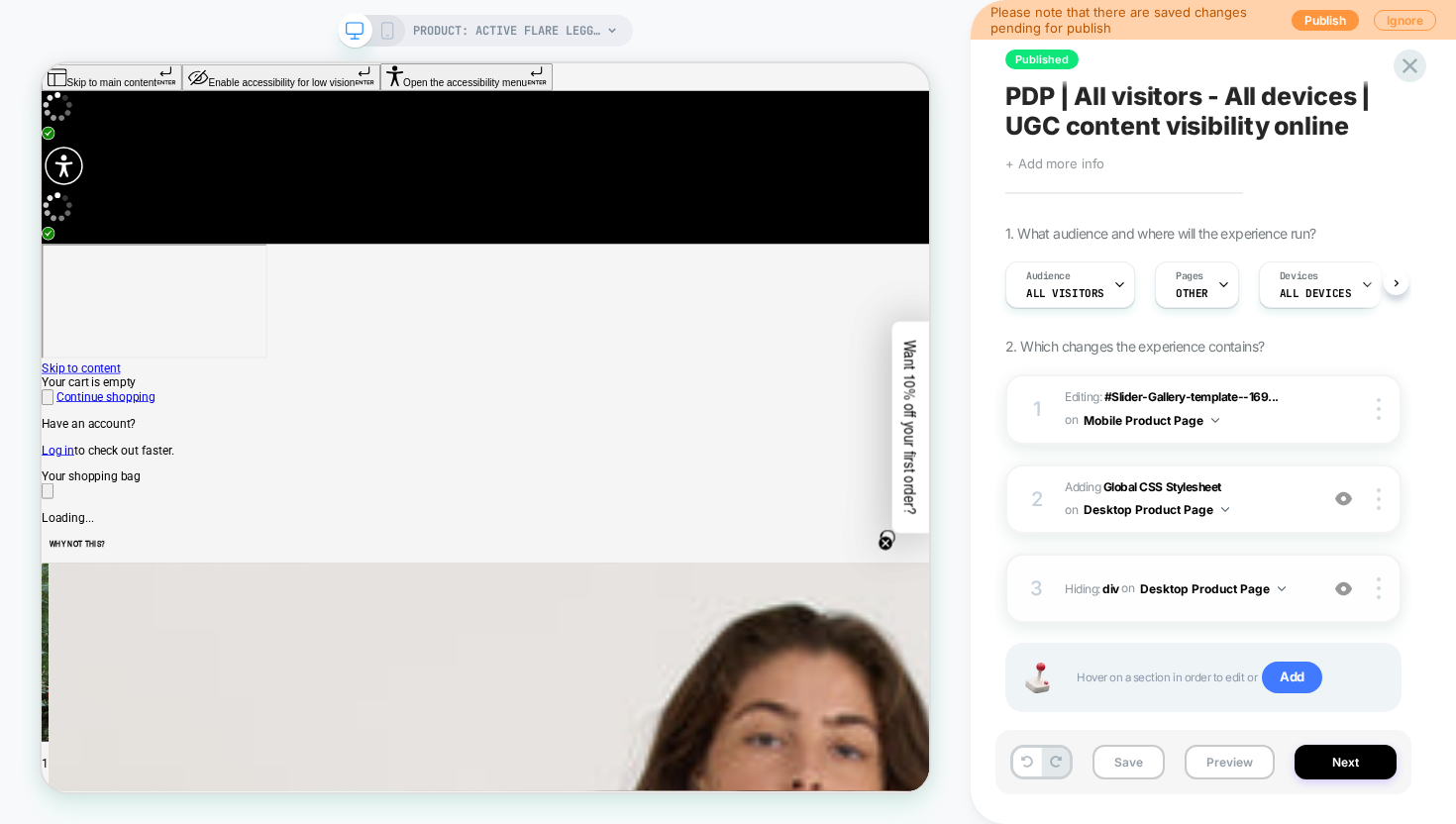 scroll, scrollTop: 0, scrollLeft: 1, axis: horizontal 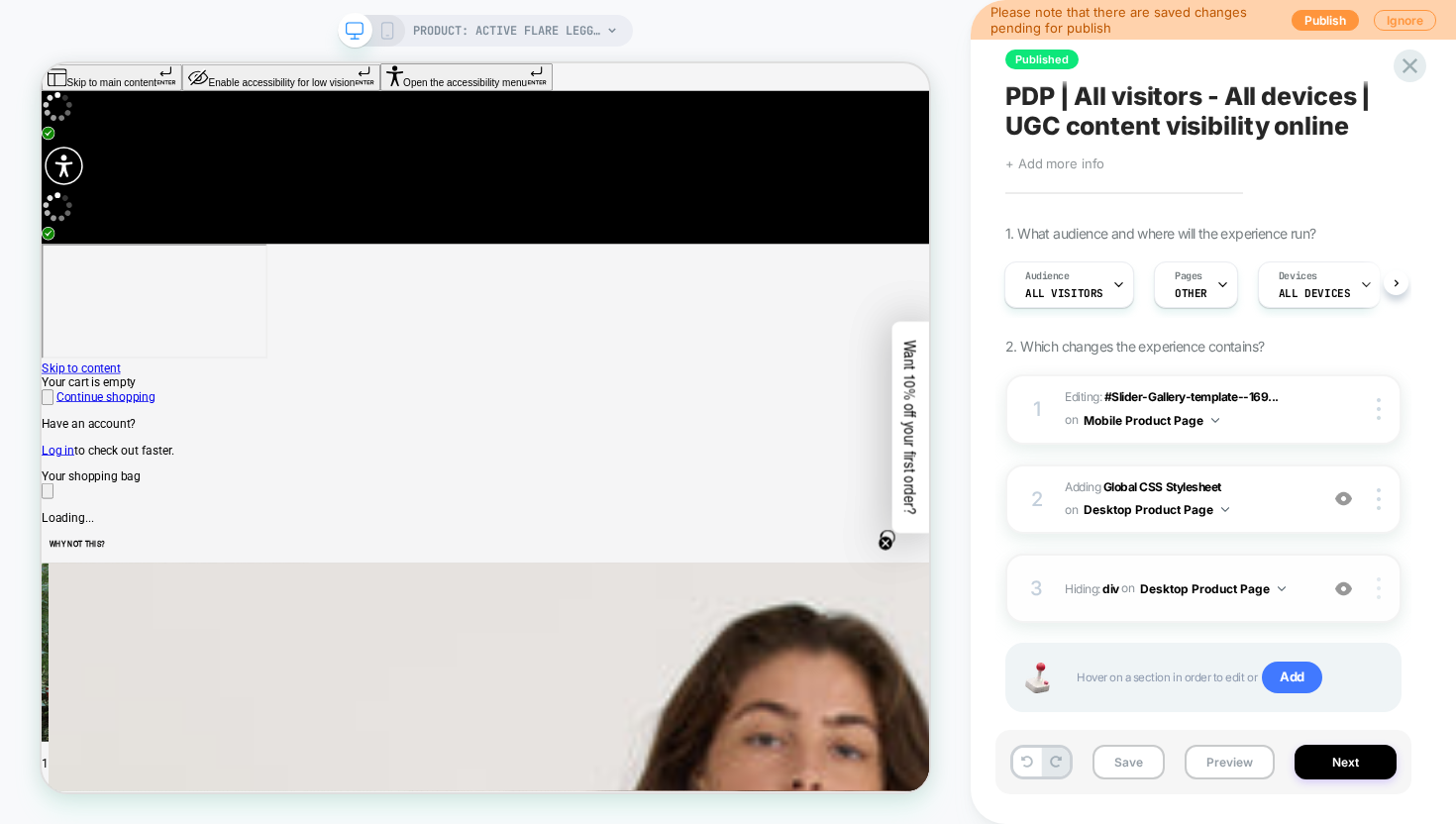 click at bounding box center [1382, 499] 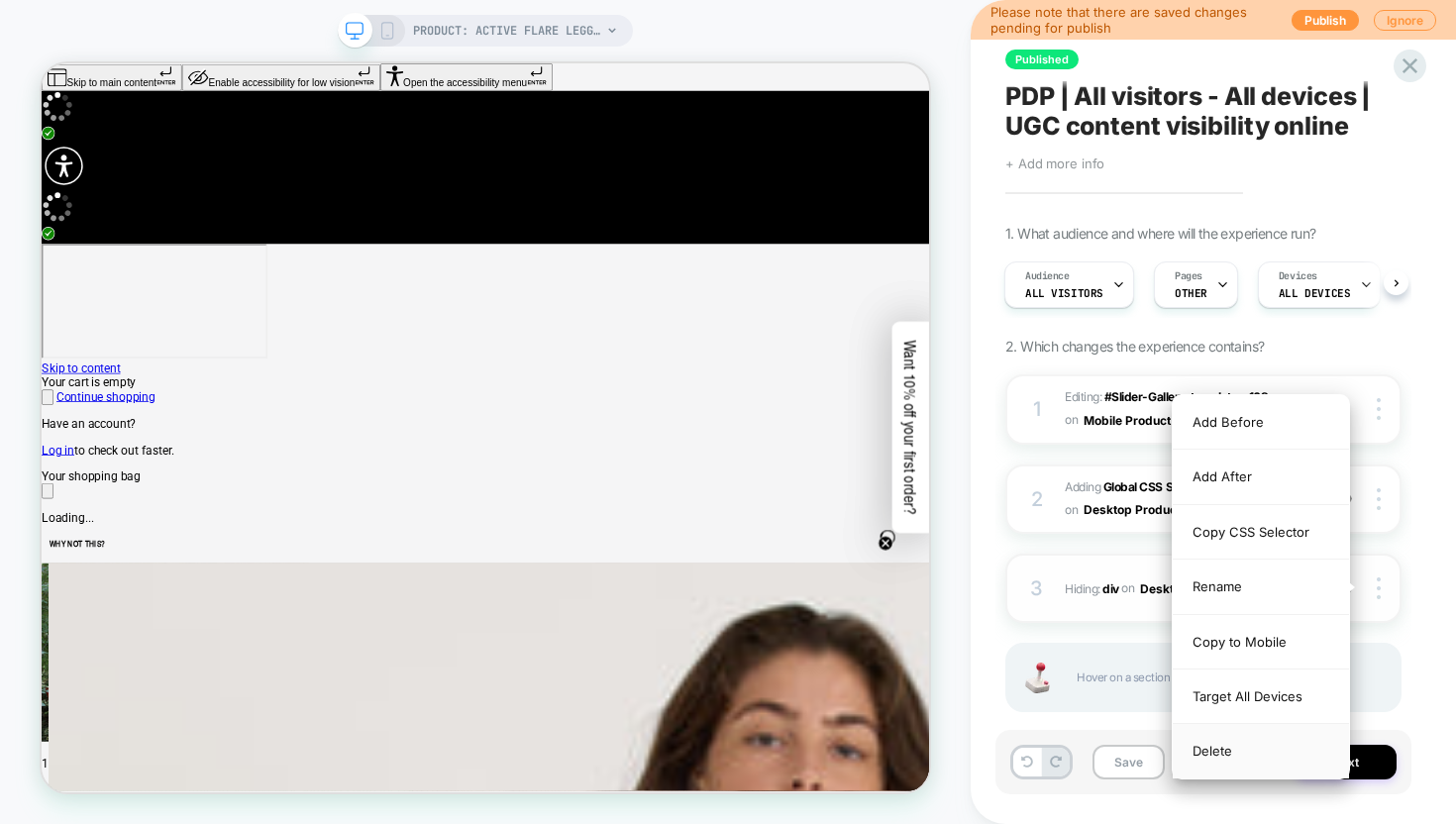 click on "Delete" at bounding box center [1261, 751] 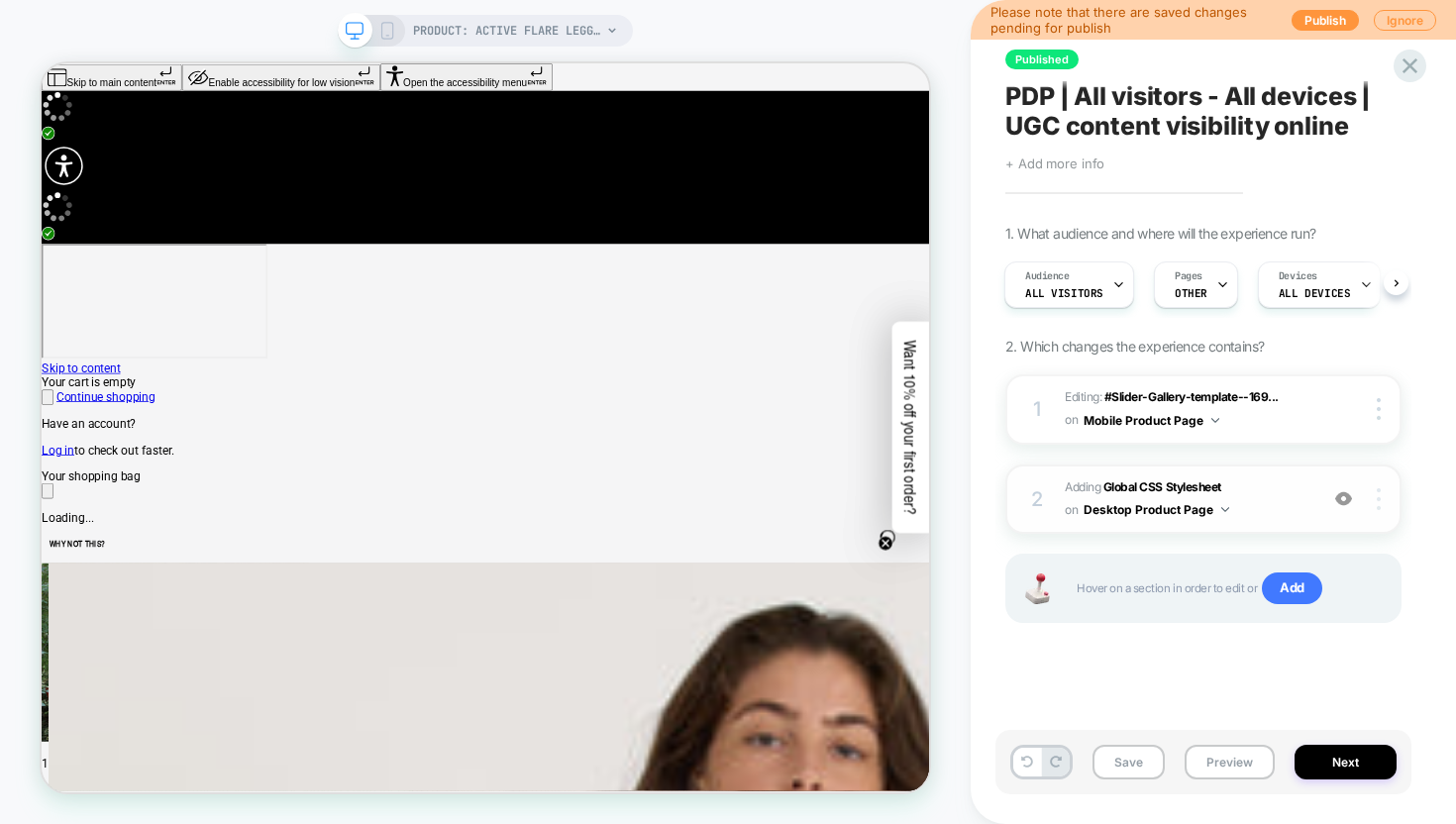 click at bounding box center [1379, 499] 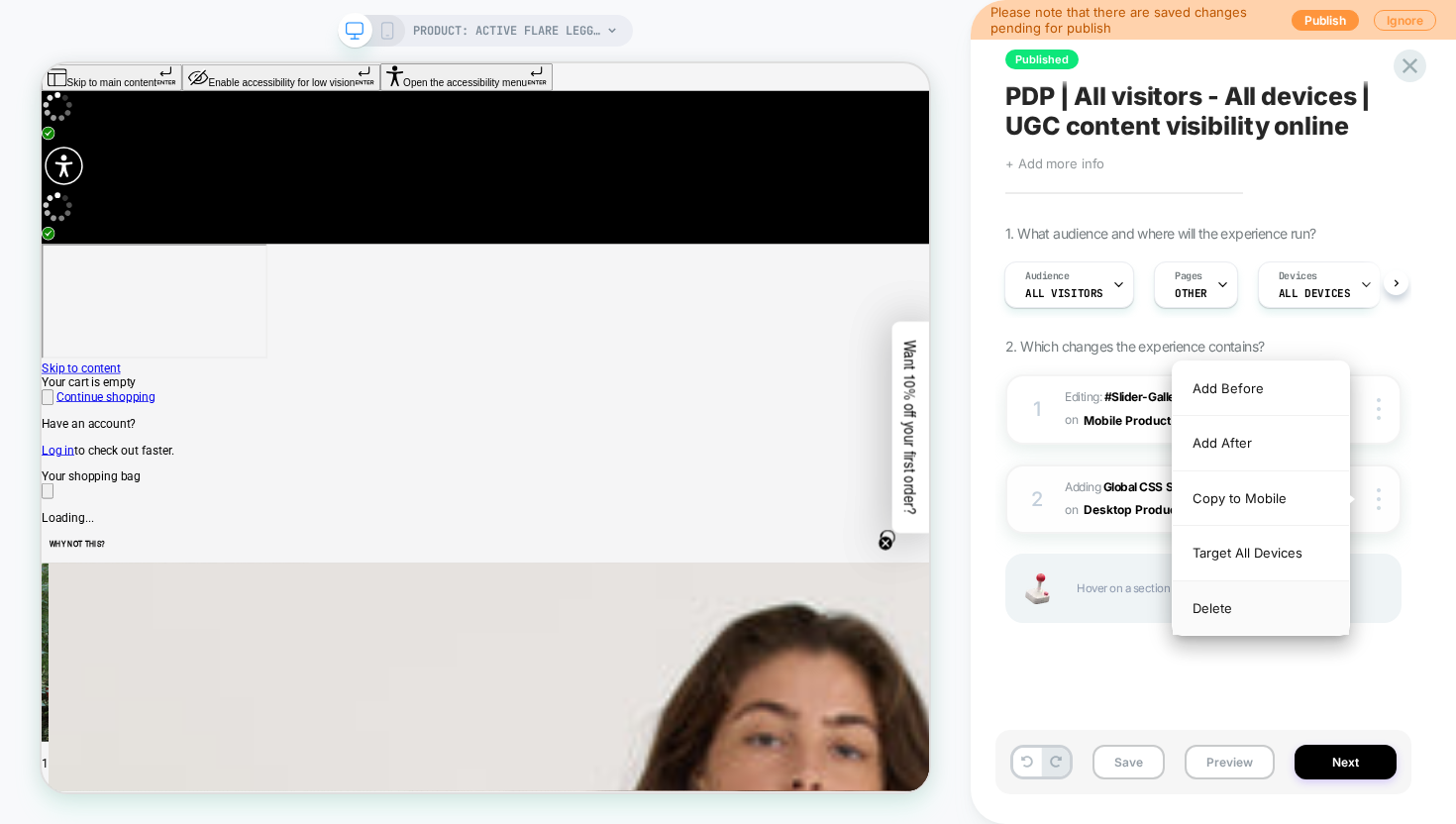 click on "Delete" at bounding box center (1261, 608) 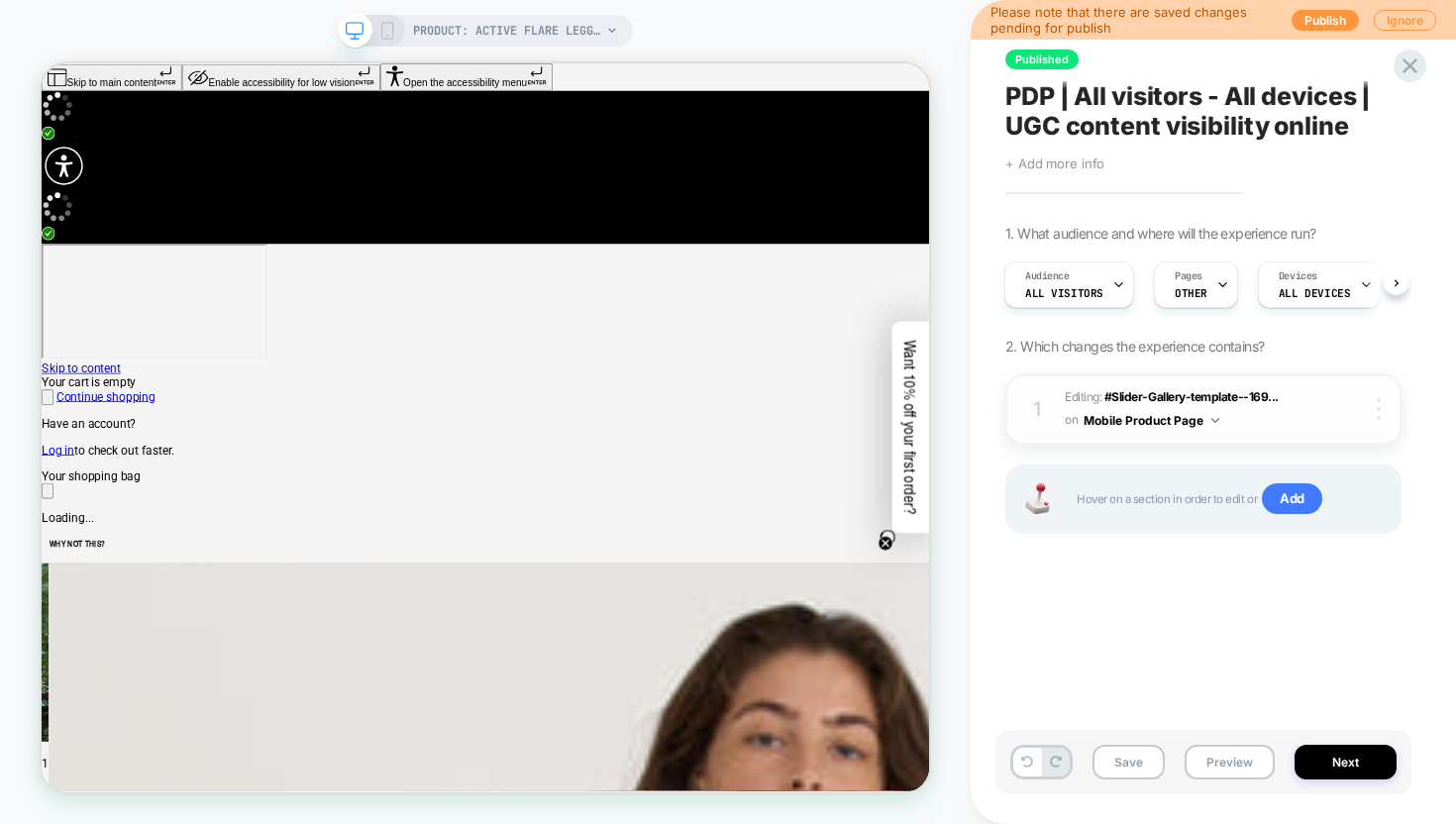 click at bounding box center (1382, 409) 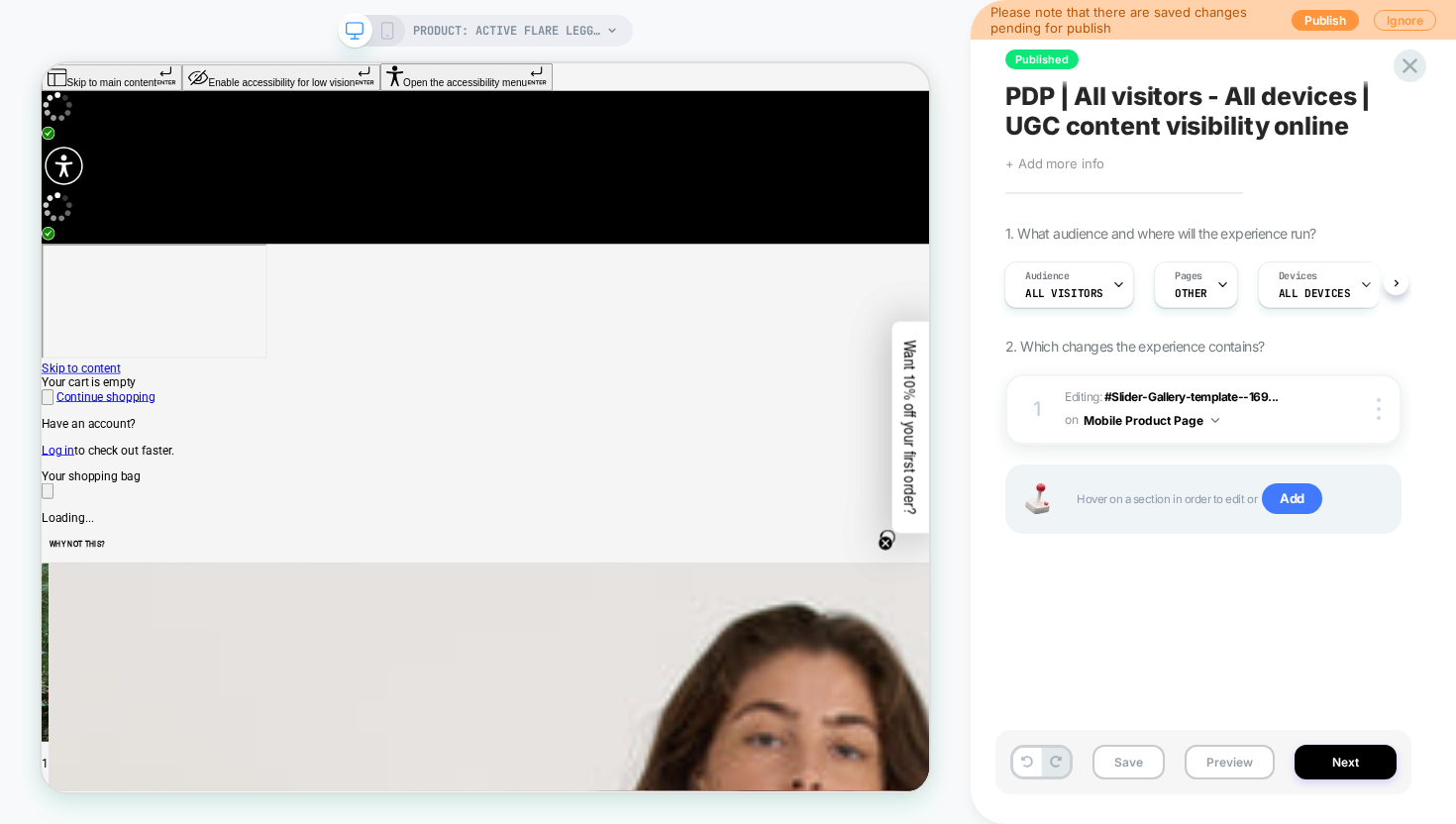 click on "1 Editing :   #Slider-Gallery-template--169... #Slider-Gallery-template--16924914123046__main   on Mobile Product Page Copy CSS Selector Rename Delete Hover on a section in order to edit or  Add" at bounding box center (1203, 478) 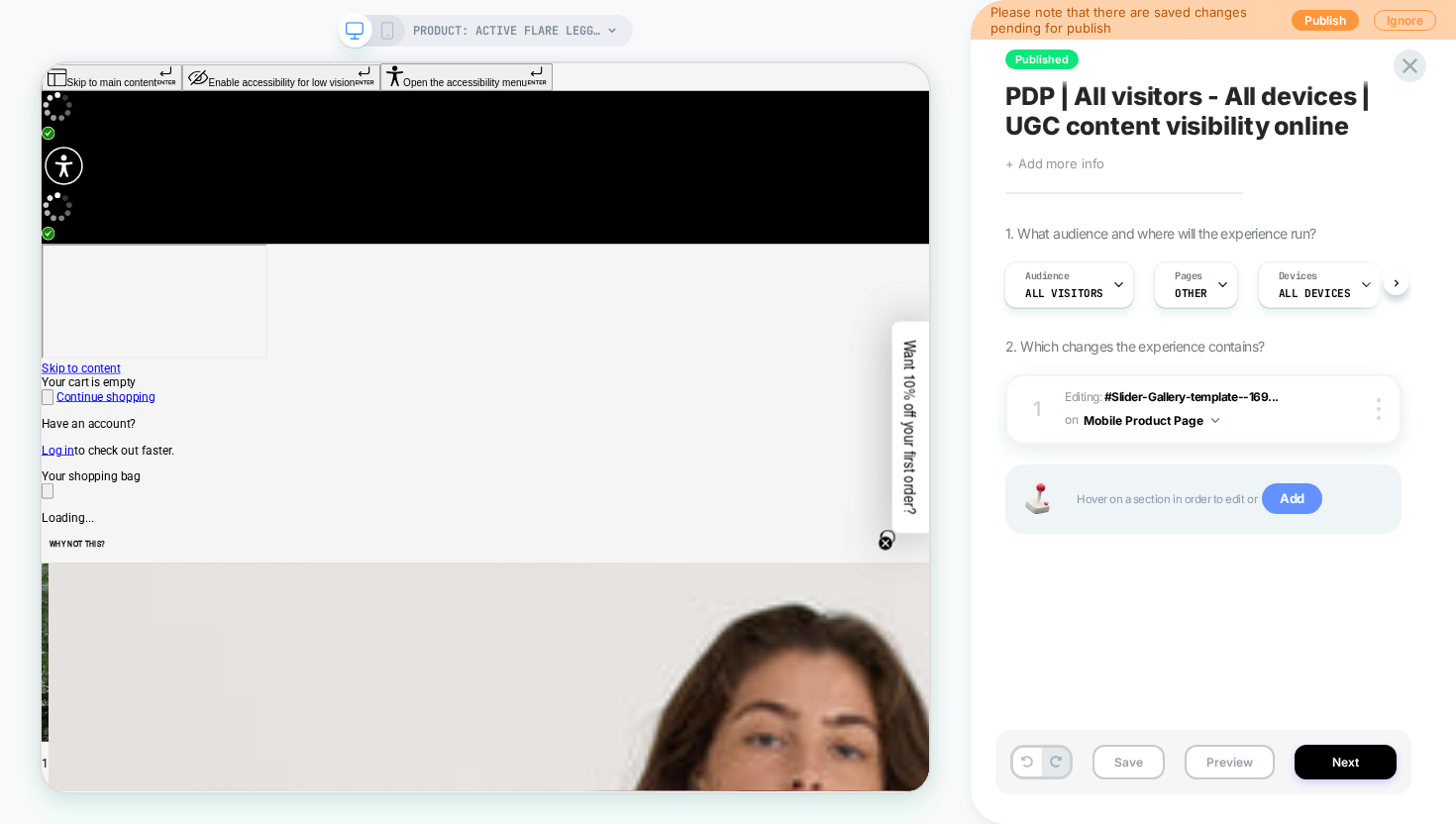 click on "Add" at bounding box center (1292, 499) 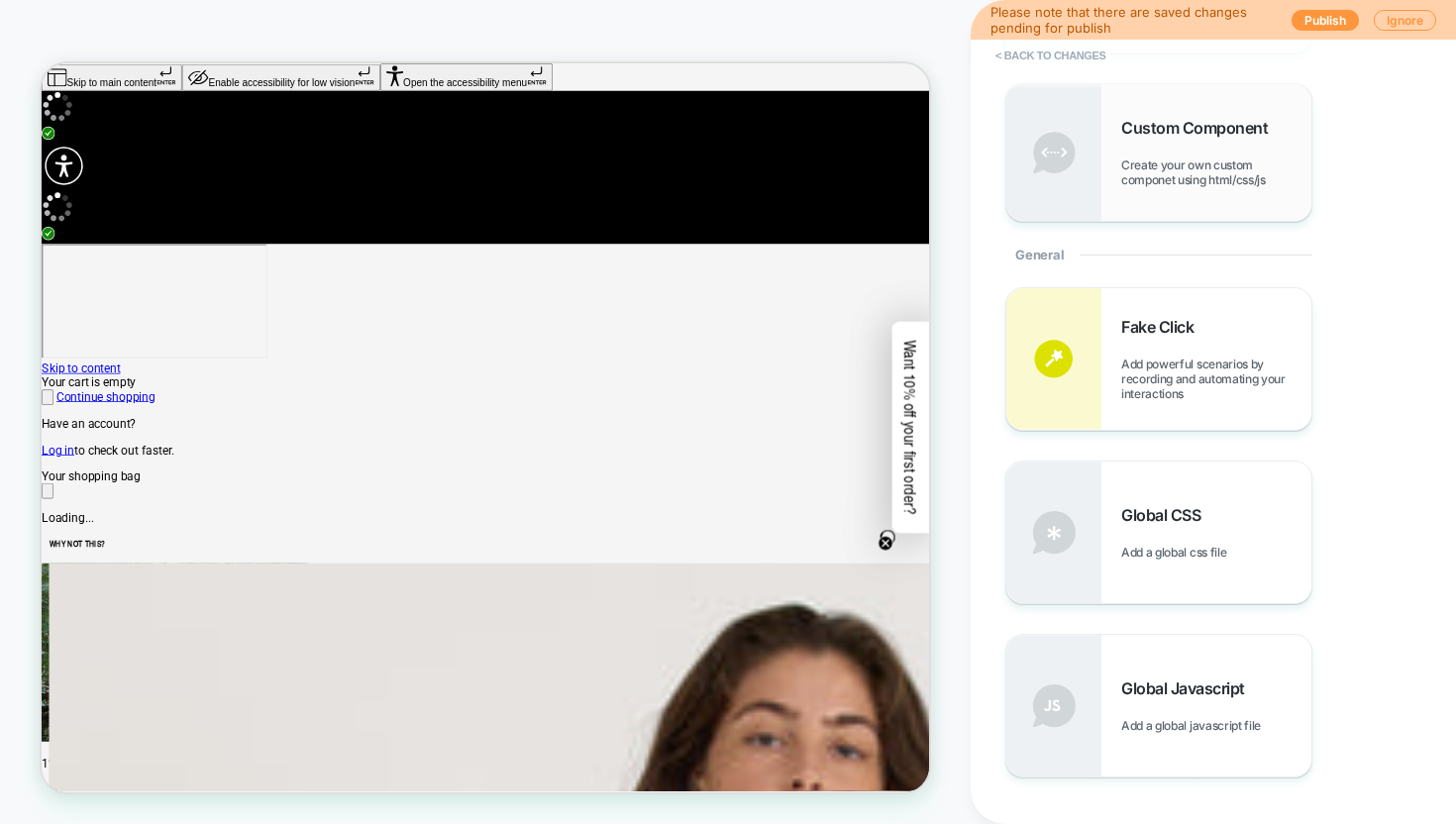 scroll, scrollTop: 0, scrollLeft: 0, axis: both 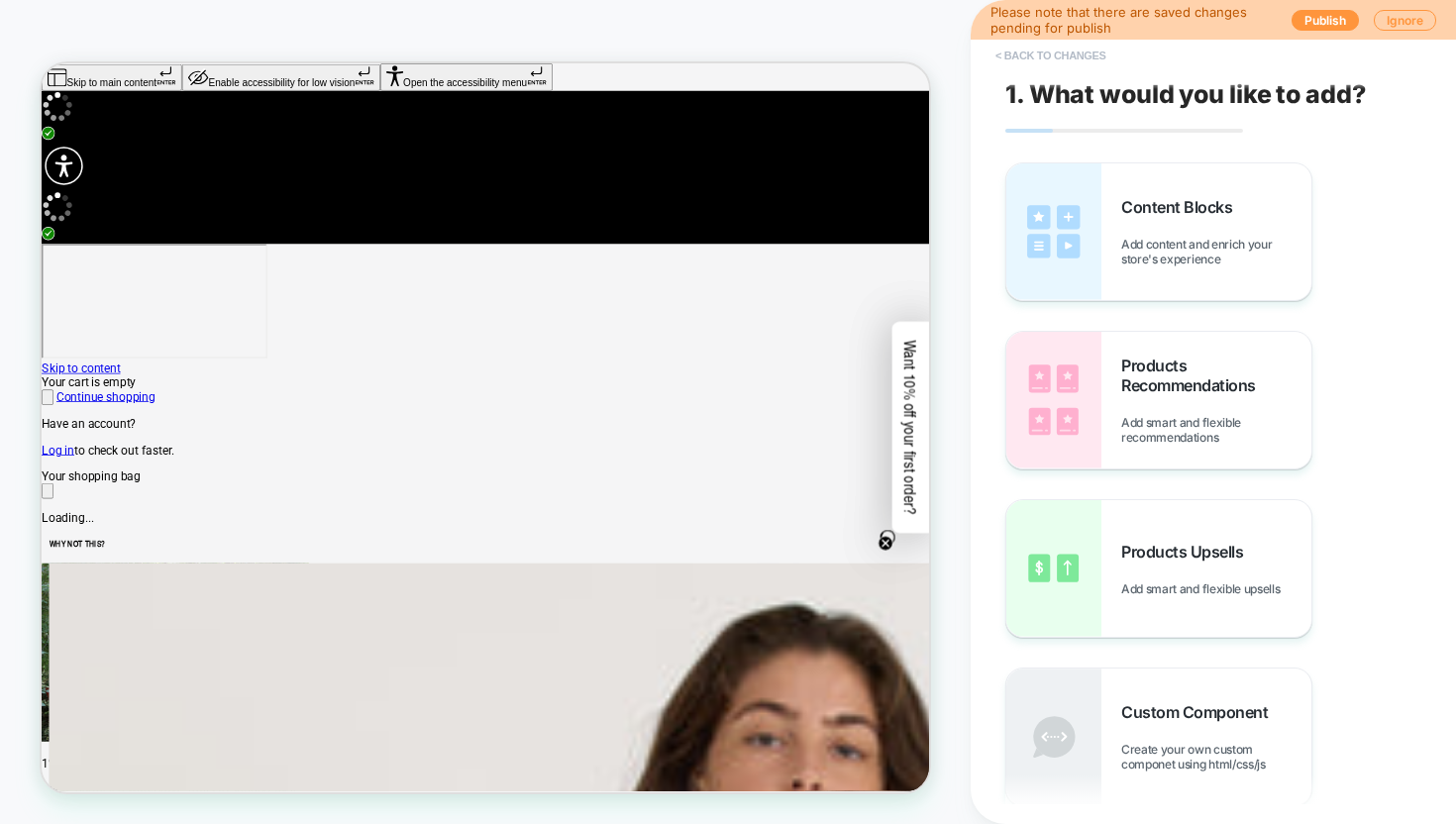 click on "< Back to changes" at bounding box center [1051, 55] 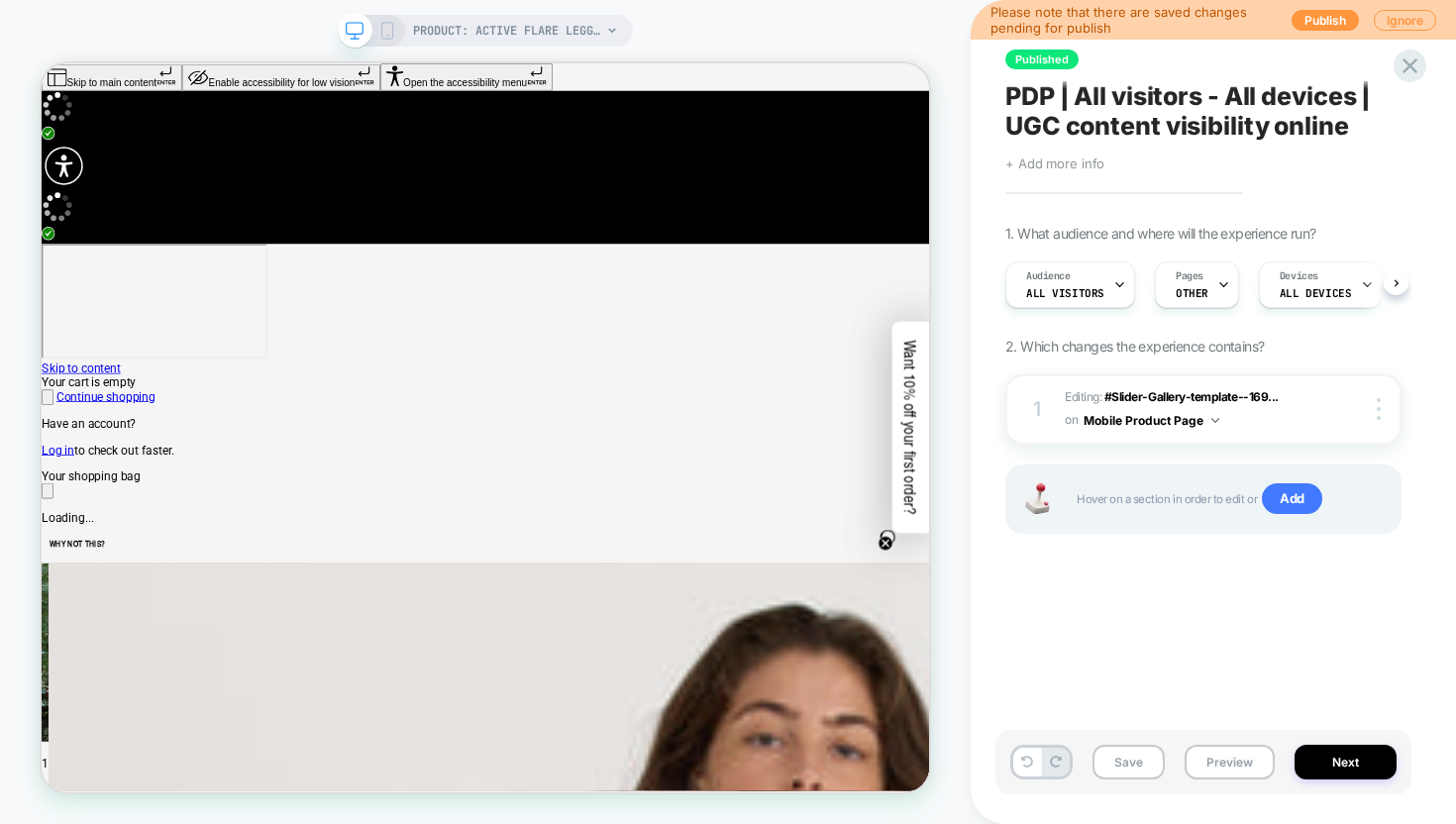 scroll, scrollTop: 0, scrollLeft: 1, axis: horizontal 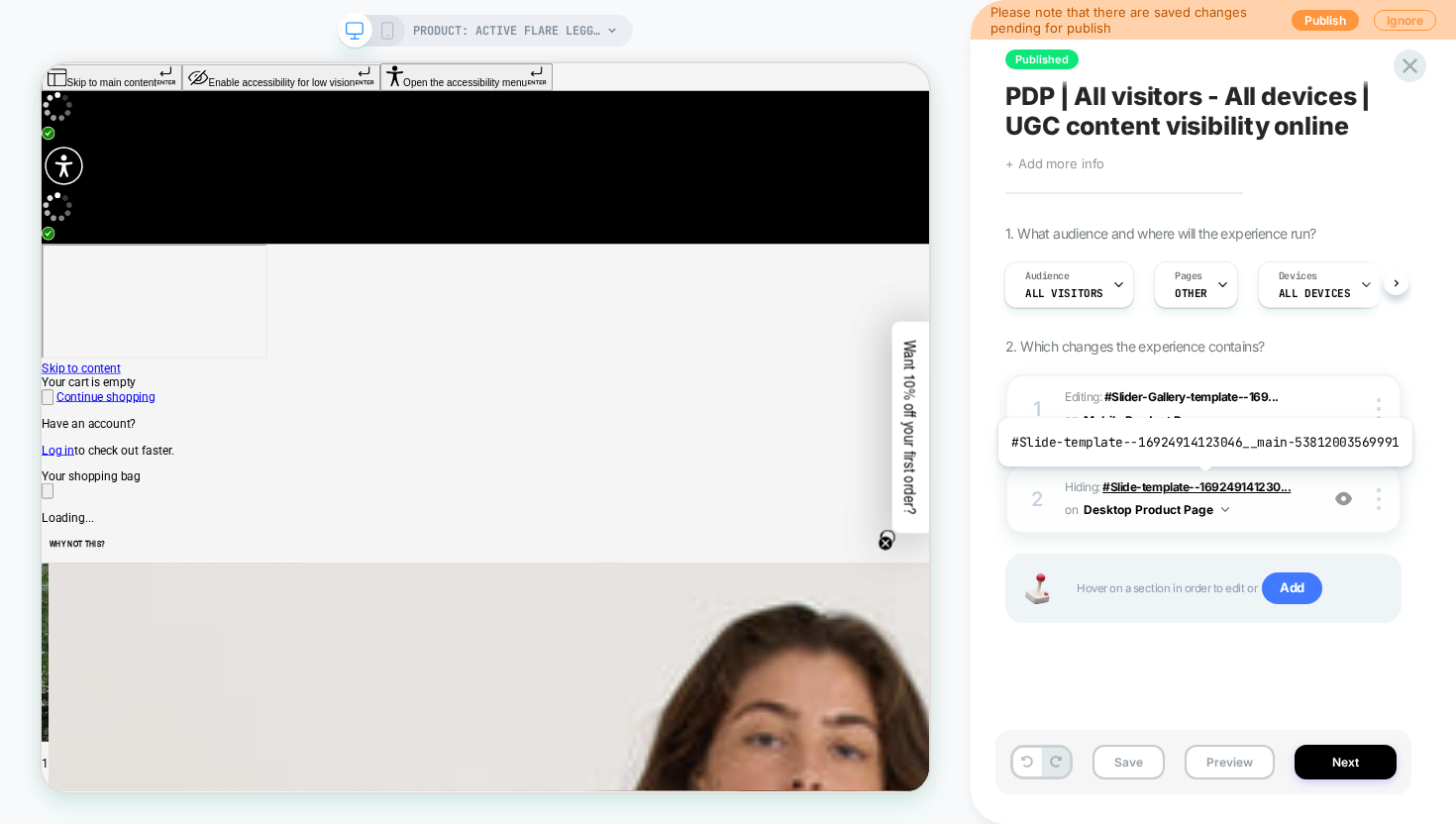 click on "#Slide-template--169249141230..." at bounding box center (1196, 486) 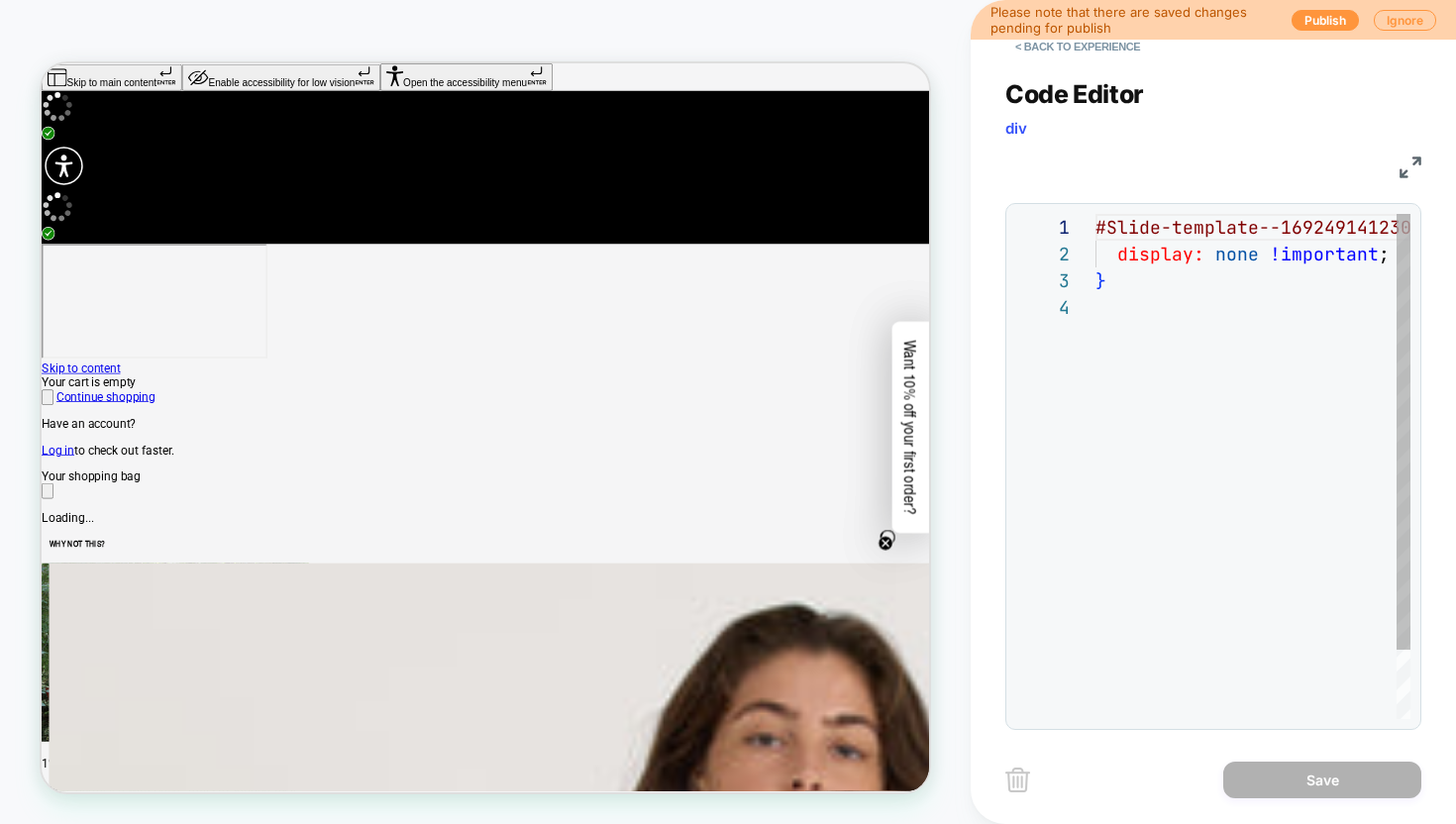scroll, scrollTop: 80, scrollLeft: 0, axis: vertical 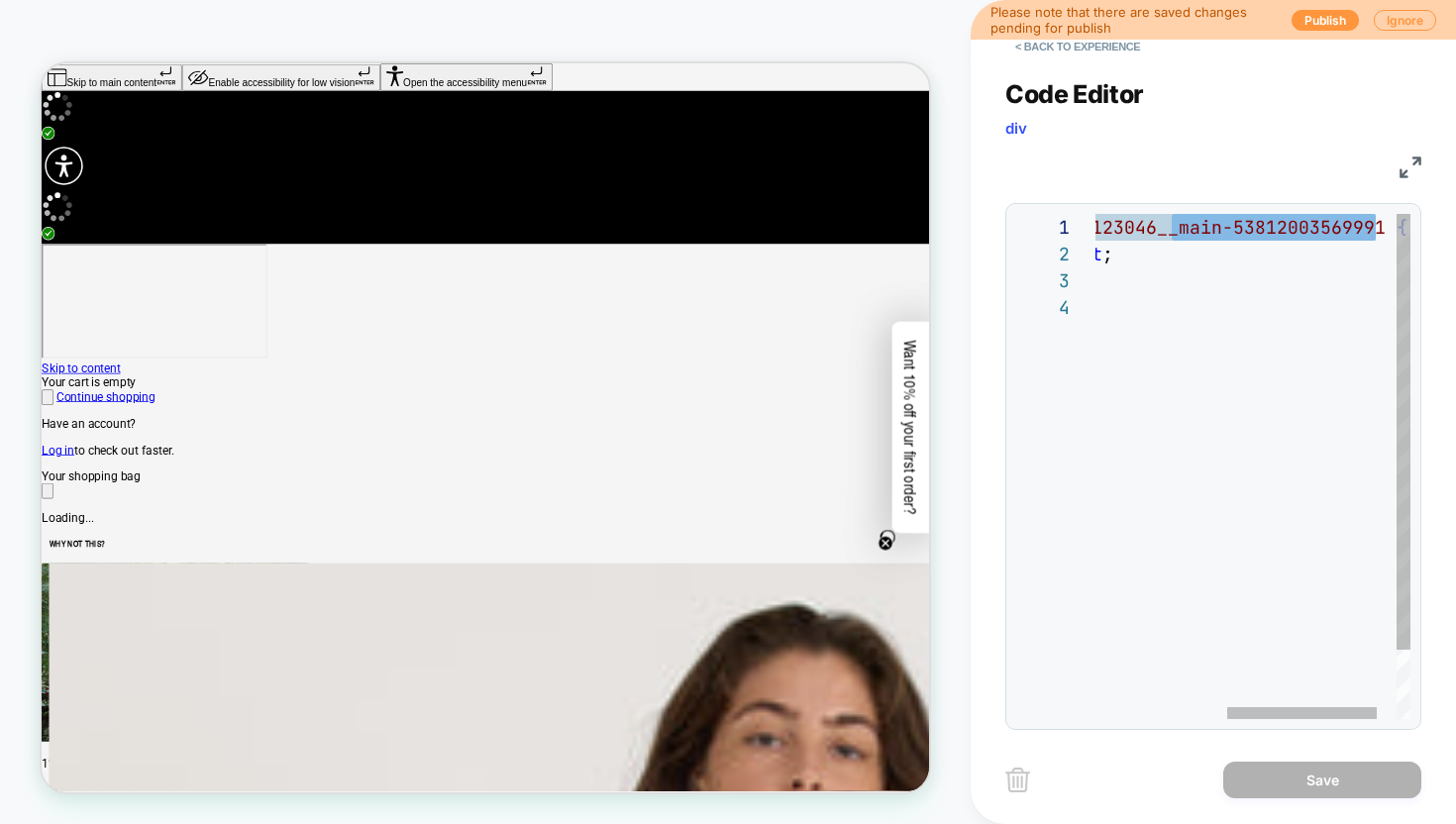 drag, startPoint x: 1170, startPoint y: 232, endPoint x: 1373, endPoint y: 231, distance: 203.00246 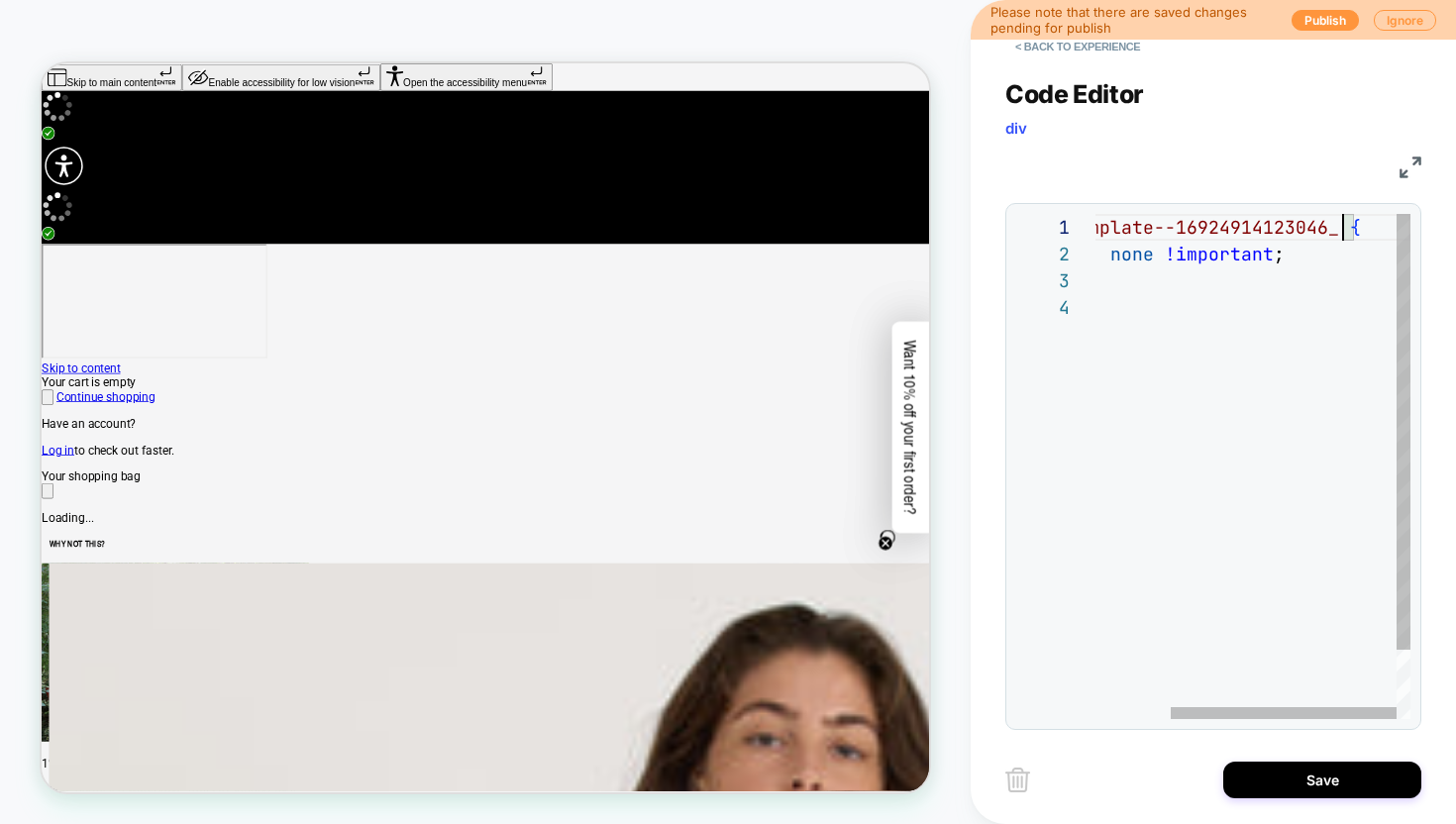 scroll, scrollTop: 0, scrollLeft: 343, axis: horizontal 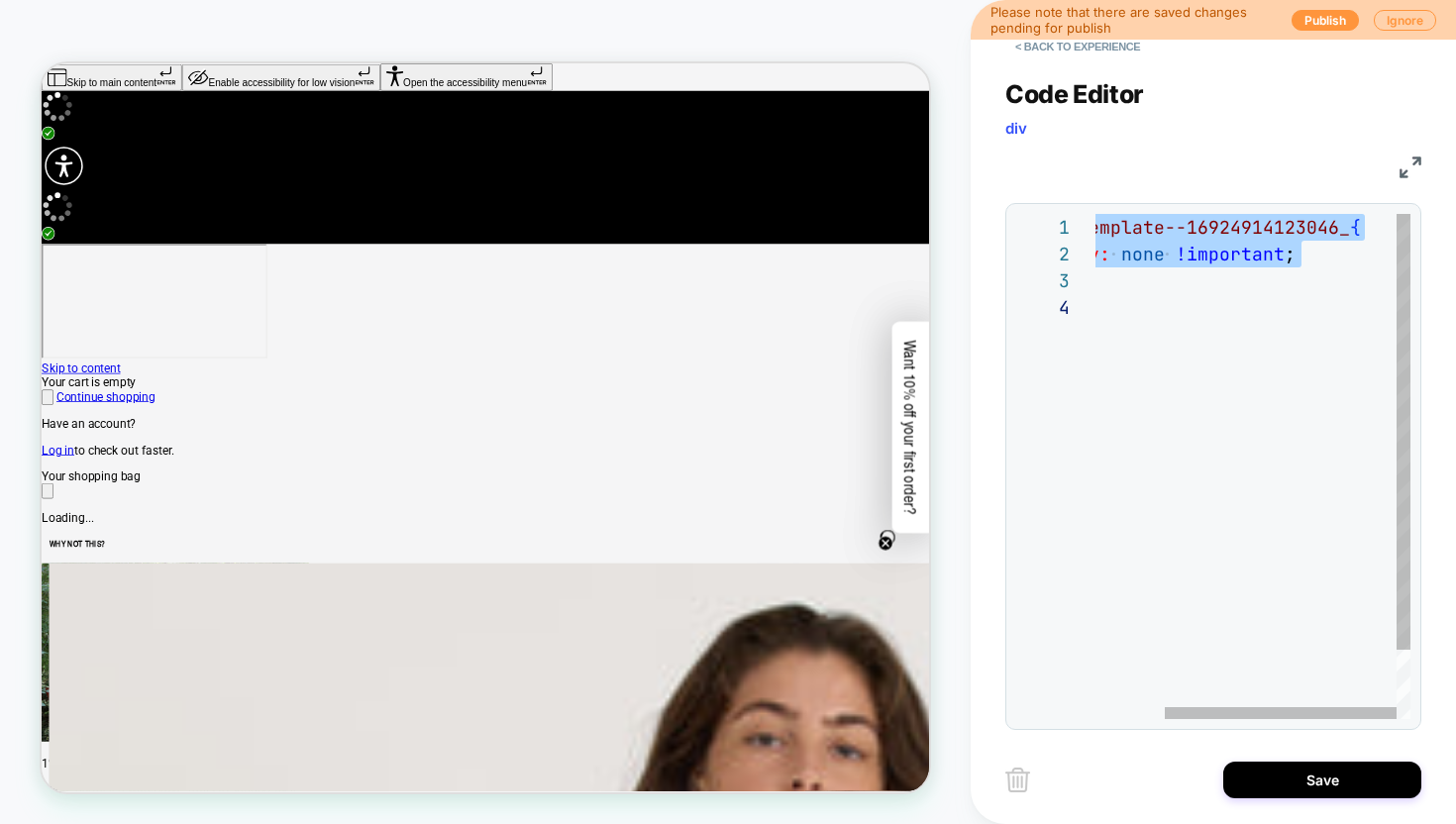 type 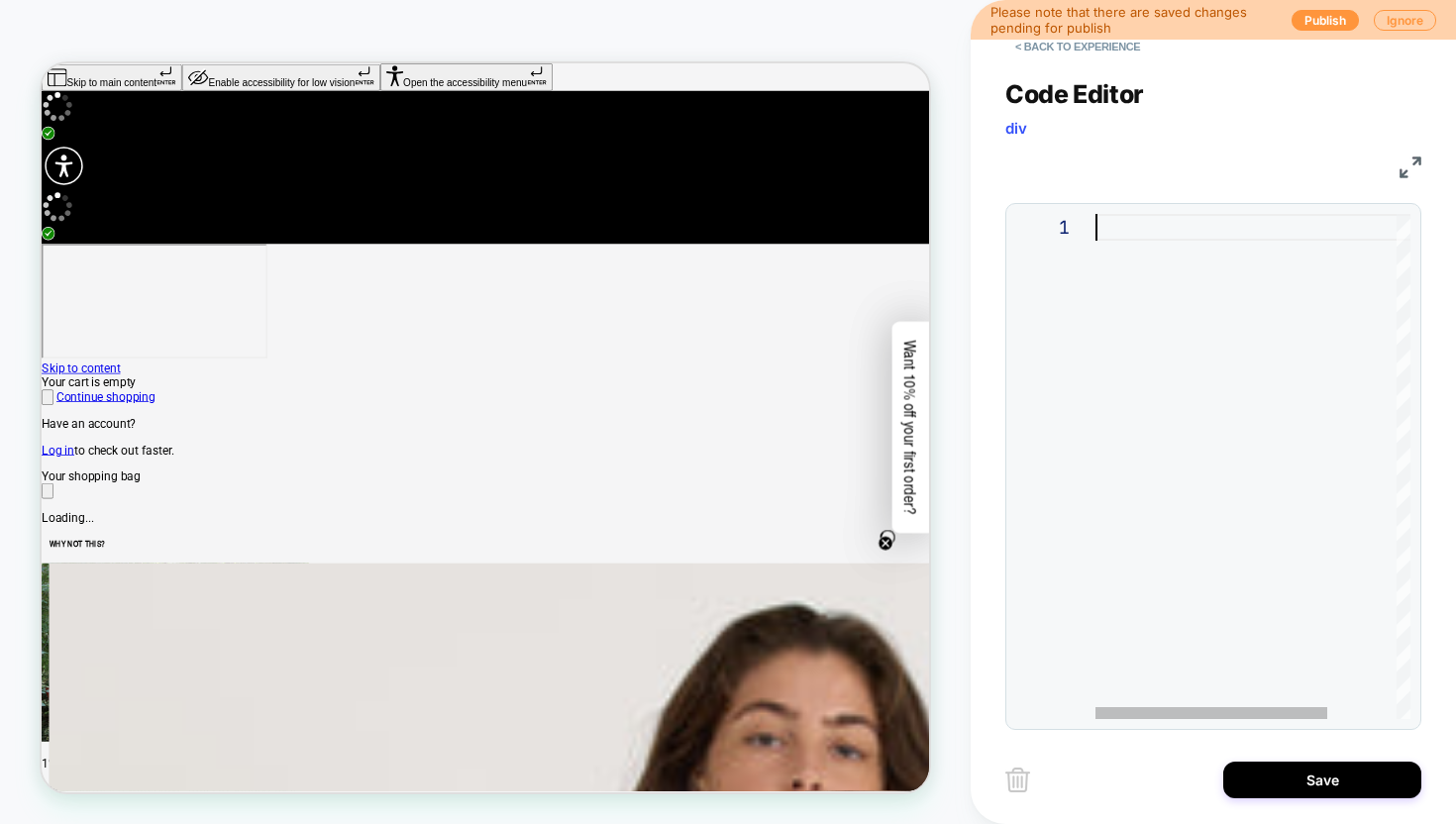 scroll, scrollTop: 0, scrollLeft: 0, axis: both 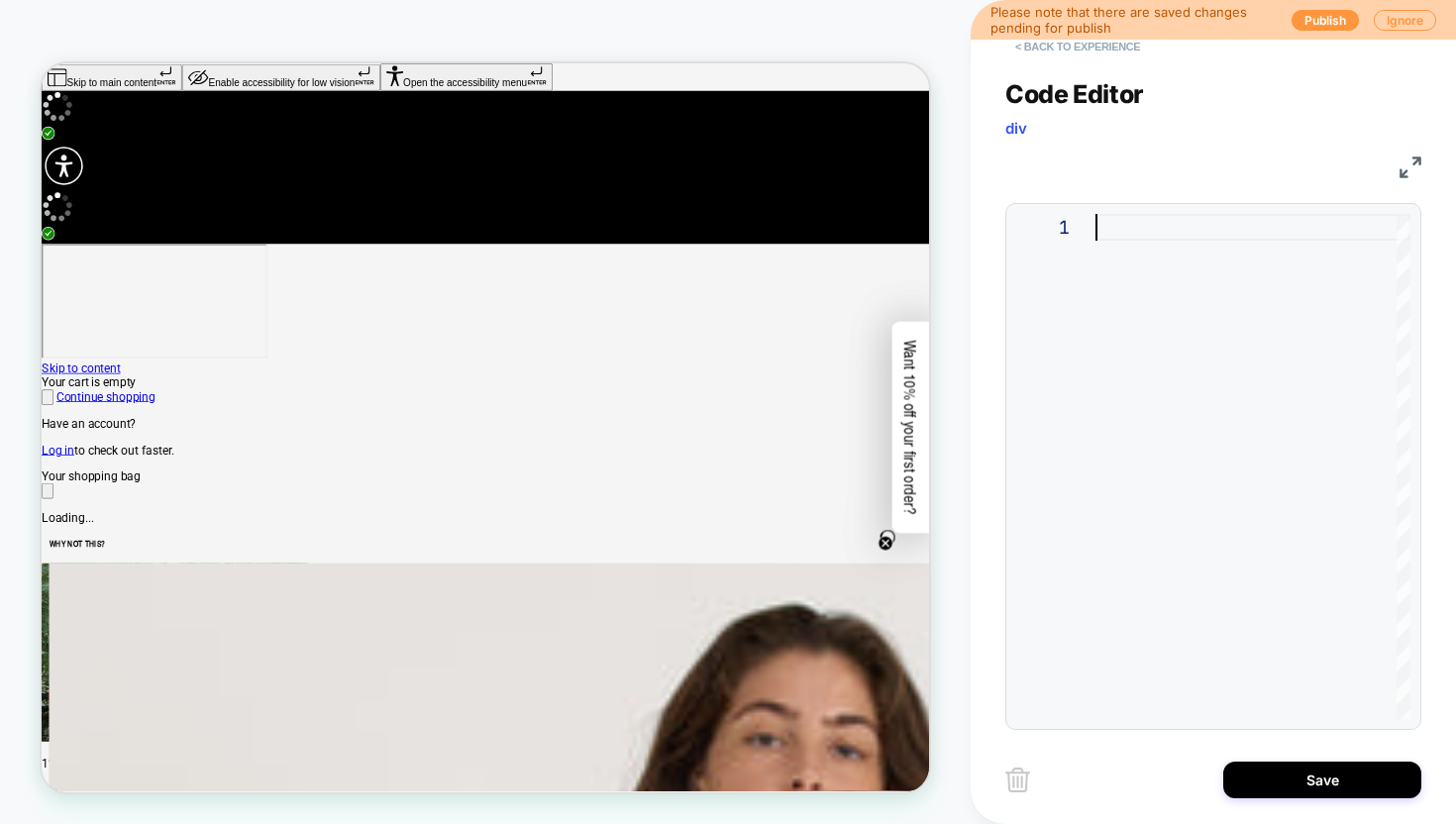 click on "< Back to experience" at bounding box center [1078, 47] 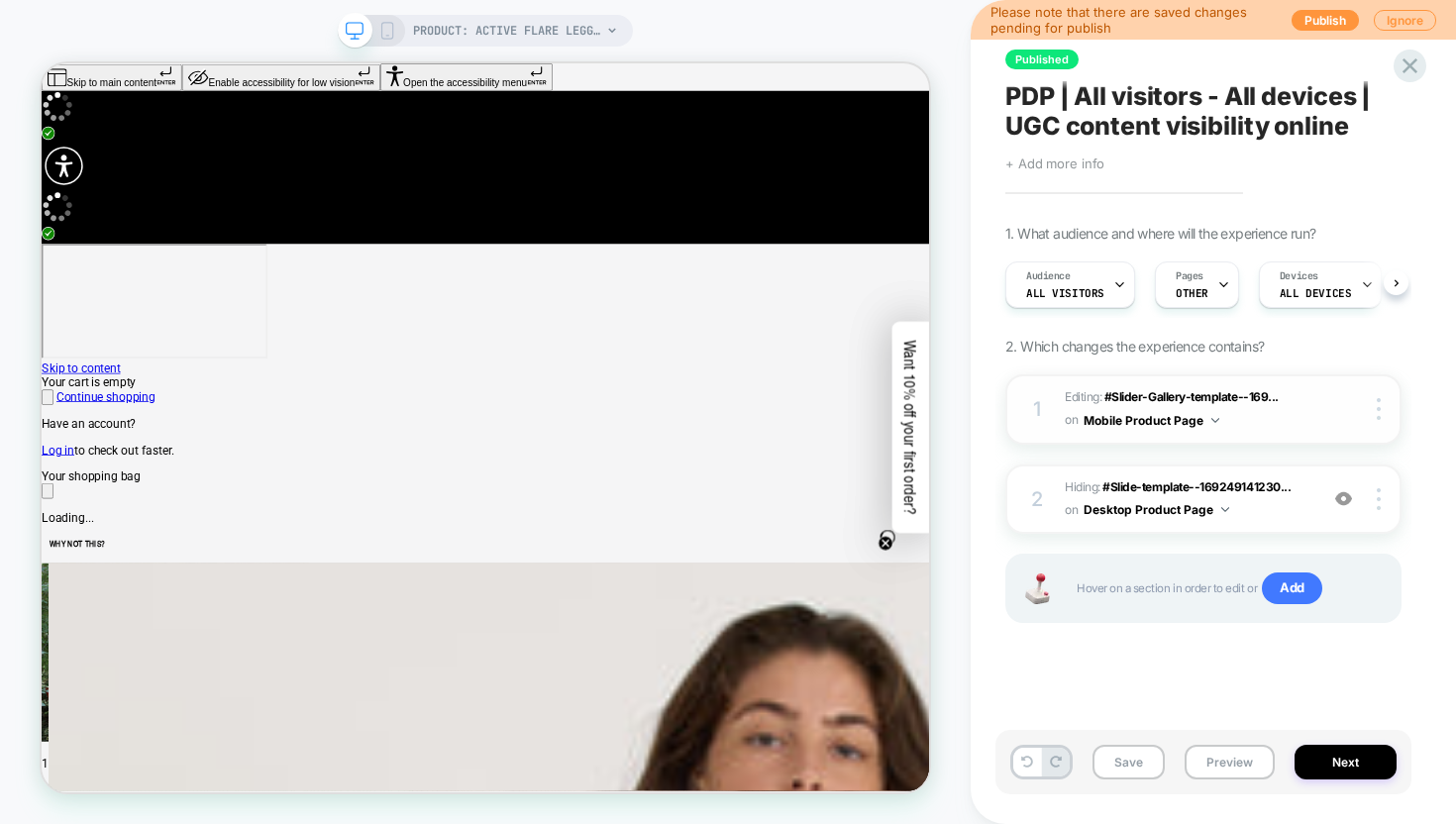 scroll, scrollTop: 0, scrollLeft: 1, axis: horizontal 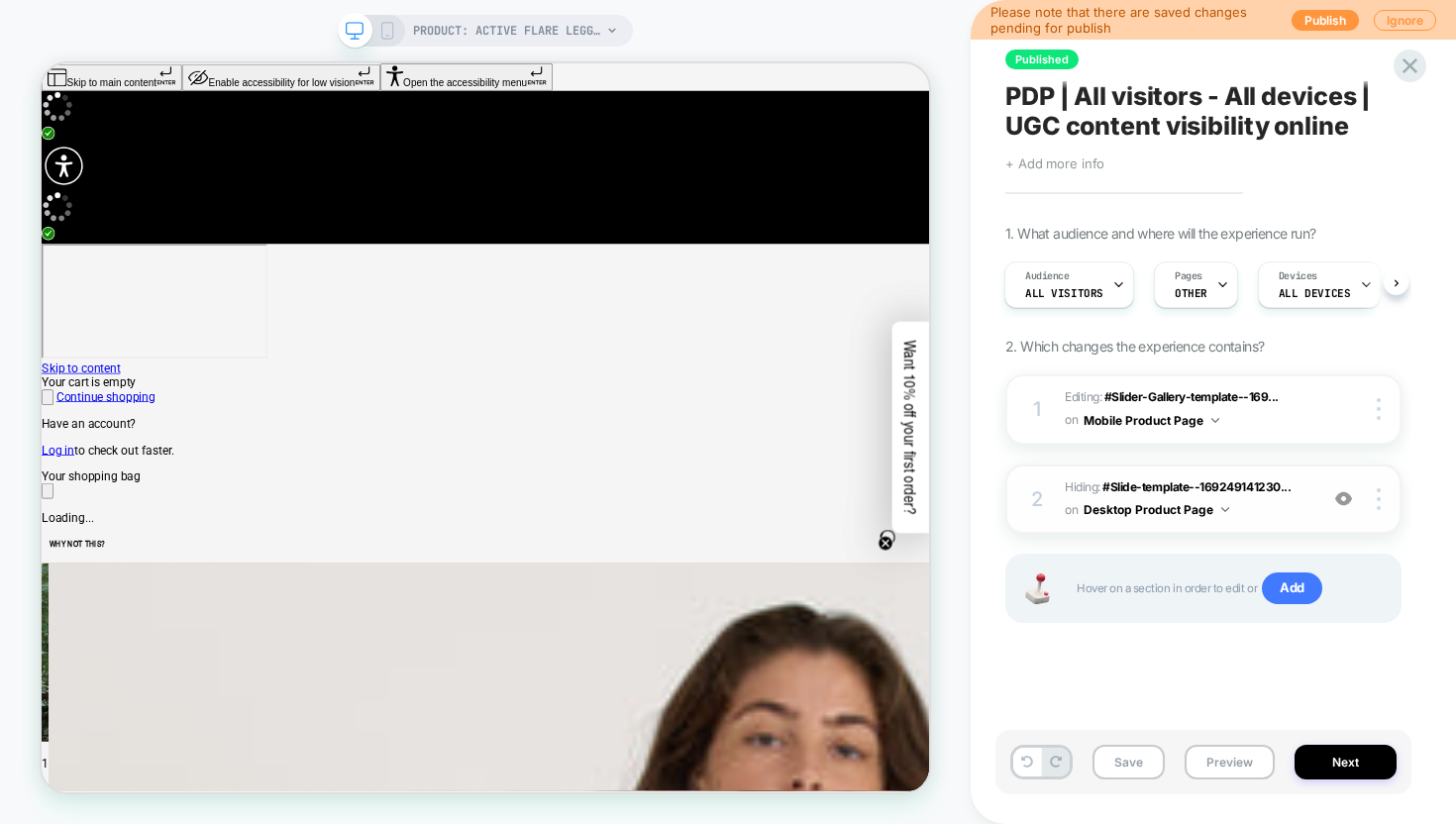 click at bounding box center (1343, 498) 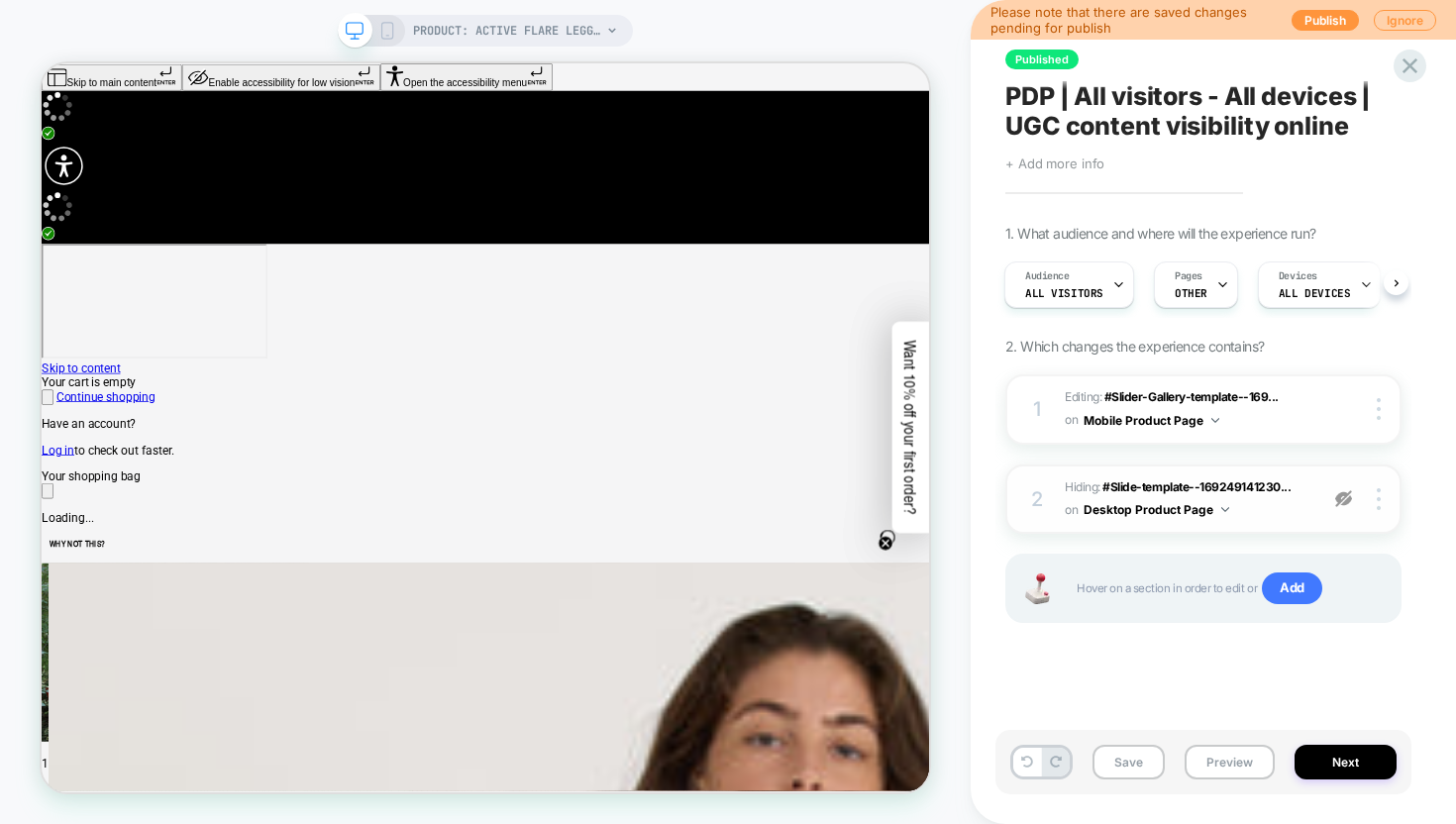 click at bounding box center (1343, 498) 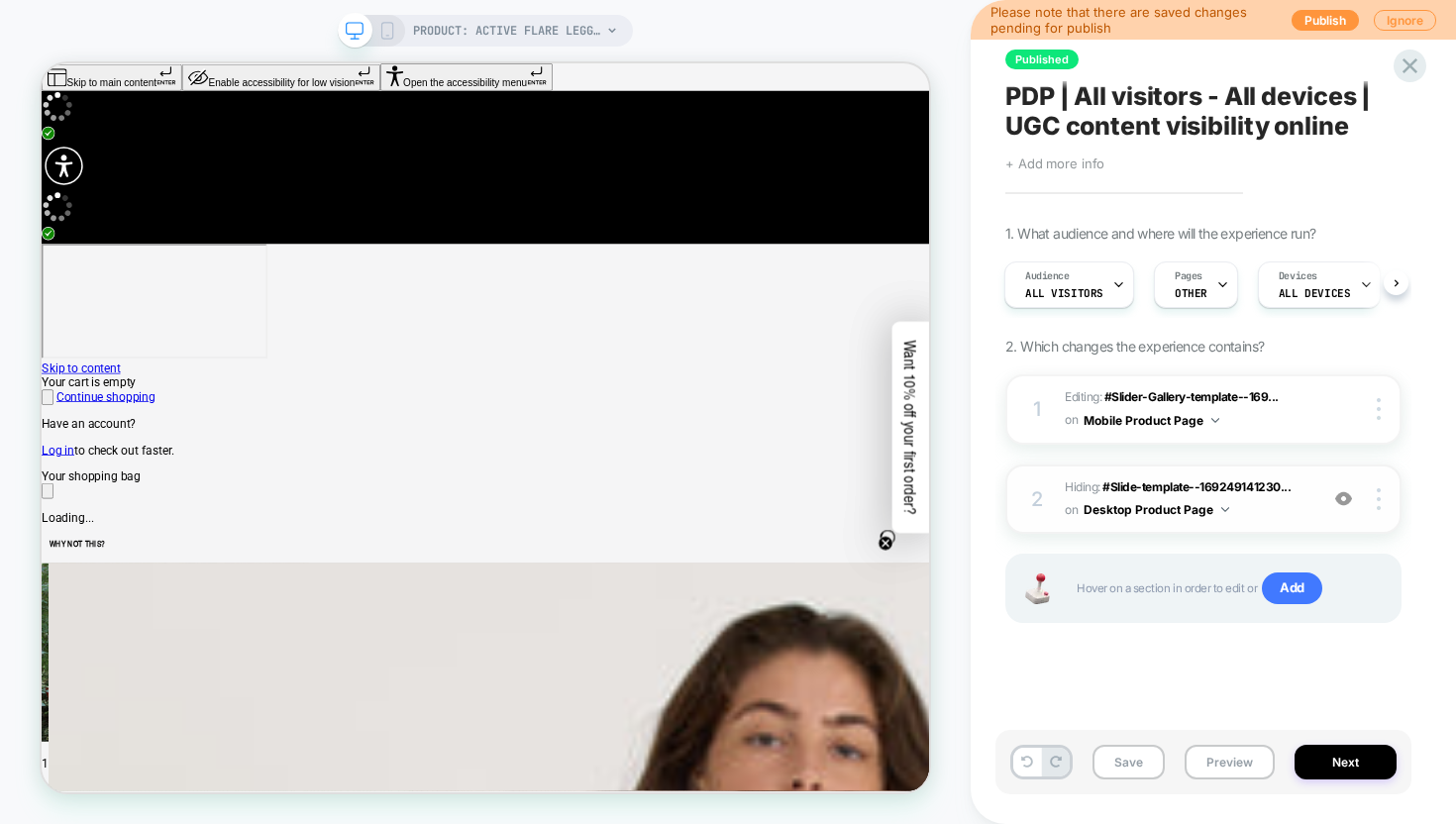 click at bounding box center [355, 31] 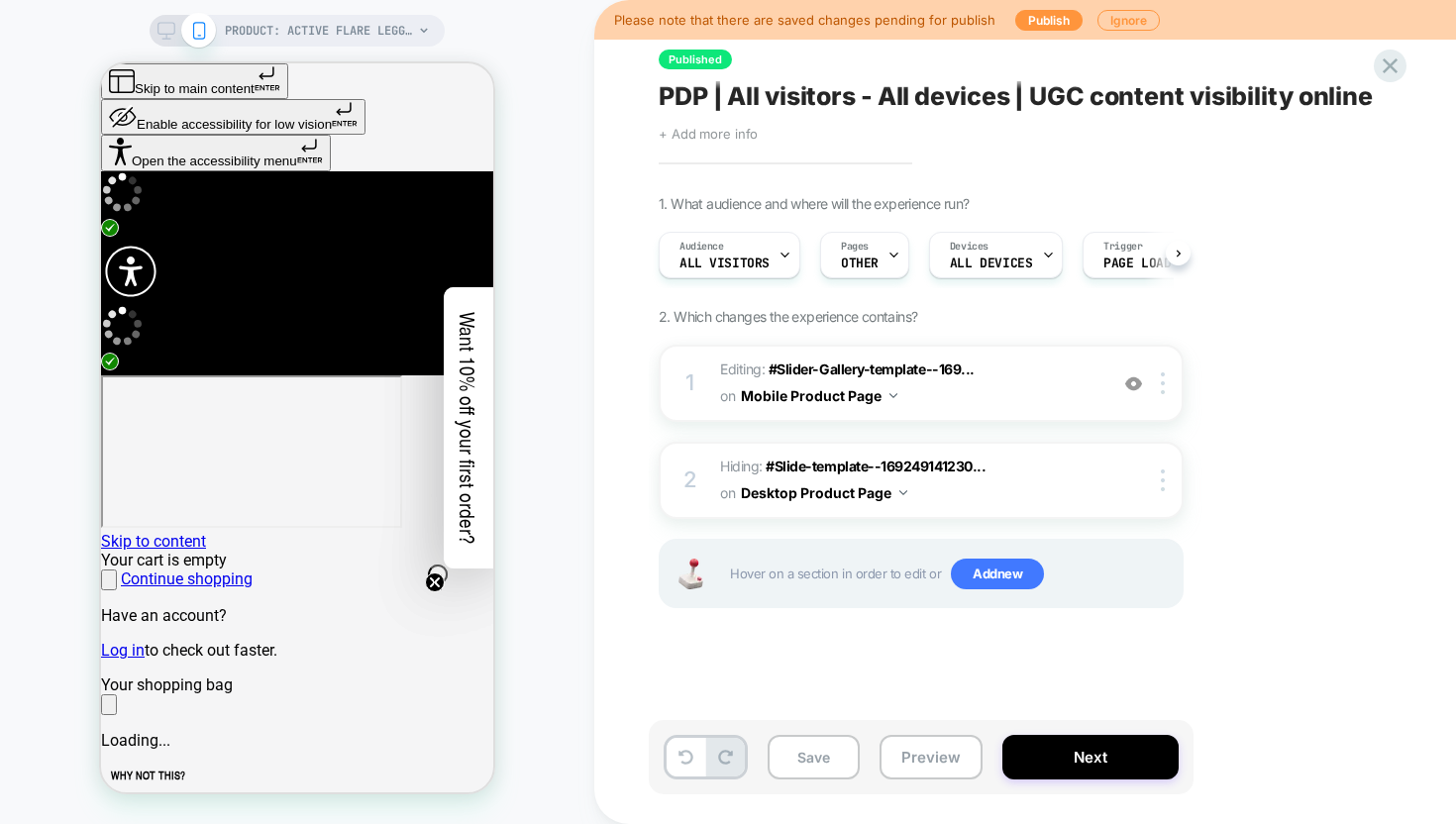 scroll, scrollTop: 0, scrollLeft: 1, axis: horizontal 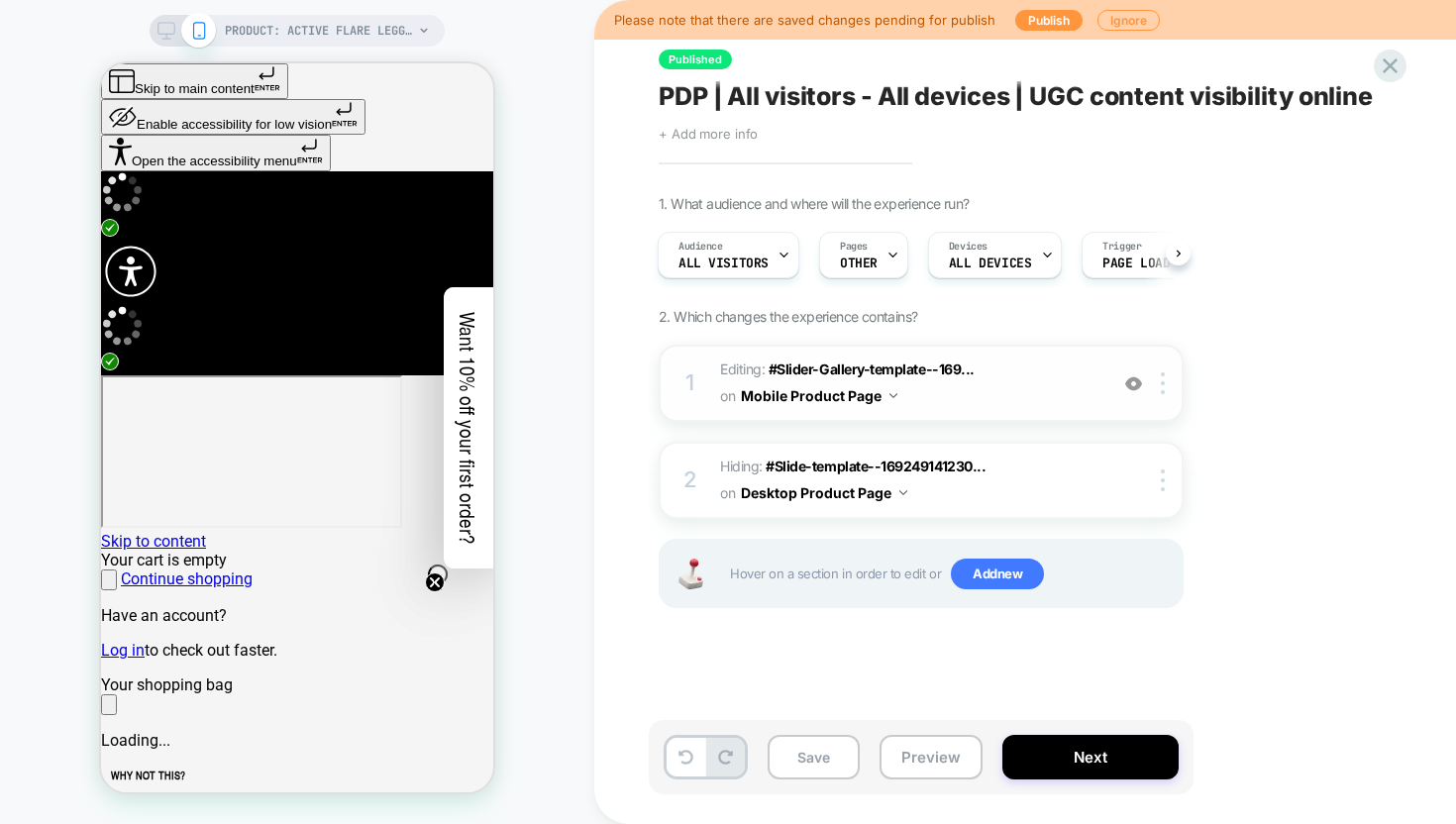 click at bounding box center [1133, 383] 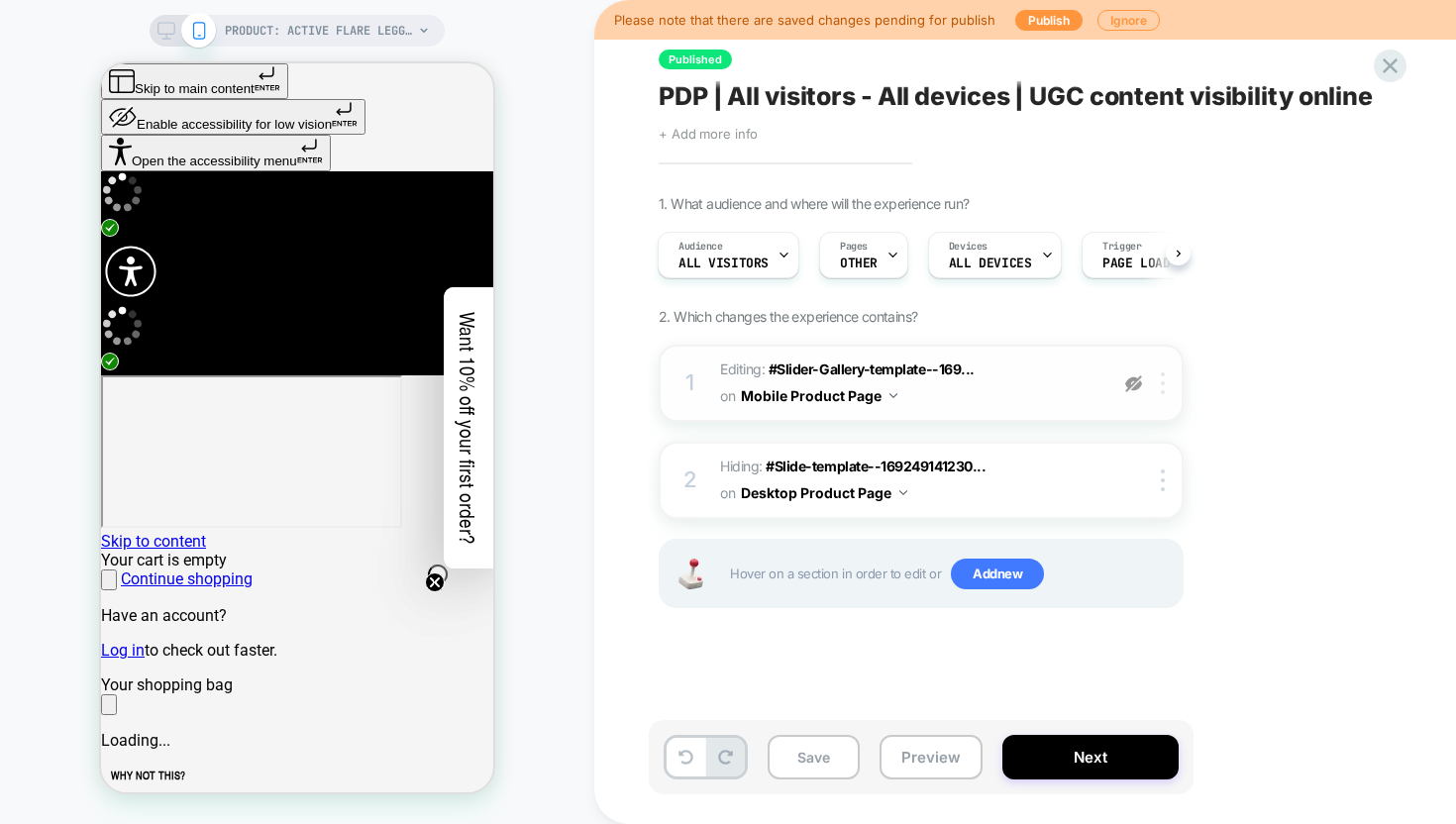 click at bounding box center [1163, 383] 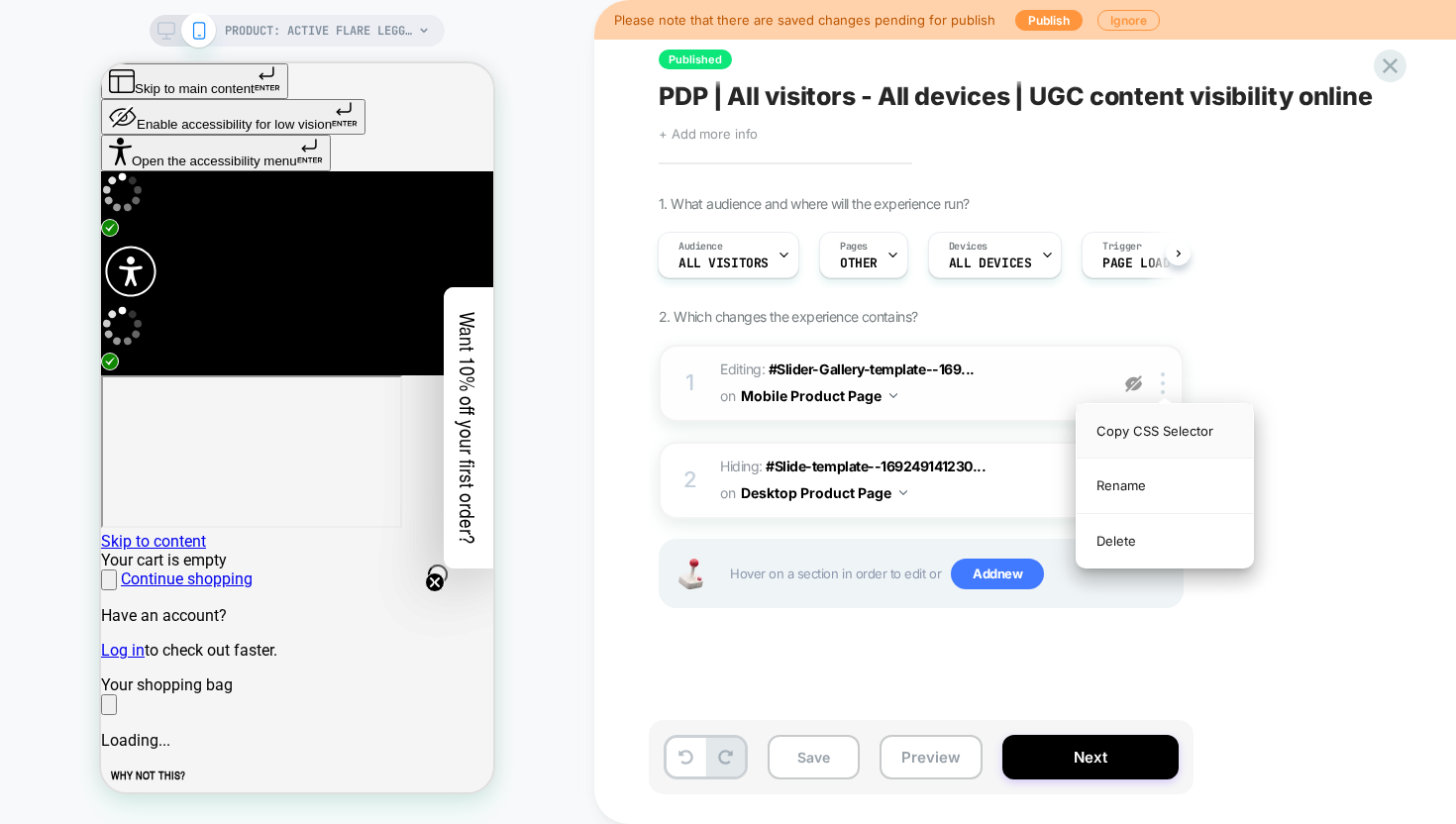 click on "Copy CSS Selector" at bounding box center [1165, 431] 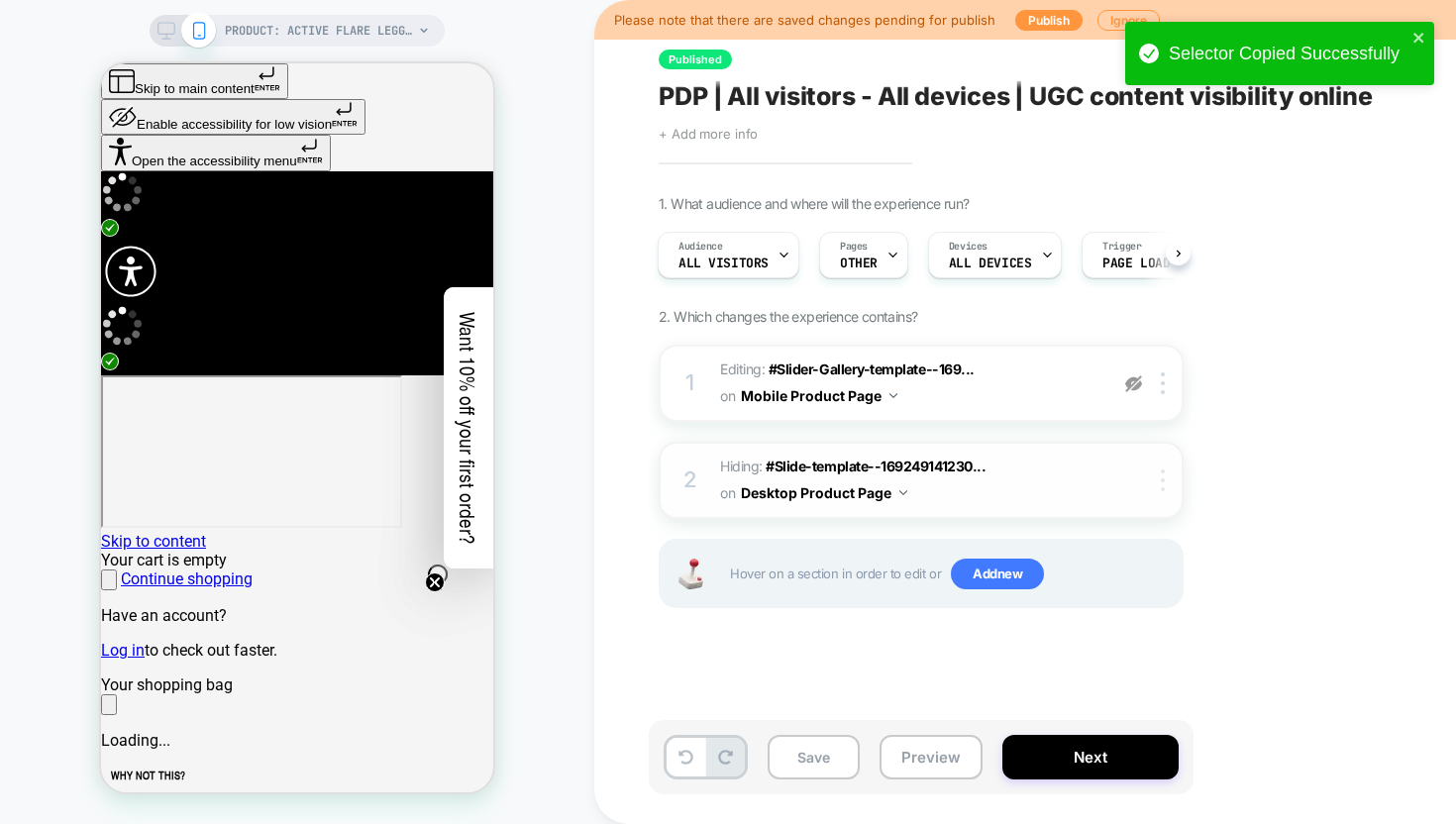 click at bounding box center (1166, 383) 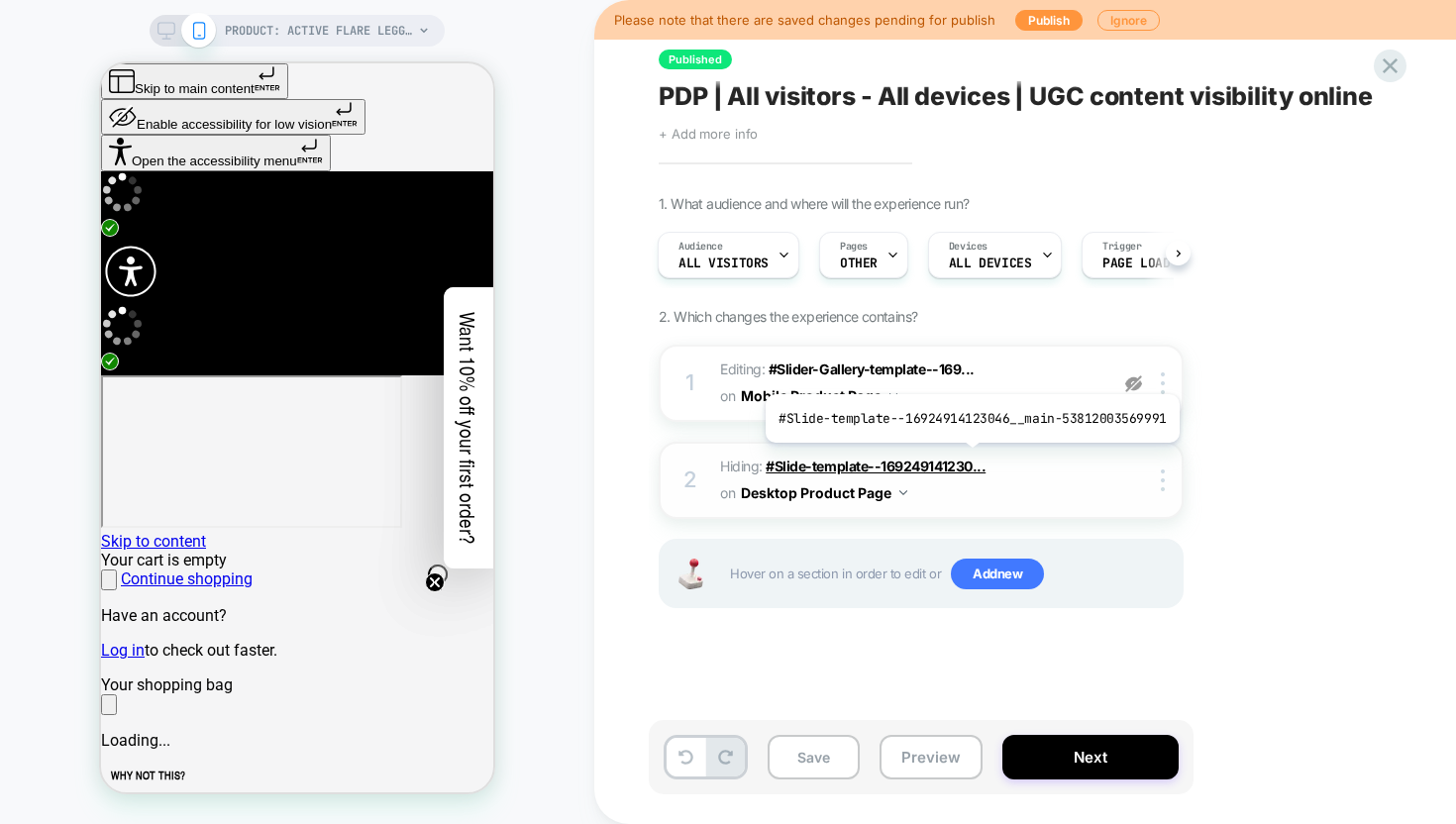 click on "#Slide-template--169249141230..." at bounding box center [876, 465] 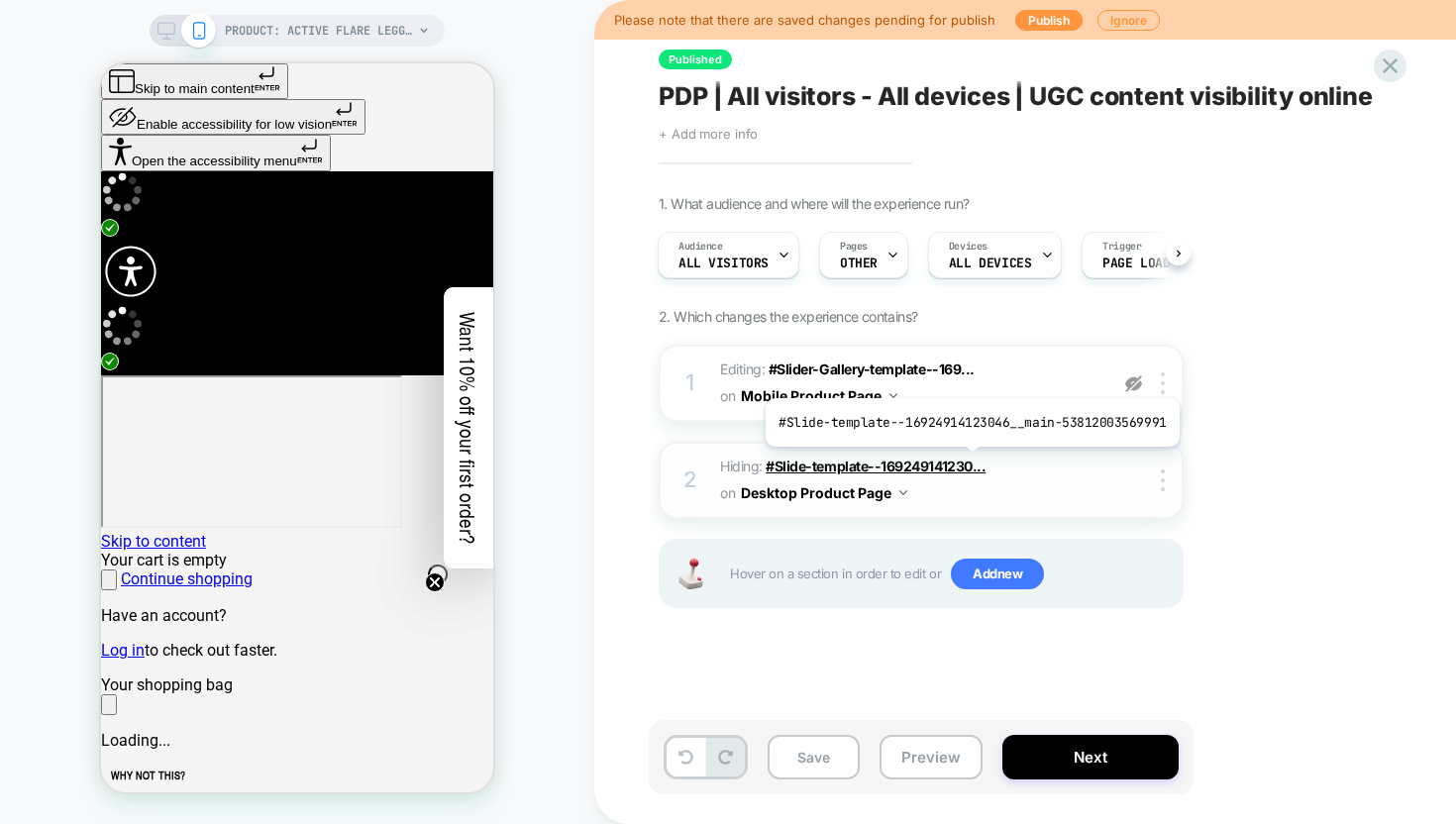 click on "#Slide-template--169249141230..." at bounding box center (876, 465) 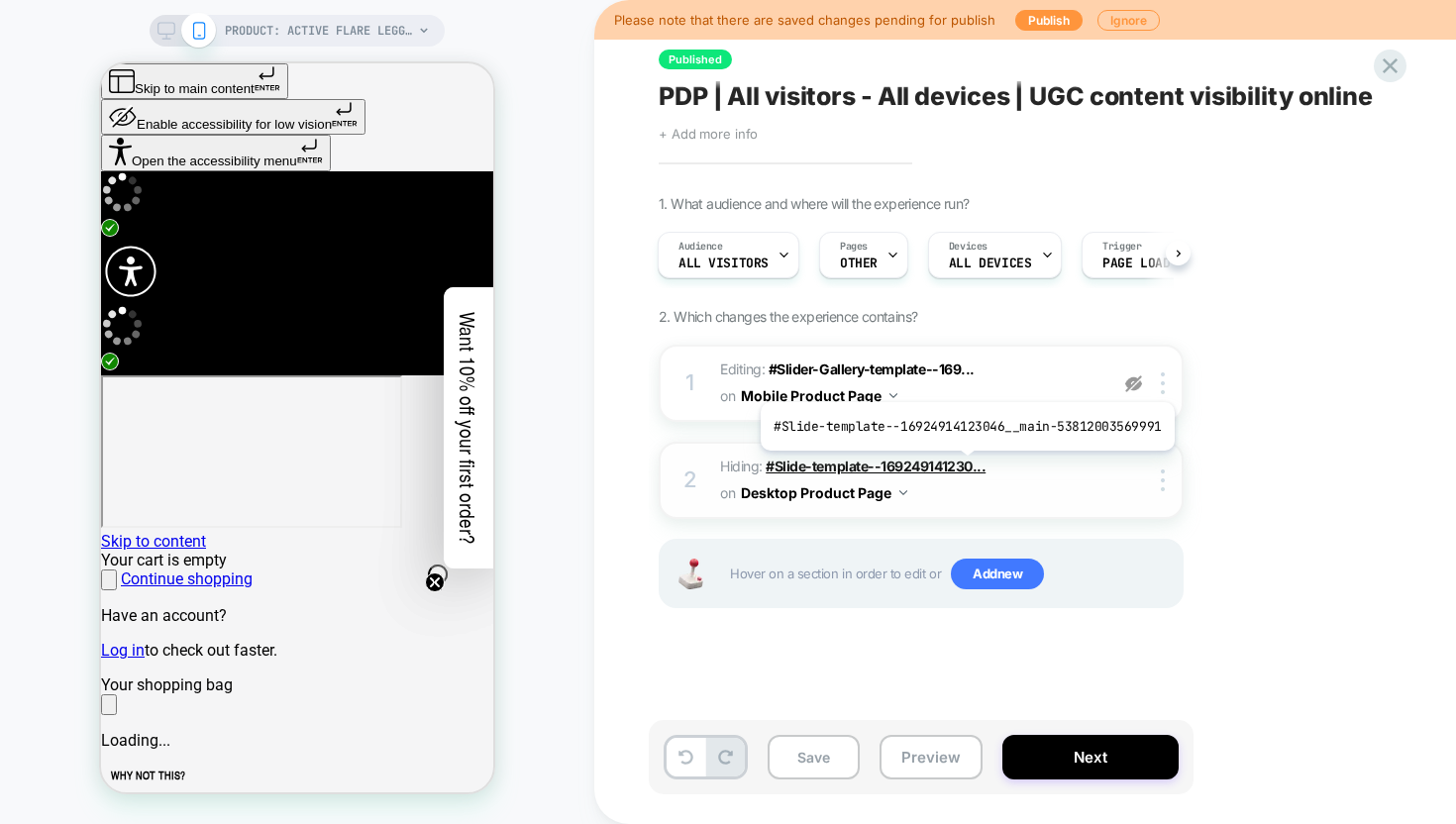 click on "#Slide-template--169249141230..." at bounding box center (876, 465) 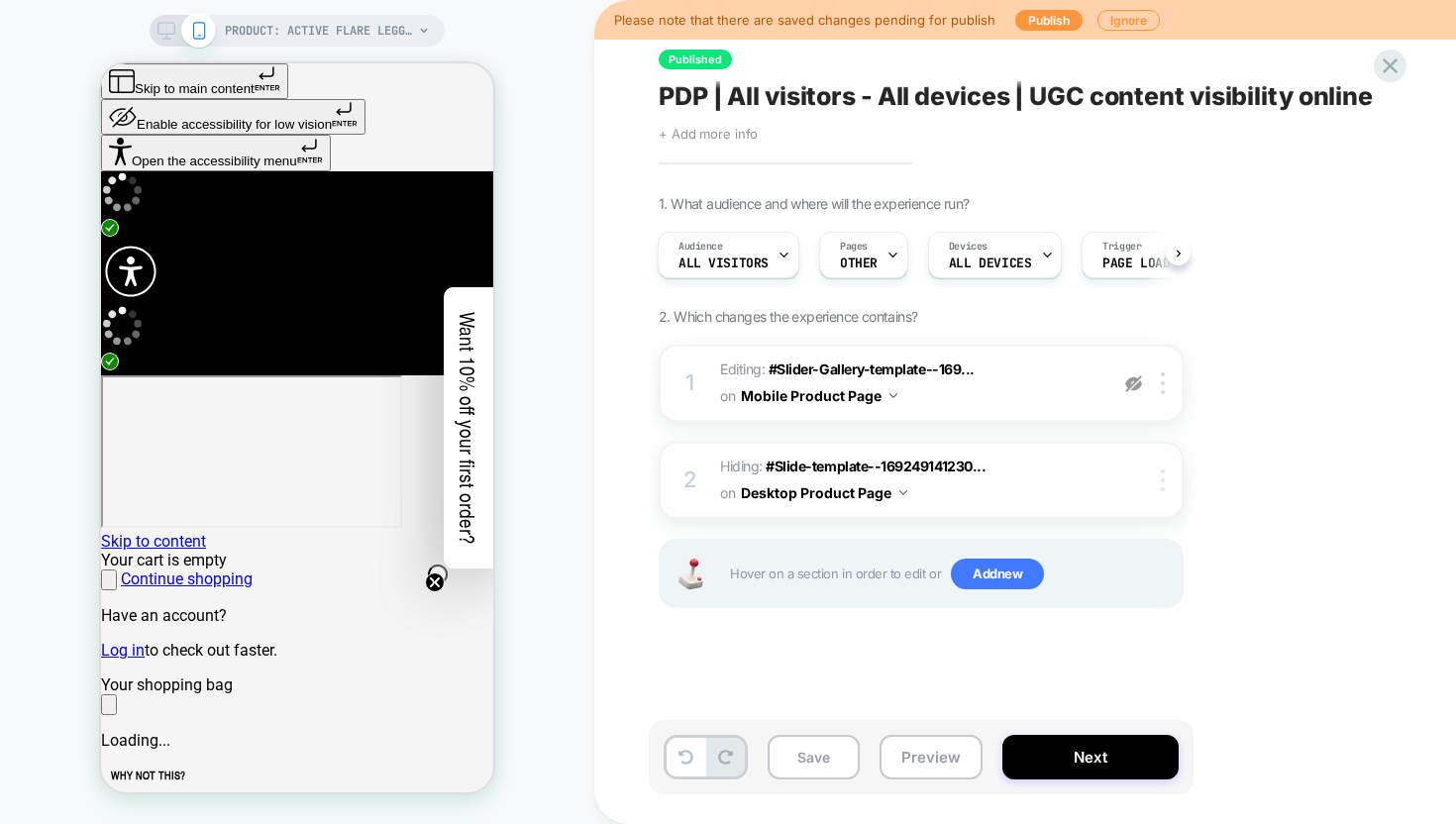 click at bounding box center (1163, 383) 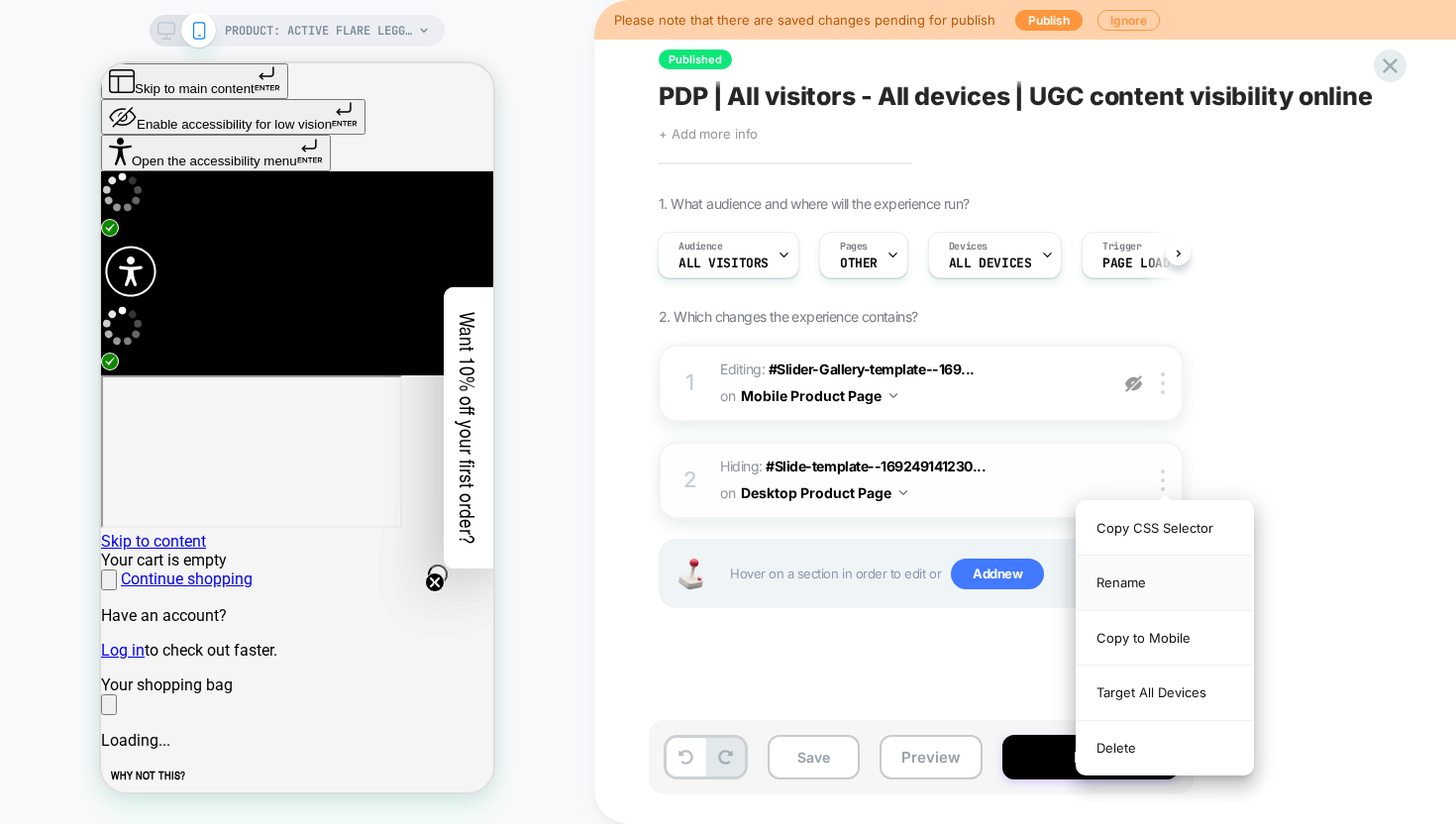 click on "Rename" at bounding box center (1165, 582) 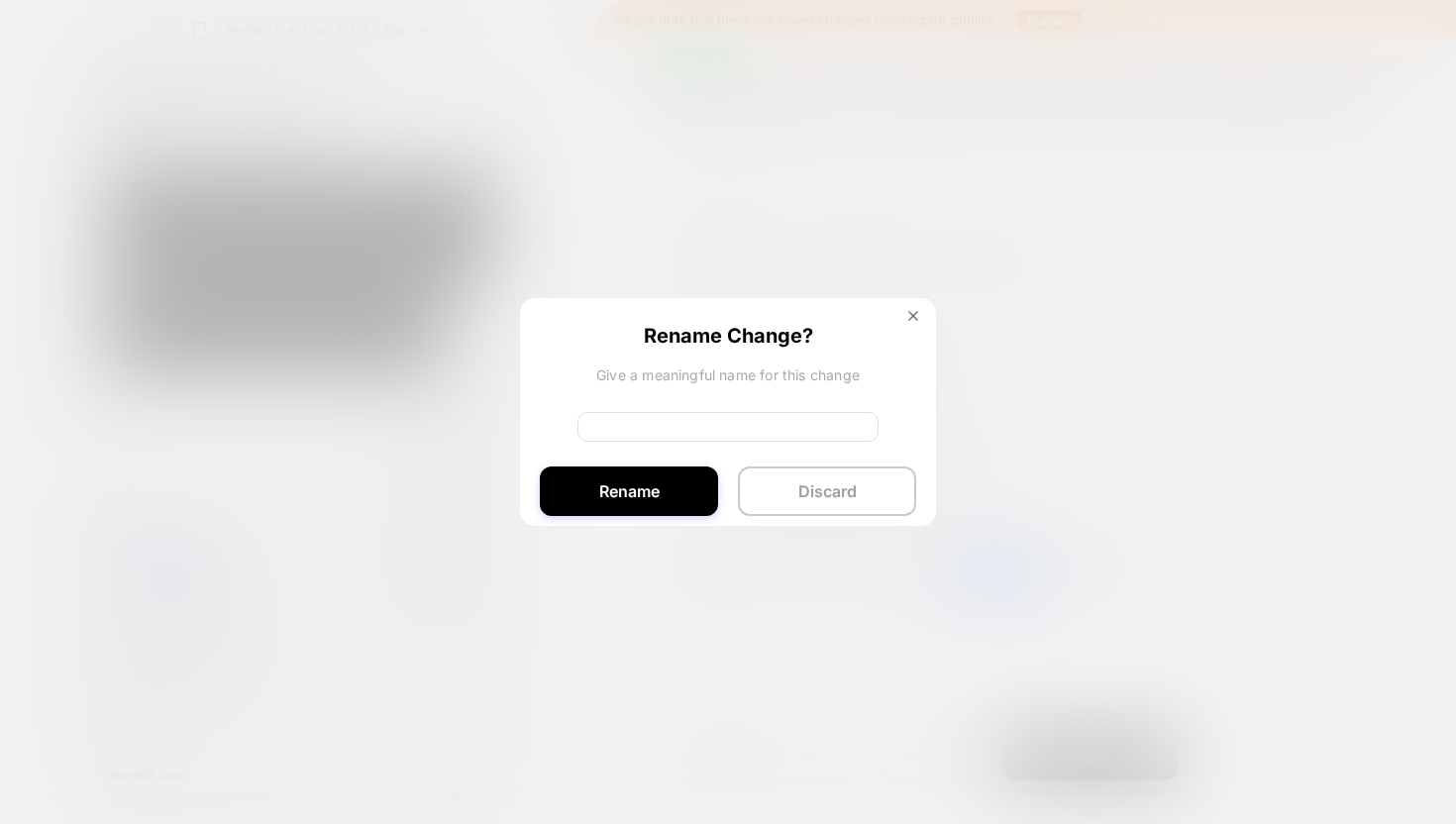 click at bounding box center [728, 412] 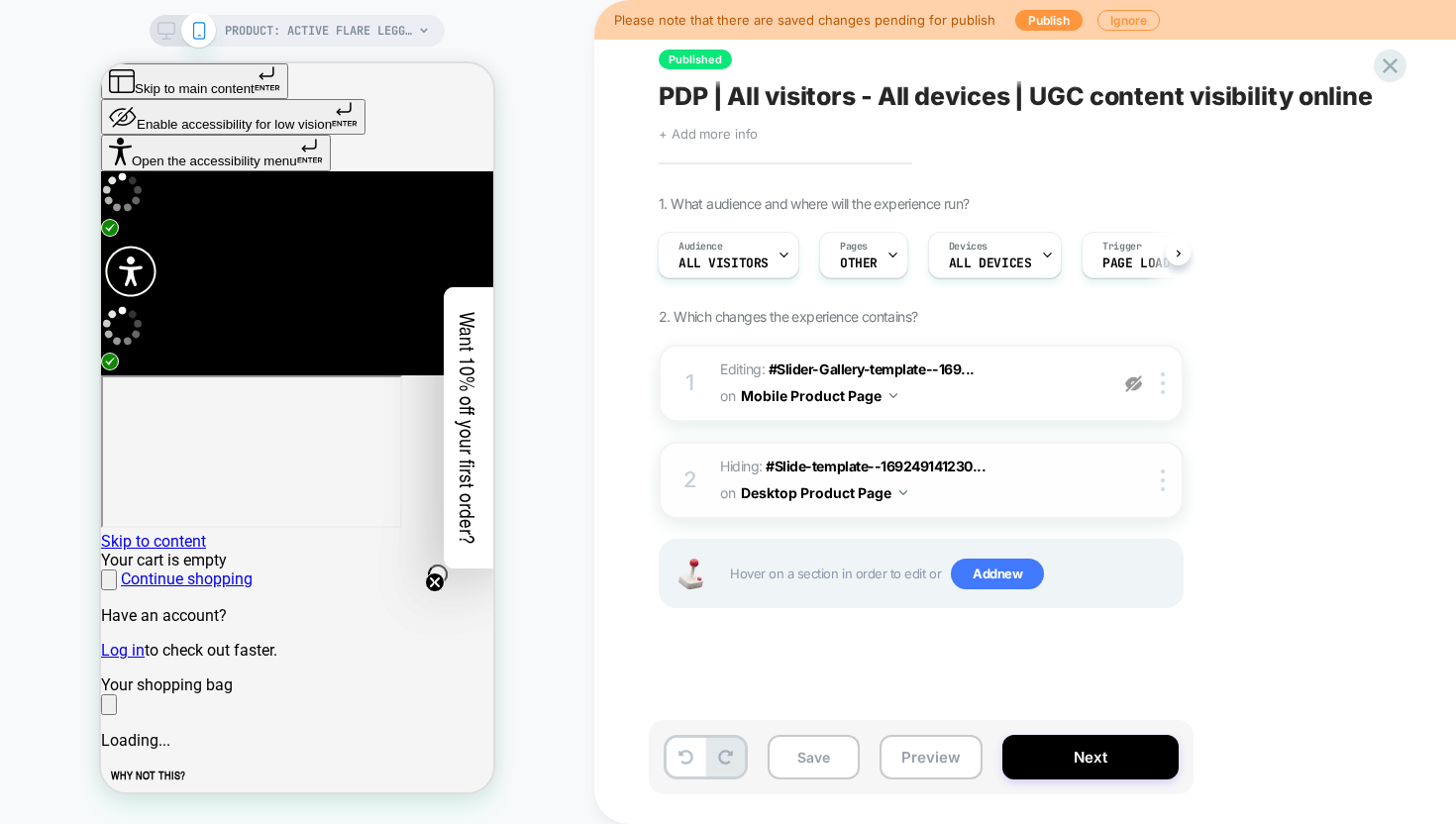 click at bounding box center [166, 31] 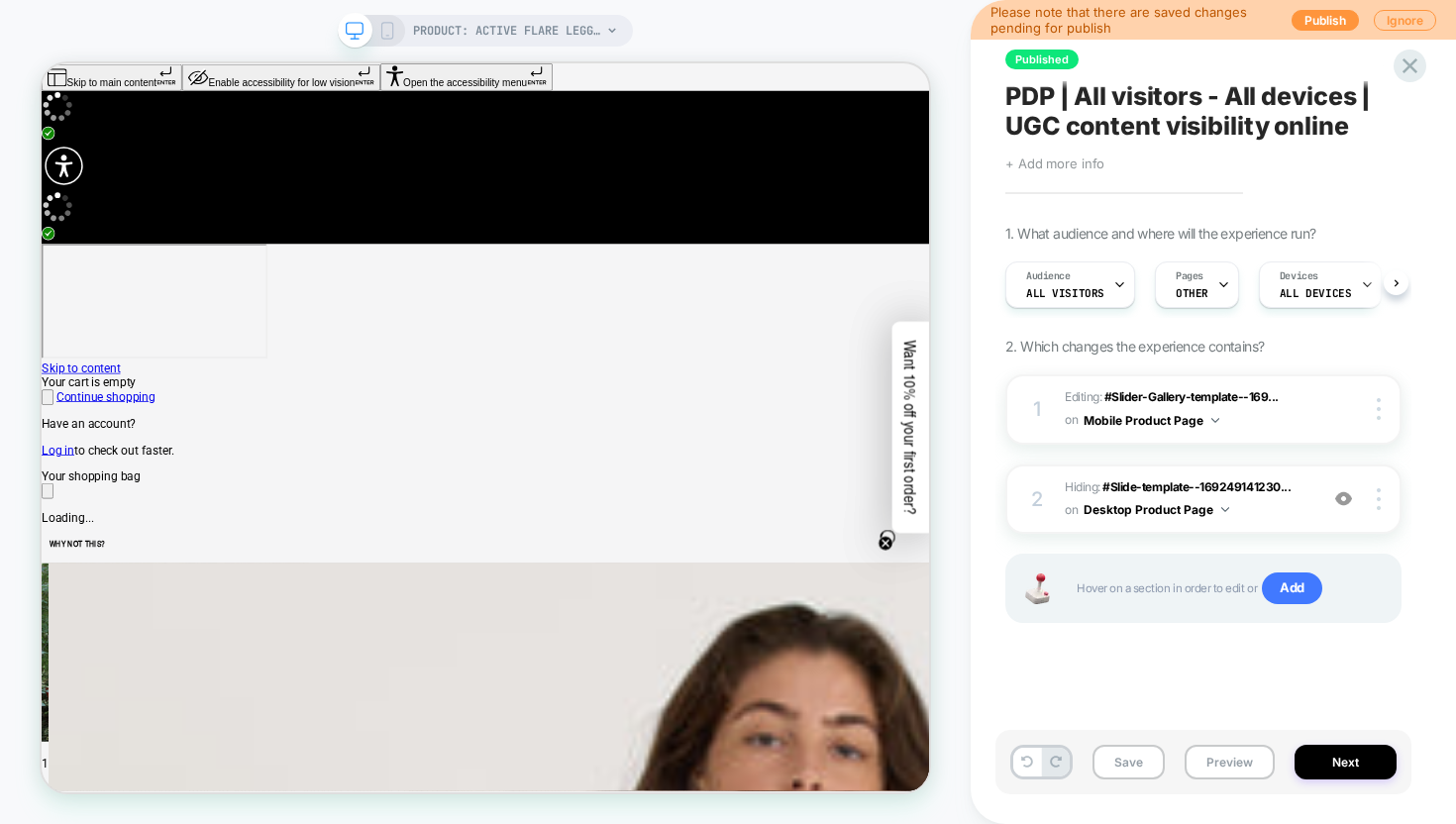 scroll, scrollTop: 0, scrollLeft: 1, axis: horizontal 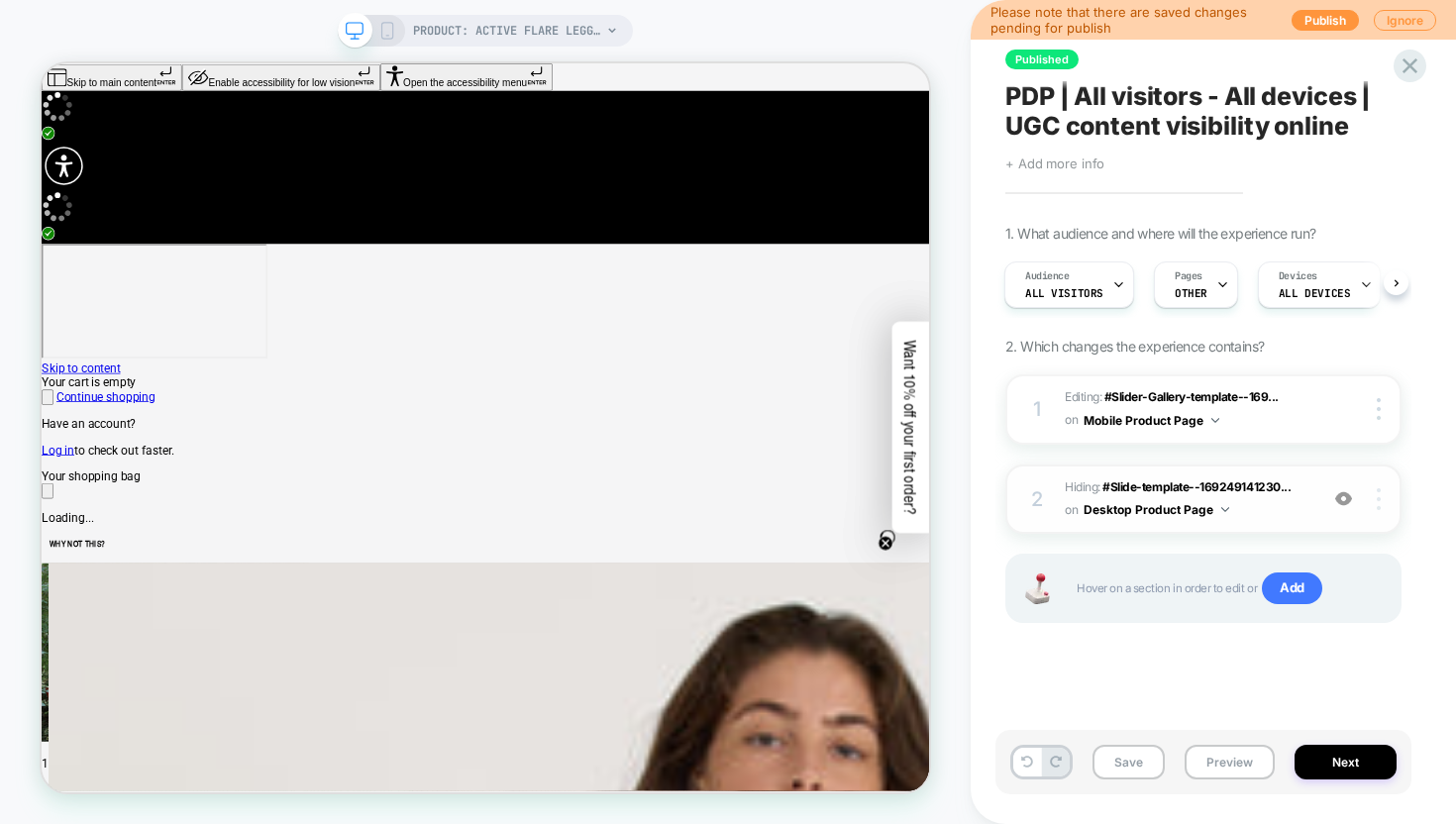 click at bounding box center [1379, 499] 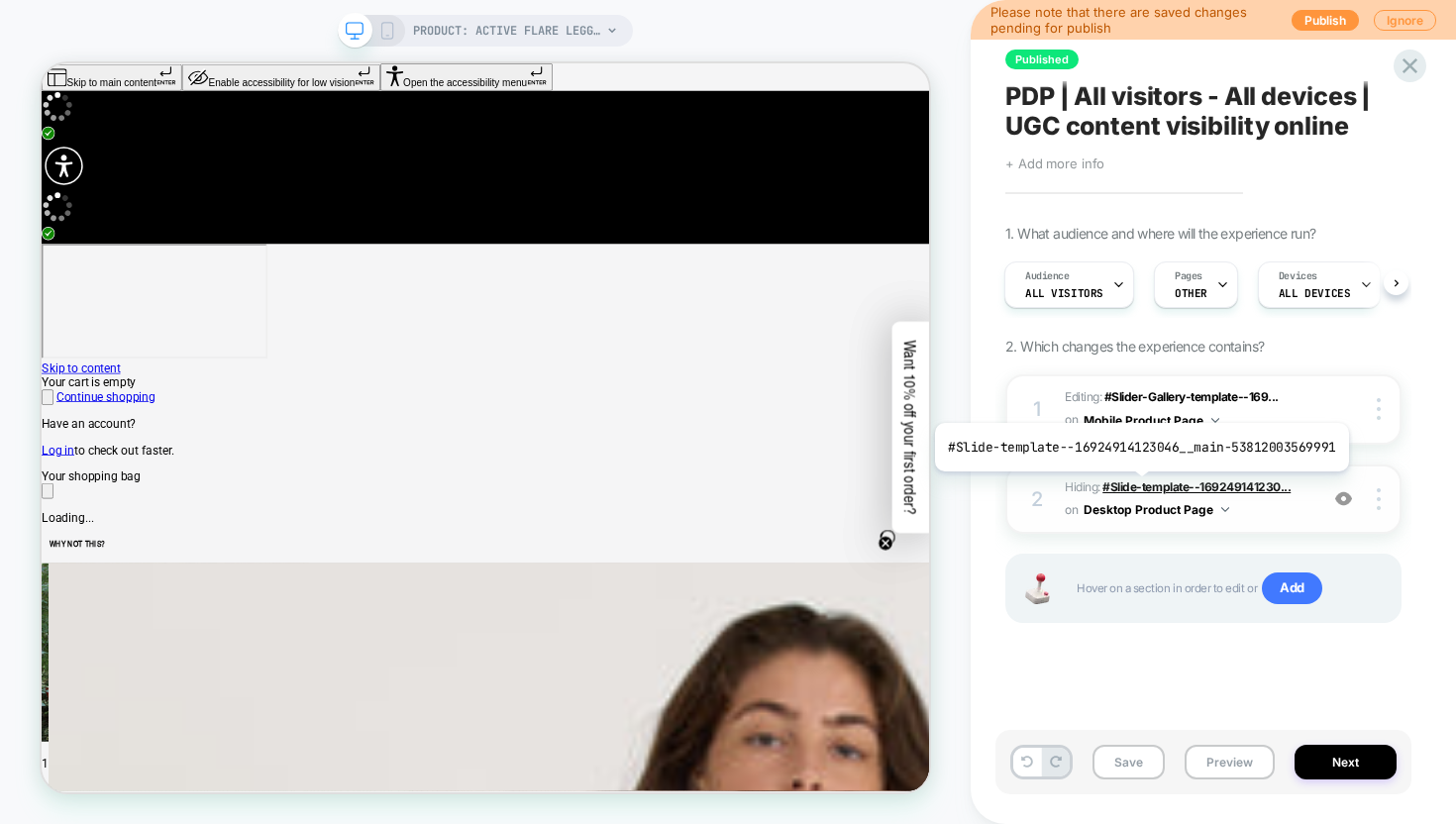 click on "#Slide-template--169249141230..." at bounding box center (1196, 486) 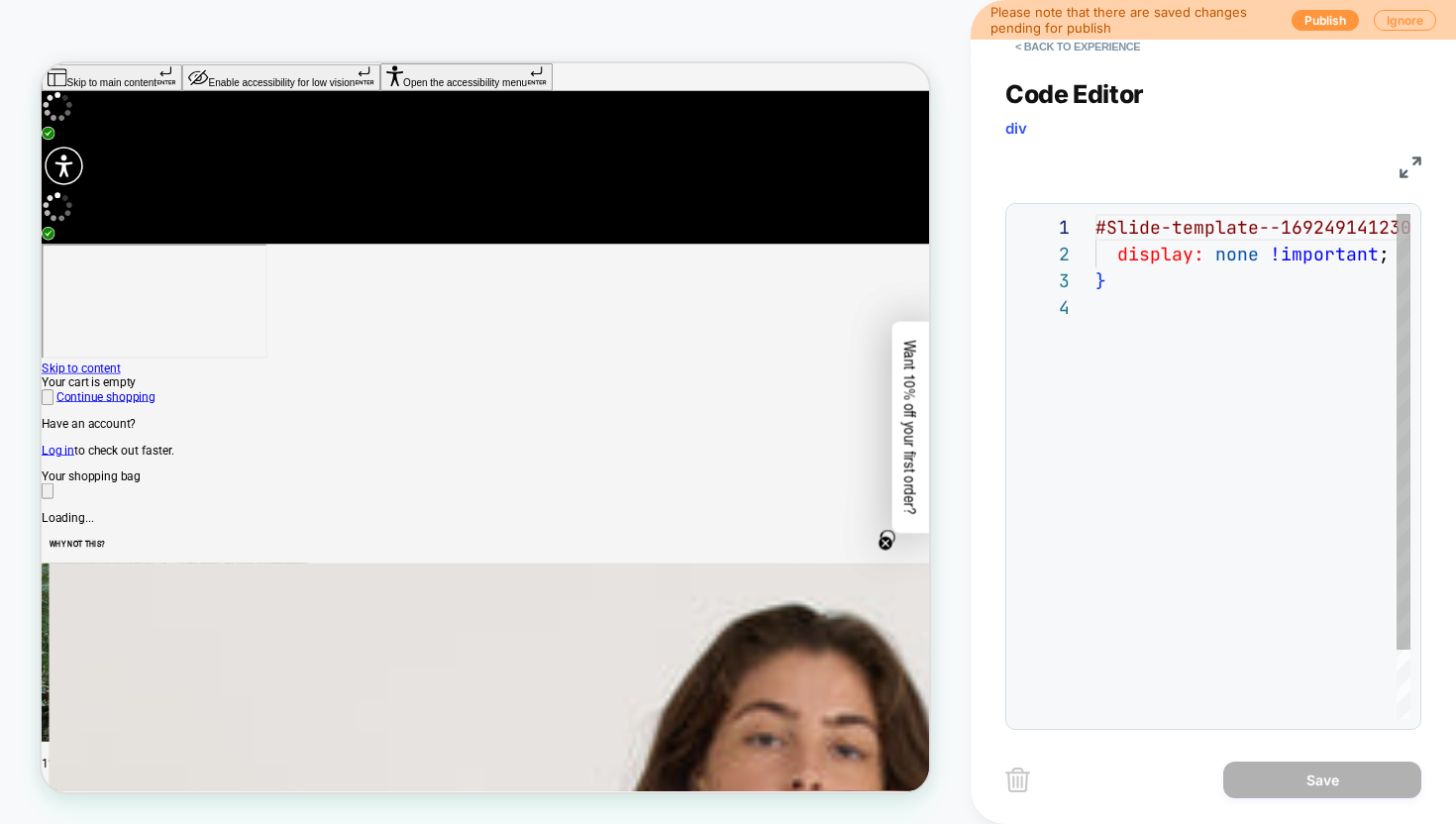 scroll, scrollTop: 80, scrollLeft: 0, axis: vertical 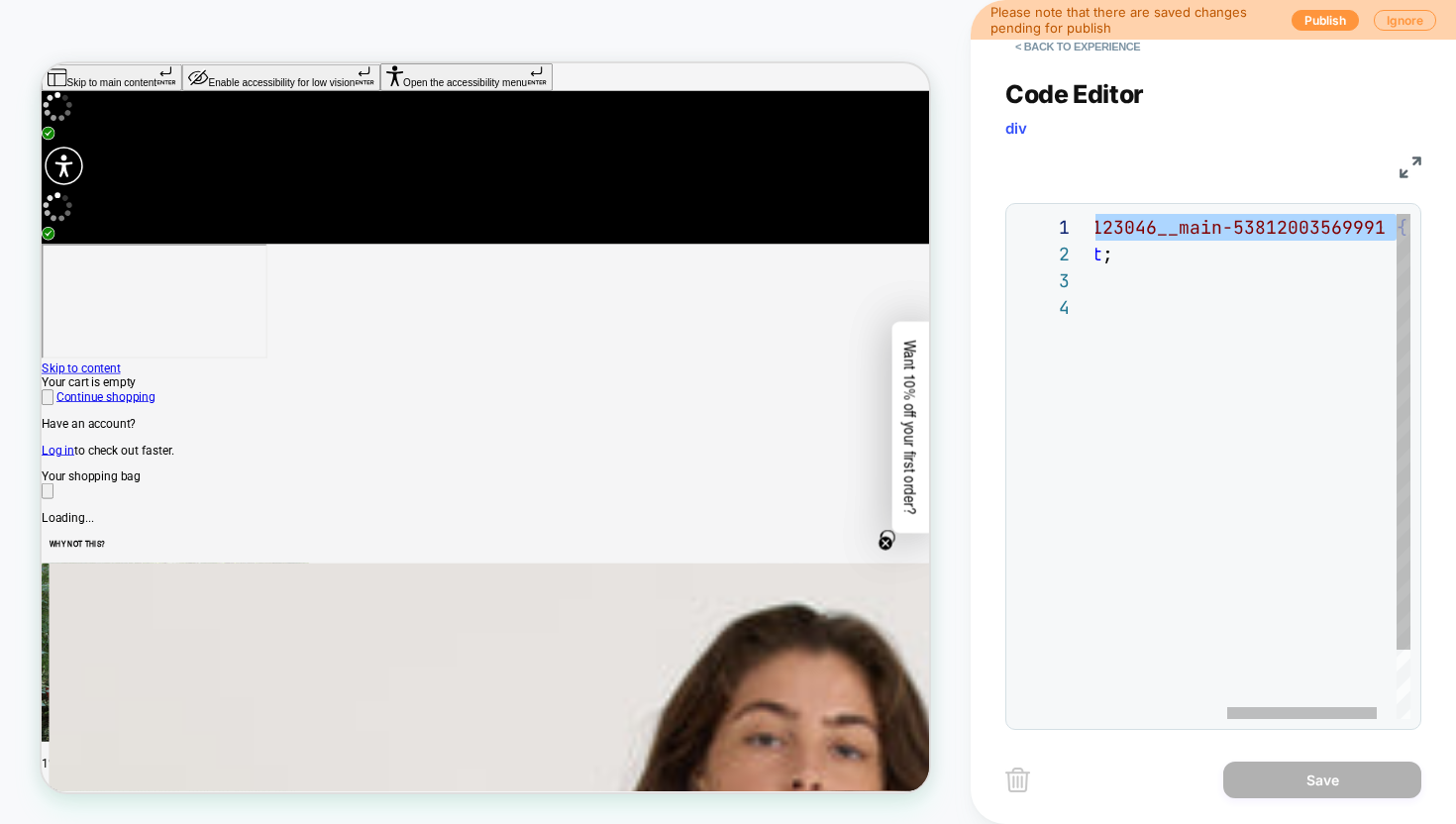 drag, startPoint x: 1100, startPoint y: 224, endPoint x: 1396, endPoint y: 217, distance: 296.0828 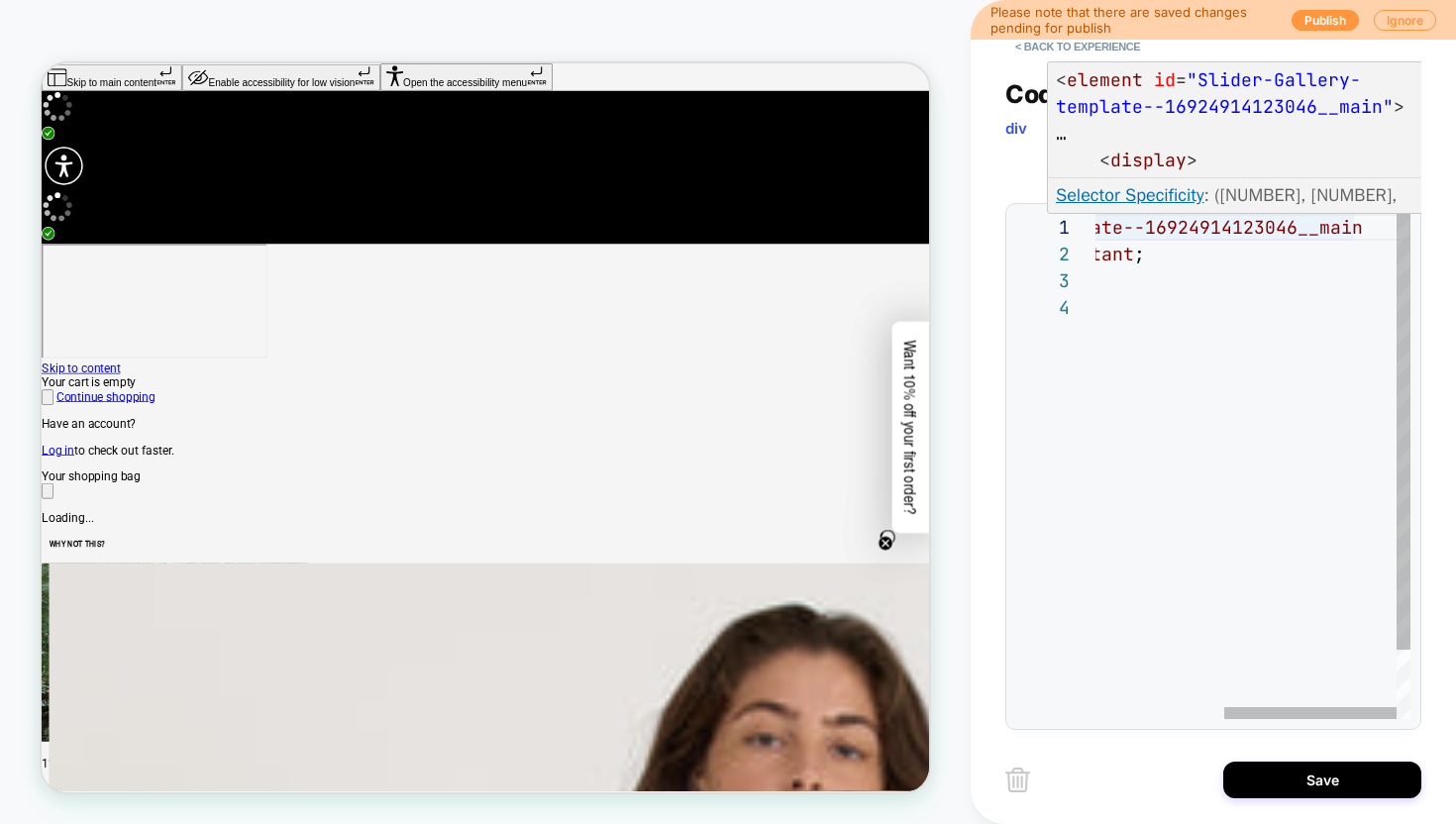 scroll, scrollTop: 0, scrollLeft: 576, axis: horizontal 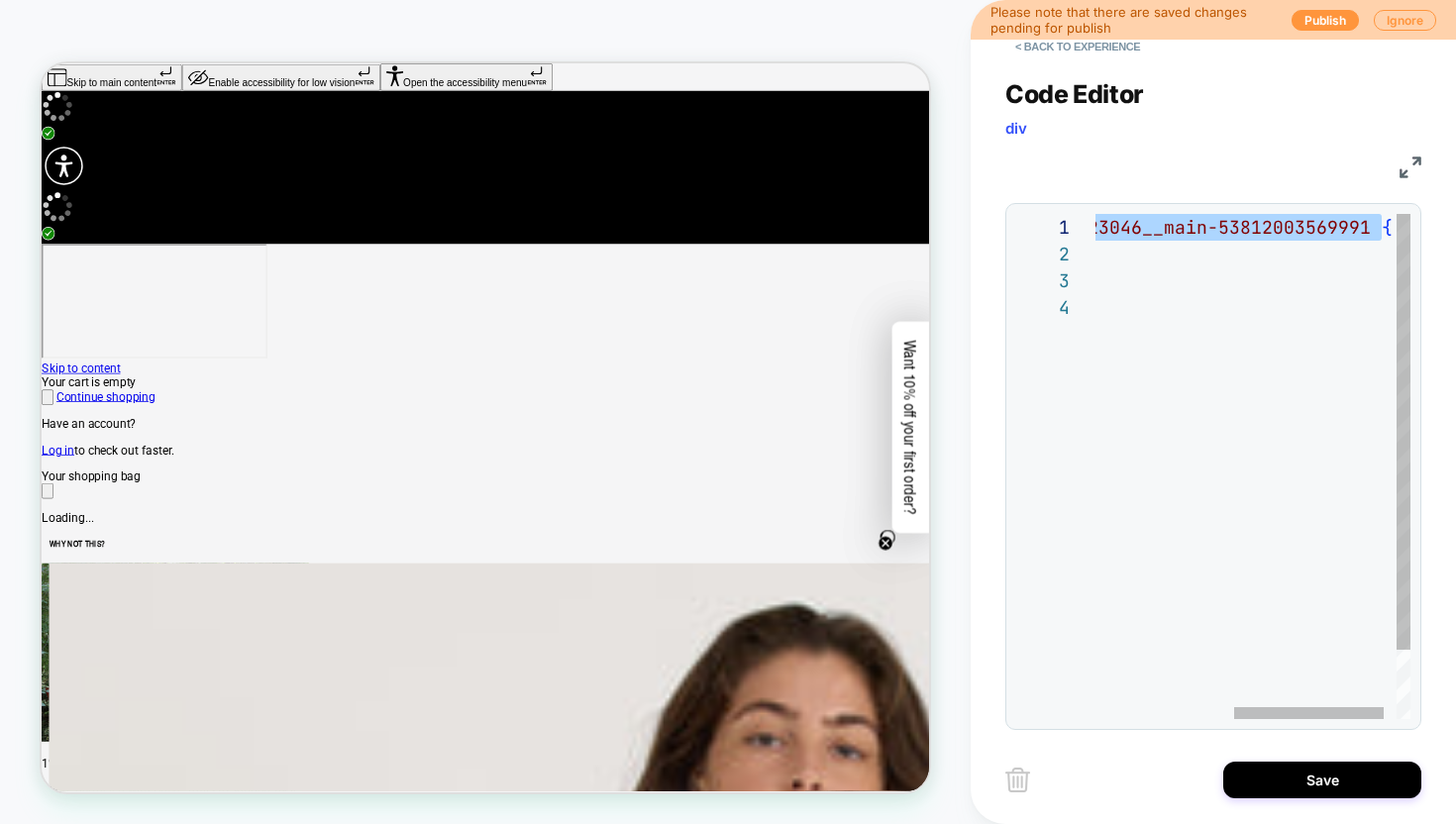 click on "#Slide-template--16924914123046__main-538120035699 91   {    display:   none   !important ; }" at bounding box center [1121, 506] 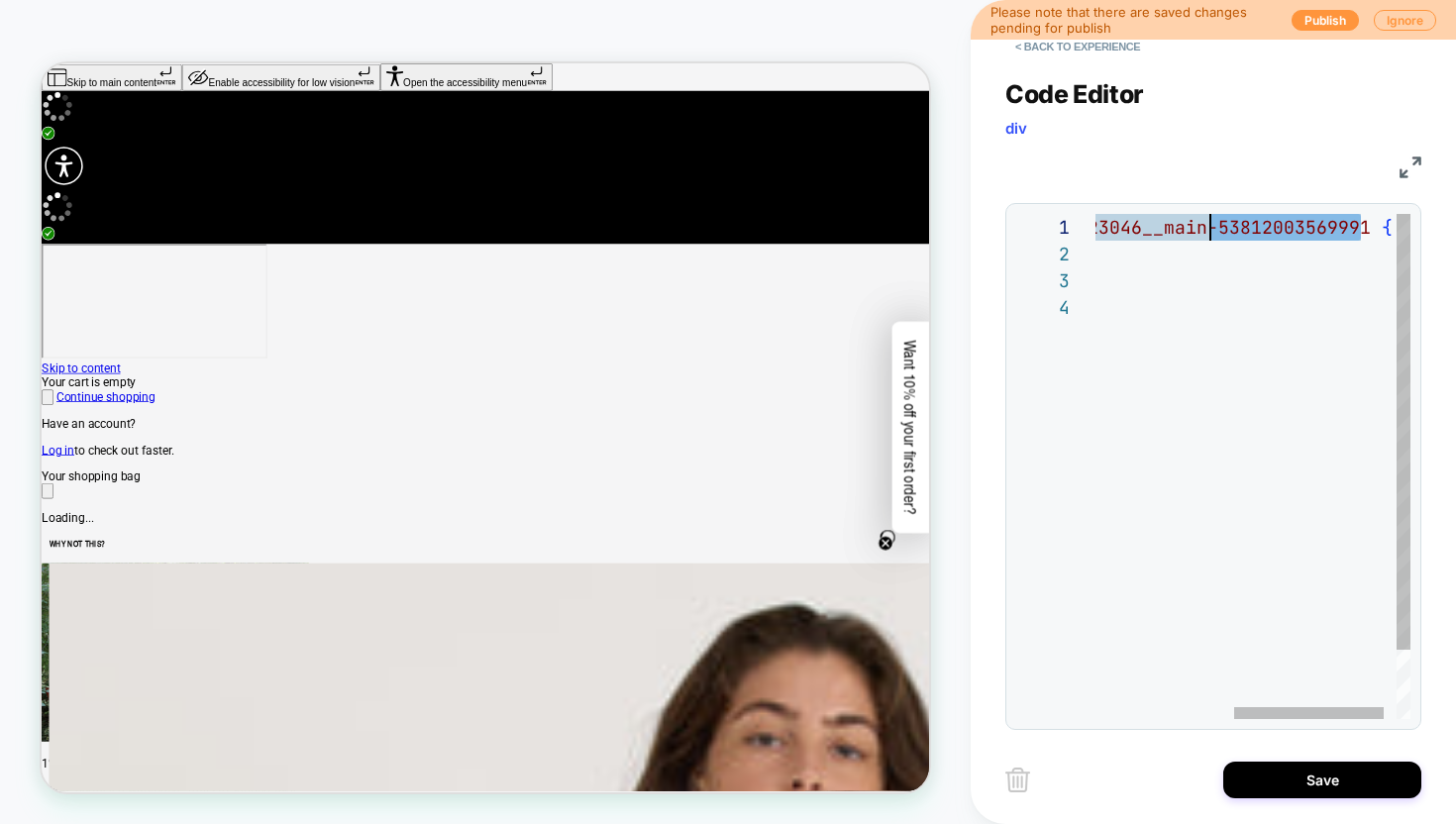 scroll, scrollTop: 0, scrollLeft: 0, axis: both 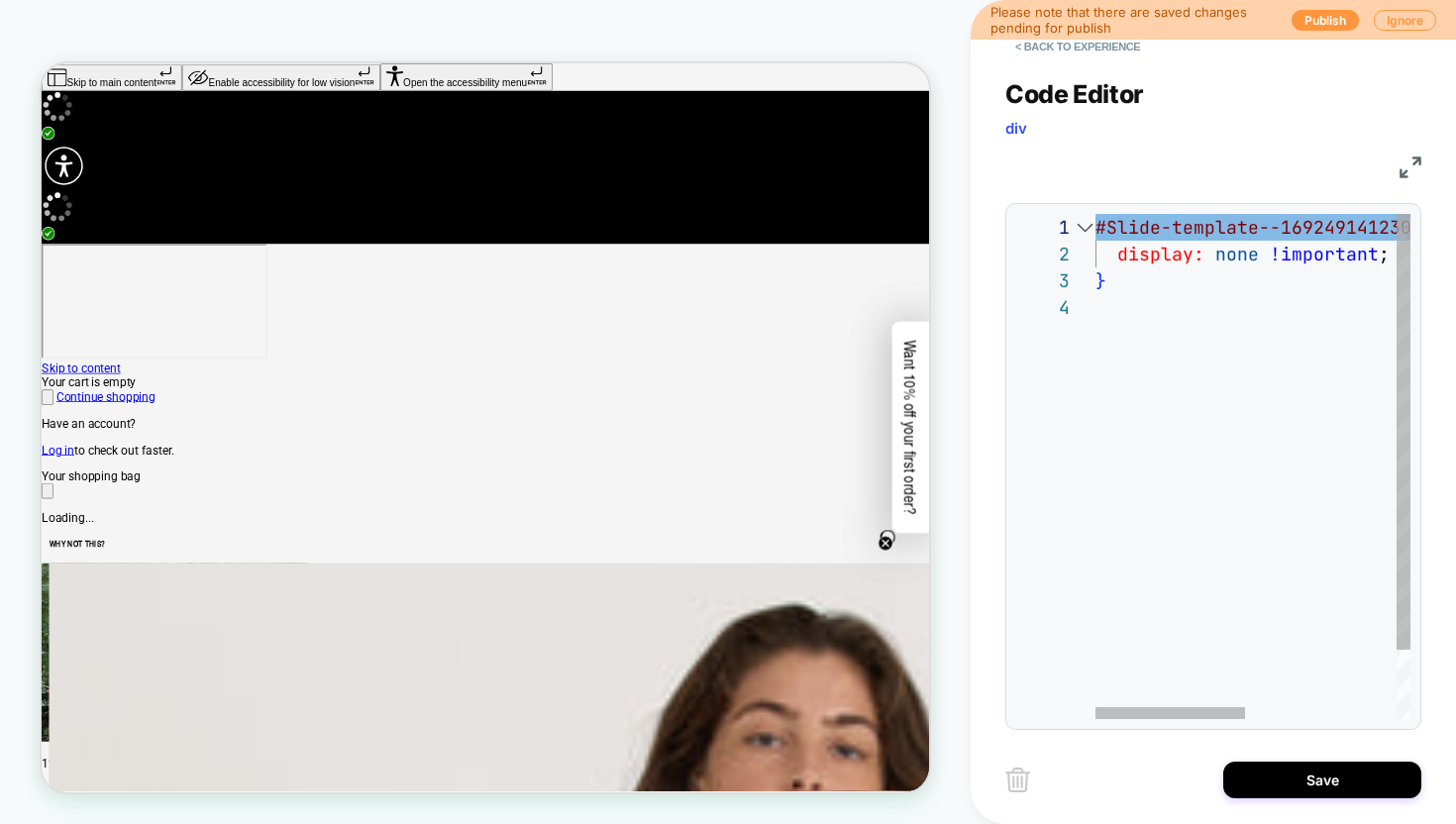 drag, startPoint x: 1359, startPoint y: 227, endPoint x: 1085, endPoint y: 223, distance: 274.0292 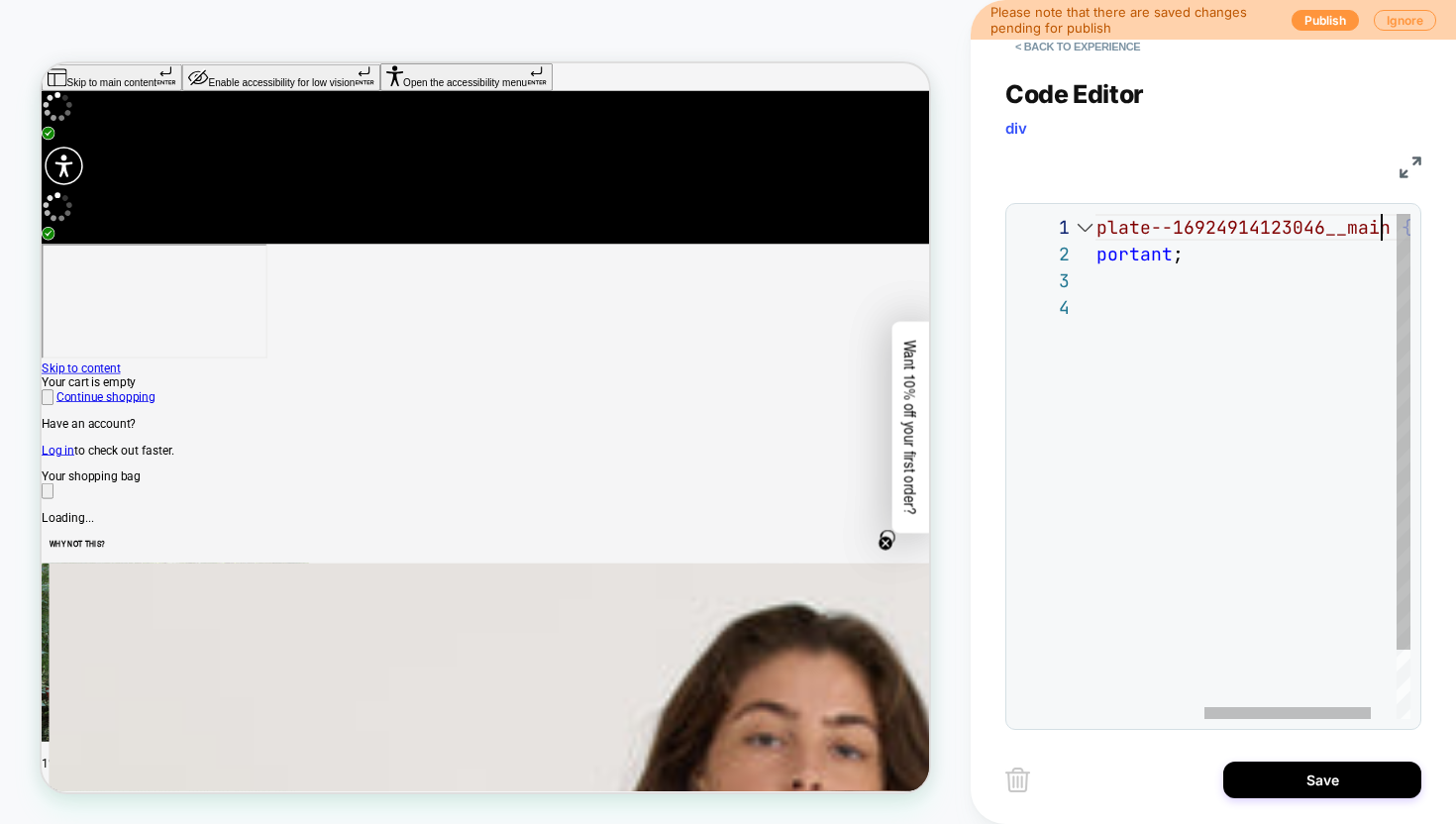 scroll, scrollTop: 0, scrollLeft: 492, axis: horizontal 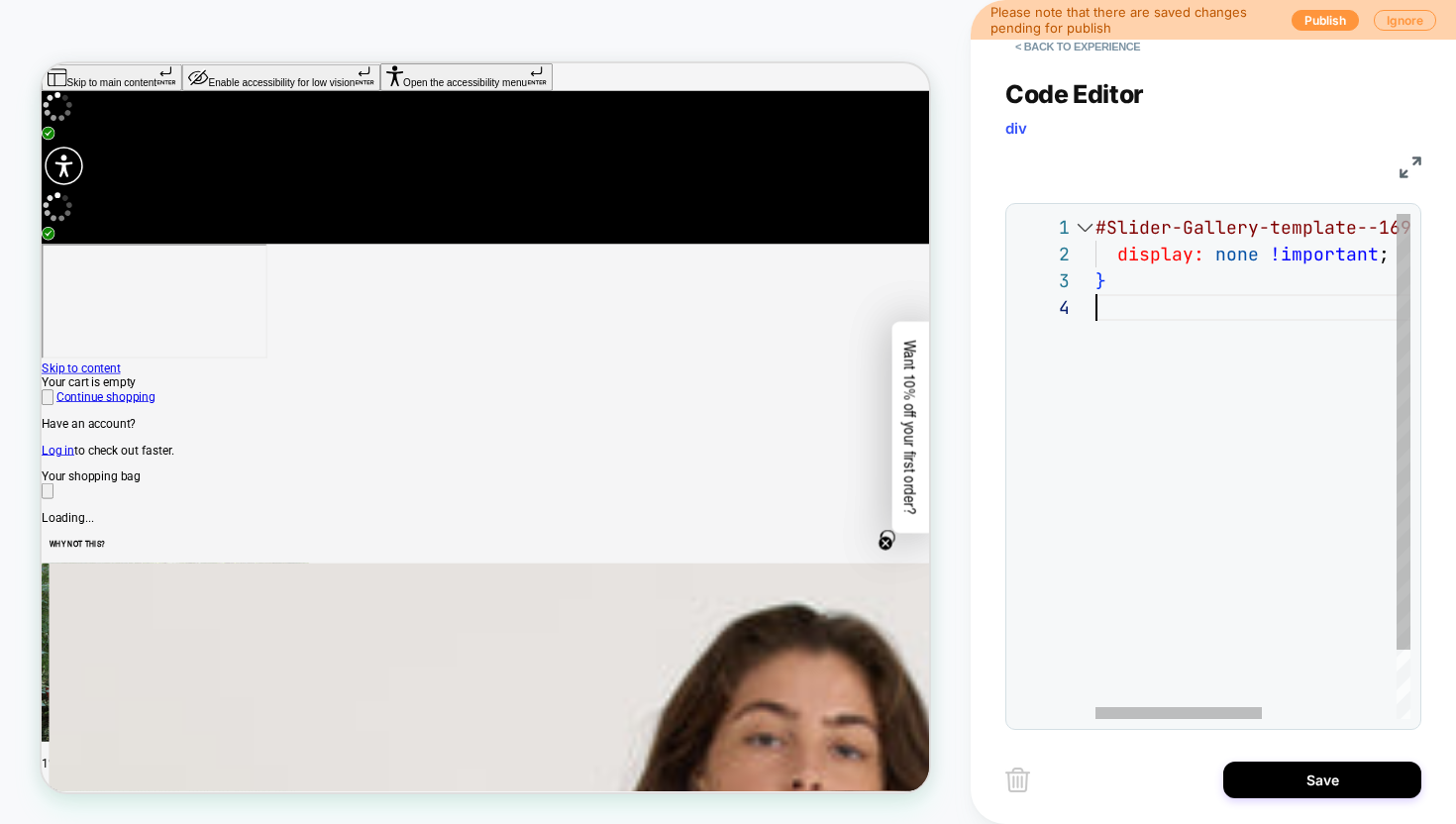 click on "#Slider-Gallery-template--16924914123046__main   {    display:   none   !important ; }" at bounding box center (1380, 506) 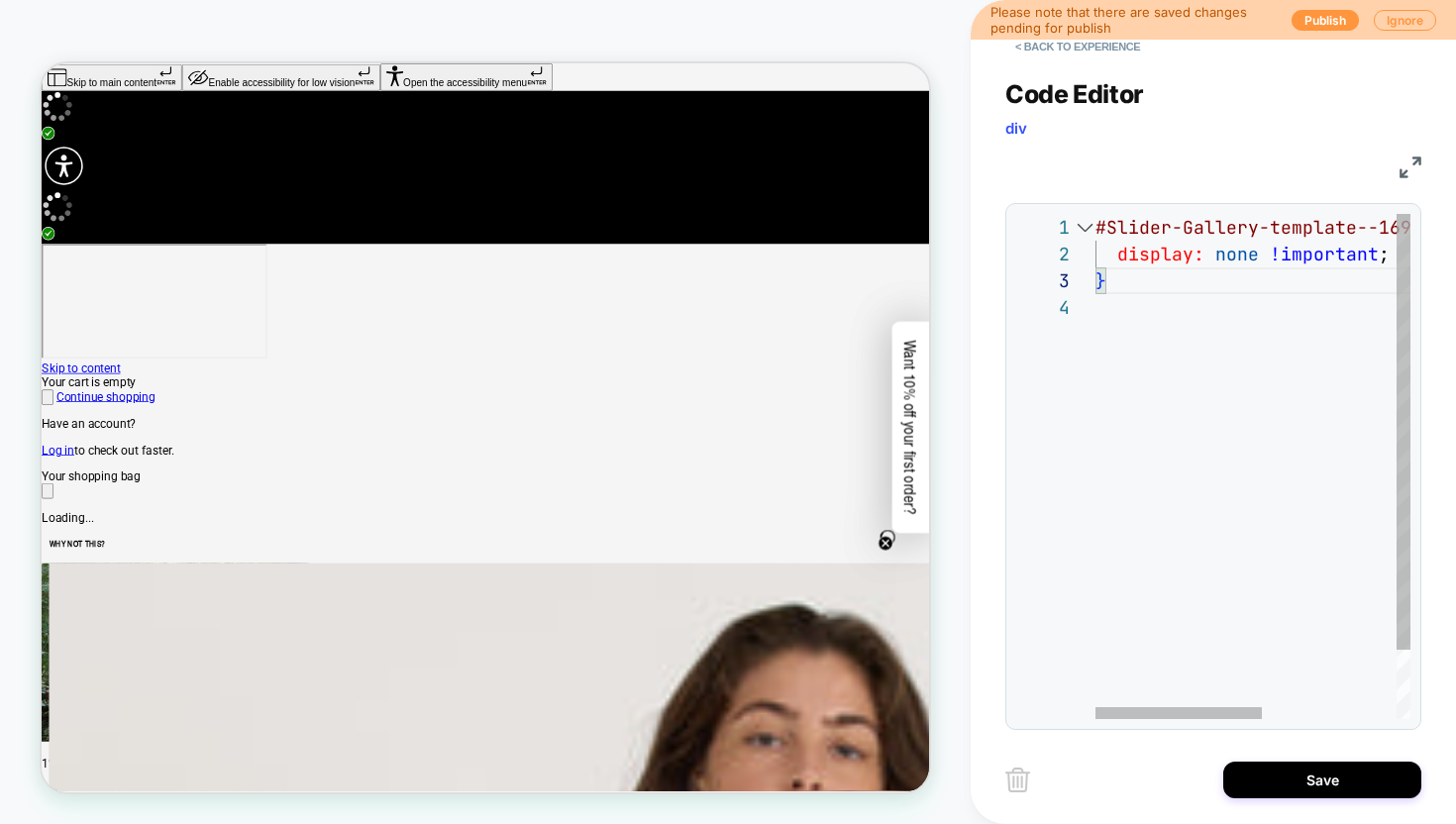 click on "#Slider-Gallery-template--16924914123046__main   {    display:   none   !important ; }" at bounding box center (1380, 506) 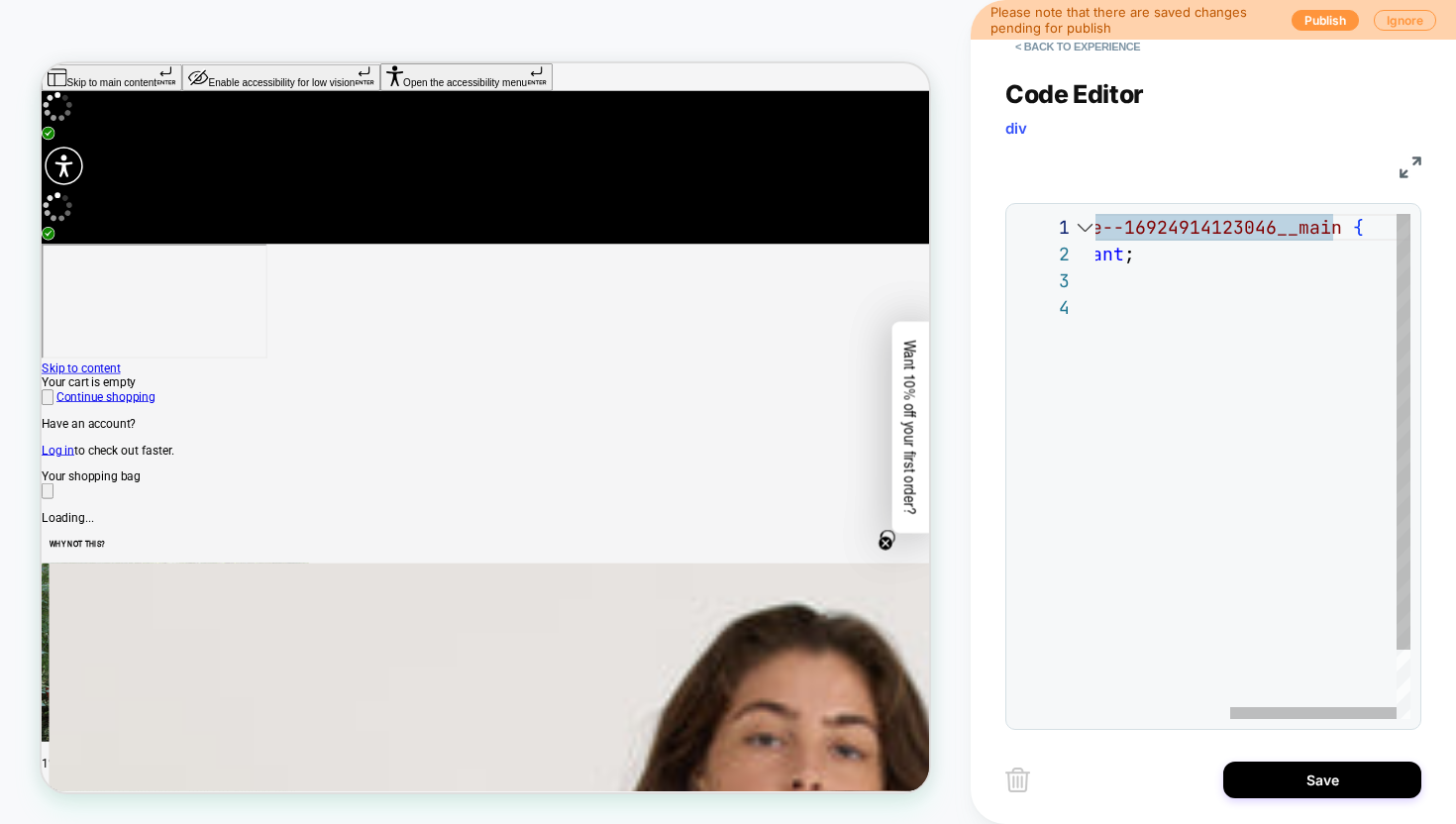 click on "#Slider-Gallery-template--16924914123046__main   {    display:   none   !important ; }" at bounding box center (1125, 506) 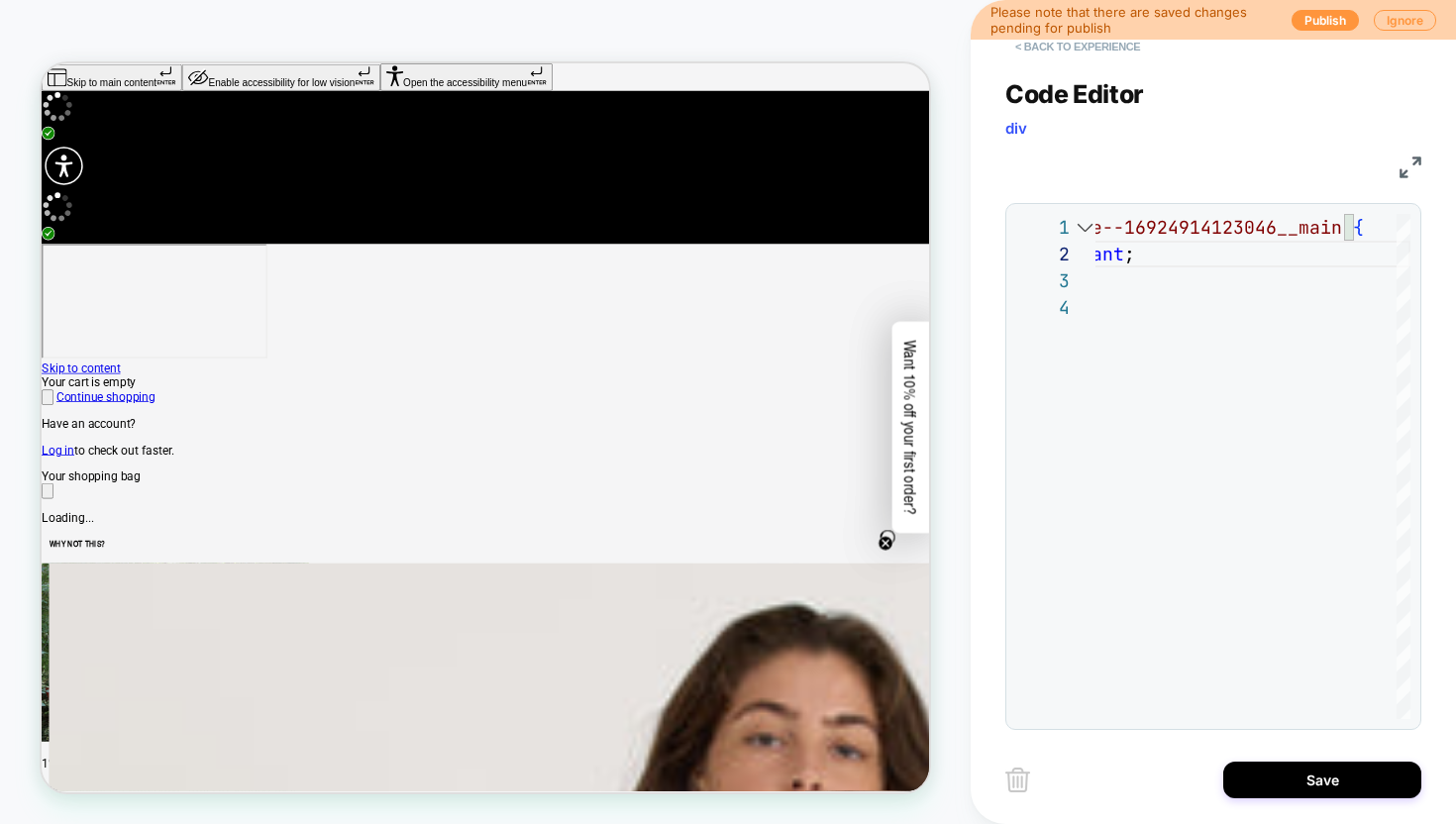 click on "< Back to experience" at bounding box center [1078, 47] 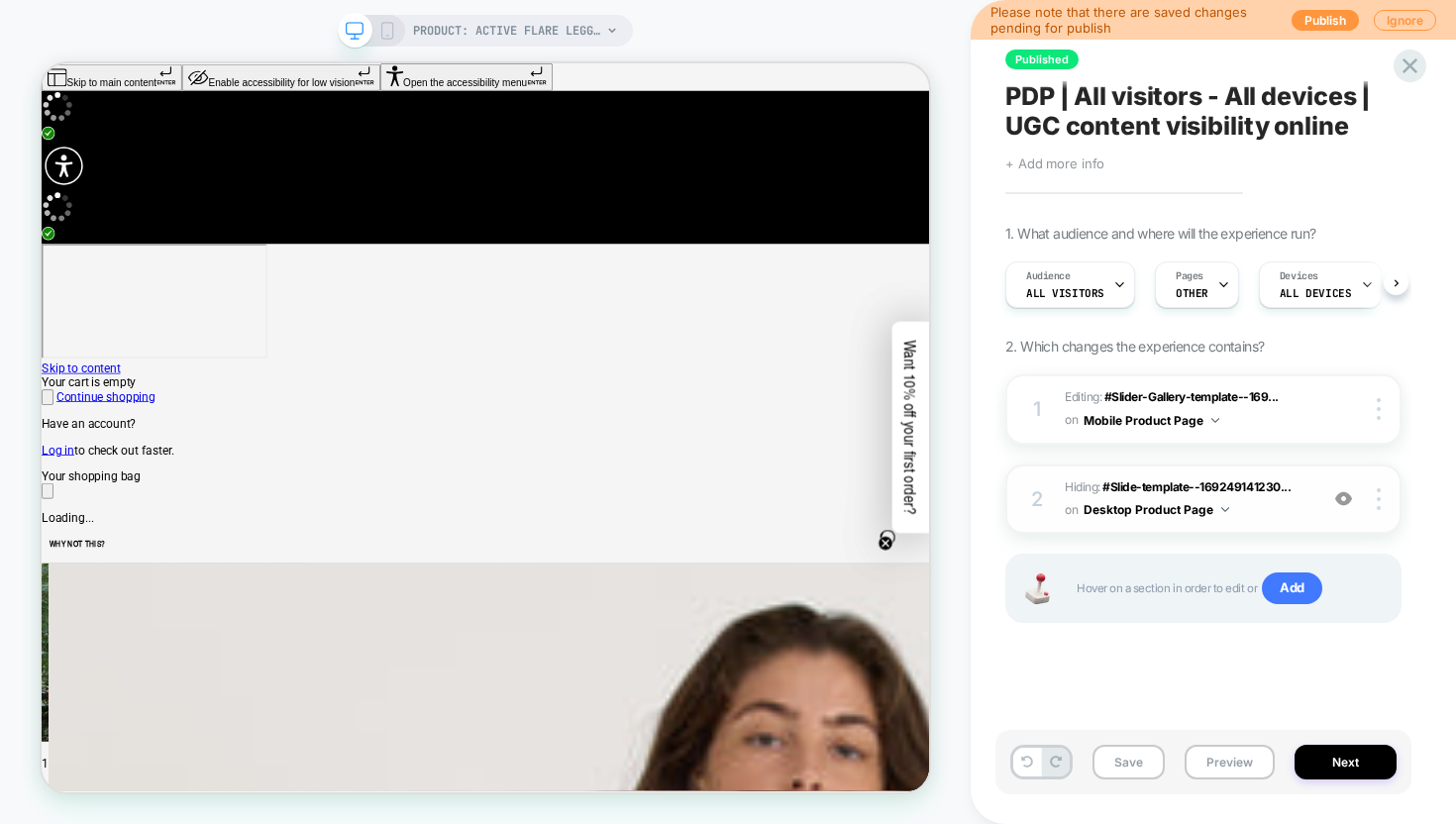 scroll, scrollTop: 0, scrollLeft: 1, axis: horizontal 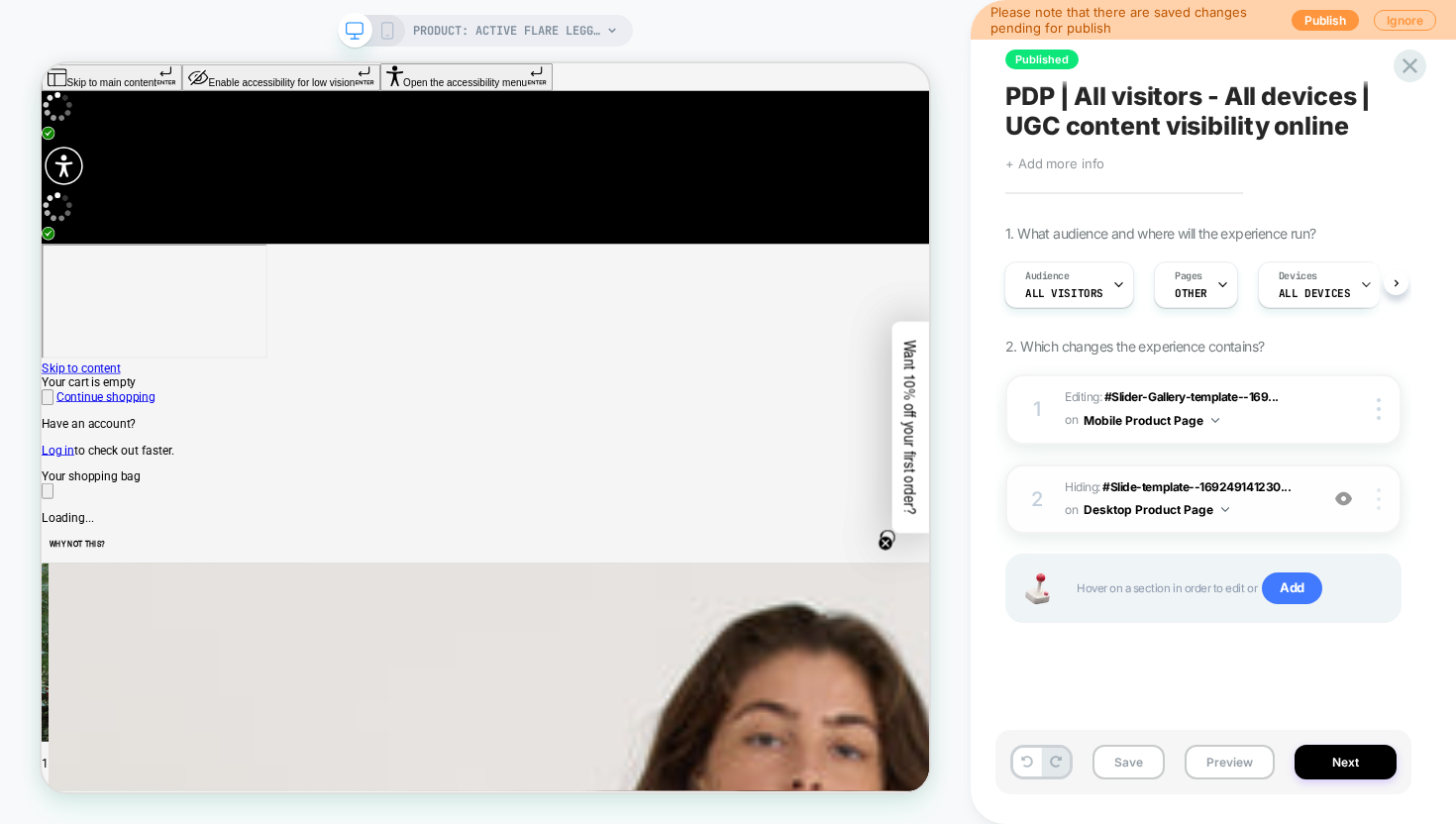 click at bounding box center (1379, 499) 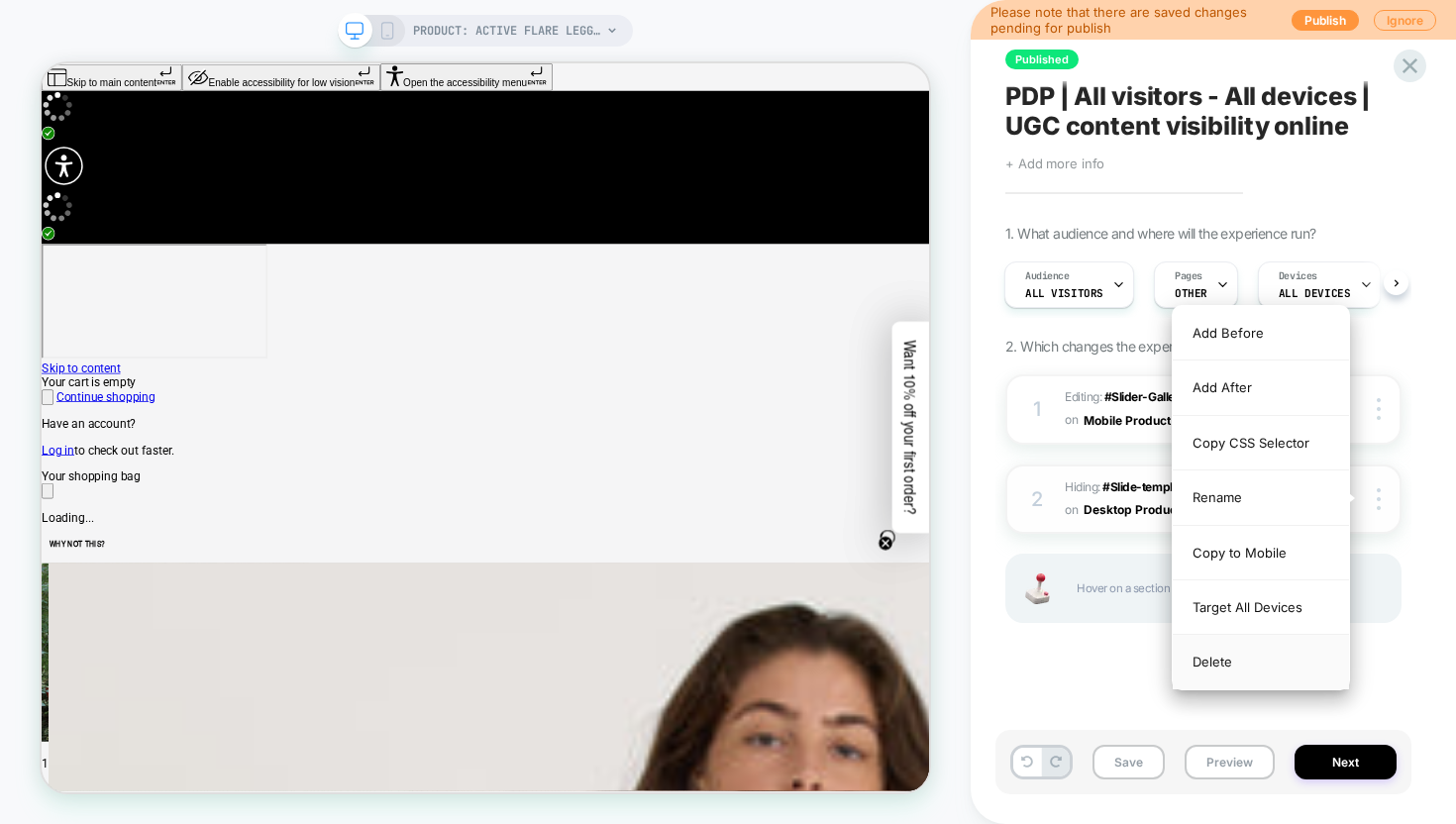 click on "Delete" at bounding box center (1261, 662) 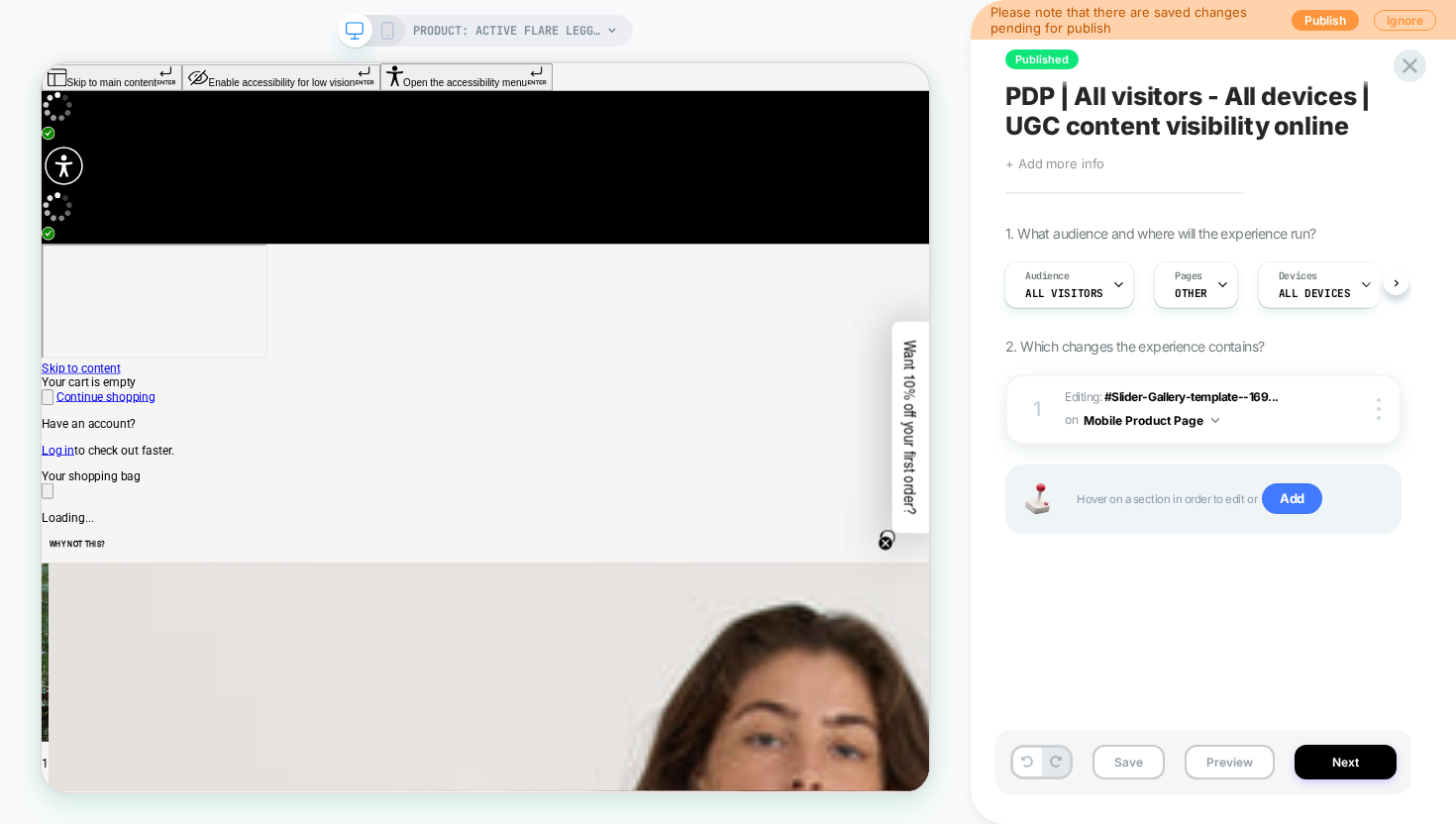 click on "PRODUCT: Active Flare Leggings [womens pink]" at bounding box center [507, 31] 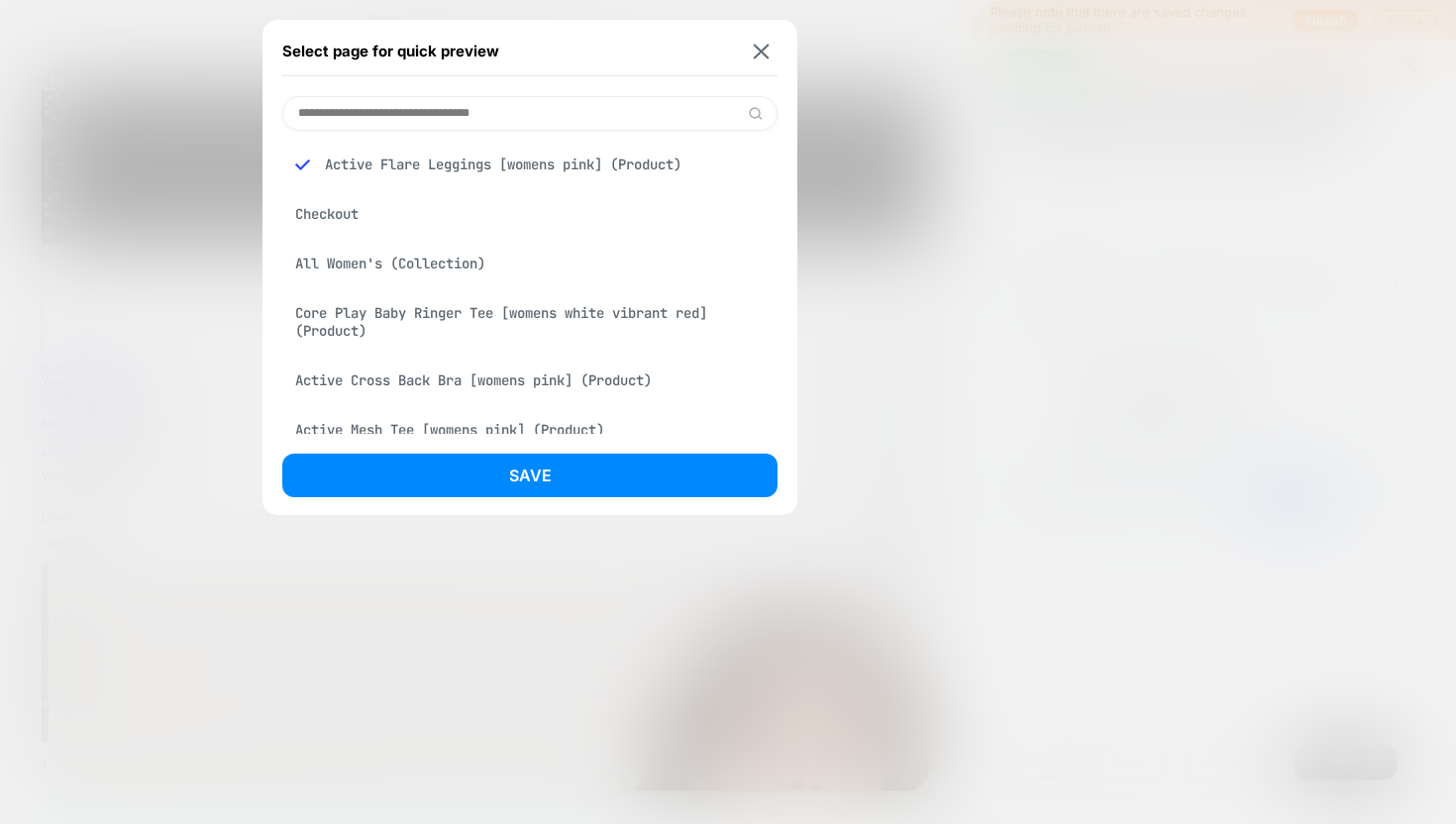 scroll, scrollTop: 88, scrollLeft: 0, axis: vertical 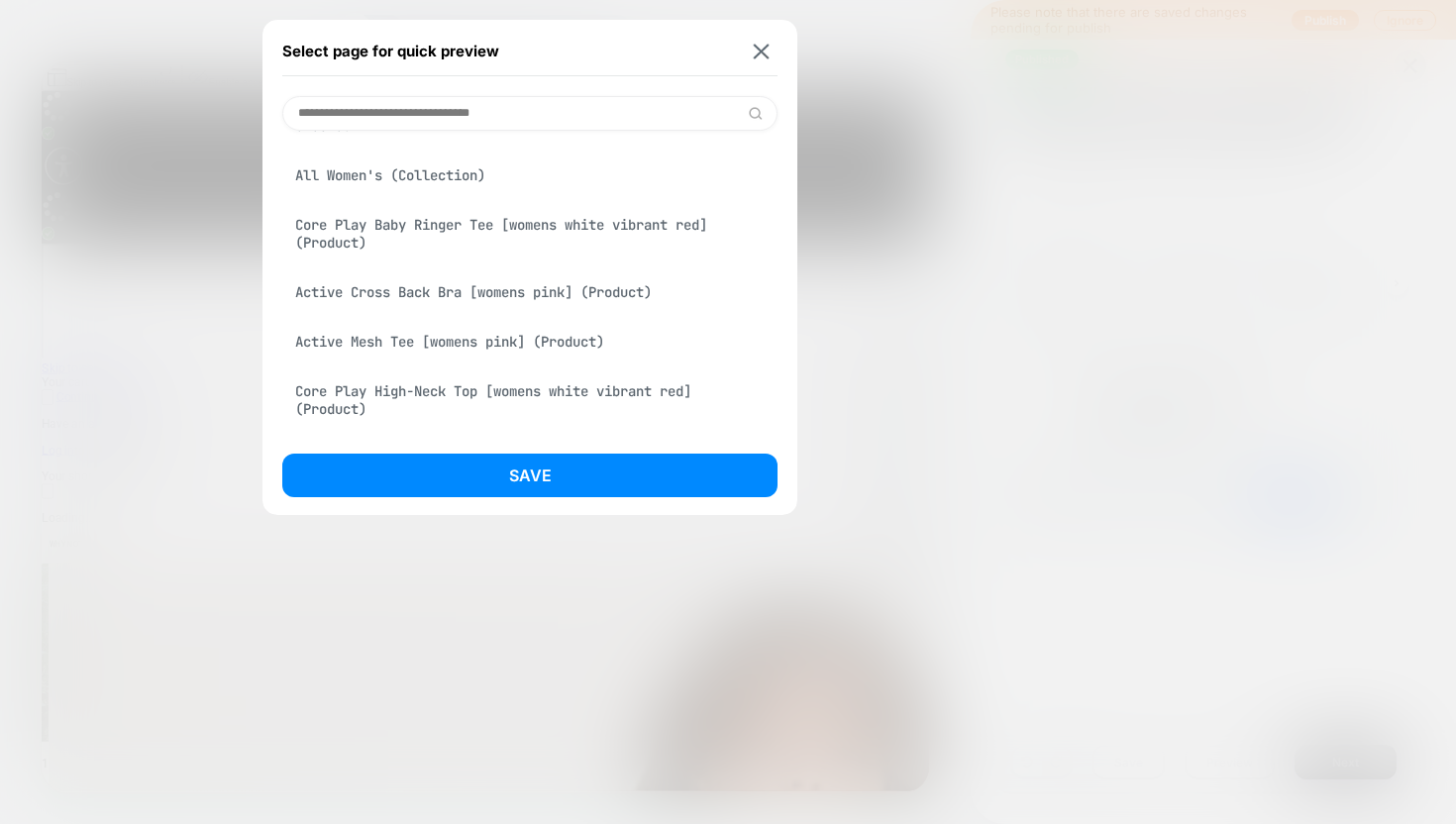 click on "Active Mesh Tee [womens pink] (Product)" at bounding box center [530, 342] 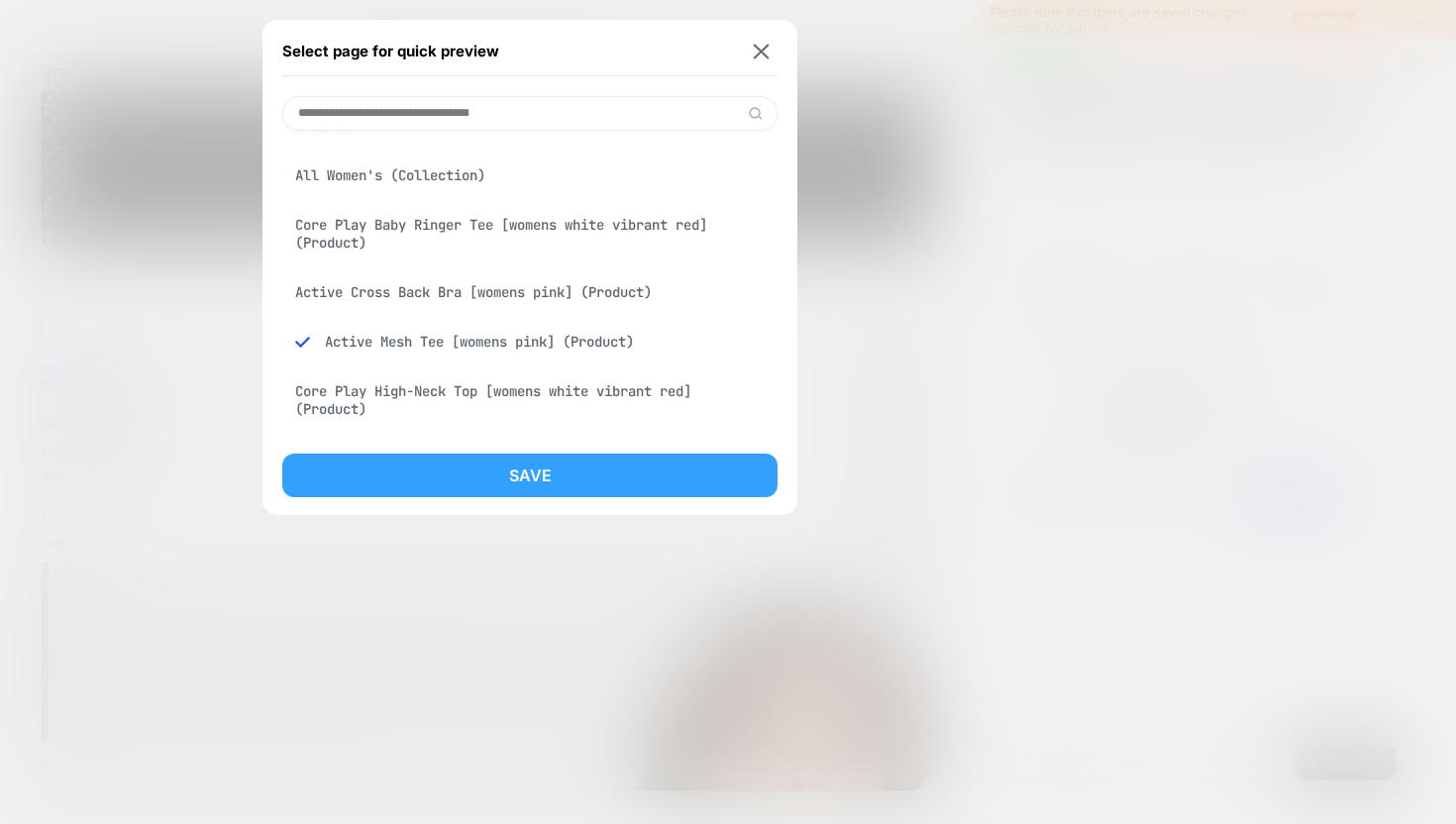 click on "Save" at bounding box center [530, 475] 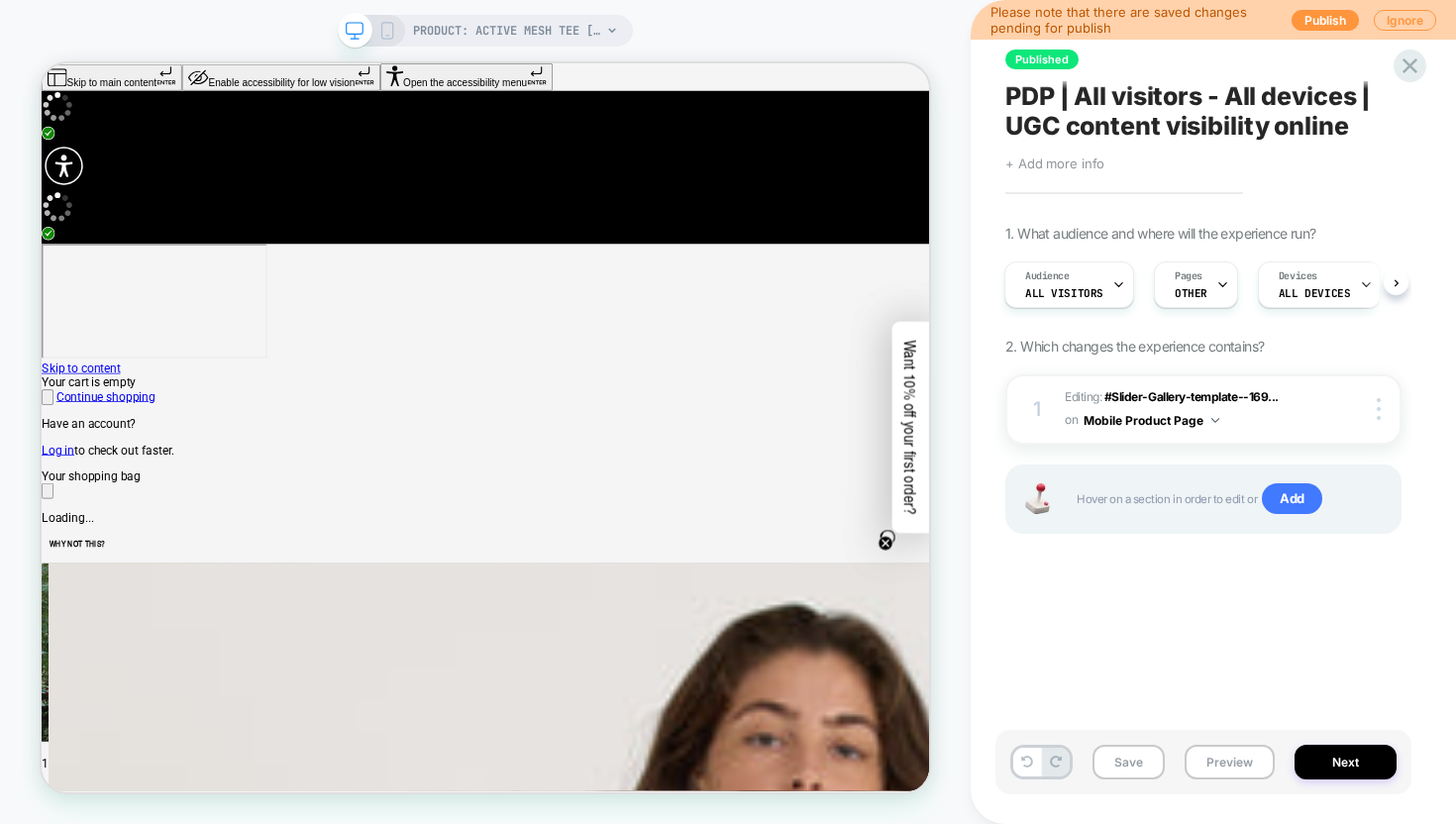 scroll, scrollTop: 0, scrollLeft: 2, axis: horizontal 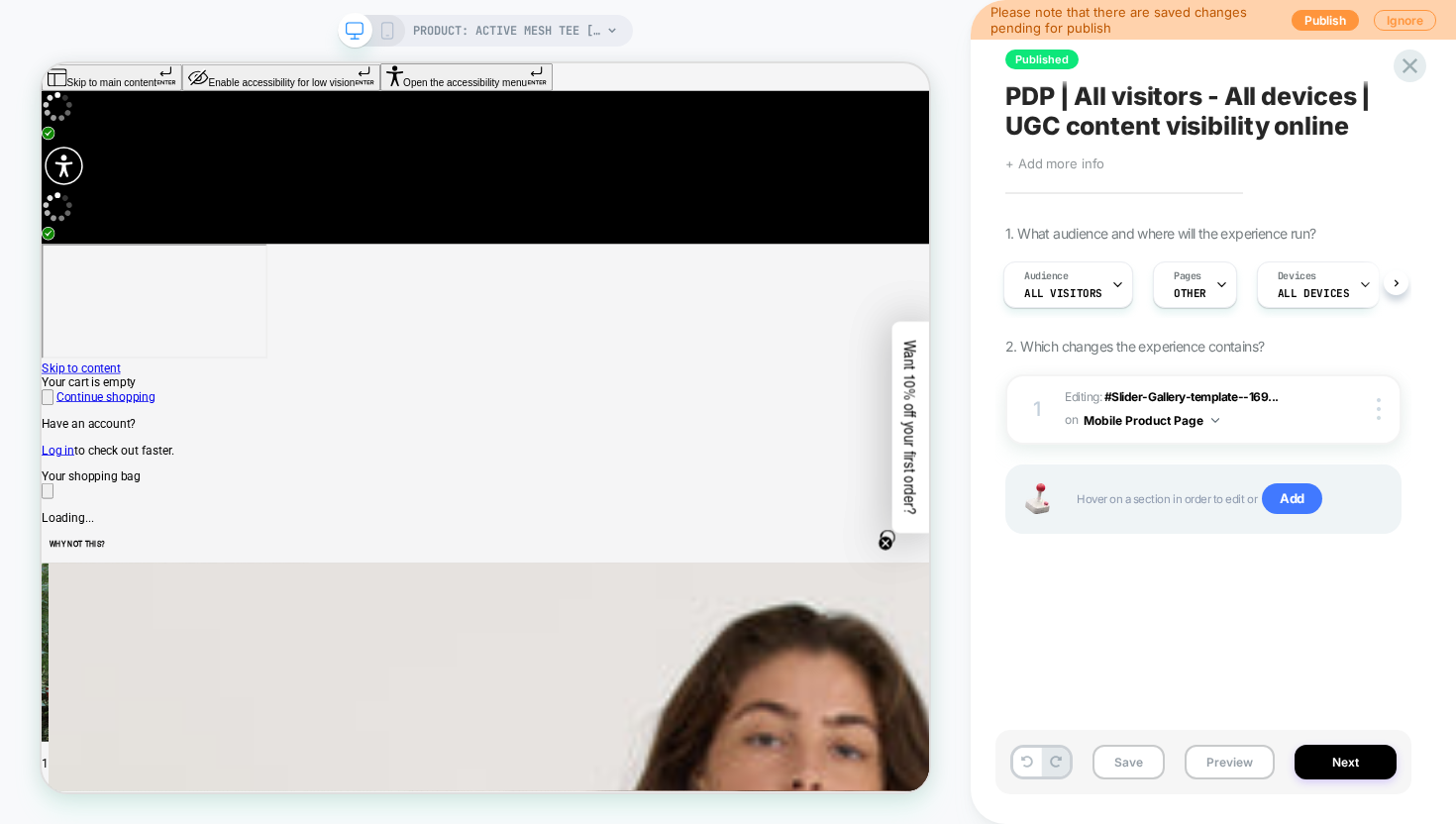 click at bounding box center (355, 31) 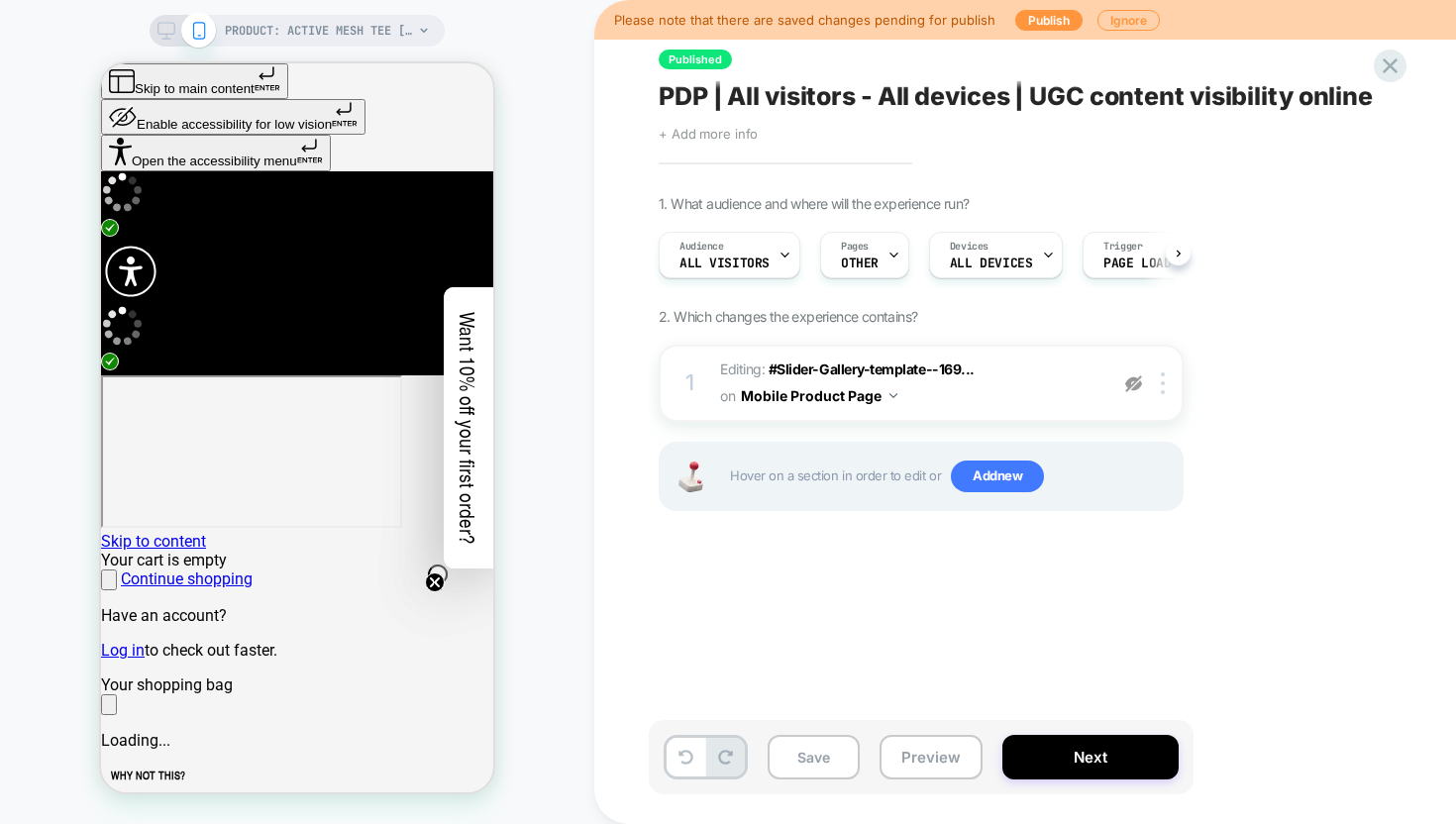 scroll, scrollTop: 0, scrollLeft: 1, axis: horizontal 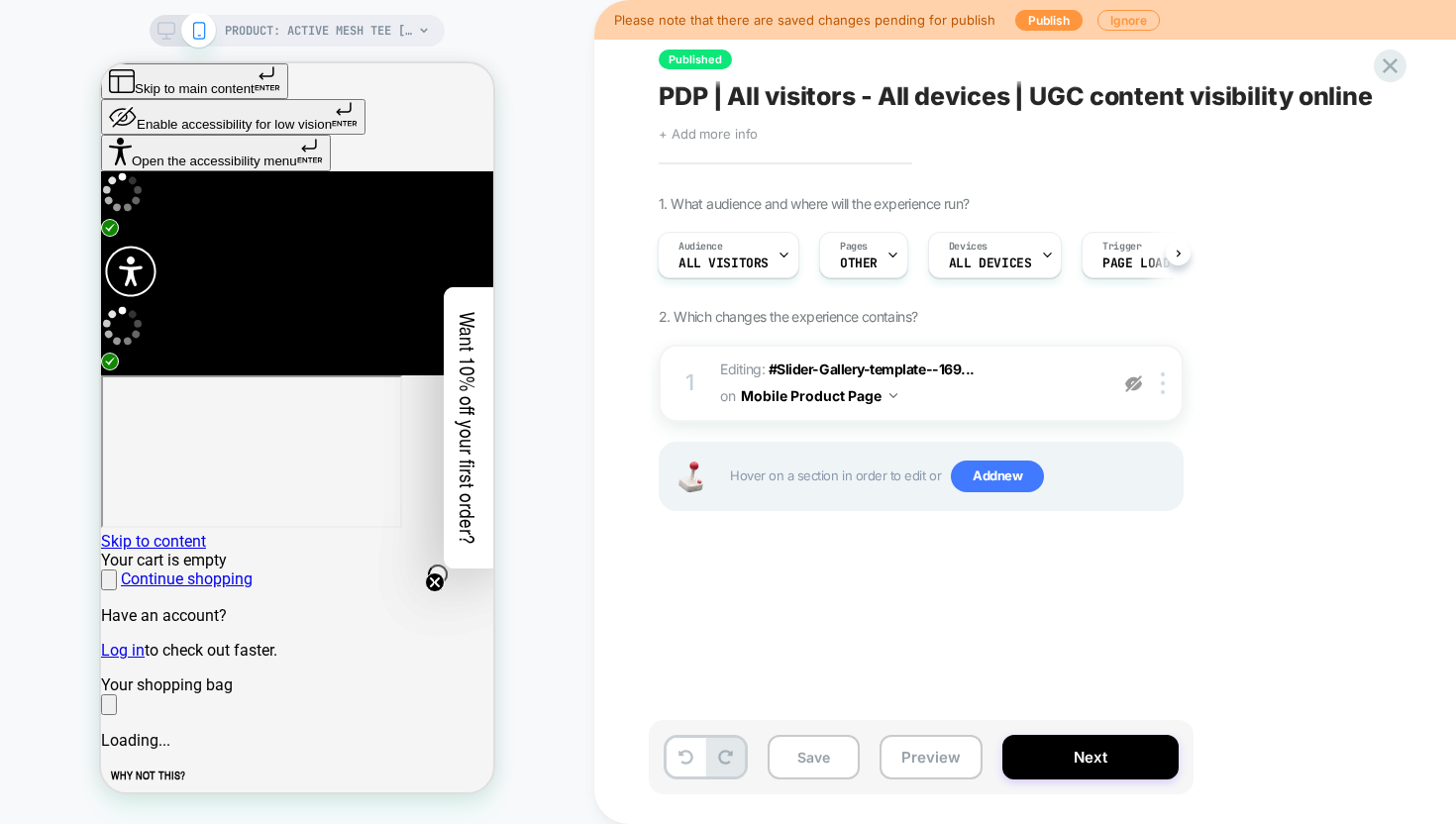 click on "PRODUCT: Active Mesh Tee [womens pink] PRODUCT: Active Mesh Tee [womens pink]" at bounding box center (297, 412) 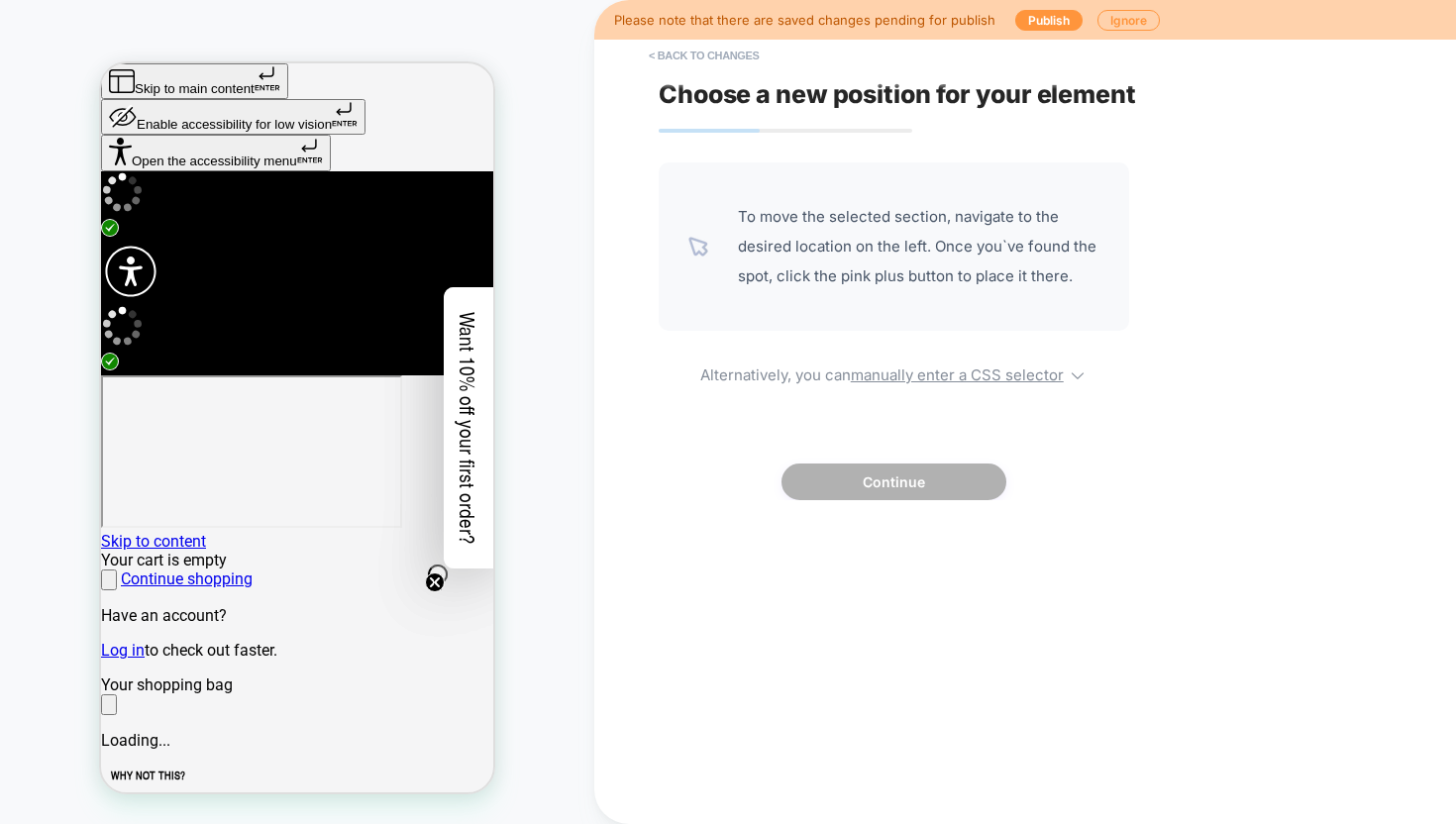 click on "< Back to changes Choose a new position for your element To move the selected section, navigate to the desired location on the left. Once you`ve found the spot, click the pink plus button to place it there. Alternatively, you can  manually enter a CSS selector   Continue" at bounding box center (1030, 412) 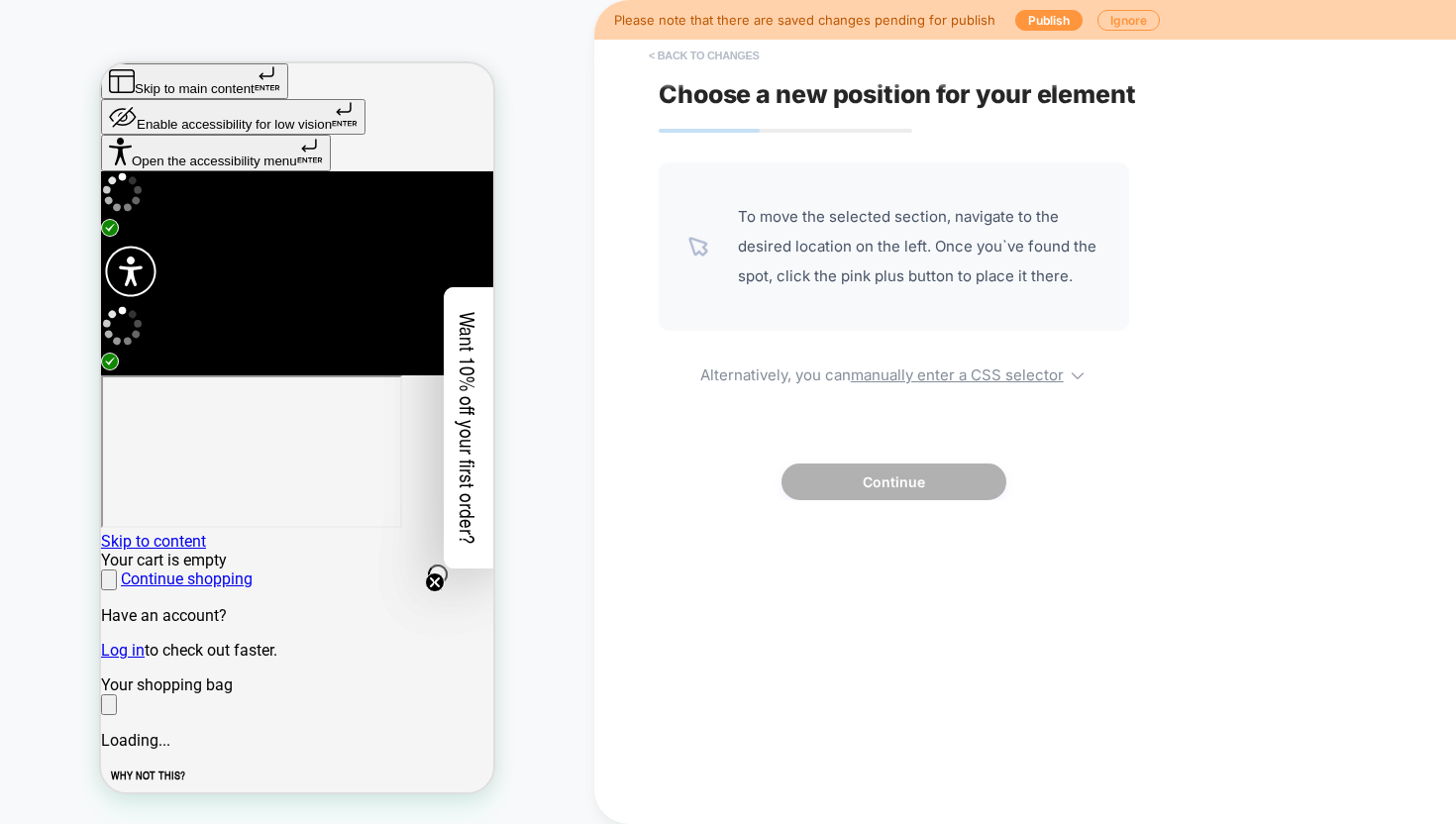 click on "< Back to changes" at bounding box center (704, 55) 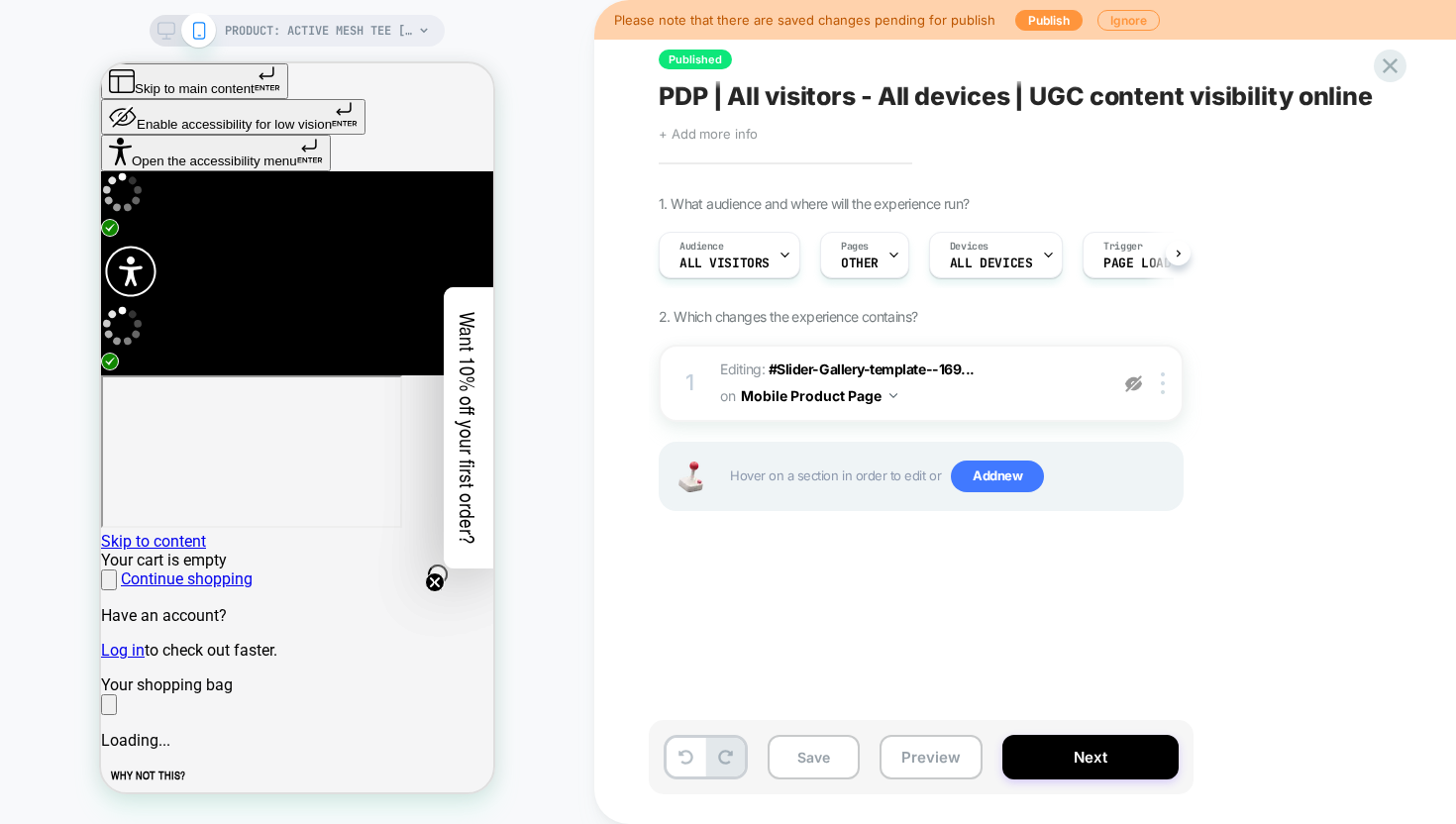 scroll, scrollTop: 0, scrollLeft: 1, axis: horizontal 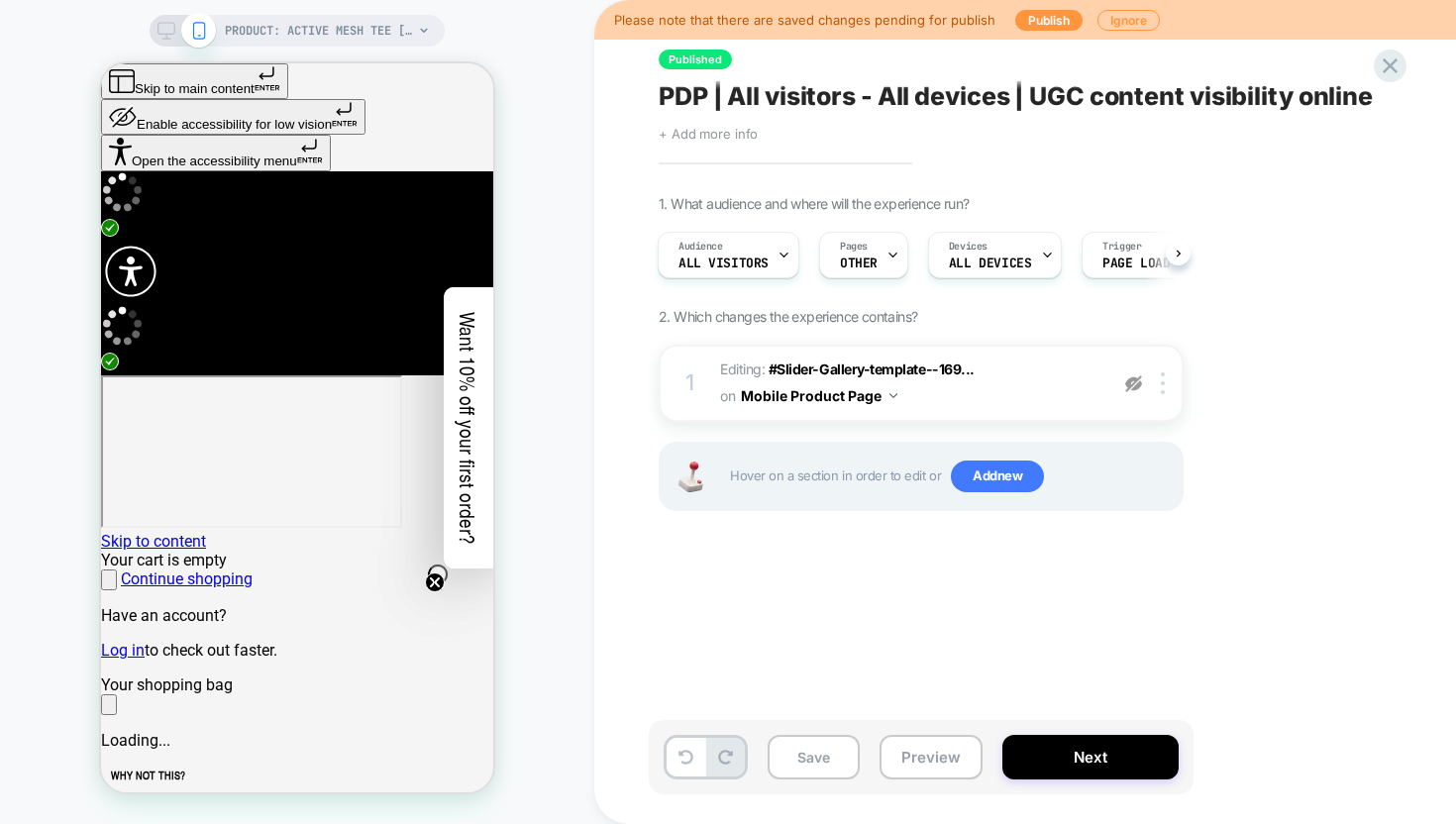 click on "PRODUCT: Active Mesh Tee [womens pink] PRODUCT: Active Mesh Tee [womens pink]" at bounding box center (297, 412) 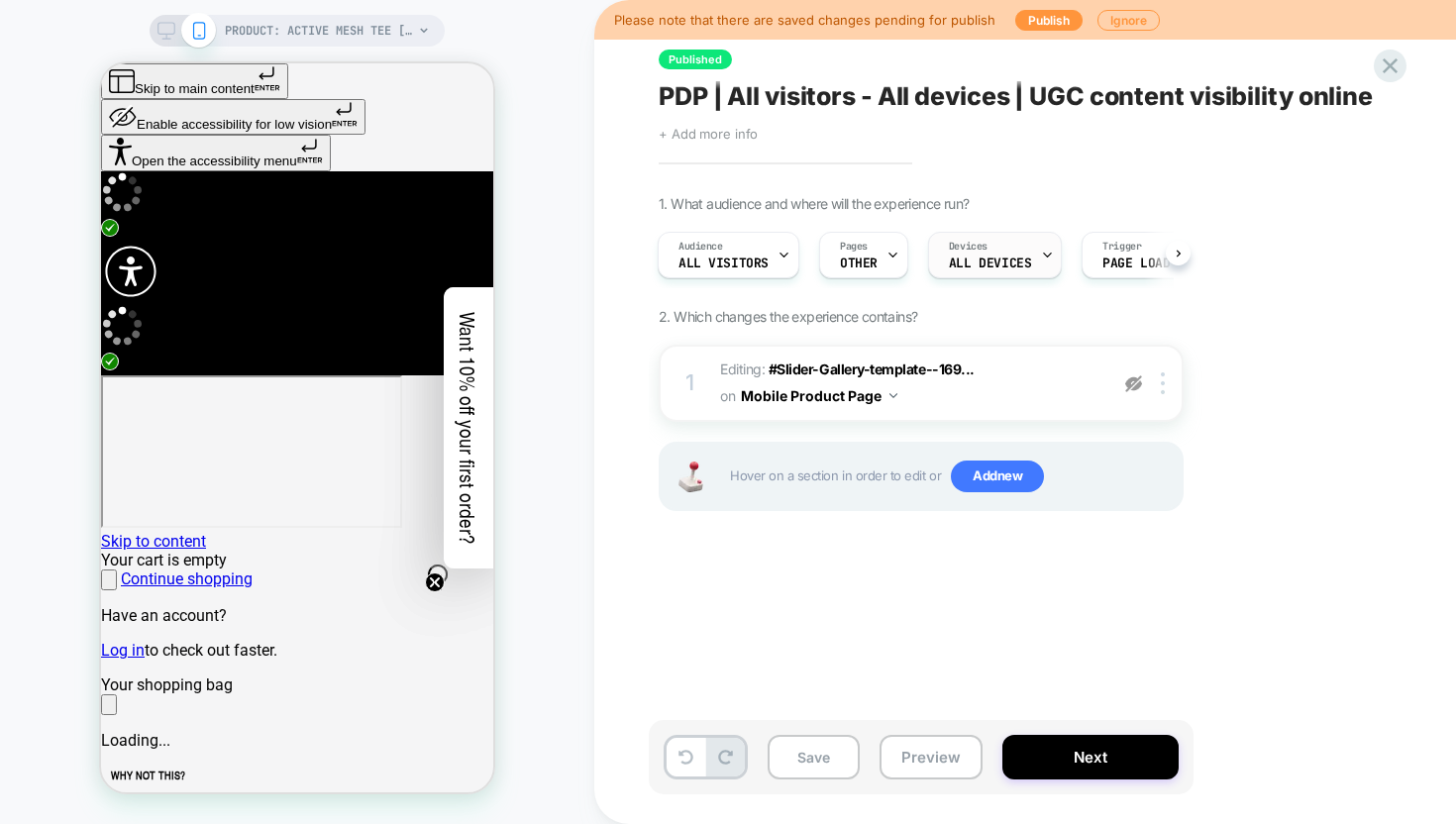 click on "ALL DEVICES" at bounding box center [723, 263] 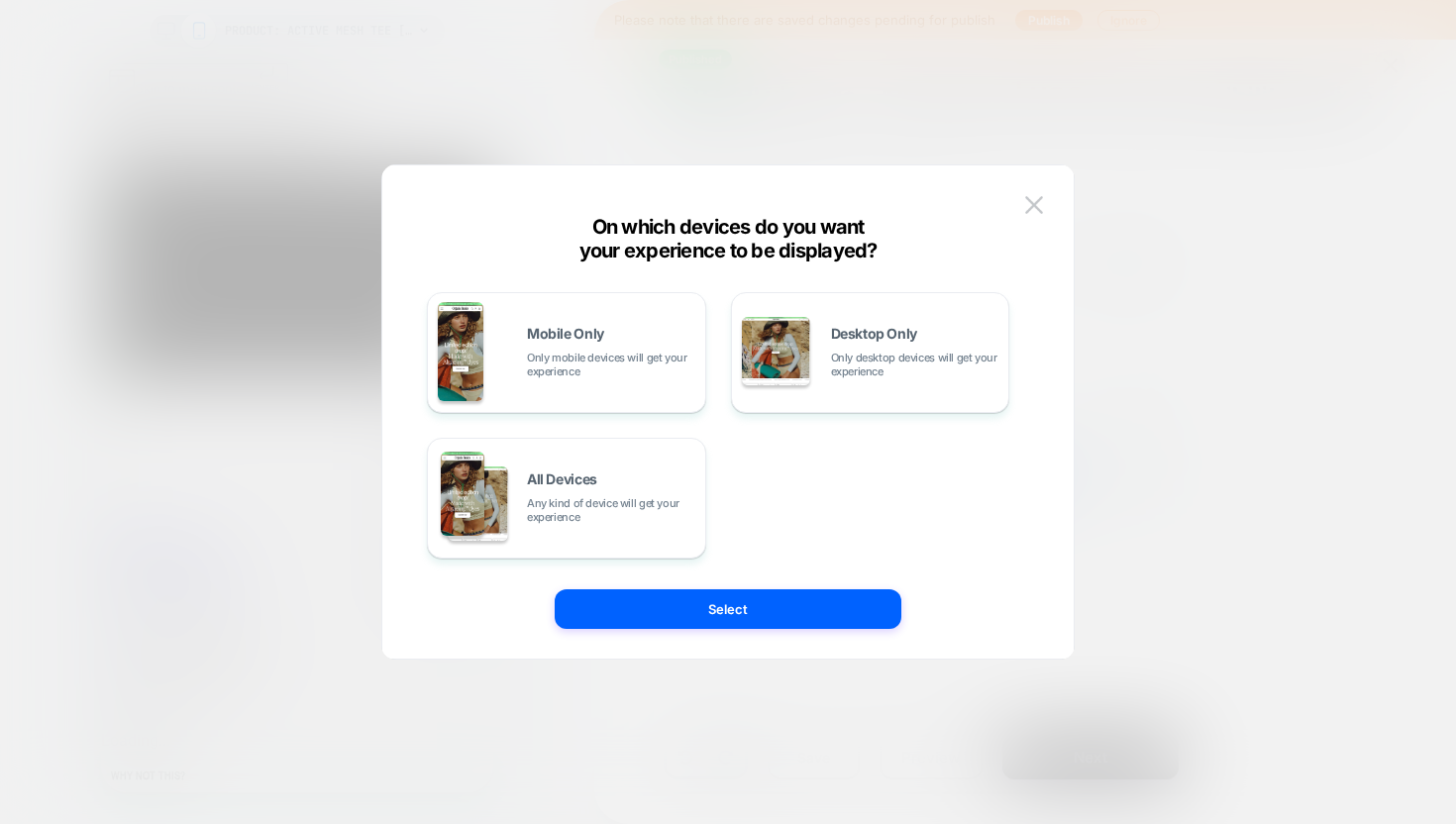 click at bounding box center [728, 412] 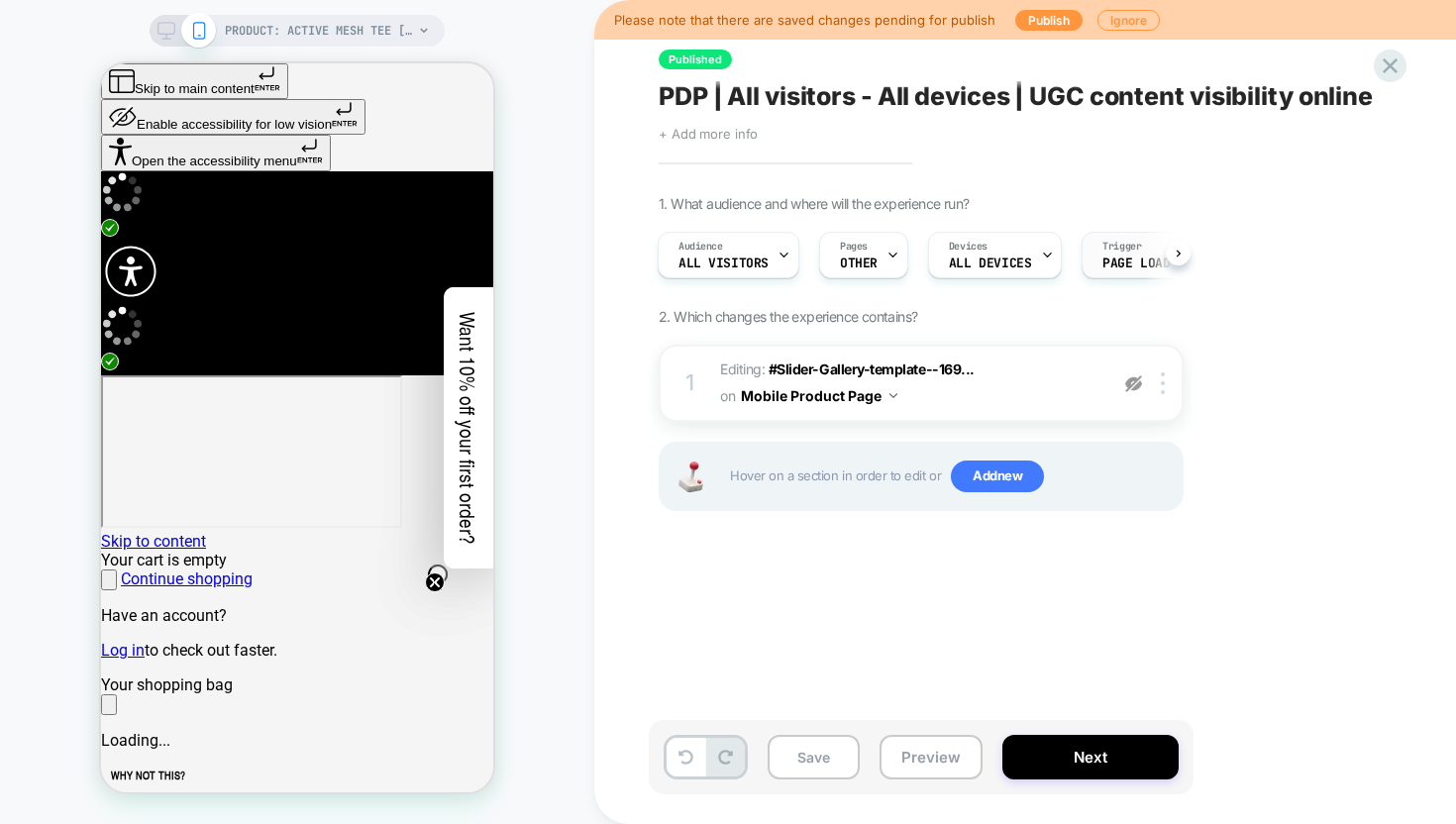 scroll, scrollTop: 0, scrollLeft: 3, axis: horizontal 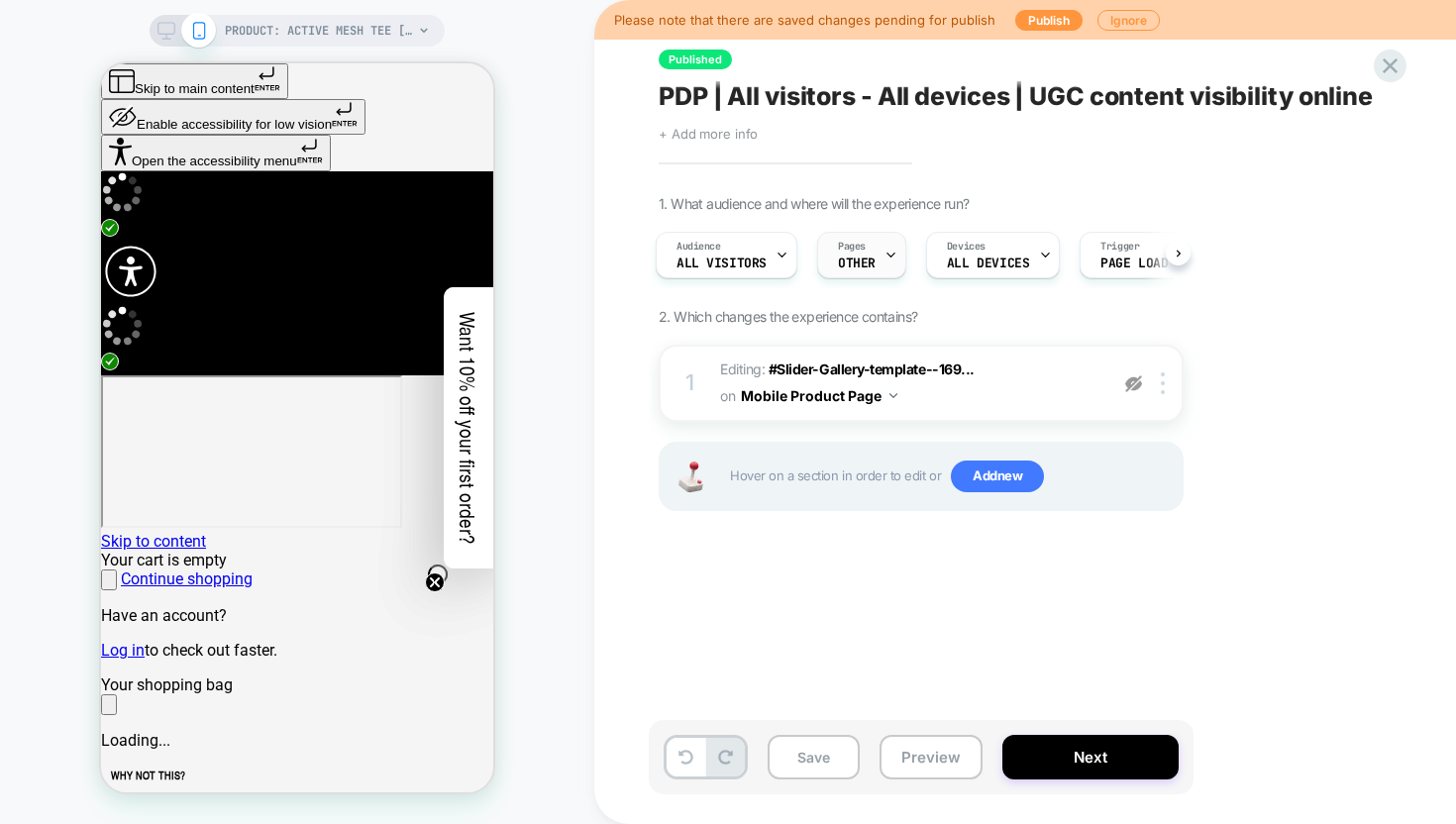 click on "OTHER" at bounding box center (721, 263) 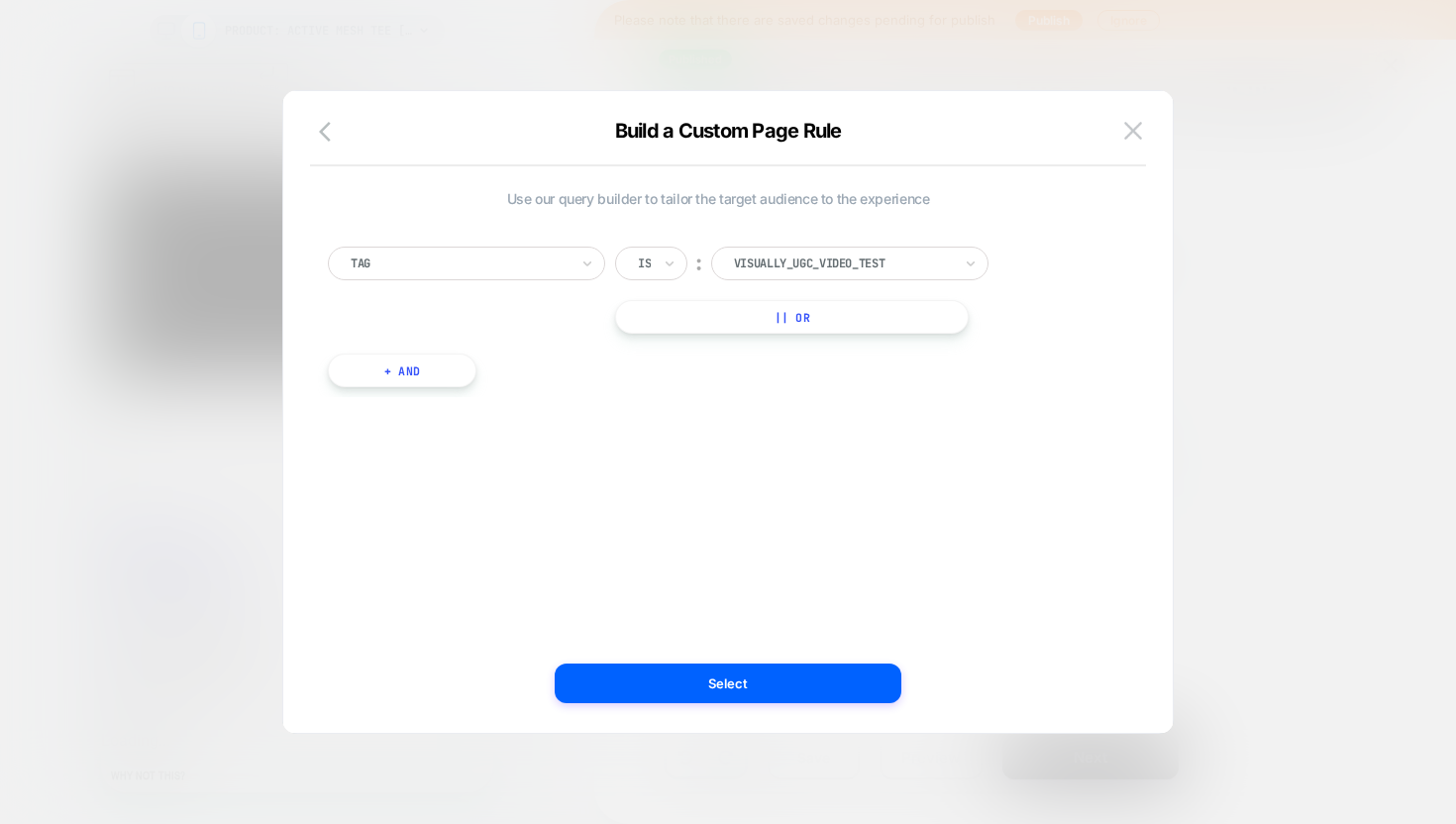 click at bounding box center (728, 412) 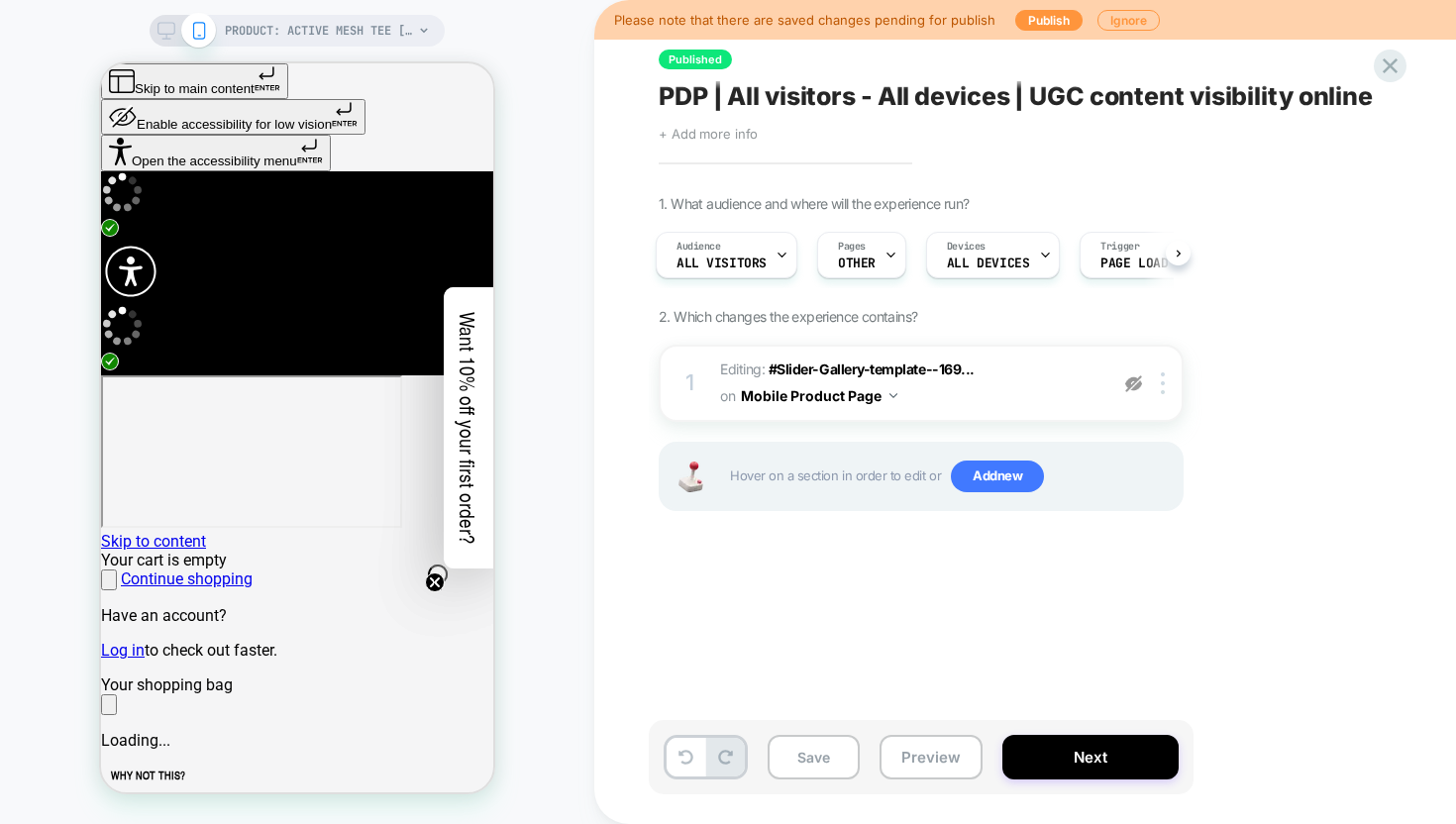 click on "PRODUCT: Active Mesh Tee [womens pink] PRODUCT: Active Mesh Tee [womens pink]" at bounding box center [297, 412] 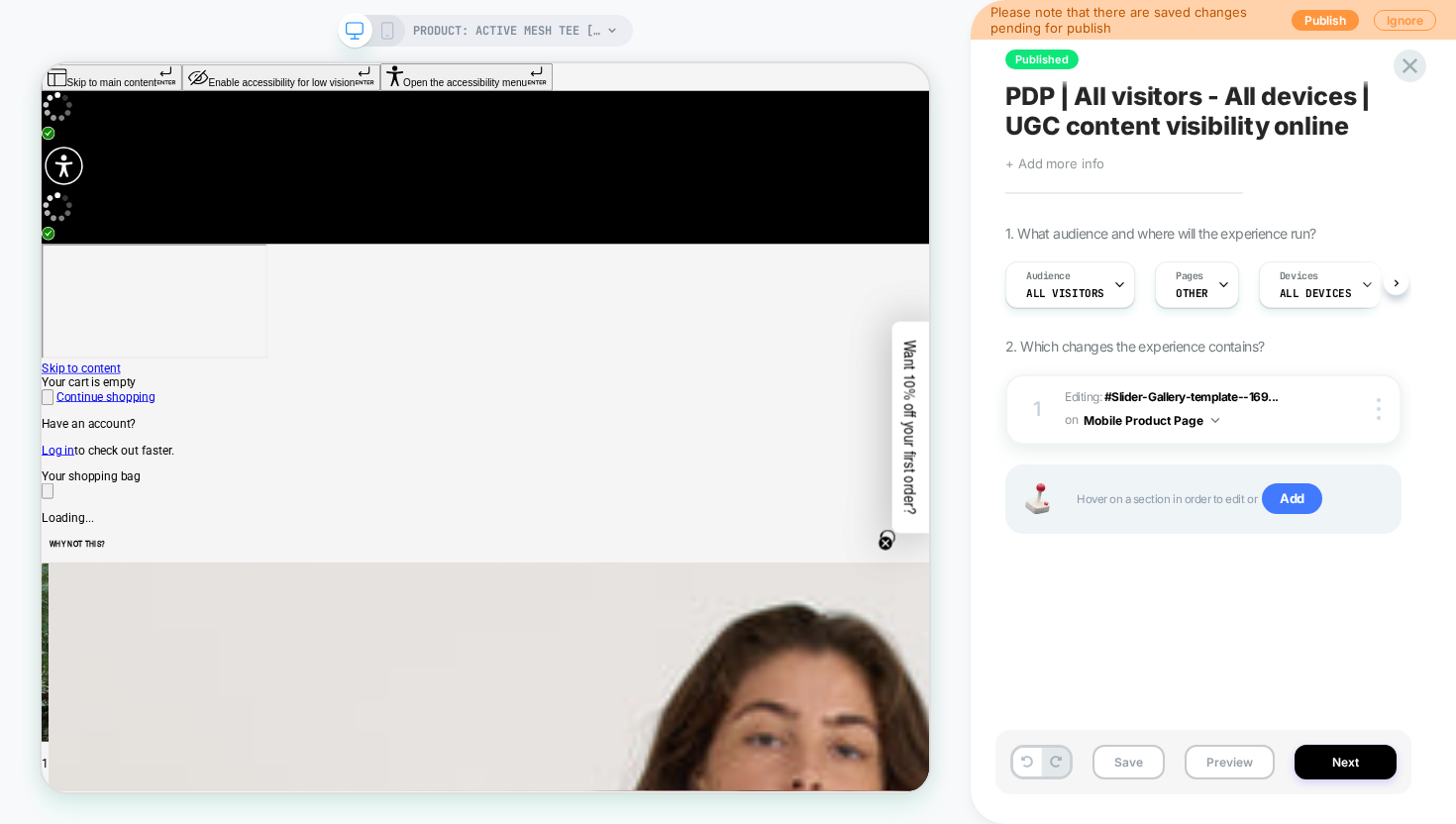 scroll, scrollTop: 0, scrollLeft: 1, axis: horizontal 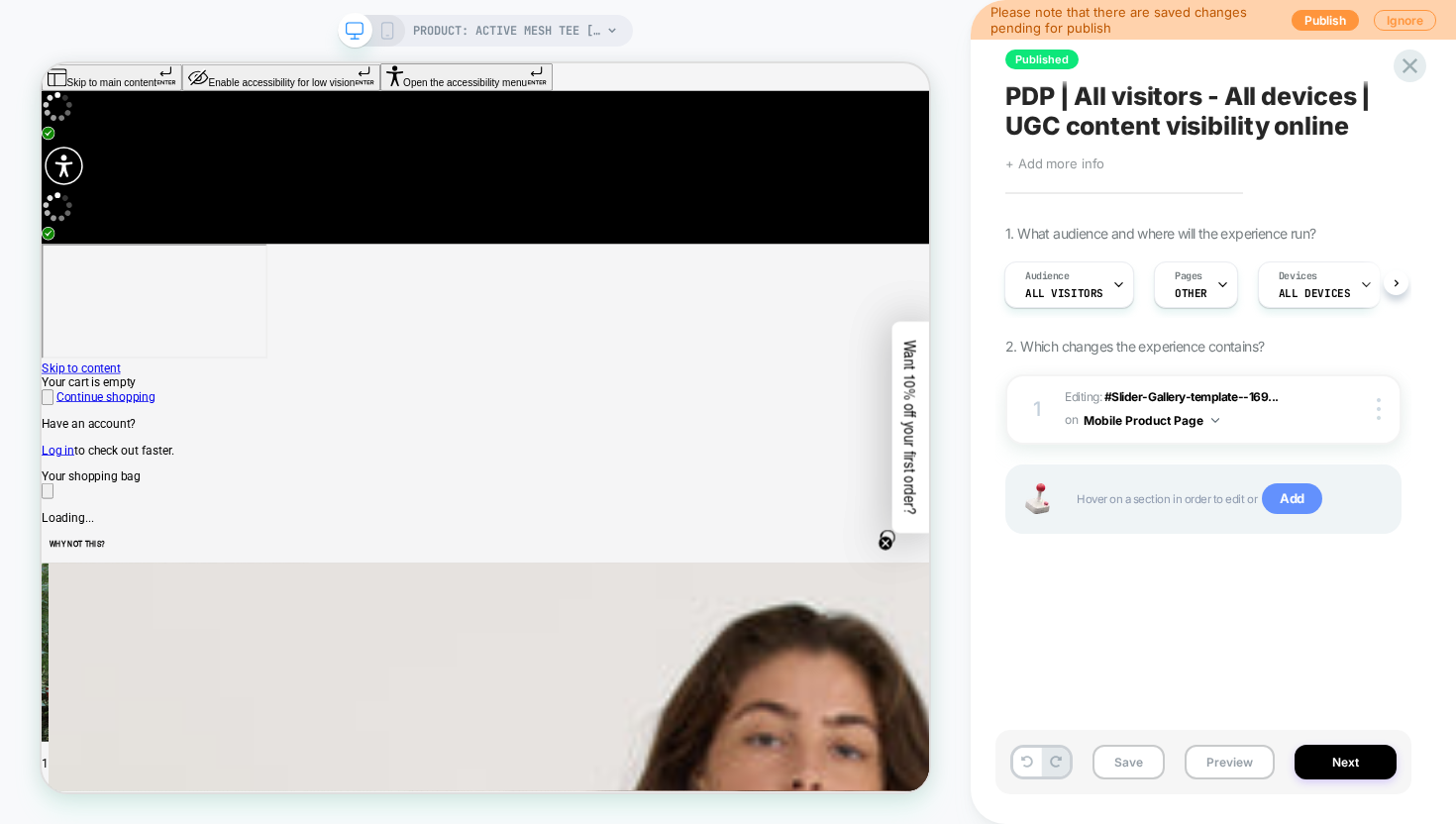 click on "Add" at bounding box center [1292, 499] 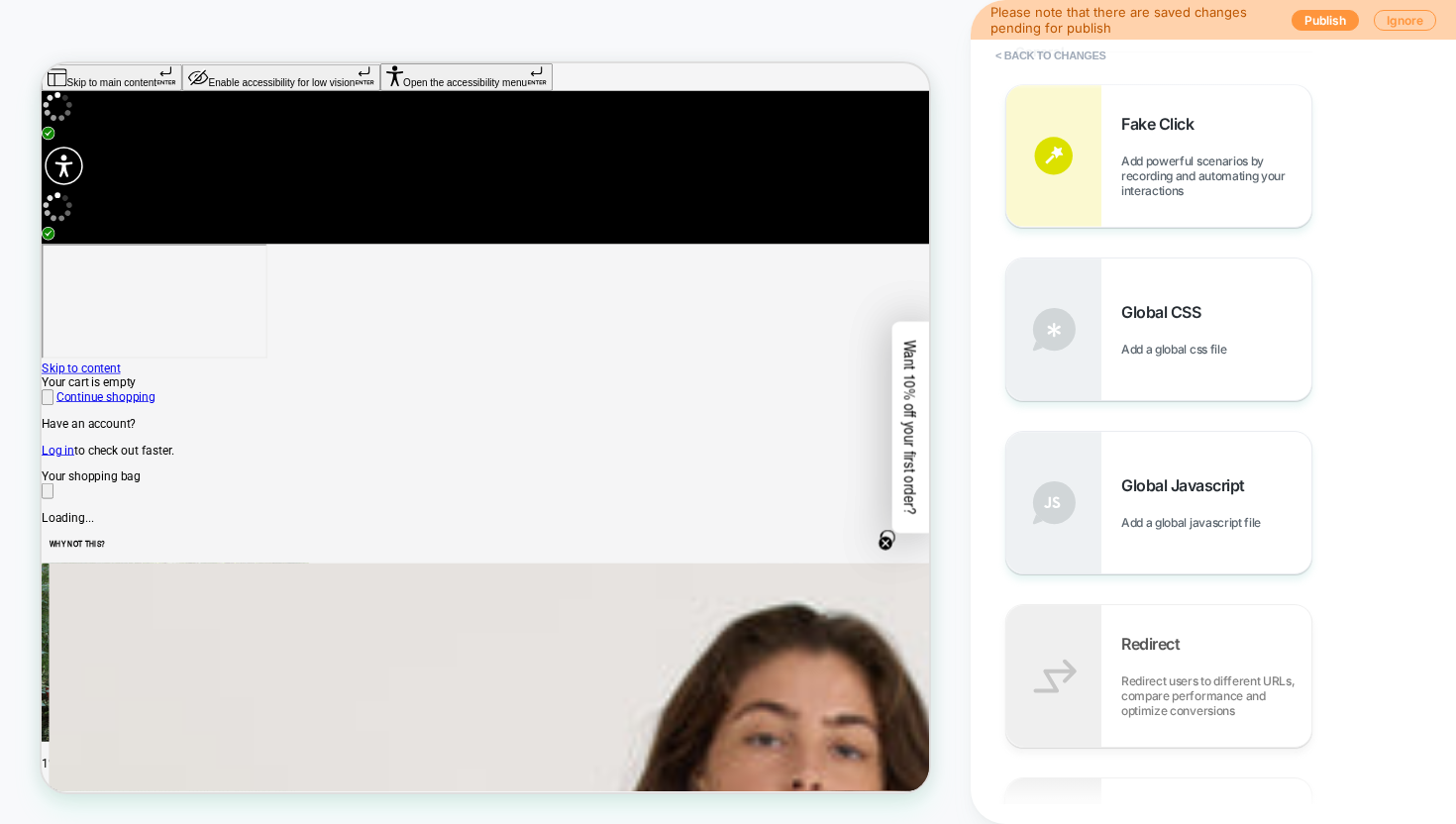 scroll, scrollTop: 786, scrollLeft: 0, axis: vertical 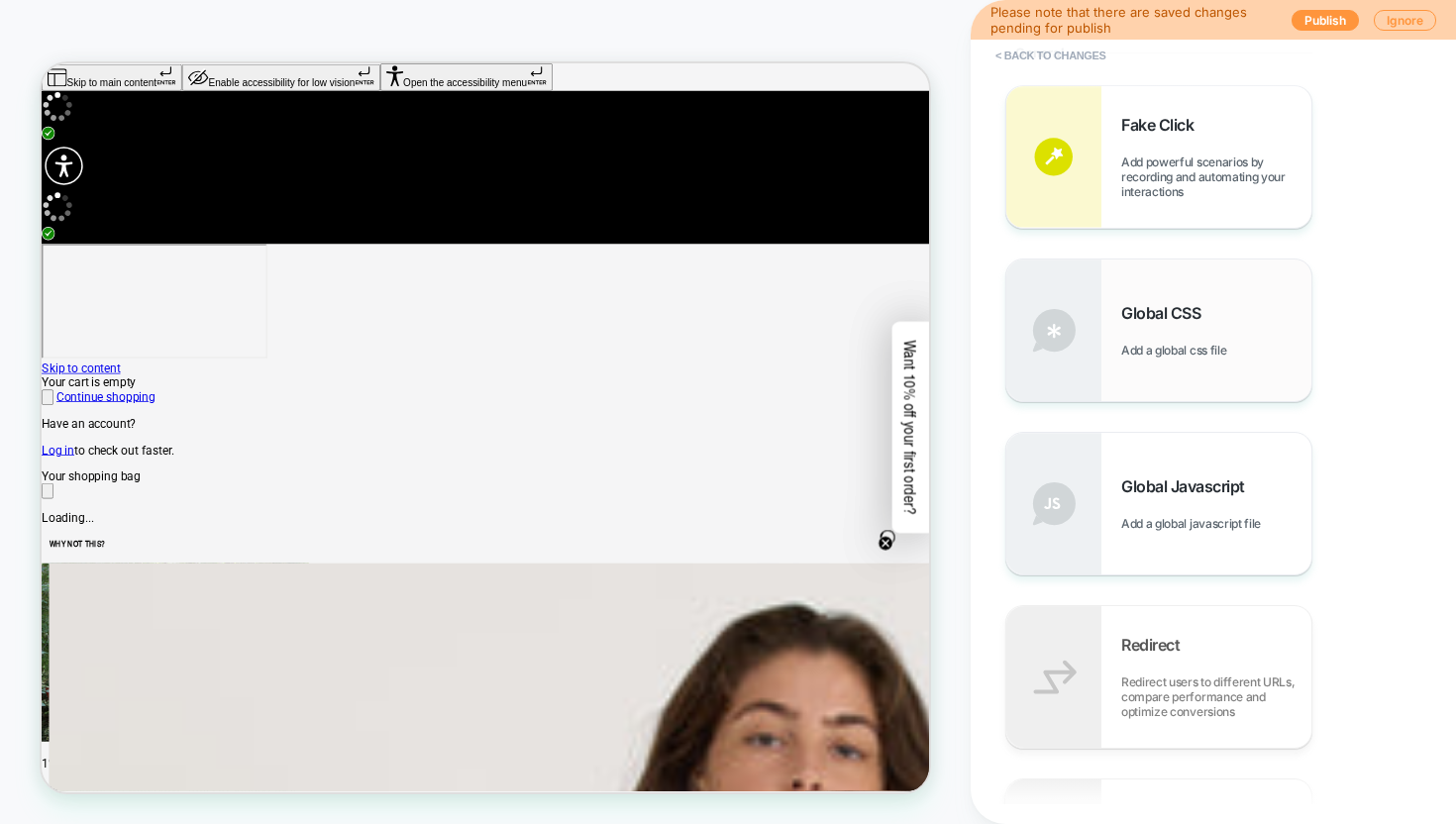 click on "Add a global css file" at bounding box center [1179, 350] 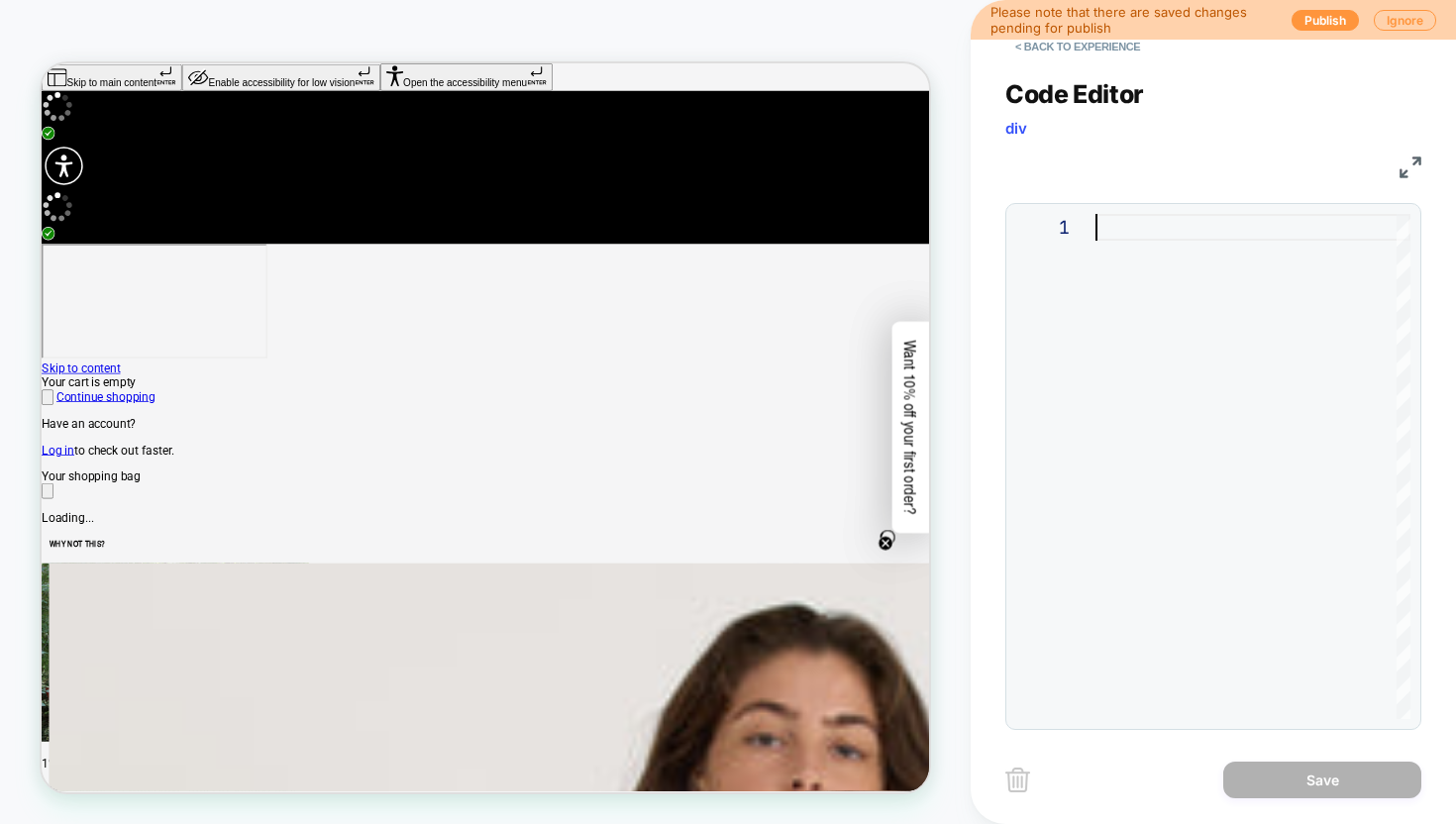 click at bounding box center [1253, 466] 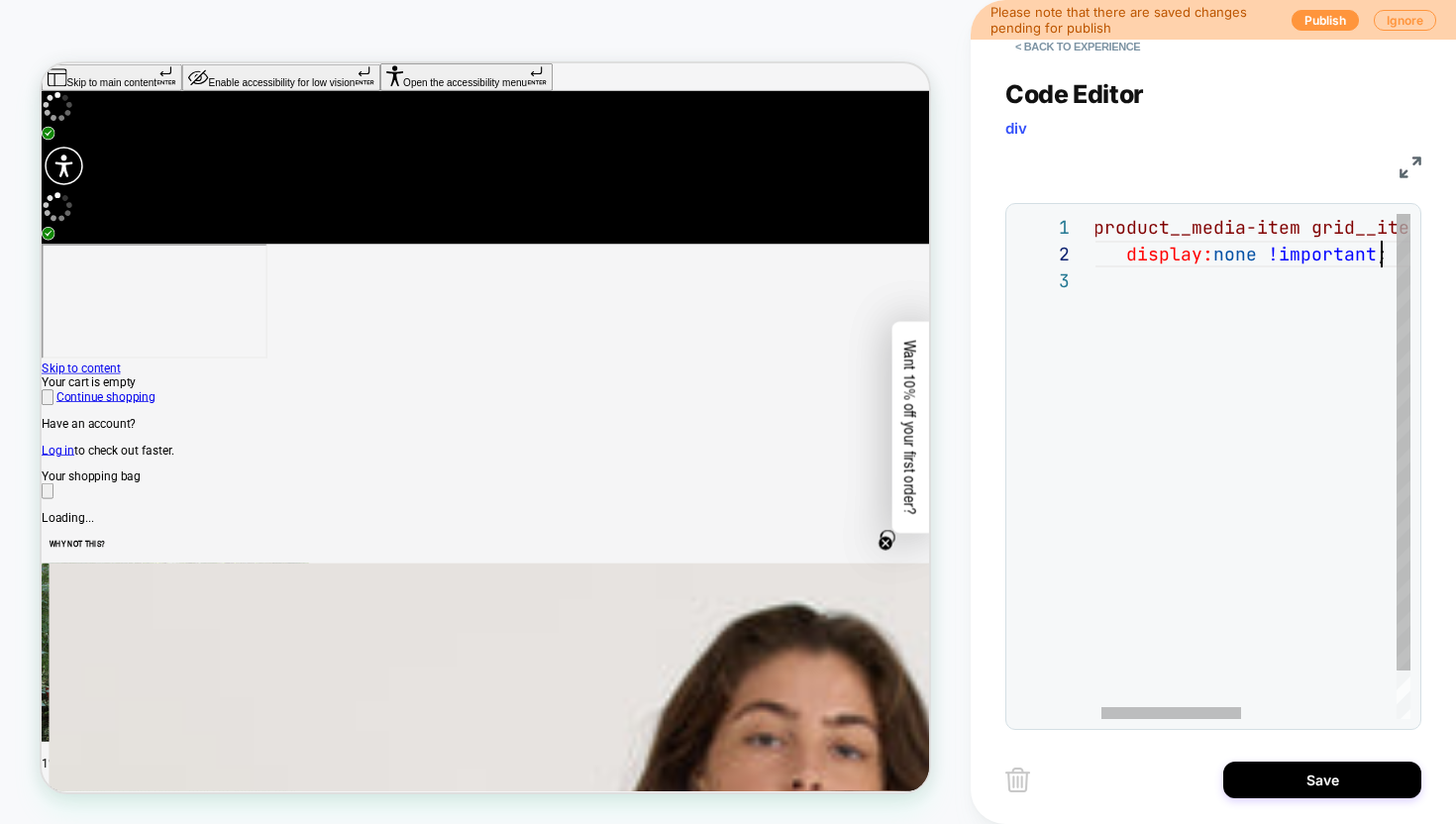 scroll, scrollTop: 27, scrollLeft: 299, axis: both 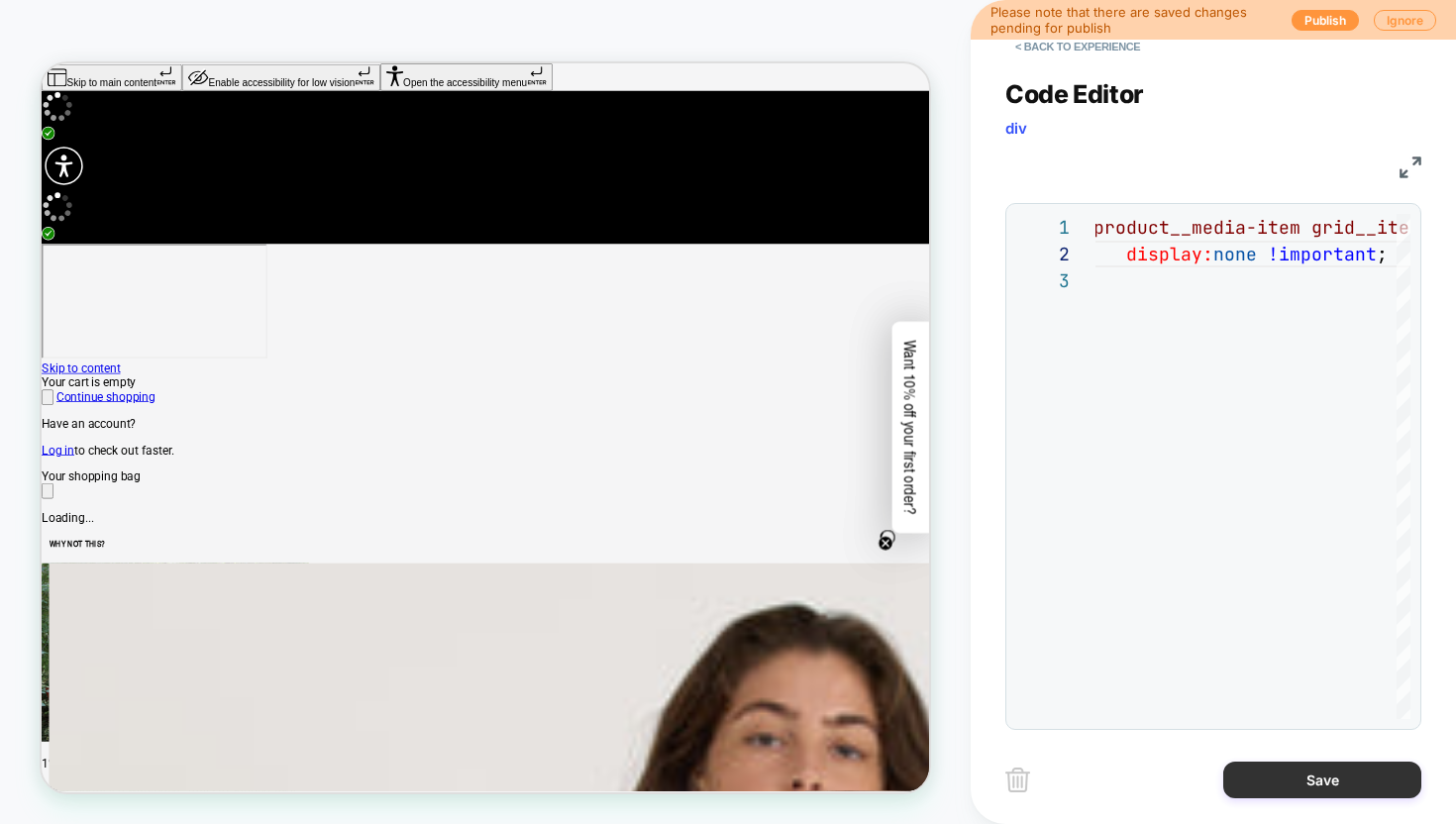 type on "**********" 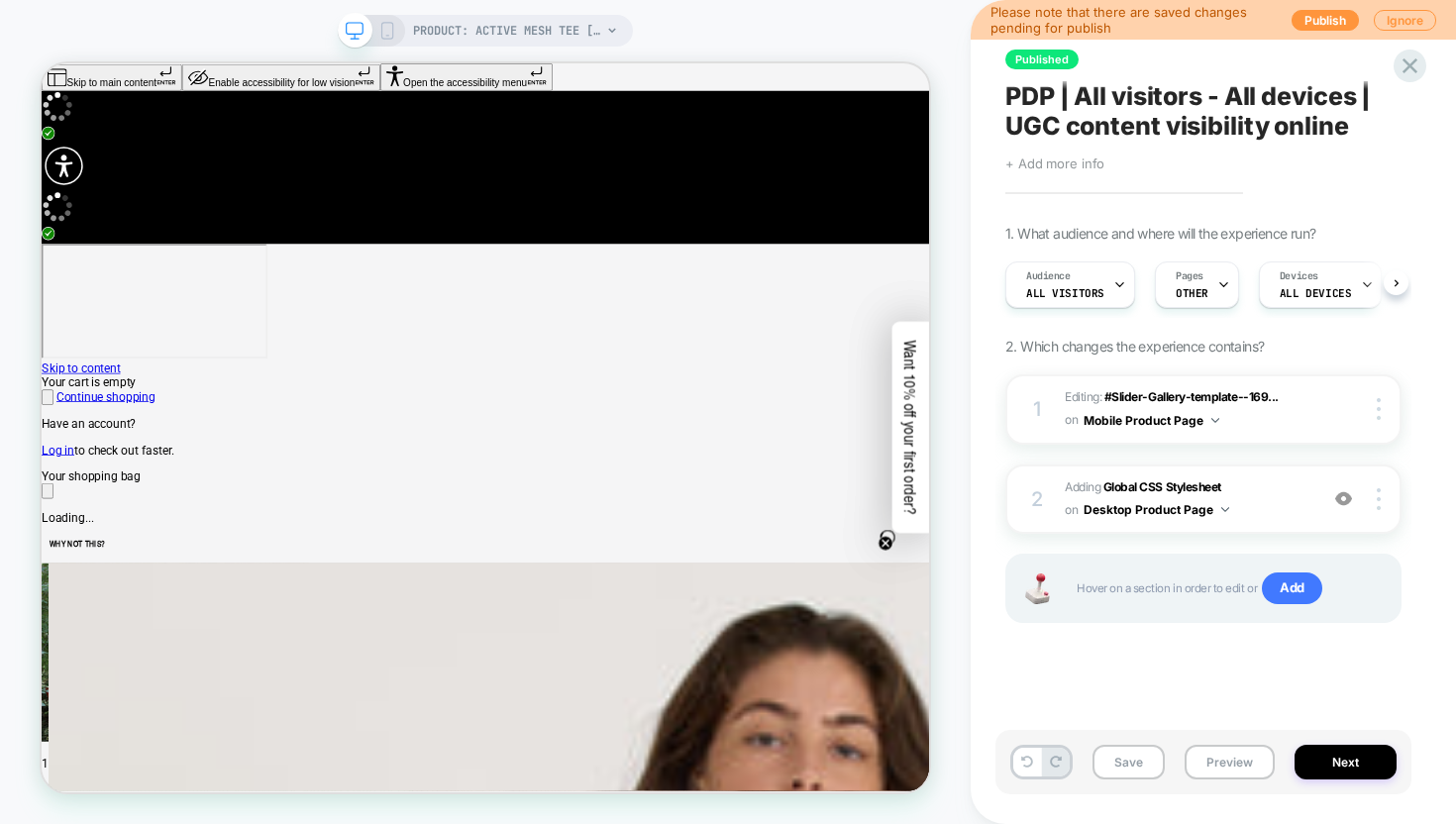 scroll, scrollTop: 0, scrollLeft: 1, axis: horizontal 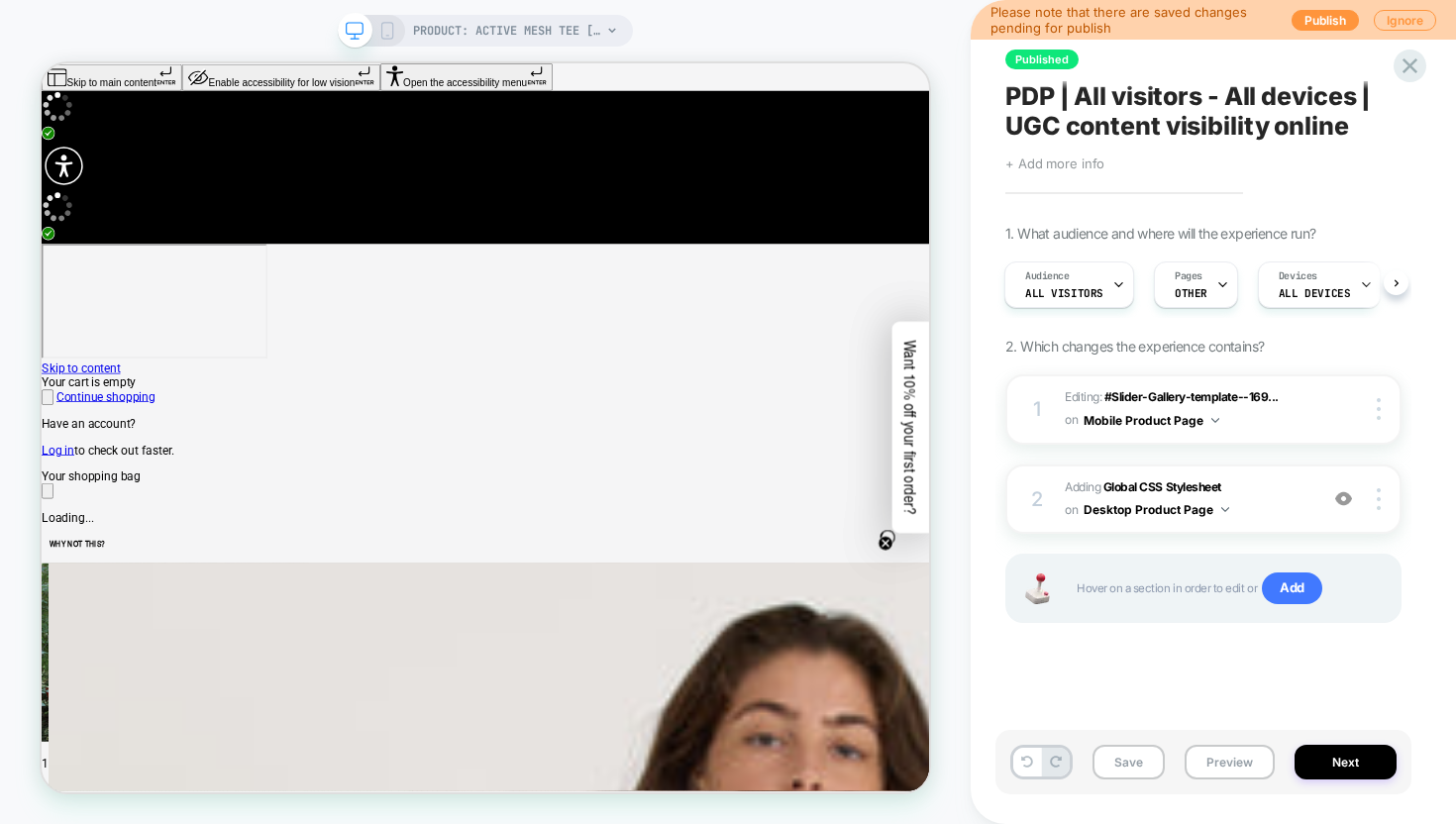 click at bounding box center (355, 31) 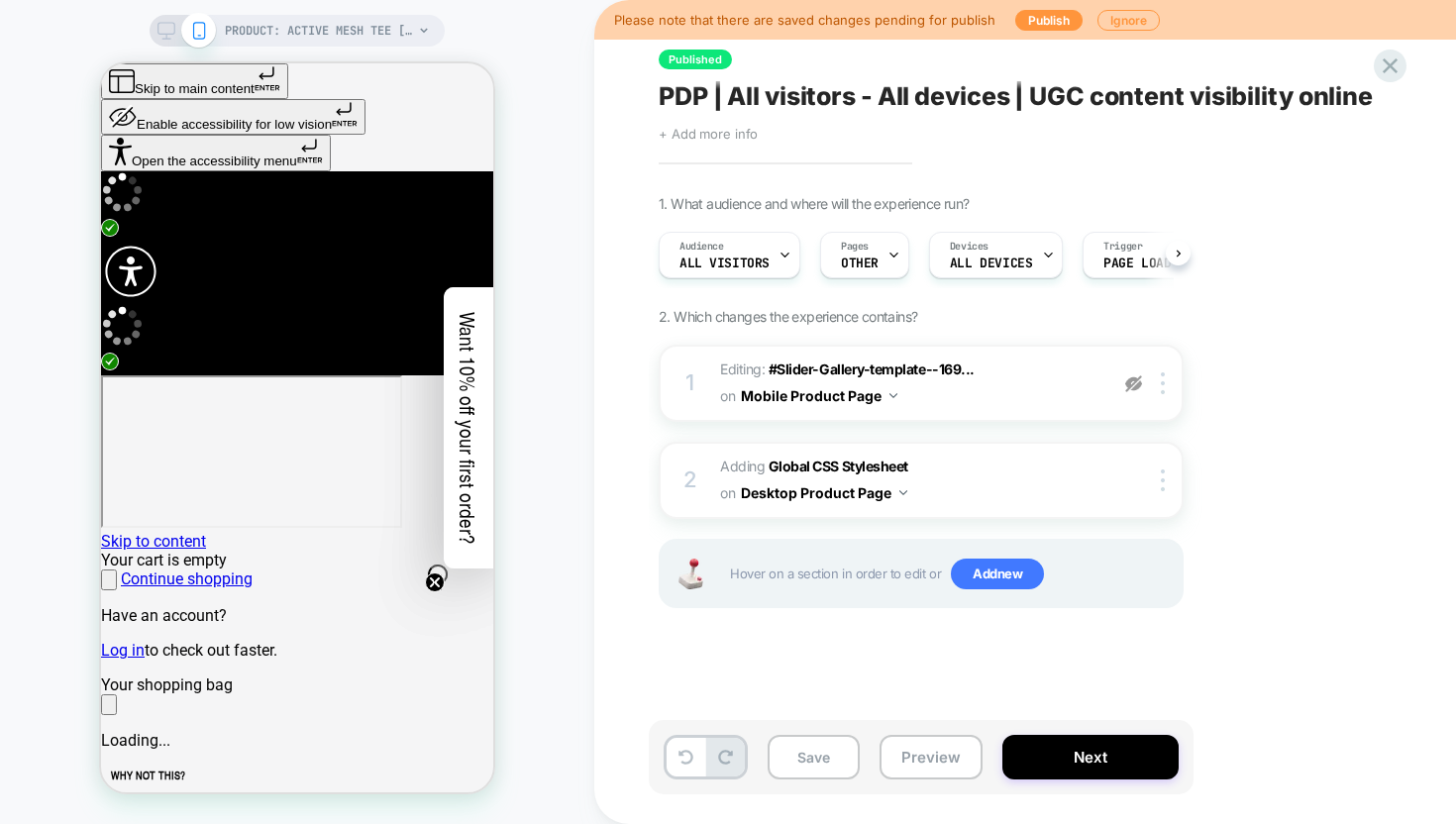 scroll, scrollTop: 0, scrollLeft: 1, axis: horizontal 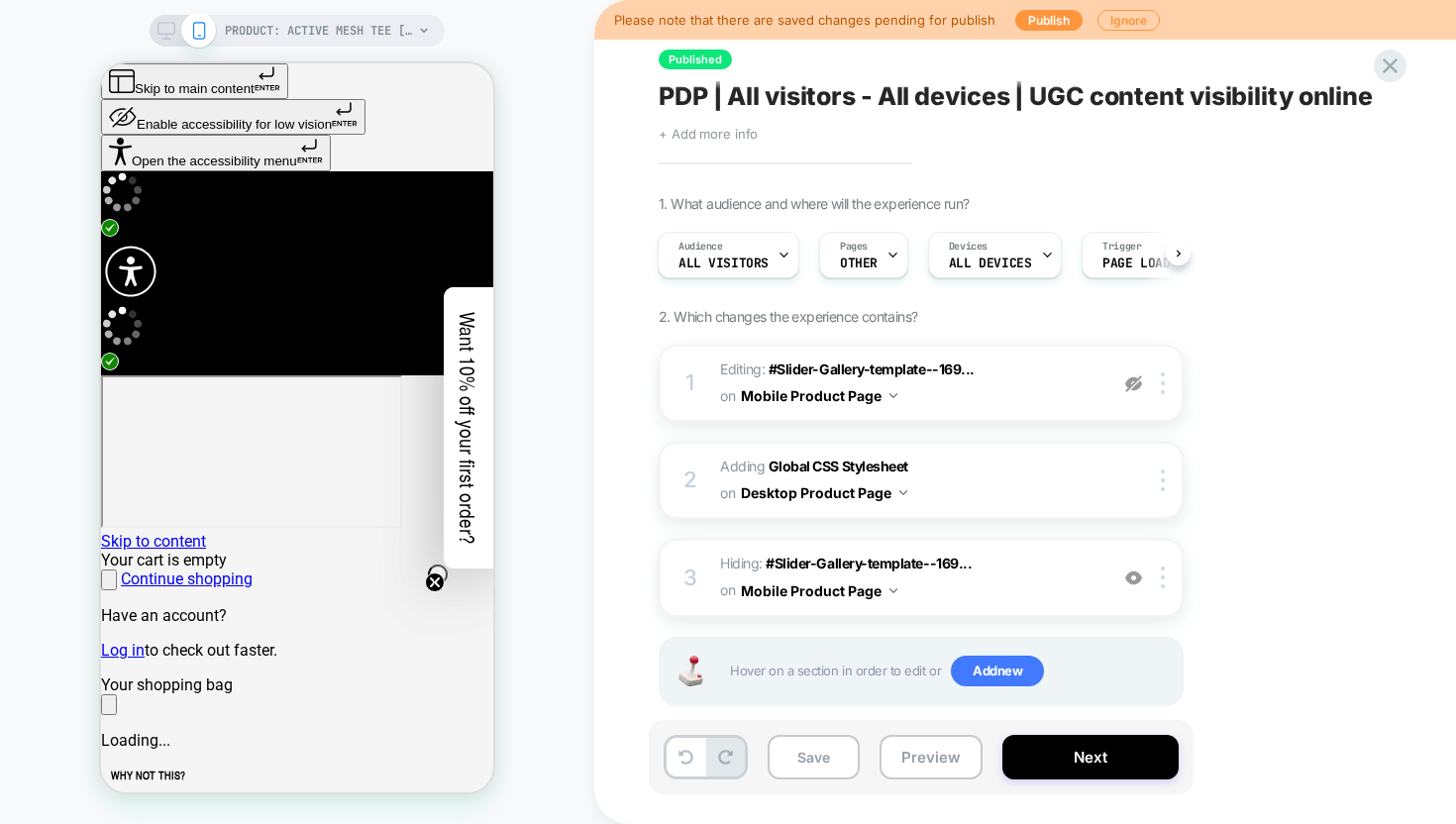 click on "PRODUCT: Active Mesh Tee [womens pink] PRODUCT: Active Mesh Tee [womens pink]" at bounding box center (297, 412) 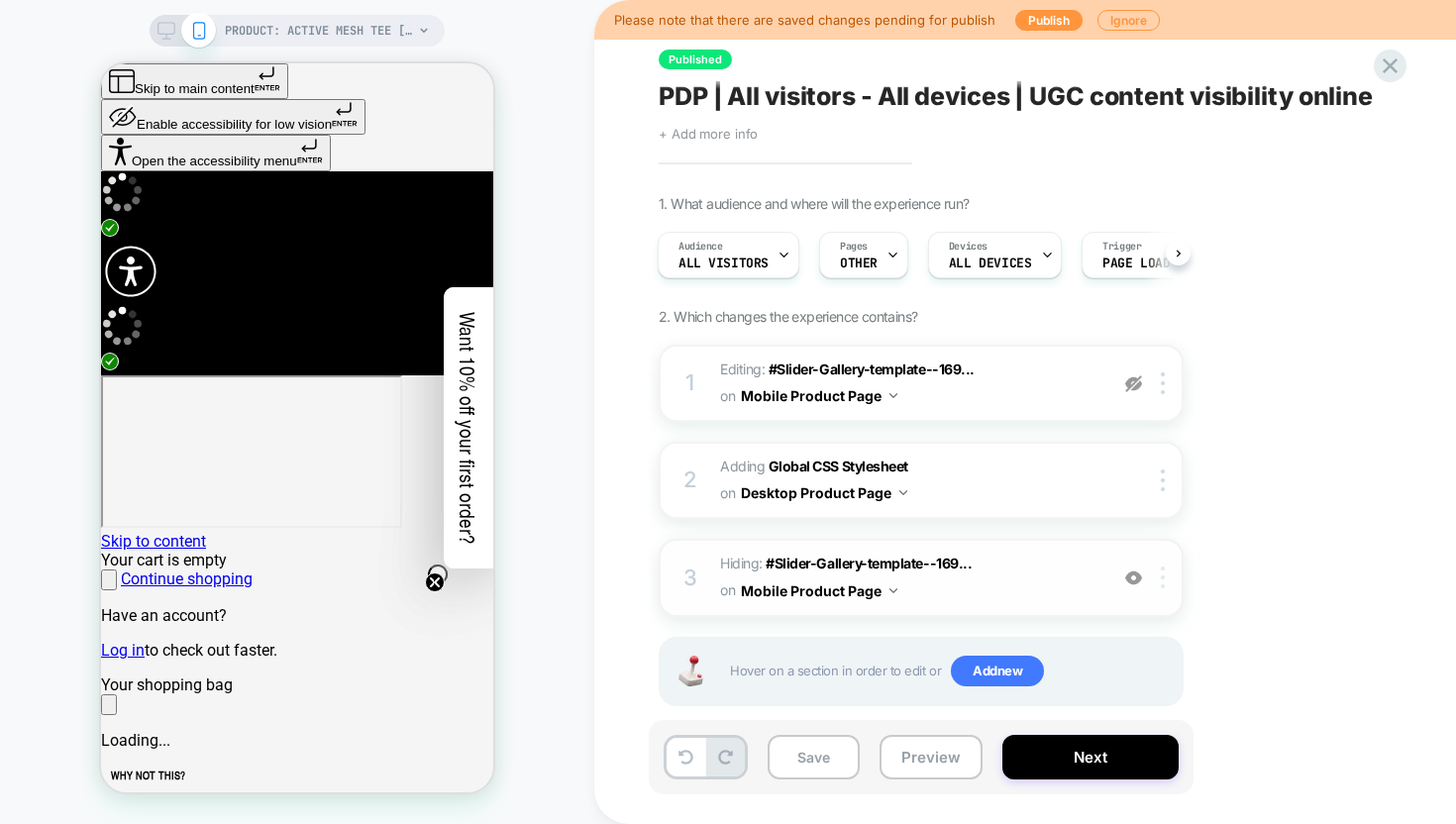 click at bounding box center [1166, 577] 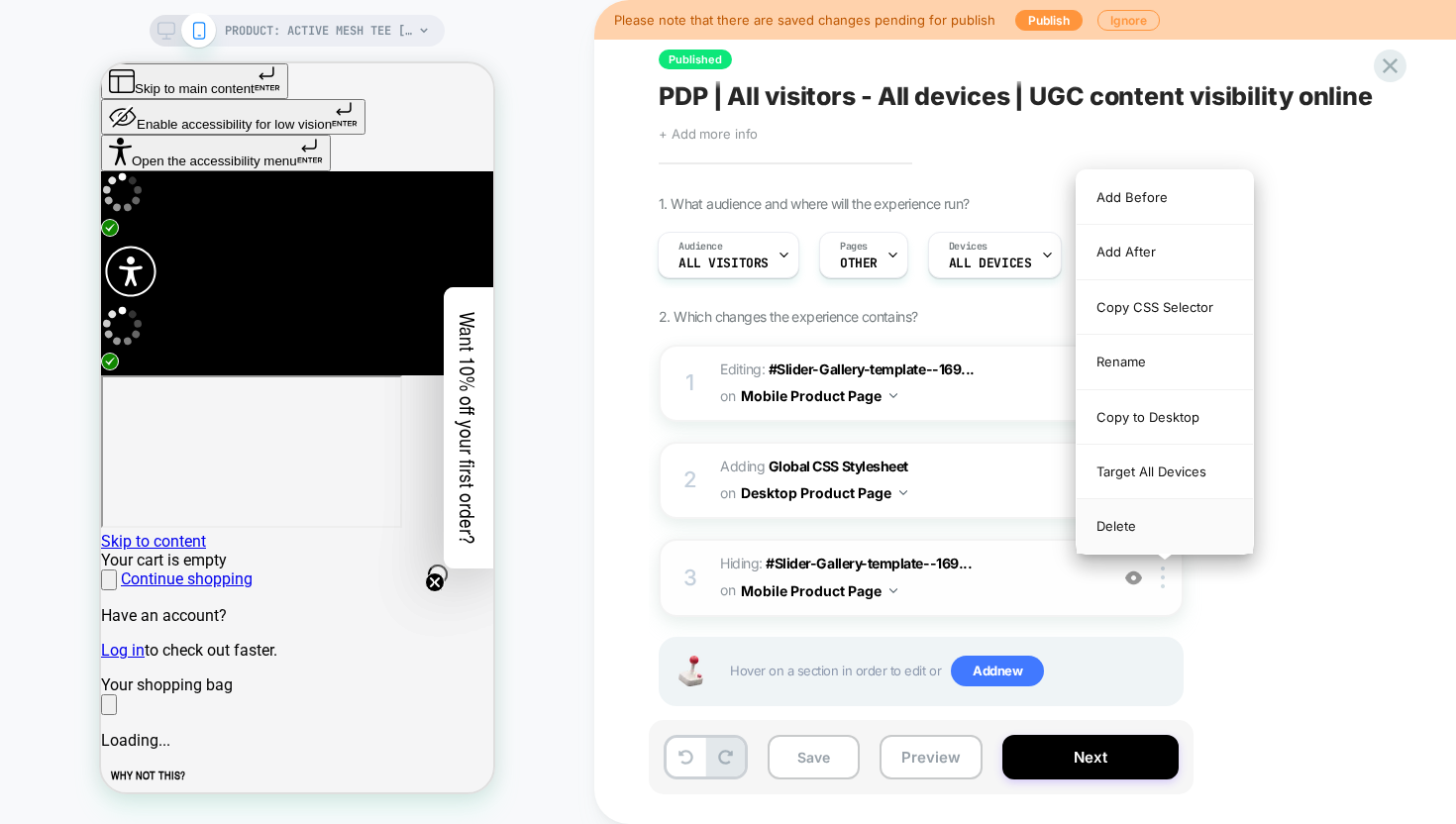 click on "Delete" at bounding box center [1165, 526] 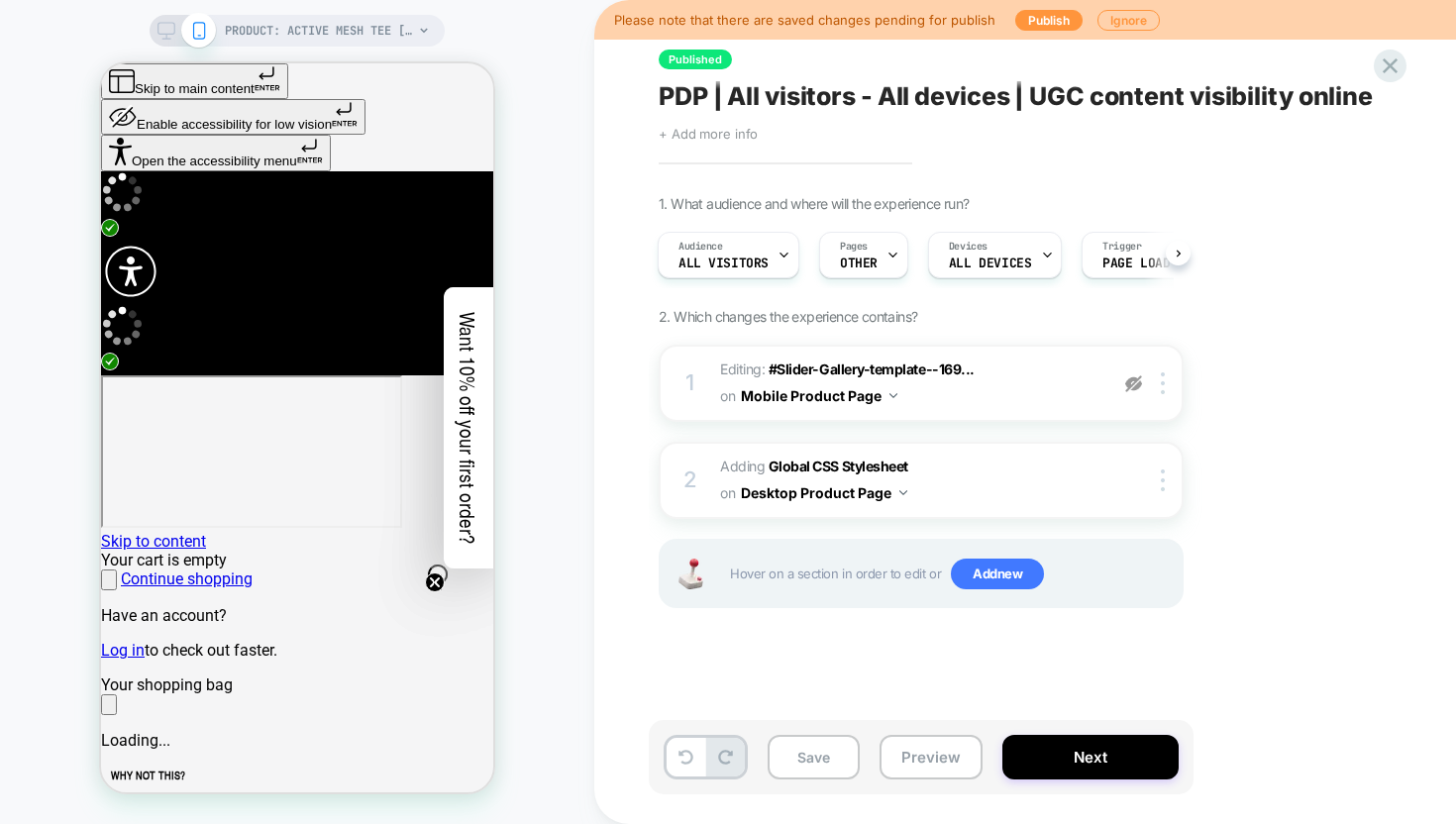 click at bounding box center [182, 31] 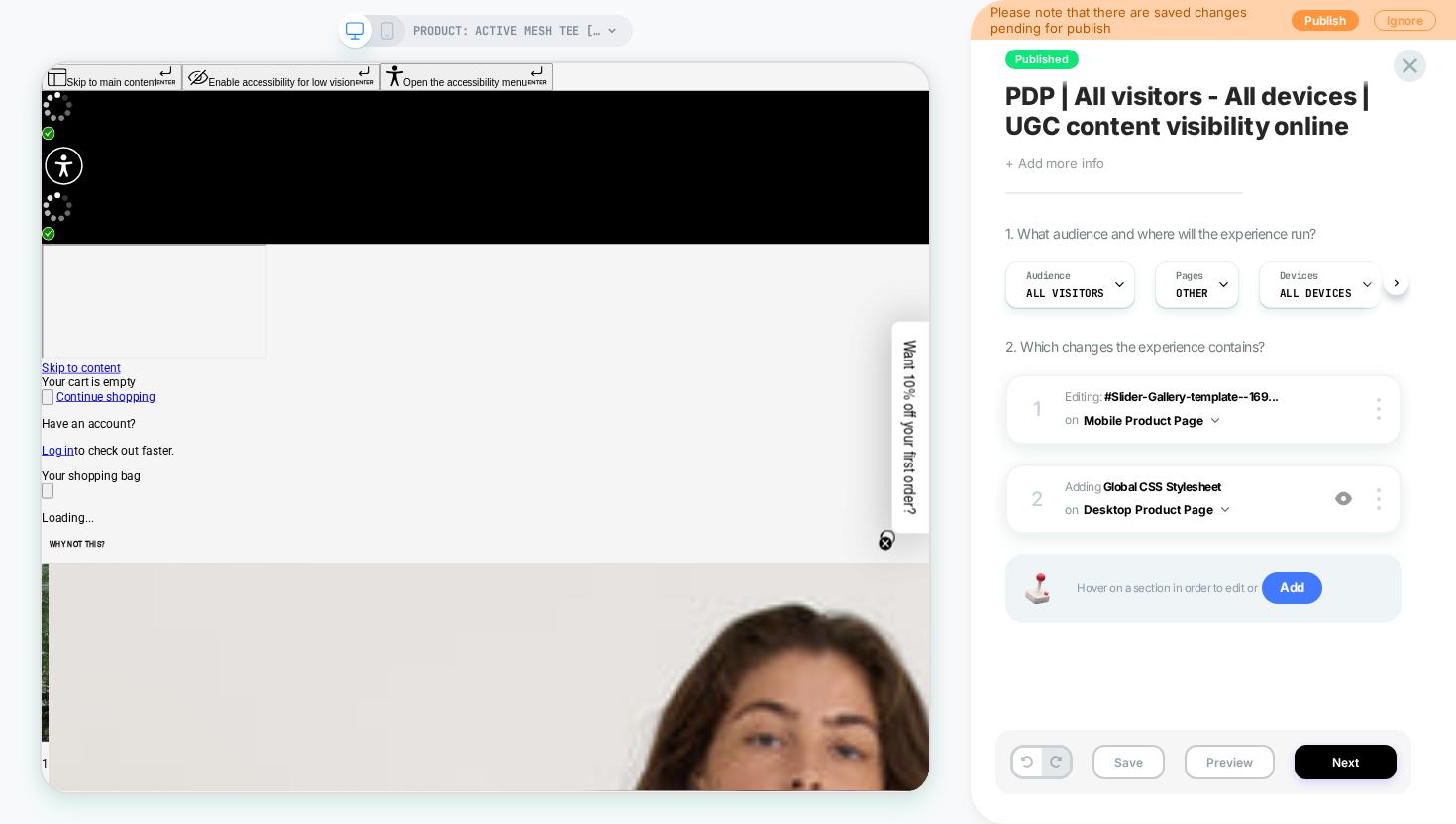scroll, scrollTop: 0, scrollLeft: 1, axis: horizontal 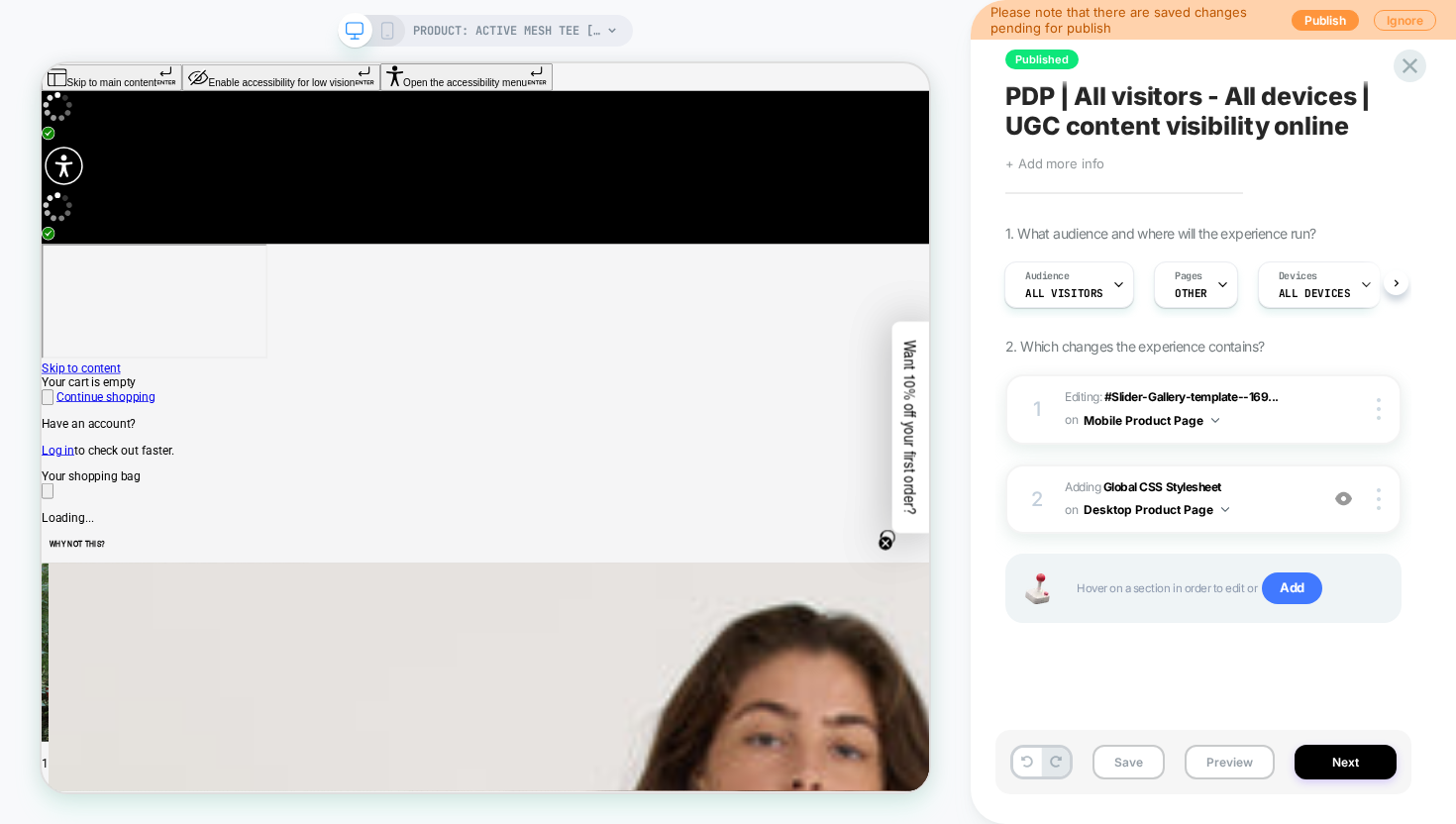 click at bounding box center [355, 31] 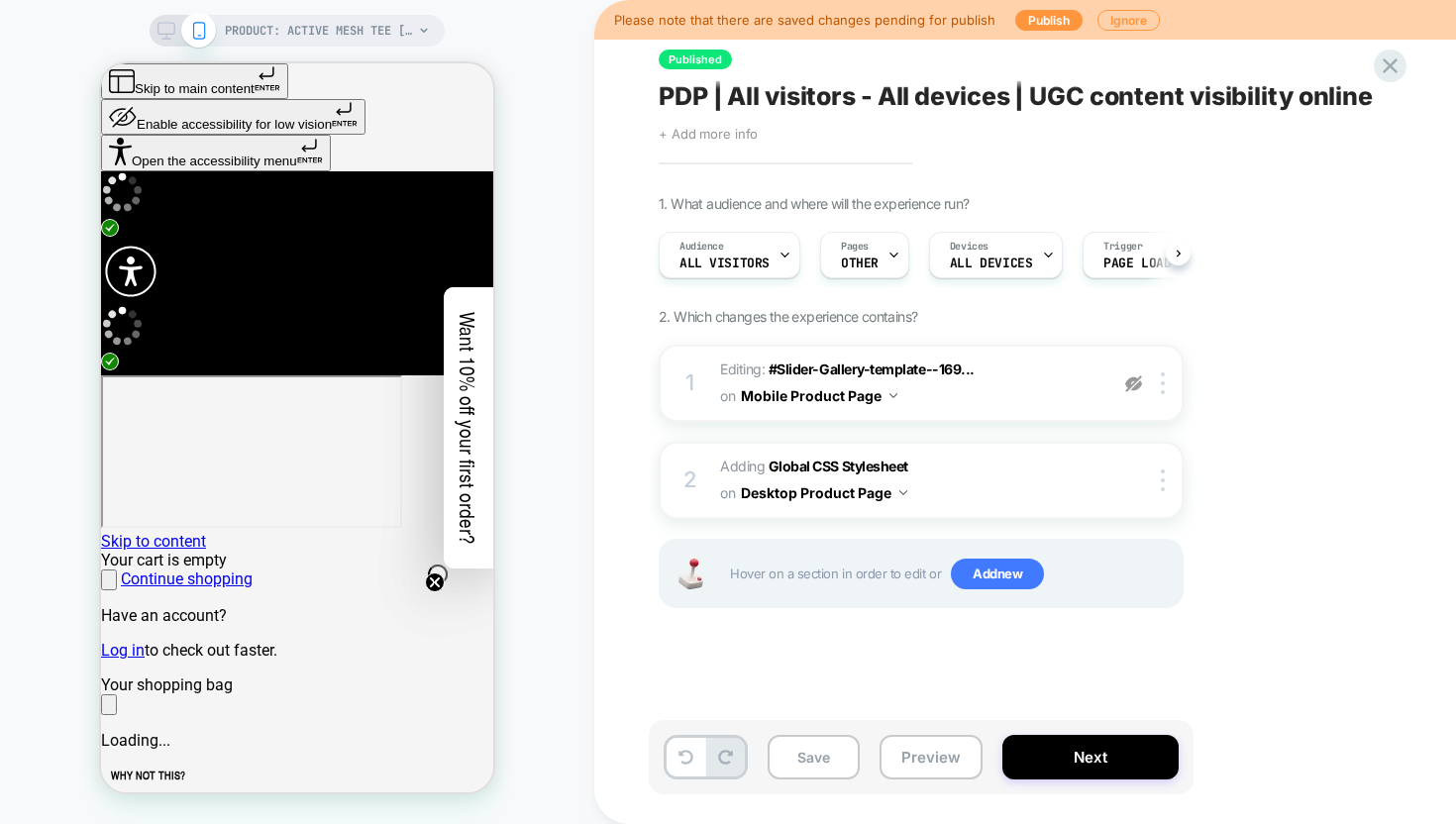 scroll, scrollTop: 0, scrollLeft: 1, axis: horizontal 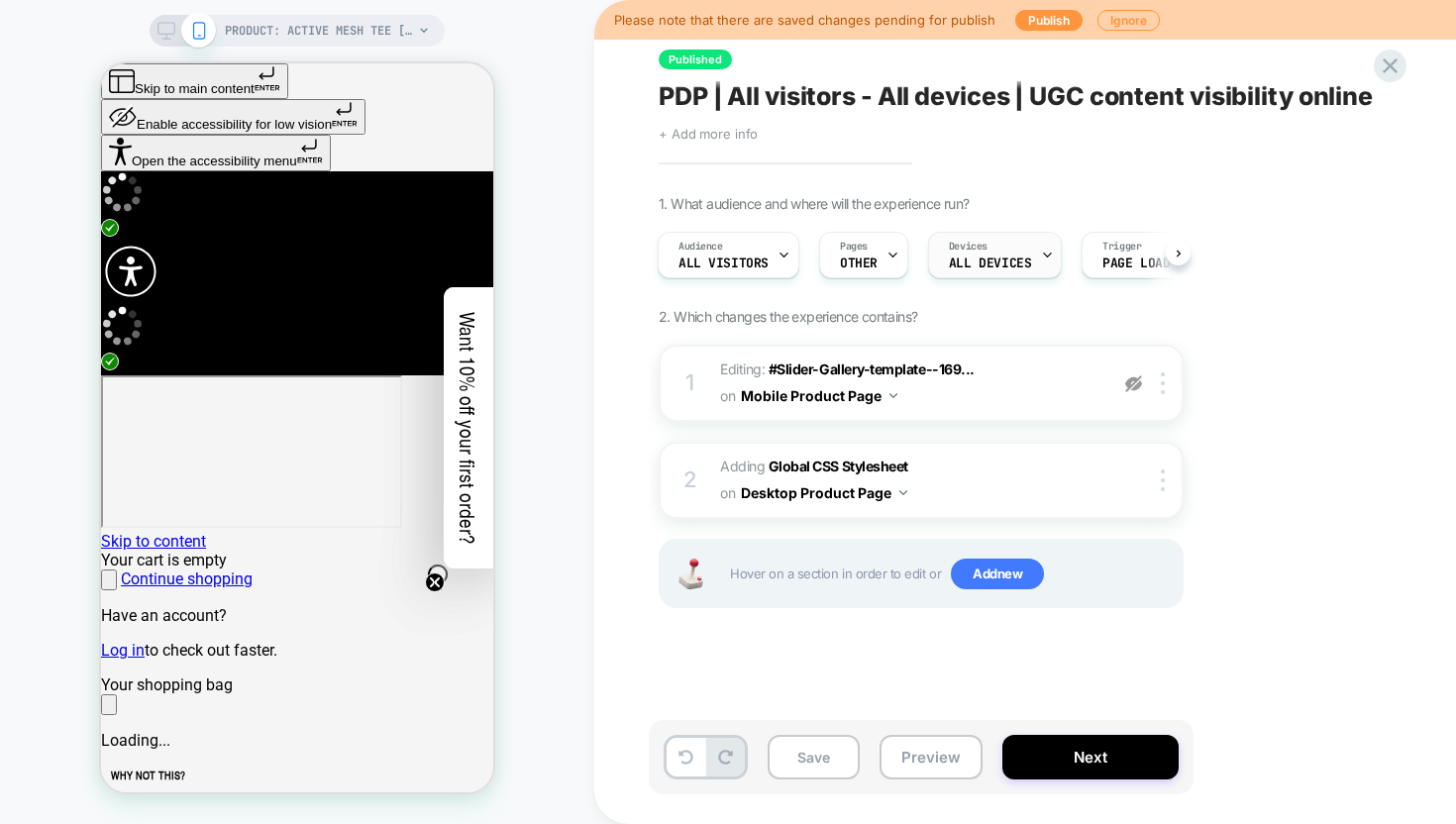click on "ALL DEVICES" at bounding box center (723, 263) 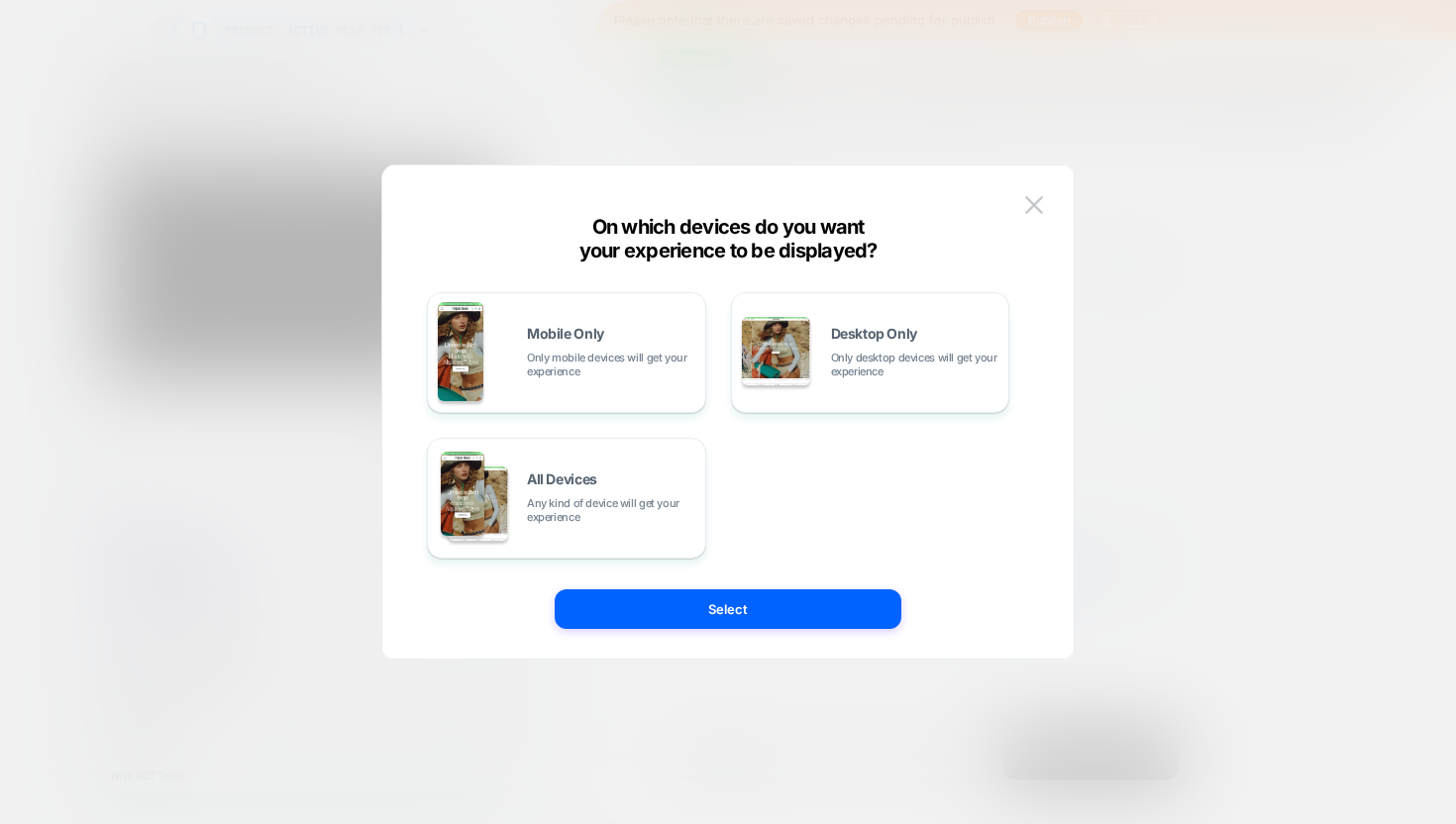 click at bounding box center (728, 412) 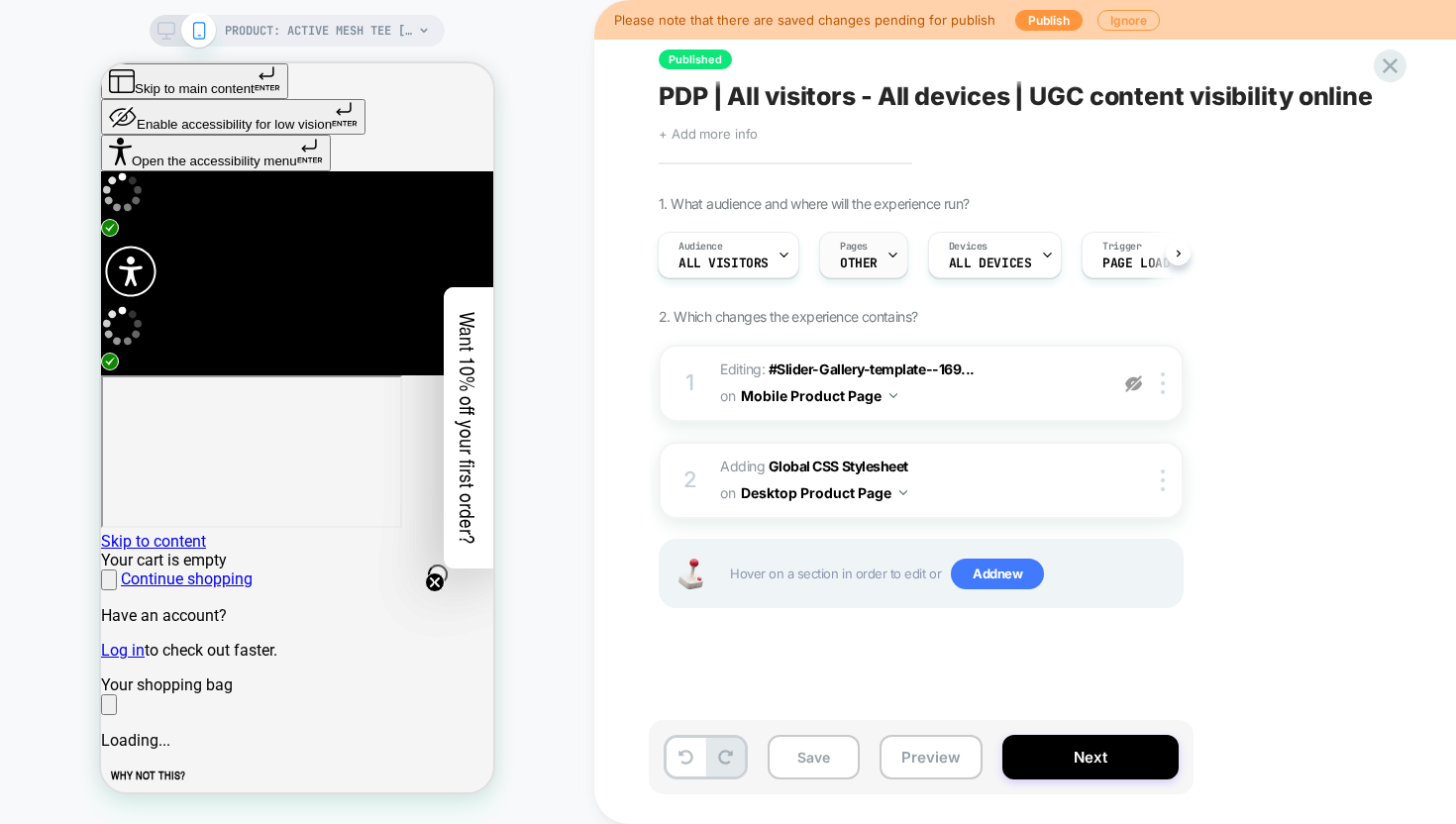 click on "Pages OTHER" at bounding box center (723, 255) 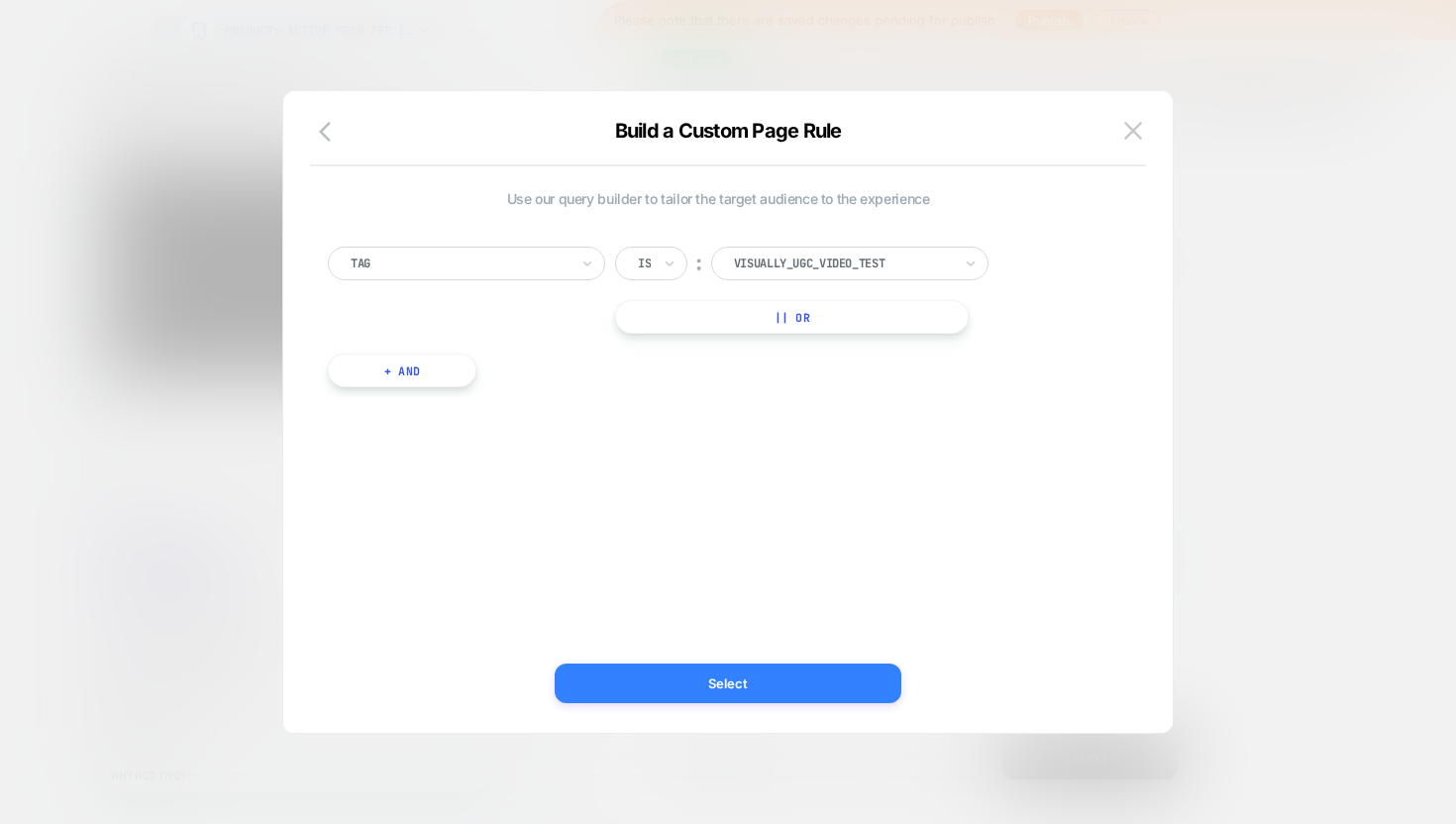 click on "Select" at bounding box center (728, 683) 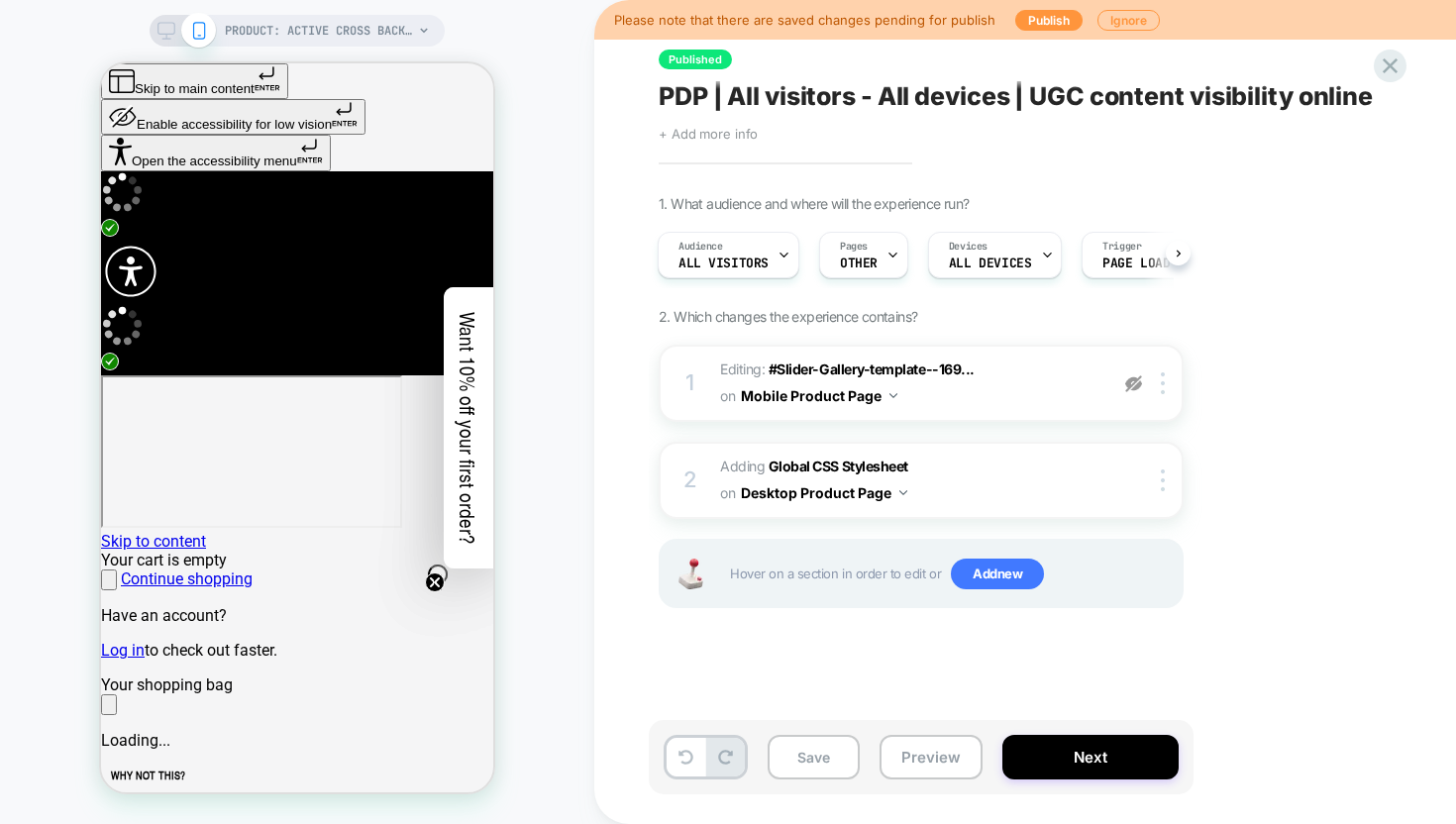 scroll, scrollTop: 0, scrollLeft: 2, axis: horizontal 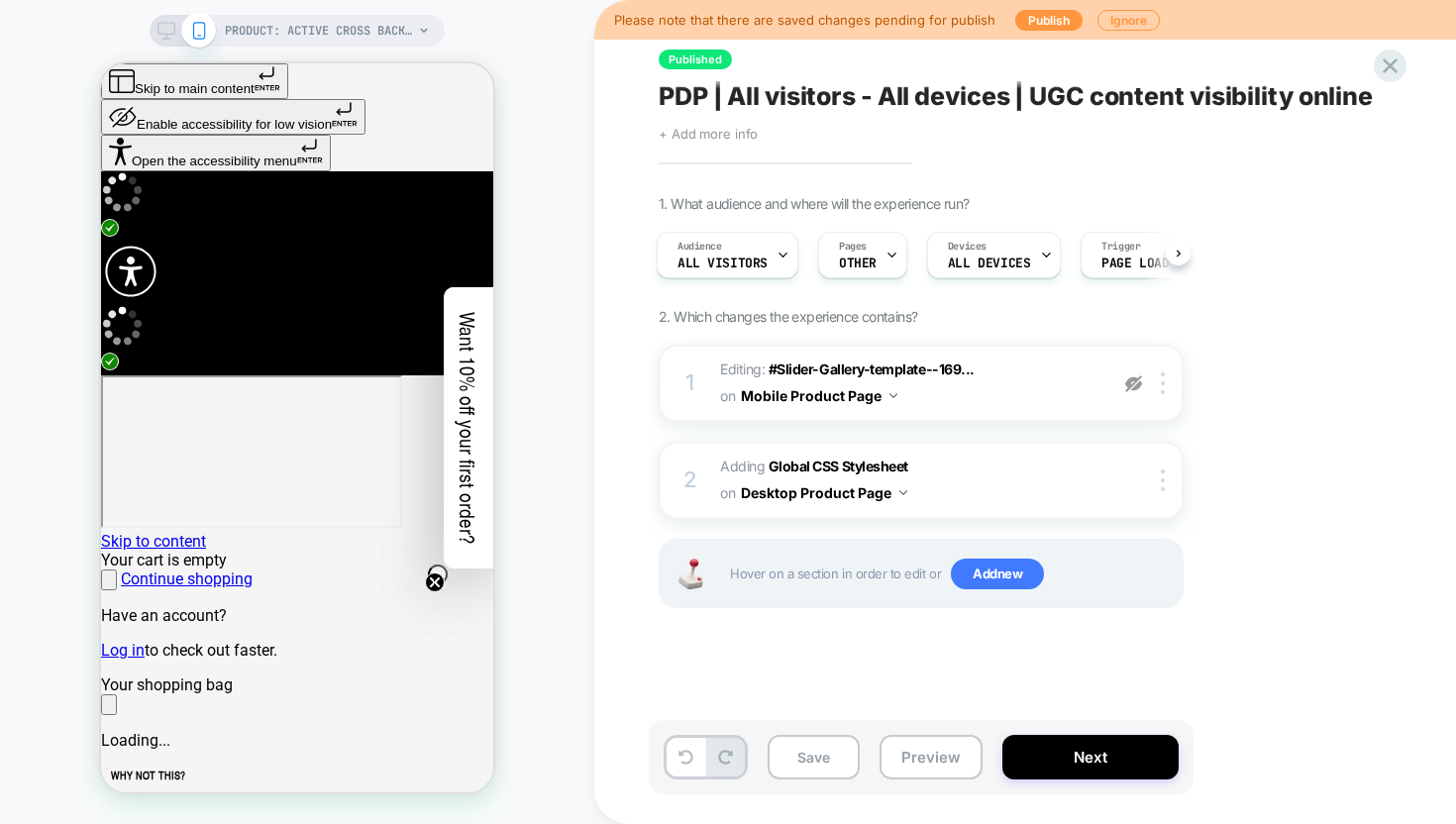 click on "PRODUCT: Active Cross Back Bra [womens pink] PRODUCT: Active Cross Back Bra [womens pink]" at bounding box center [297, 412] 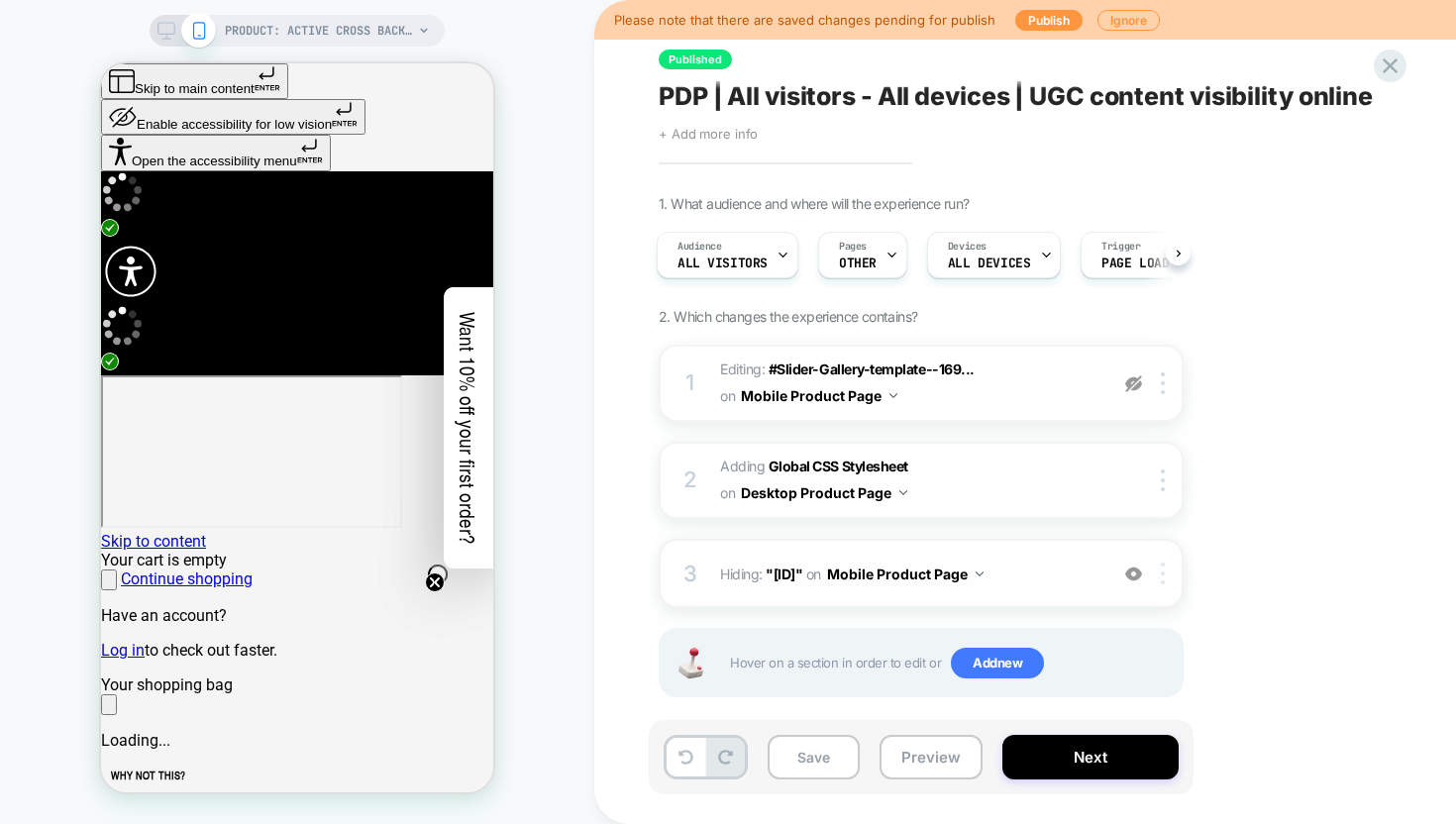 click at bounding box center [1166, 573] 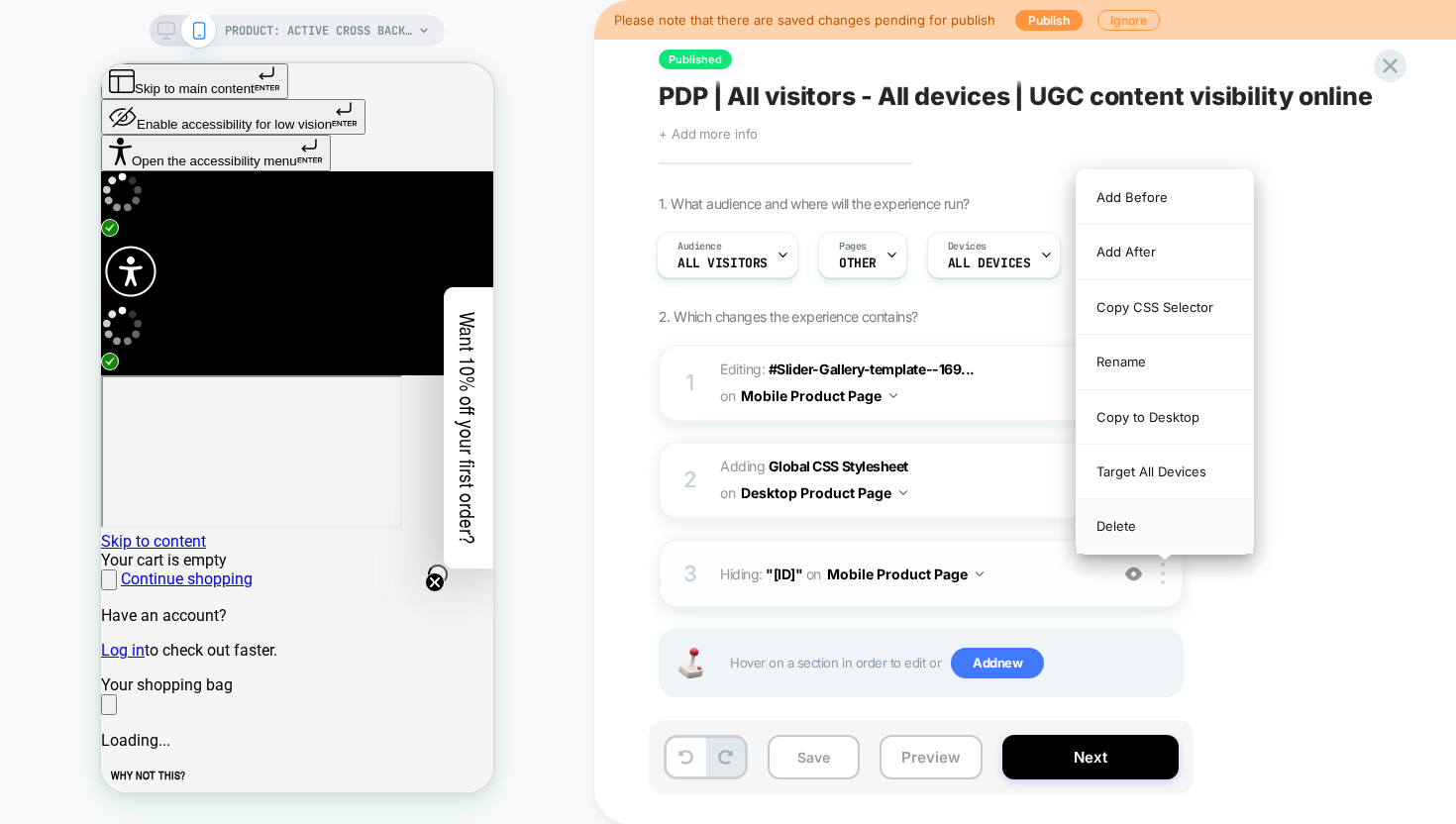 click on "Delete" at bounding box center [1165, 526] 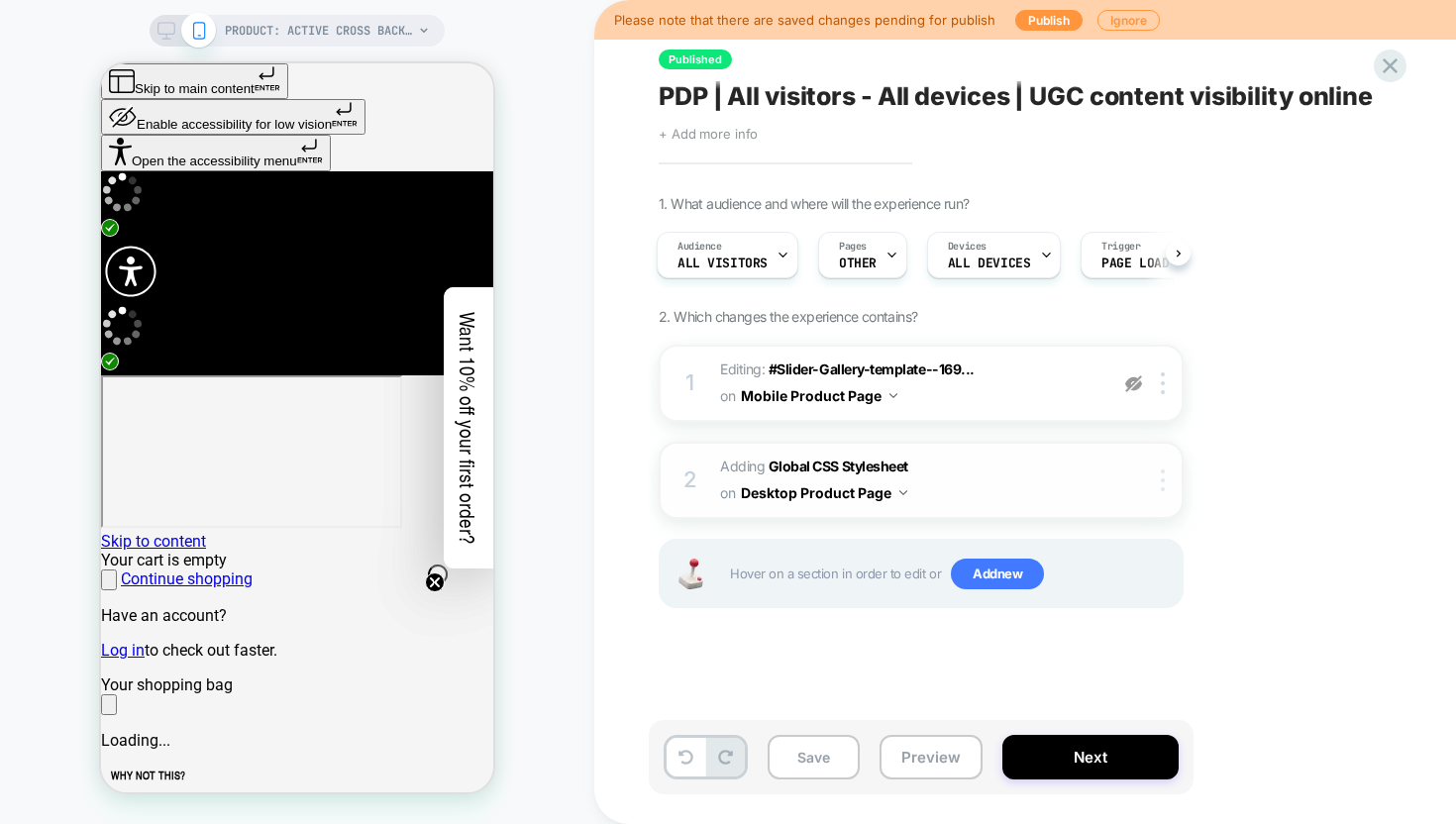 click at bounding box center [1166, 383] 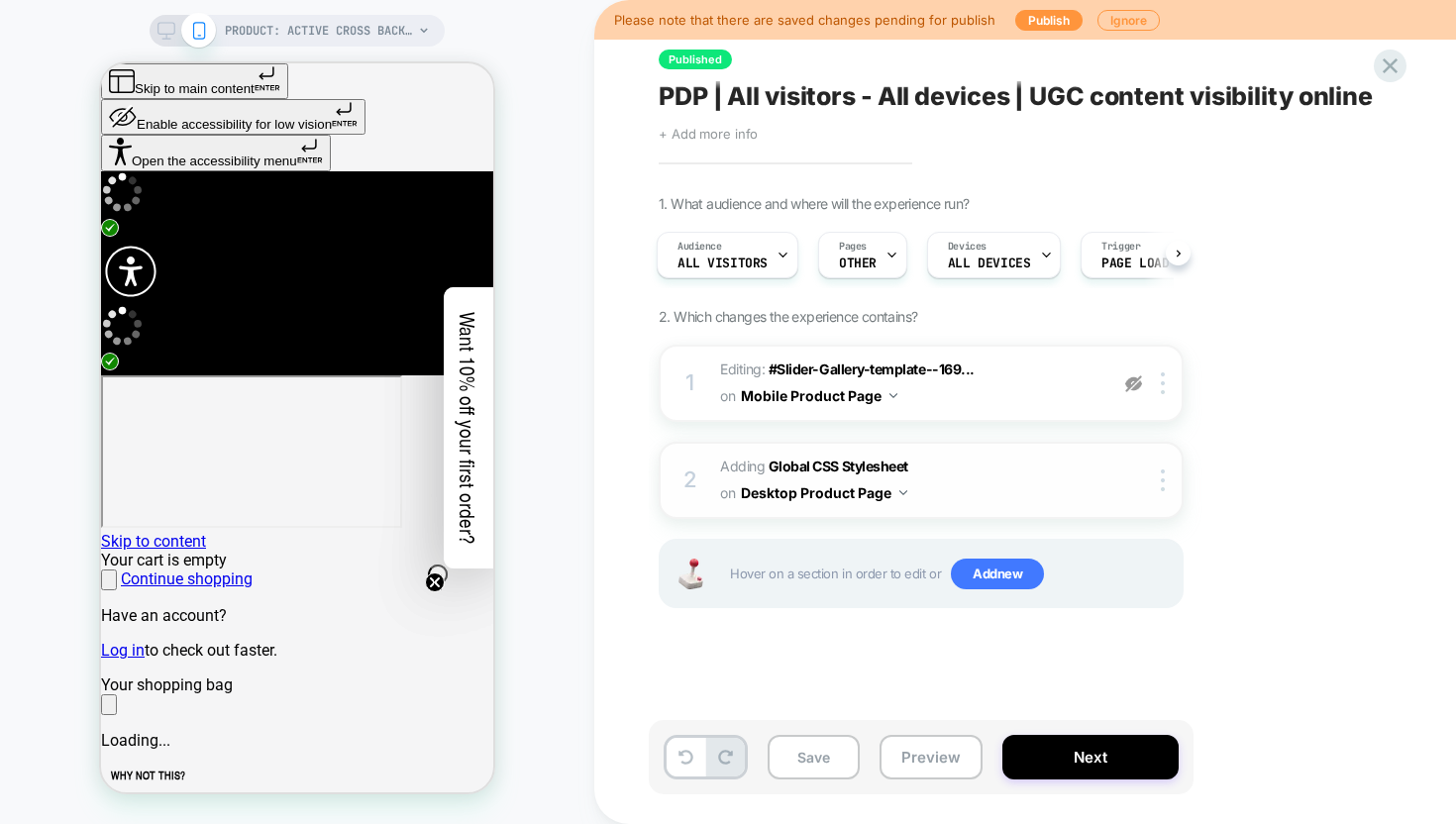 click on "Adding   Global CSS Stylesheet   on Desktop Product Page" at bounding box center (908, 383) 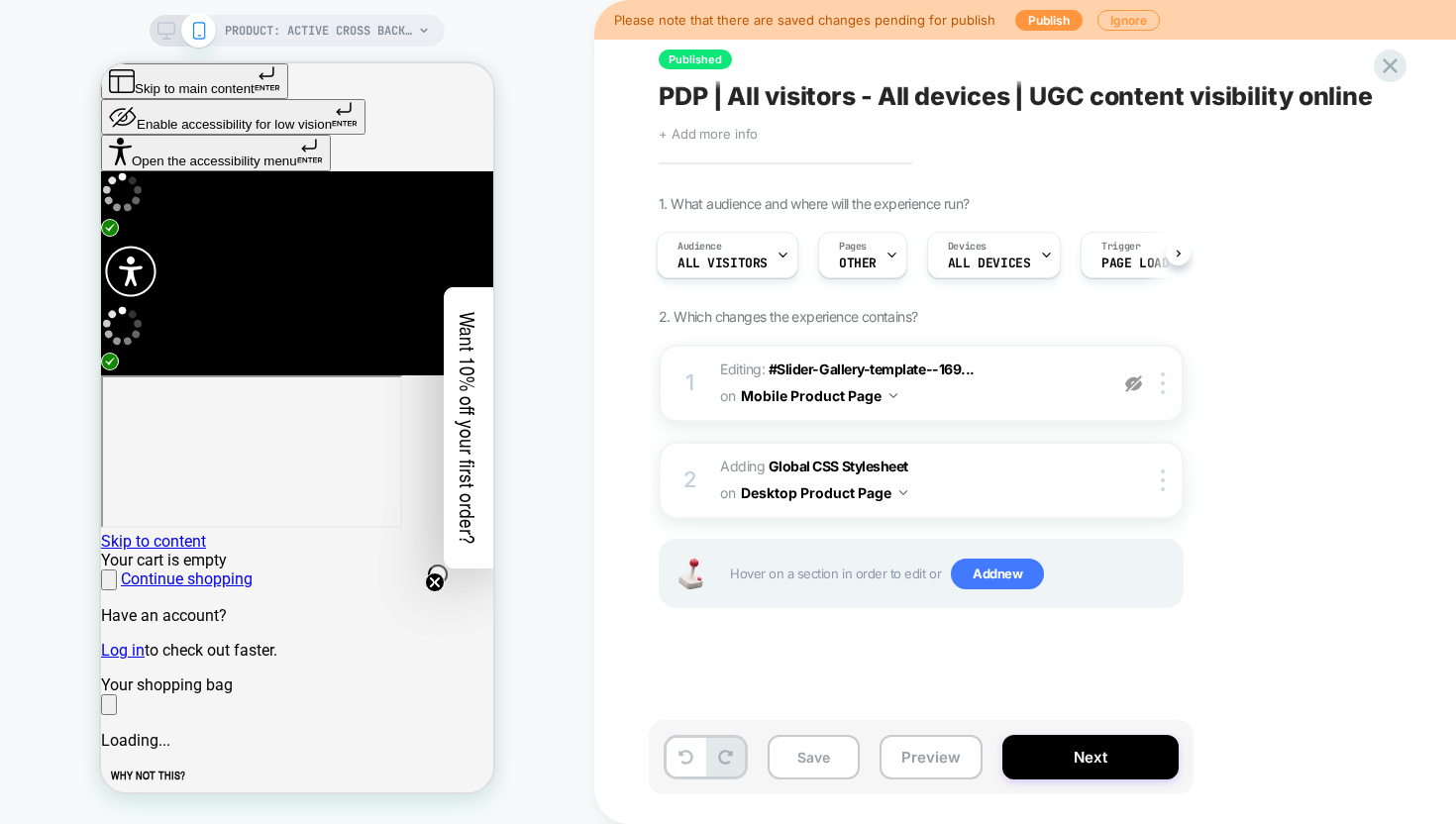 click on "1 Editing :   #Slider-Gallery-template--169... #Slider-Gallery-template--16924914123046__main   on Mobile Product Page Copy CSS Selector Rename Delete" at bounding box center (921, 383) 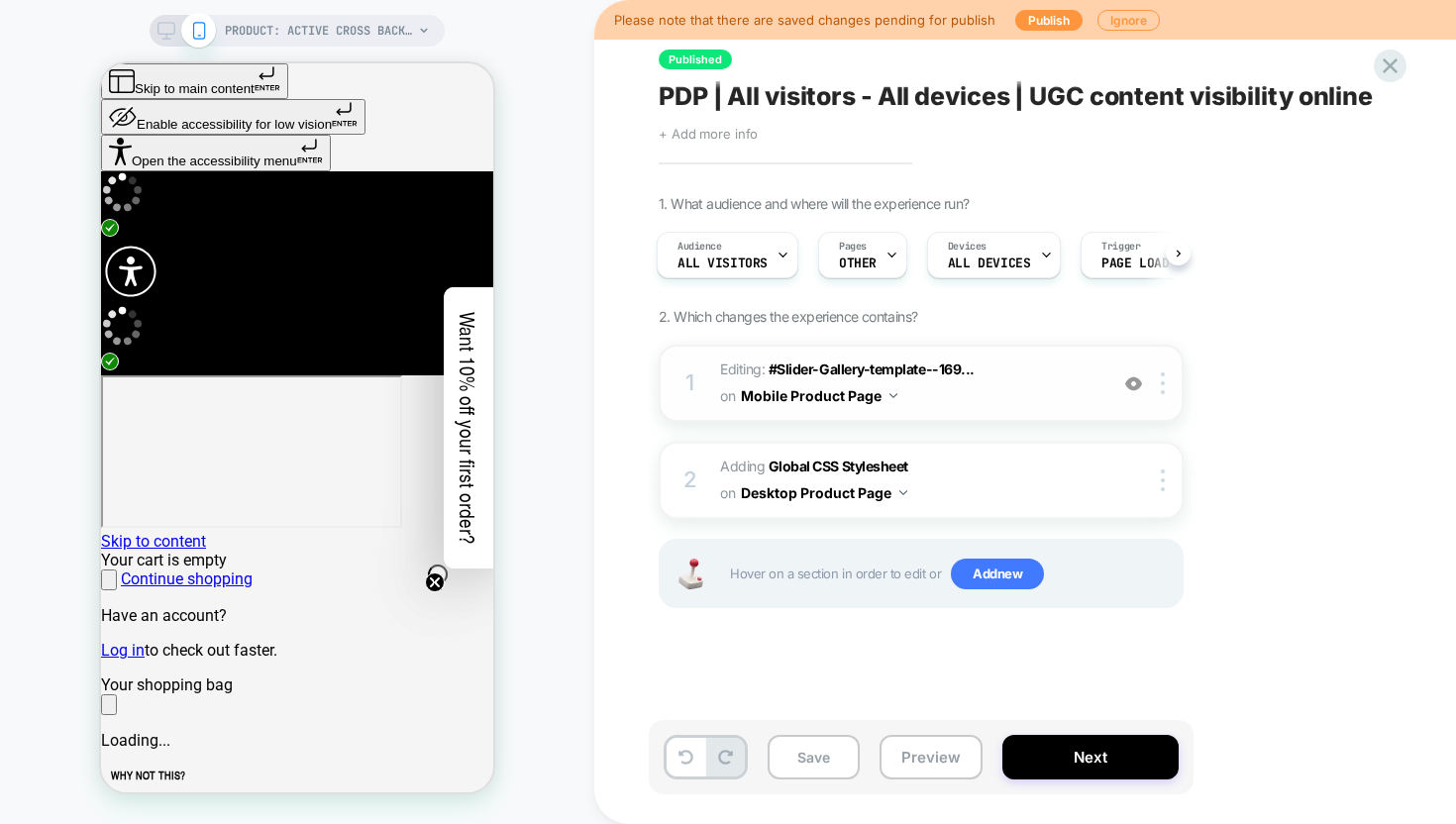 click on "PRODUCT: Active Cross Back Bra [womens pink] PRODUCT: Active Cross Back Bra [womens pink]" at bounding box center [297, 412] 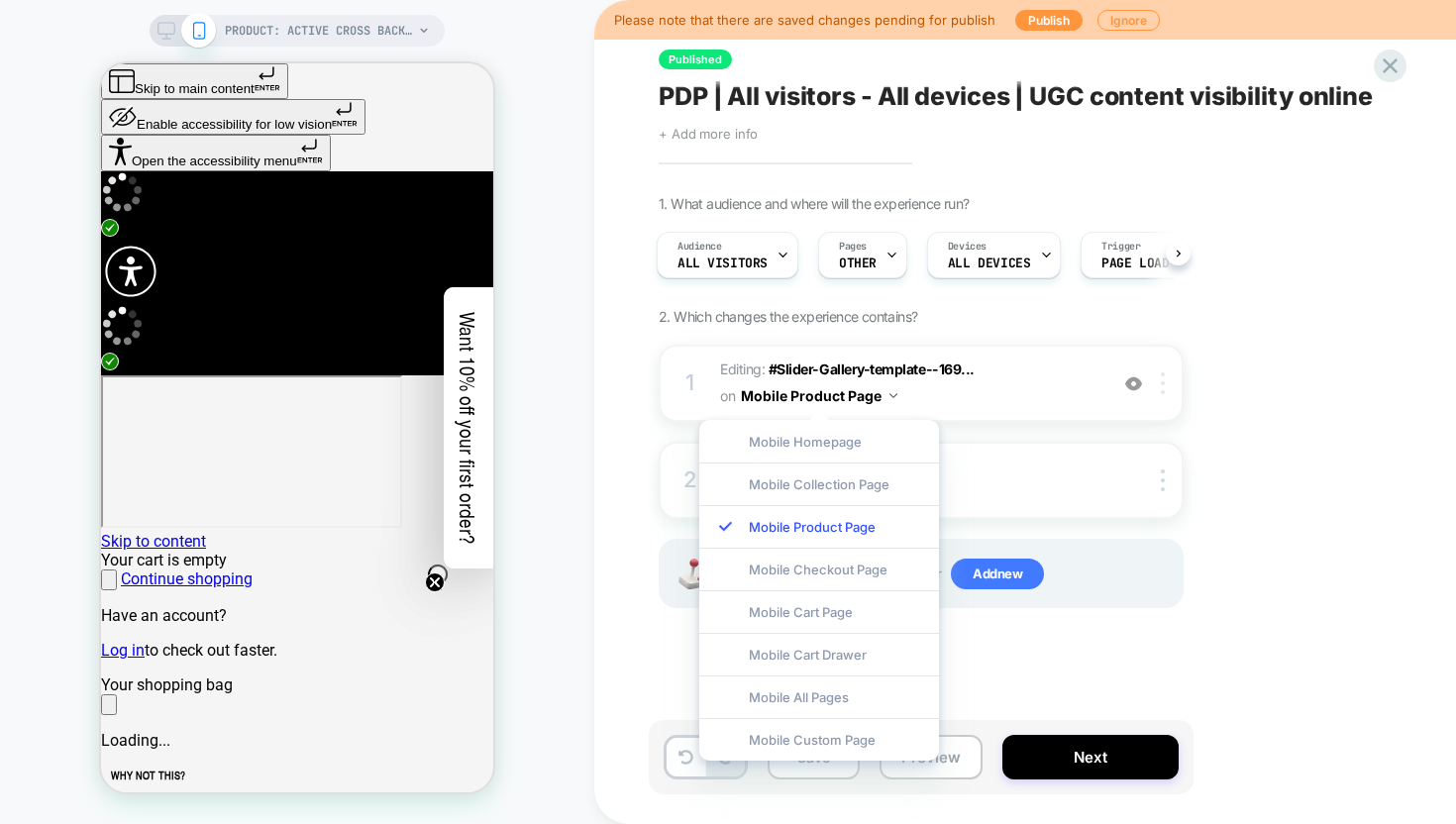 click at bounding box center [1166, 383] 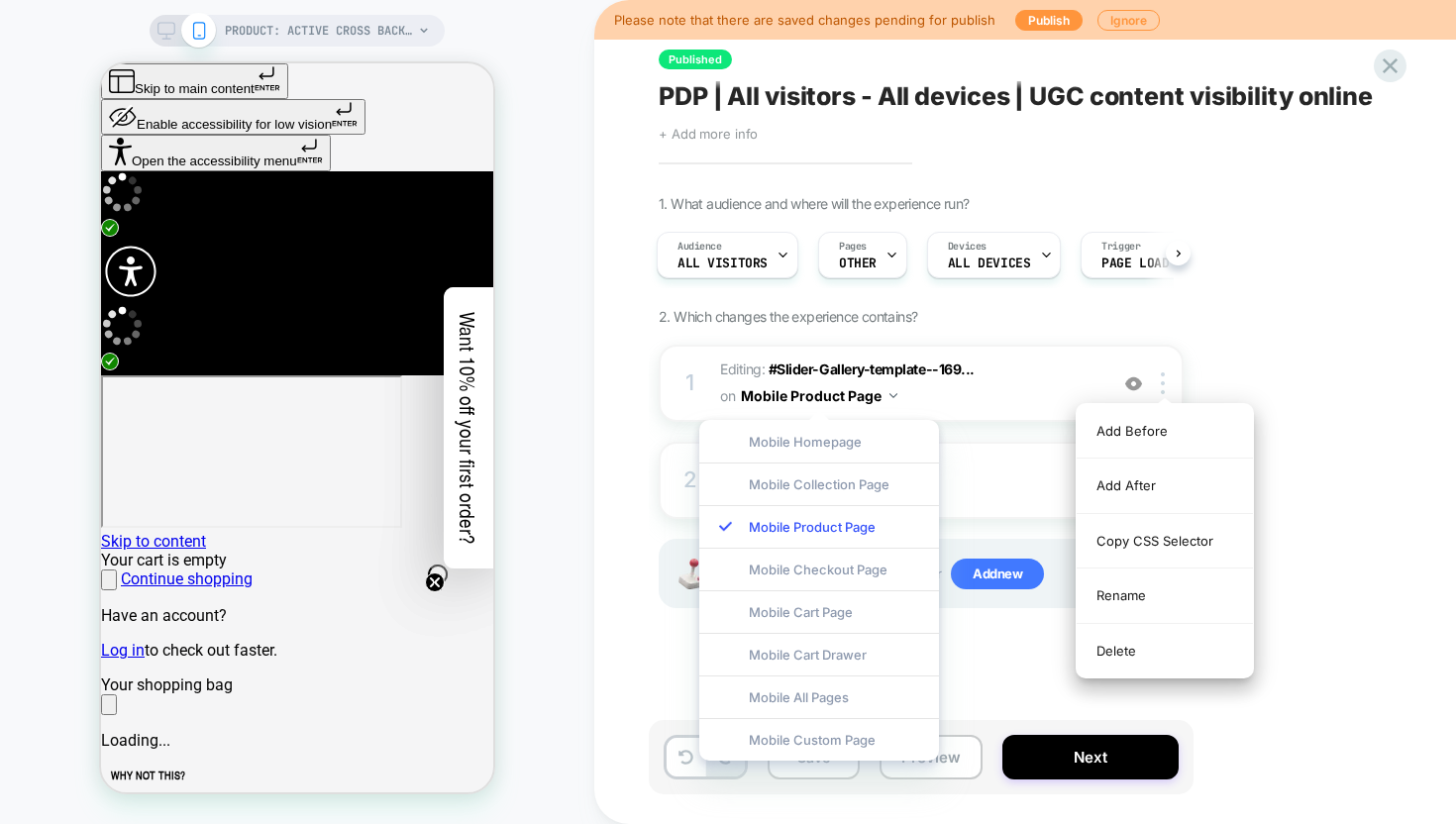 click on "1. What audience and where will the experience run? Audience All Visitors Pages OTHER Devices ALL DEVICES Trigger Page Load 2. Which changes the experience contains? 1 Editing :   #Slider-Gallery-template--169... #Slider-Gallery-template--16924914123046__main   on Mobile Product Page Add Before Add After Copy CSS Selector Rename Delete 2 Adding   Global CSS Stylesheet   on Desktop Product Page Copy to   Mobile Target   All Devices Delete Hover on a section in order to edit or  Add  new" at bounding box center [1020, 426] 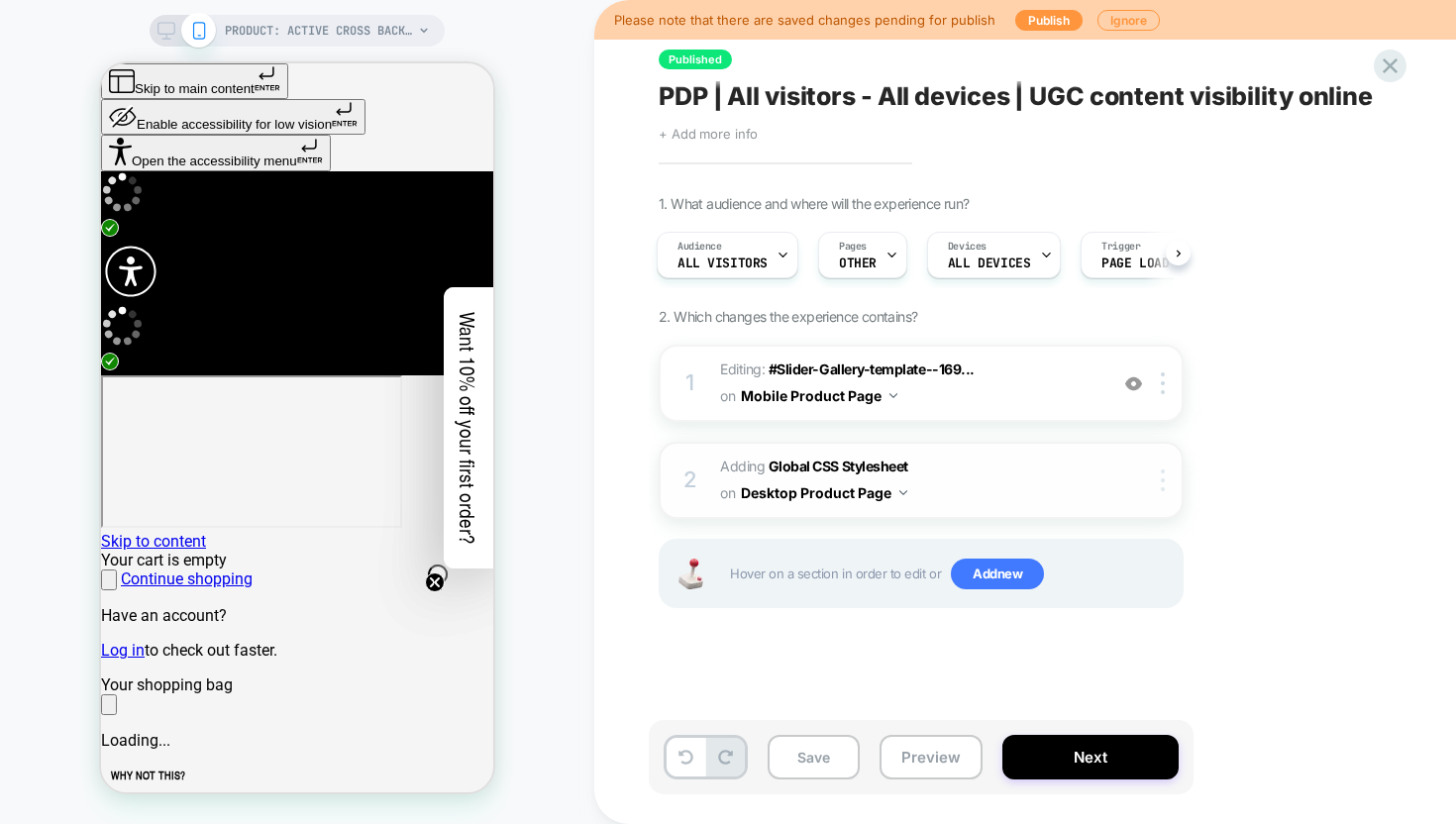 click at bounding box center [1166, 480] 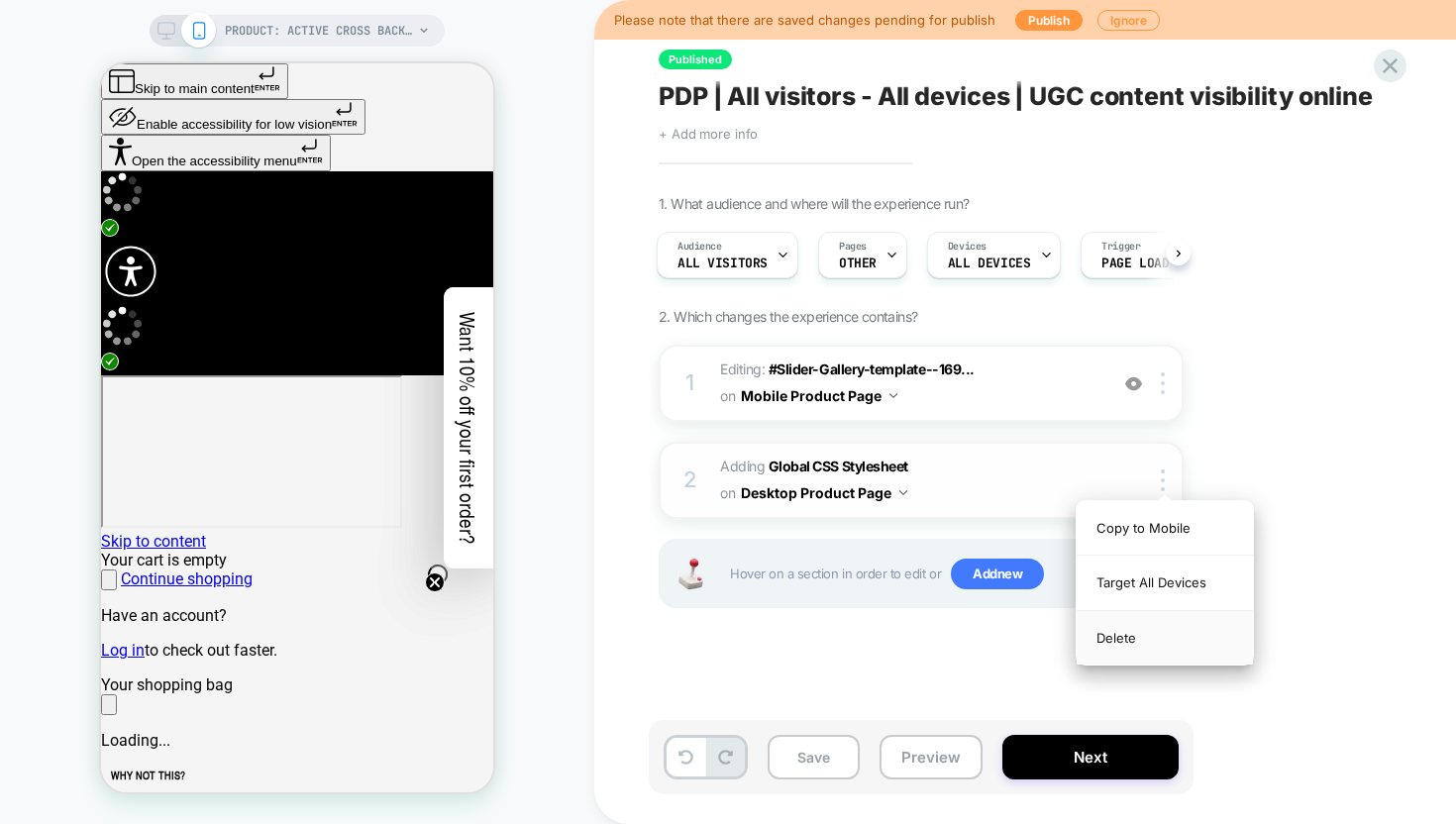 click on "Delete" at bounding box center (1165, 638) 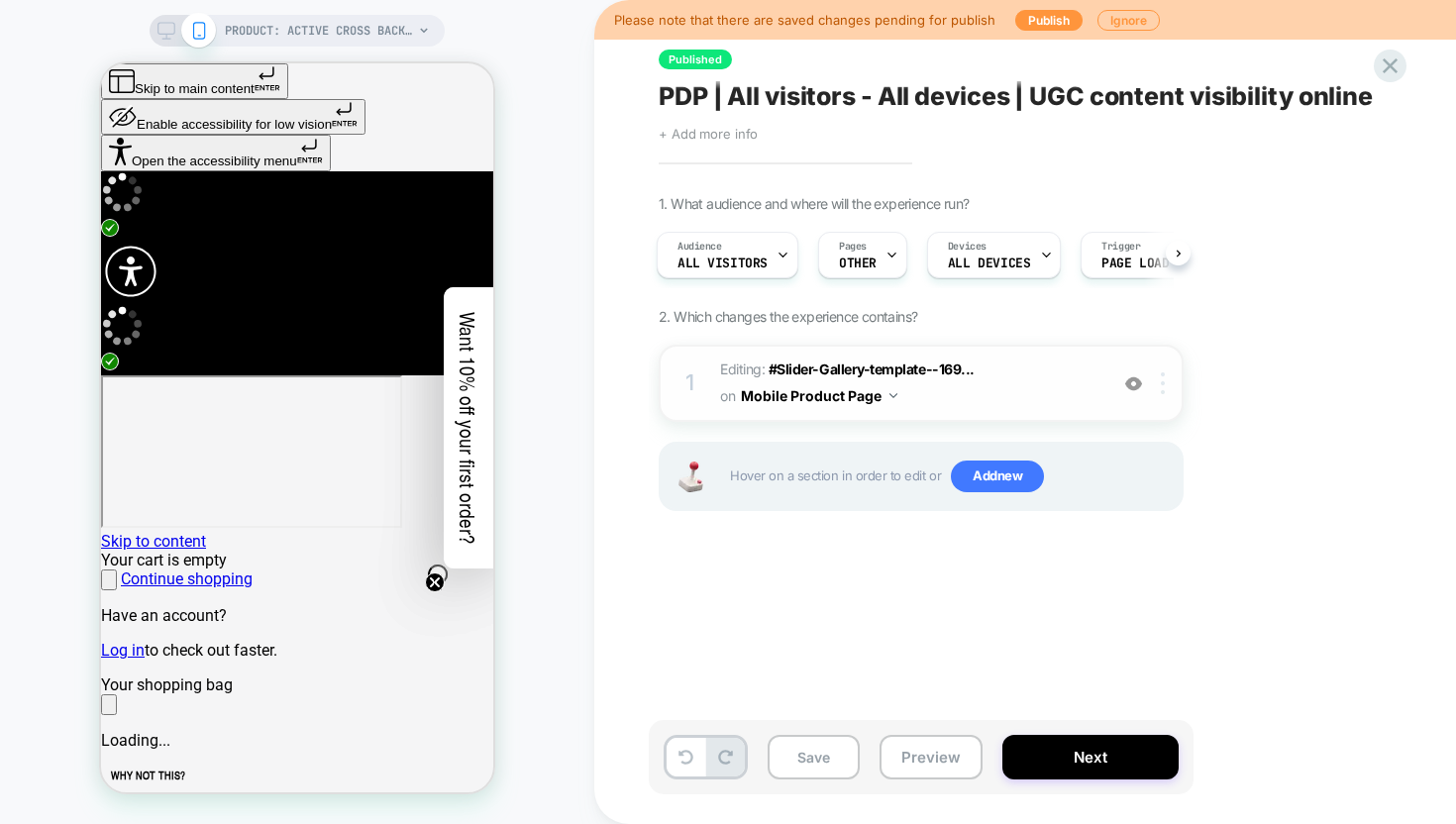 click at bounding box center (1163, 383) 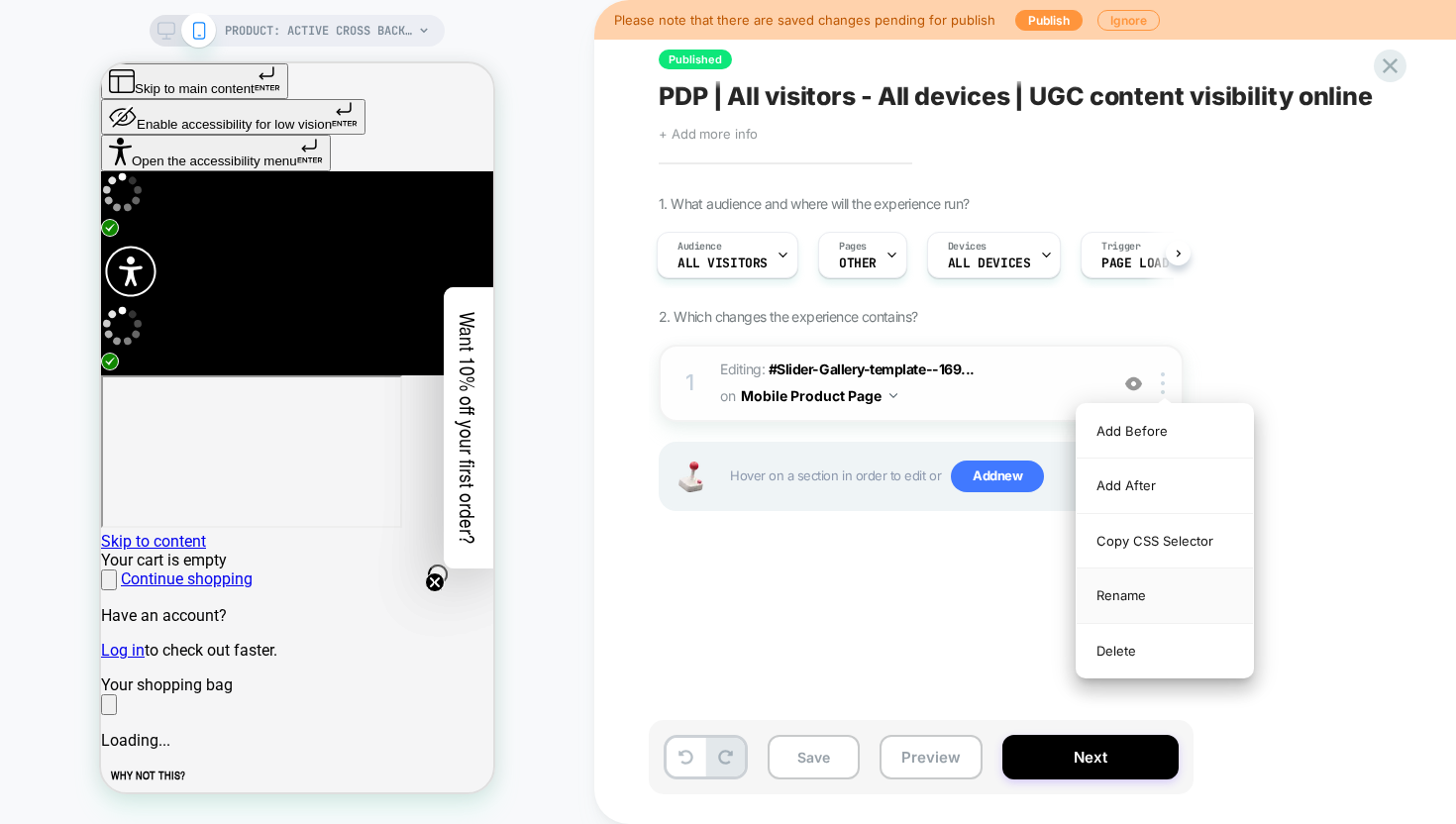 click on "Rename" at bounding box center [1165, 595] 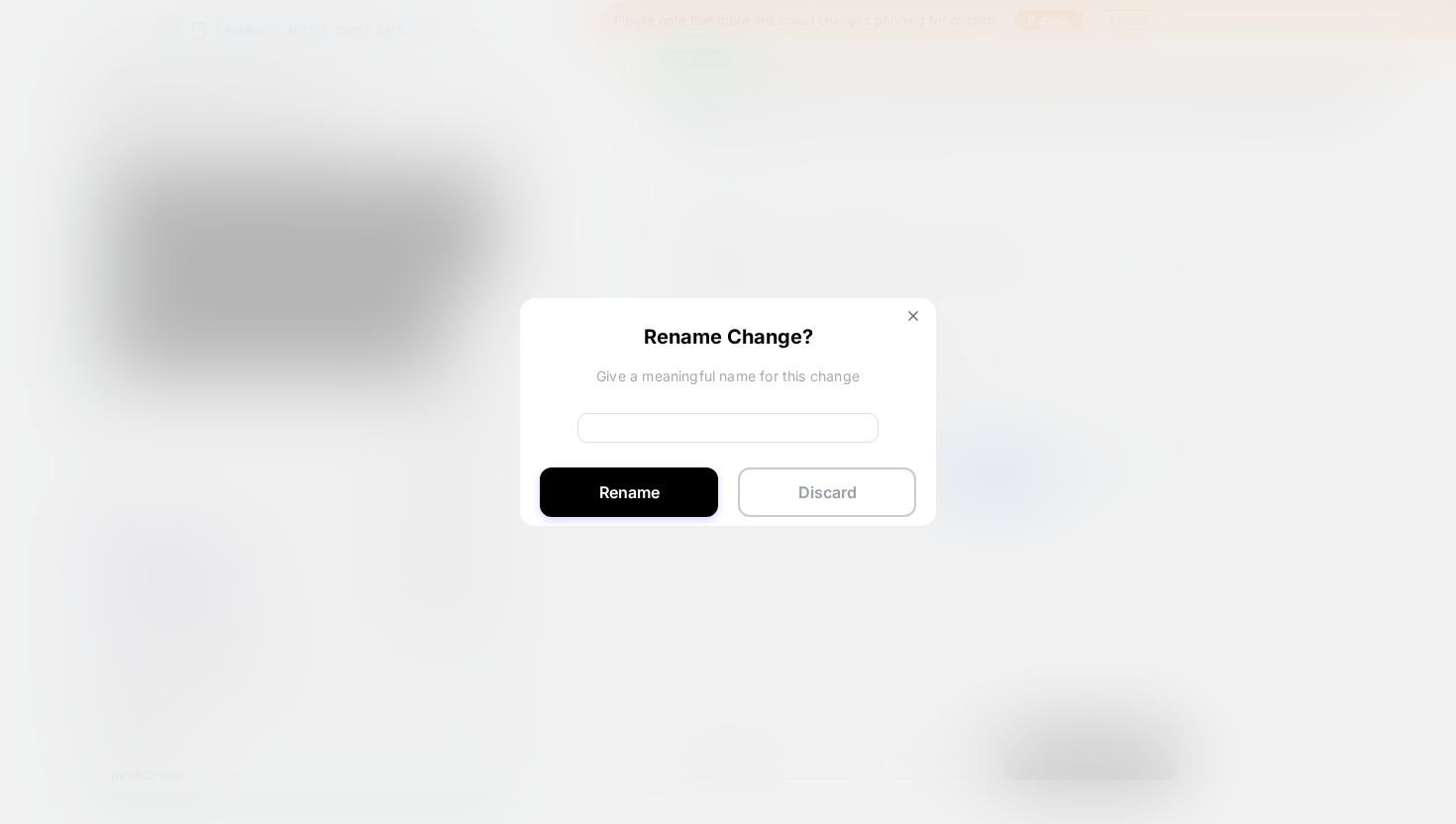 click at bounding box center (728, 412) 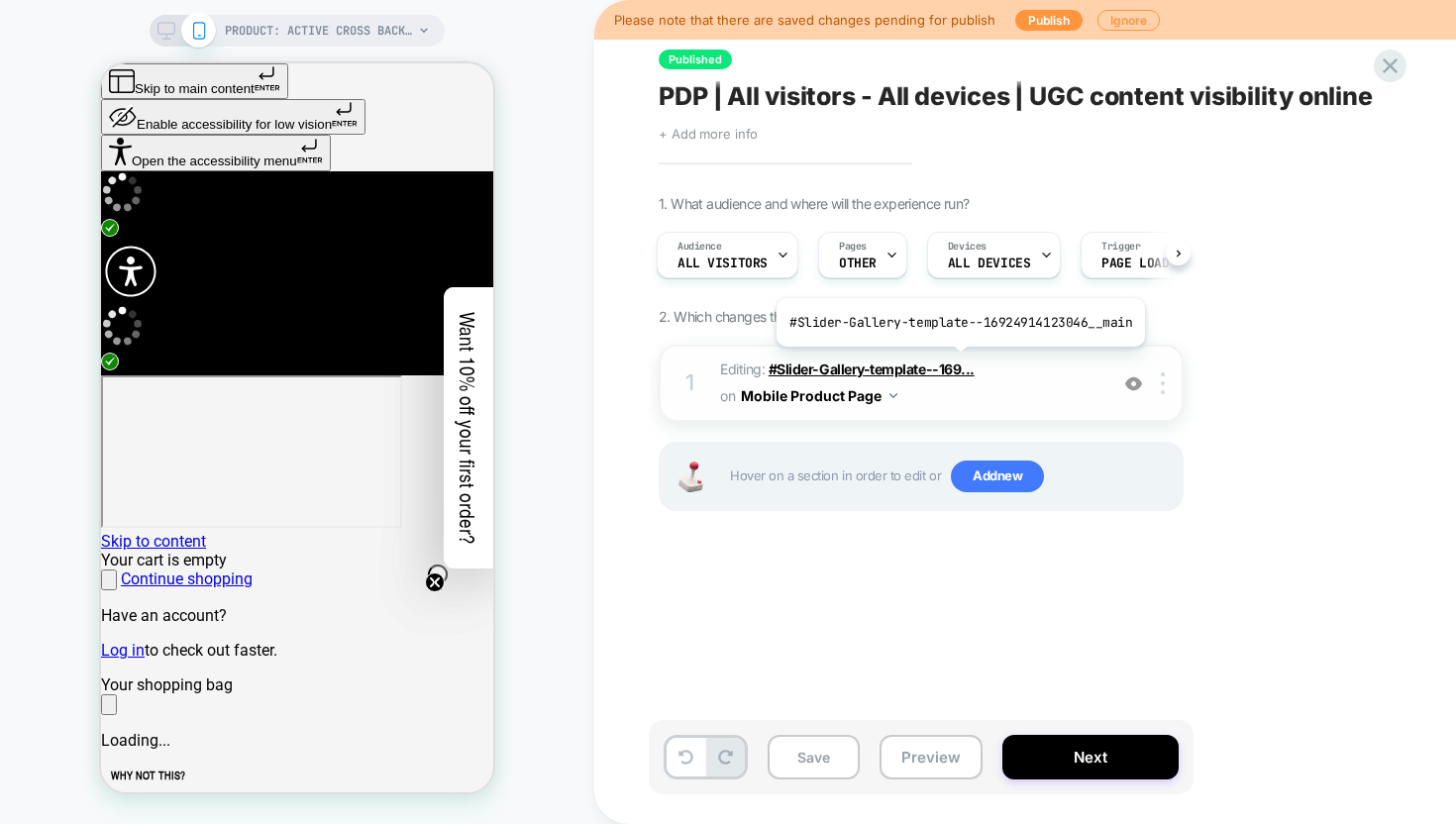 click on "#Slider-Gallery-template--169..." at bounding box center (872, 368) 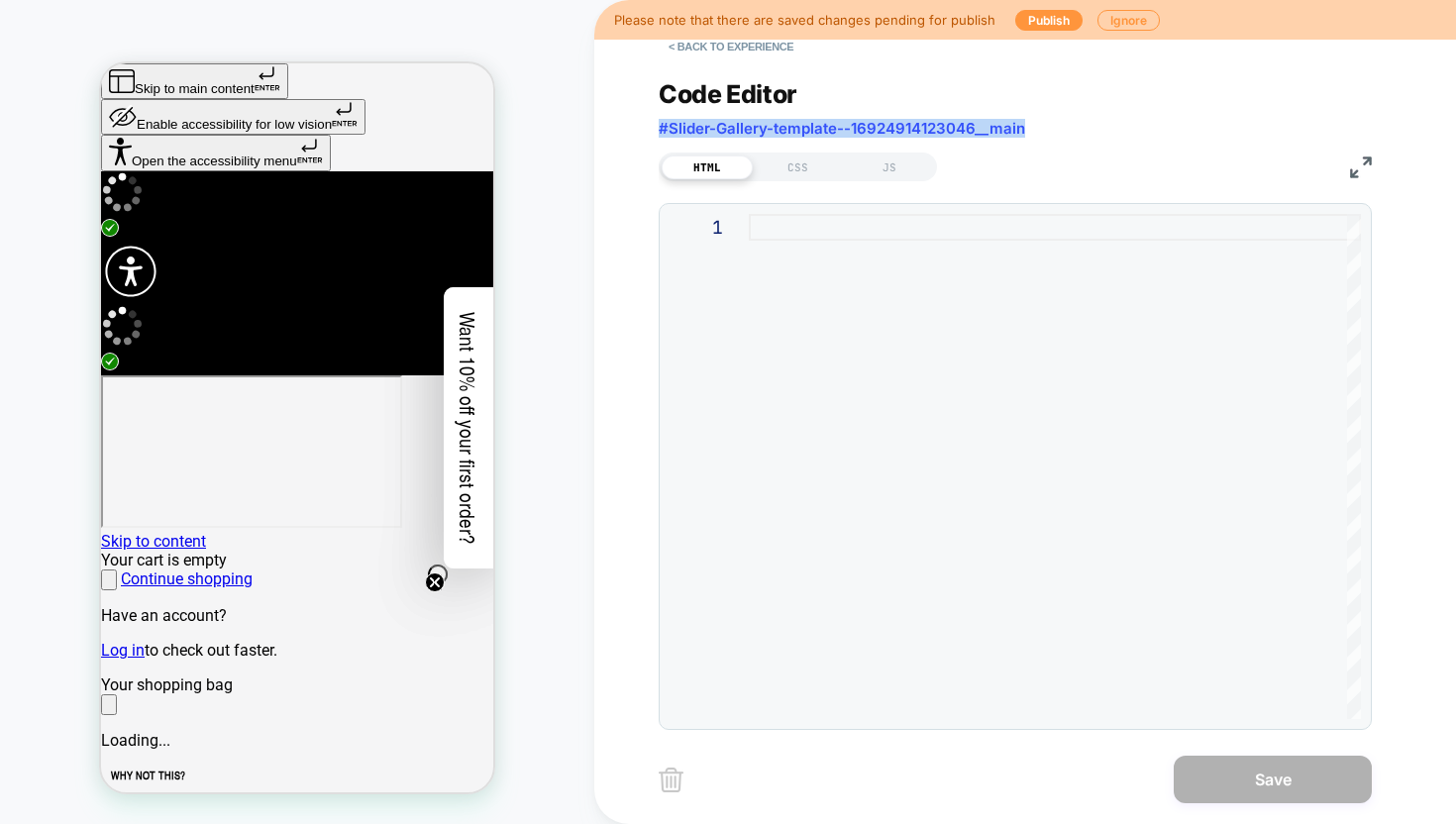 drag, startPoint x: 1031, startPoint y: 136, endPoint x: 701, endPoint y: 110, distance: 331.02266 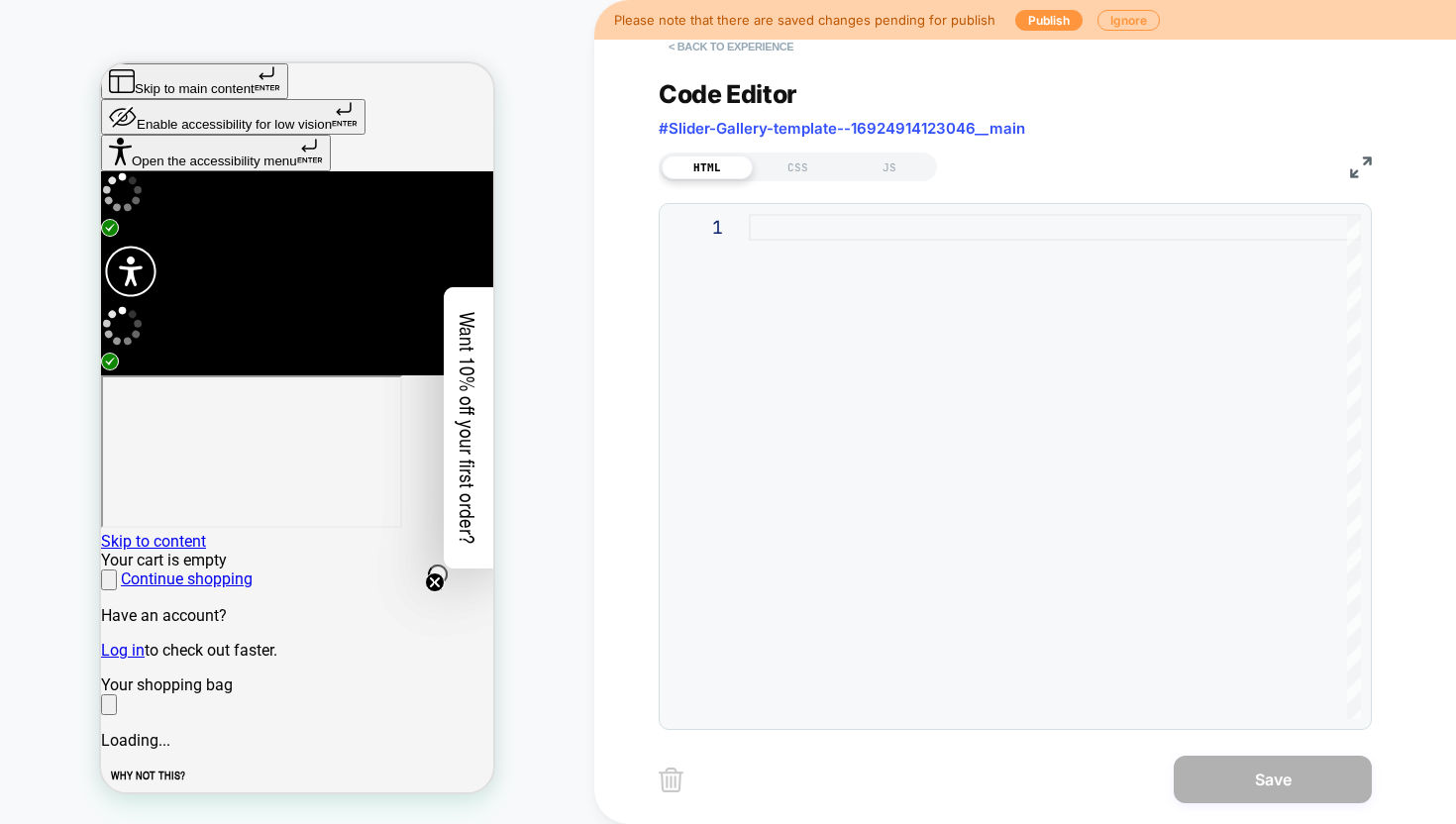 click on "< Back to experience" at bounding box center (731, 47) 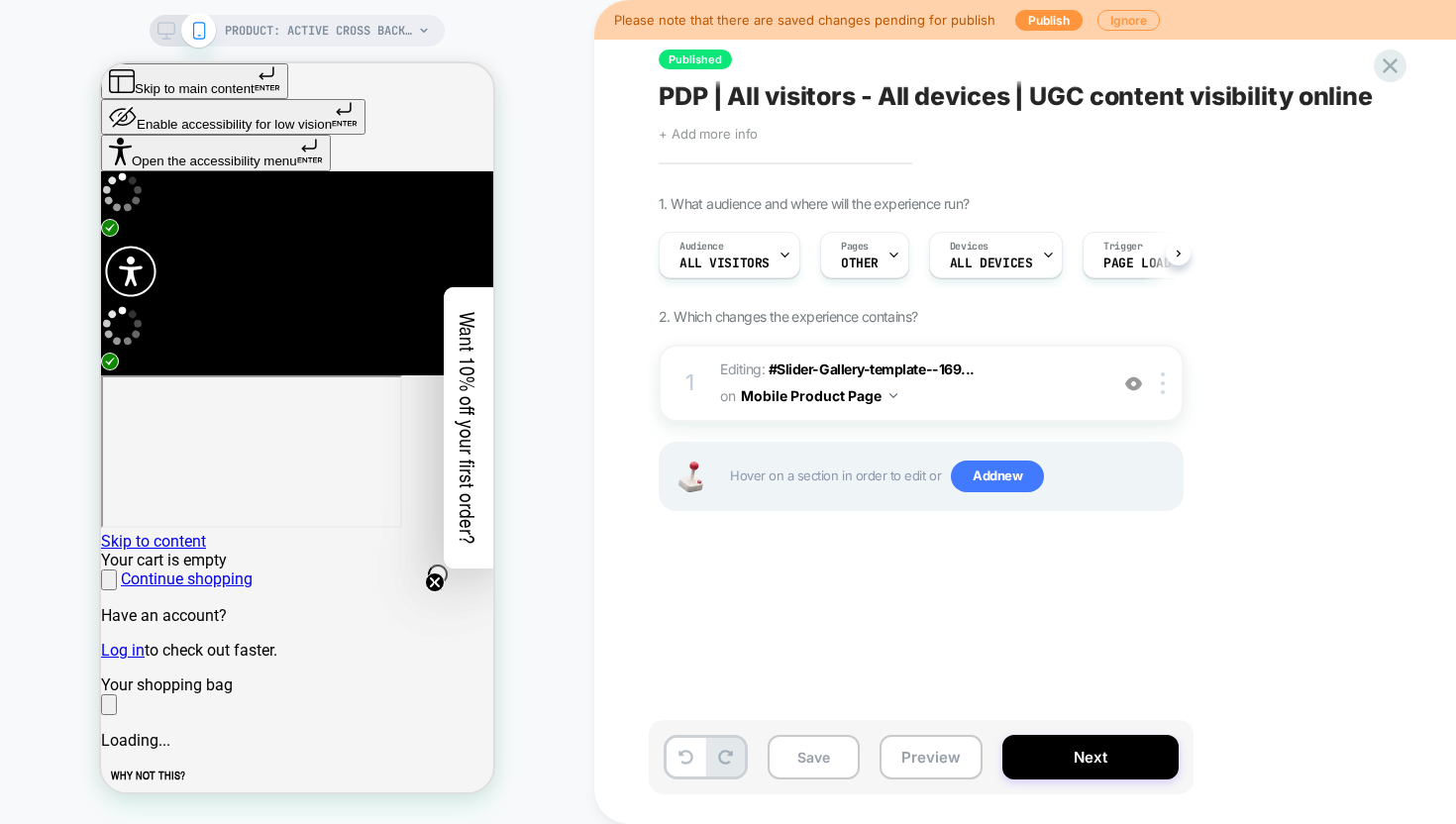 scroll, scrollTop: 0, scrollLeft: 1, axis: horizontal 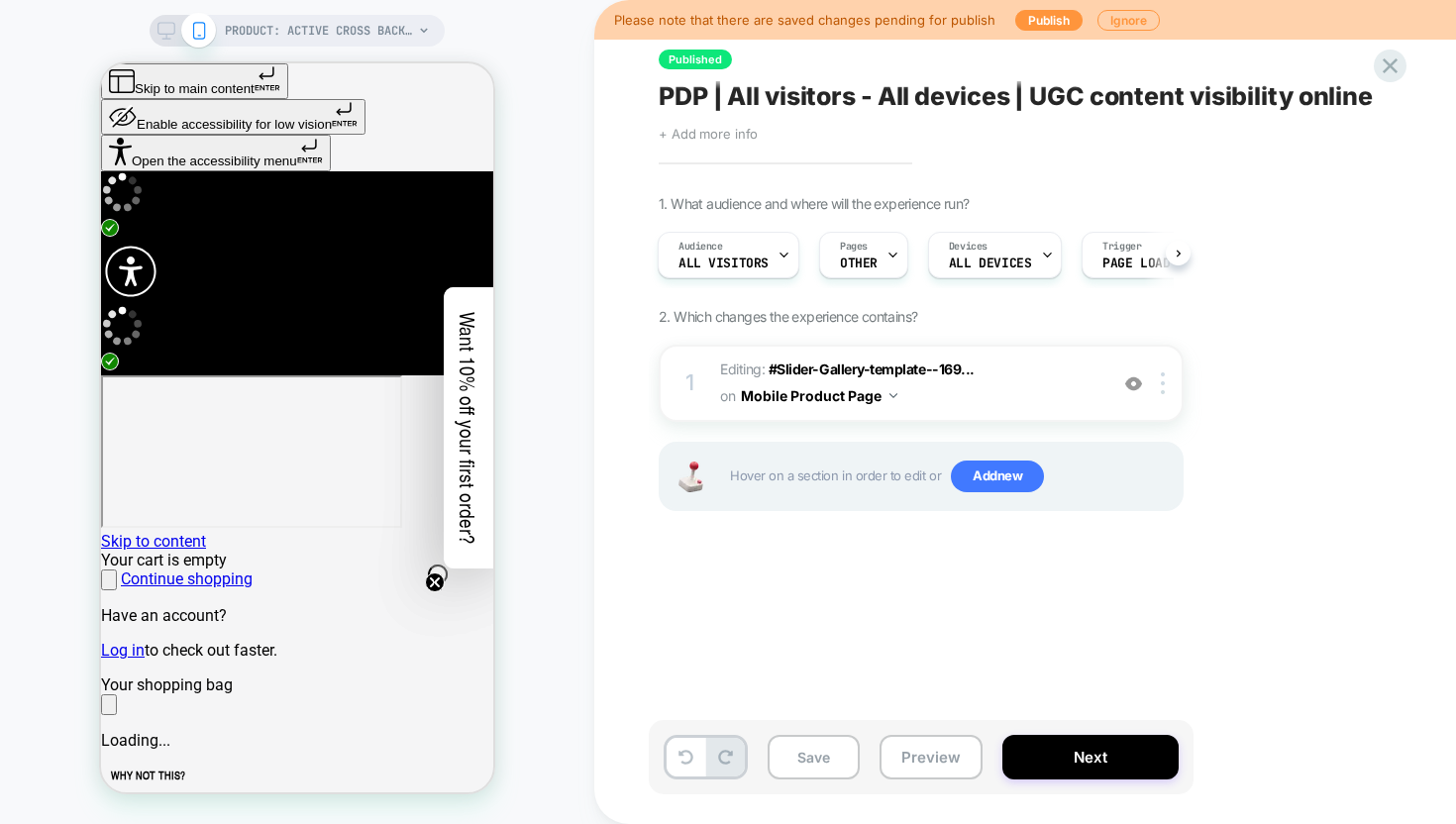 click at bounding box center [166, 31] 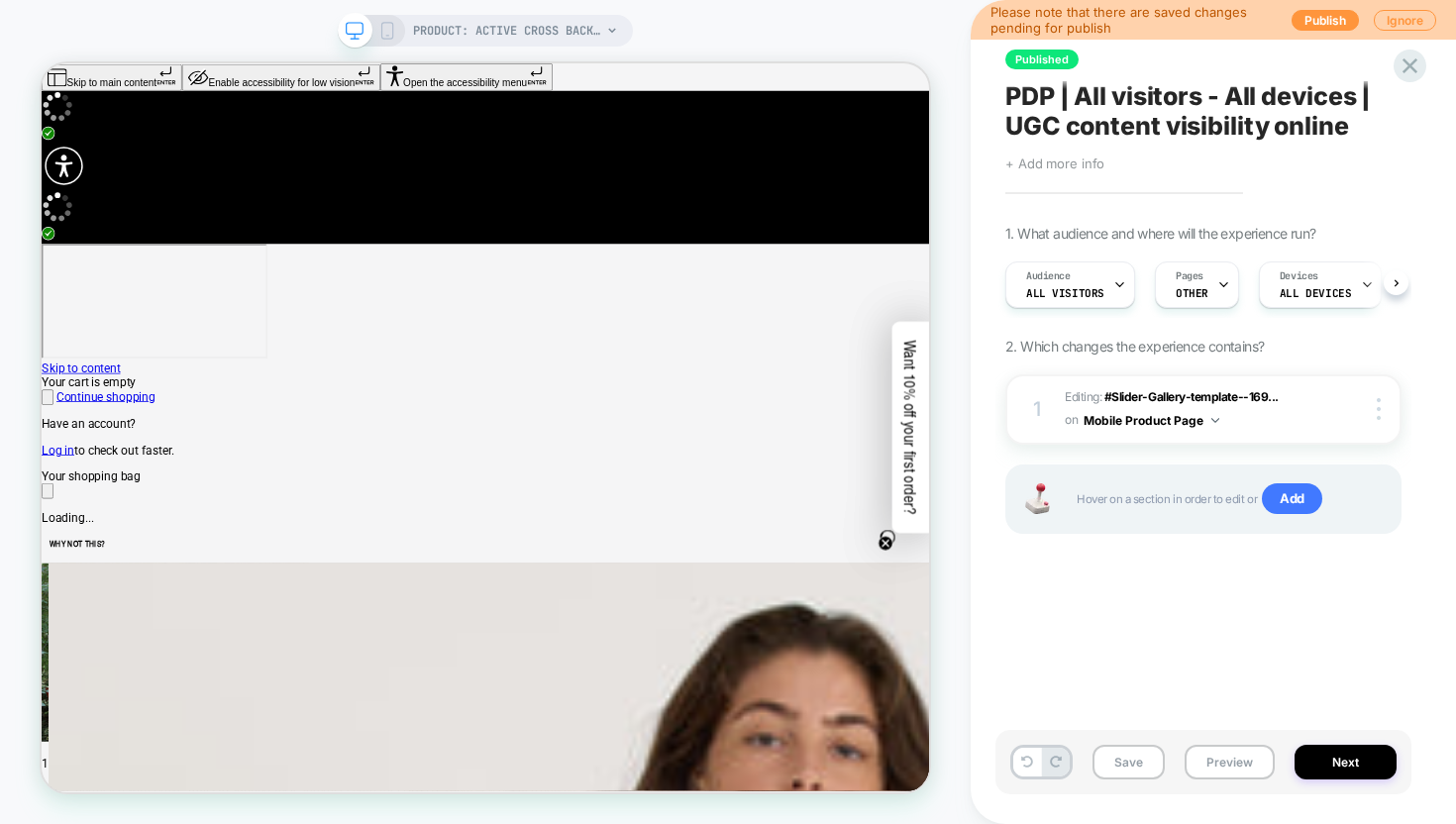 scroll, scrollTop: 0, scrollLeft: 1, axis: horizontal 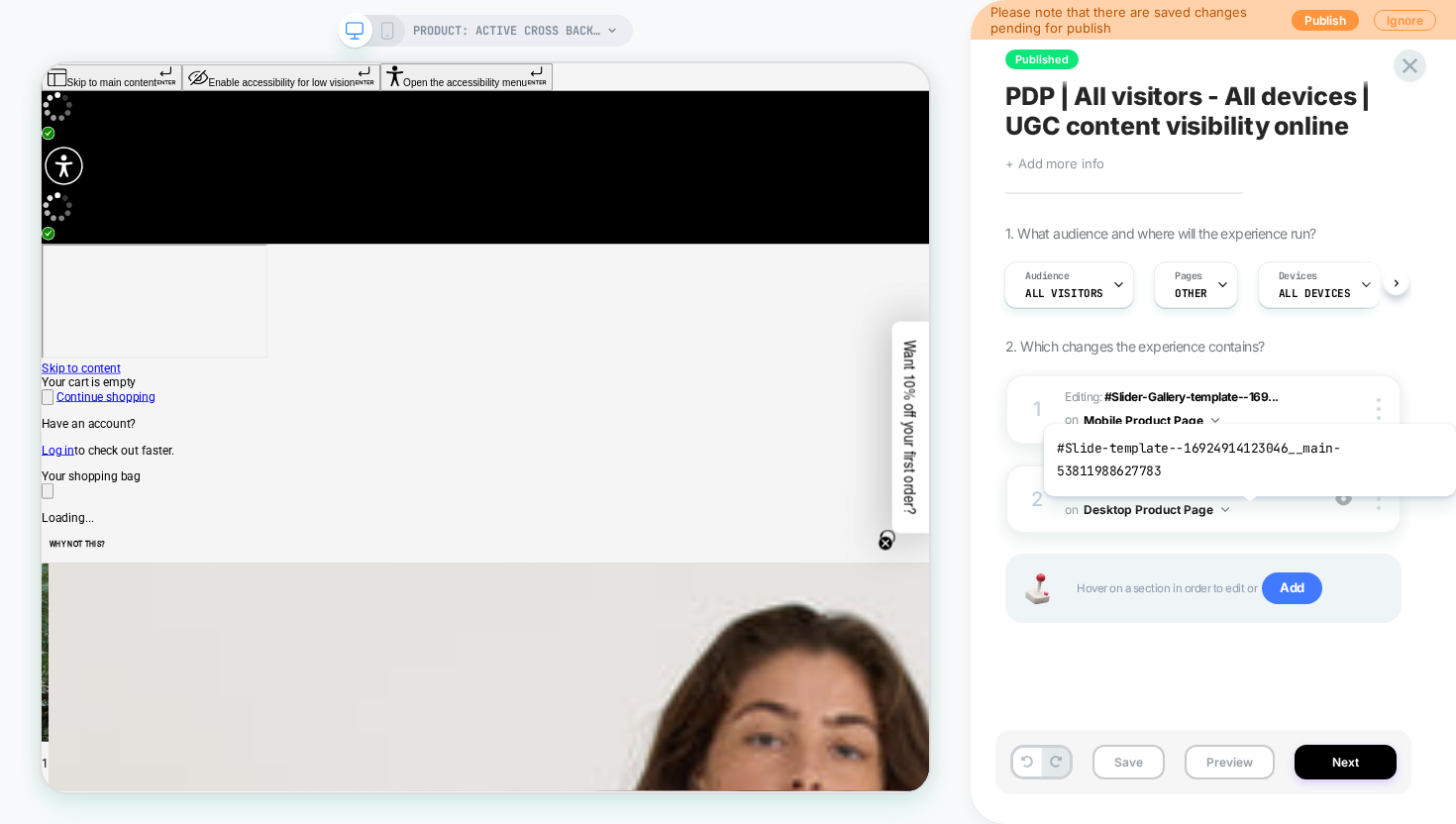 click on "#Slide-template--169249141230..." at bounding box center (1196, 486) 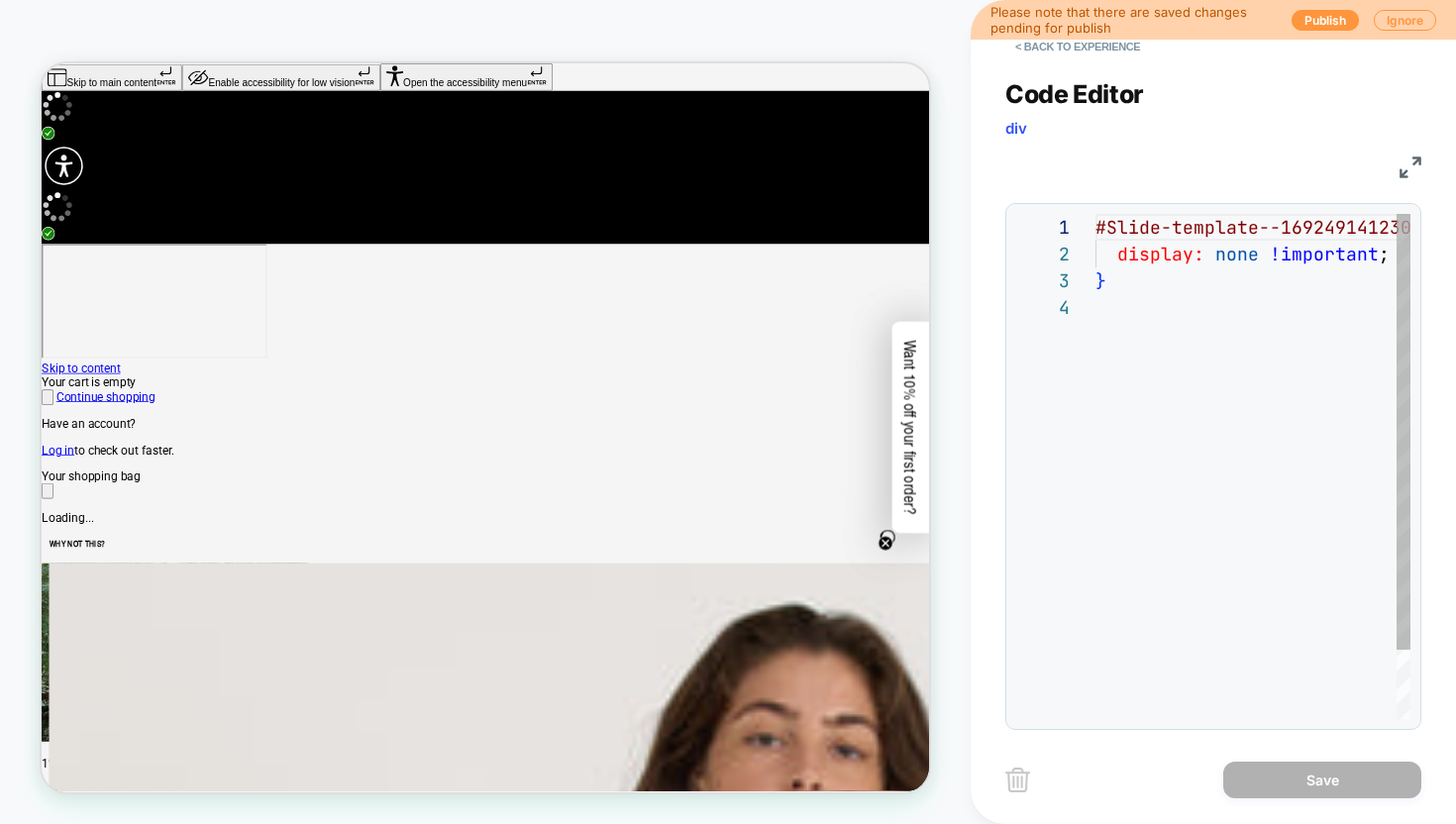 scroll, scrollTop: 80, scrollLeft: 0, axis: vertical 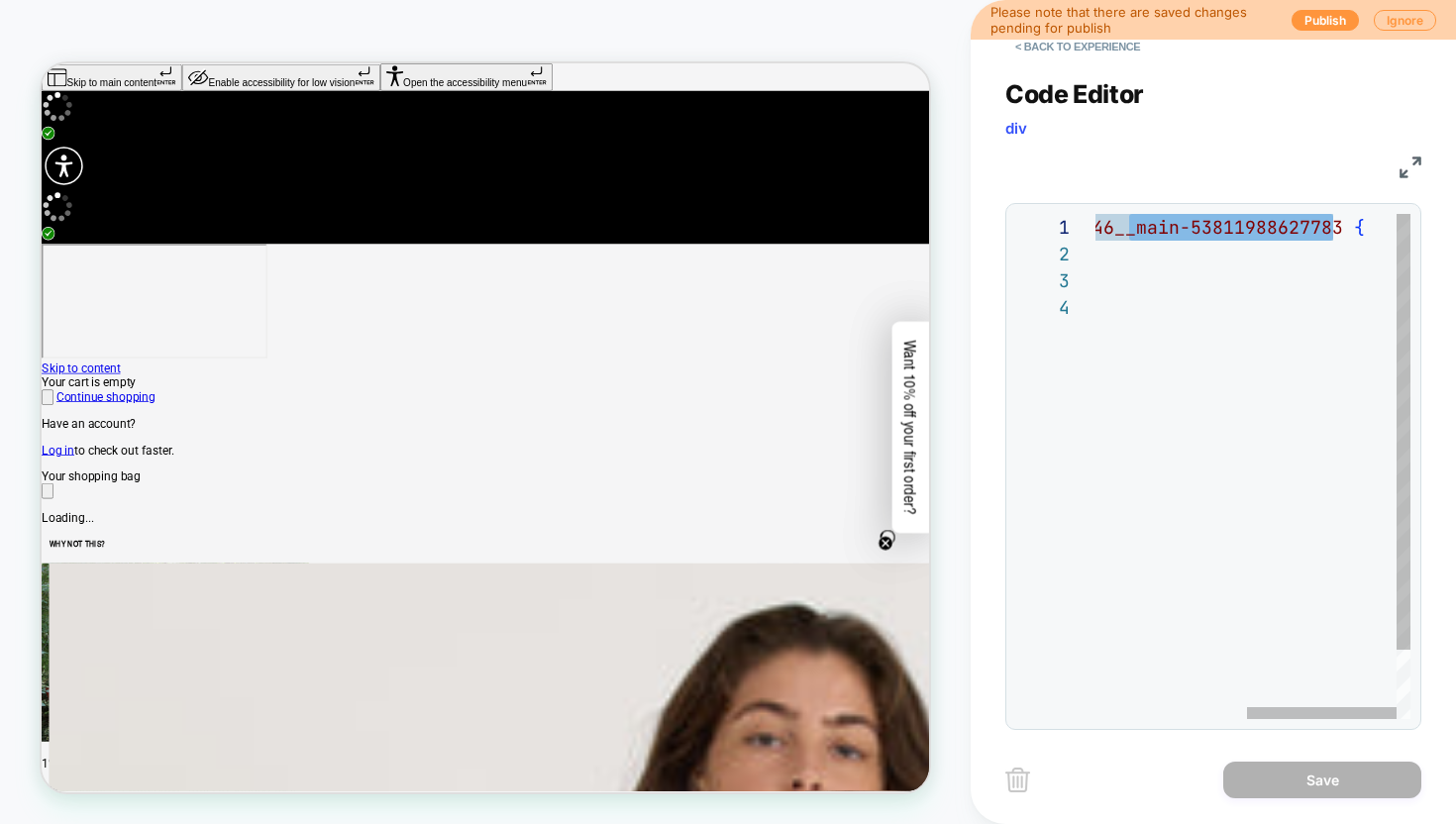 drag, startPoint x: 1330, startPoint y: 232, endPoint x: 1131, endPoint y: 231, distance: 199.00251 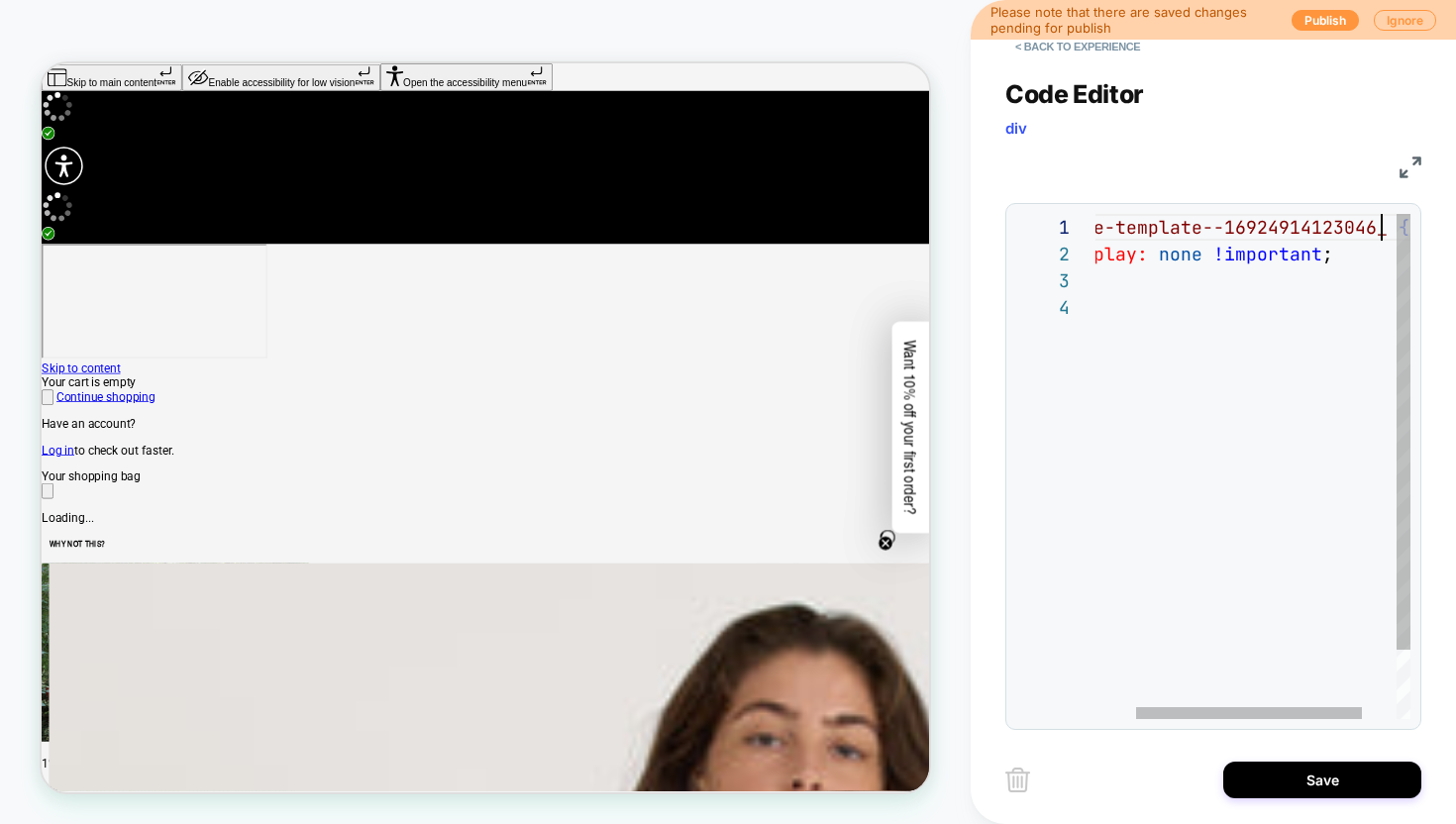 scroll, scrollTop: 0, scrollLeft: 343, axis: horizontal 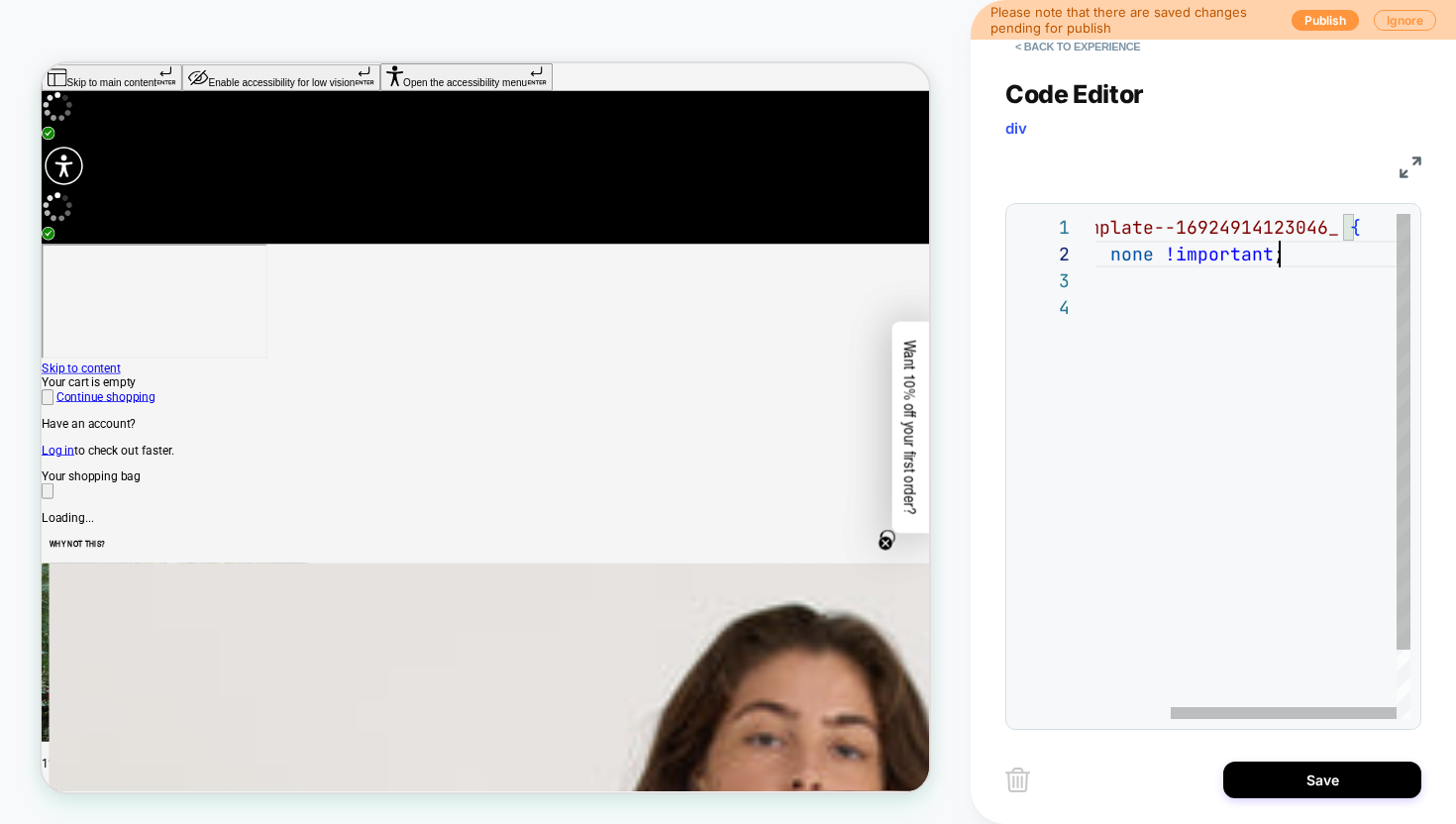 click on "#Slide-template--16924914123046_   {    display:   none   !important ; }" at bounding box center [1200, 506] 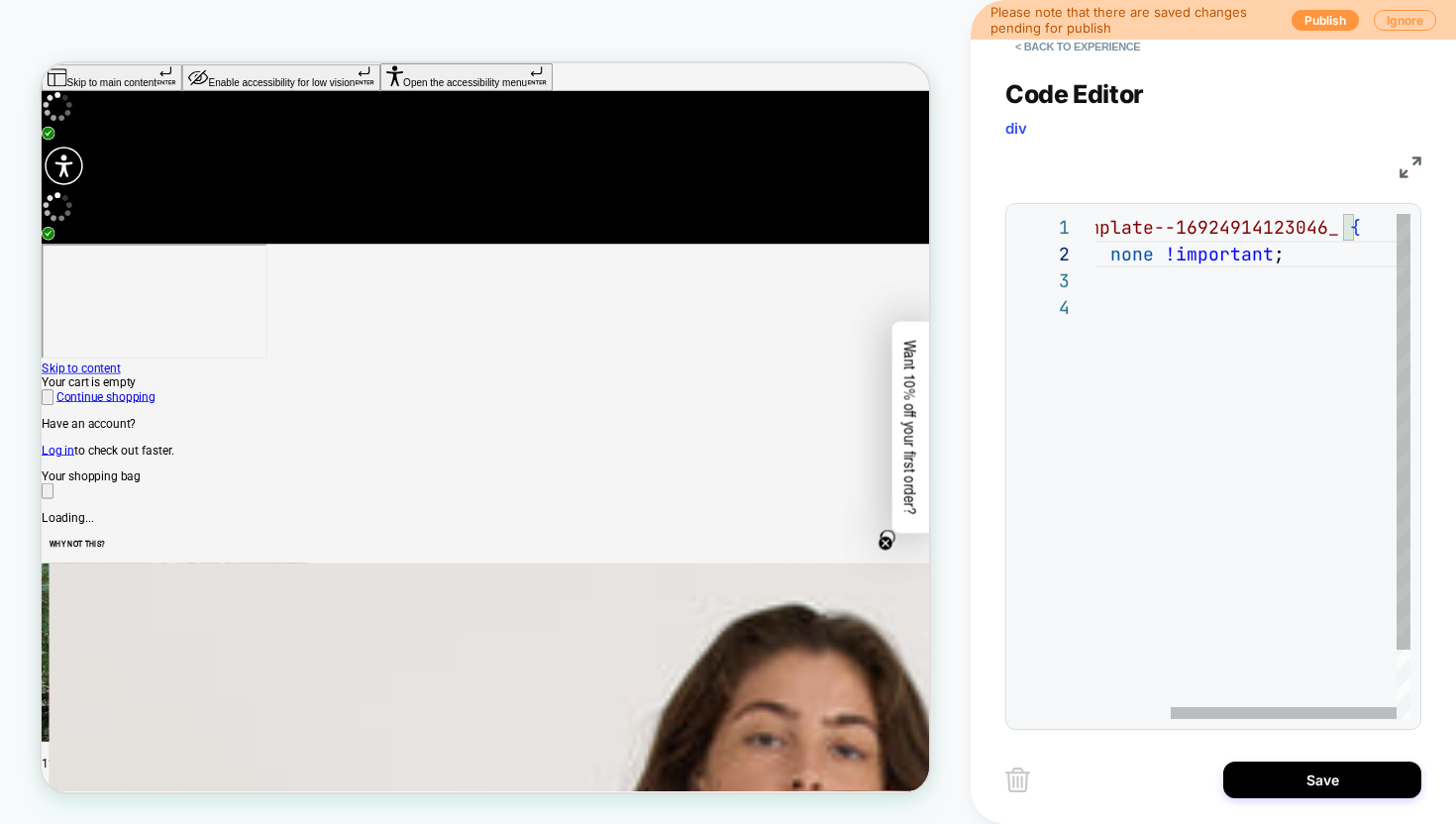 click on "#Slide-template--16924914123046_   {    display:   none   !important ; }" at bounding box center [1200, 506] 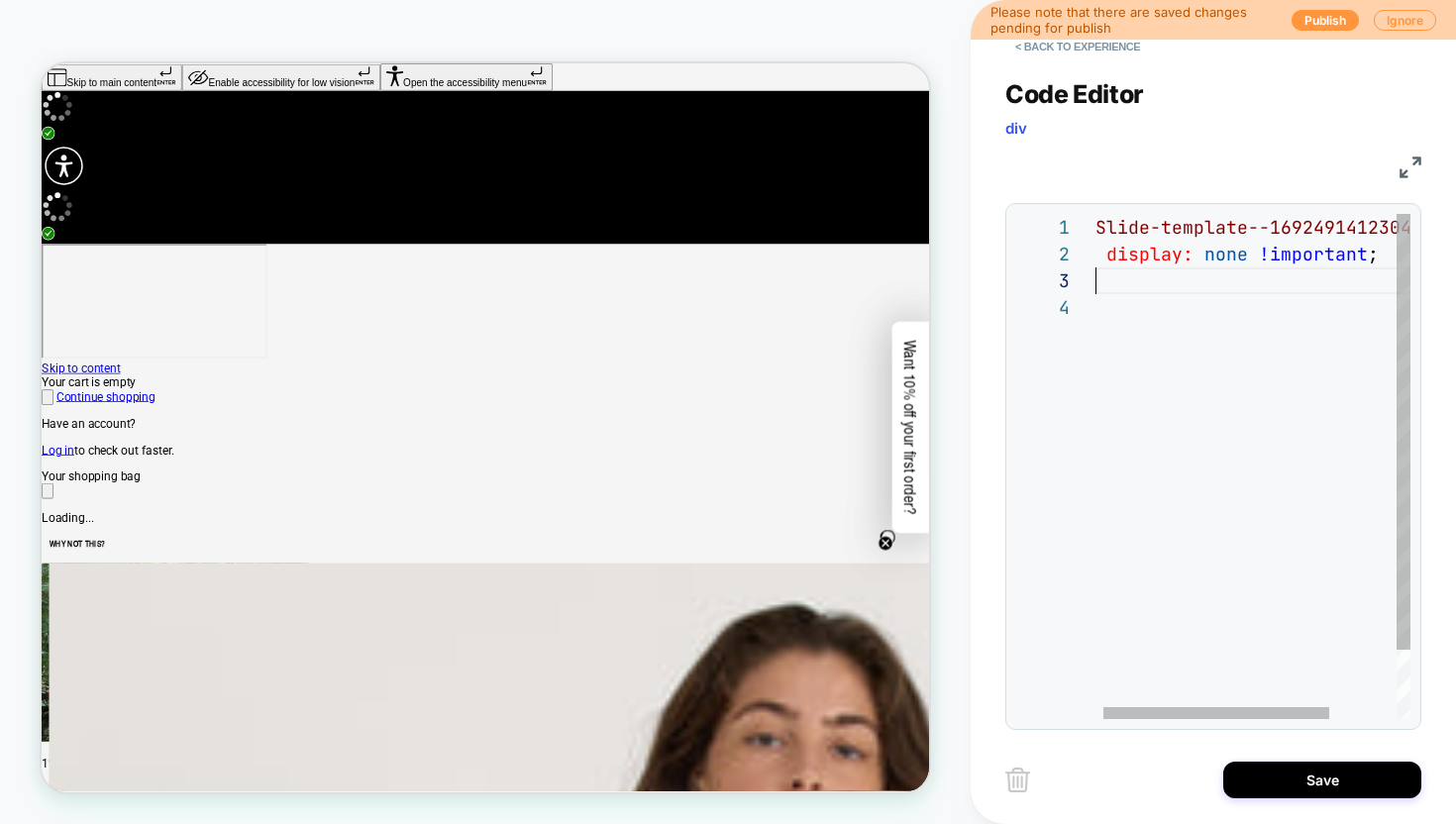 click on "#Slide-template--16924914123046_   {    display:   none   !important ; }" at bounding box center (1295, 506) 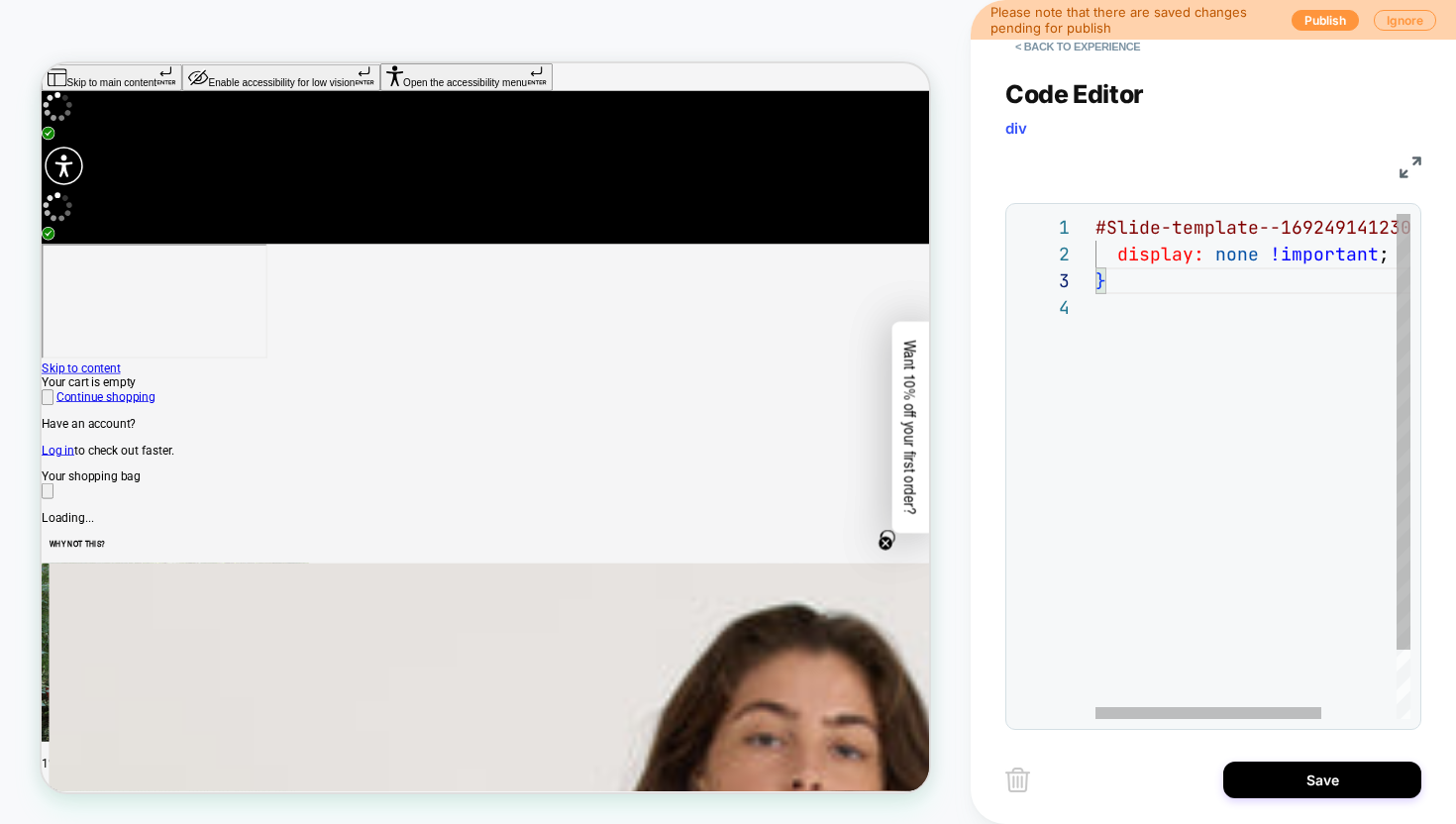 click on "#Slide-template--16924914123046_   {    display:   none   !important ; }" at bounding box center (1305, 506) 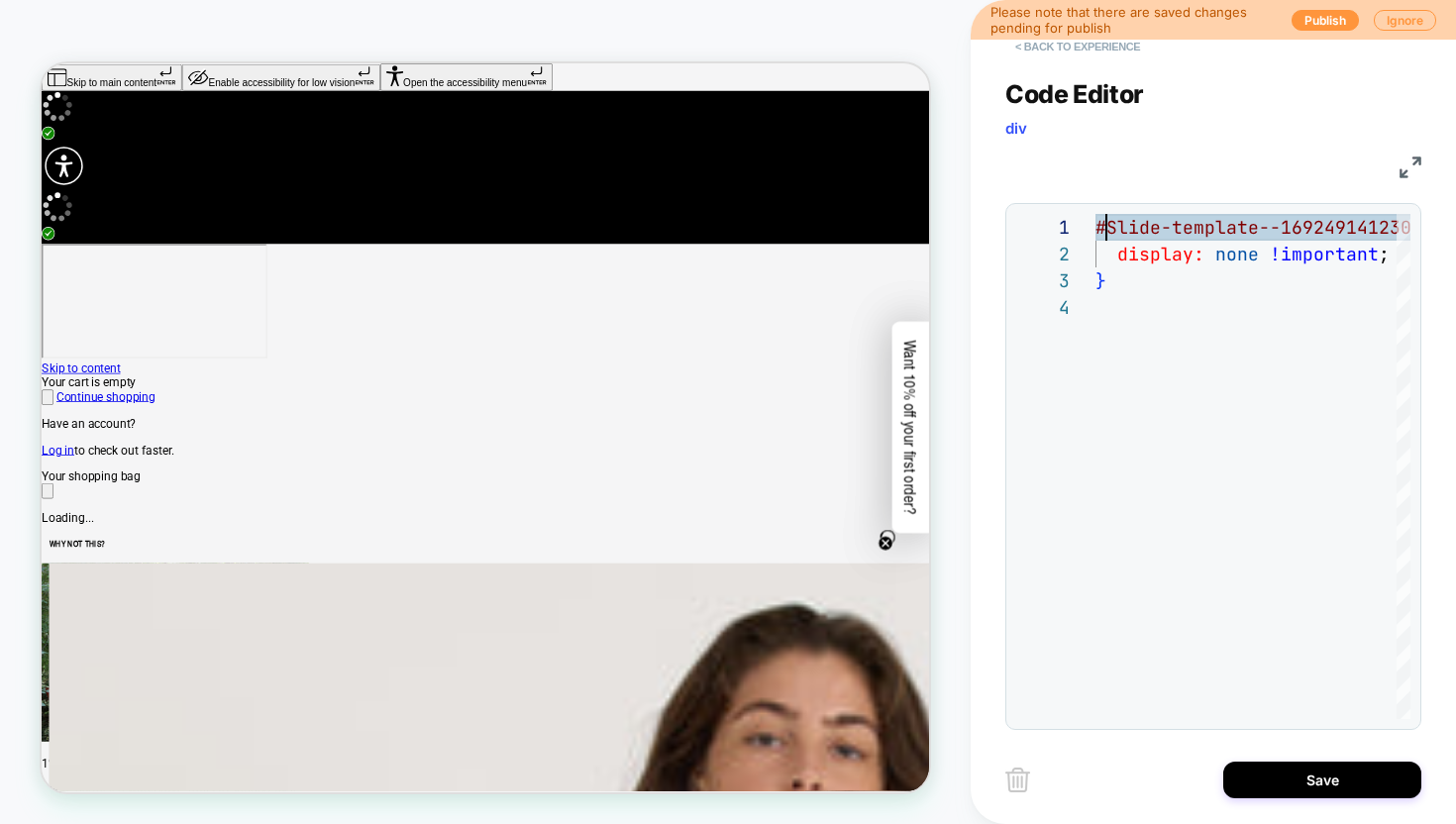 click on "< Back to experience" at bounding box center [1078, 47] 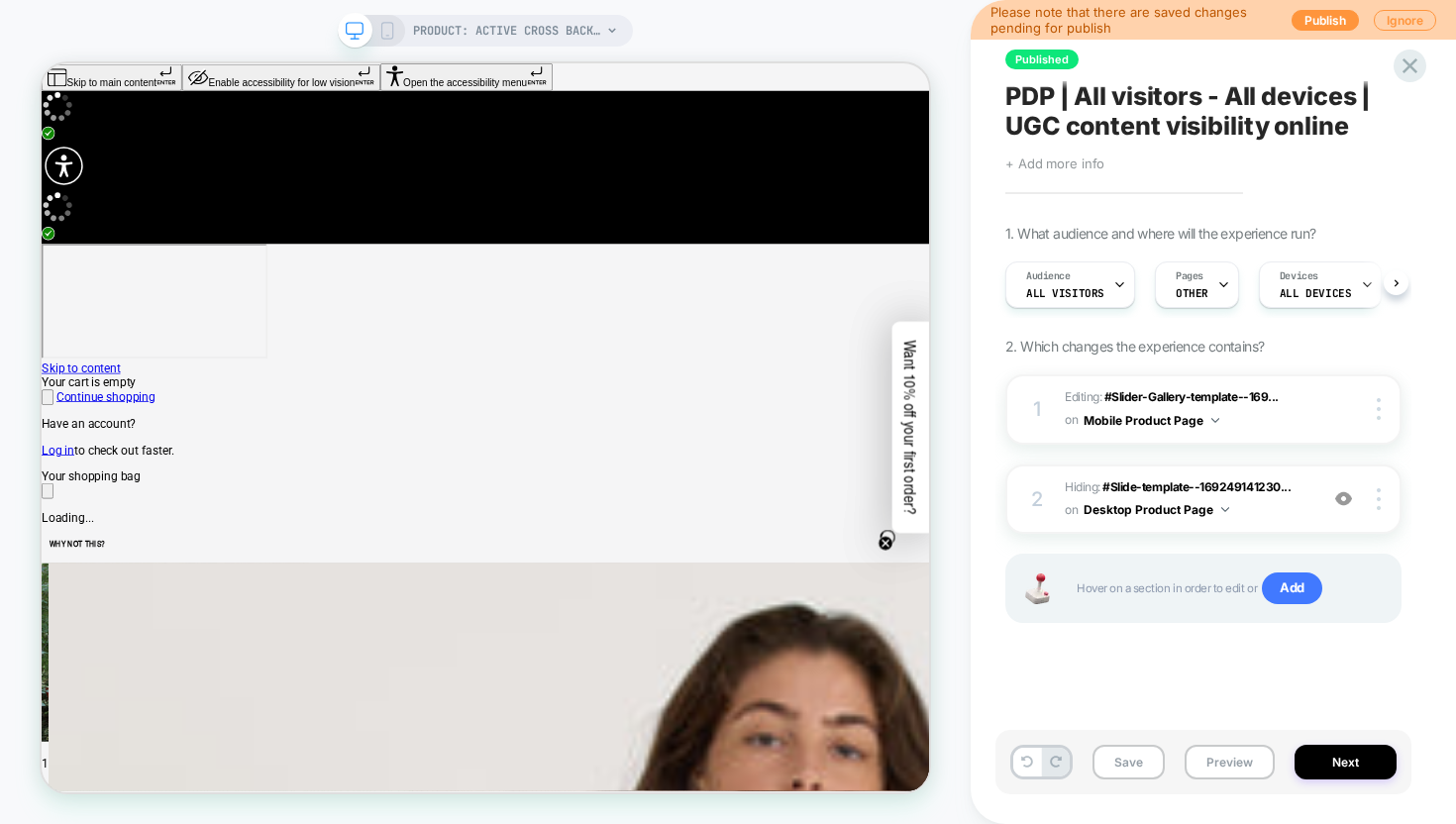 scroll, scrollTop: 0, scrollLeft: 1, axis: horizontal 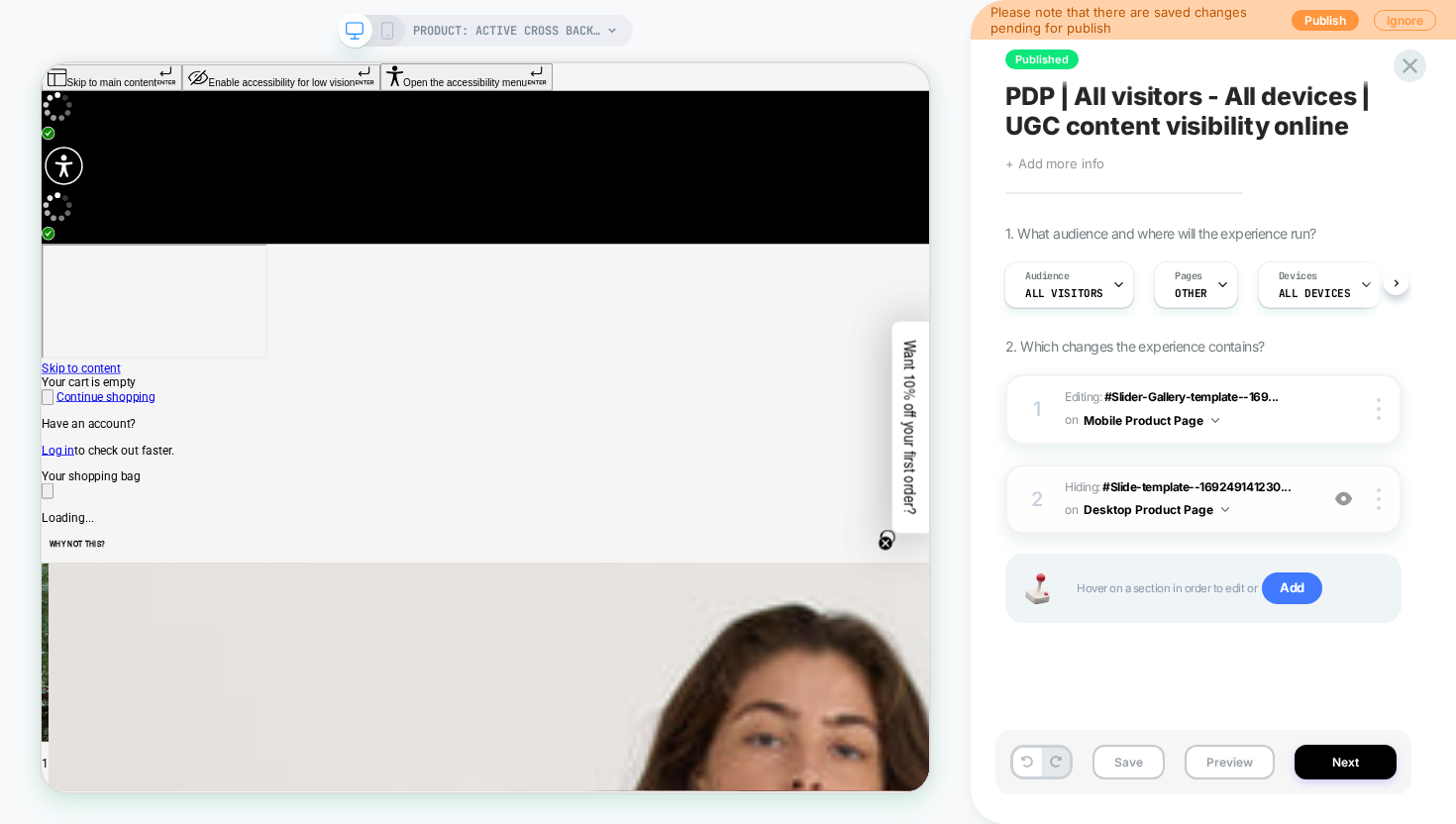 click on "2 Hiding :   #Slide-template--169249141230... #Slide-template--16924914123046__main-53811988627783   on Desktop Product Page Add Before Add After Copy CSS Selector Rename Copy to   Mobile Target   All Devices Delete" at bounding box center (1203, 499) 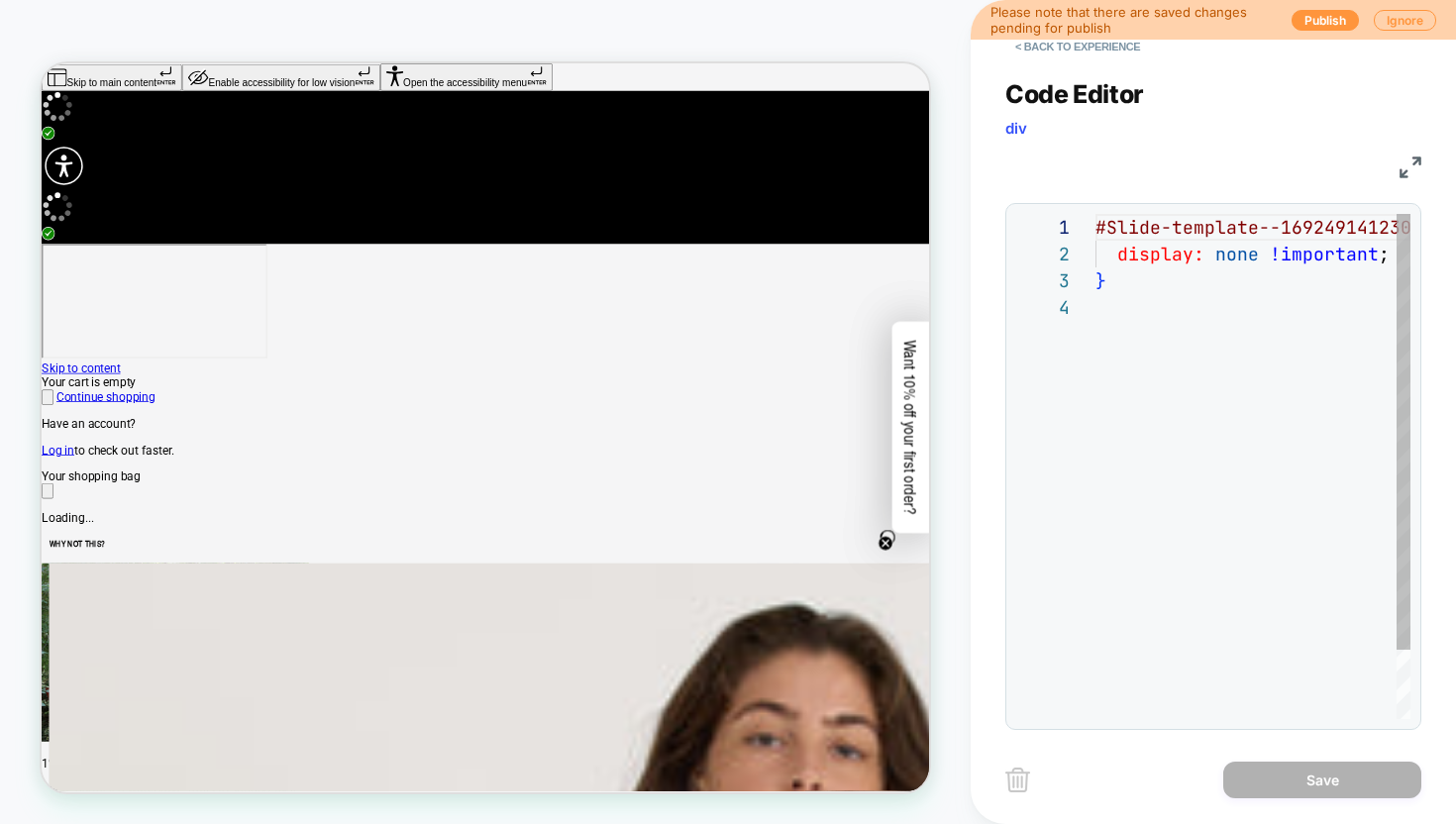 scroll, scrollTop: 80, scrollLeft: 0, axis: vertical 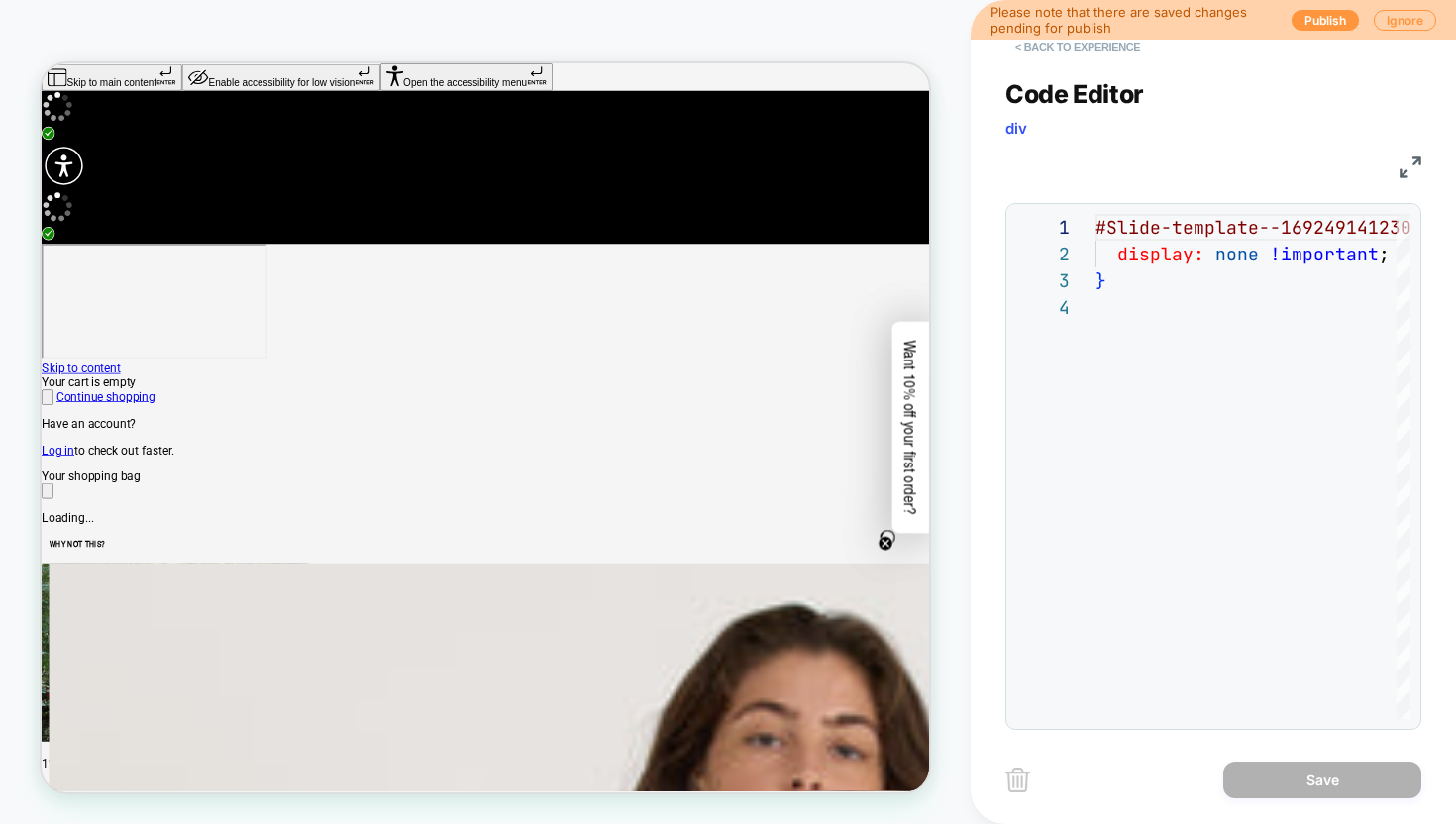 click on "< Back to experience" at bounding box center (1078, 47) 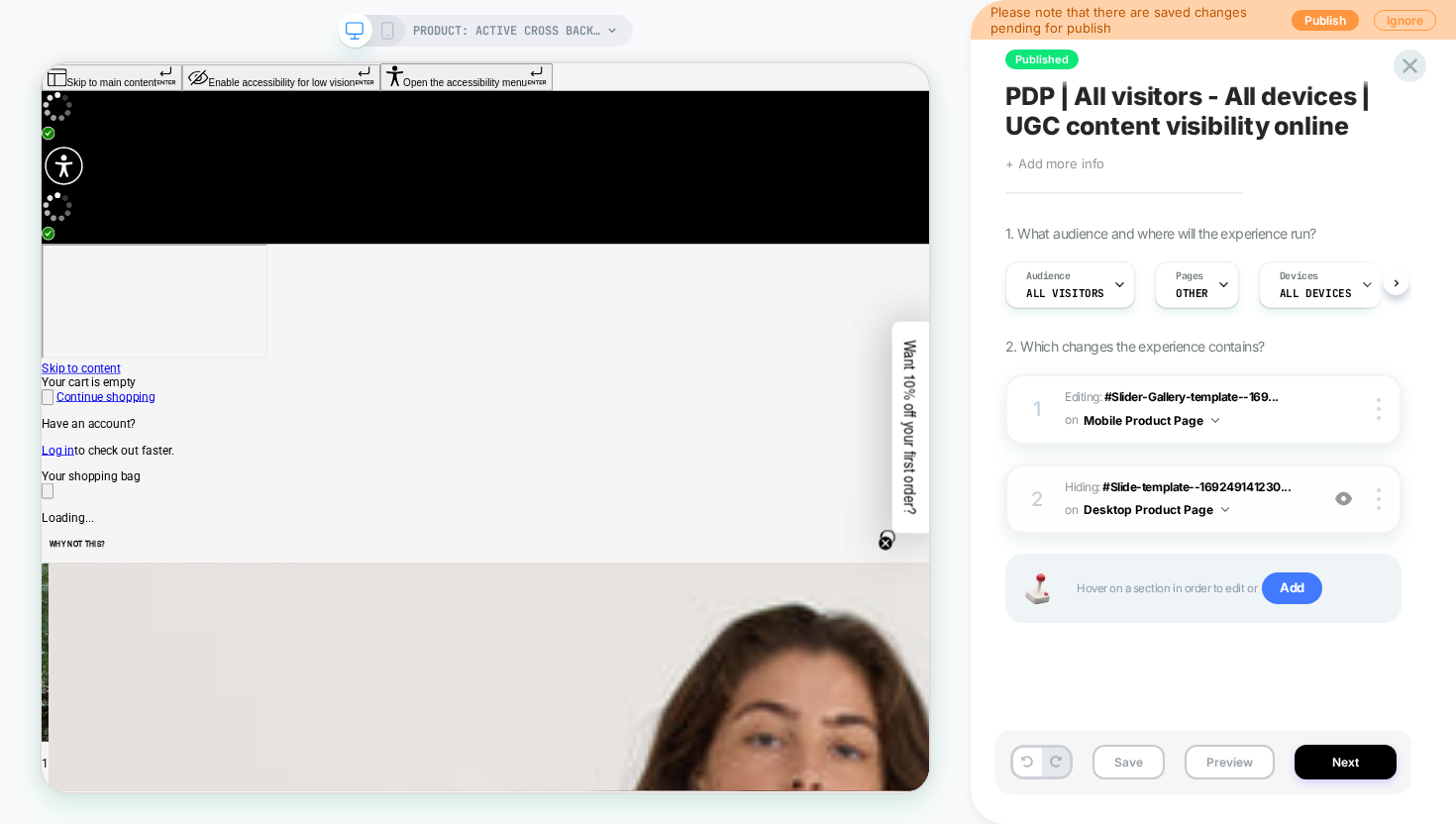 scroll, scrollTop: 0, scrollLeft: 1, axis: horizontal 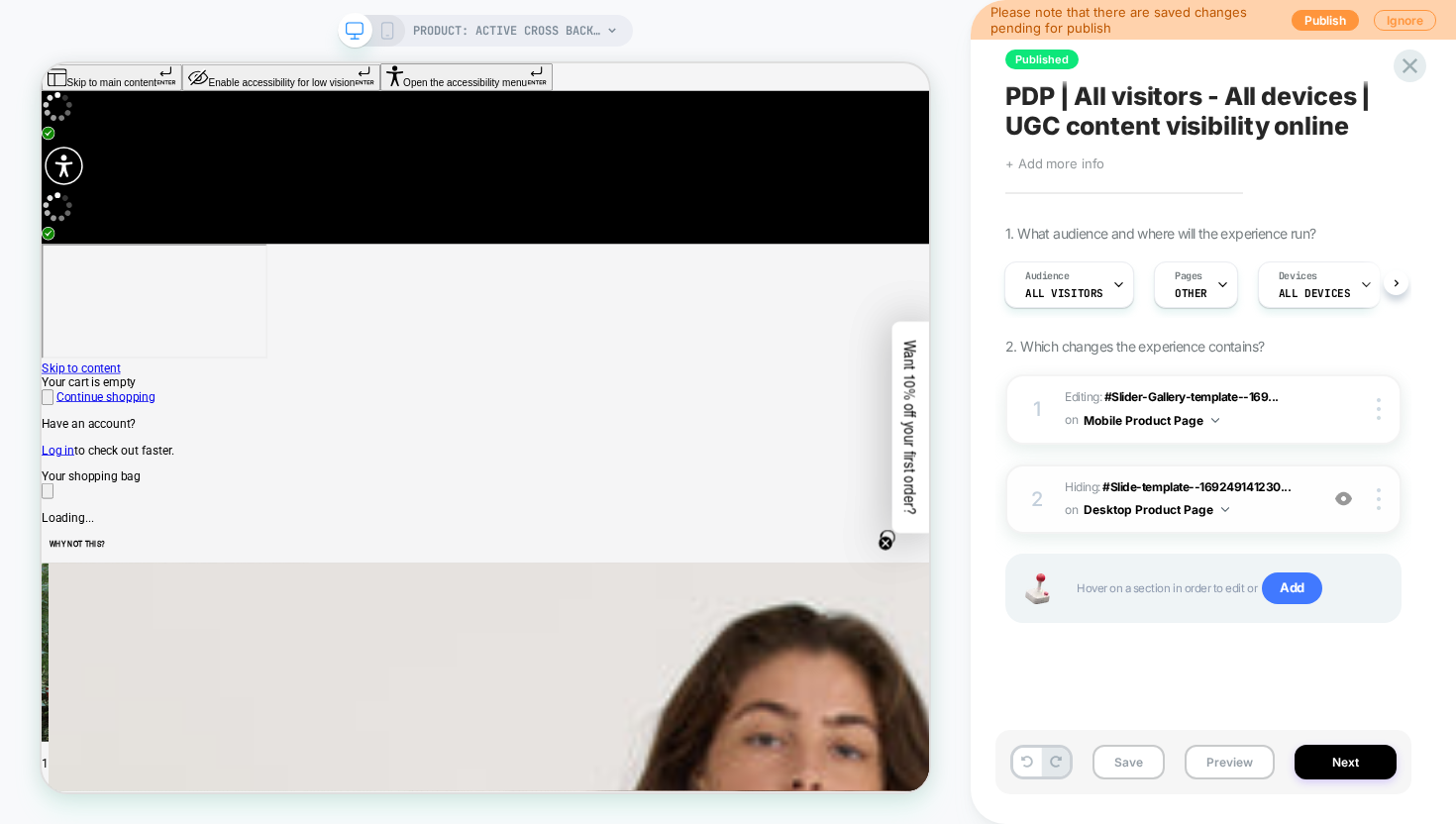 click at bounding box center [1343, 498] 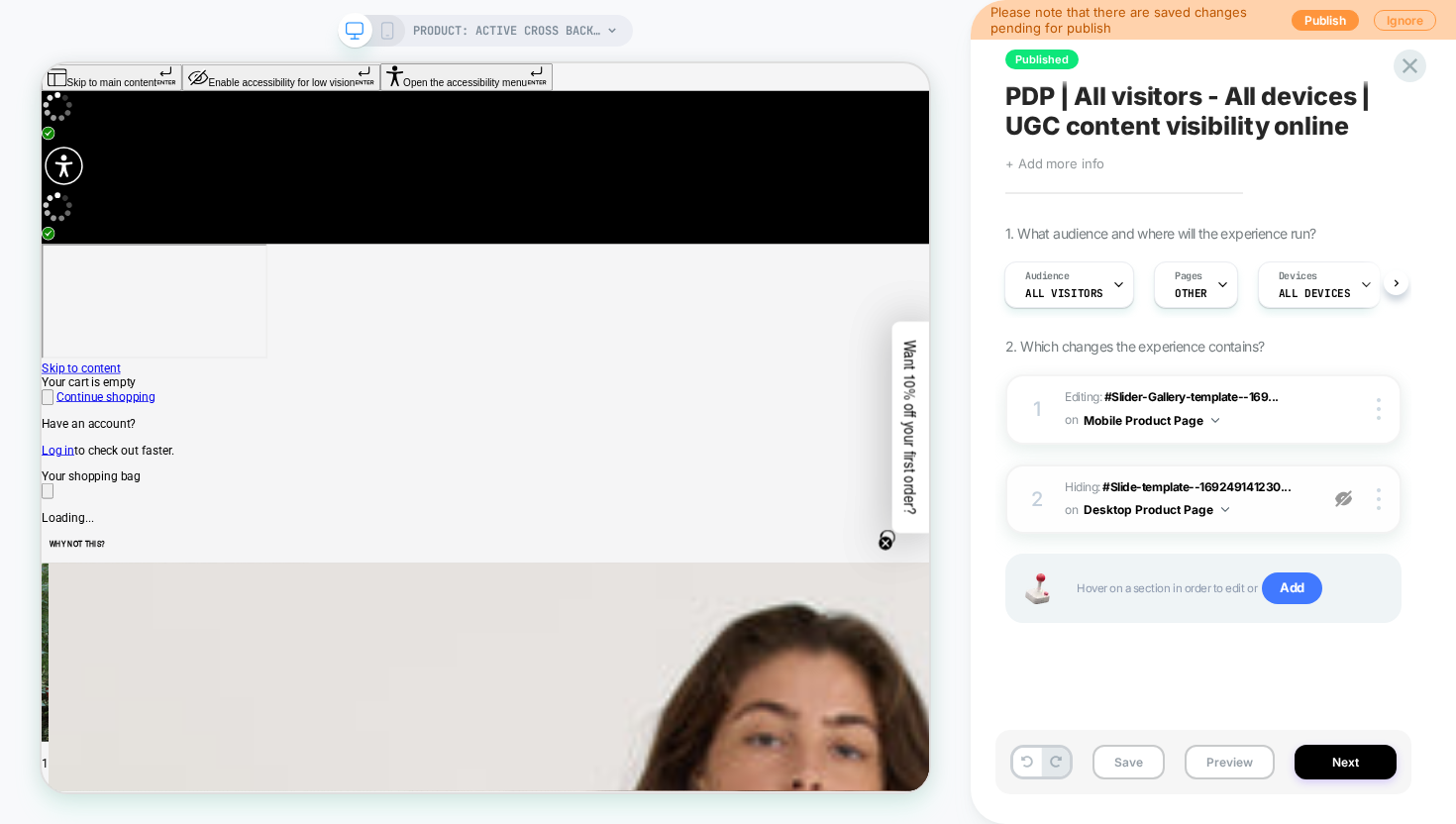 click at bounding box center (1343, 498) 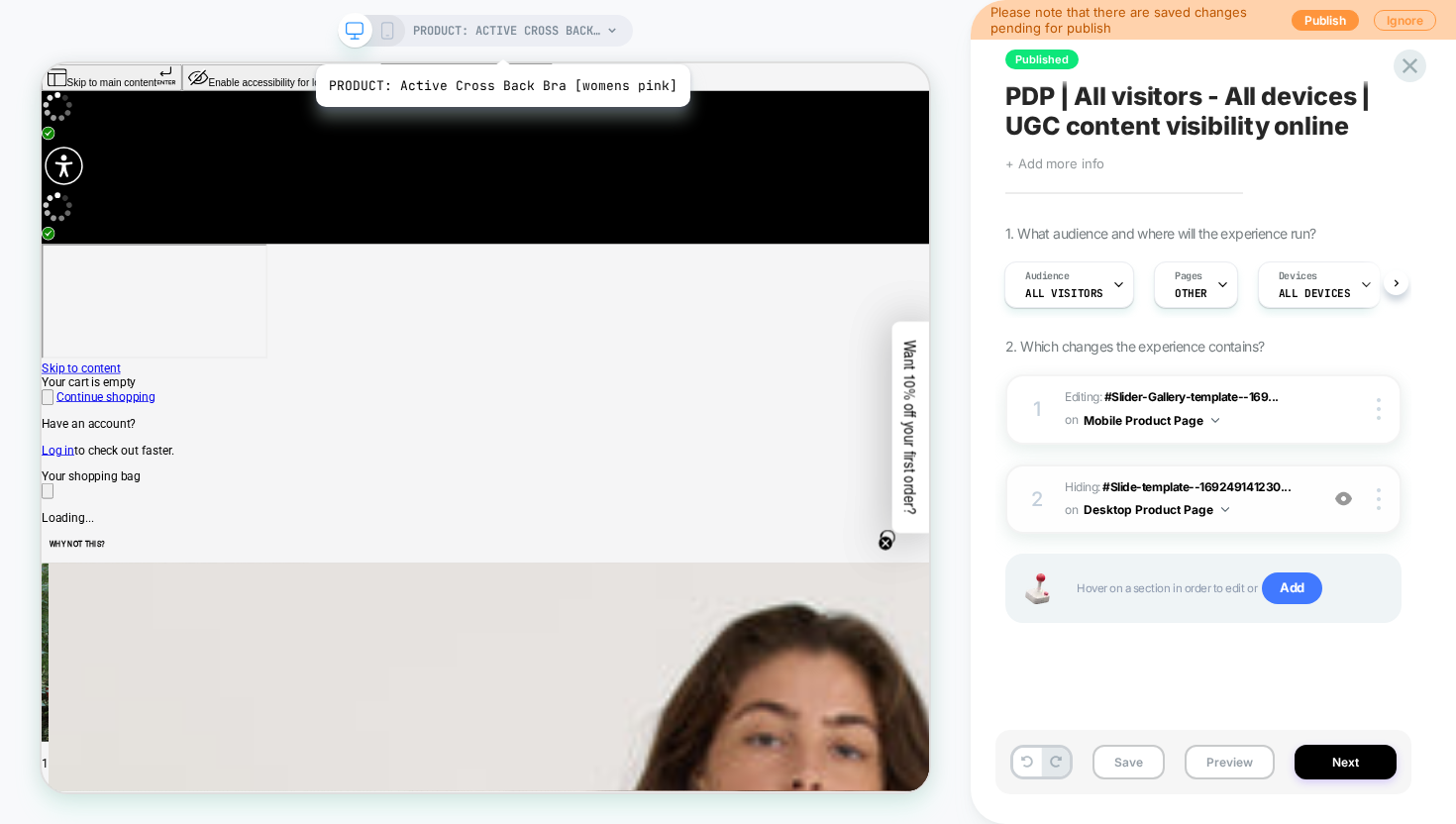 click on "PRODUCT: Active Cross Back Bra [womens pink]" at bounding box center [507, 31] 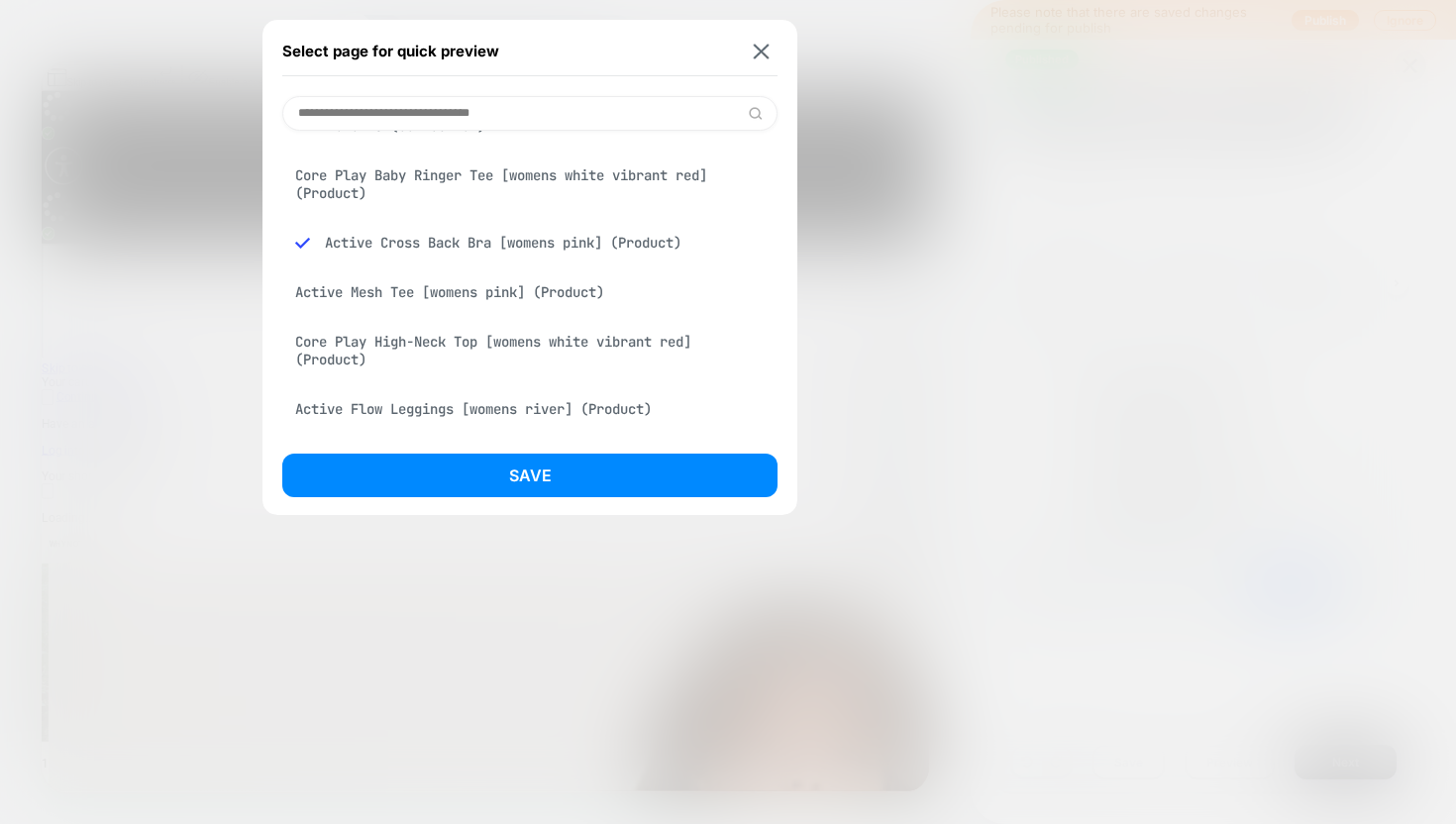 scroll, scrollTop: 145, scrollLeft: 0, axis: vertical 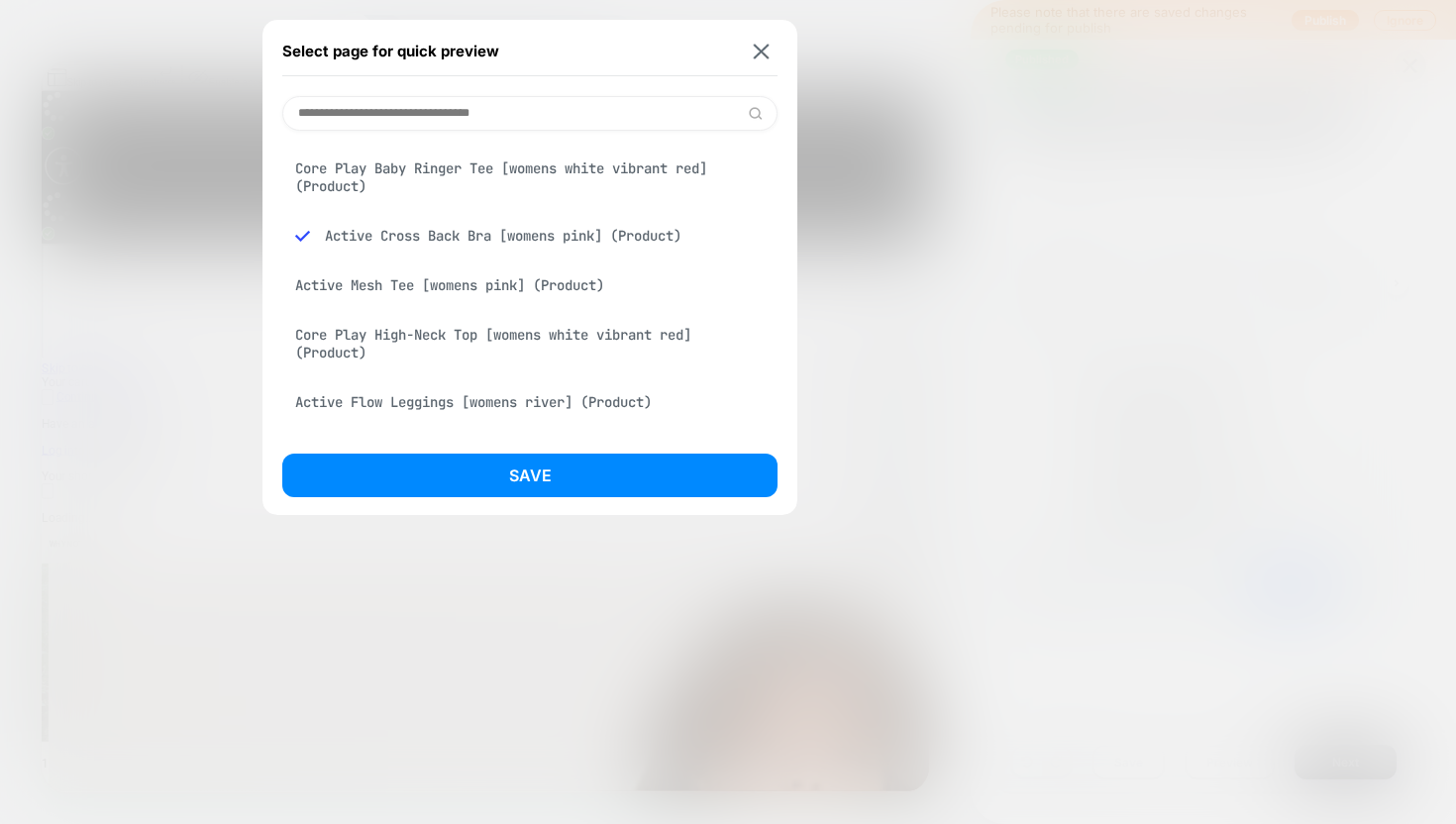 click on "Active Mesh Tee [womens pink] (Product)" at bounding box center [530, 285] 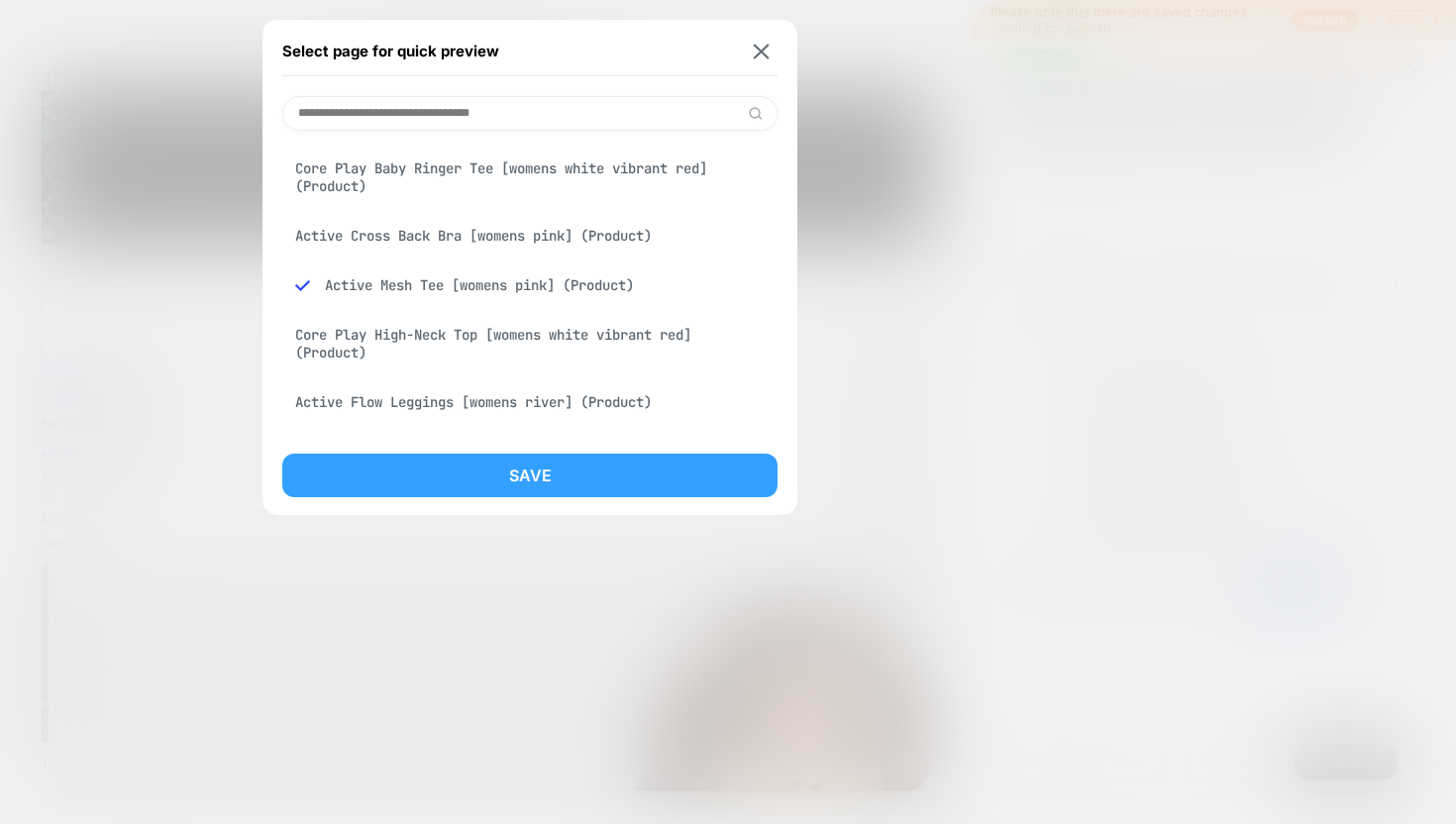 click on "Save" at bounding box center (530, 475) 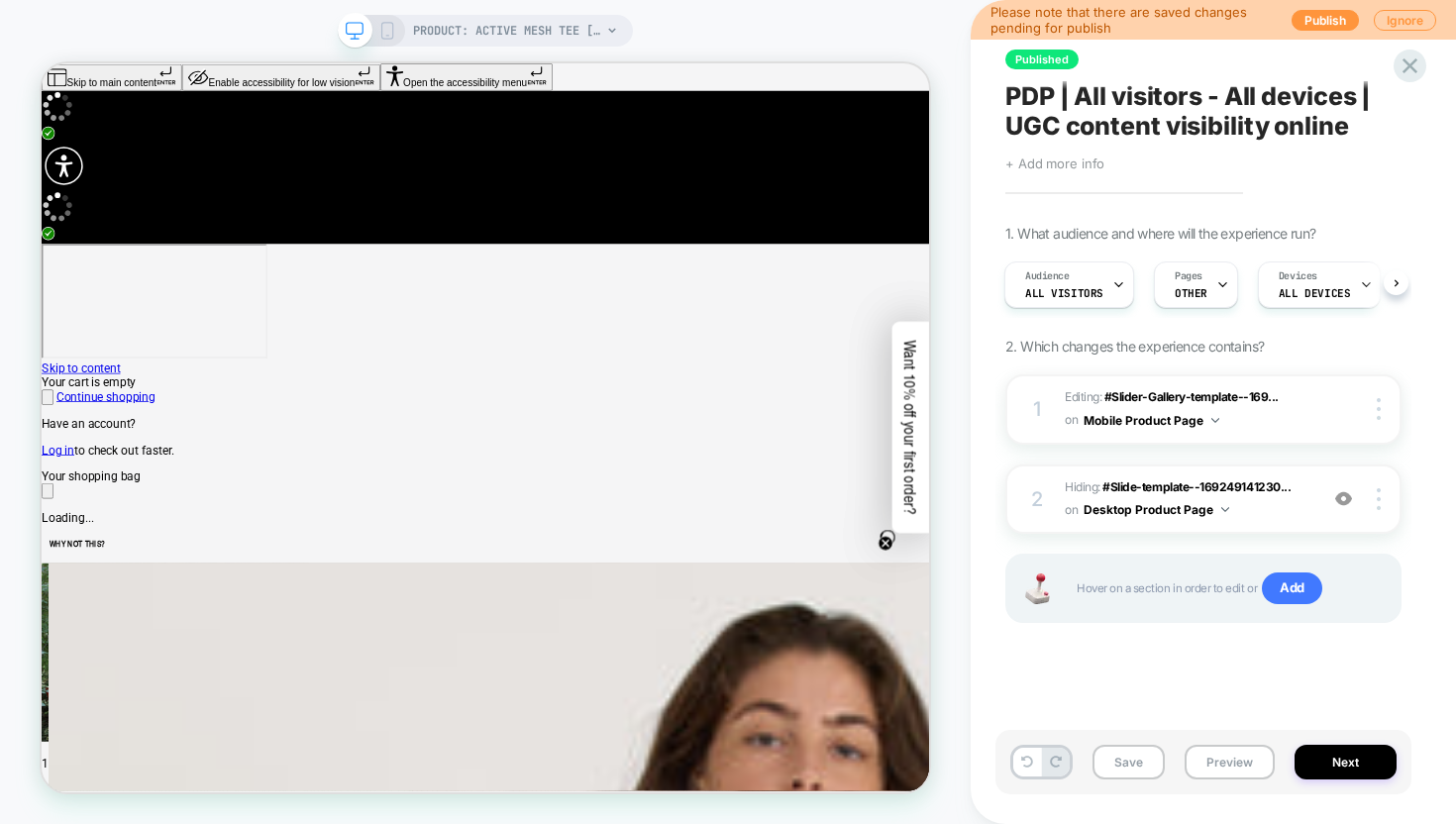 scroll, scrollTop: 0, scrollLeft: 2, axis: horizontal 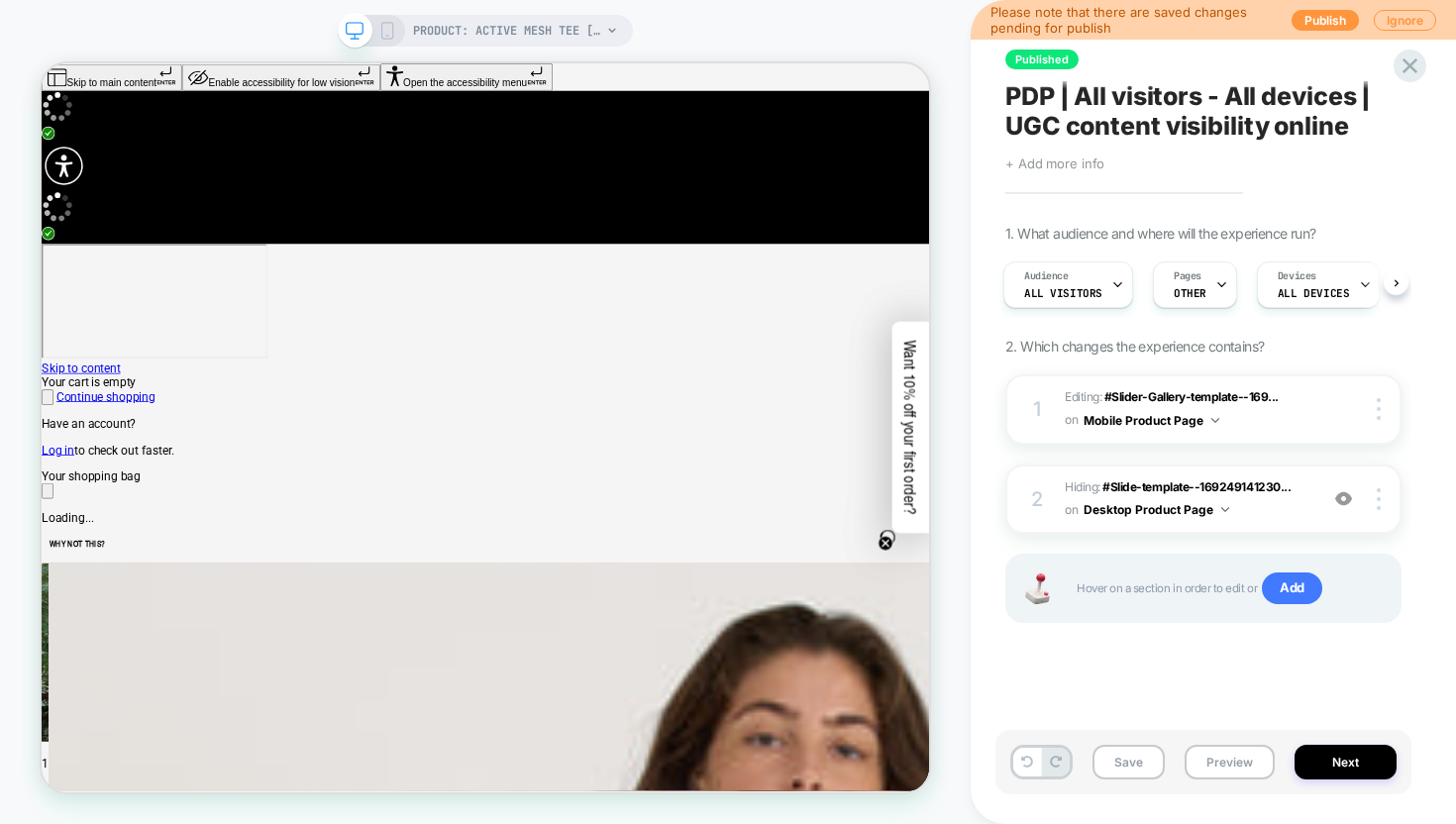 click on "PRODUCT: Active Mesh Tee [womens pink]" at bounding box center [485, 31] 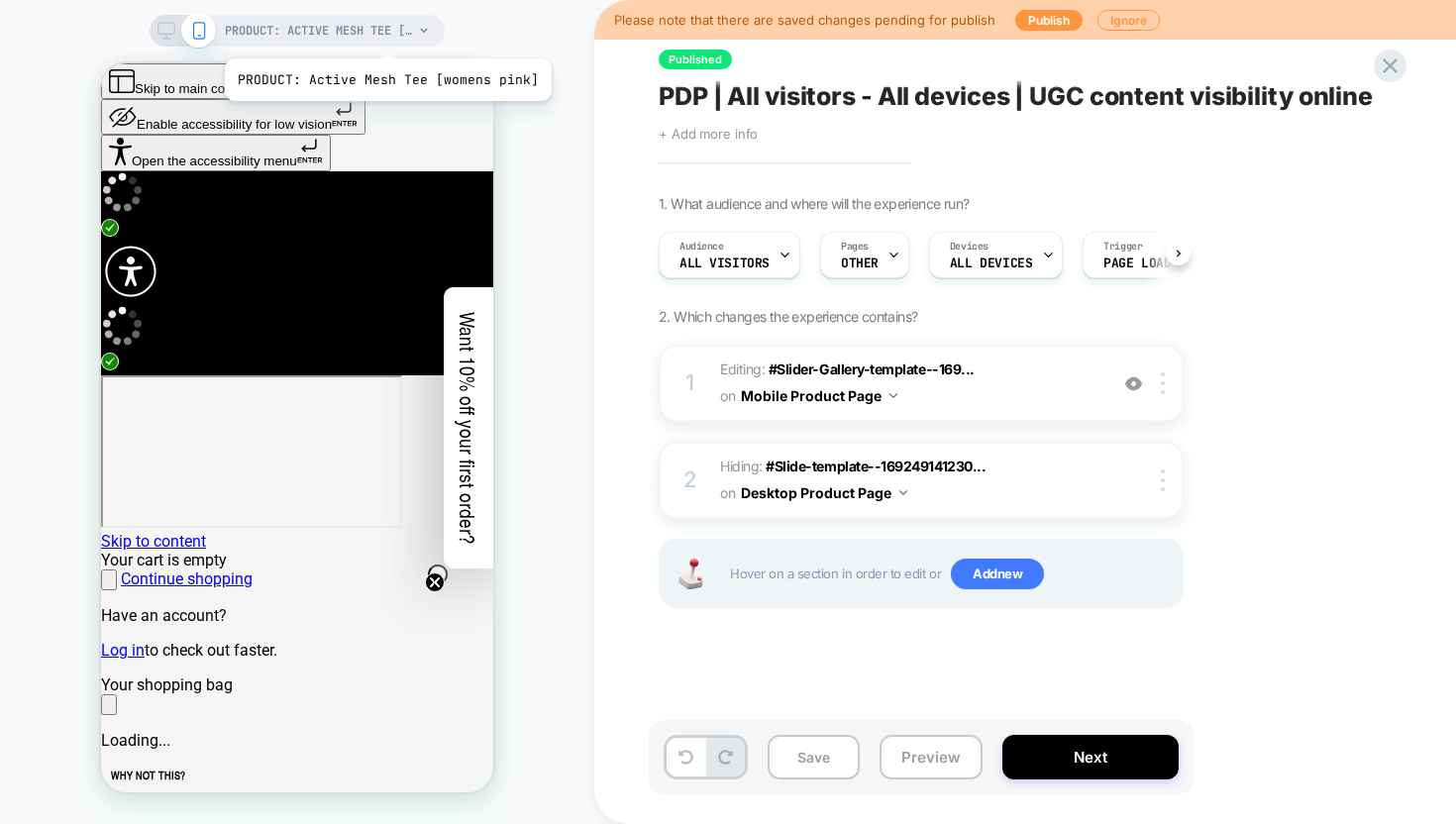 scroll, scrollTop: 0, scrollLeft: 1, axis: horizontal 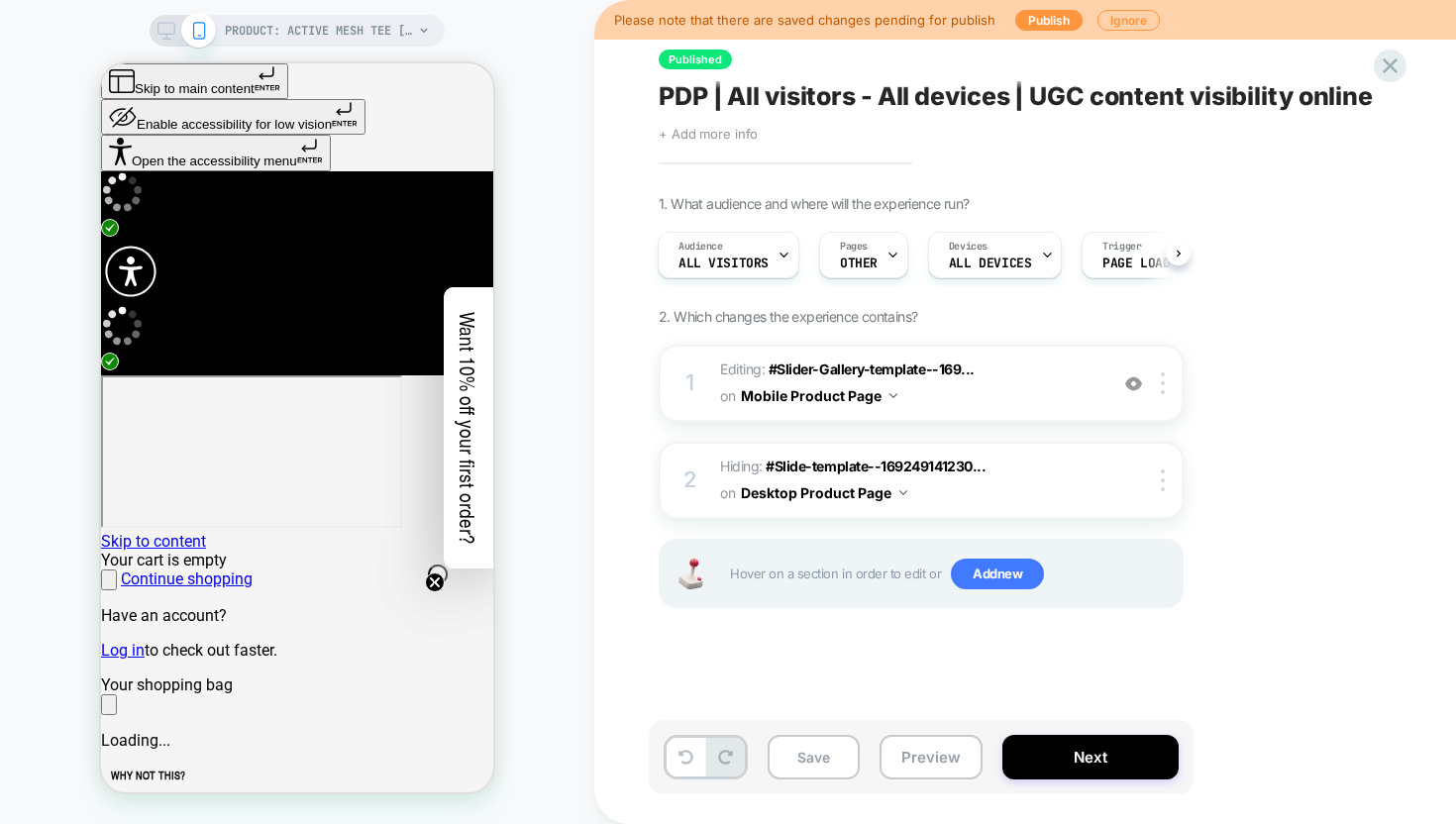 click on "PRODUCT: Active Mesh Tee [womens pink] PRODUCT: Active Mesh Tee [womens pink]" at bounding box center (297, 412) 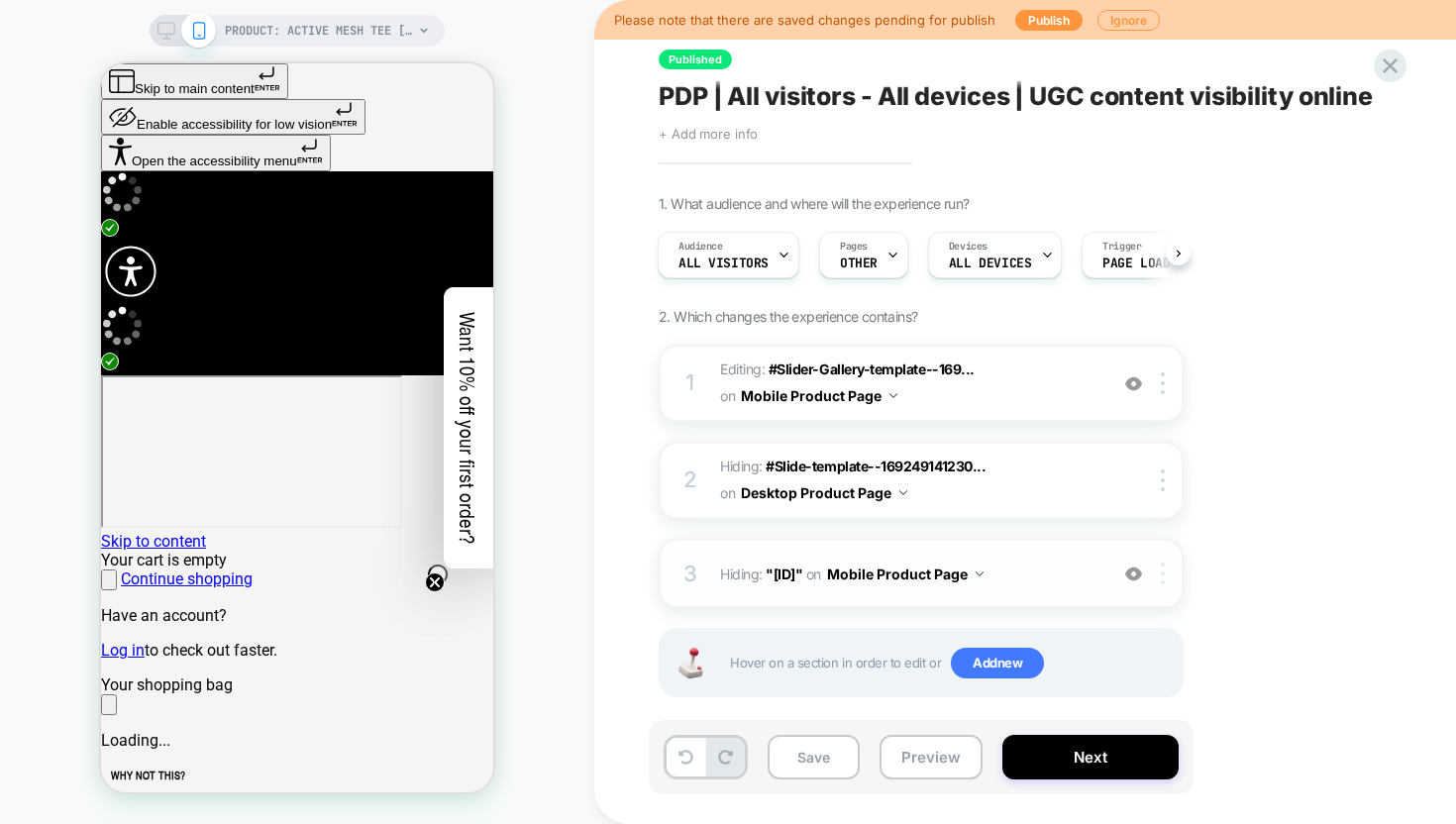 click at bounding box center (1163, 383) 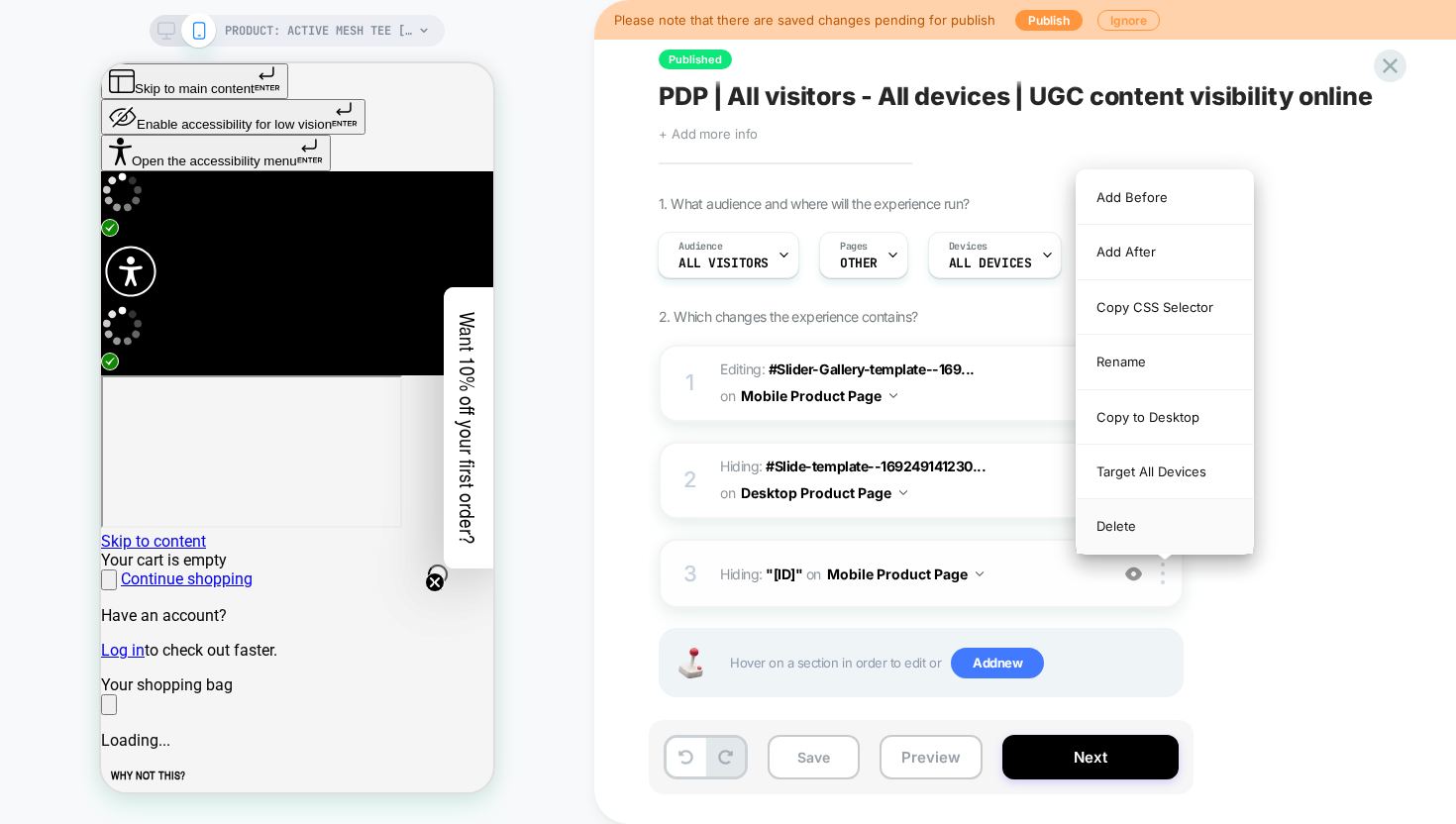 click on "Delete" at bounding box center (1165, 526) 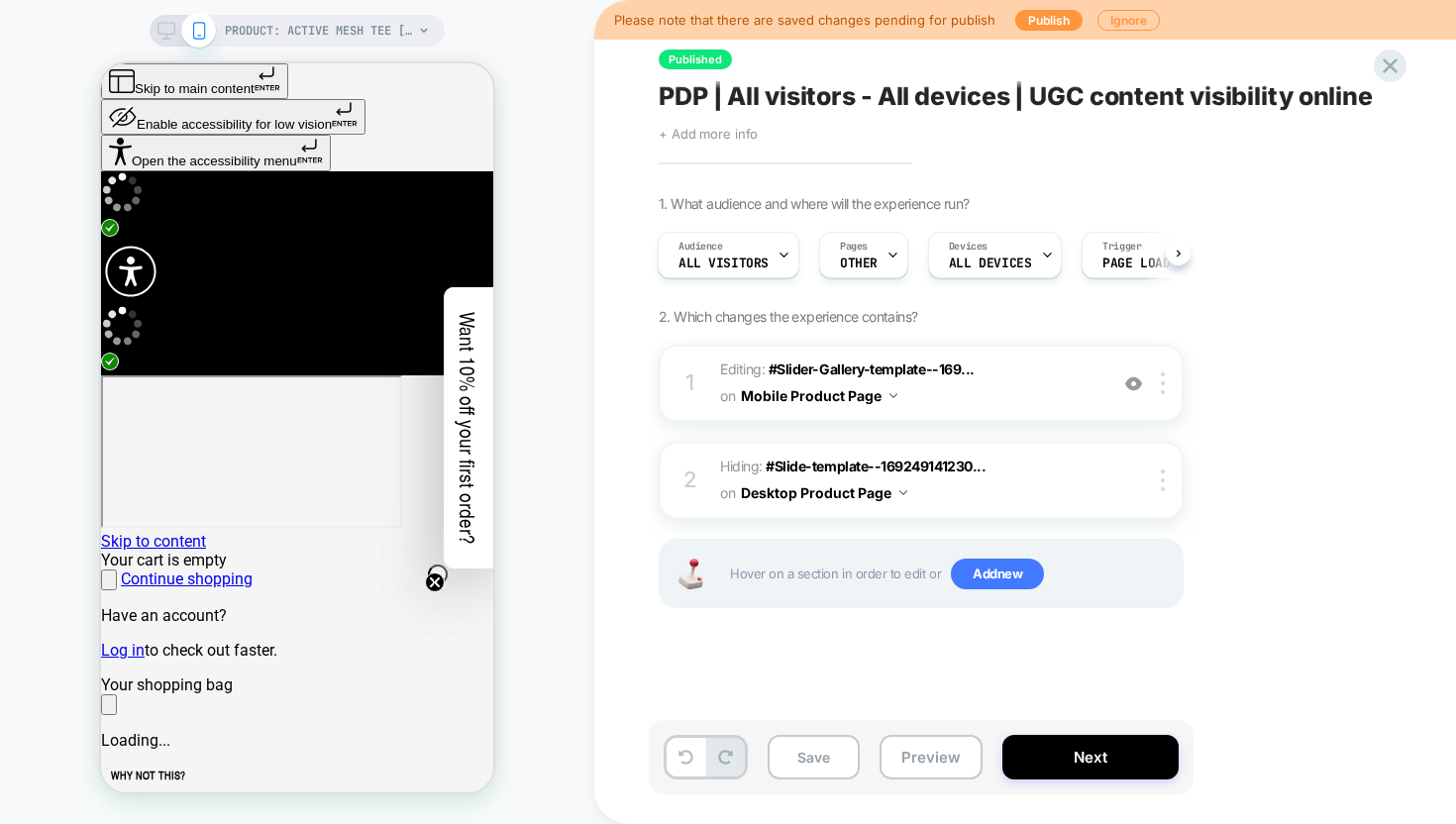 click on "PRODUCT: Active Mesh Tee [womens pink] PRODUCT: Active Mesh Tee [womens pink]" at bounding box center (297, 412) 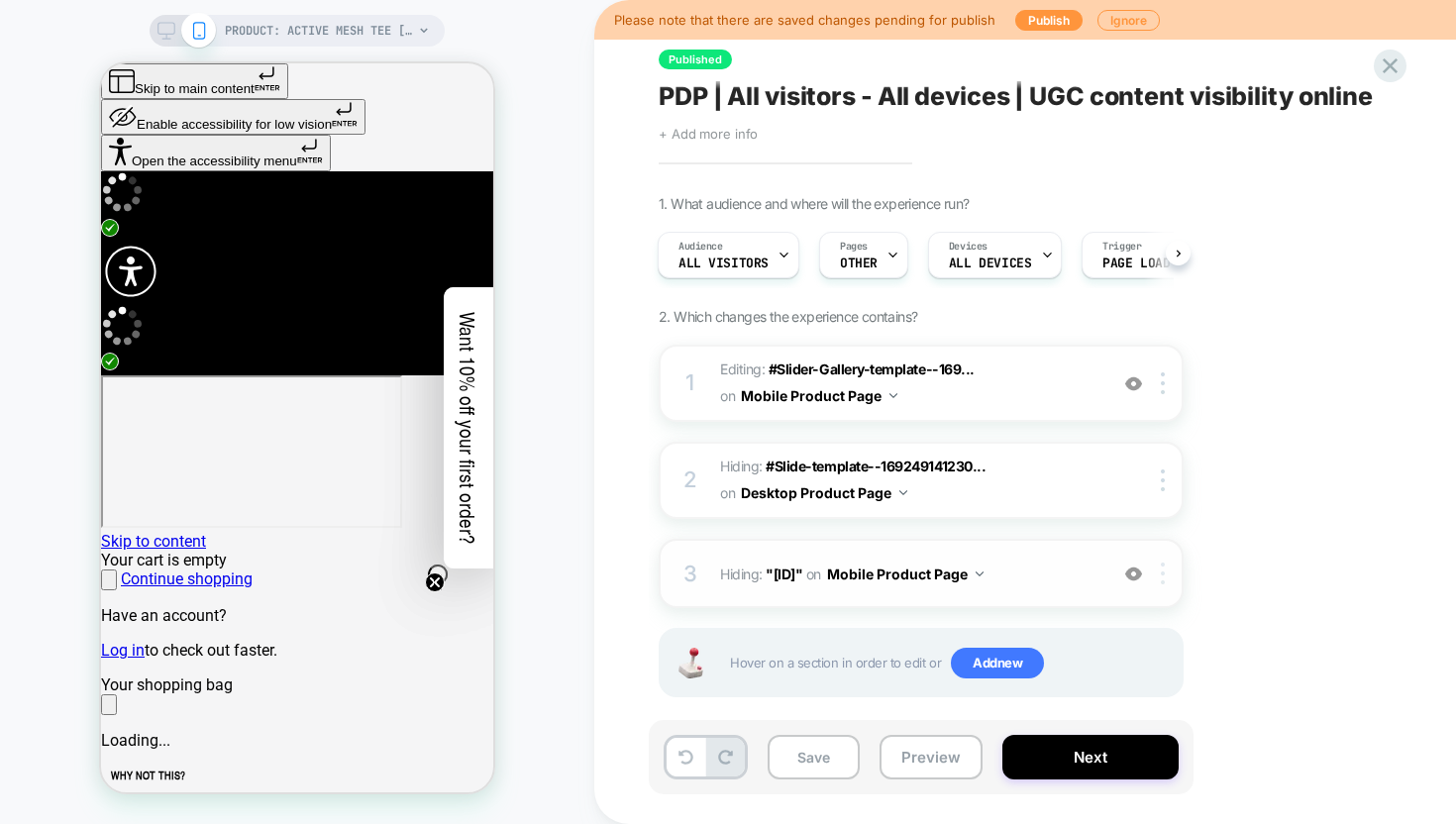 click at bounding box center [1166, 383] 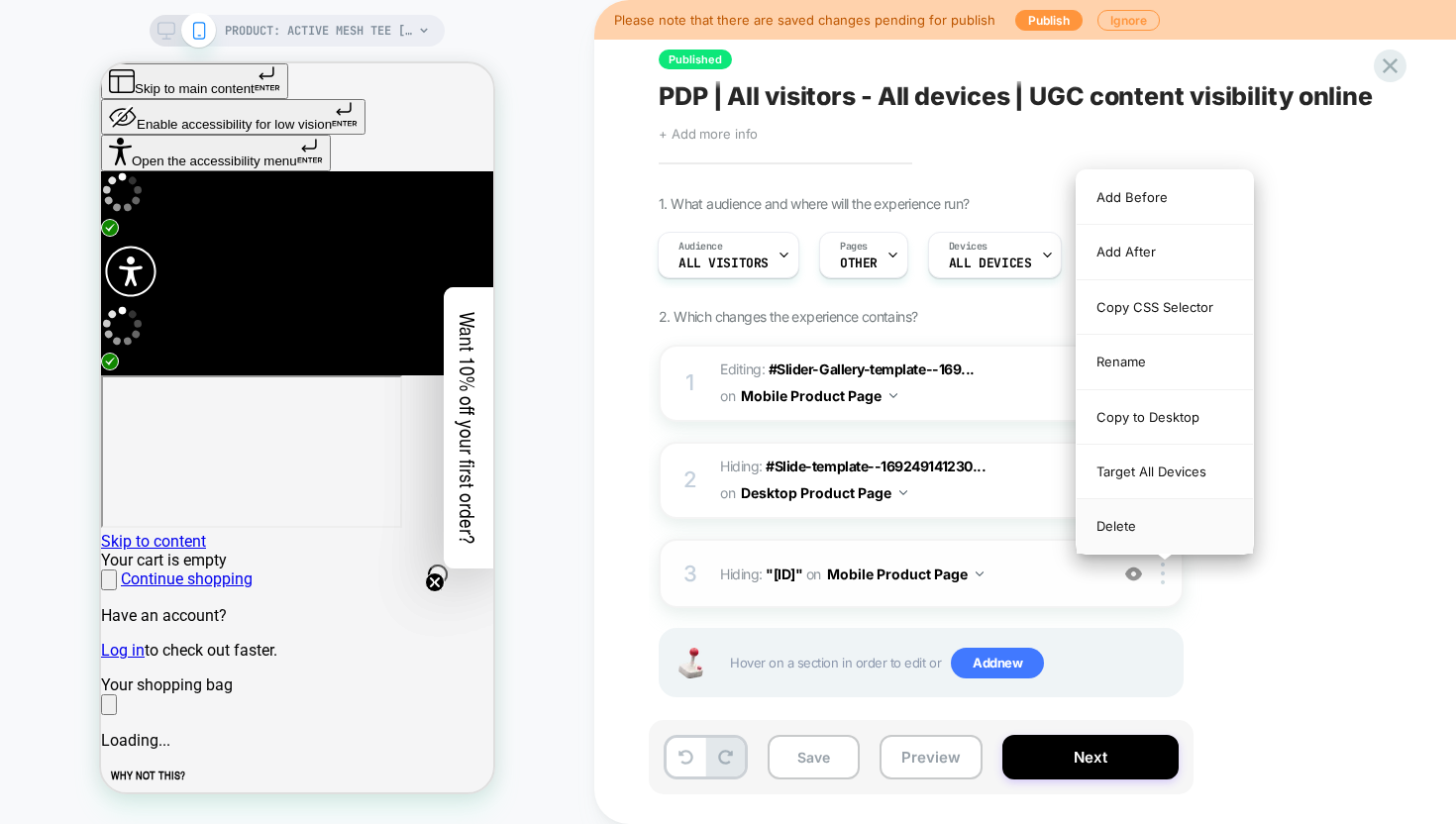 click on "Delete" at bounding box center [1165, 526] 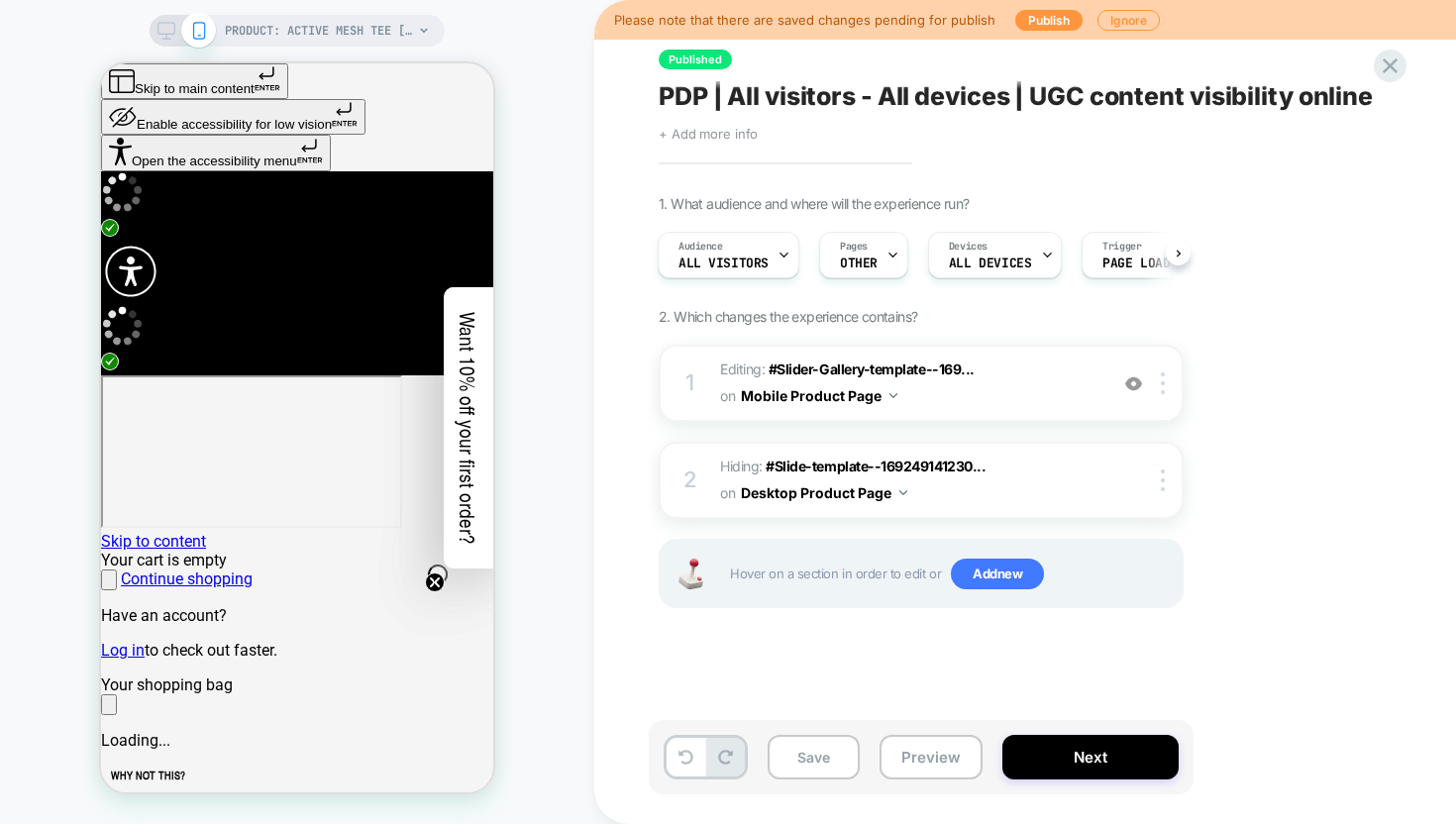 click on "PRODUCT: Active Mesh Tee [womens pink] PRODUCT: Active Mesh Tee [womens pink]" at bounding box center (297, 412) 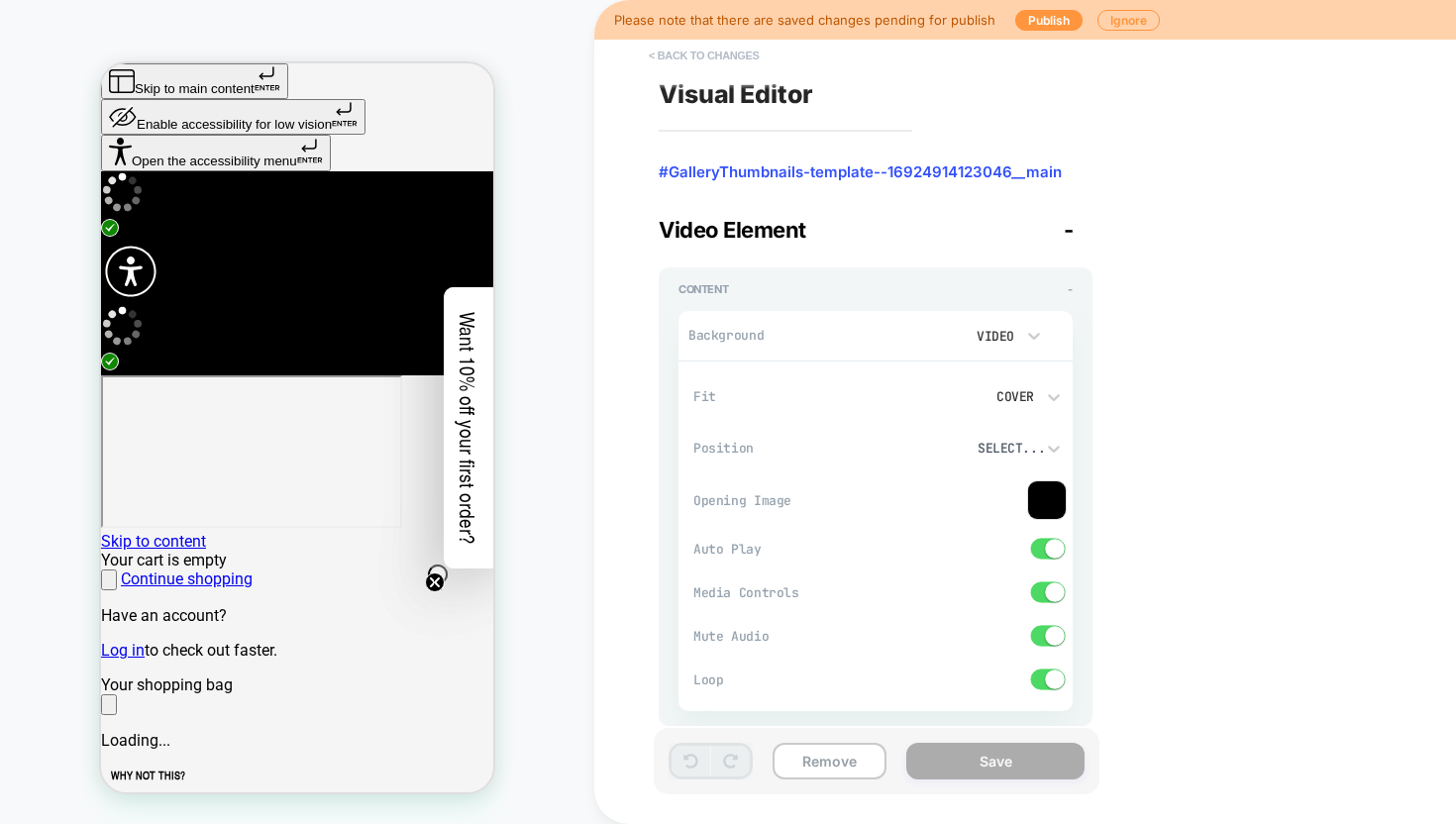 click on "< Back to changes" at bounding box center (704, 55) 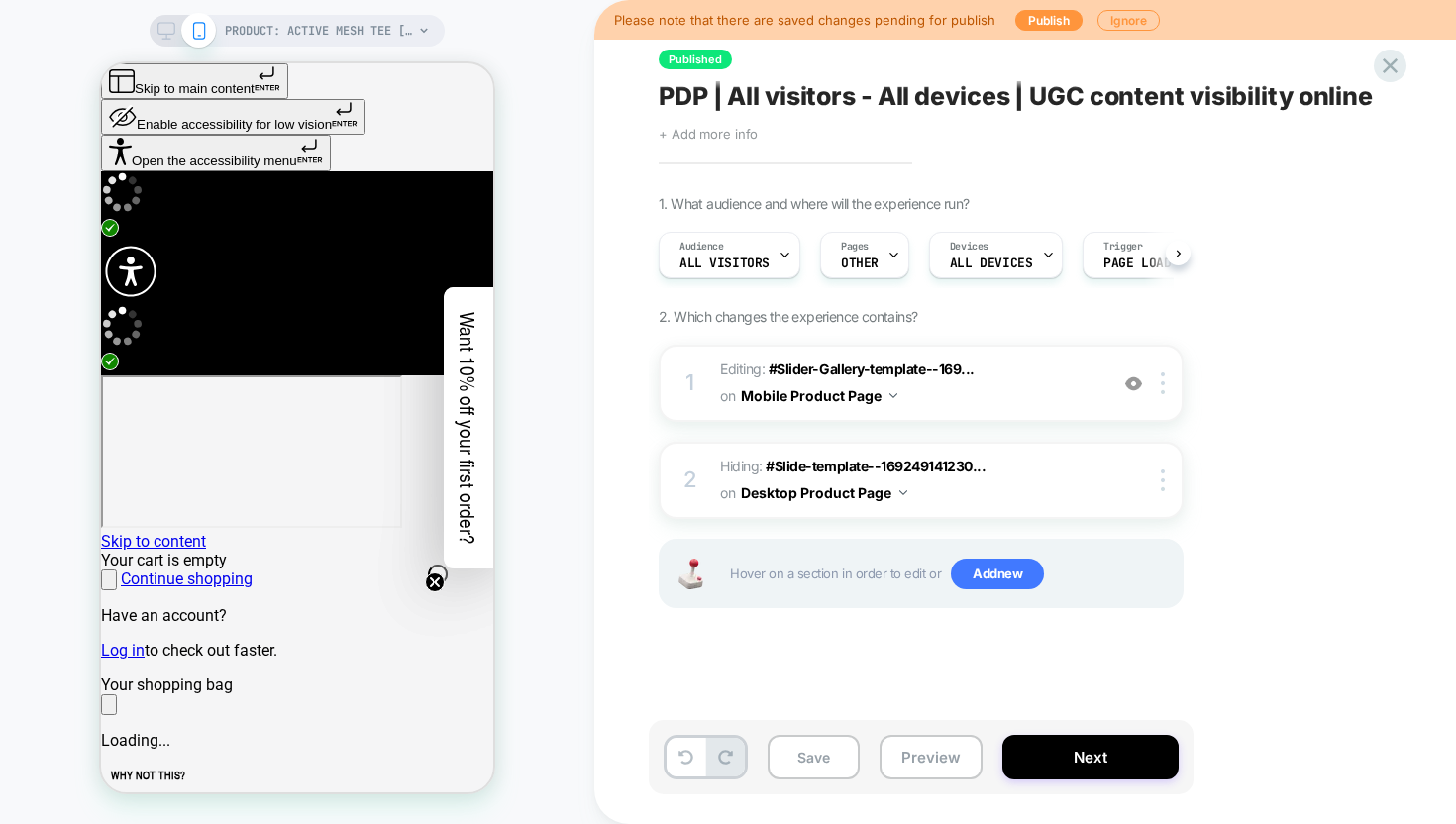 scroll, scrollTop: 0, scrollLeft: 1, axis: horizontal 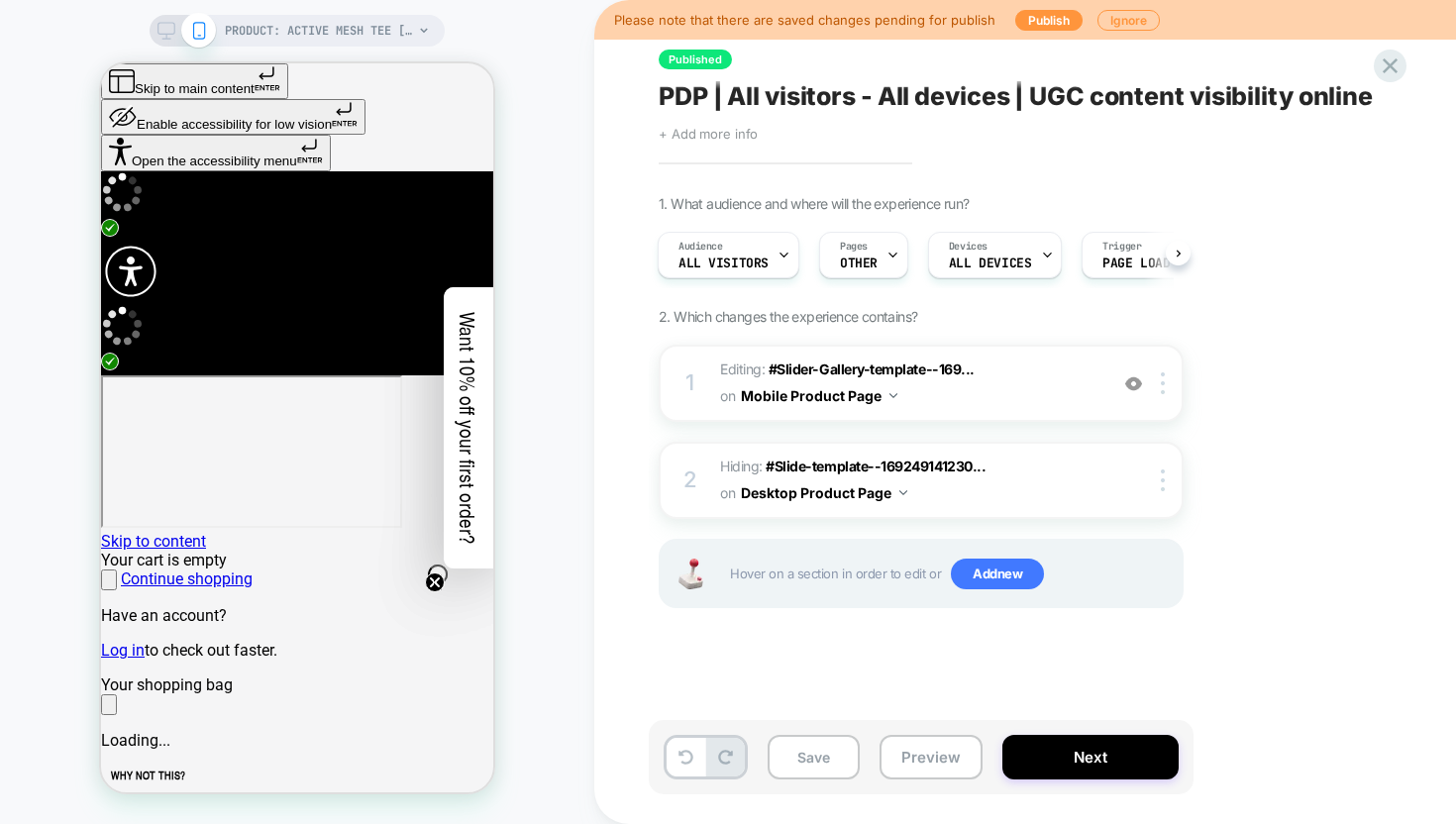 click at bounding box center [166, 28] 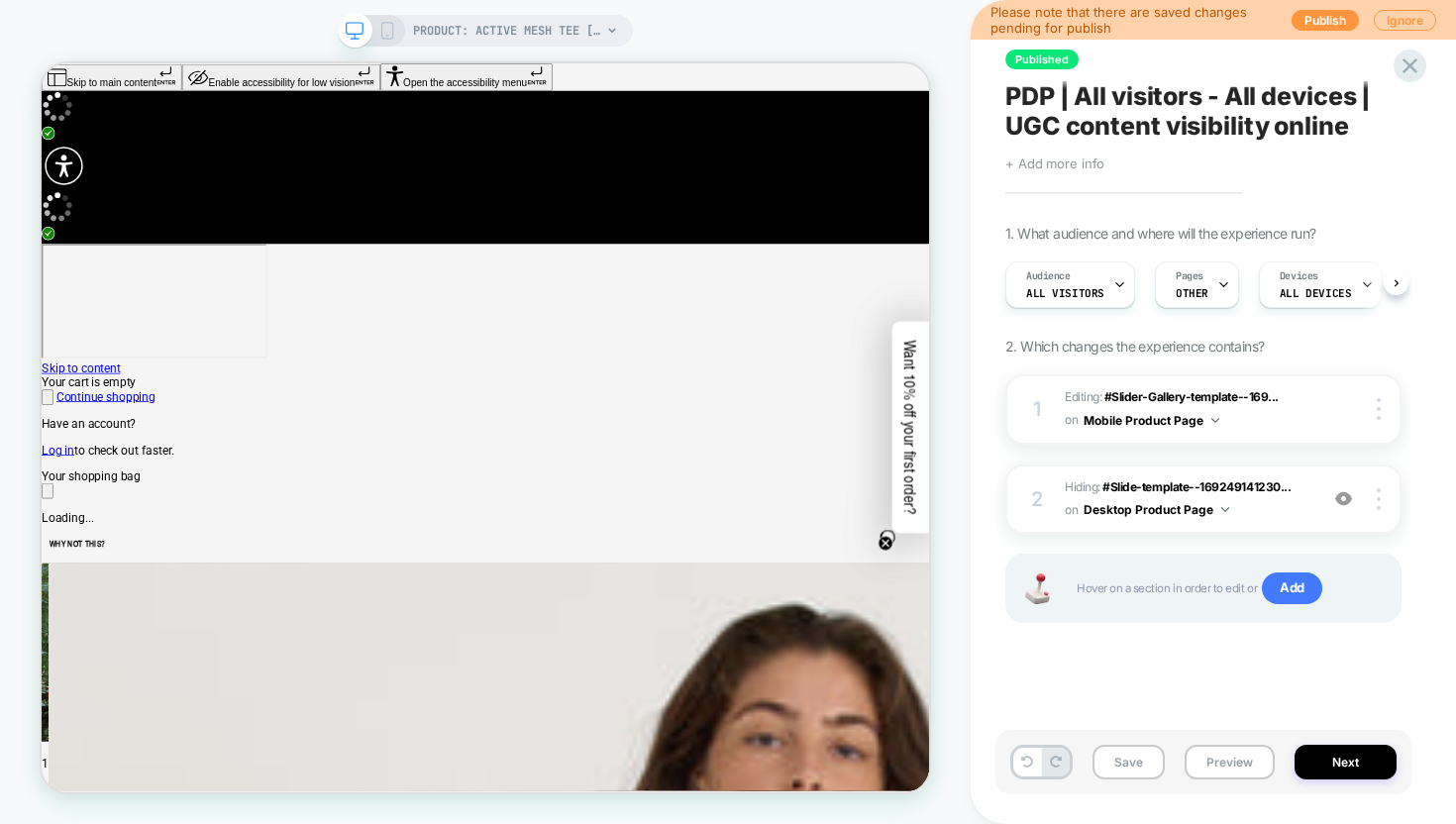 scroll, scrollTop: 0, scrollLeft: 1, axis: horizontal 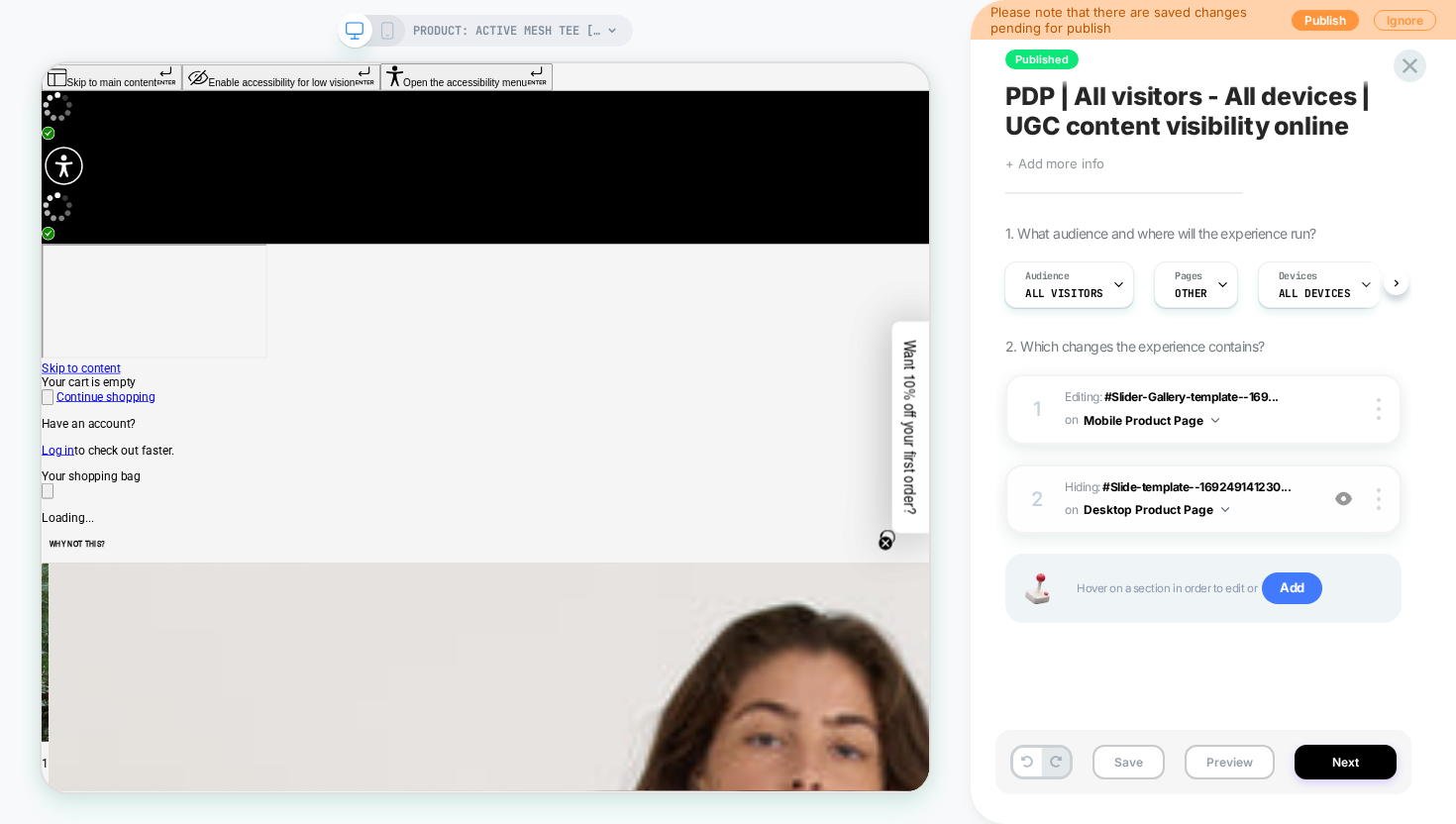 click on "Hiding :   #Slide-template--169249141230... #Slide-template--16924914123046__main-53811988627783   on Desktop Product Page" at bounding box center [1186, 499] 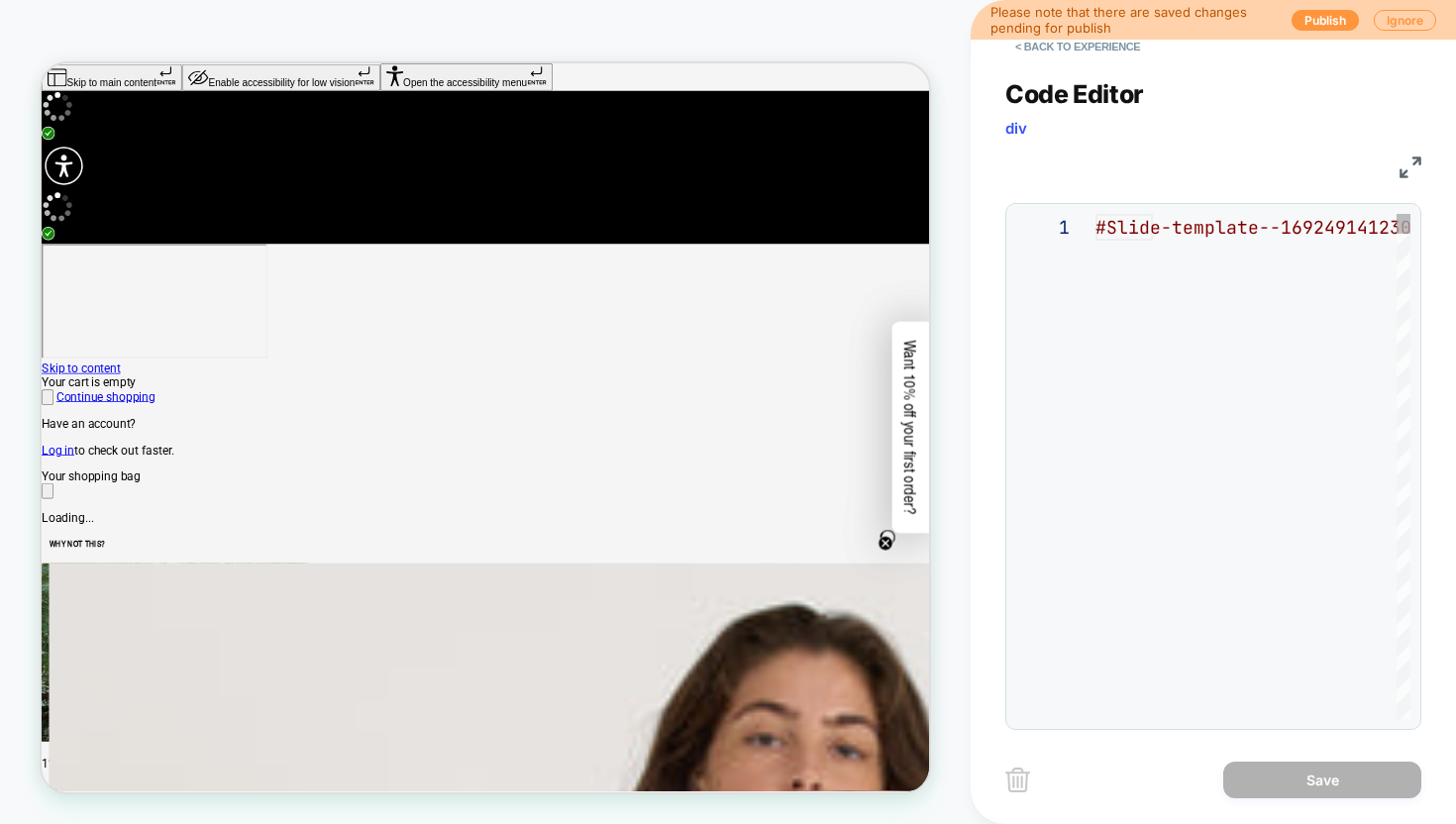 scroll, scrollTop: 80, scrollLeft: 0, axis: vertical 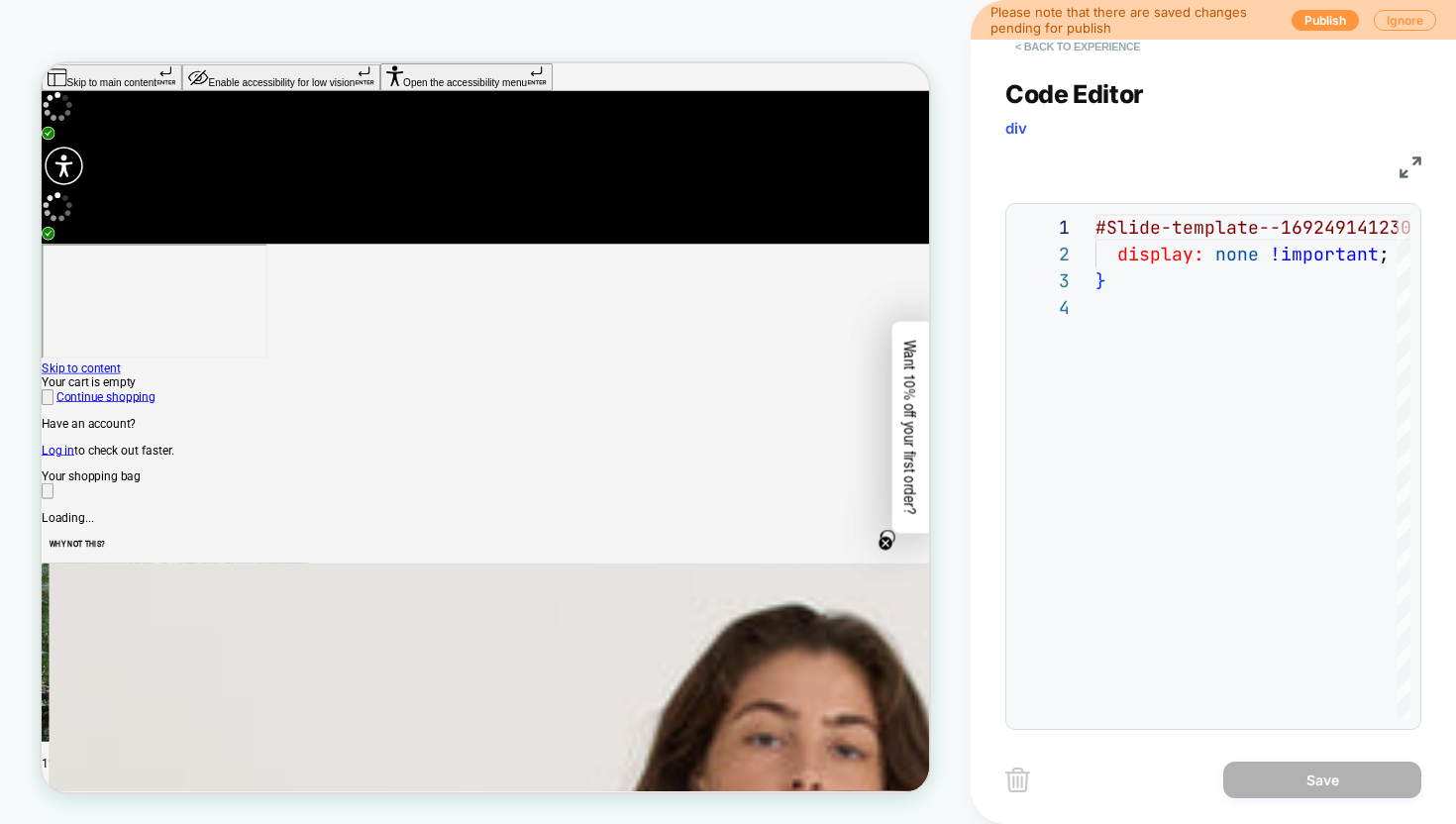 click on "< Back to experience" at bounding box center [1078, 47] 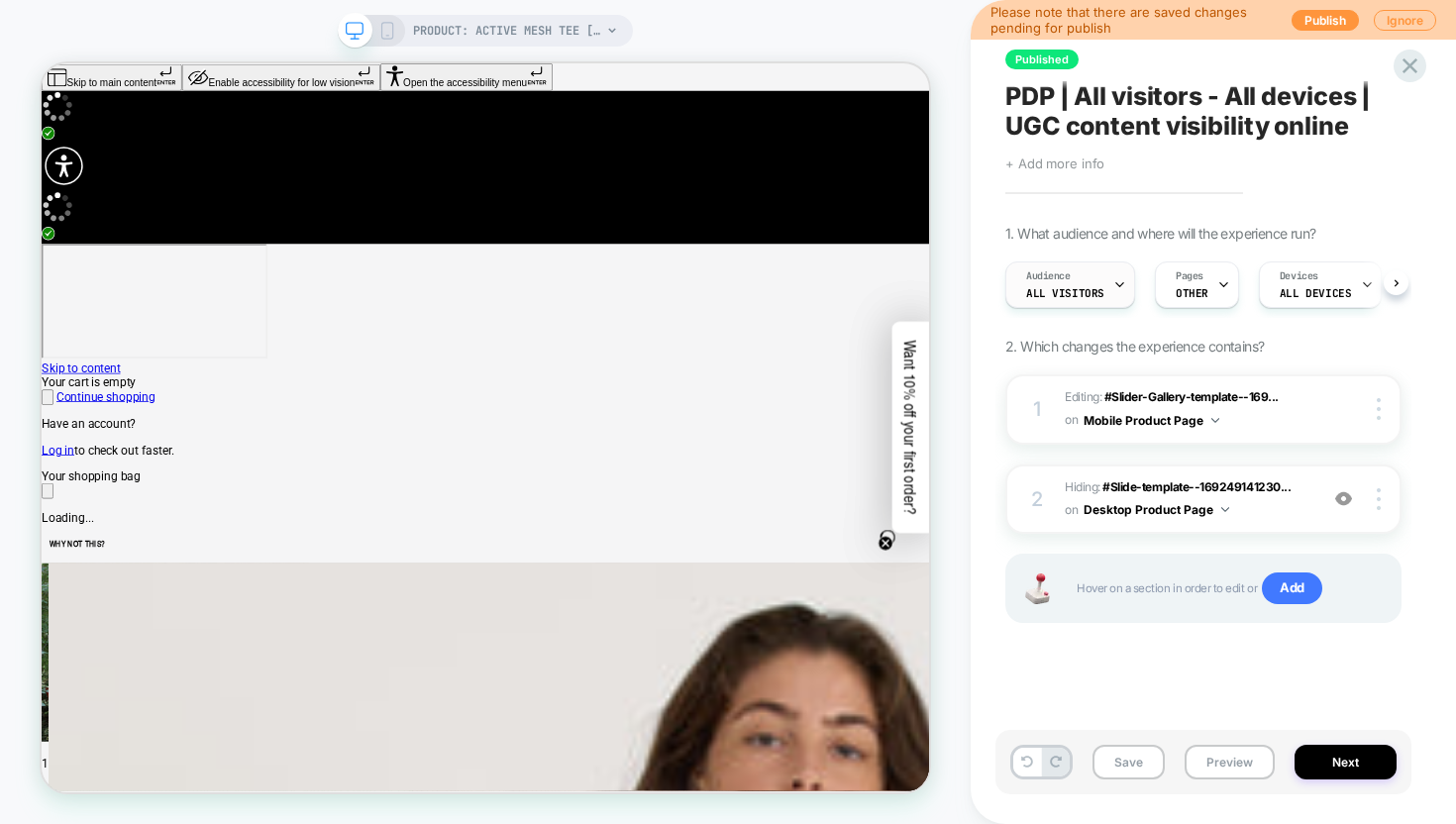 scroll, scrollTop: 0, scrollLeft: 1, axis: horizontal 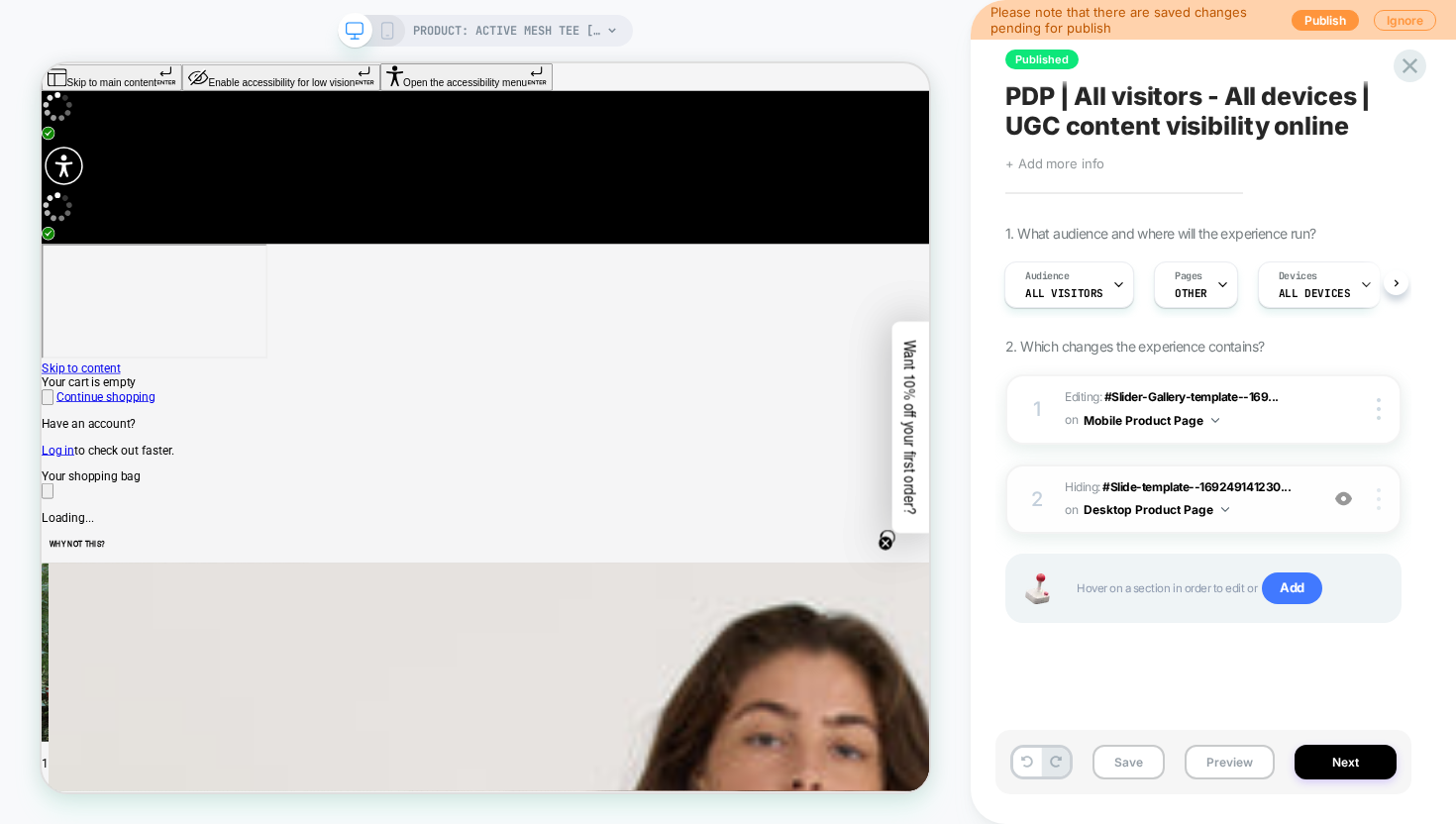 click at bounding box center (1382, 499) 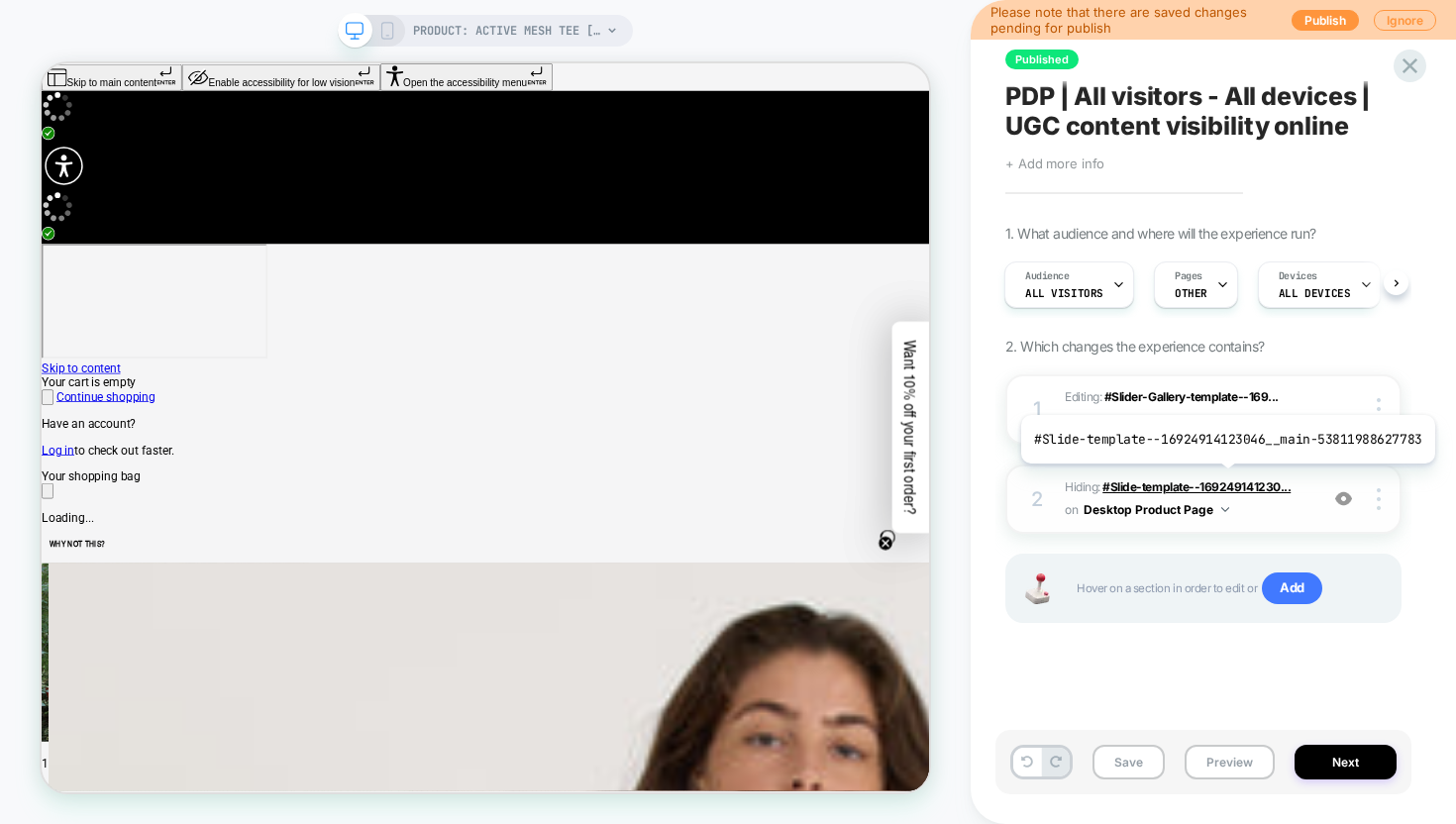 click on "#Slide-template--169249141230..." at bounding box center (1196, 486) 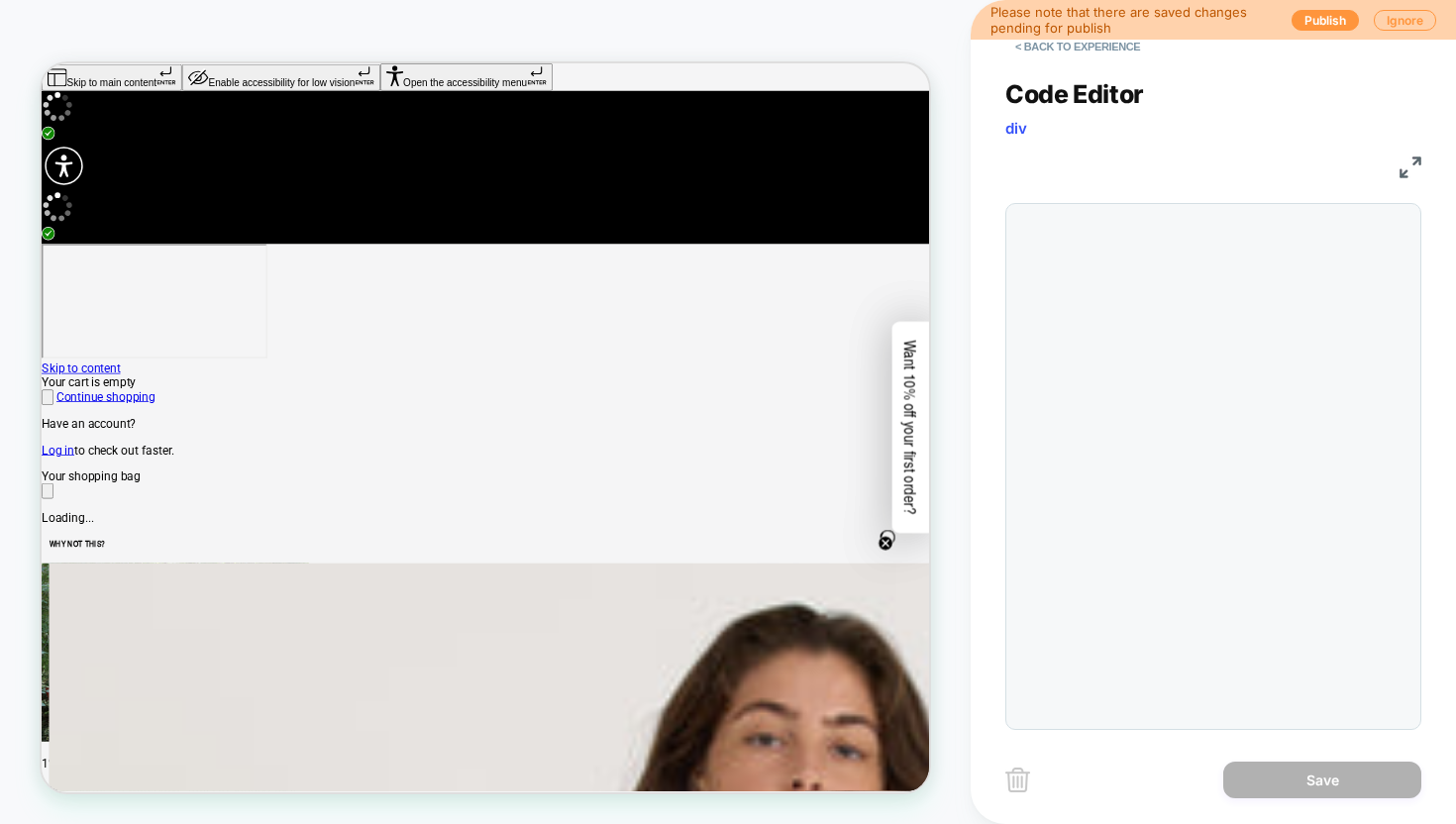 scroll, scrollTop: 80, scrollLeft: 0, axis: vertical 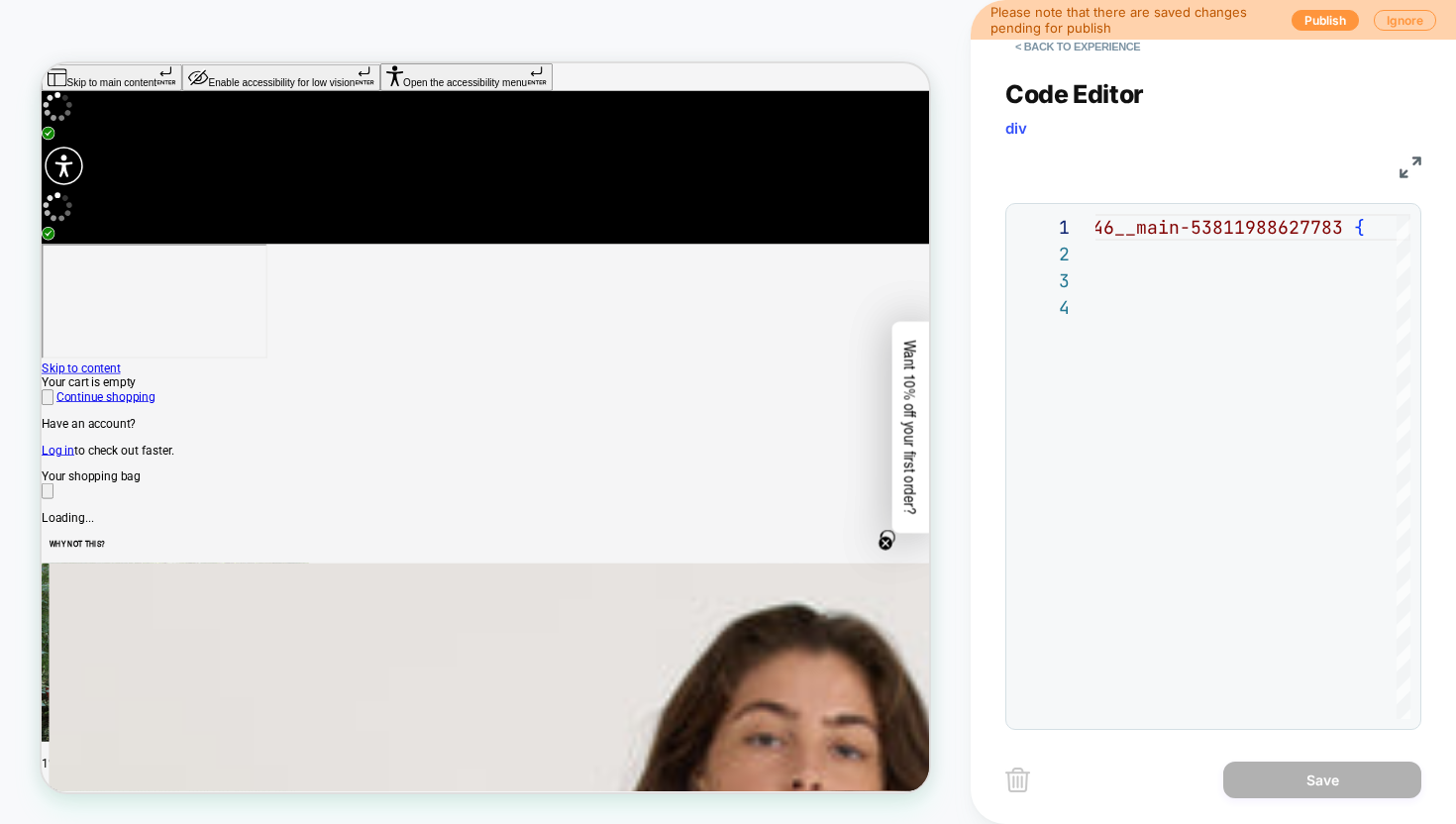 click on "Code Editor div" at bounding box center [1213, 113] 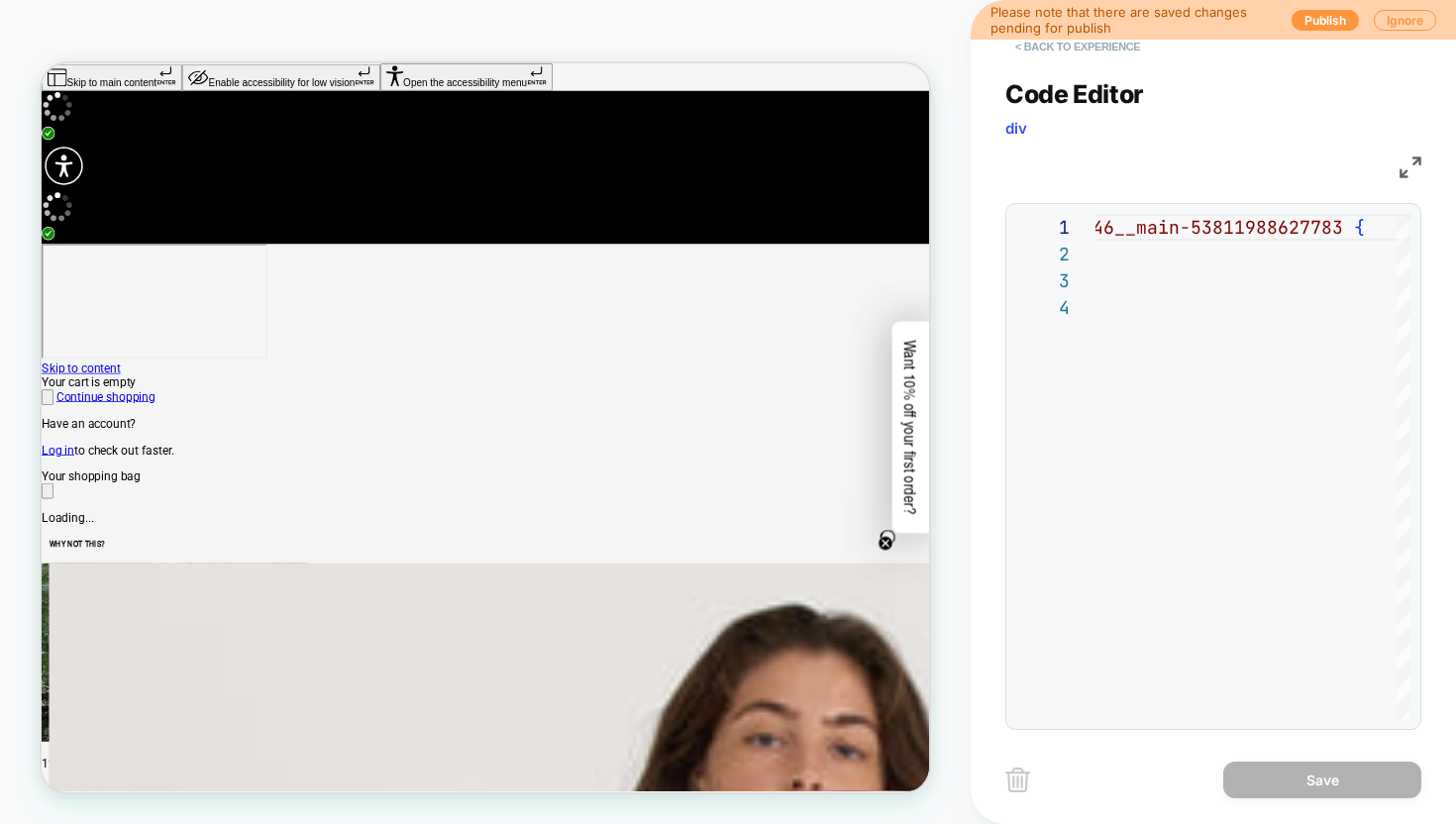 click on "< Back to experience" at bounding box center (1078, 47) 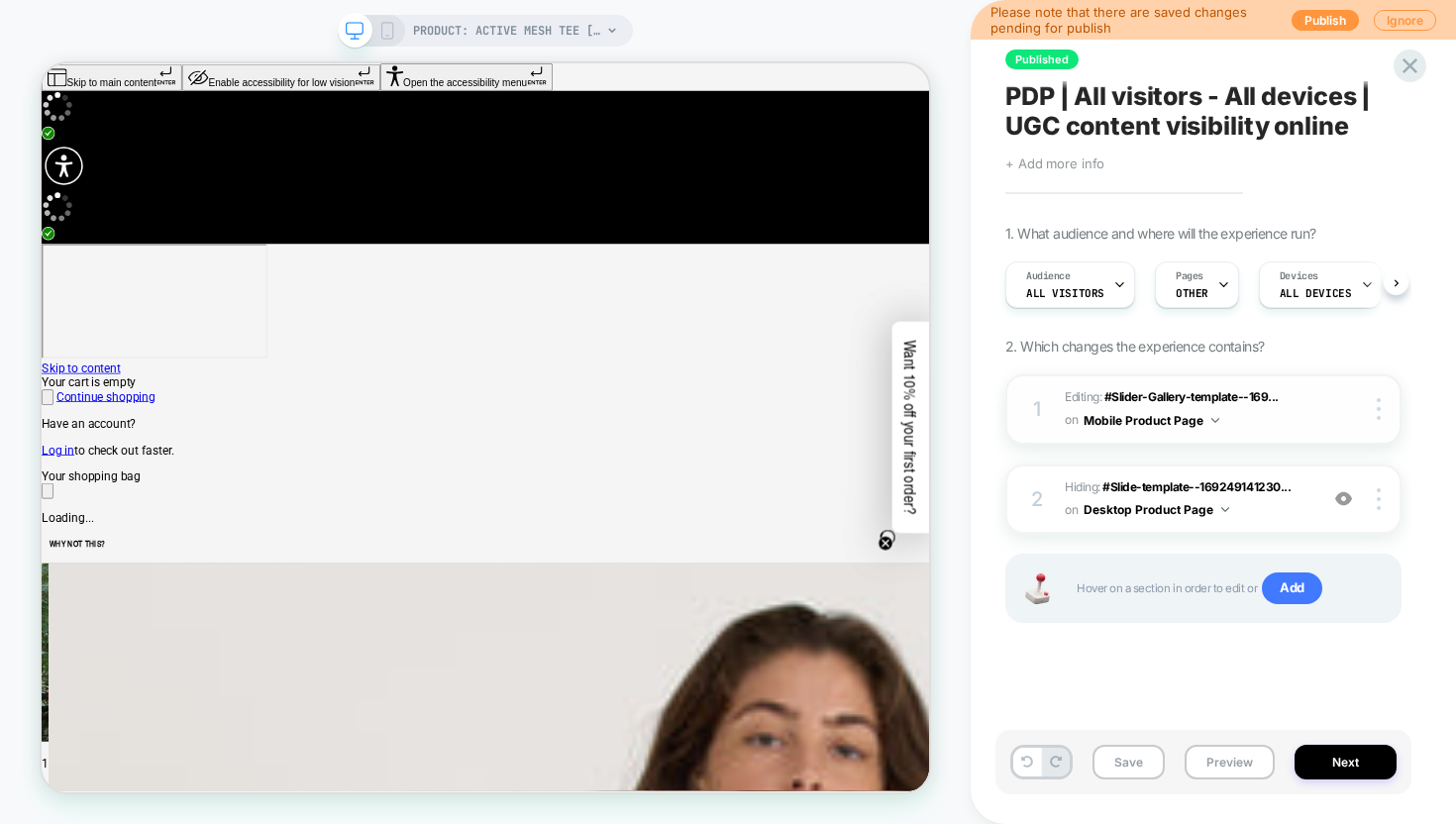 scroll, scrollTop: 0, scrollLeft: 1, axis: horizontal 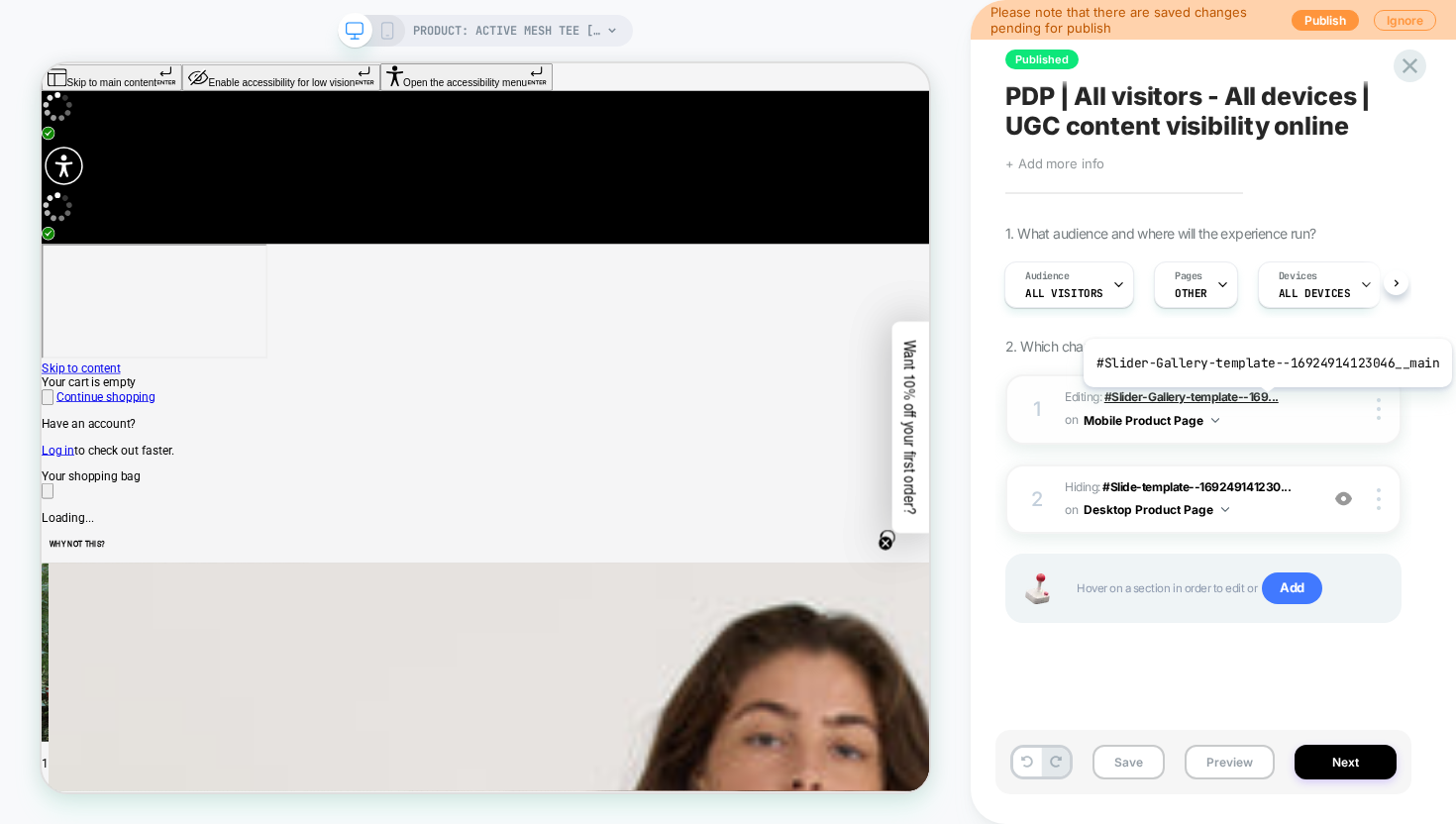 click on "#Slider-Gallery-template--169..." at bounding box center [1192, 396] 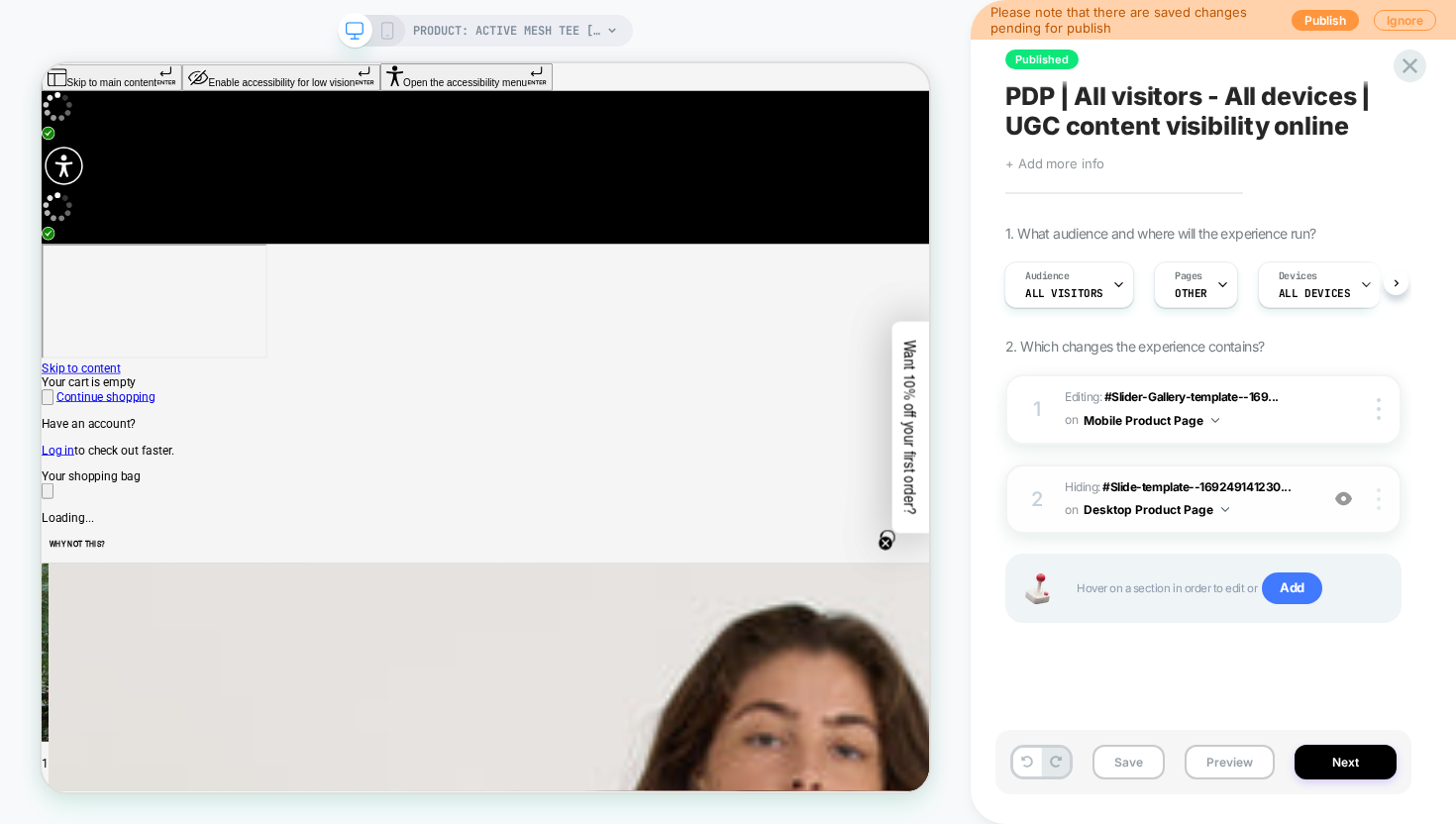 click at bounding box center (1382, 499) 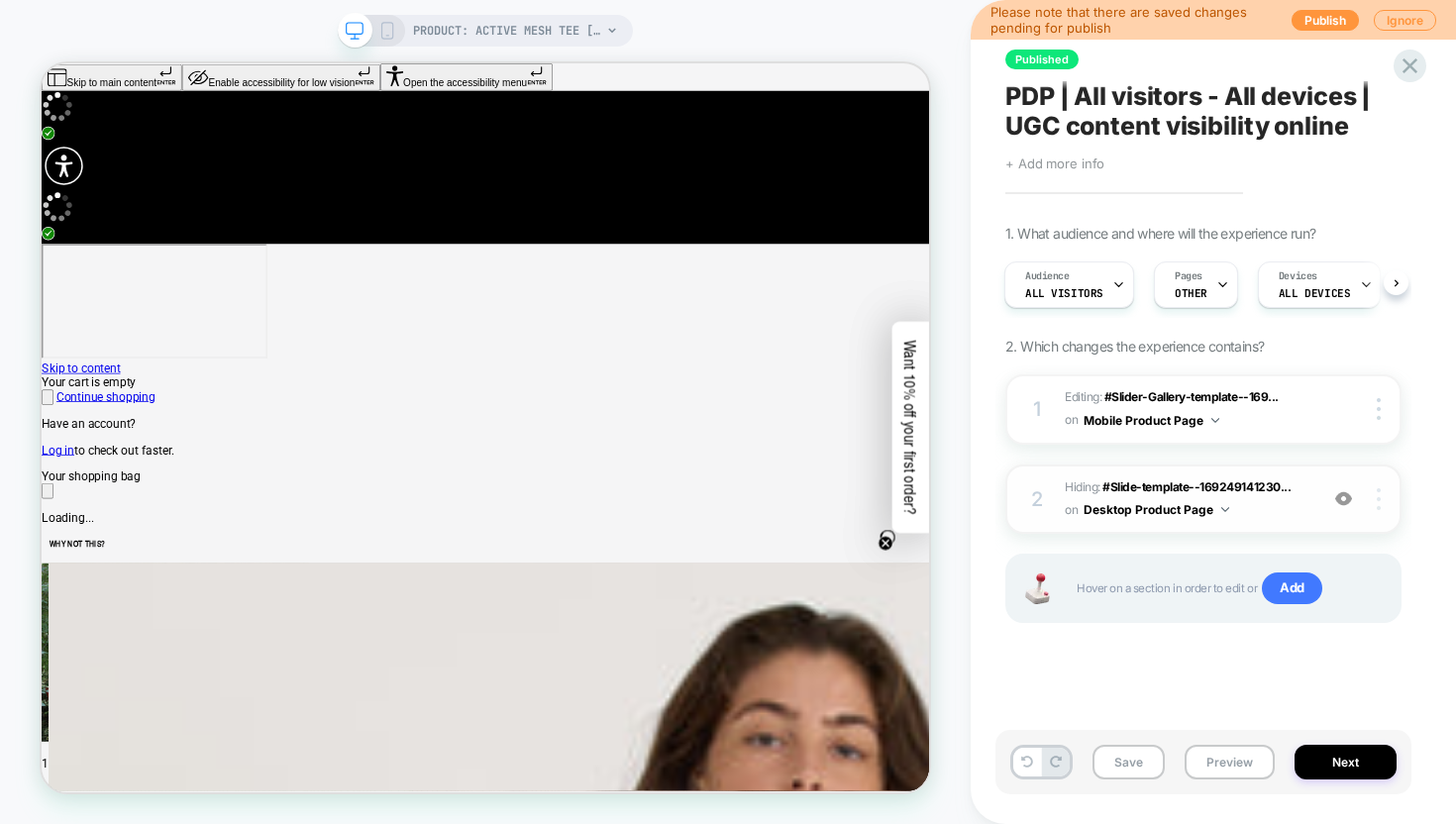 click at bounding box center (1382, 499) 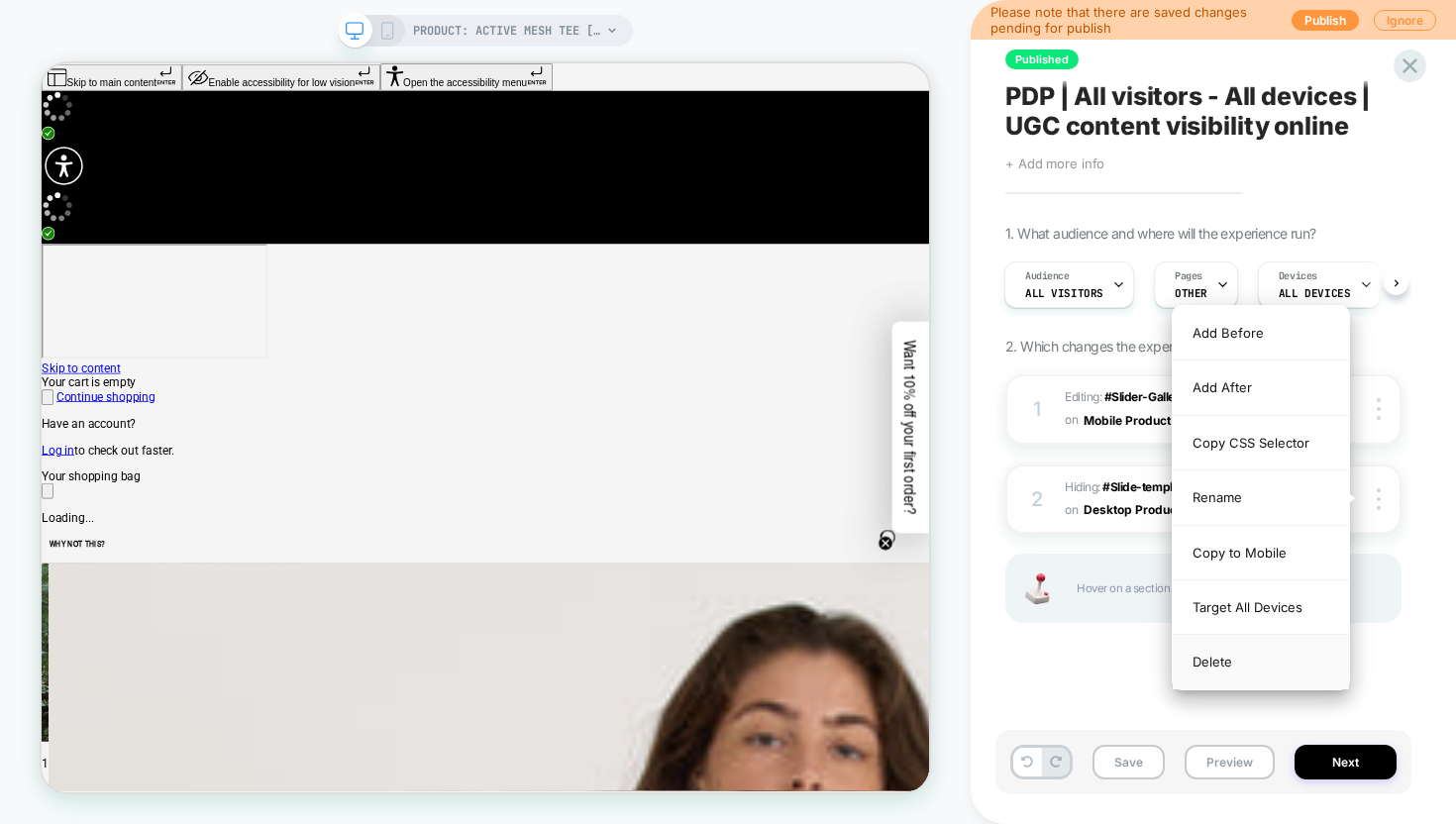 click on "Delete" at bounding box center (1261, 662) 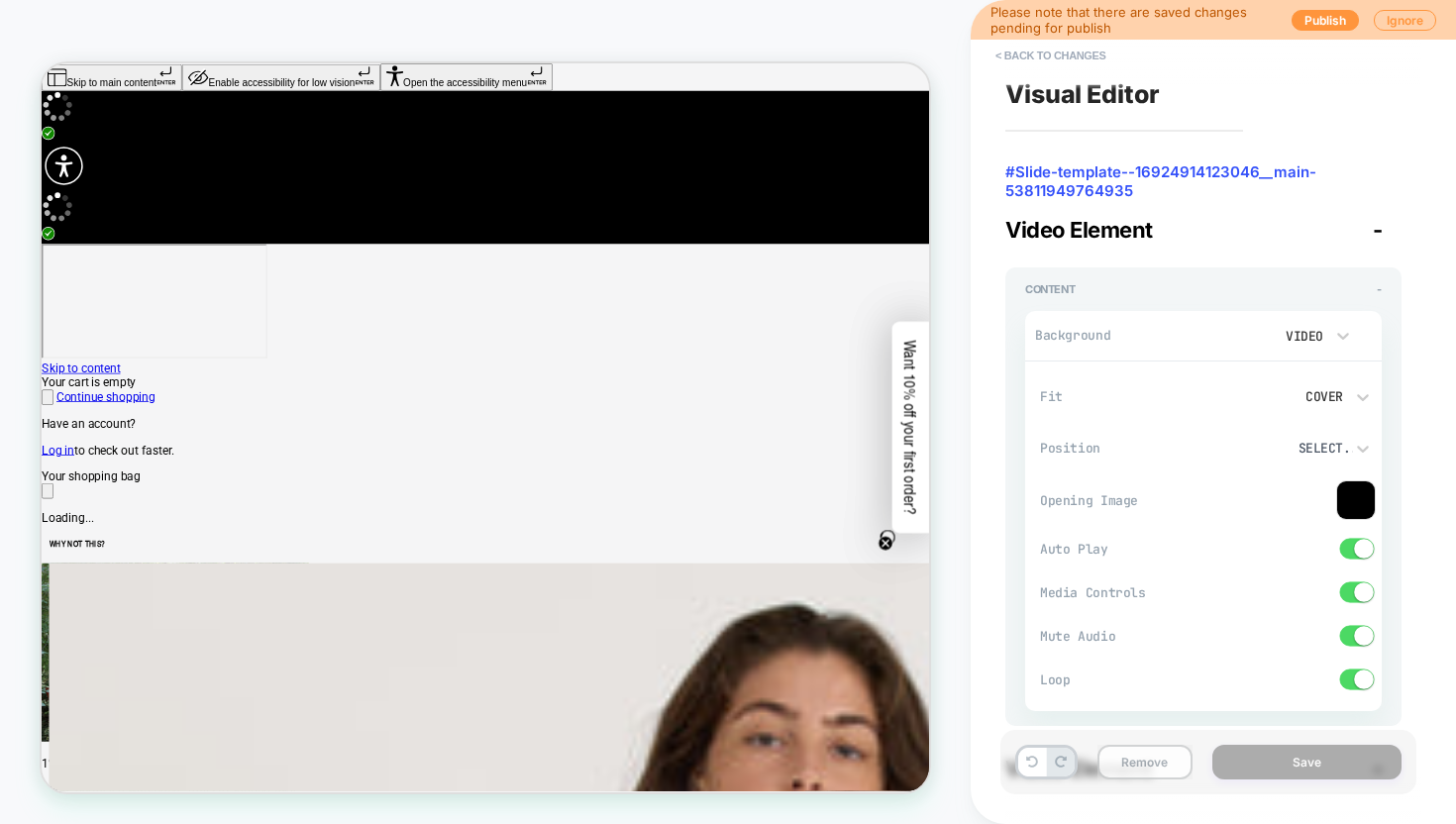 click on "Remove" at bounding box center (1145, 762) 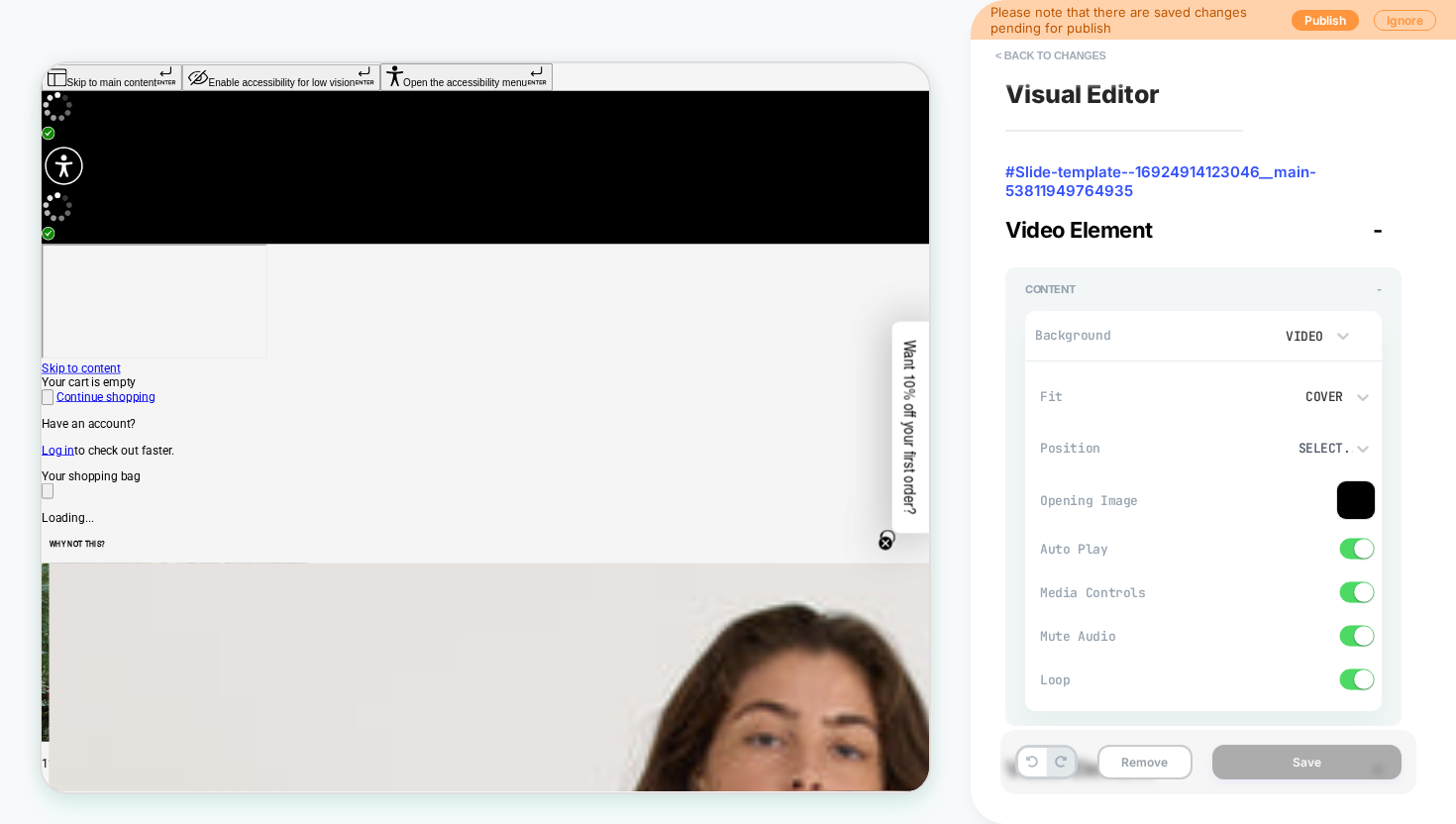scroll, scrollTop: 51, scrollLeft: 0, axis: vertical 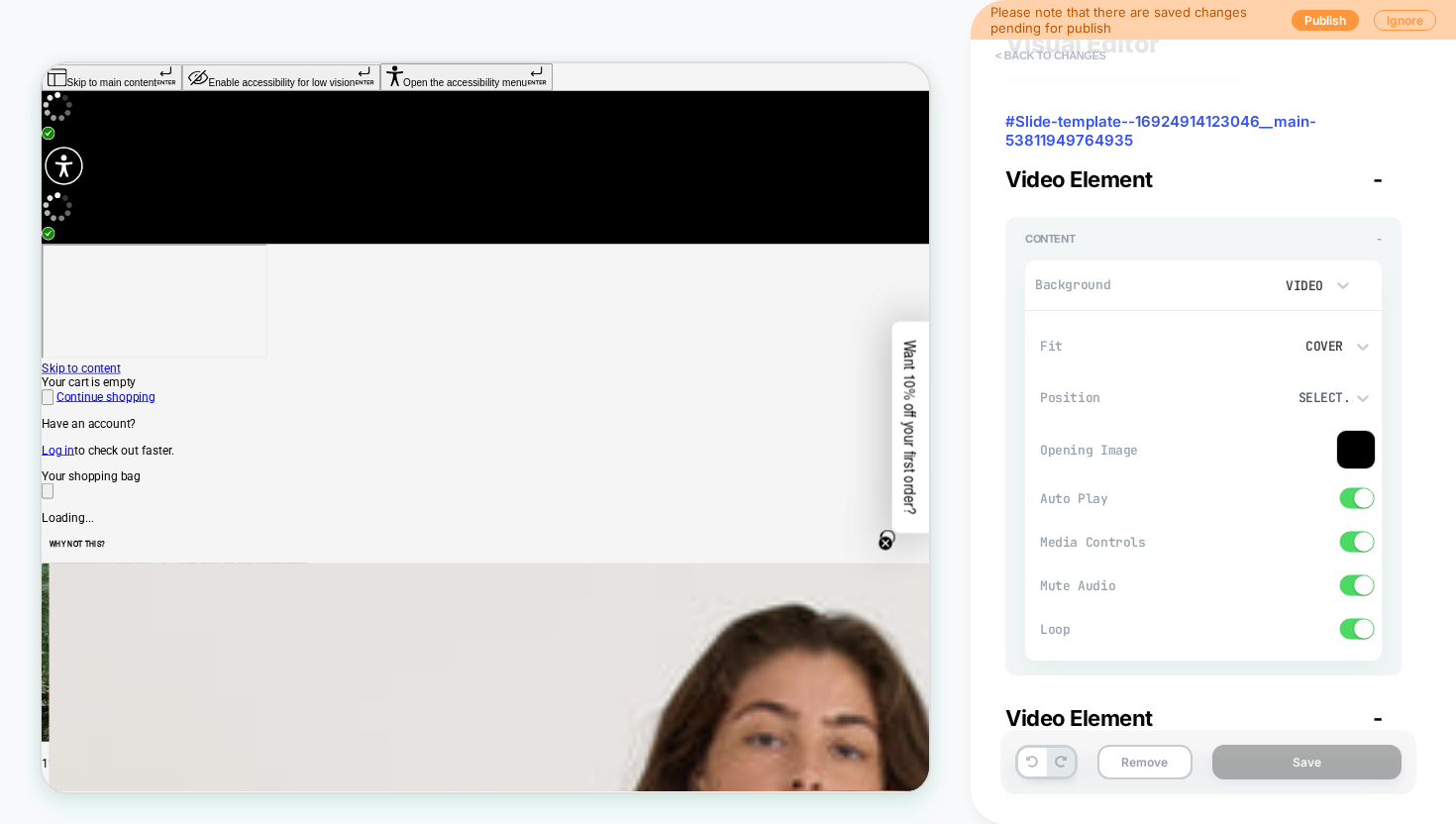 click on "< Back to changes" at bounding box center [1051, 55] 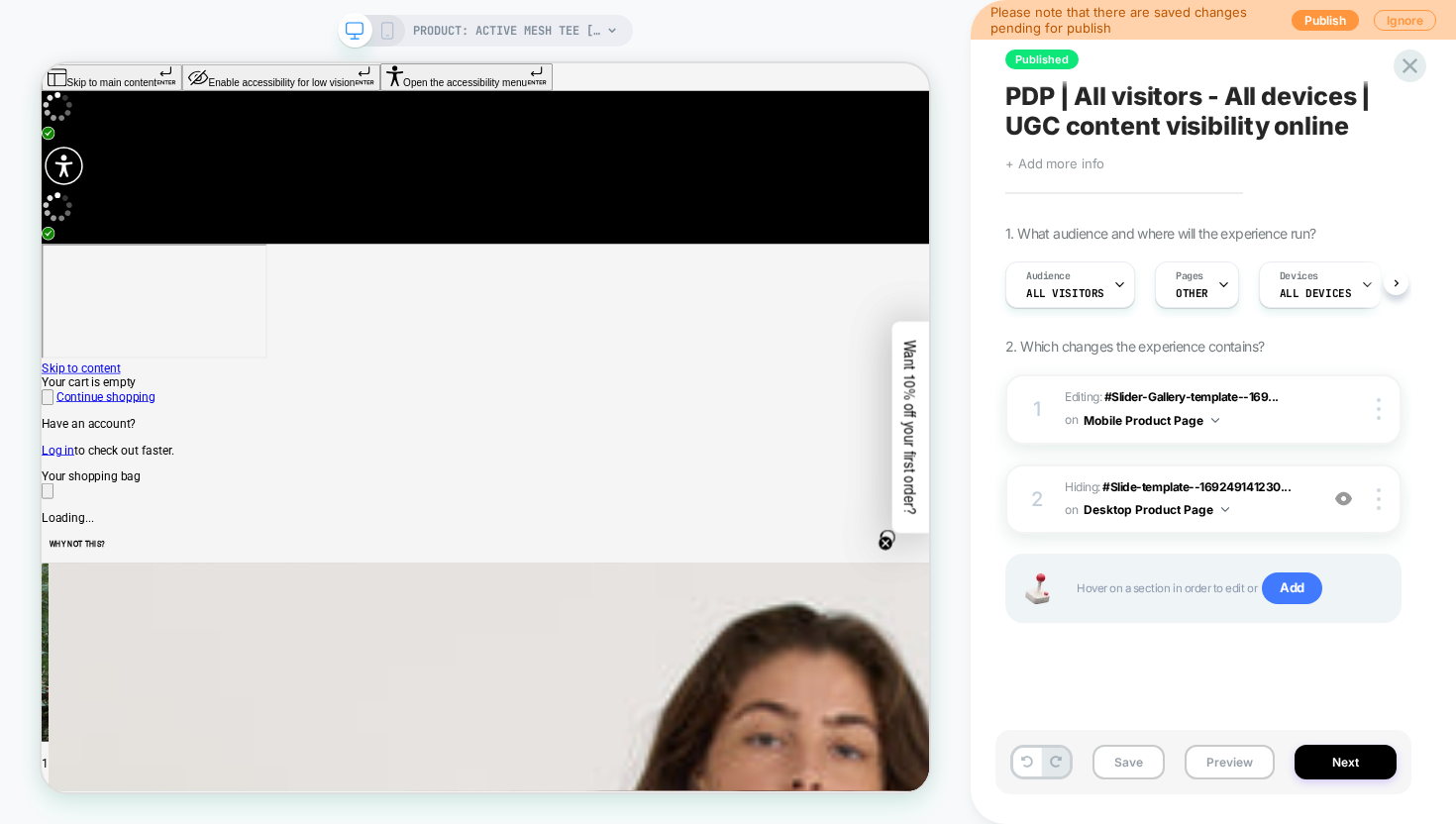 scroll, scrollTop: 0, scrollLeft: 1, axis: horizontal 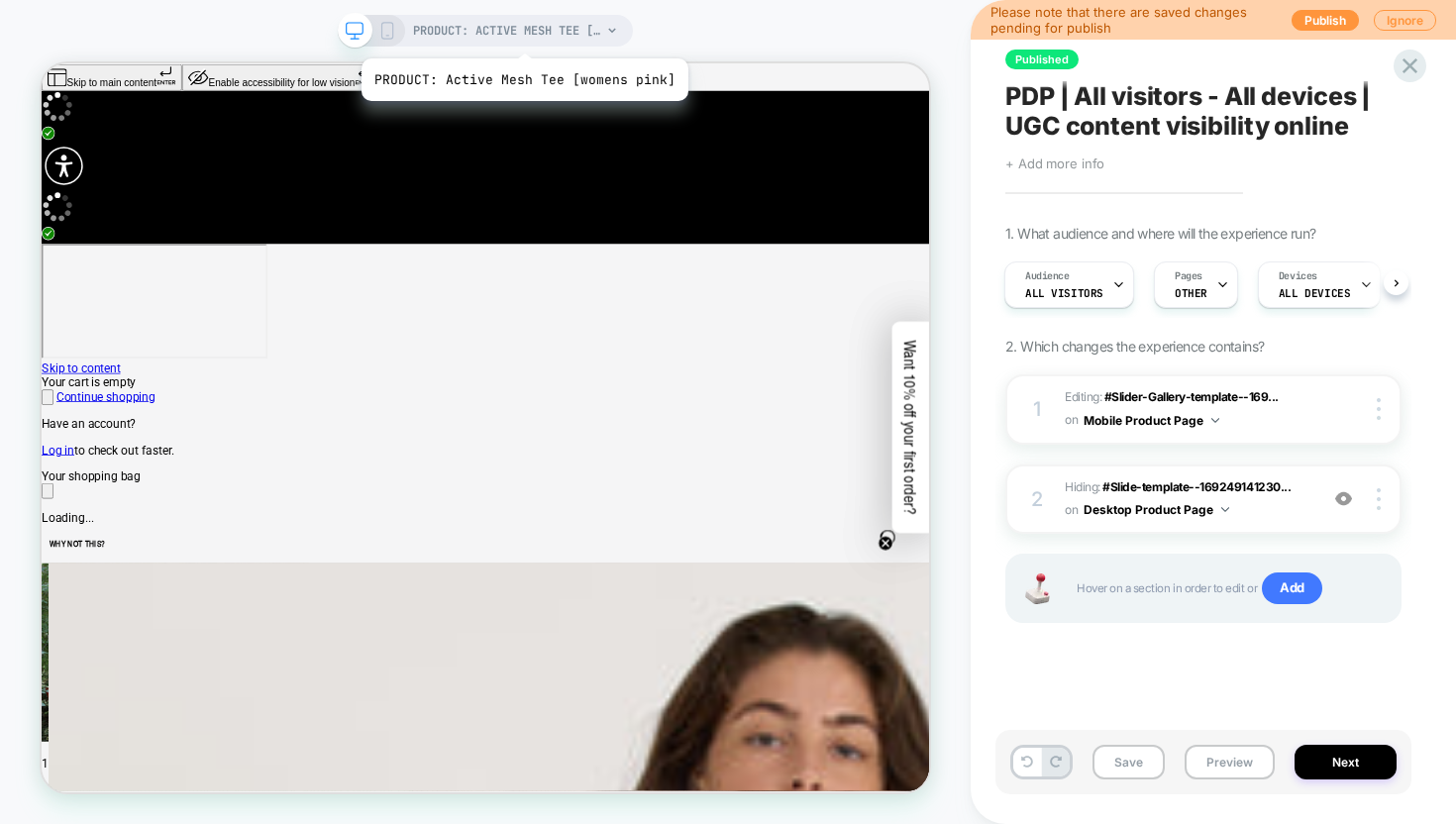 click on "PRODUCT: Active Mesh Tee [womens pink]" at bounding box center [507, 31] 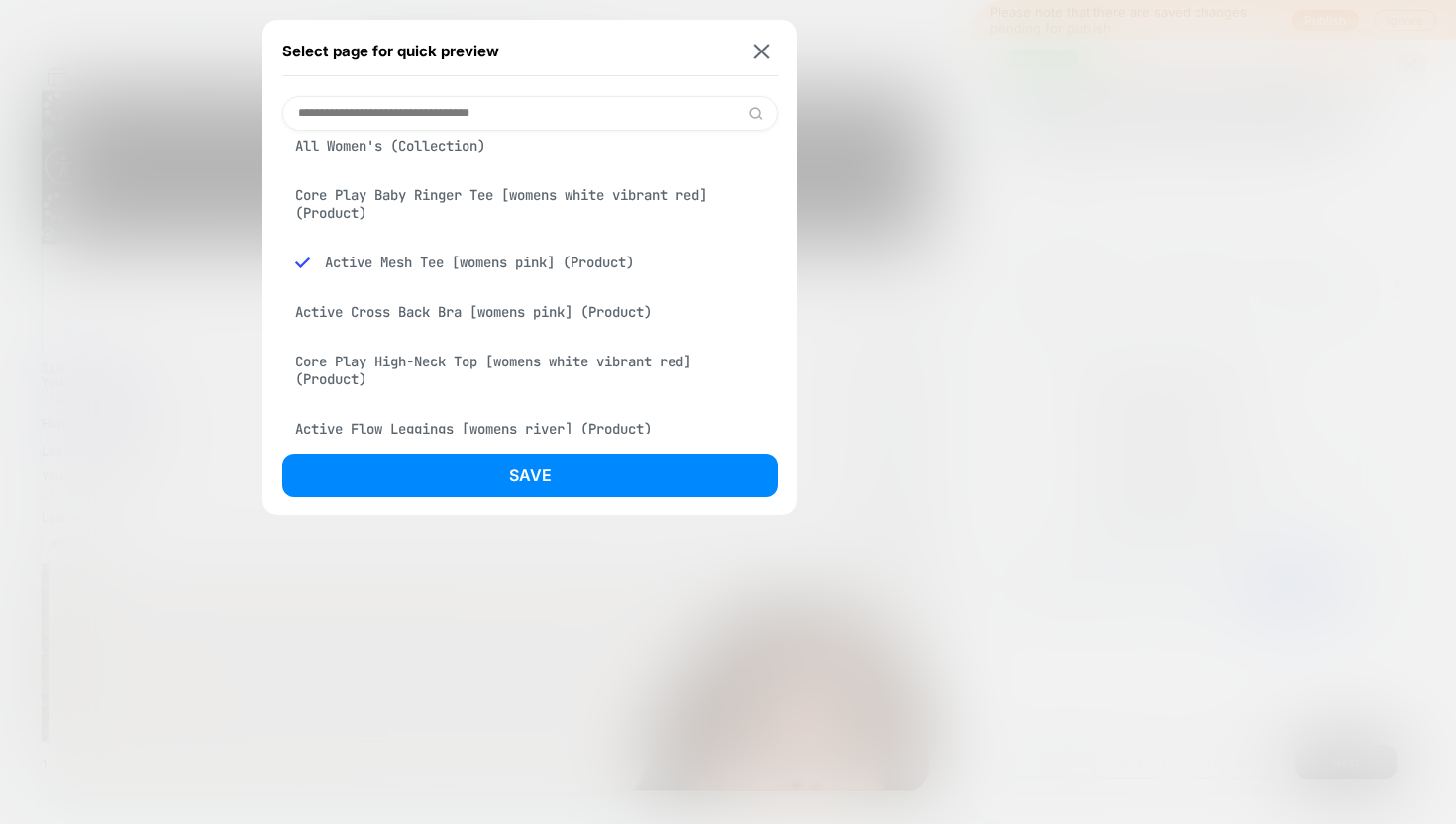 scroll, scrollTop: 124, scrollLeft: 0, axis: vertical 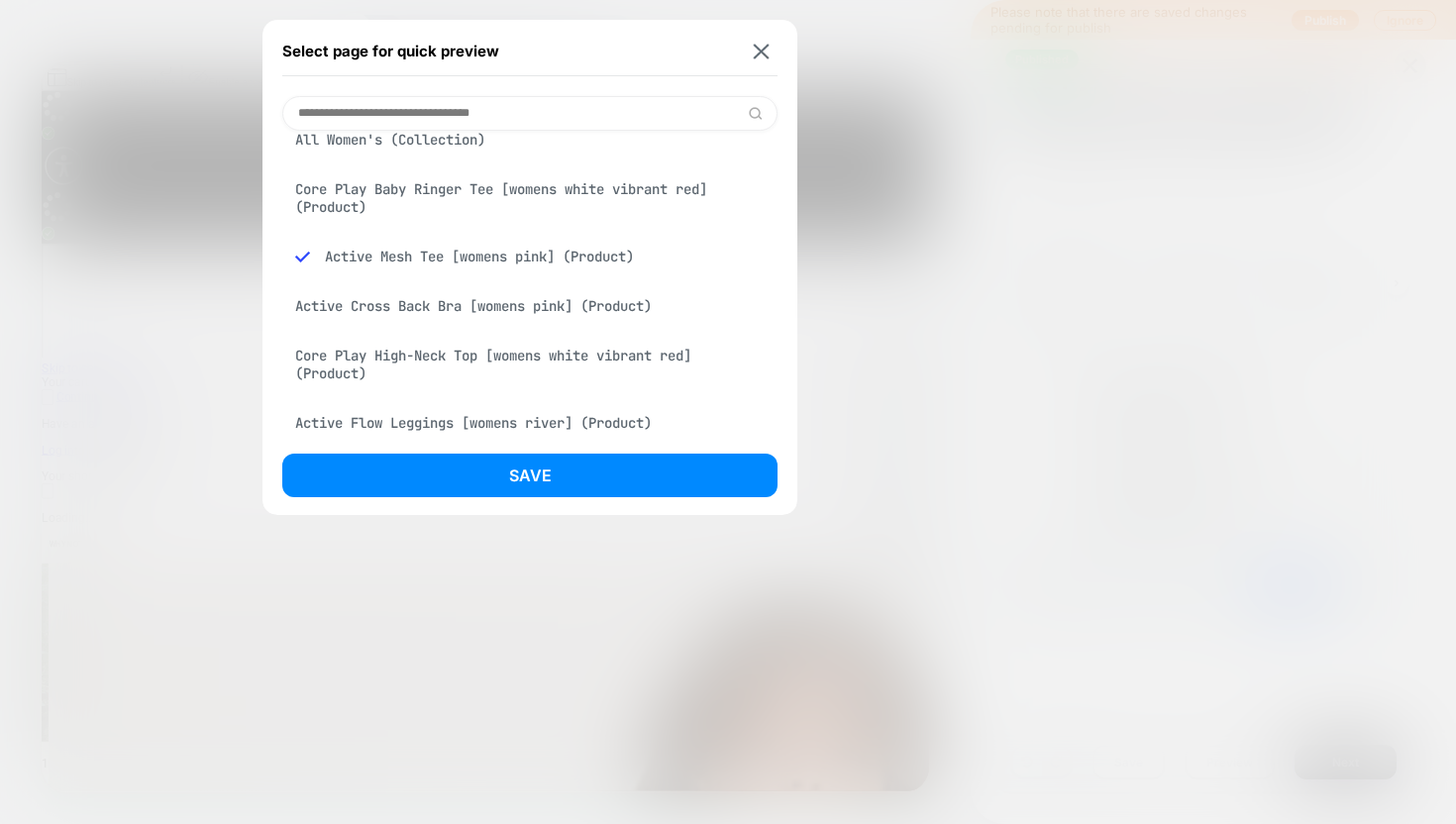 click on "Active Cross Back Bra [womens pink] (Product)" at bounding box center (530, 306) 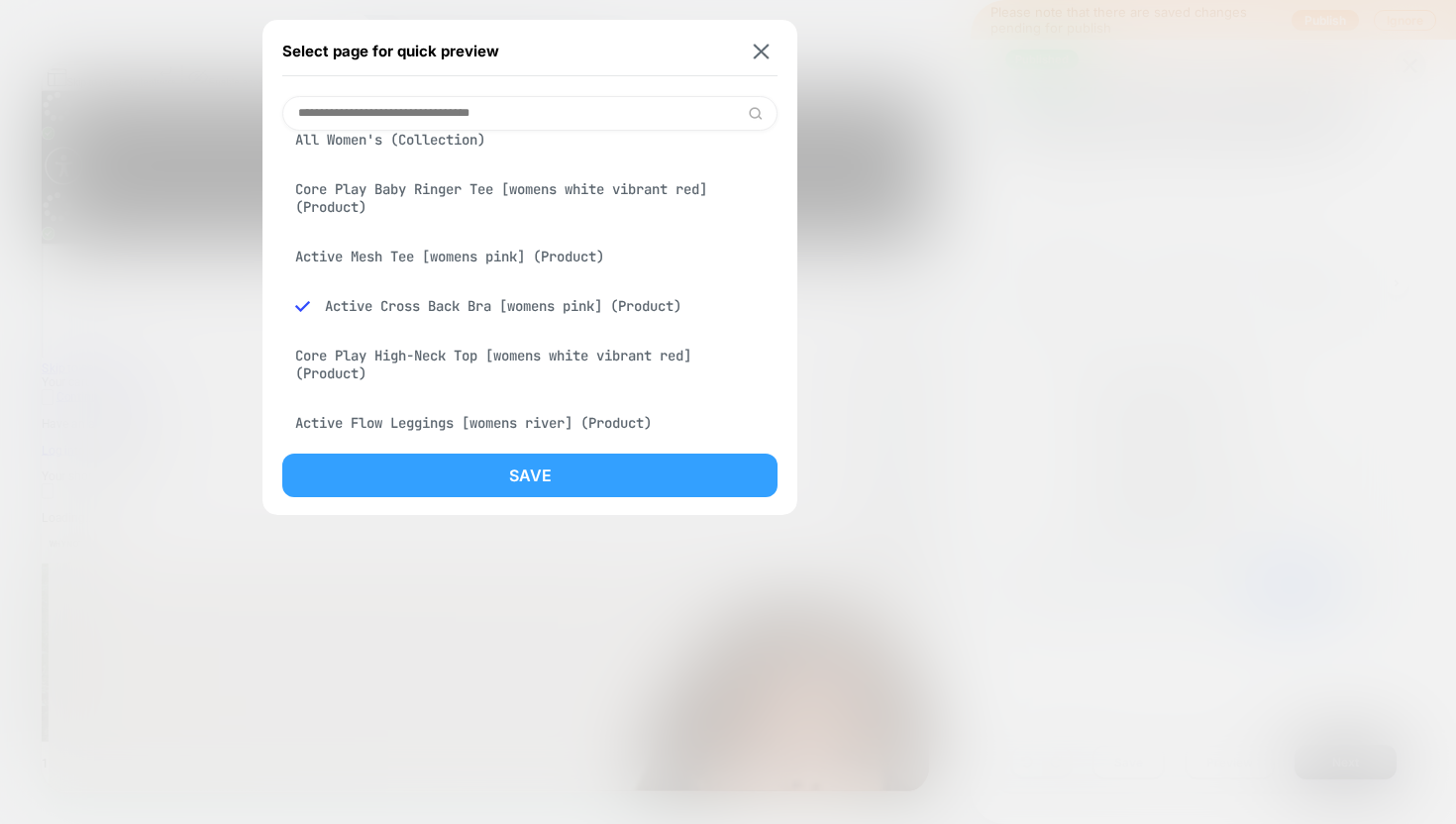 click on "Save" at bounding box center (530, 475) 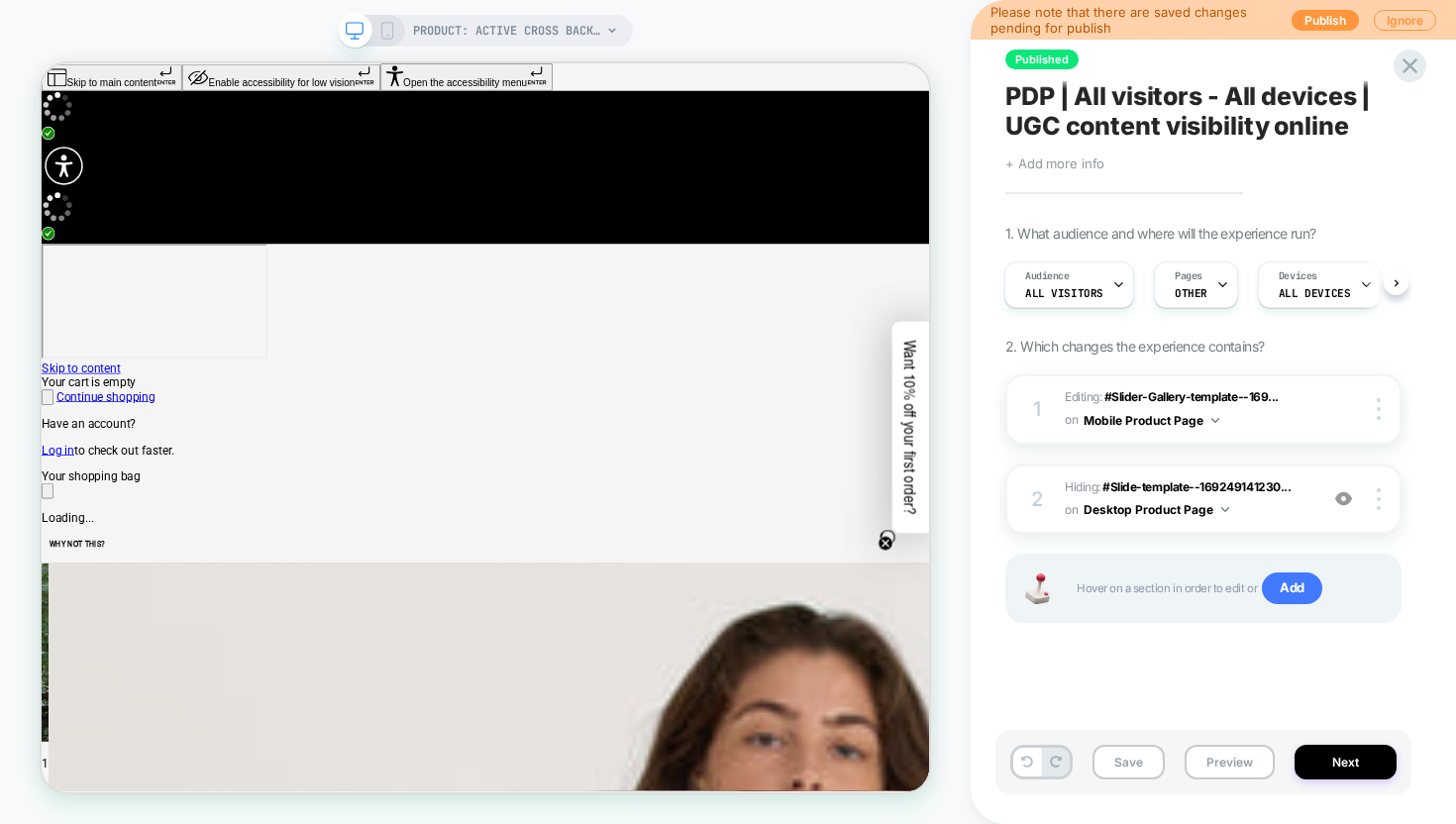 scroll, scrollTop: 0, scrollLeft: 2, axis: horizontal 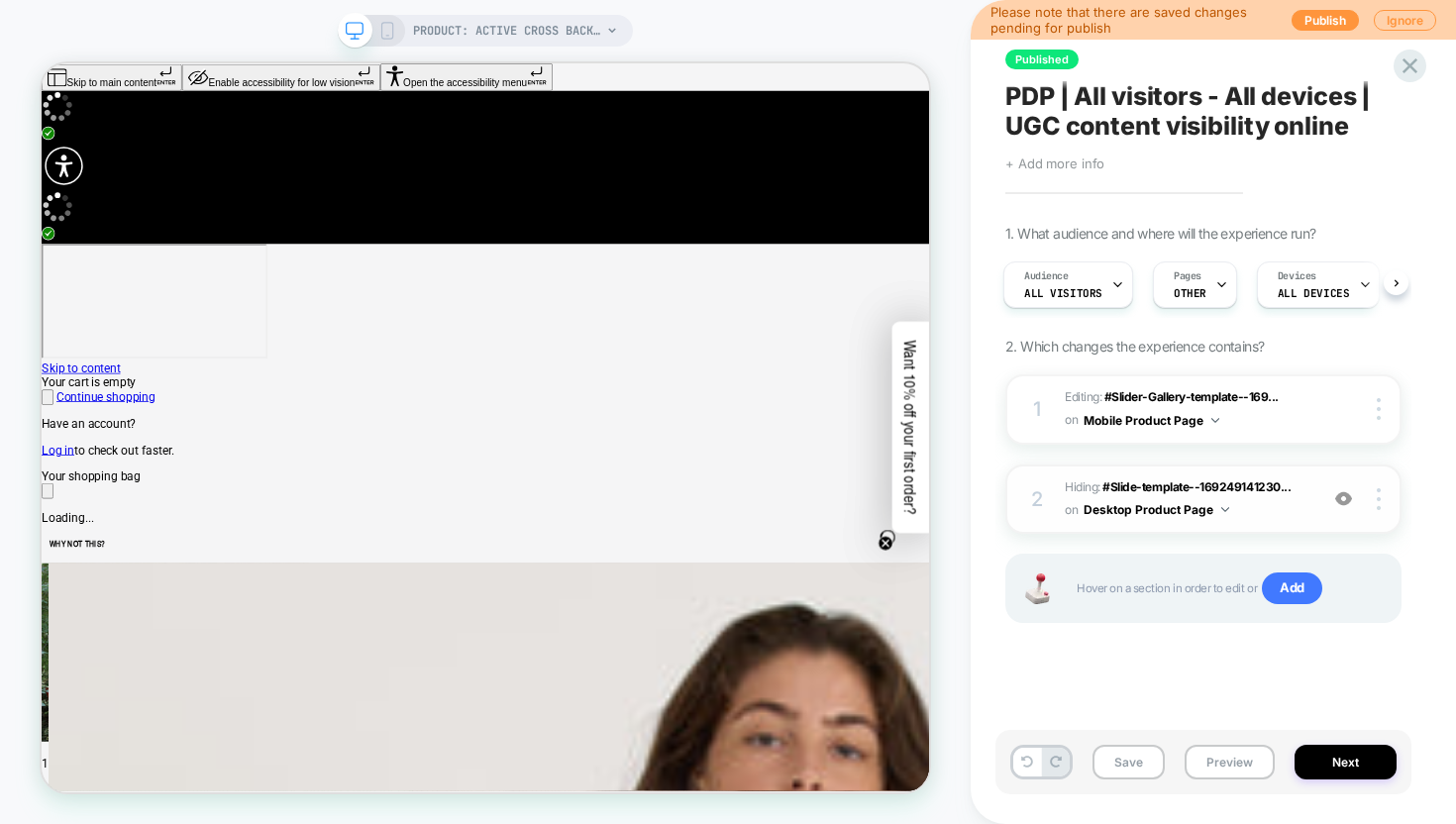 click at bounding box center [1343, 498] 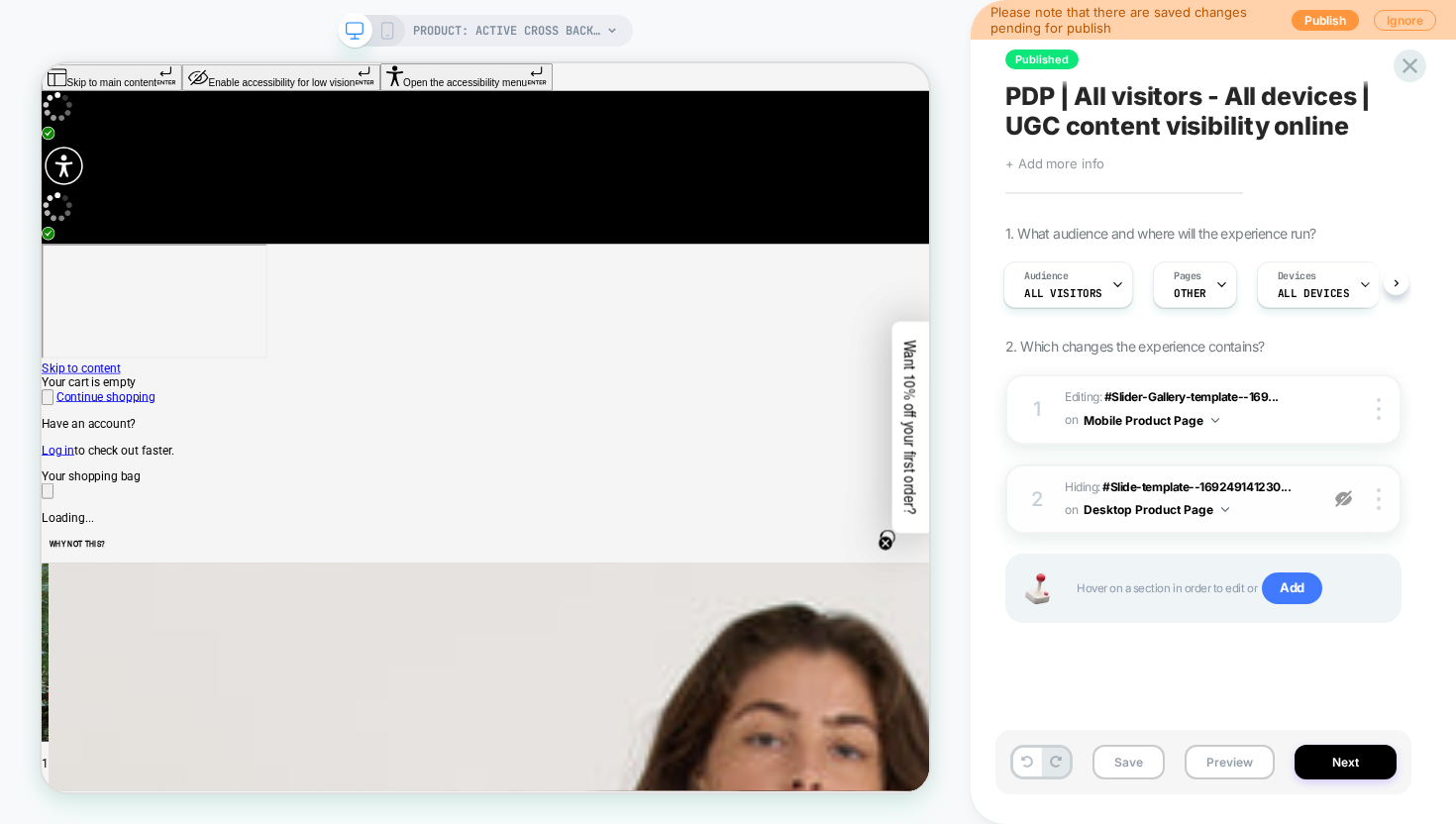click at bounding box center (1343, 498) 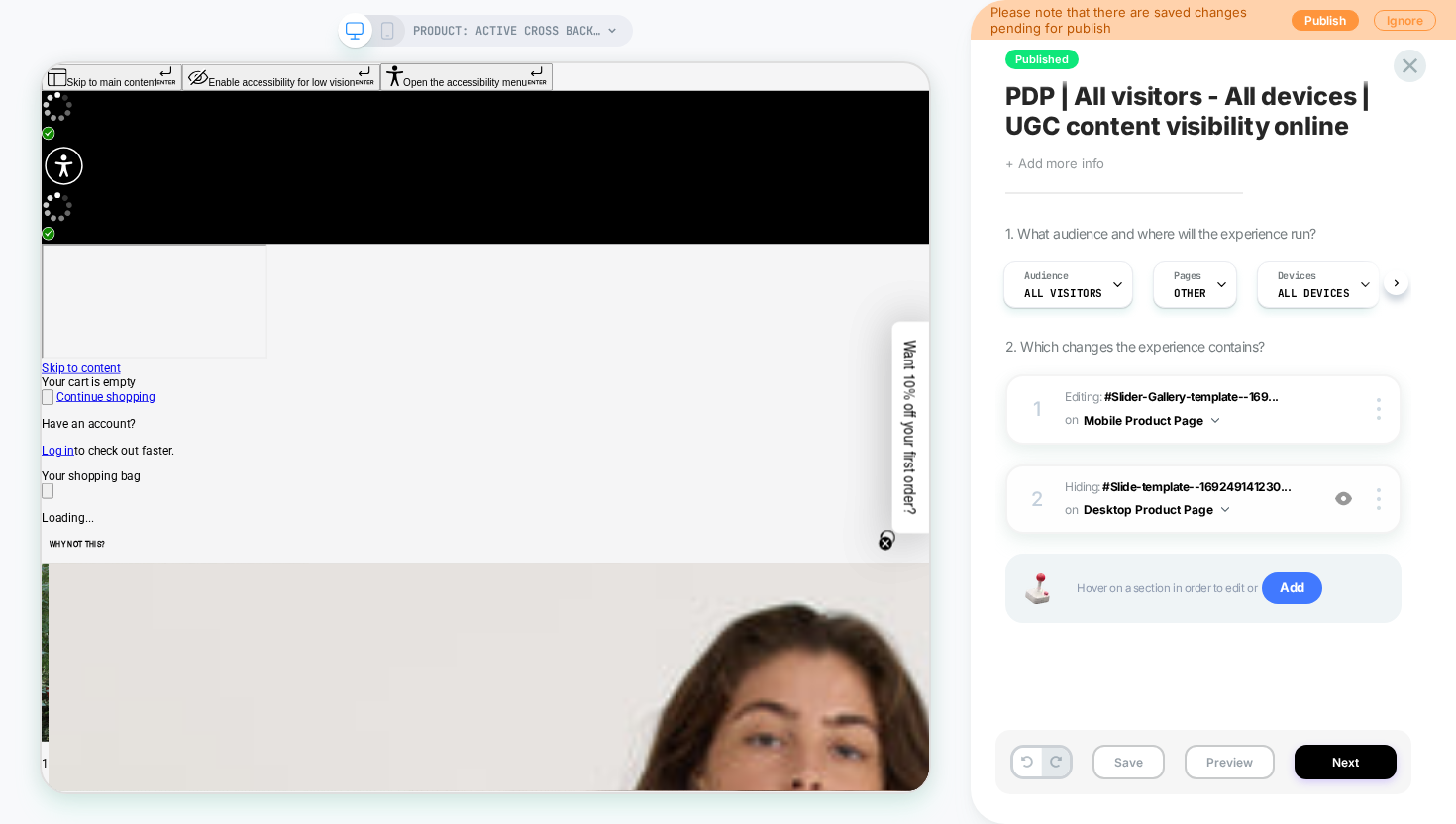 click at bounding box center (355, 31) 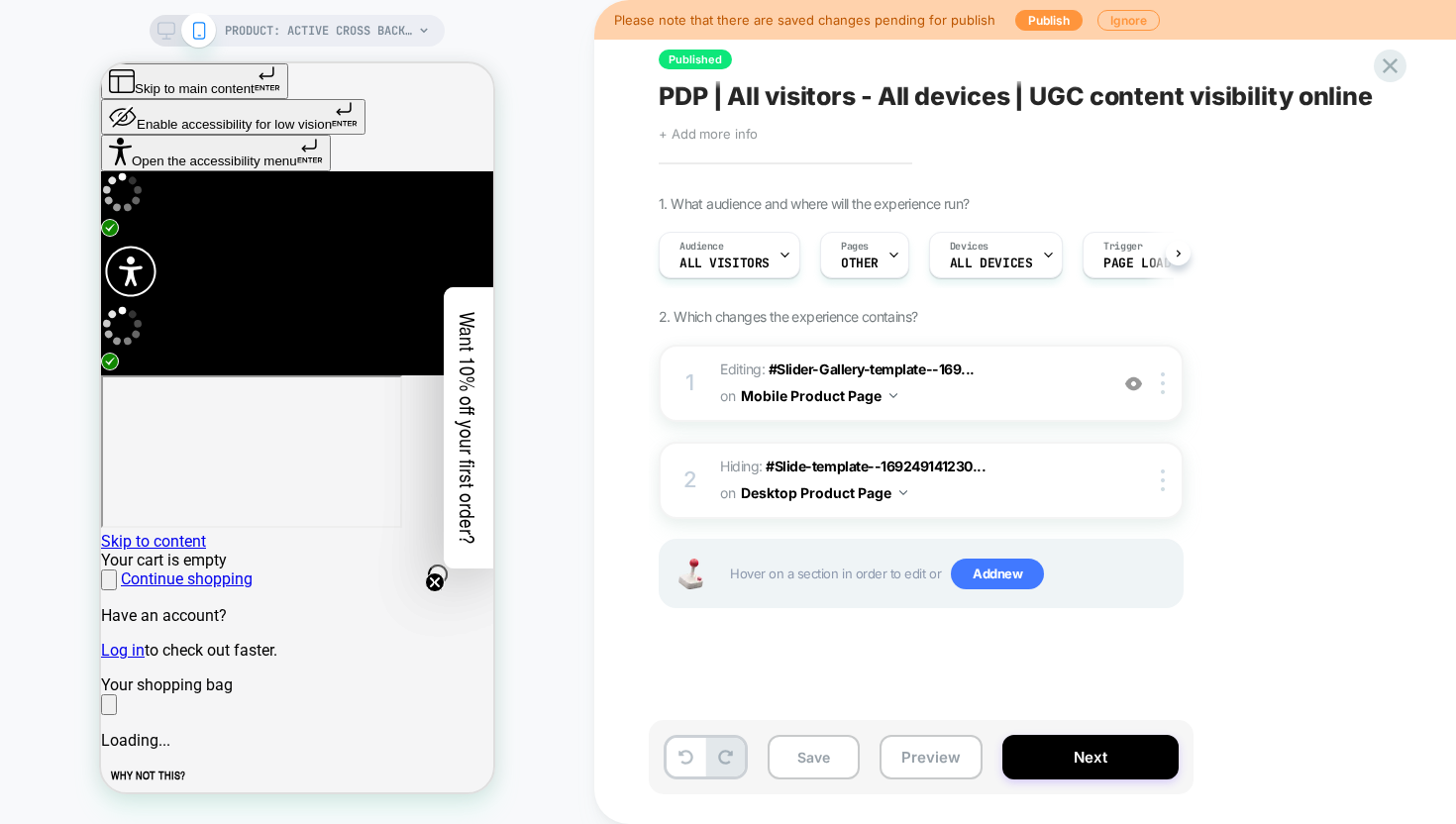 scroll, scrollTop: 0, scrollLeft: 1, axis: horizontal 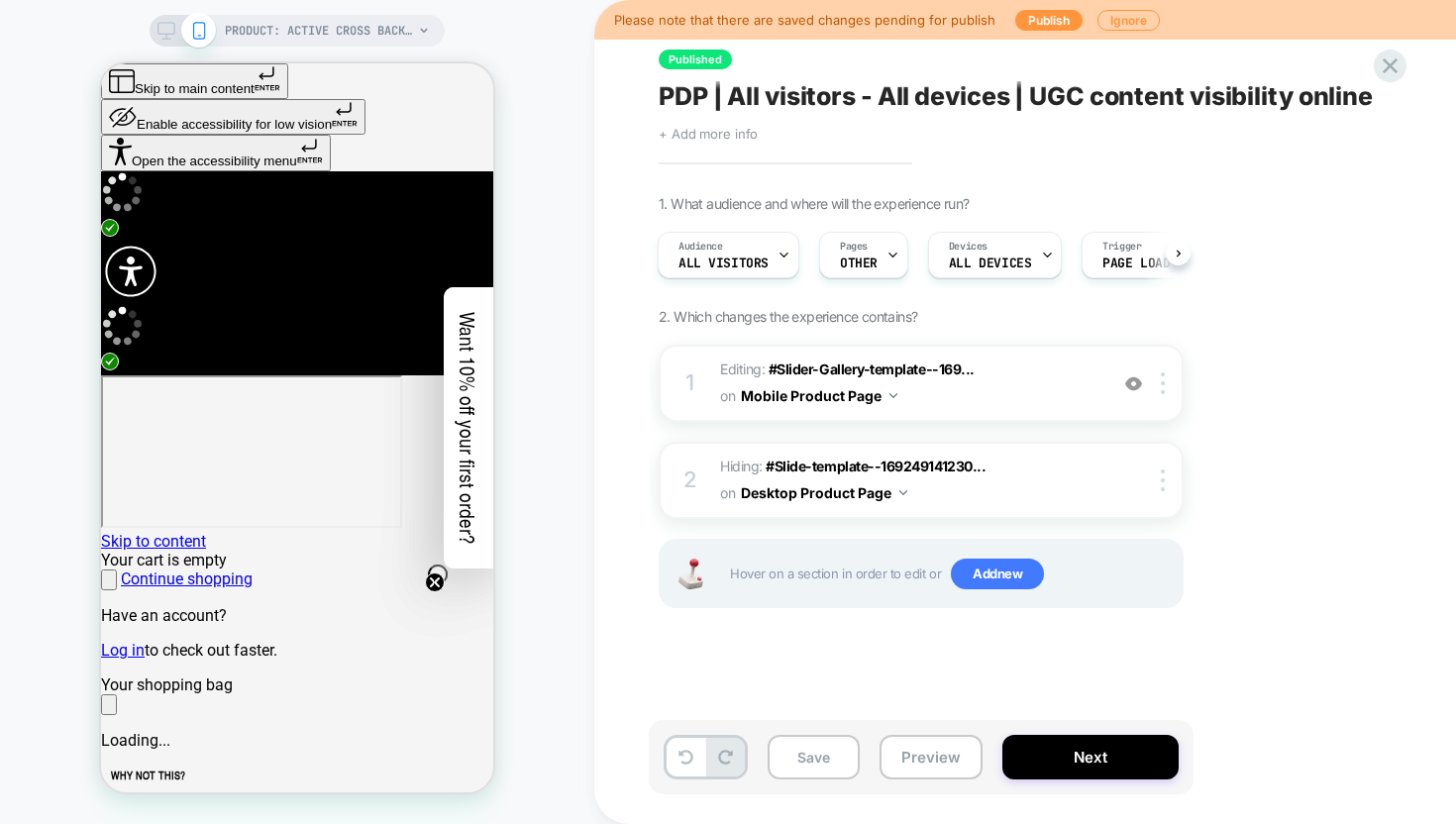 click at bounding box center [182, 31] 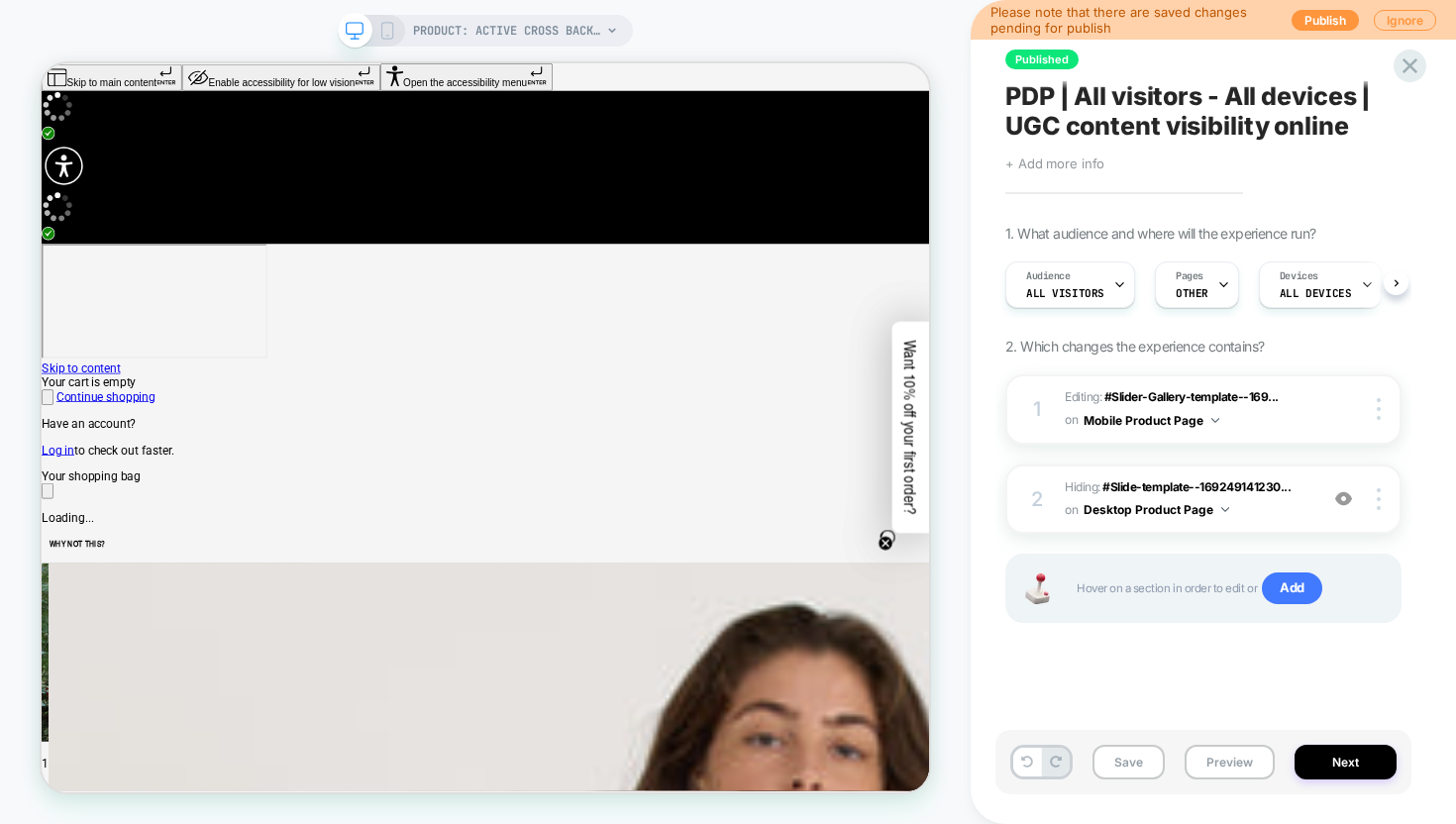 scroll, scrollTop: 0, scrollLeft: 1, axis: horizontal 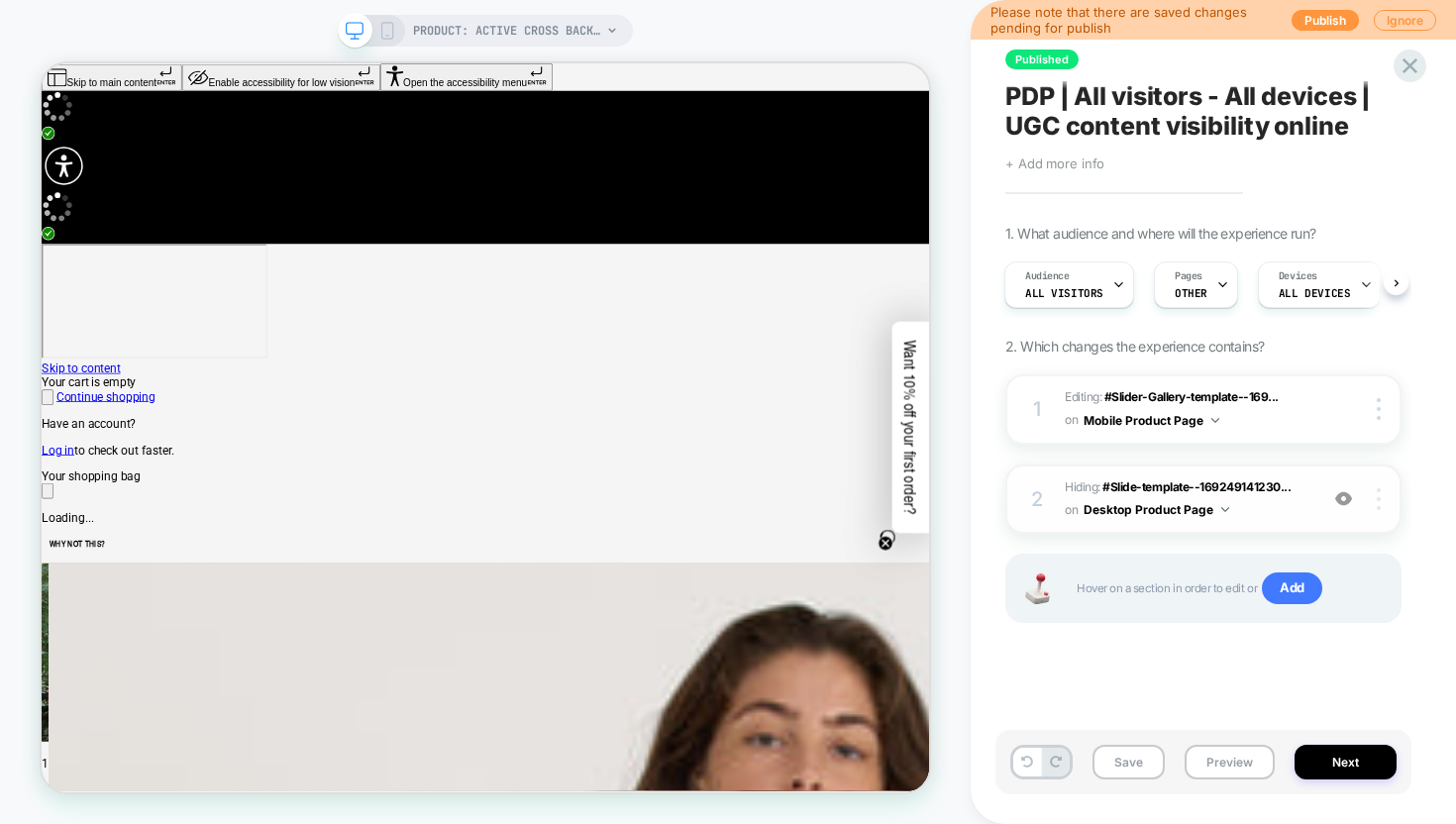click at bounding box center [1382, 499] 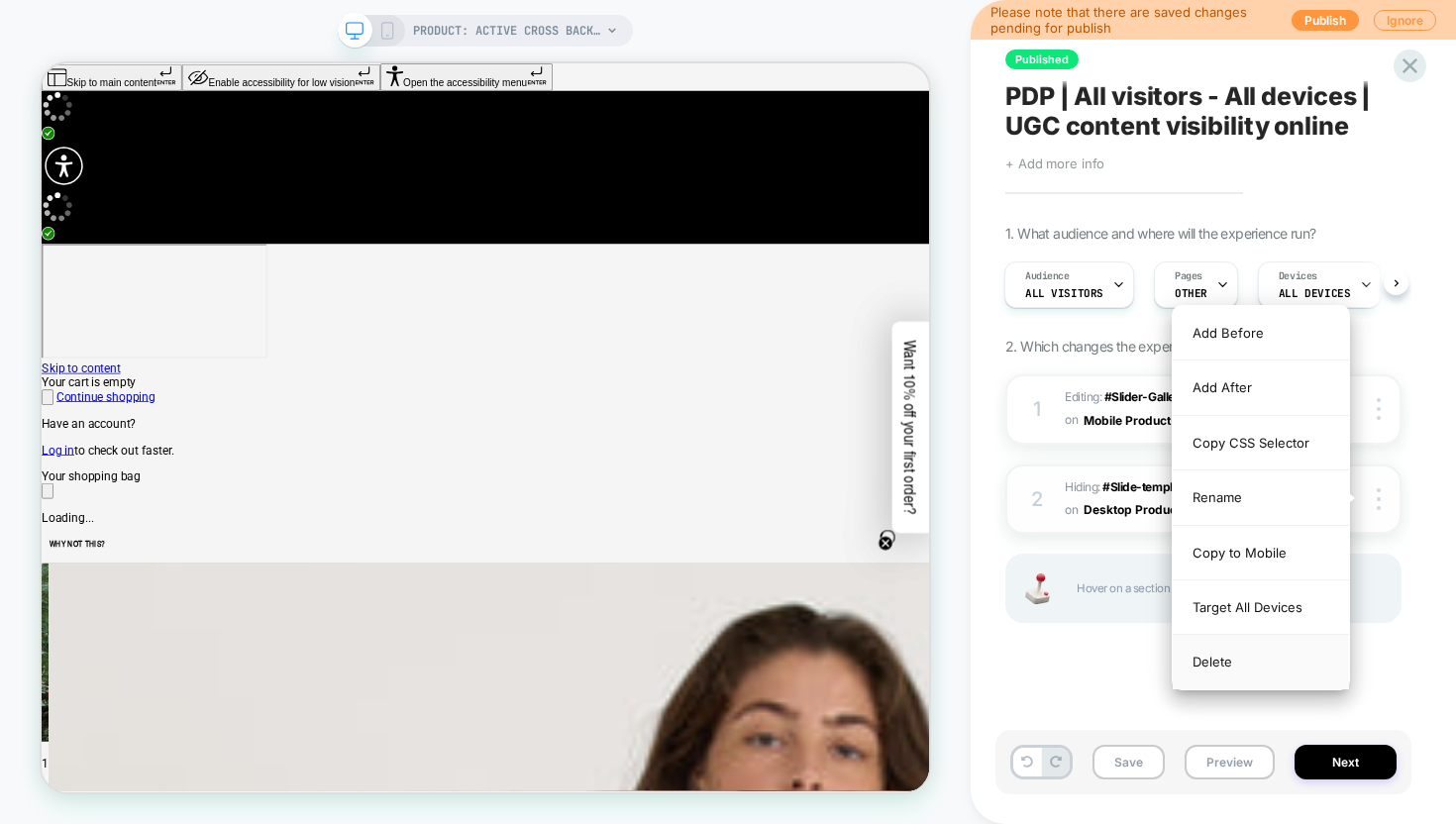 click on "Delete" at bounding box center [1261, 662] 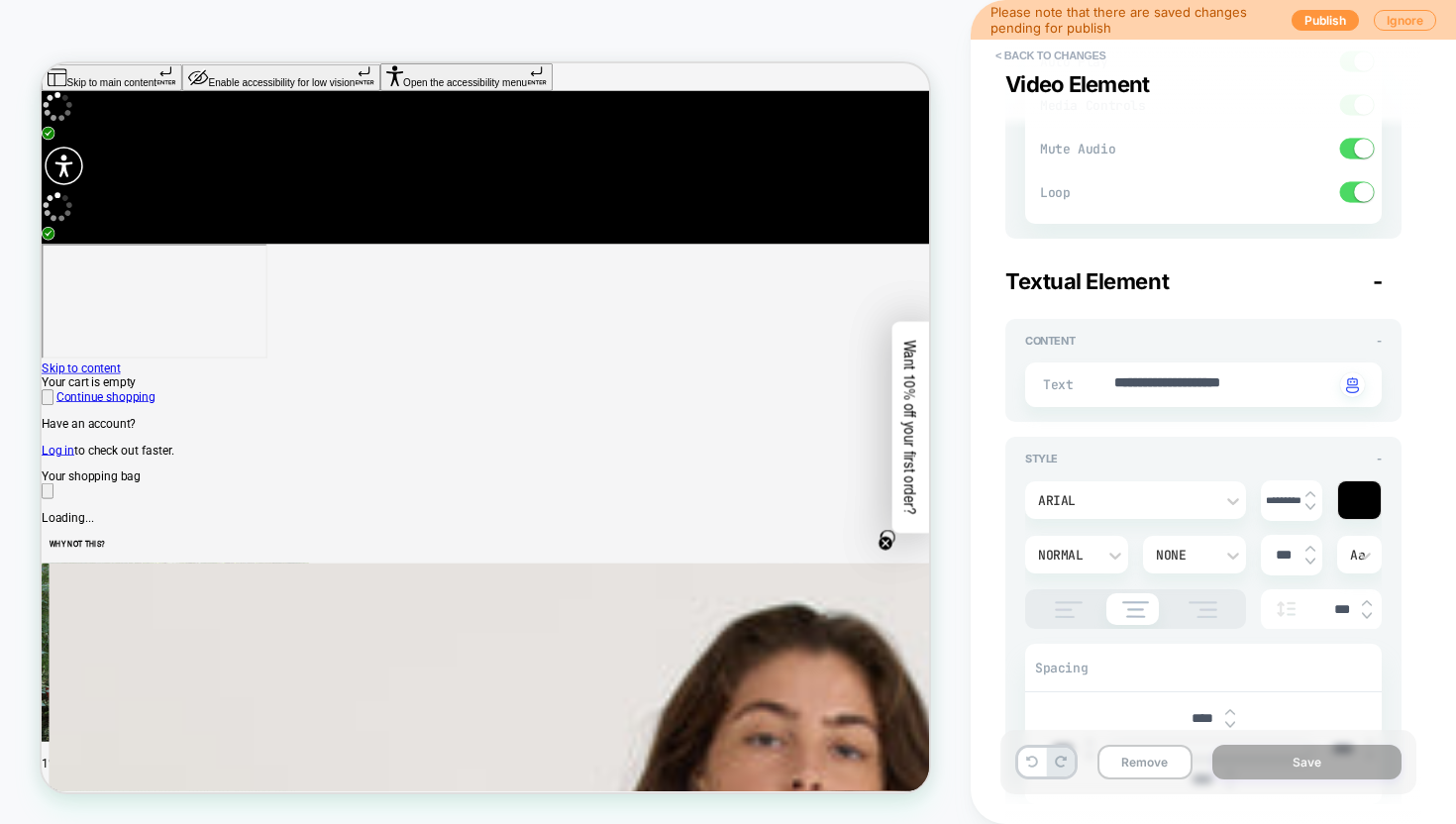 scroll, scrollTop: 503, scrollLeft: 0, axis: vertical 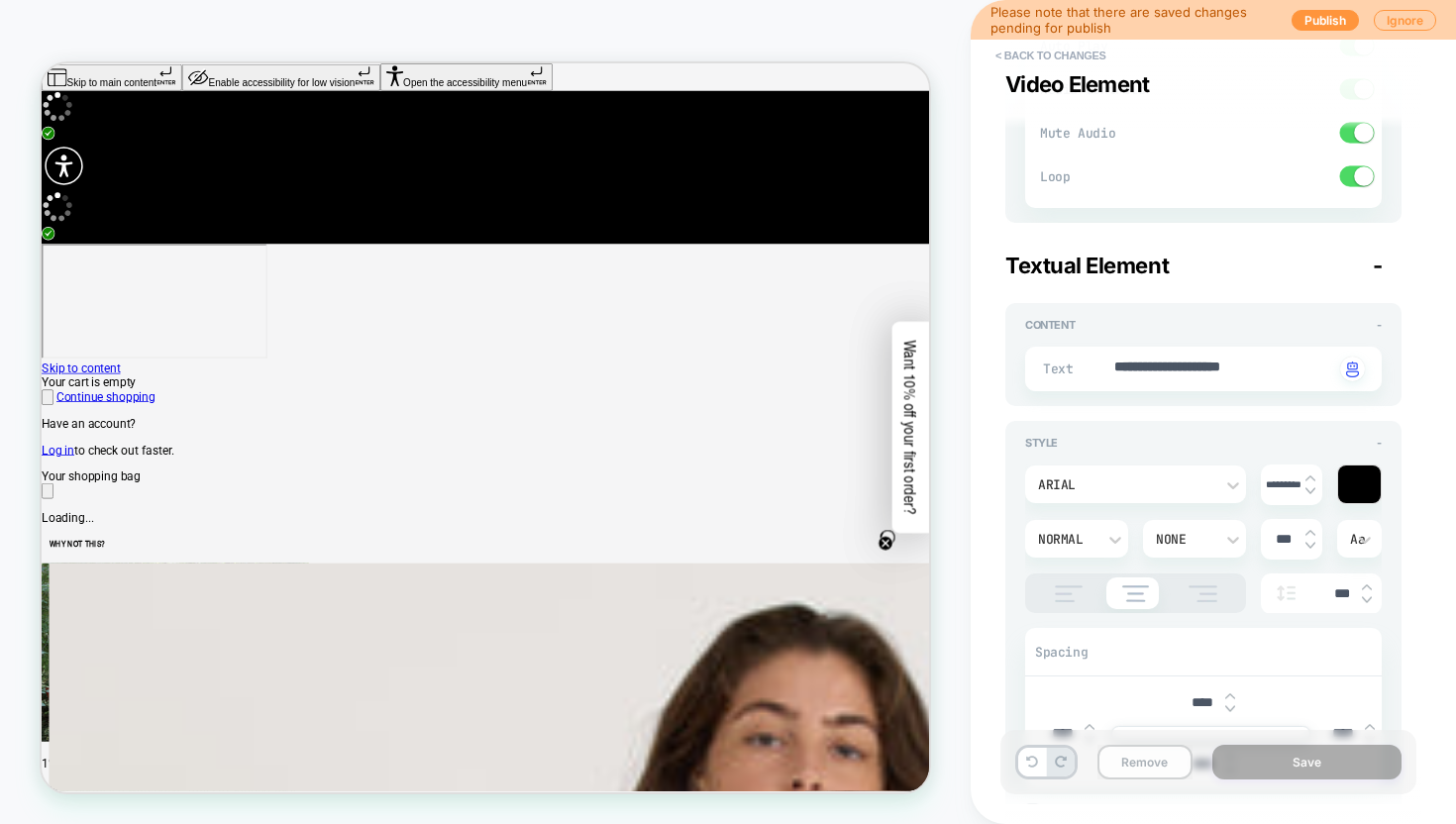 click on "Remove" at bounding box center [1145, 762] 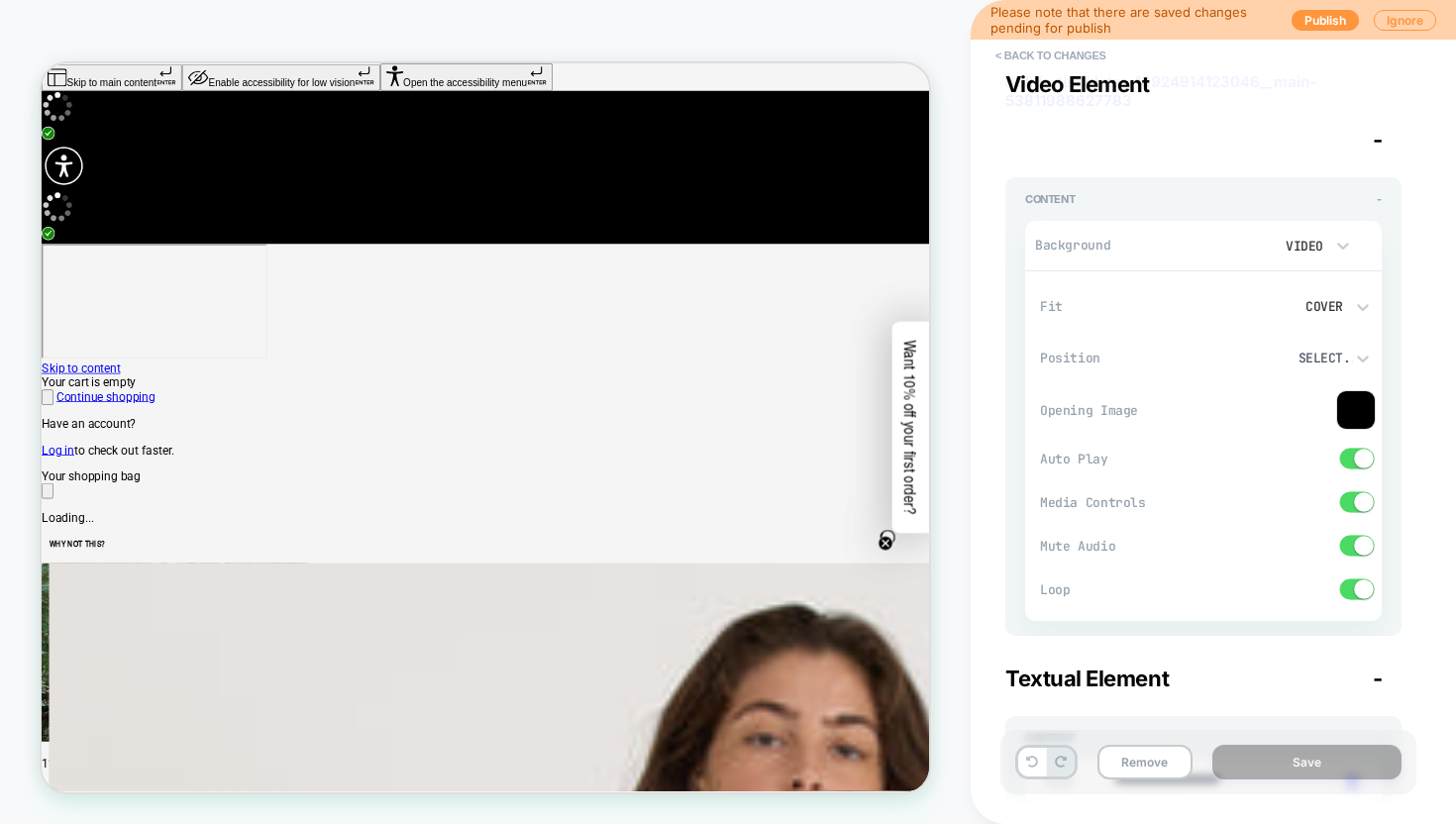 scroll, scrollTop: 0, scrollLeft: 0, axis: both 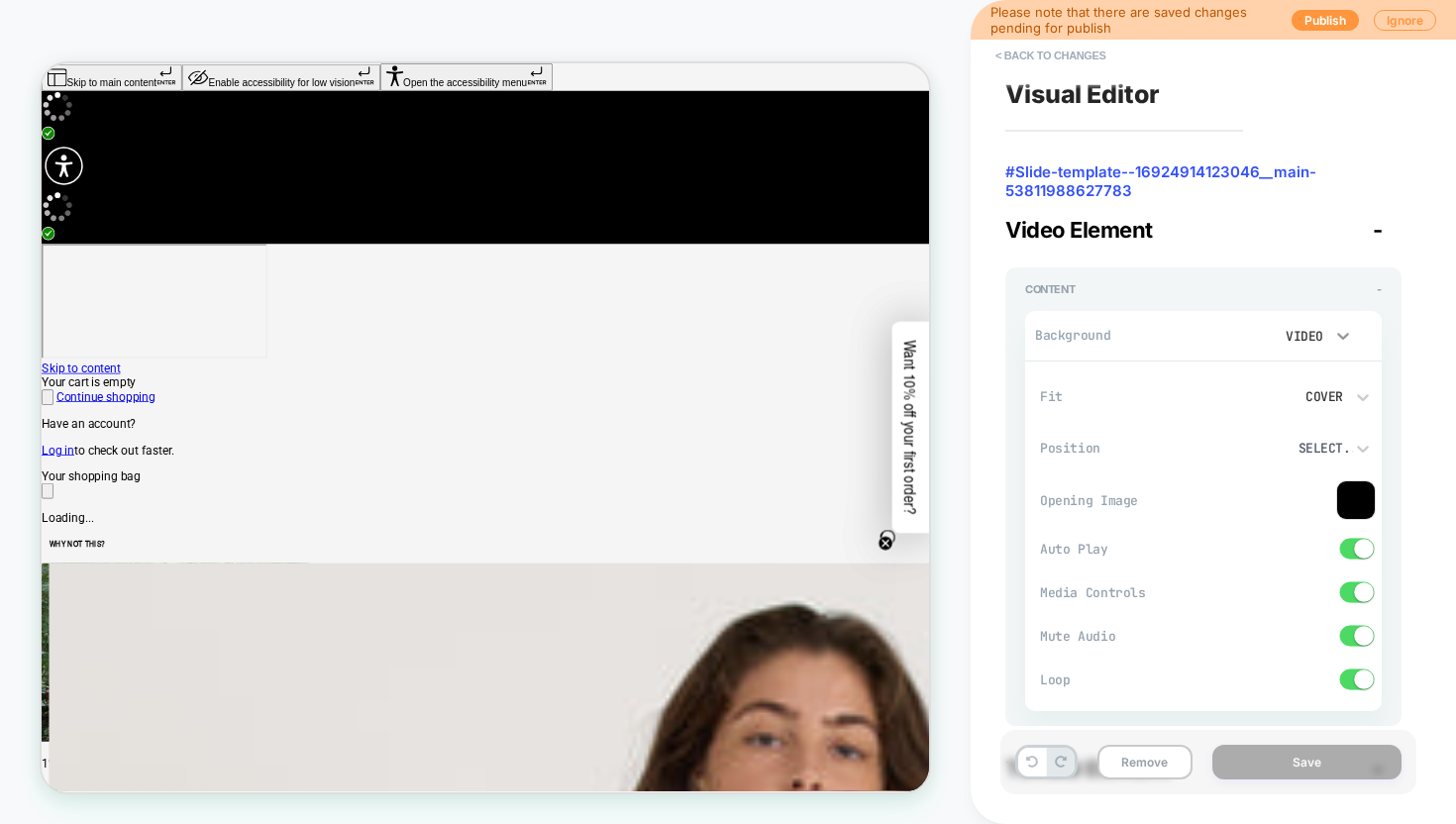 click at bounding box center (1343, 336) 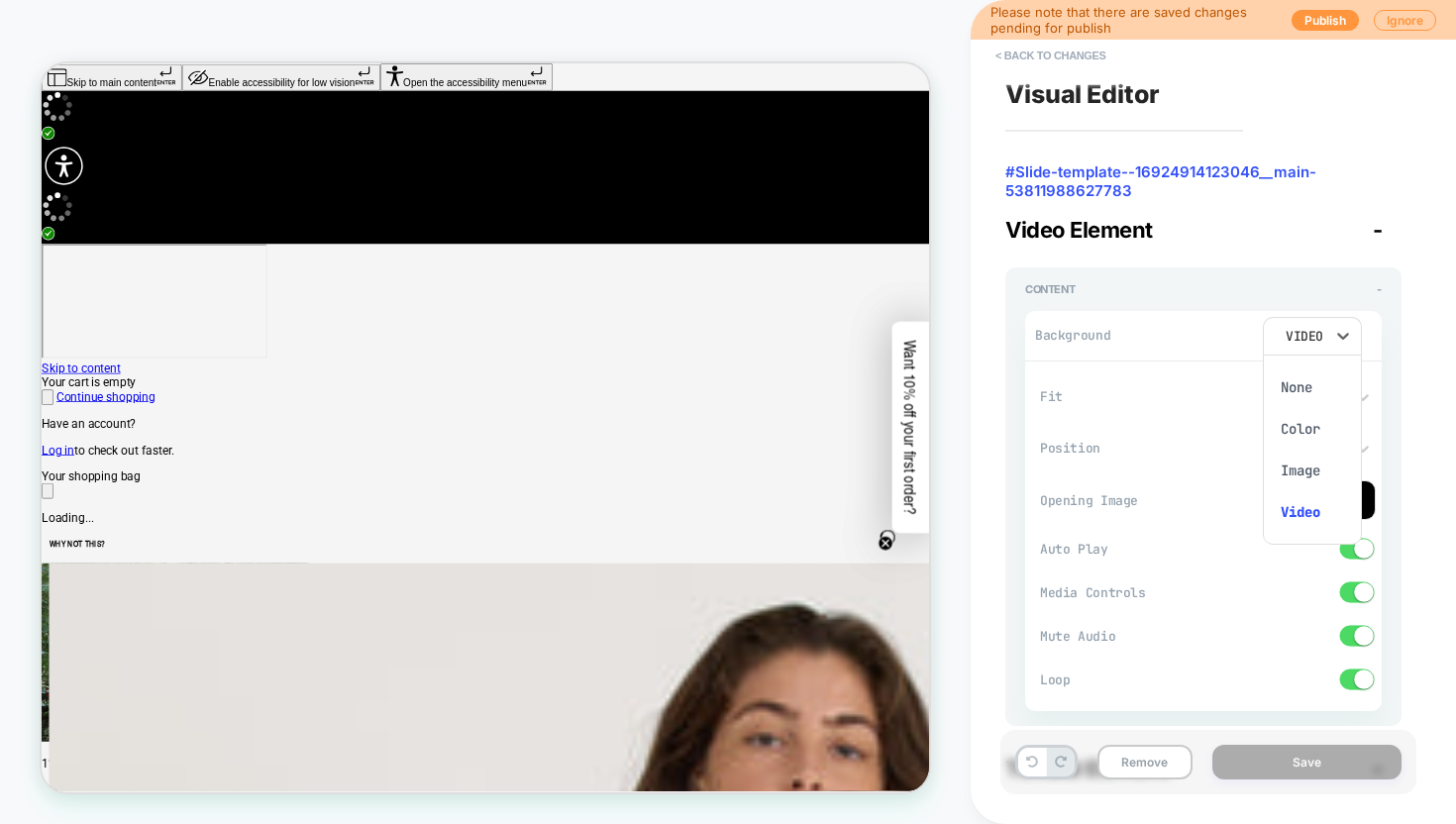 click at bounding box center (728, 412) 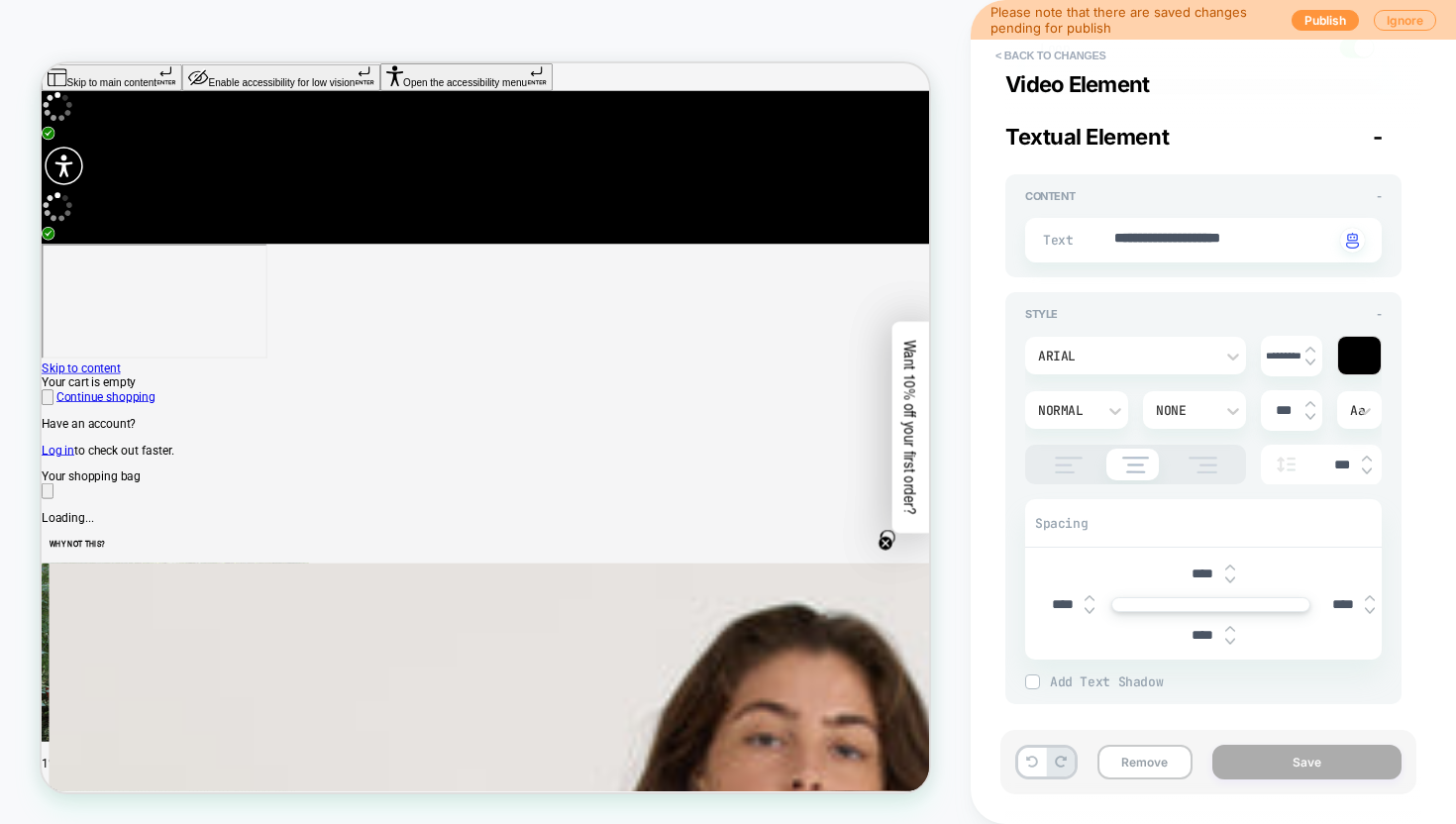 scroll, scrollTop: 640, scrollLeft: 0, axis: vertical 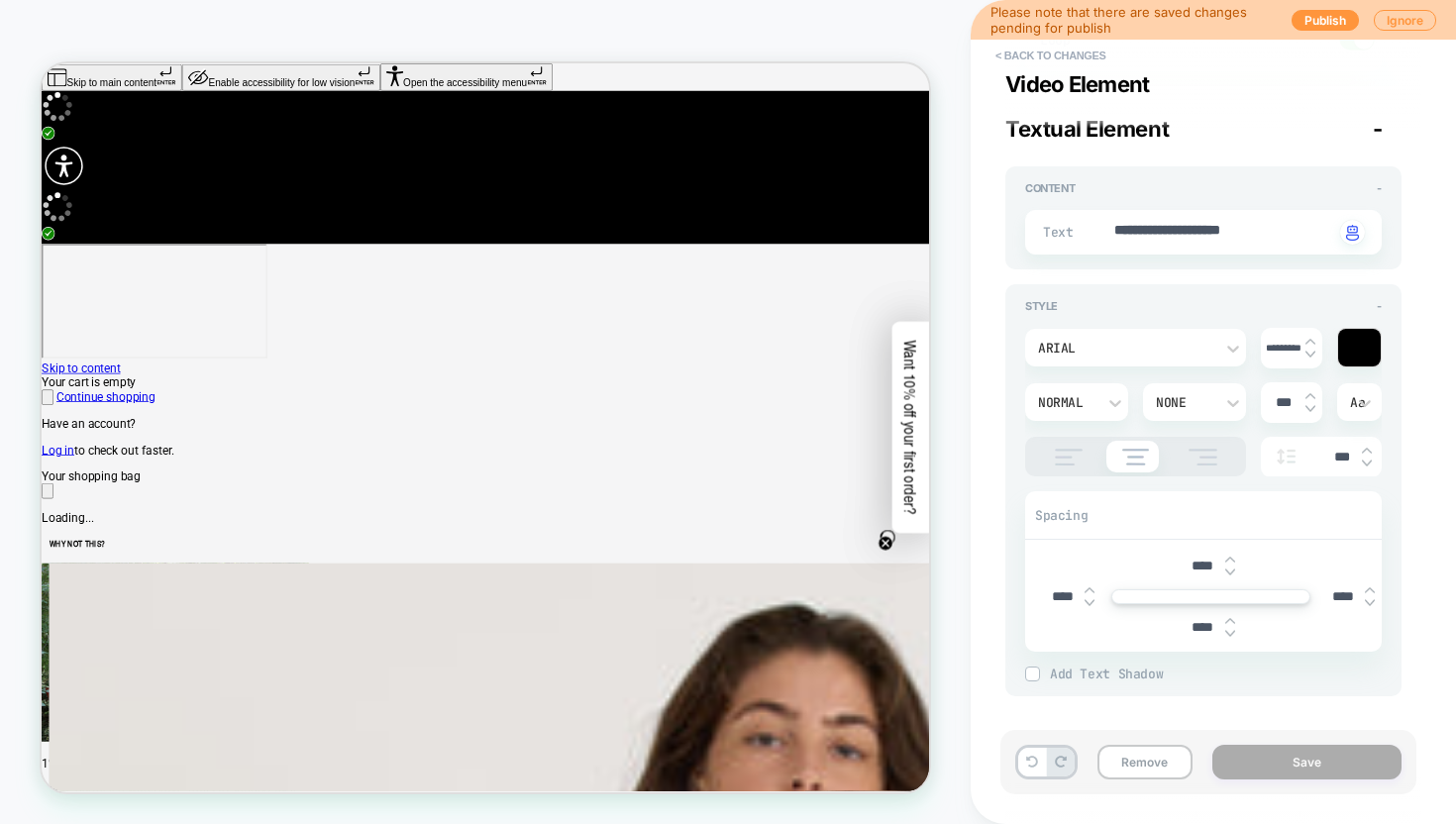 click at bounding box center [1042, 673] 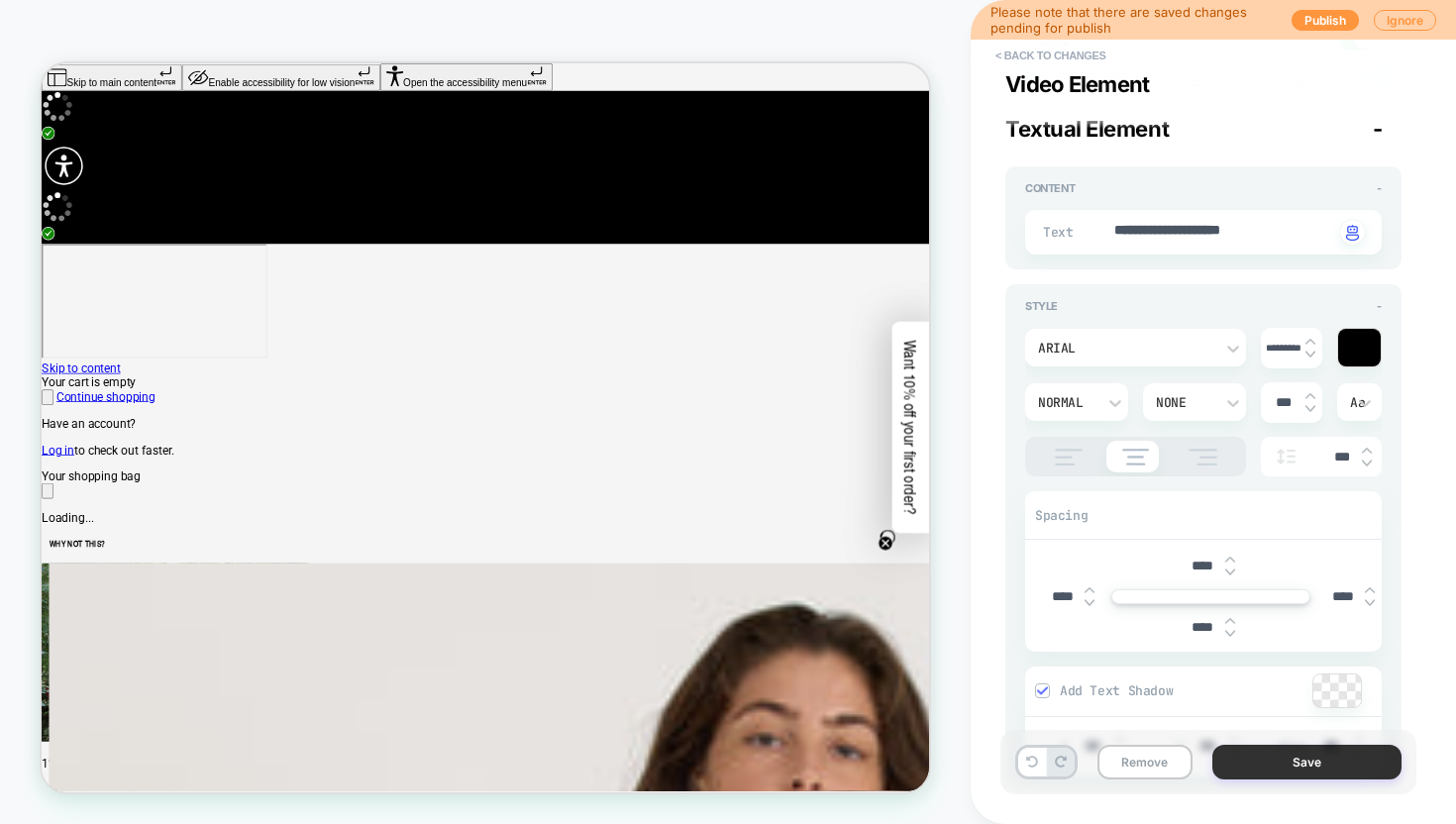 click on "Save" at bounding box center [1306, 762] 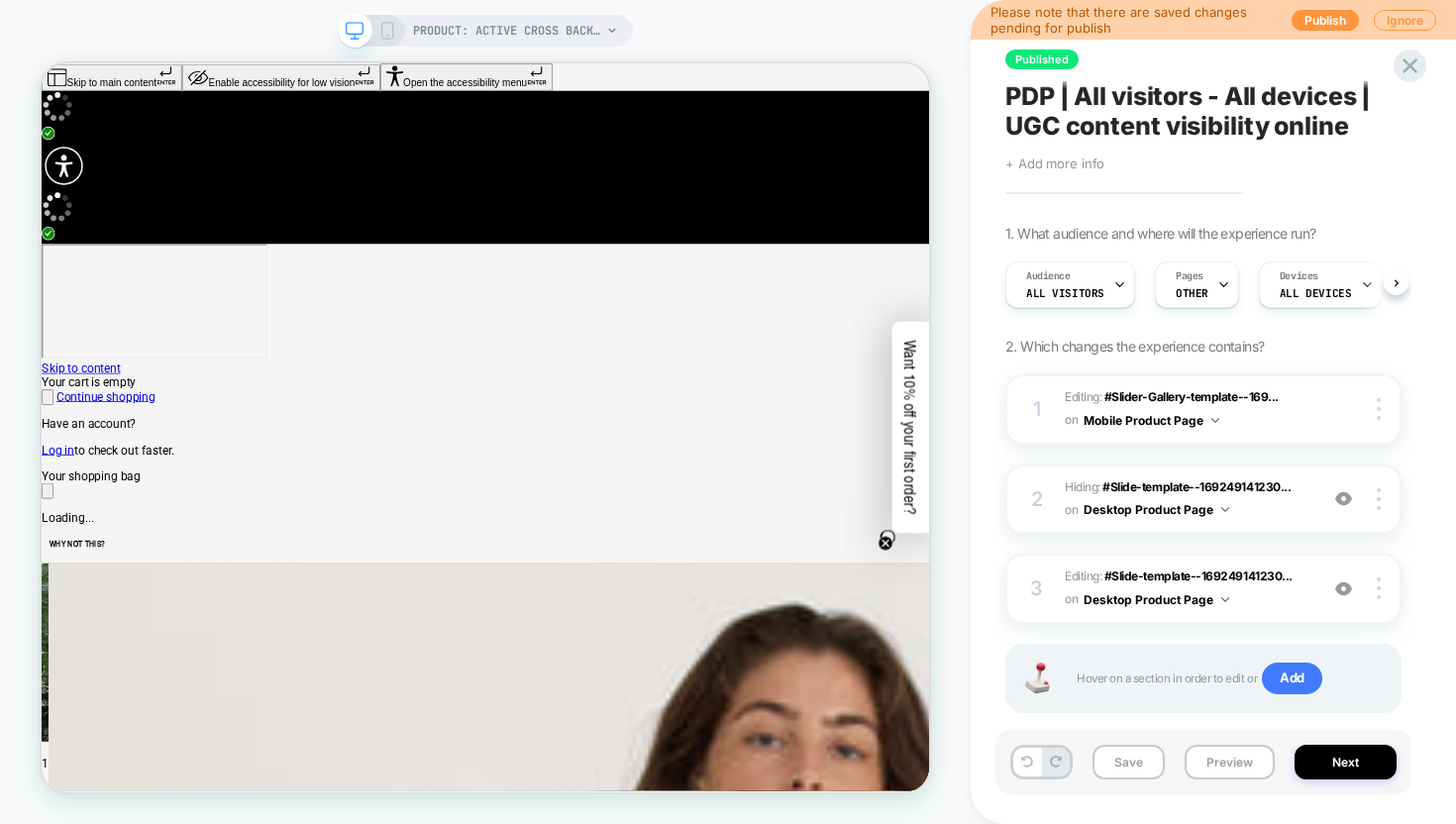 scroll, scrollTop: 0, scrollLeft: 1, axis: horizontal 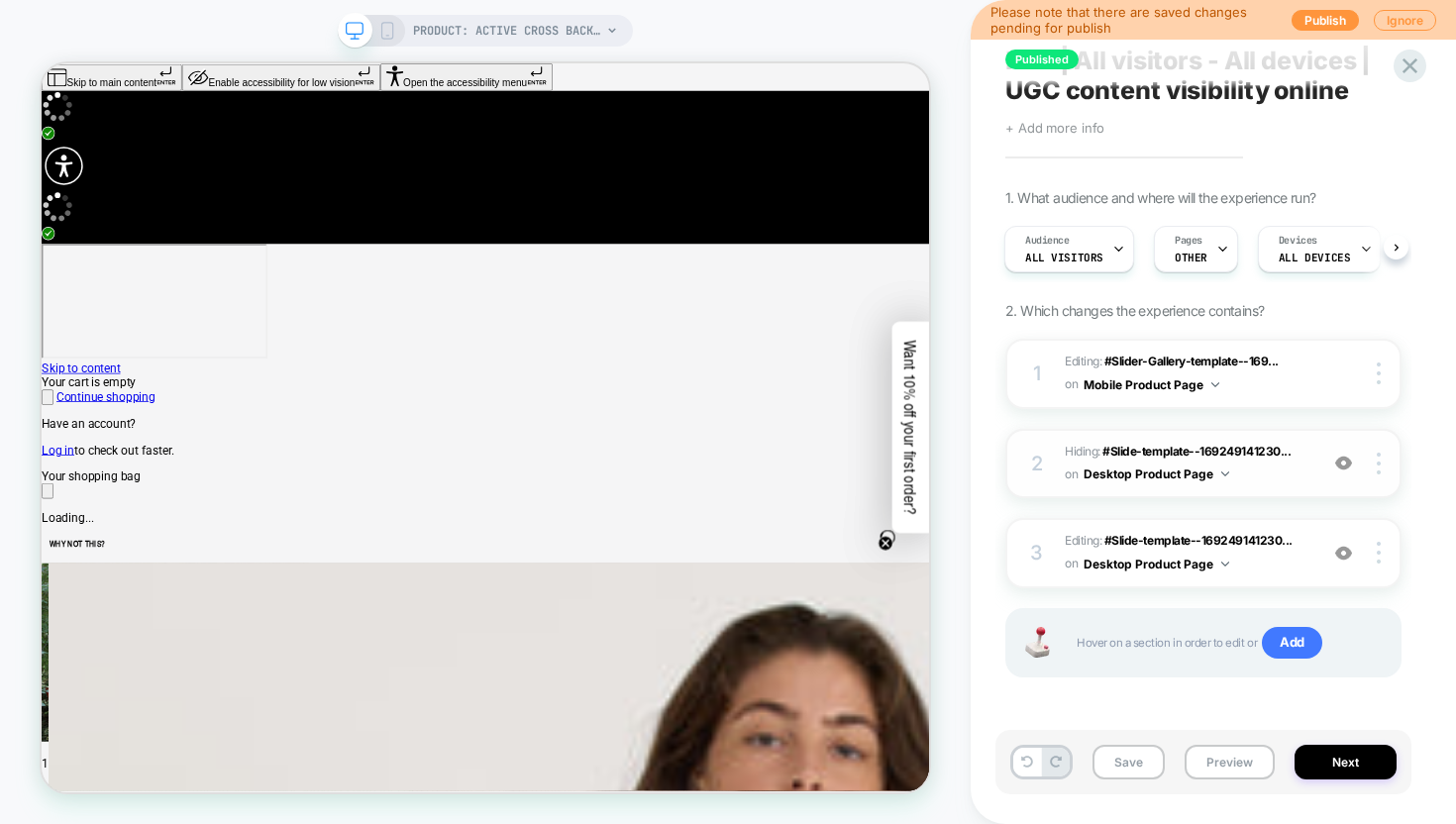 click at bounding box center [1343, 463] 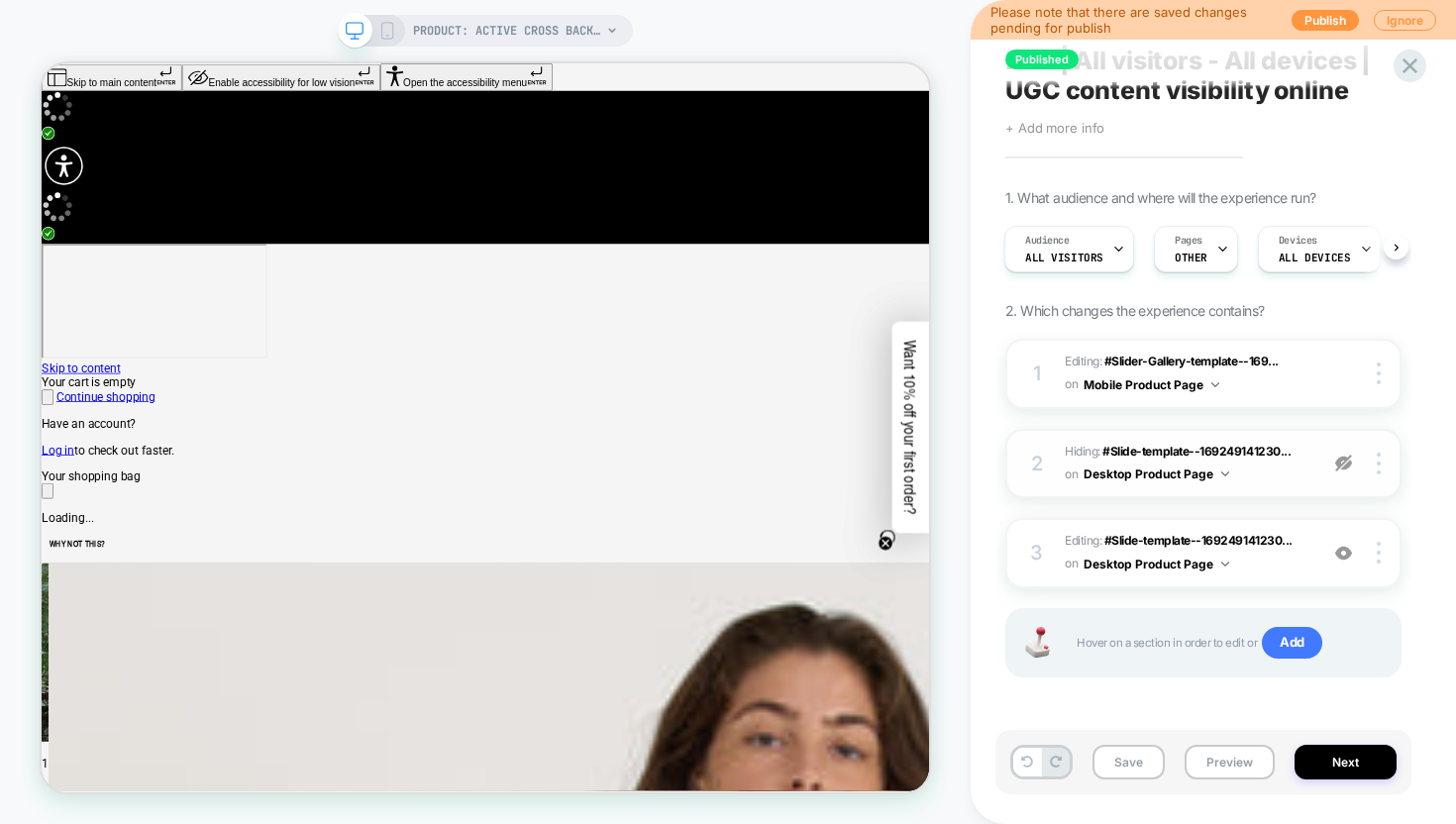 click at bounding box center [1343, 463] 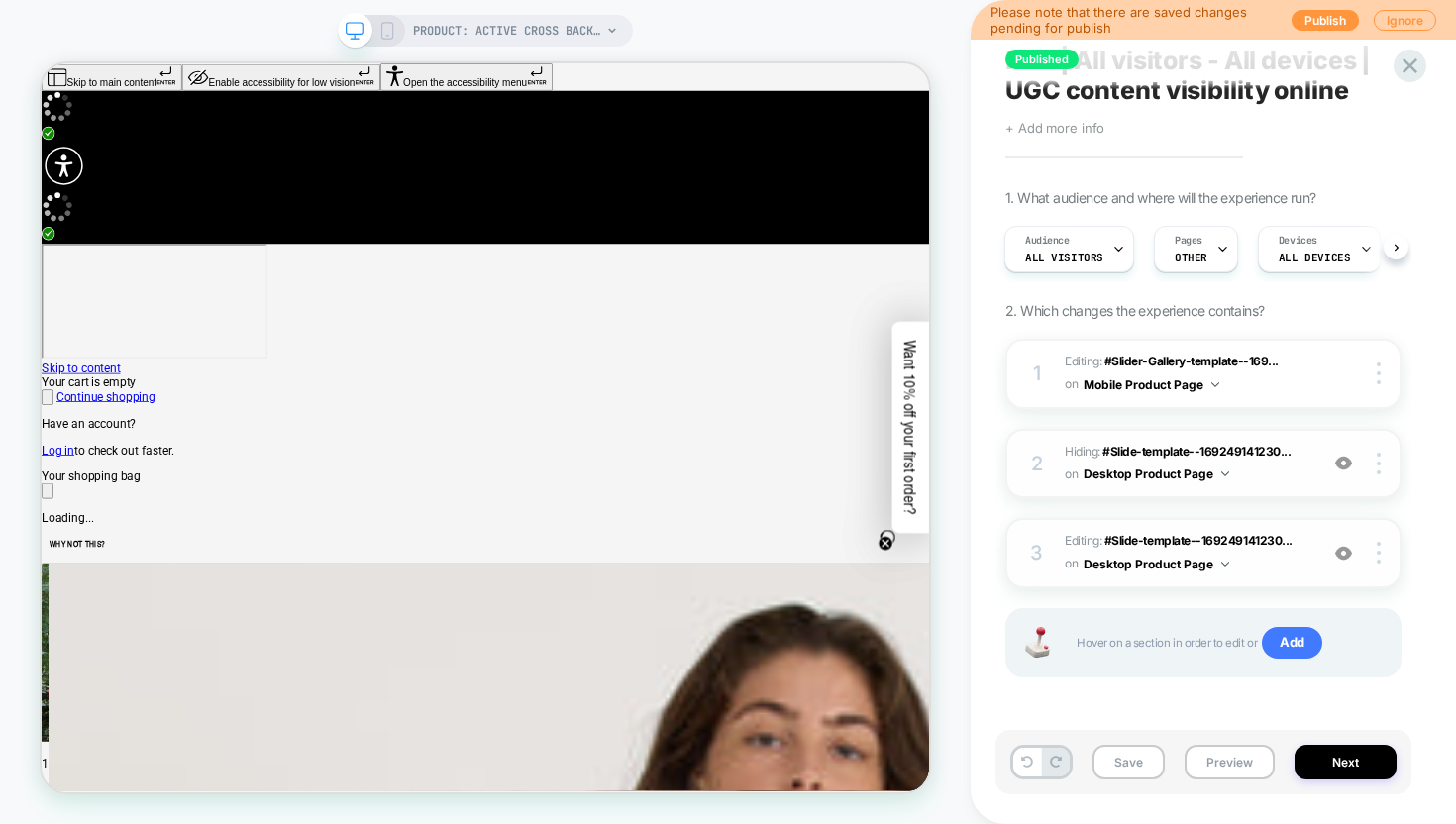 click at bounding box center [1343, 463] 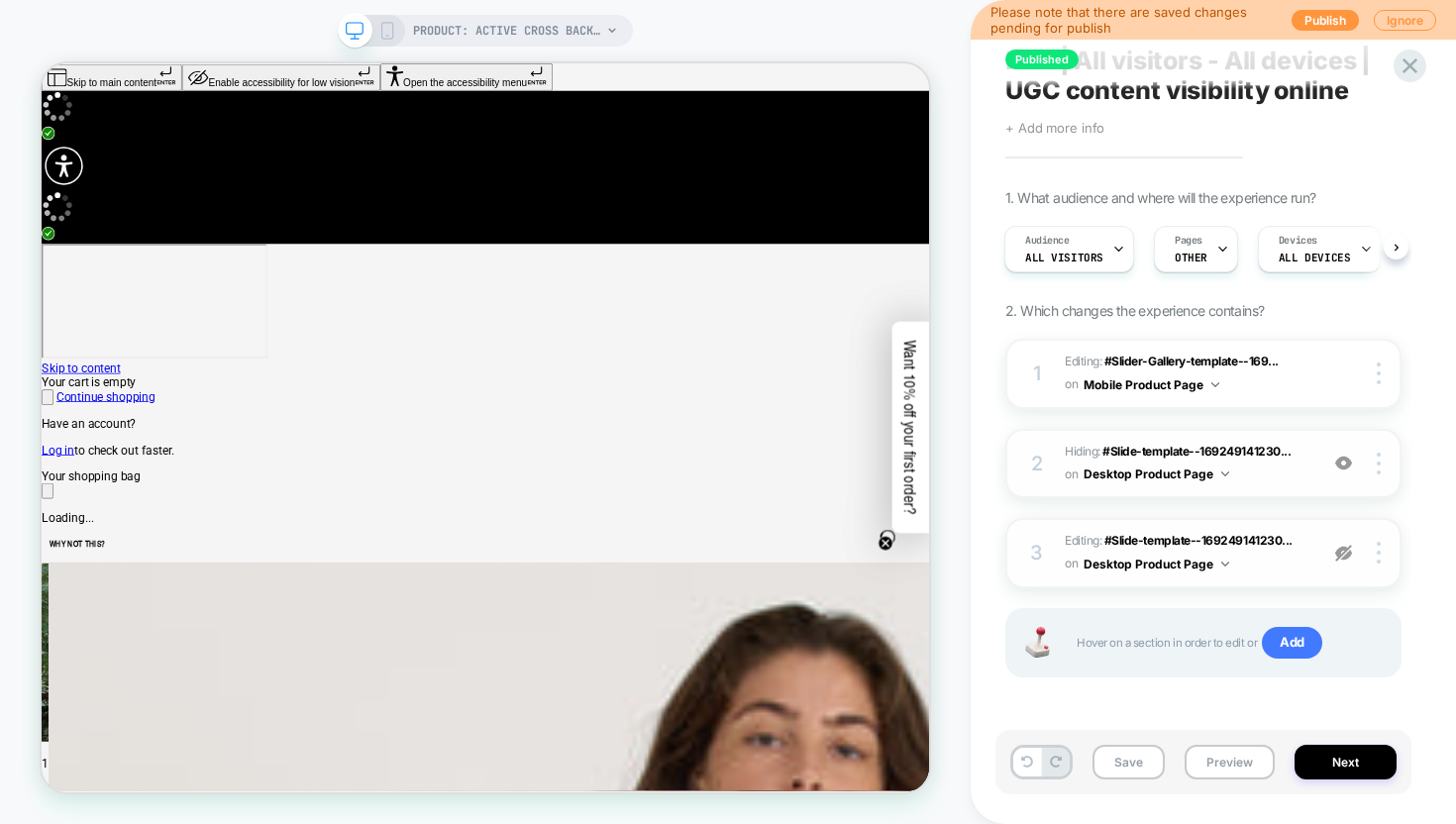click at bounding box center (1343, 553) 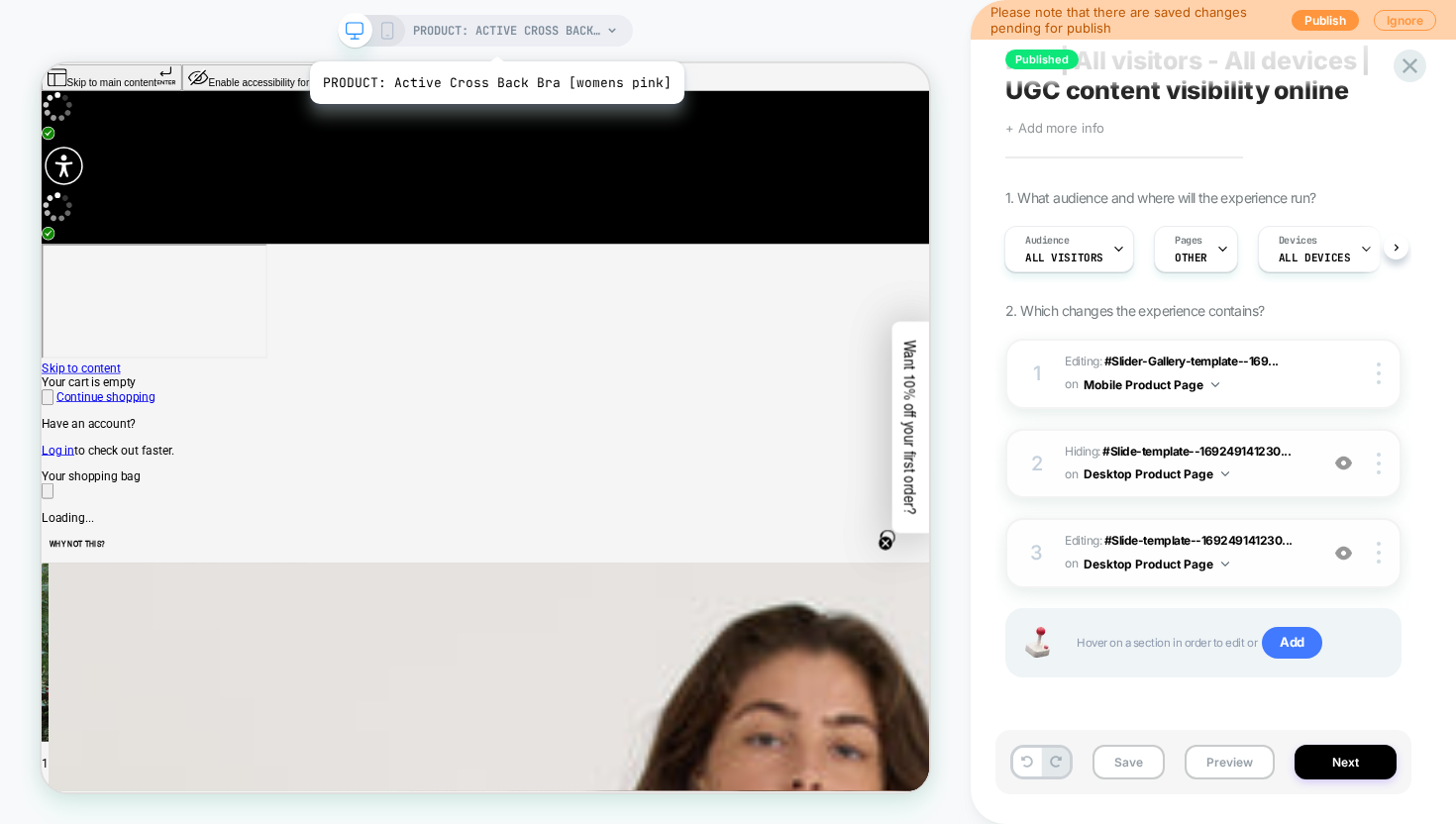 click on "PRODUCT: Active Cross Back Bra [womens pink]" at bounding box center [507, 31] 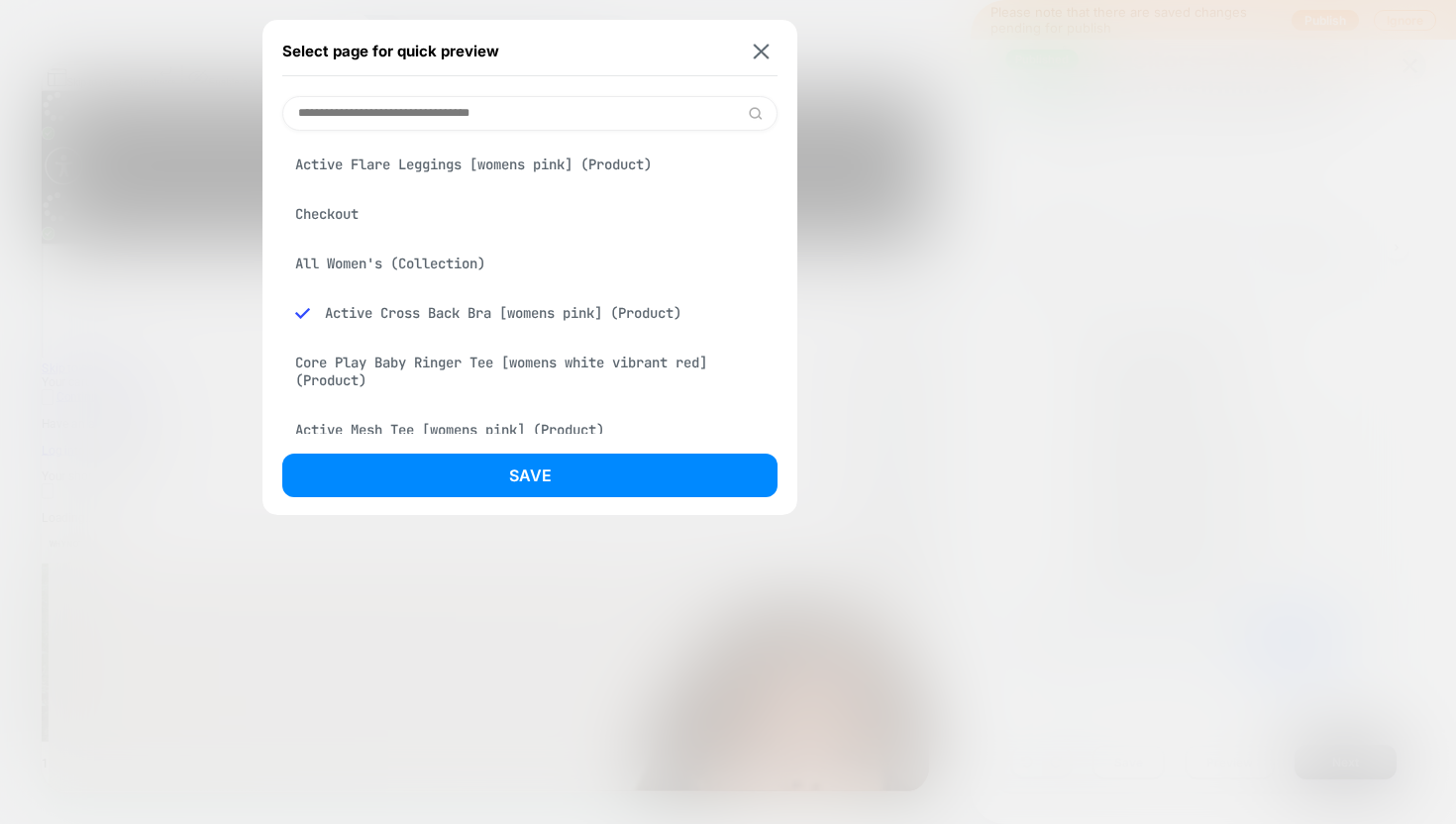 click on "Core Play Baby Ringer Tee [womens white vibrant red] (Product)" at bounding box center (530, 371) 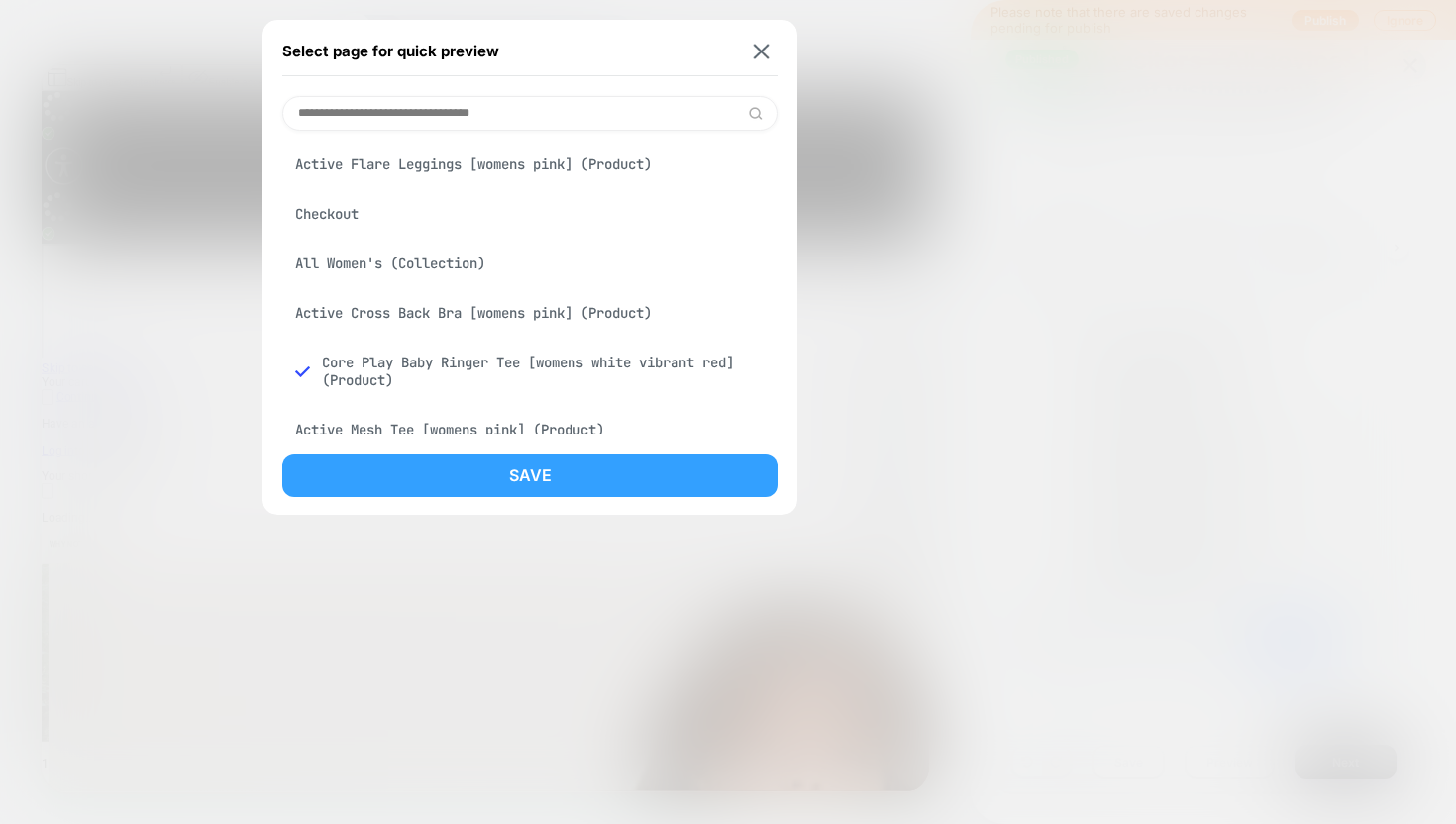 click on "Save" at bounding box center [530, 475] 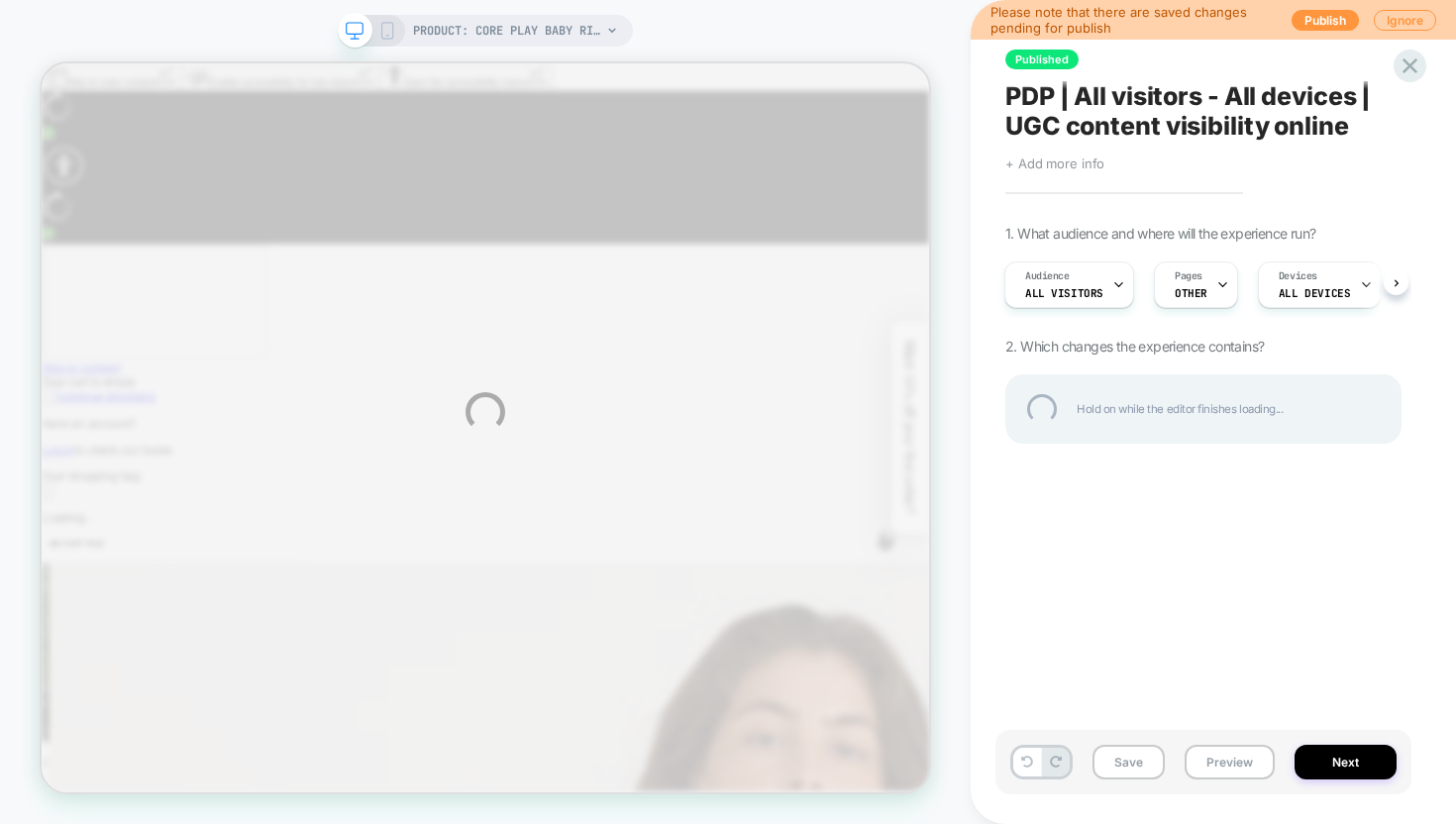 scroll, scrollTop: 0, scrollLeft: 0, axis: both 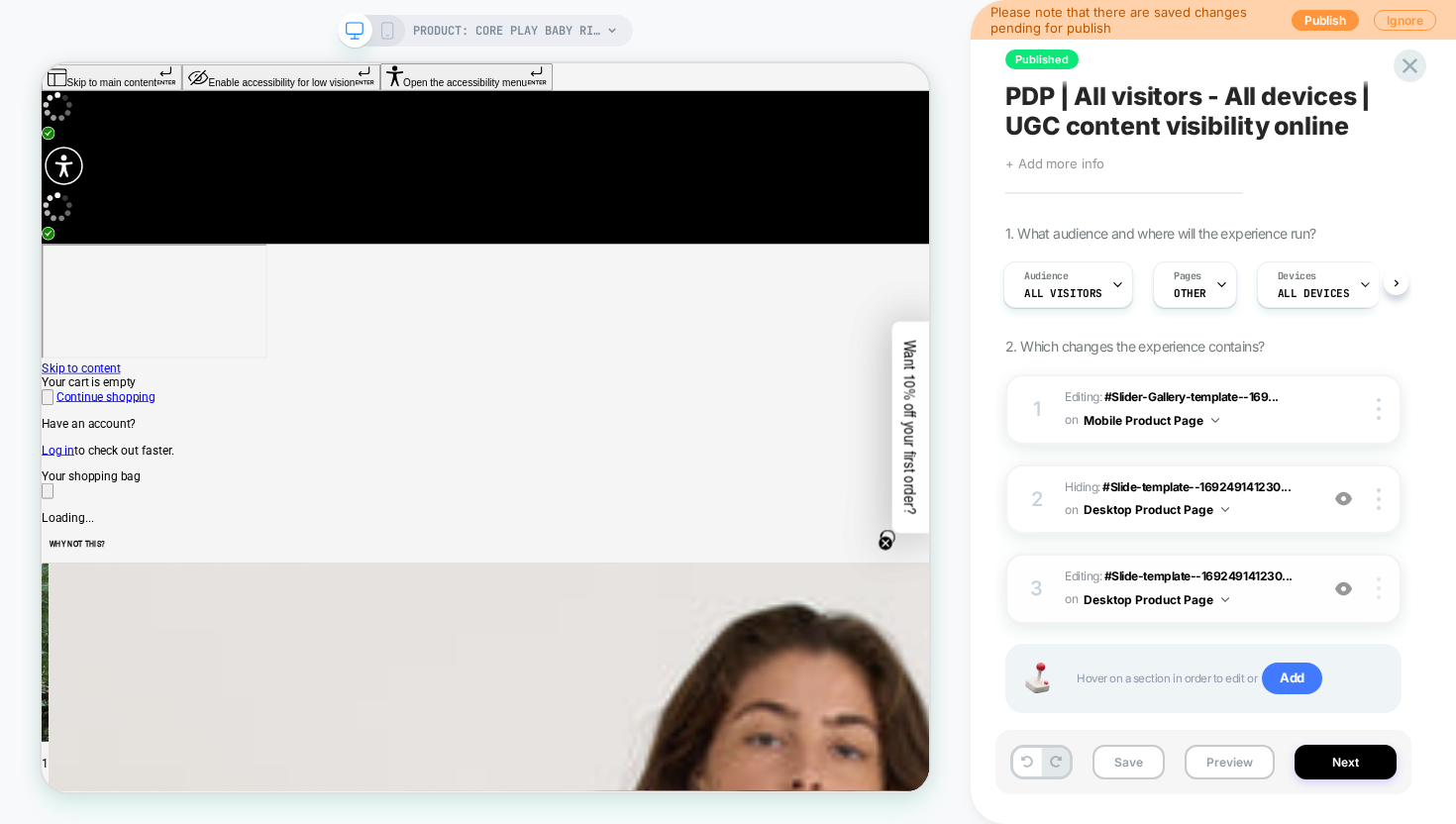 click at bounding box center [1379, 499] 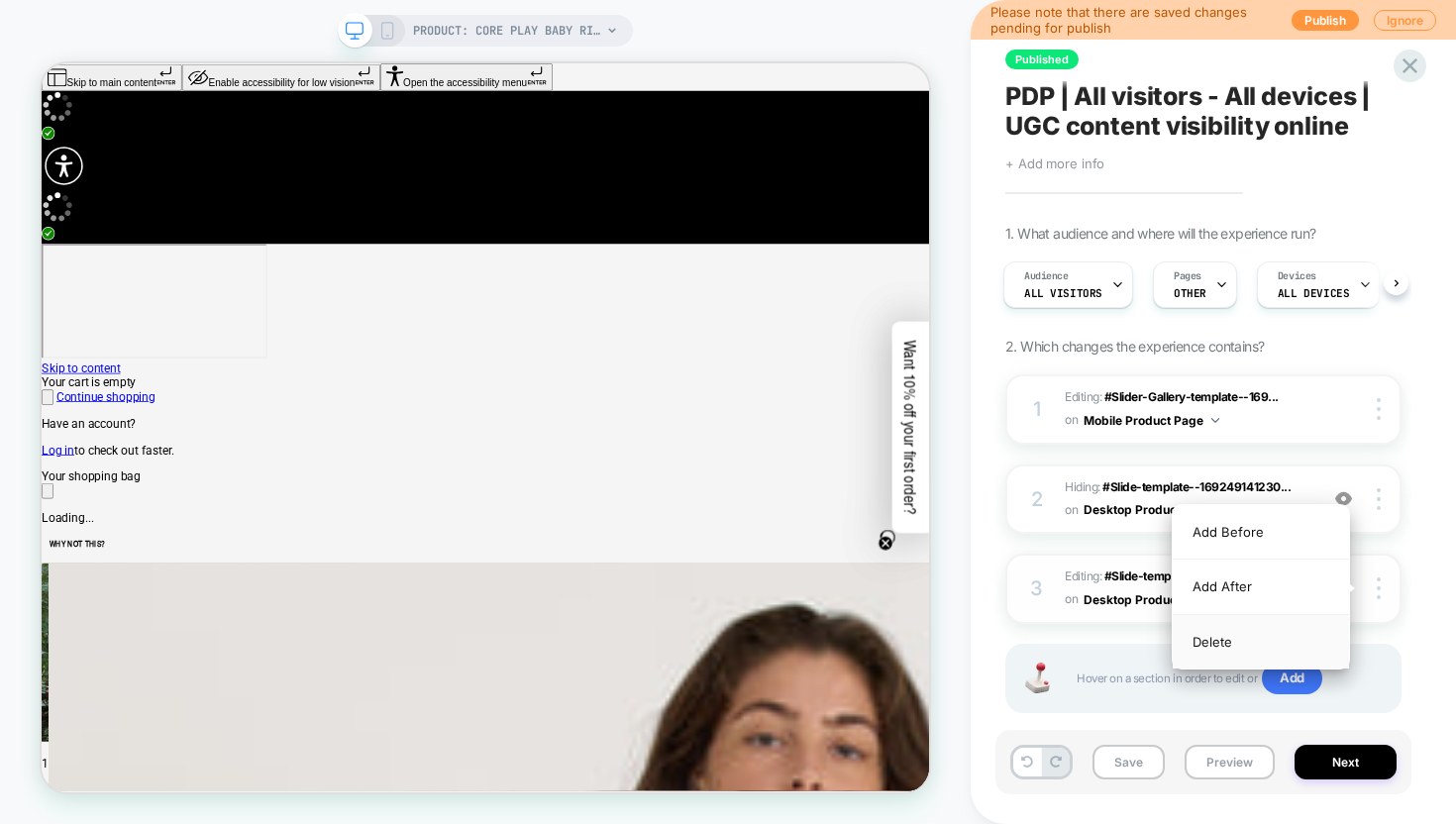 click on "Delete" at bounding box center (1261, 642) 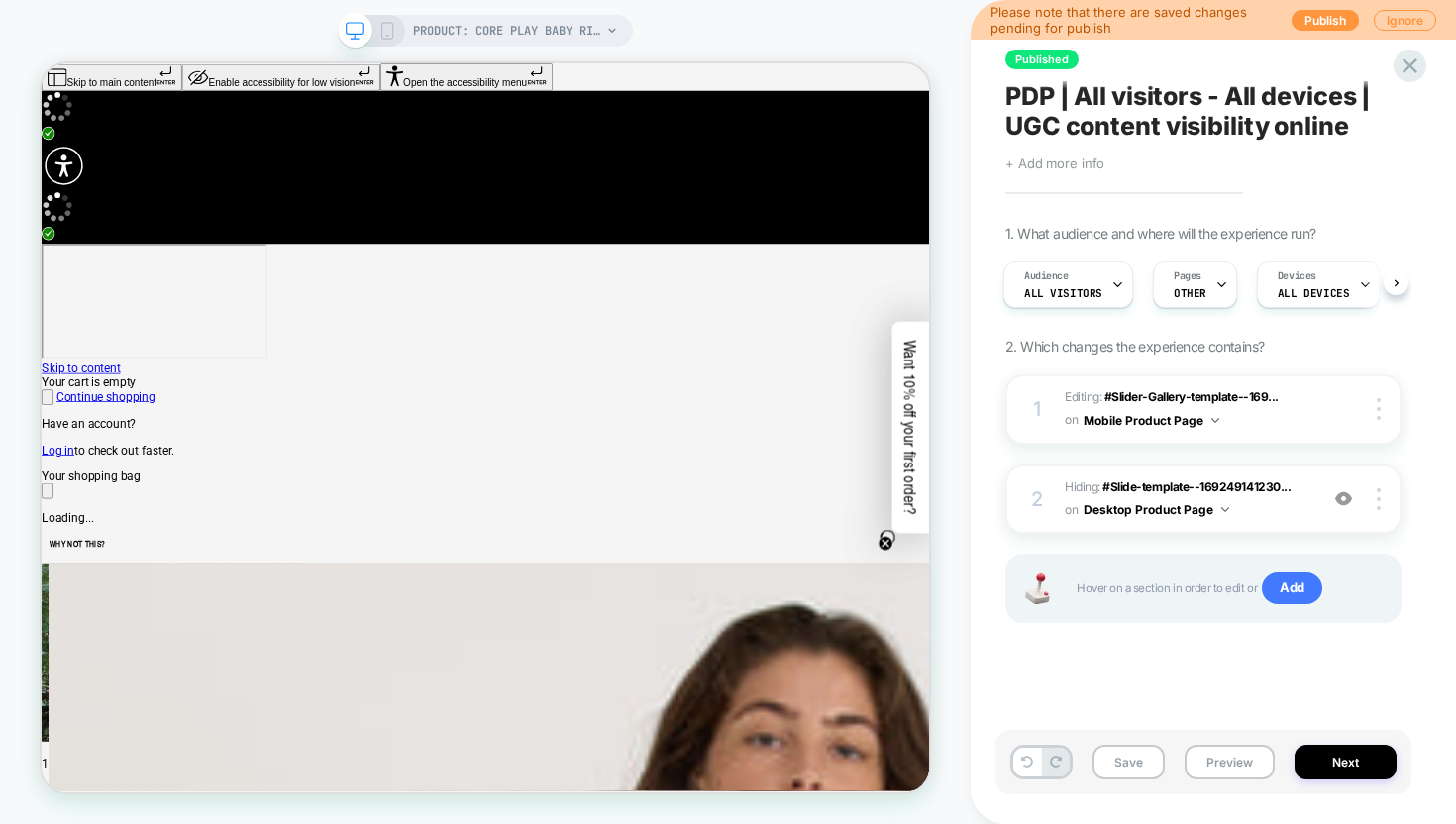 click at bounding box center (355, 31) 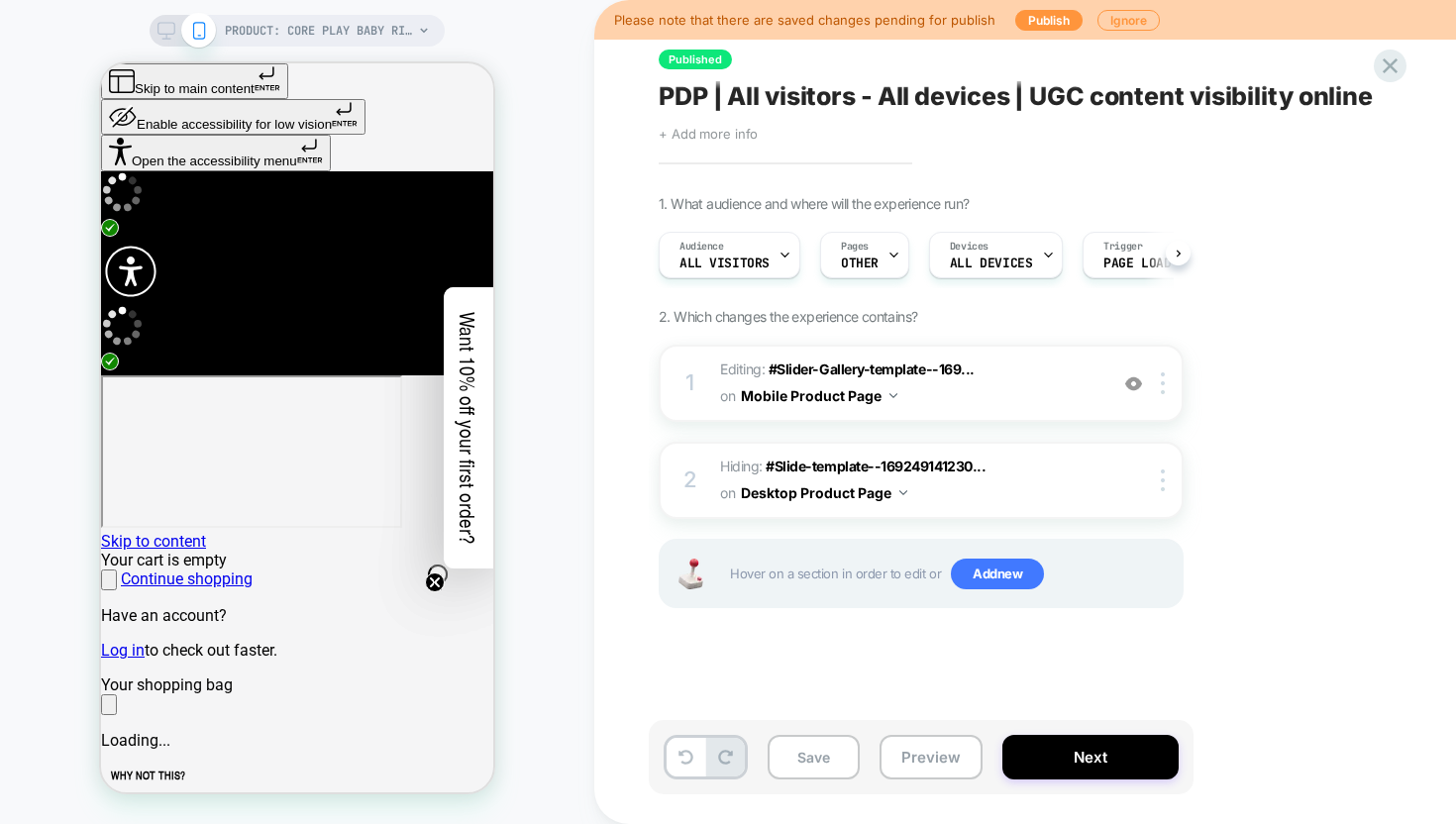 scroll, scrollTop: 0, scrollLeft: 1, axis: horizontal 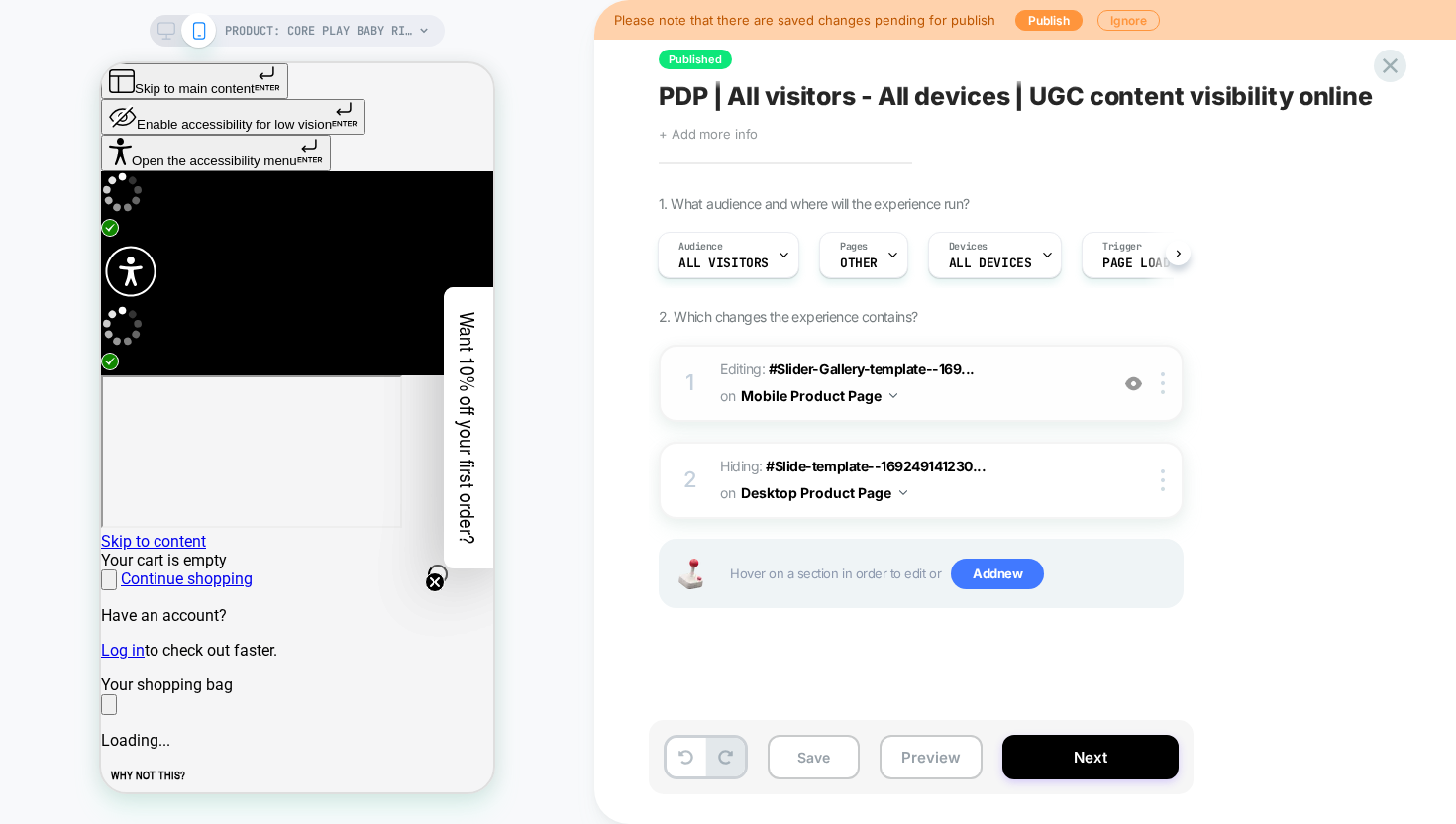 click on "Editing :   #Slider-Gallery-template--169... #Slider-Gallery-template--16924914123046__main   on Mobile Product Page" at bounding box center (908, 383) 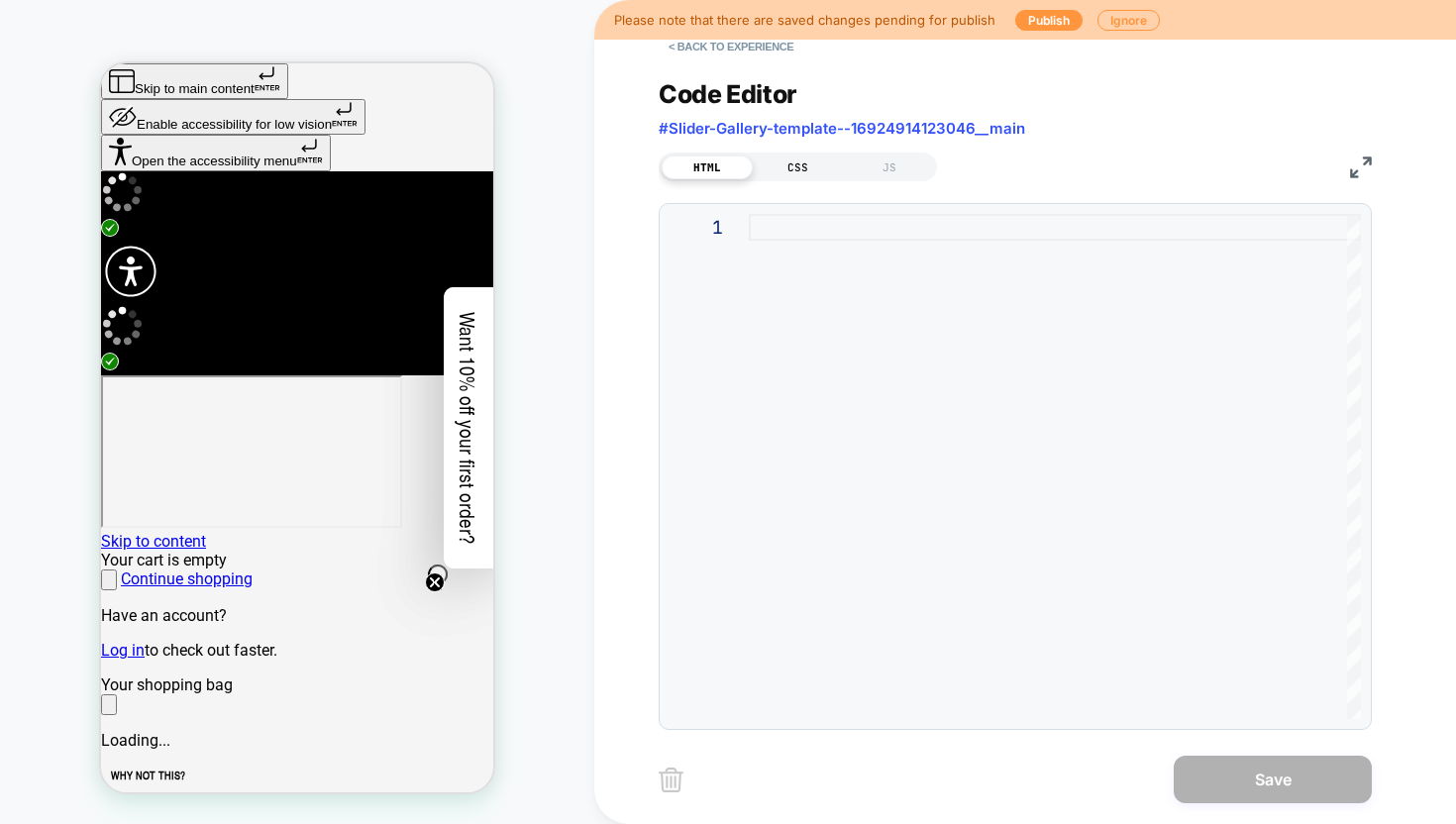click on "CSS" at bounding box center [798, 167] 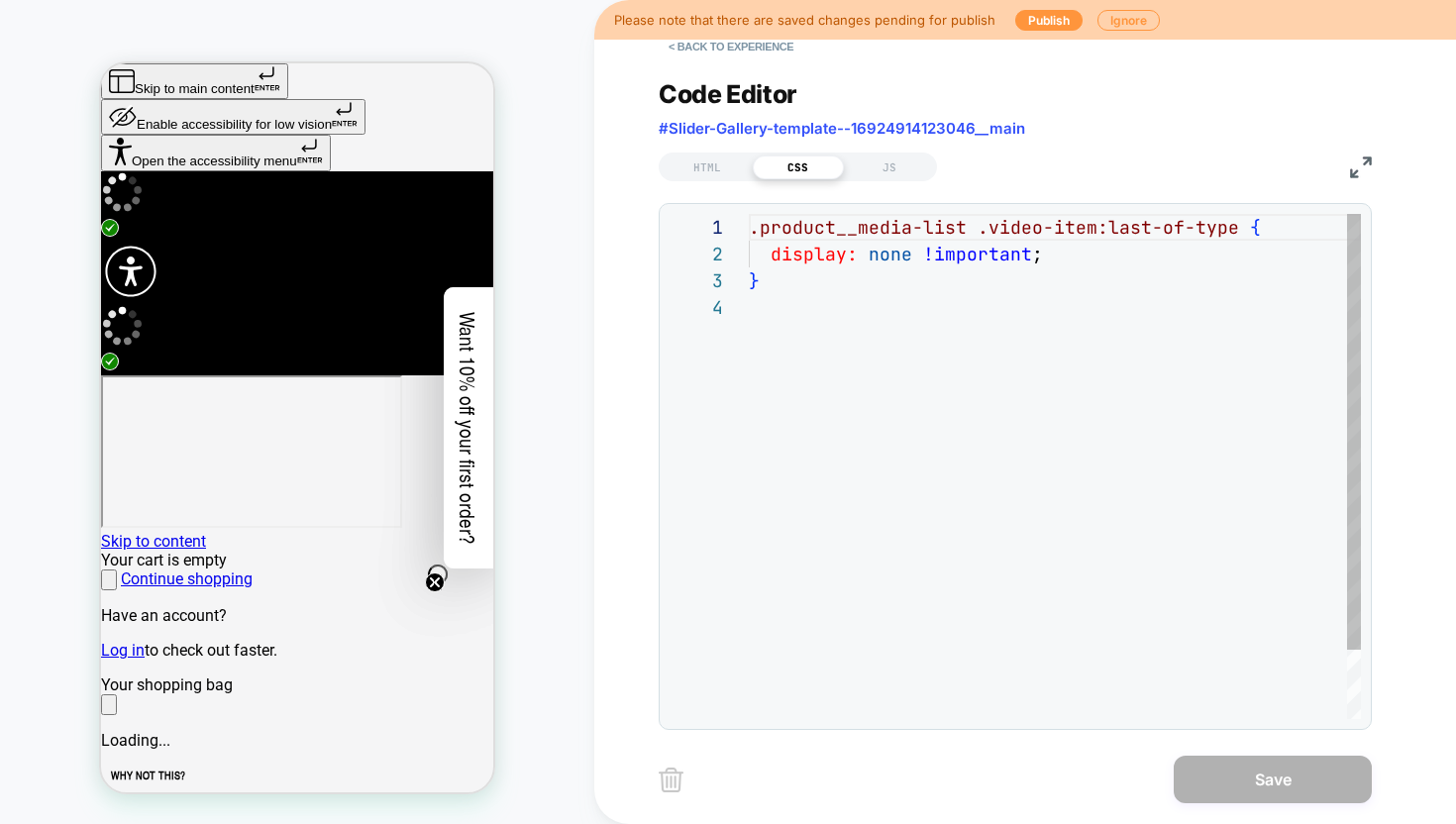 scroll, scrollTop: 80, scrollLeft: 0, axis: vertical 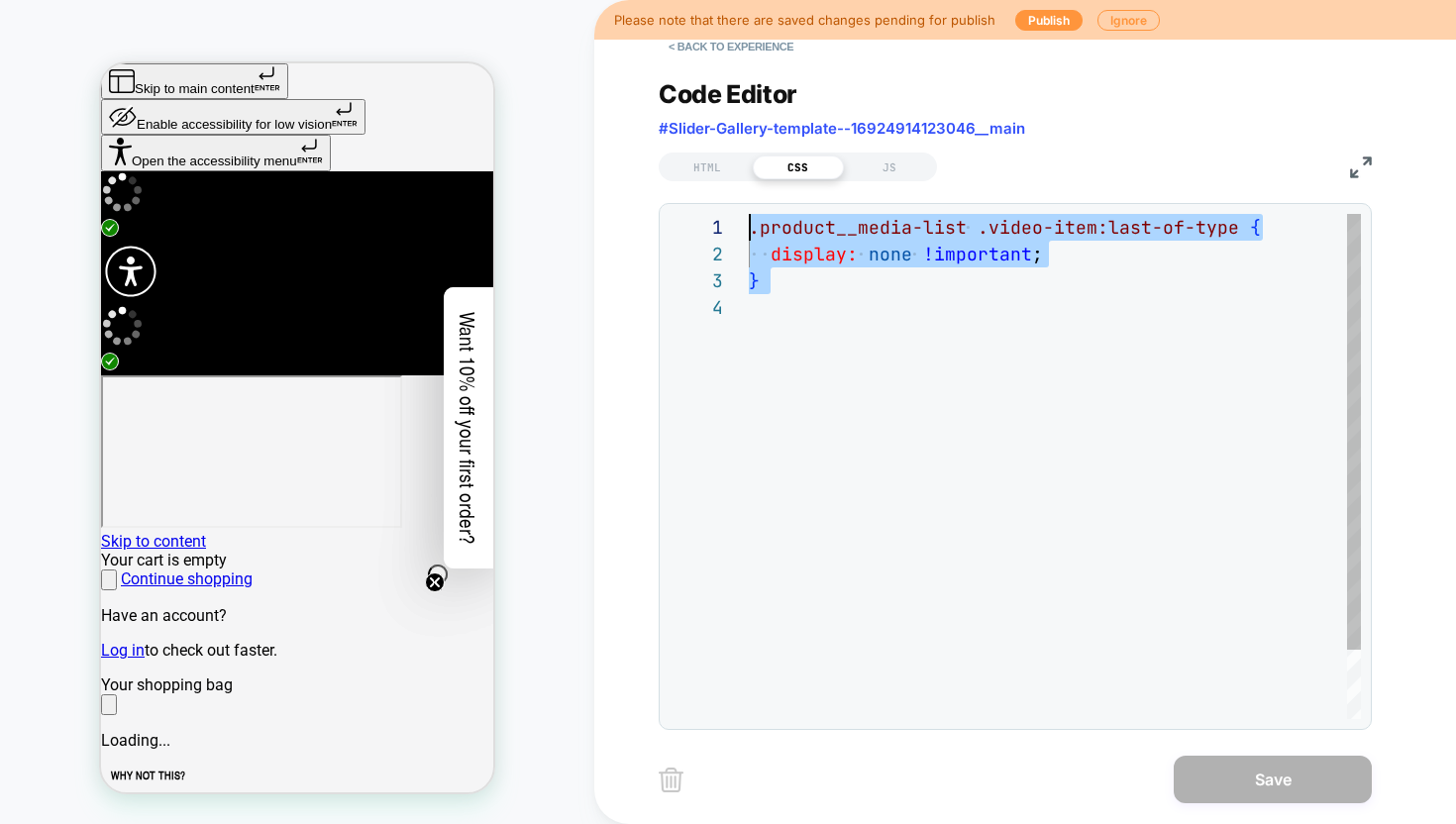 drag, startPoint x: 852, startPoint y: 325, endPoint x: 750, endPoint y: 216, distance: 149.28161 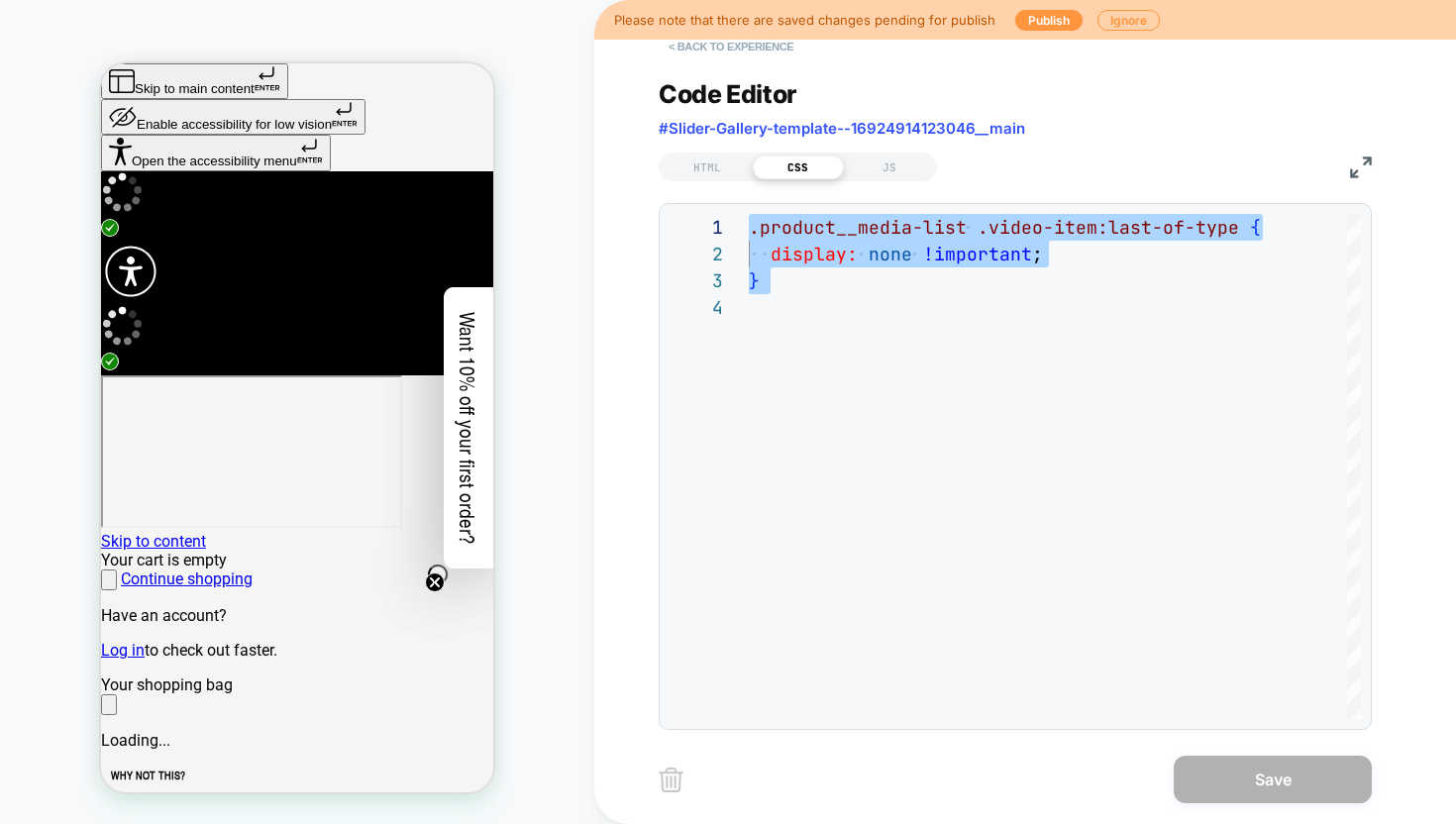 click on "< Back to experience" at bounding box center [731, 47] 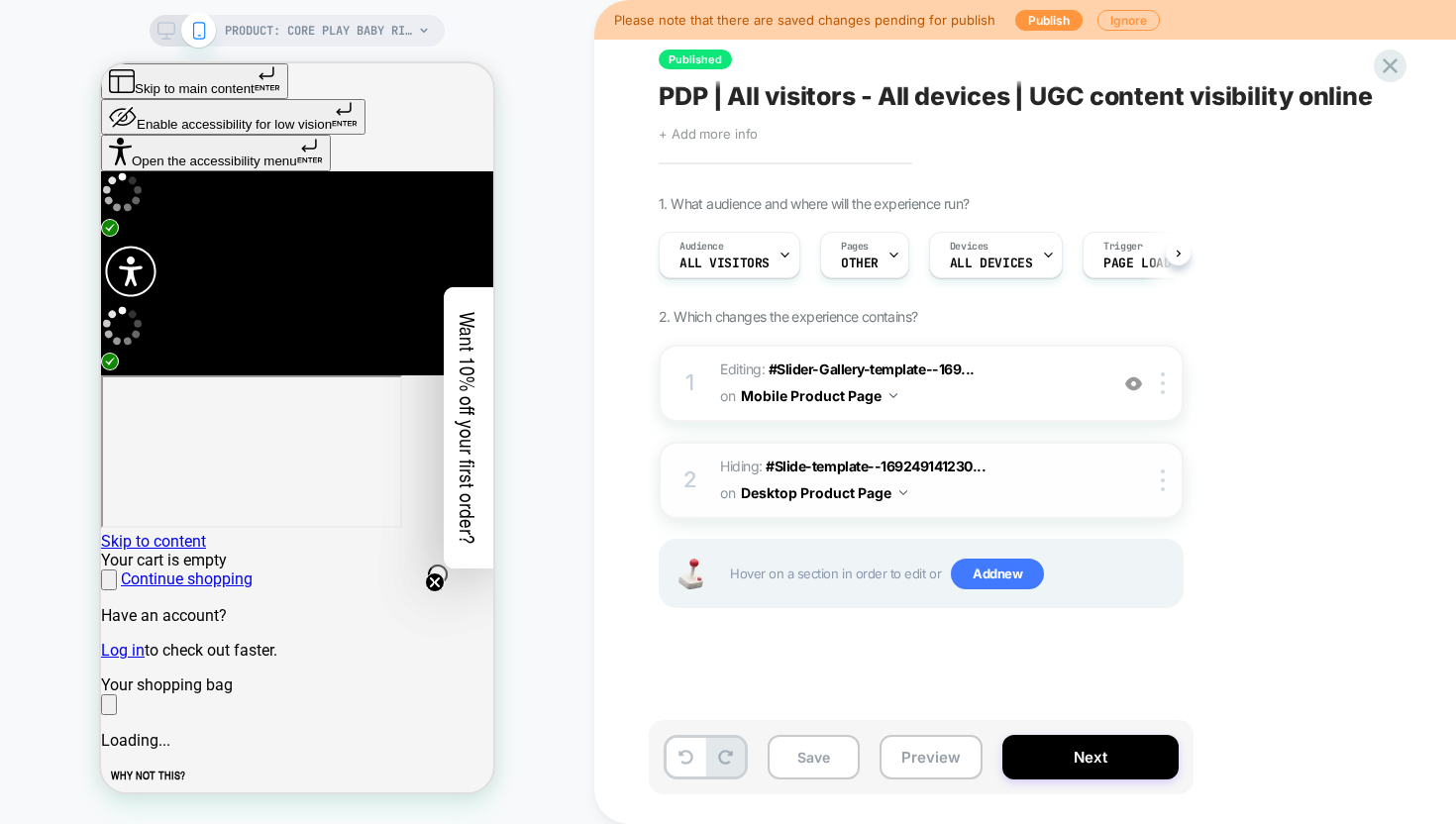 scroll, scrollTop: 0, scrollLeft: 1, axis: horizontal 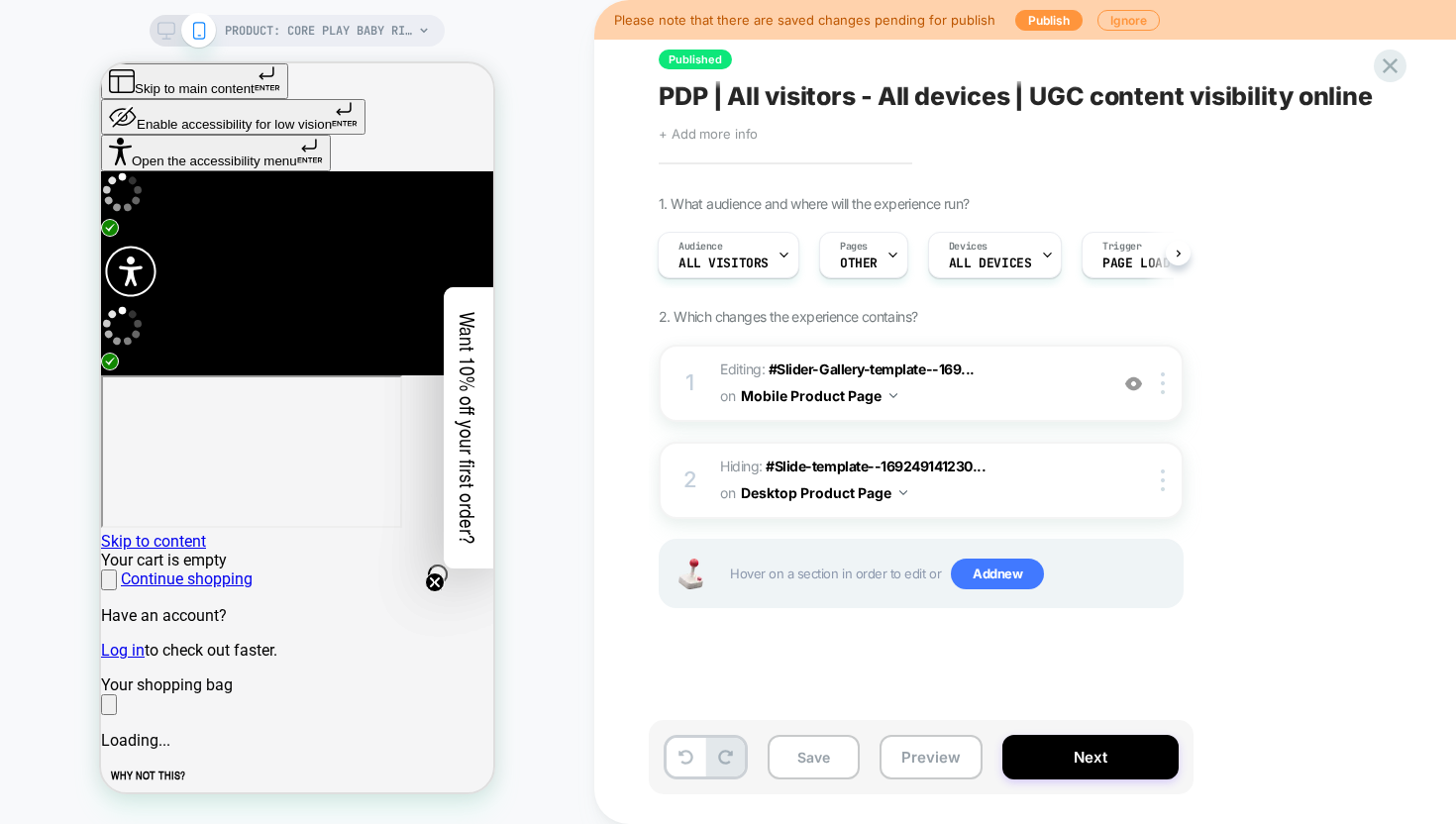click at bounding box center [166, 31] 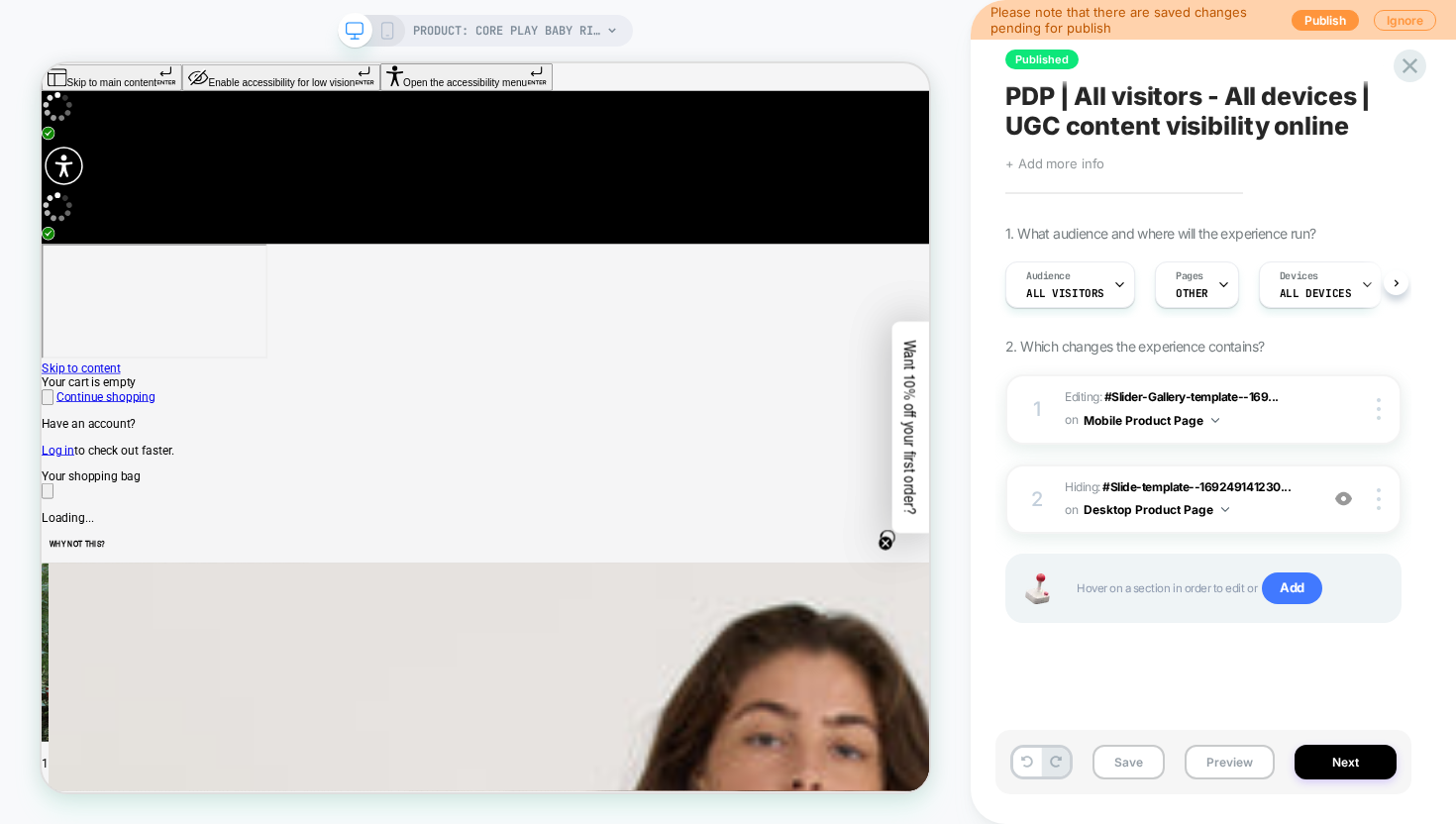 scroll, scrollTop: 0, scrollLeft: 1, axis: horizontal 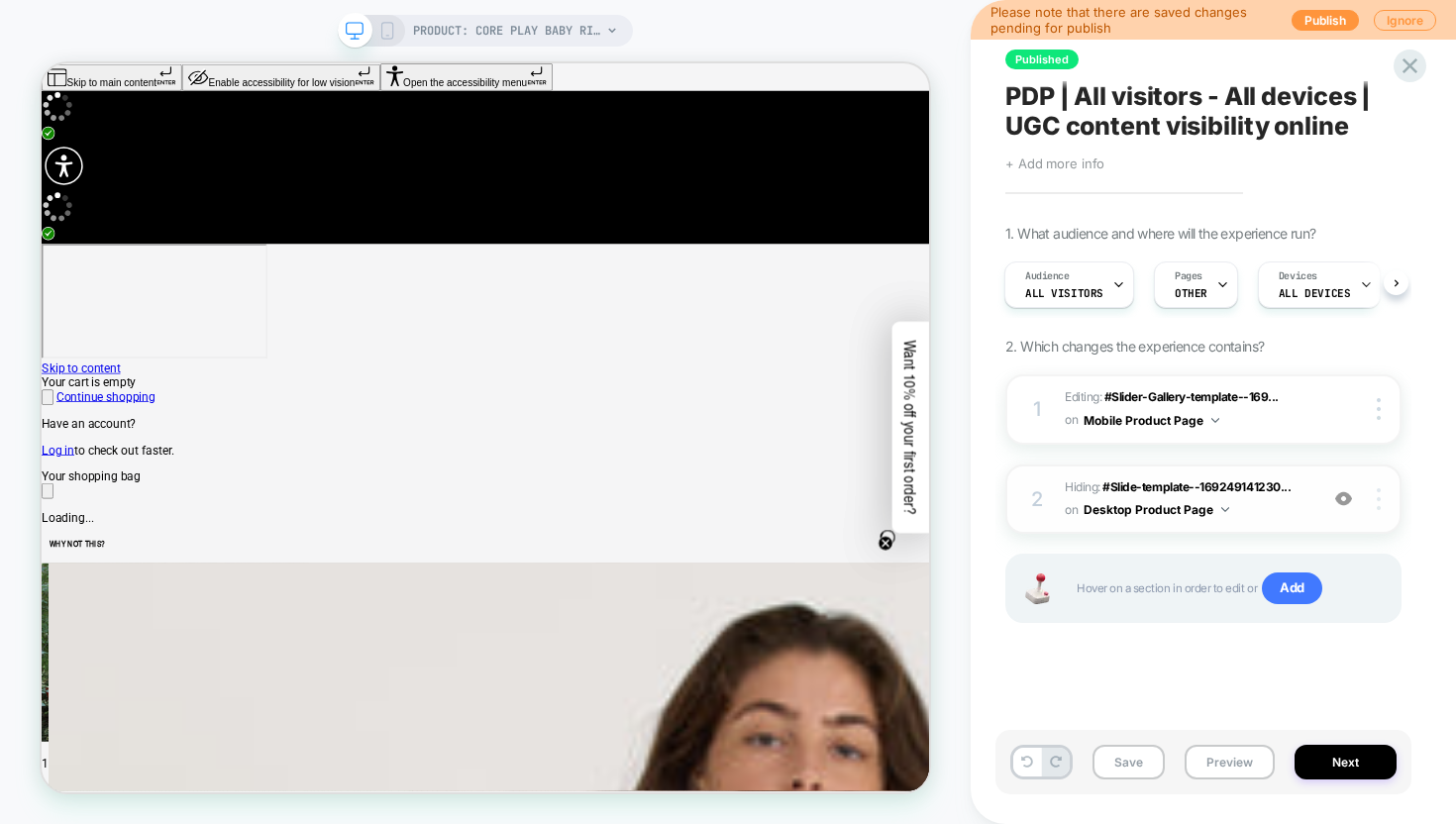 click at bounding box center [1382, 499] 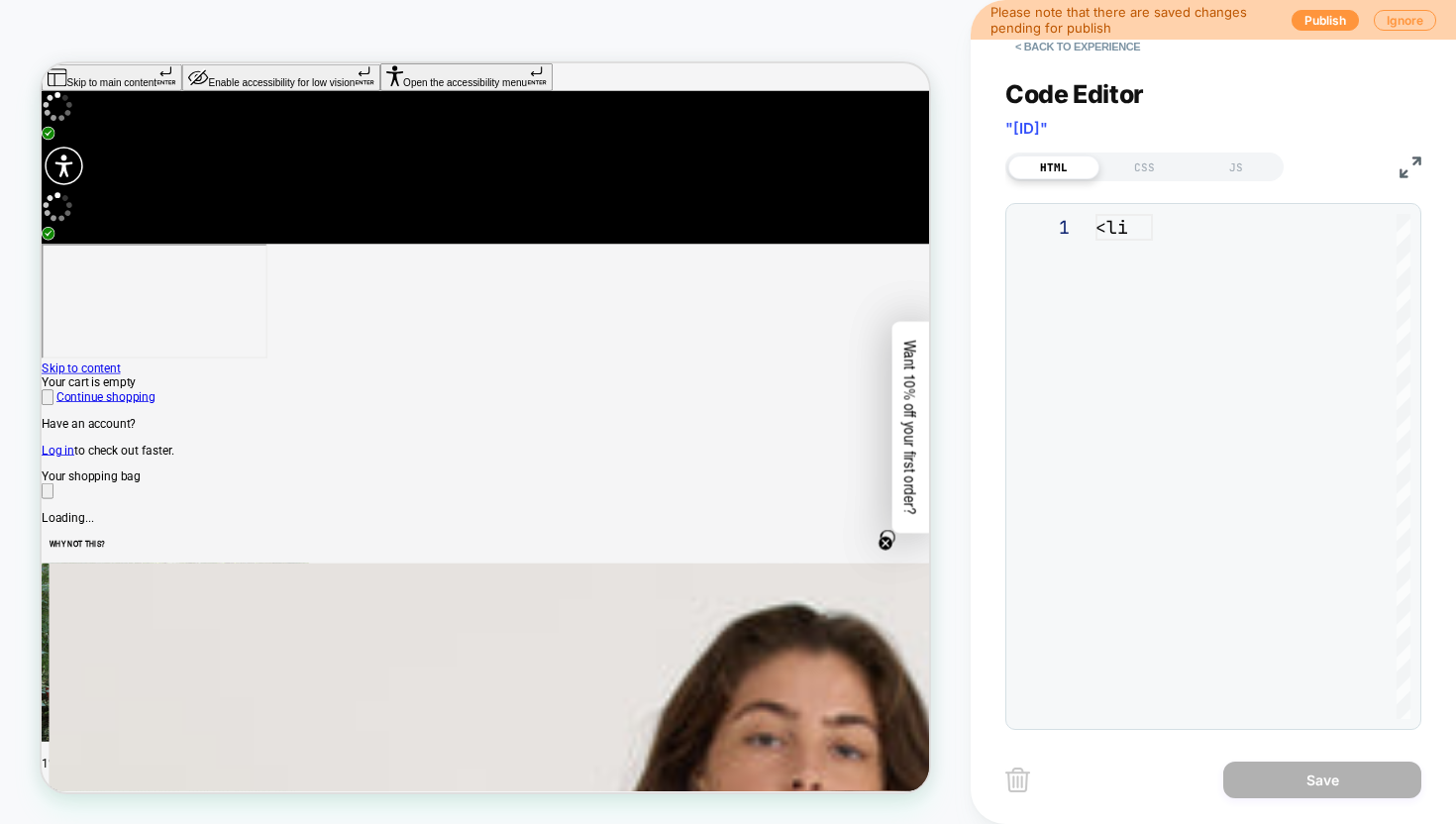 scroll, scrollTop: 267, scrollLeft: 0, axis: vertical 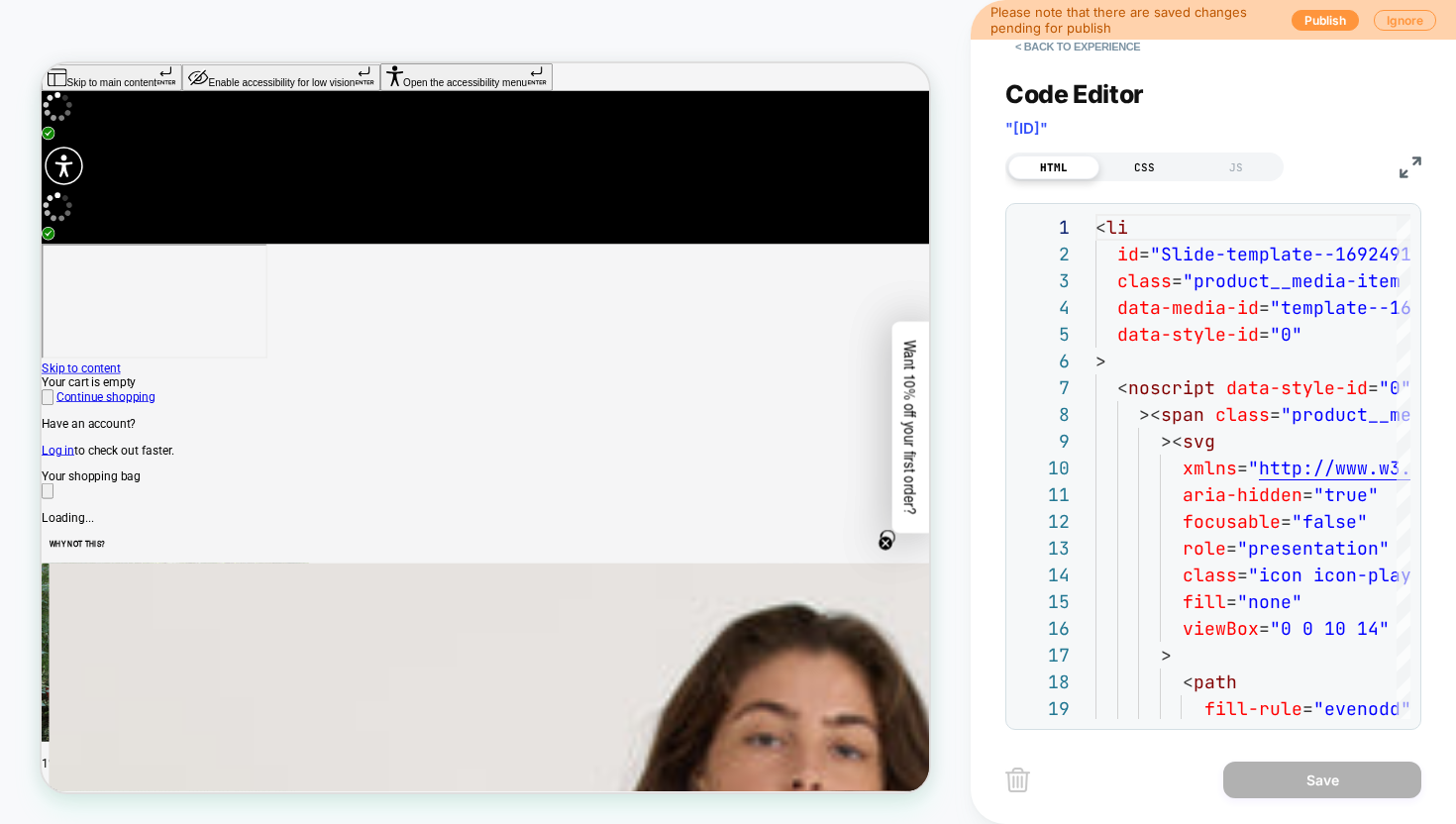 click on "CSS" at bounding box center [1145, 167] 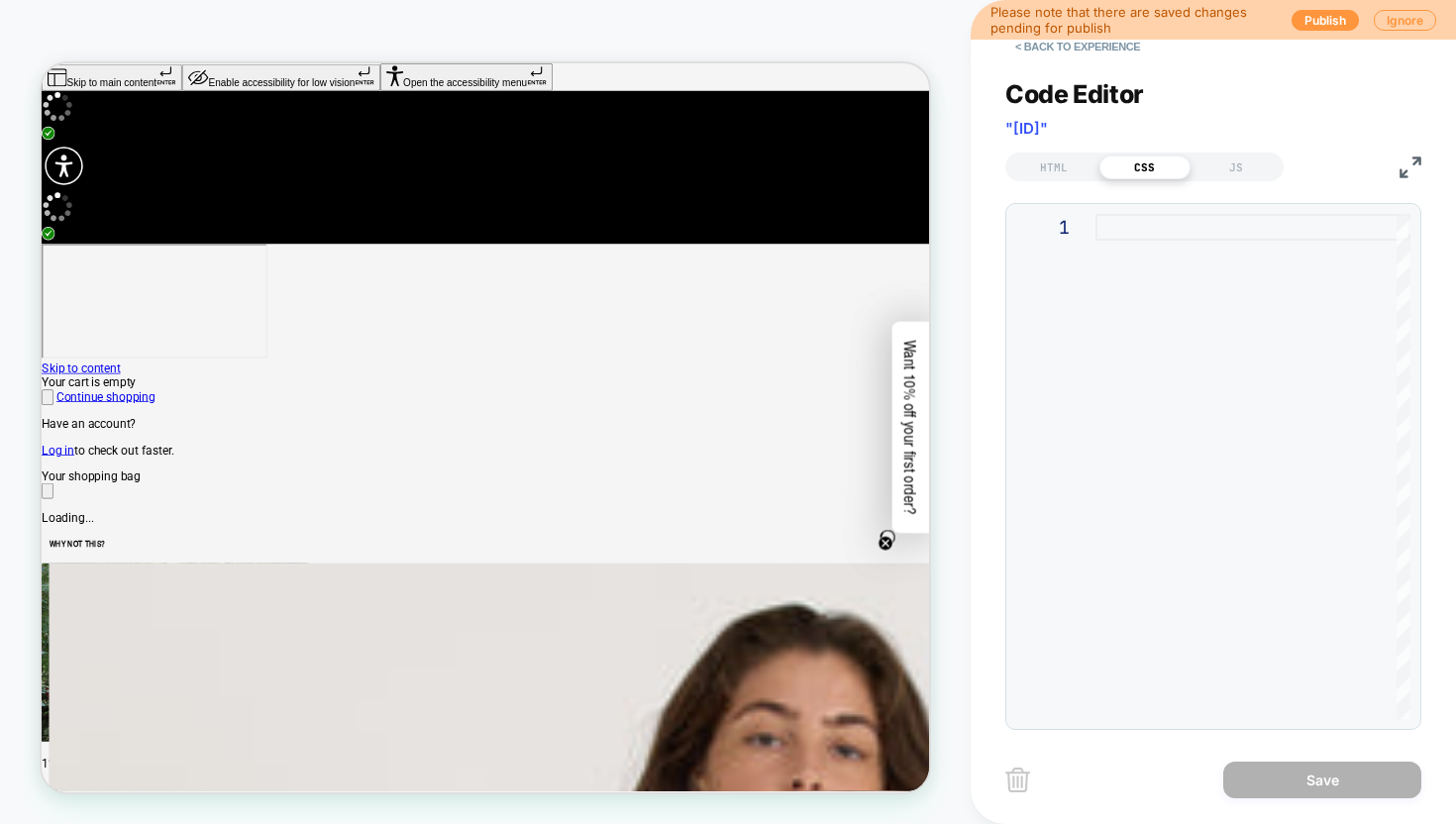 click at bounding box center [1253, 466] 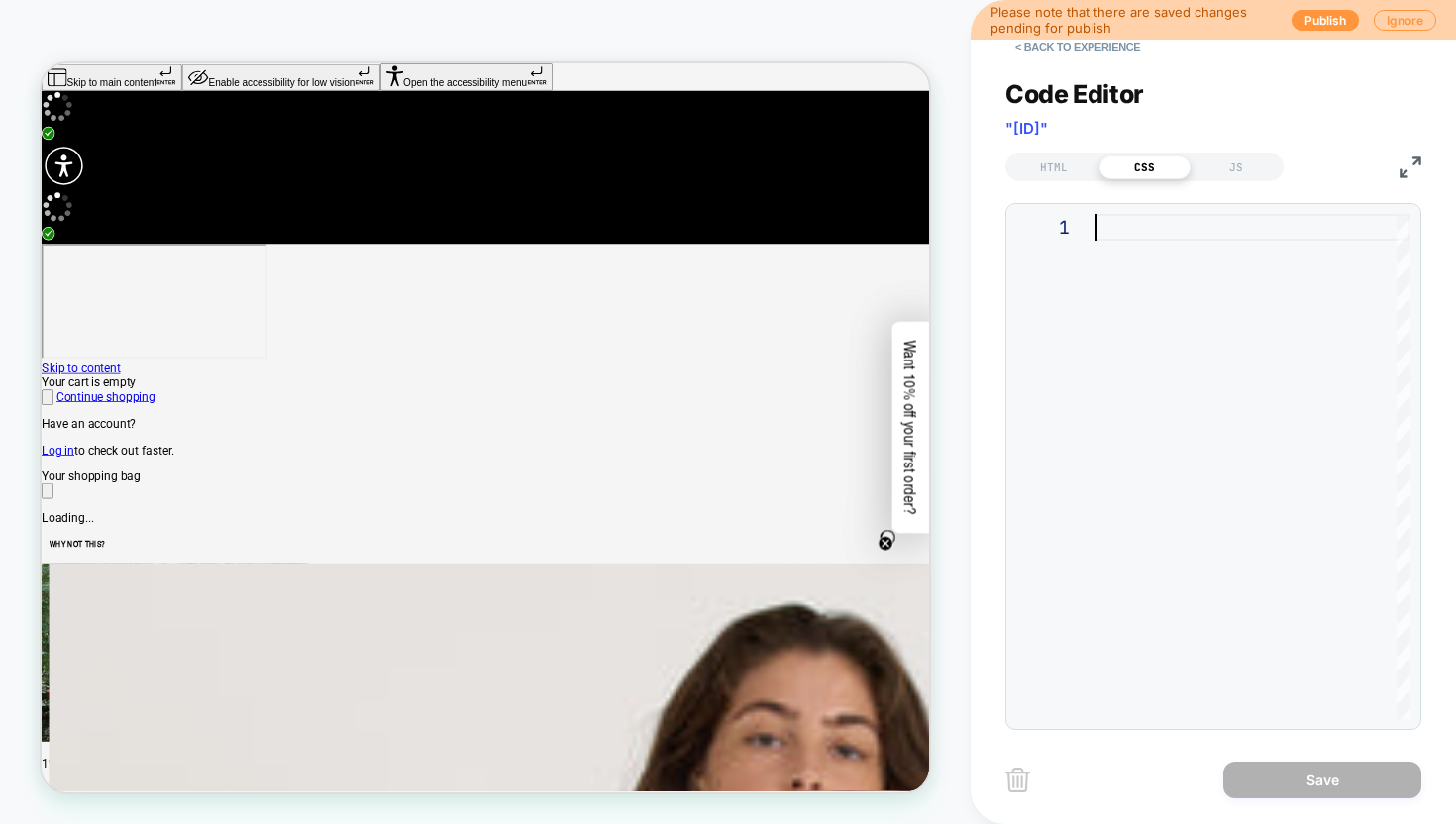scroll, scrollTop: 80, scrollLeft: 0, axis: vertical 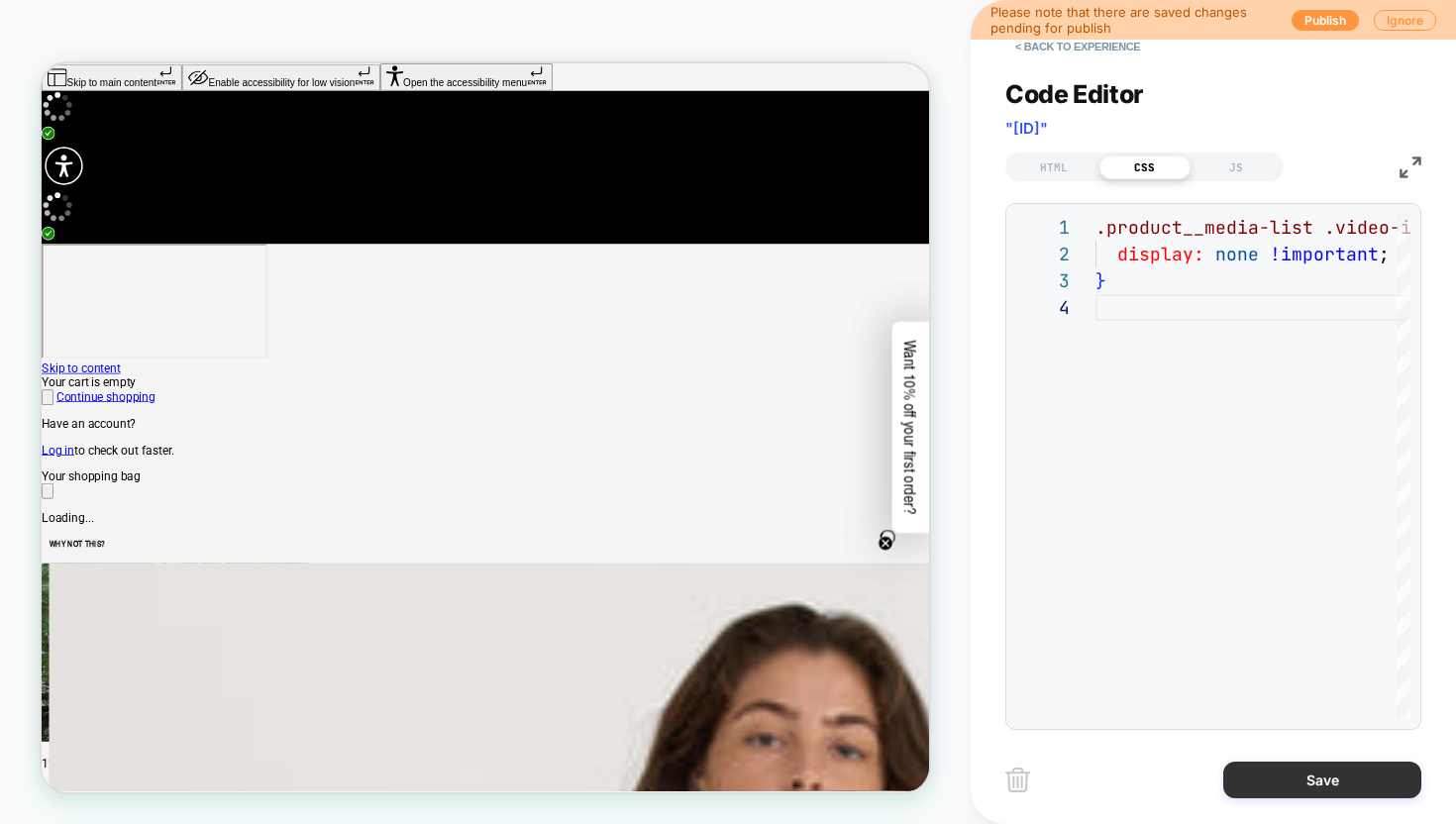 click on "Save" at bounding box center [1322, 779] 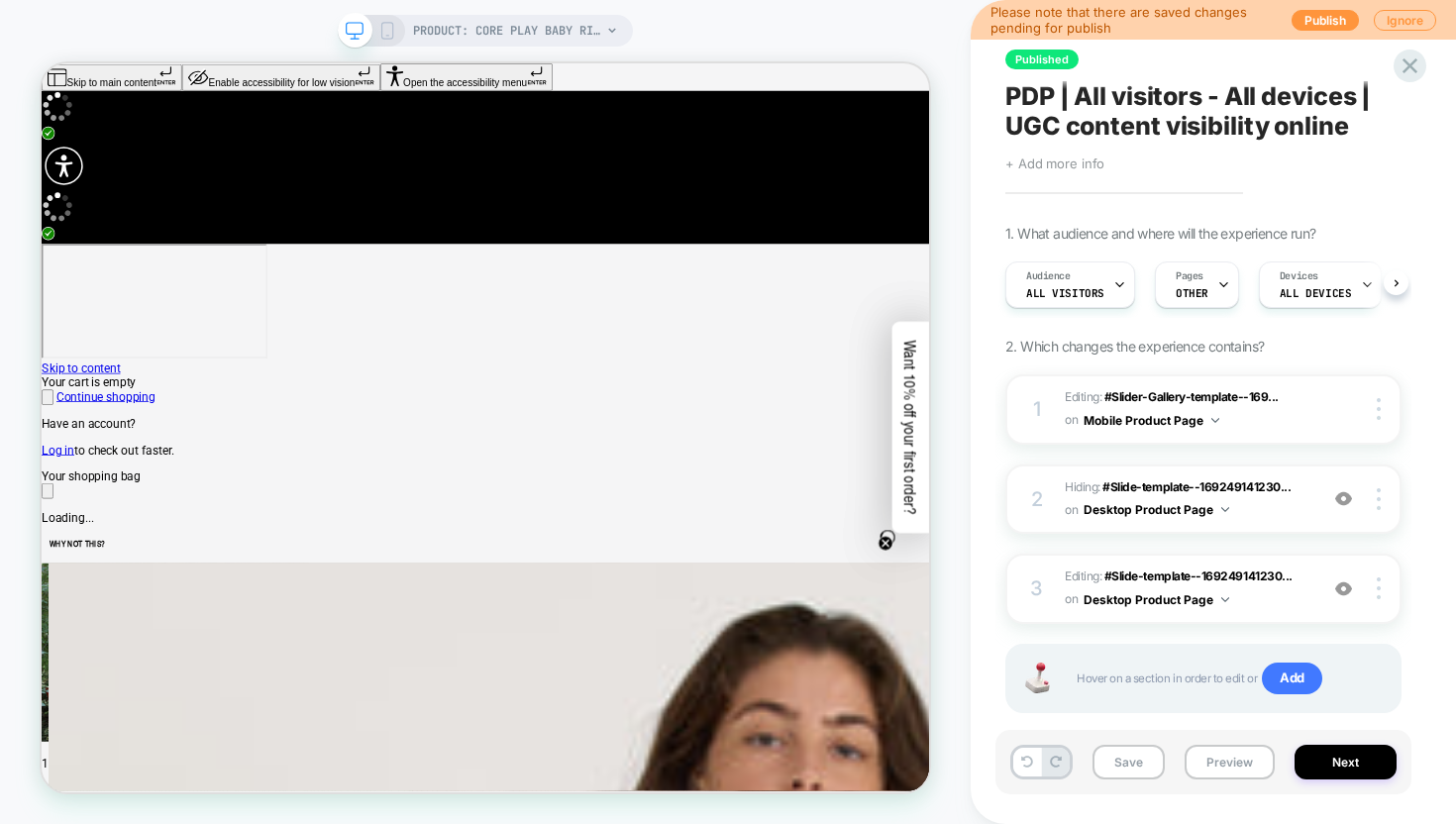 scroll, scrollTop: 0, scrollLeft: 1, axis: horizontal 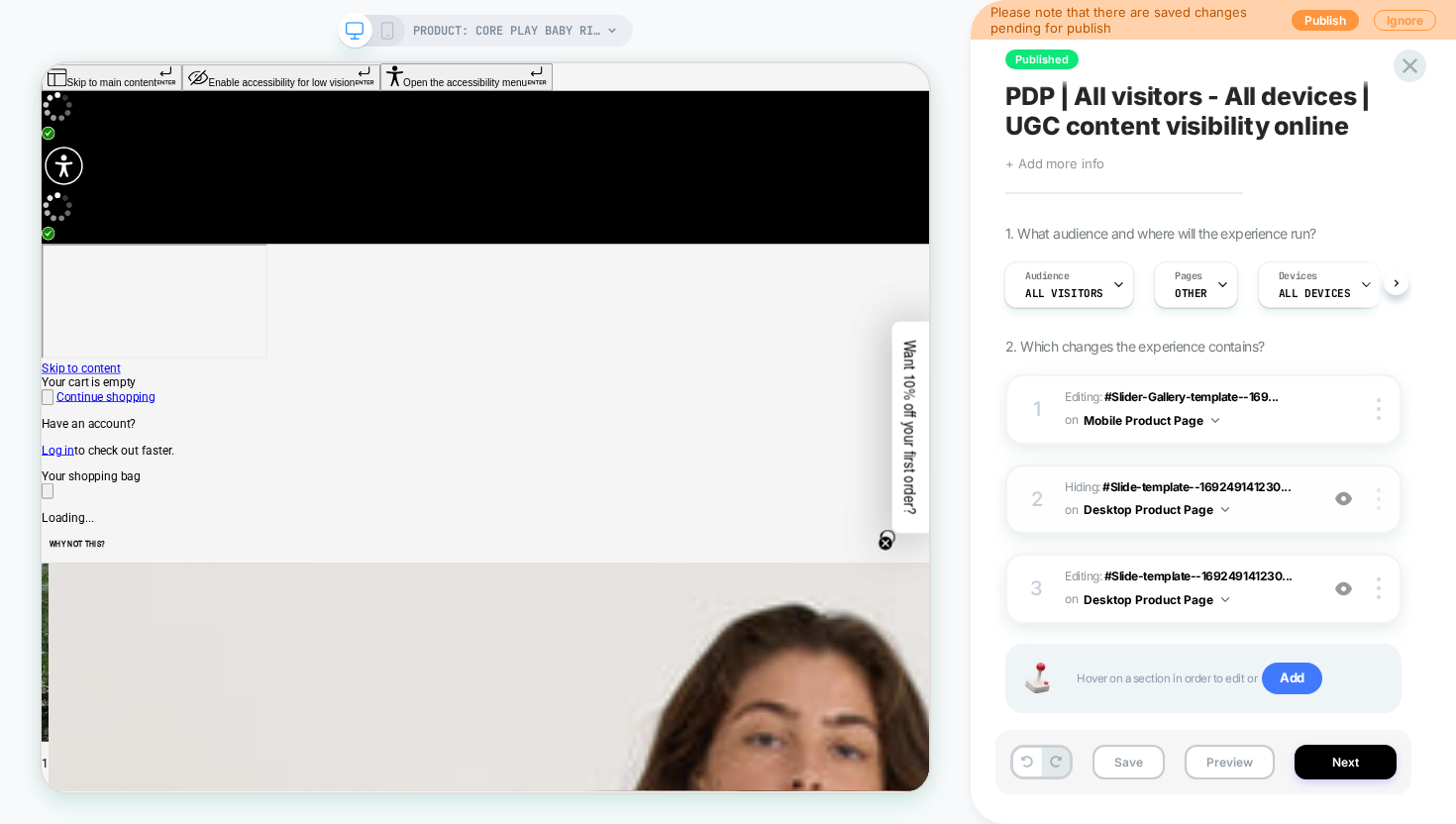 click at bounding box center (1382, 499) 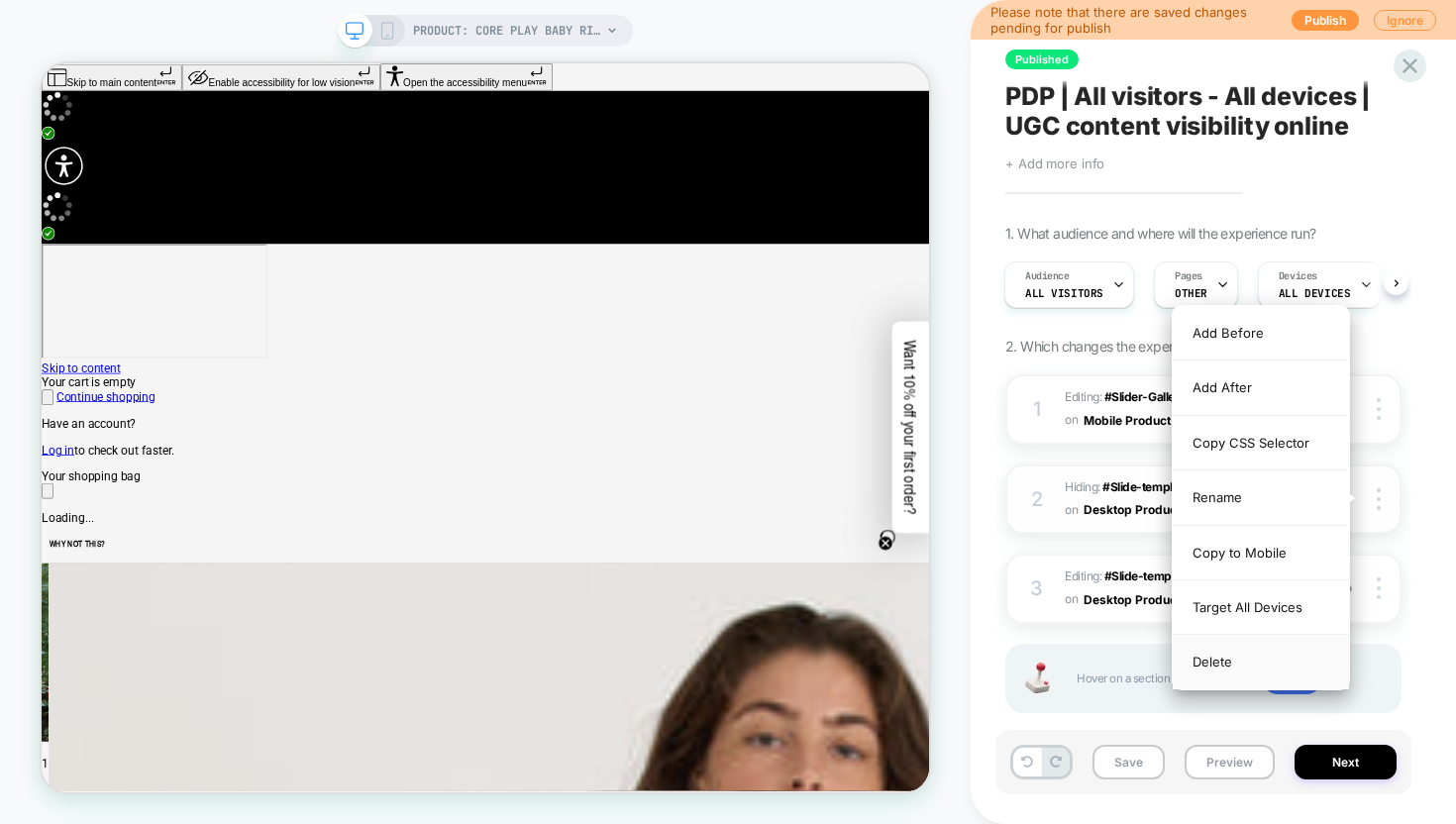 click on "Delete" at bounding box center [1261, 662] 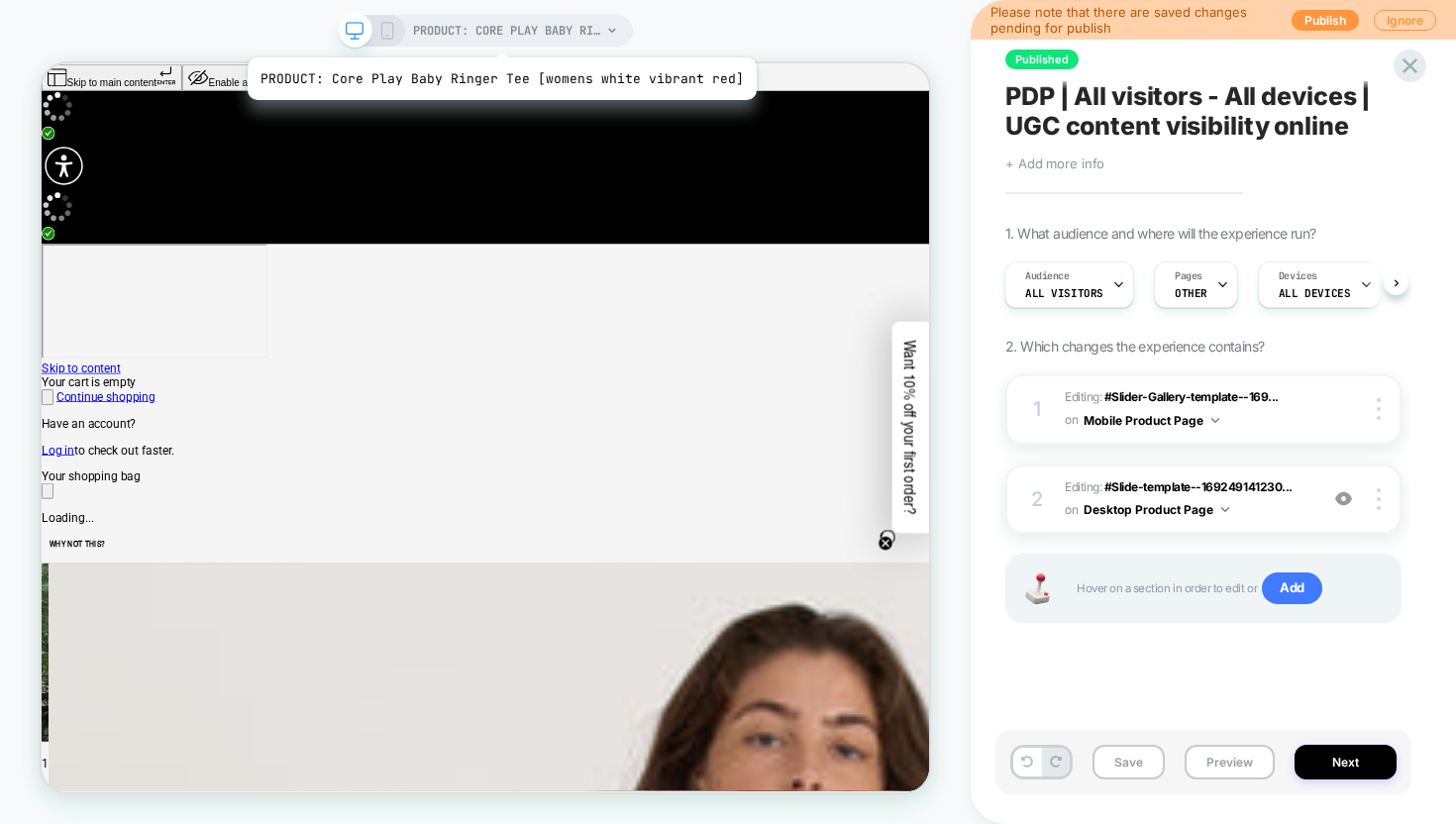 click on "PRODUCT: Core Play Baby Ringer Tee [womens white vibrant red]" at bounding box center [507, 31] 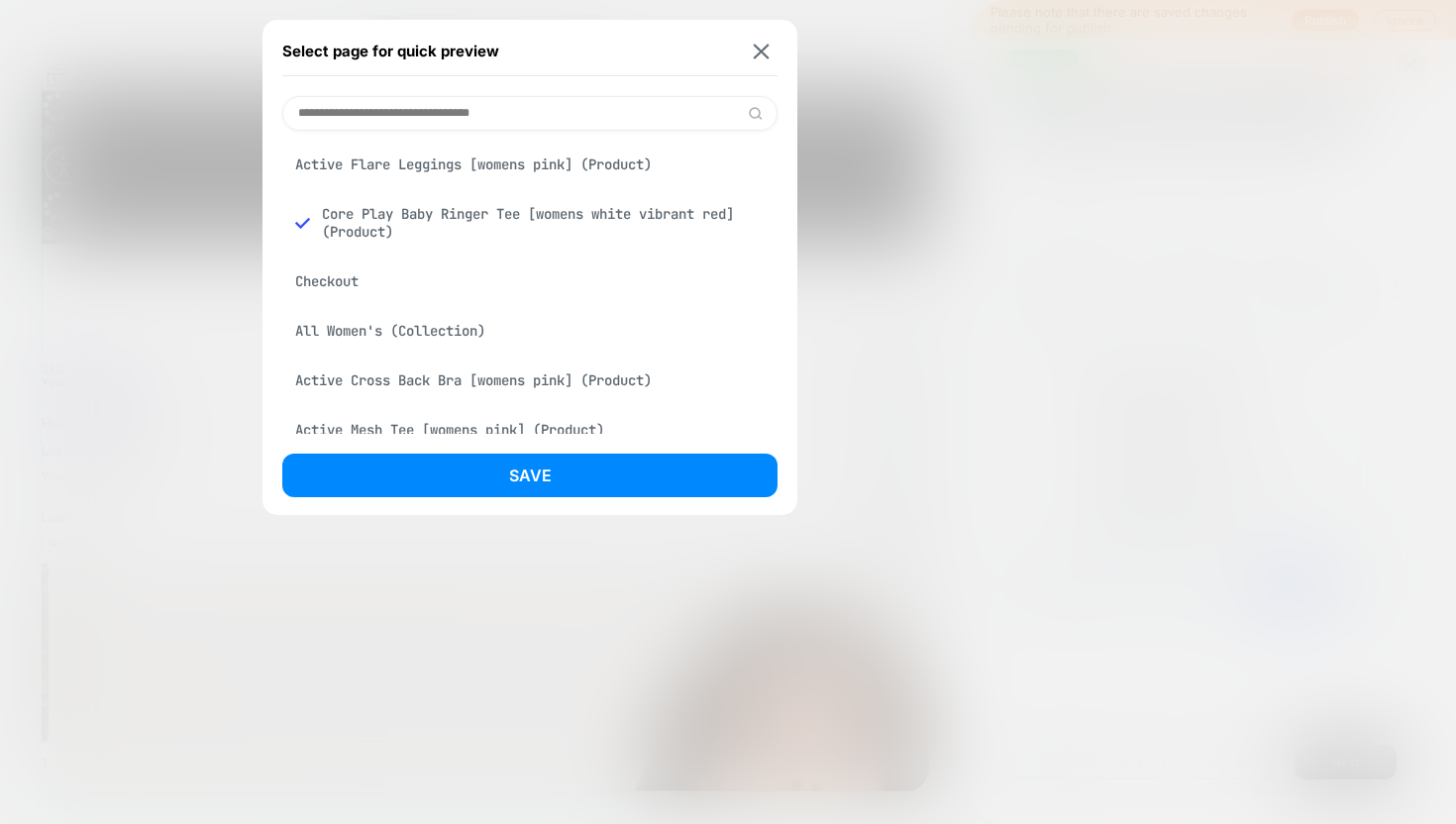 scroll, scrollTop: 125, scrollLeft: 0, axis: vertical 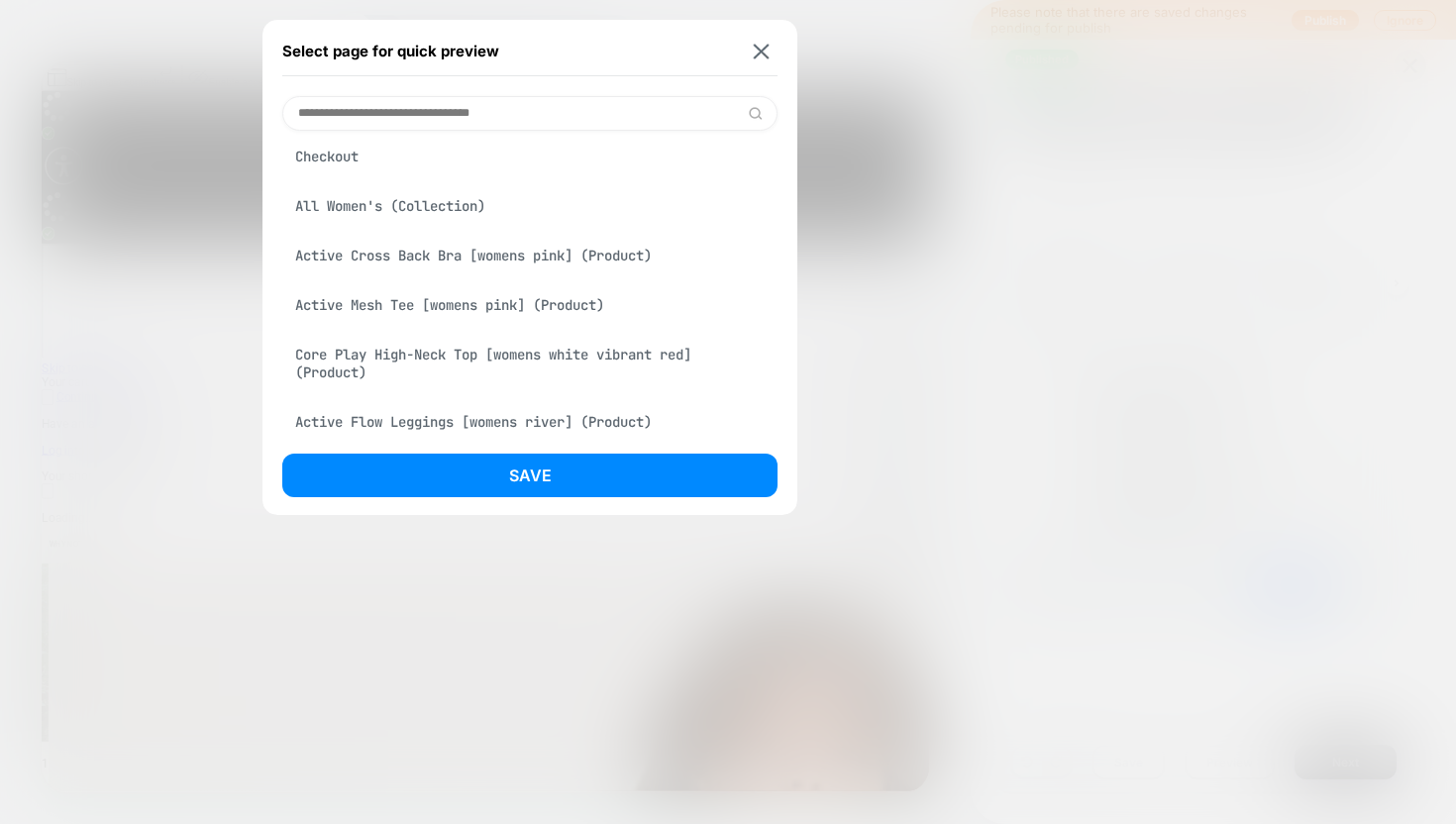 click on "Active Cross Back Bra [womens pink] (Product)" at bounding box center (530, 256) 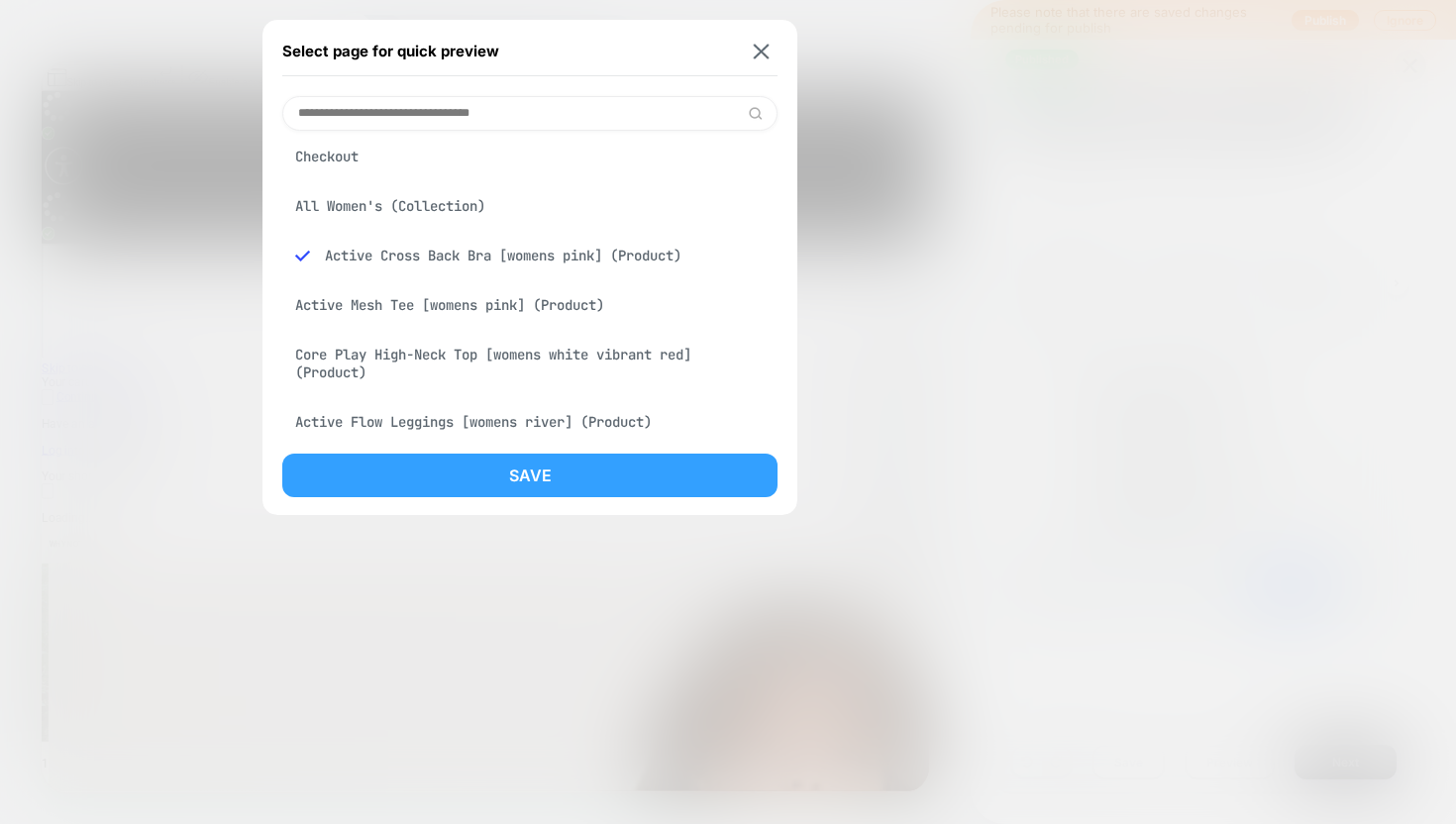 click on "Save" at bounding box center [530, 475] 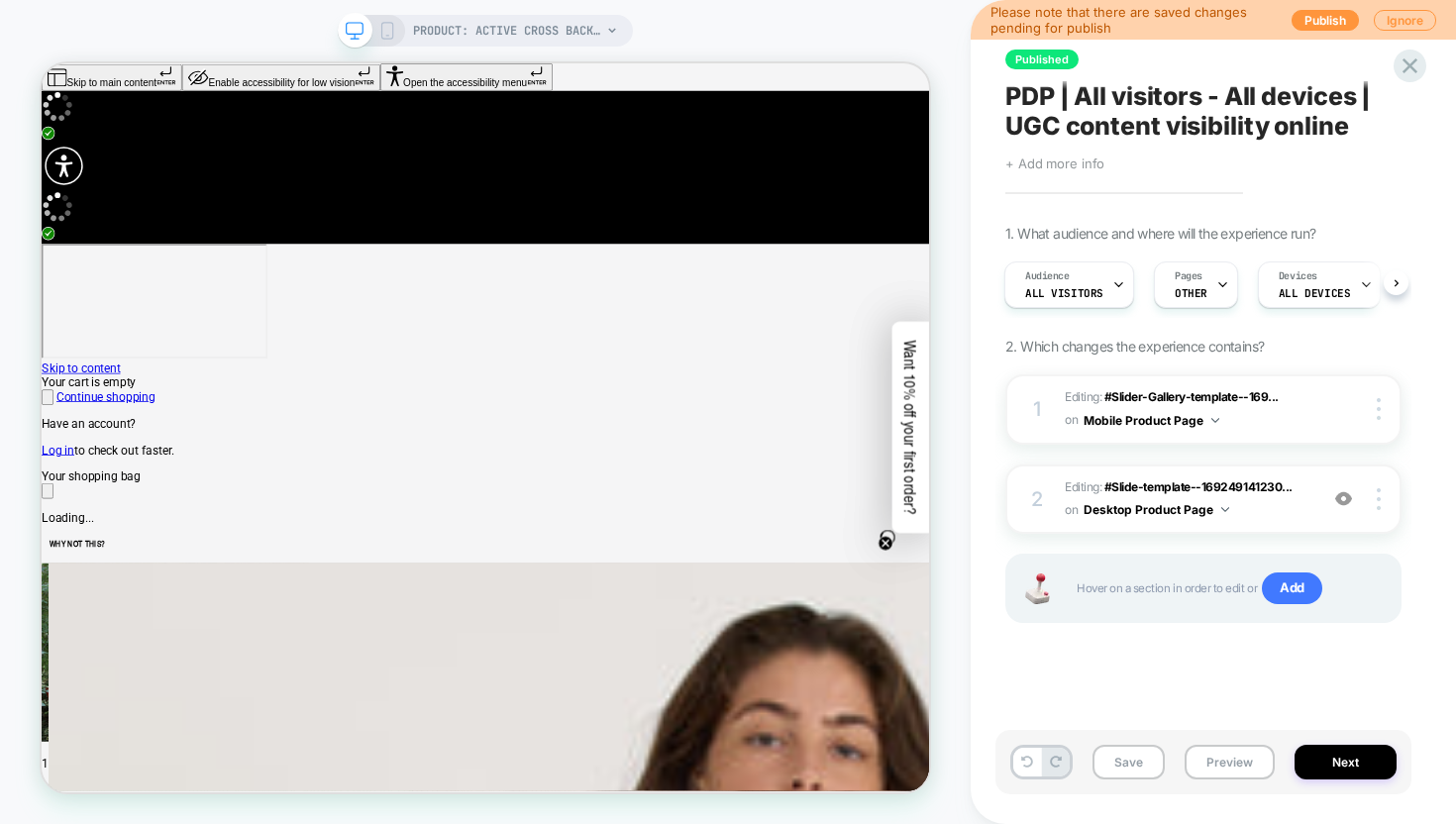 scroll, scrollTop: 0, scrollLeft: 2, axis: horizontal 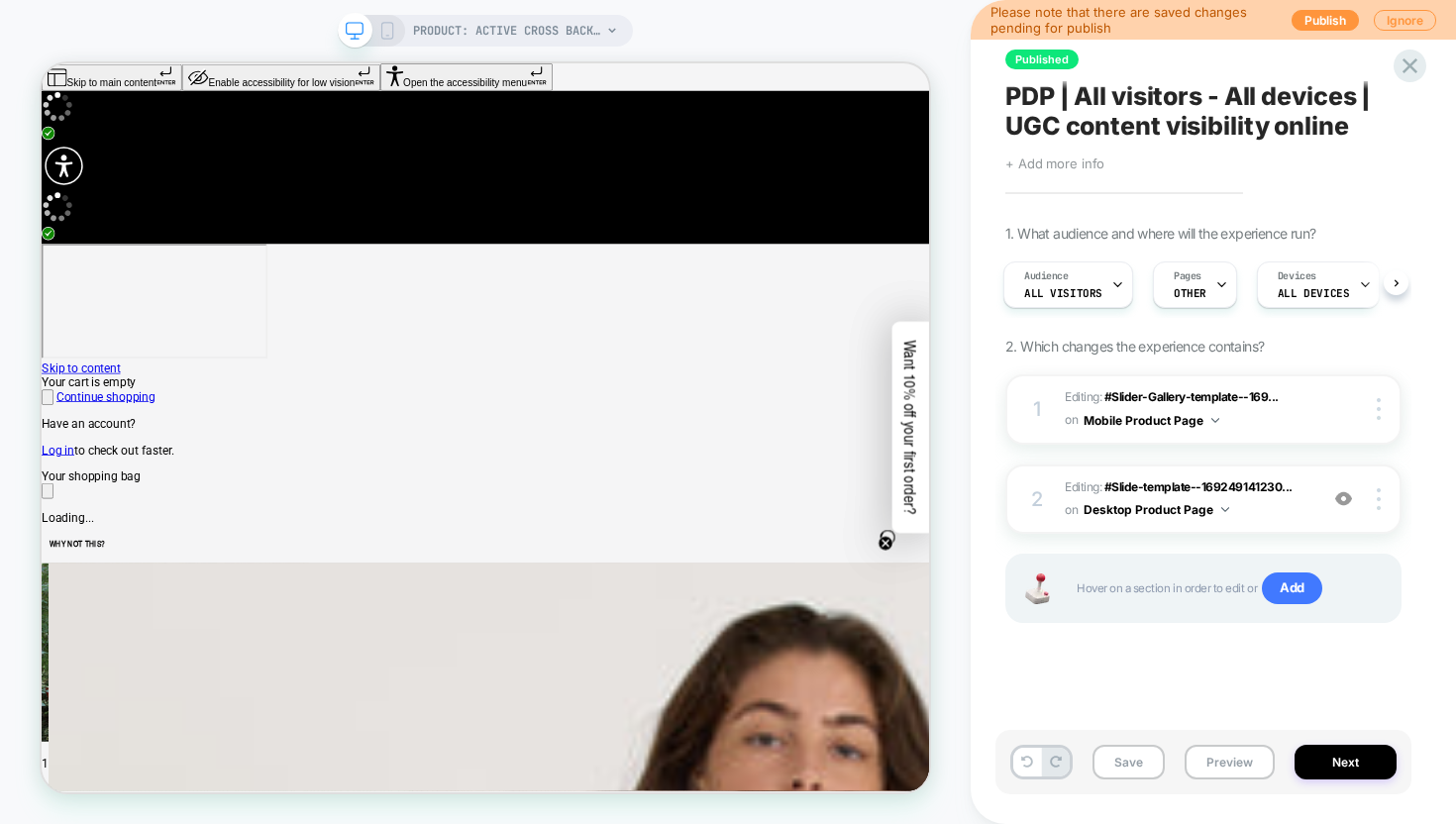 click at bounding box center (355, 31) 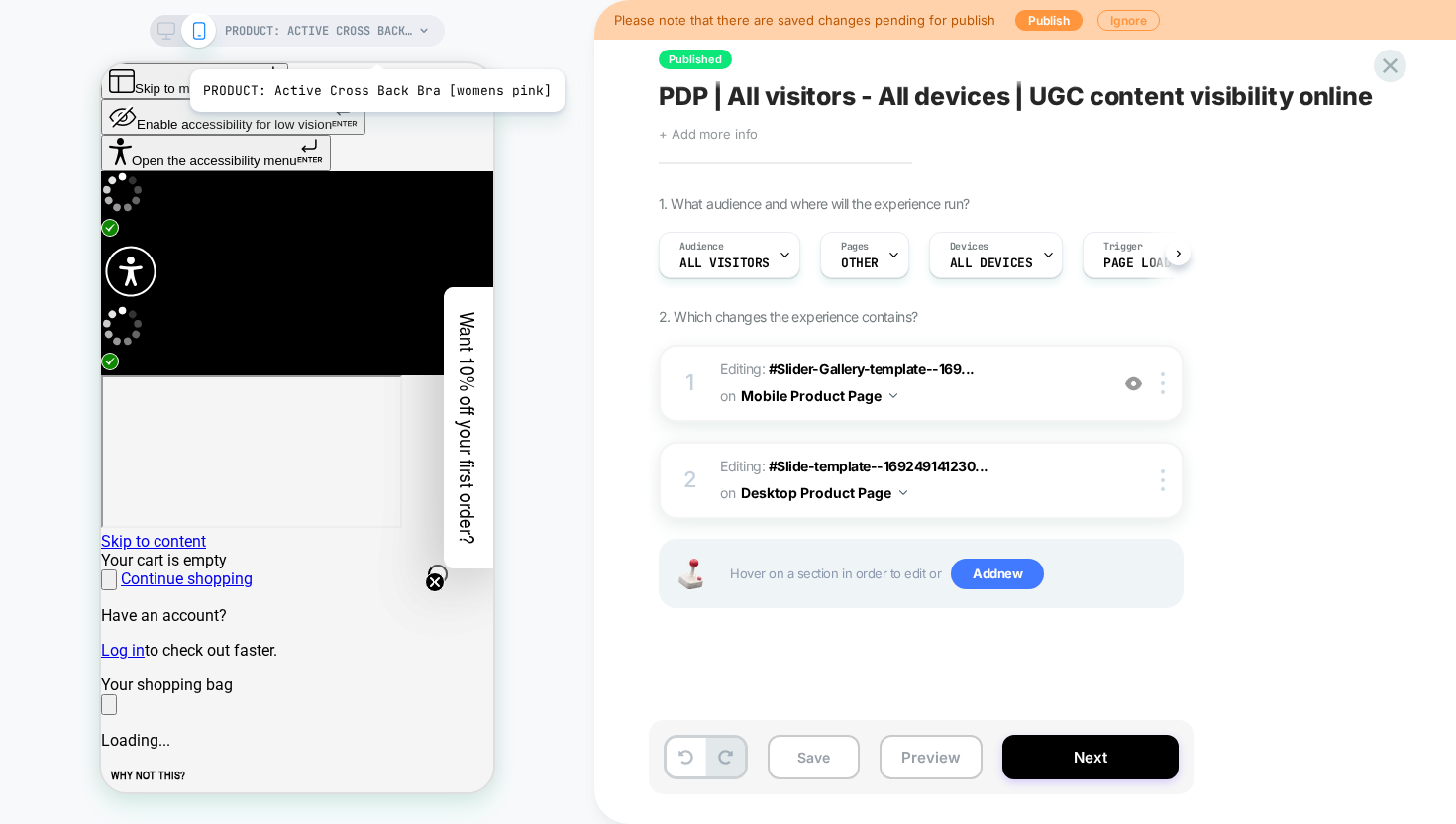 scroll, scrollTop: 0, scrollLeft: 1, axis: horizontal 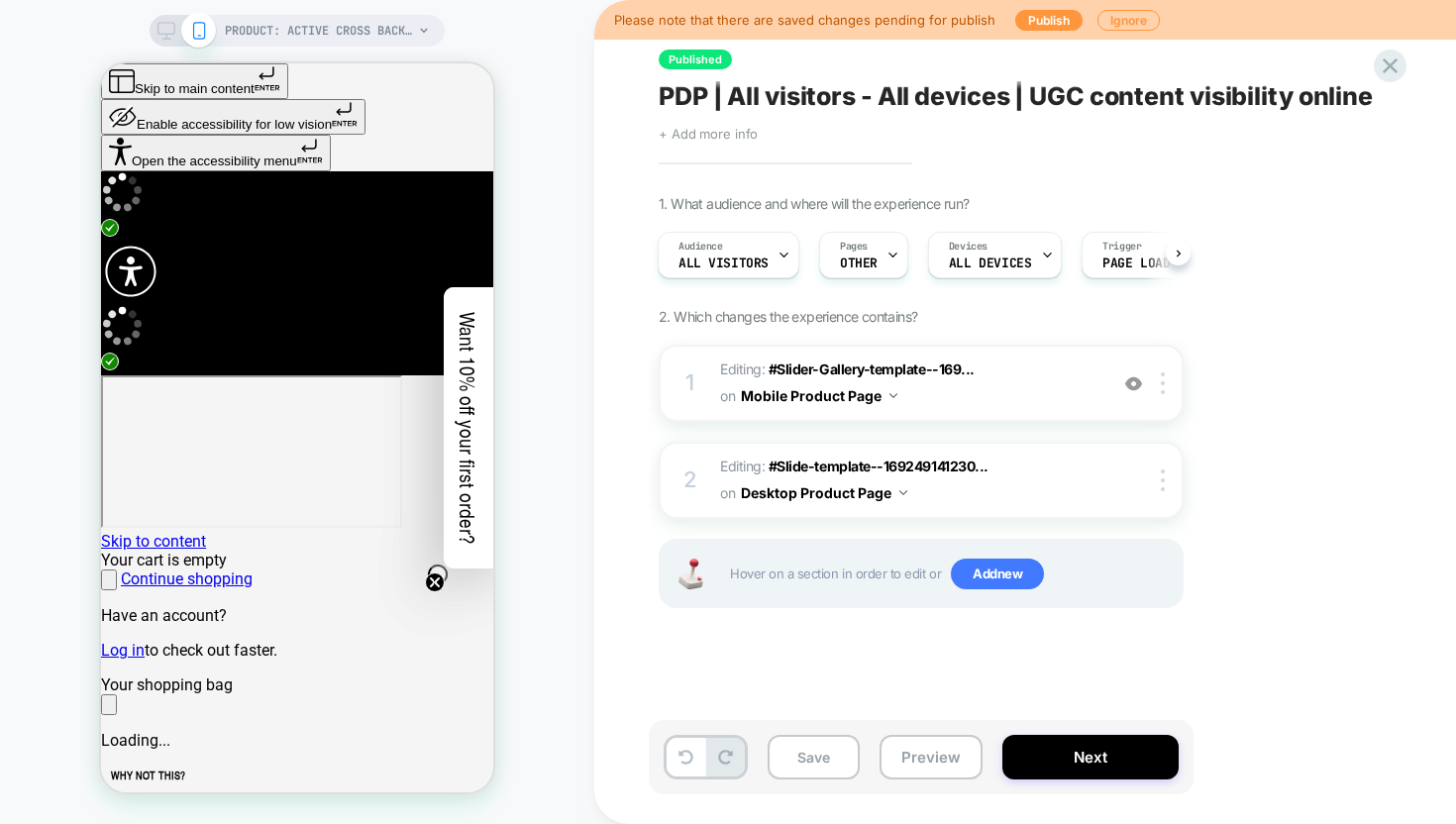 click at bounding box center (166, 31) 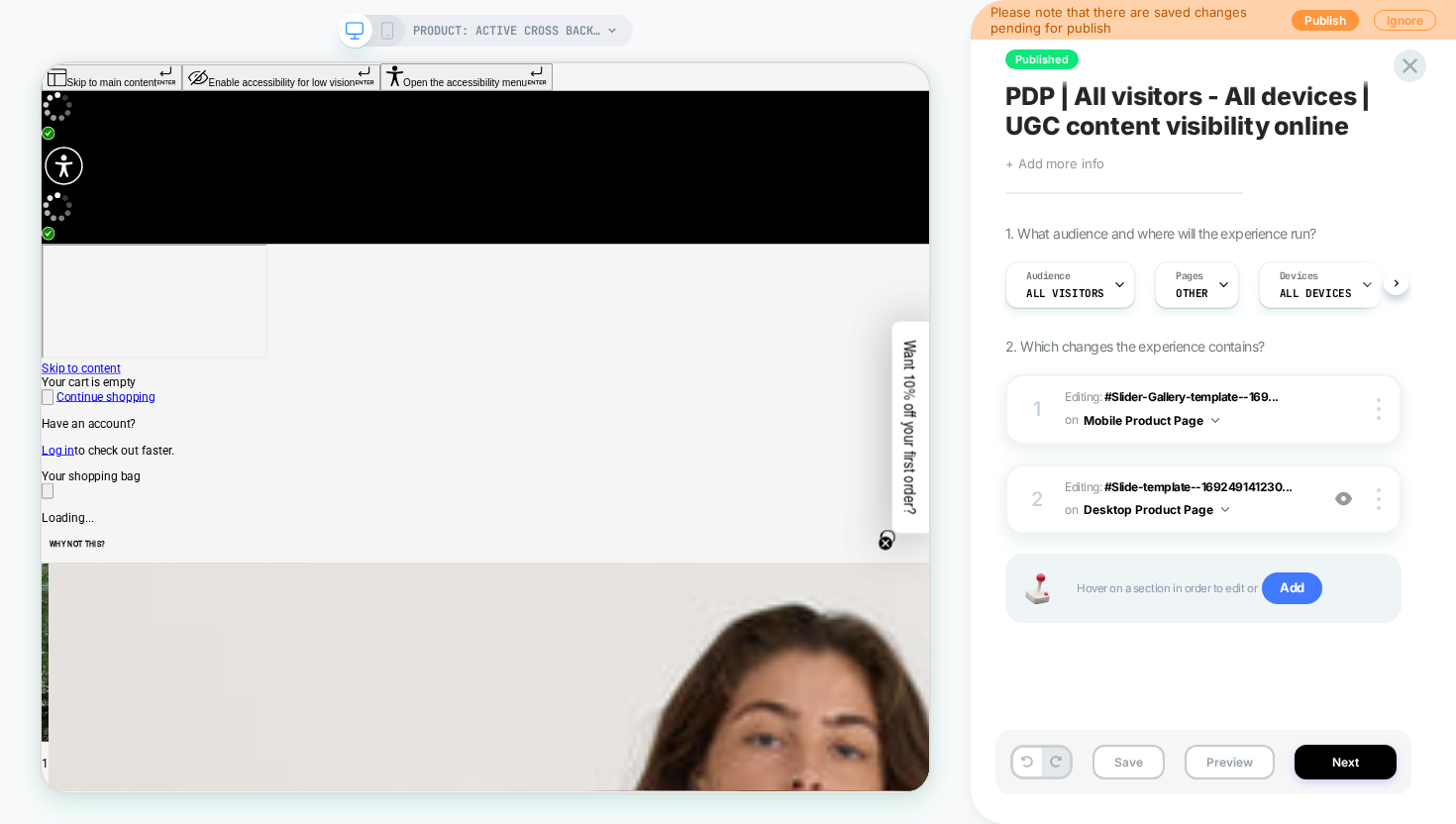 scroll, scrollTop: 0, scrollLeft: 1, axis: horizontal 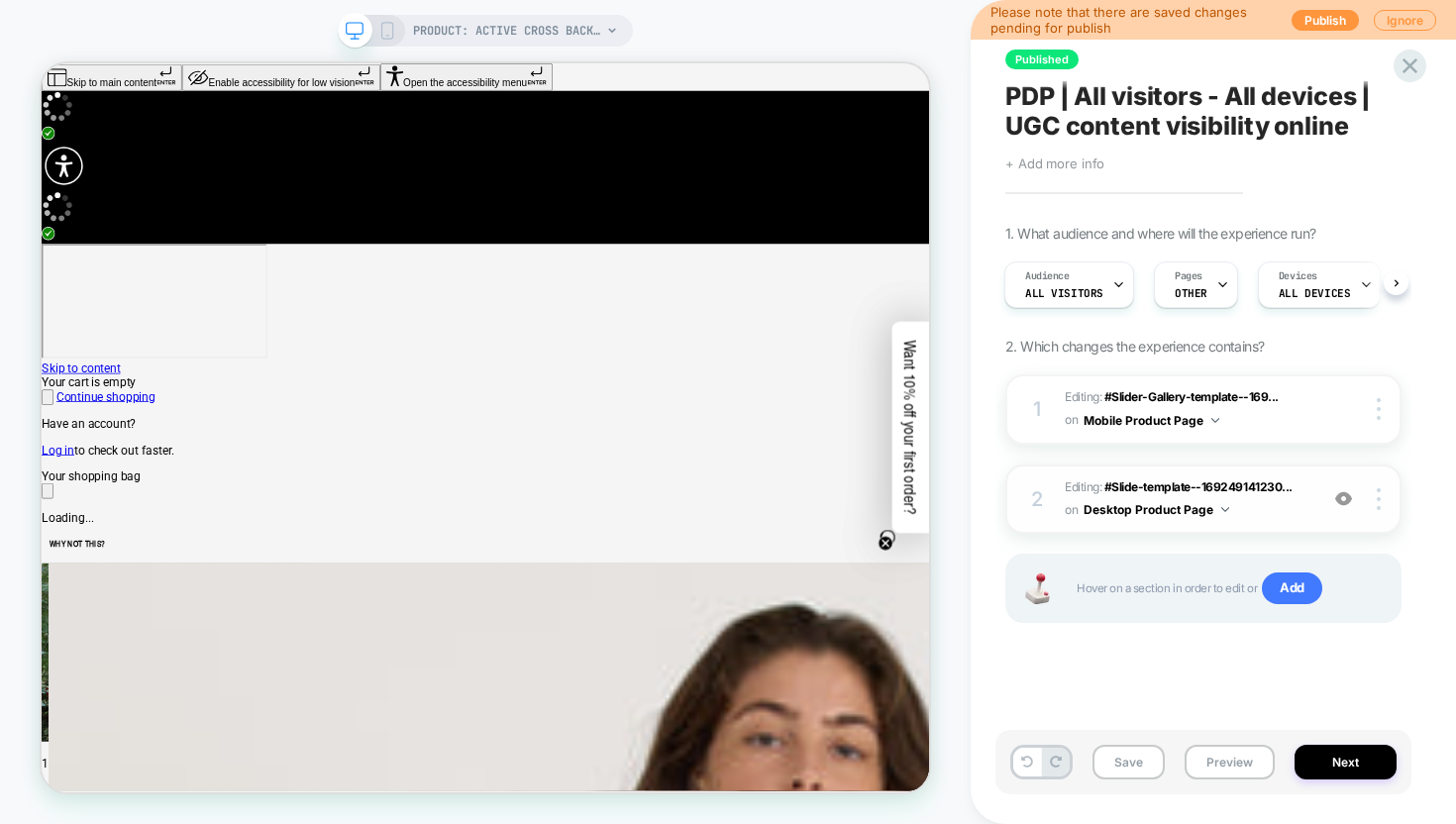 click at bounding box center (1343, 498) 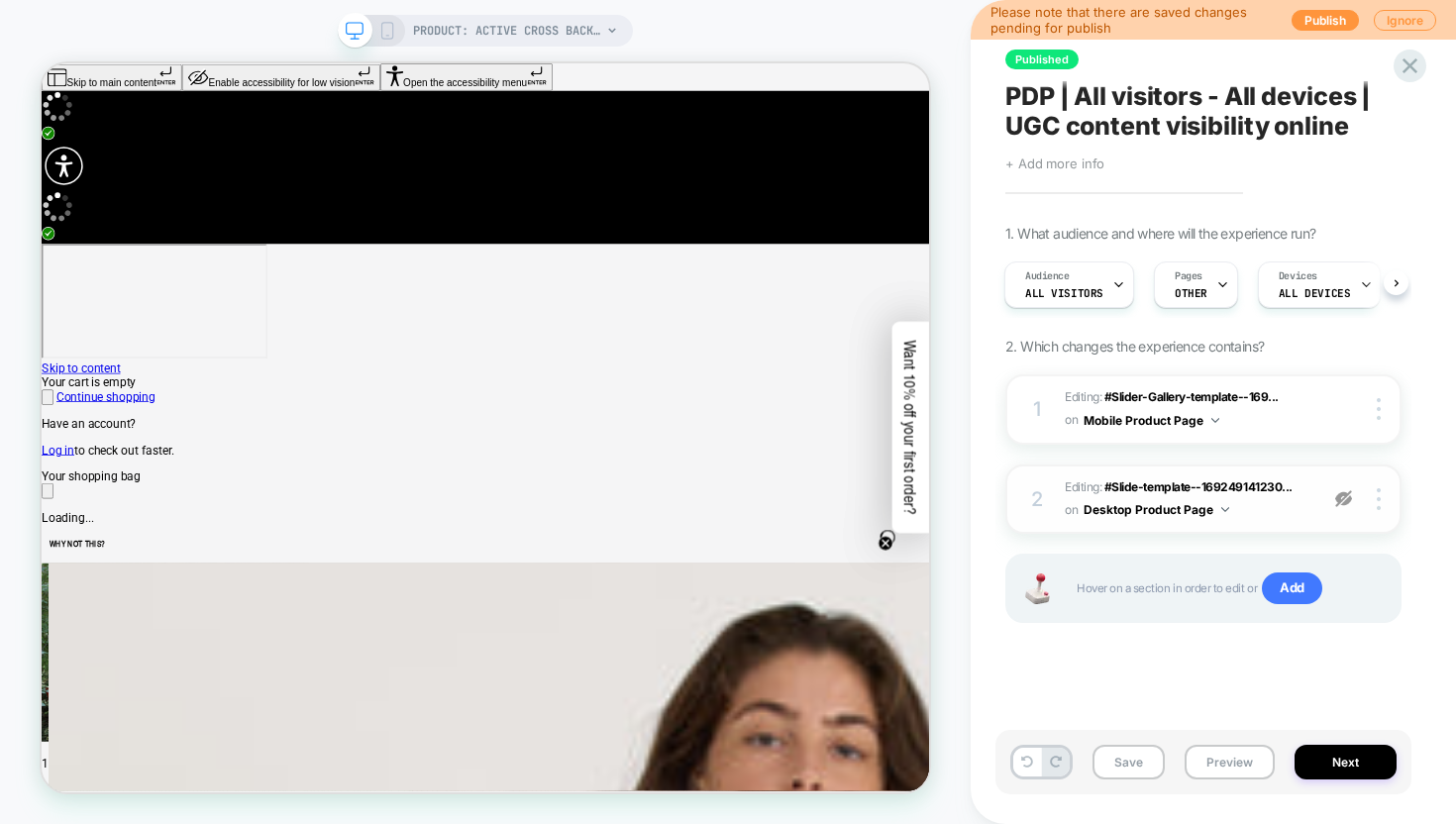 click at bounding box center [1343, 498] 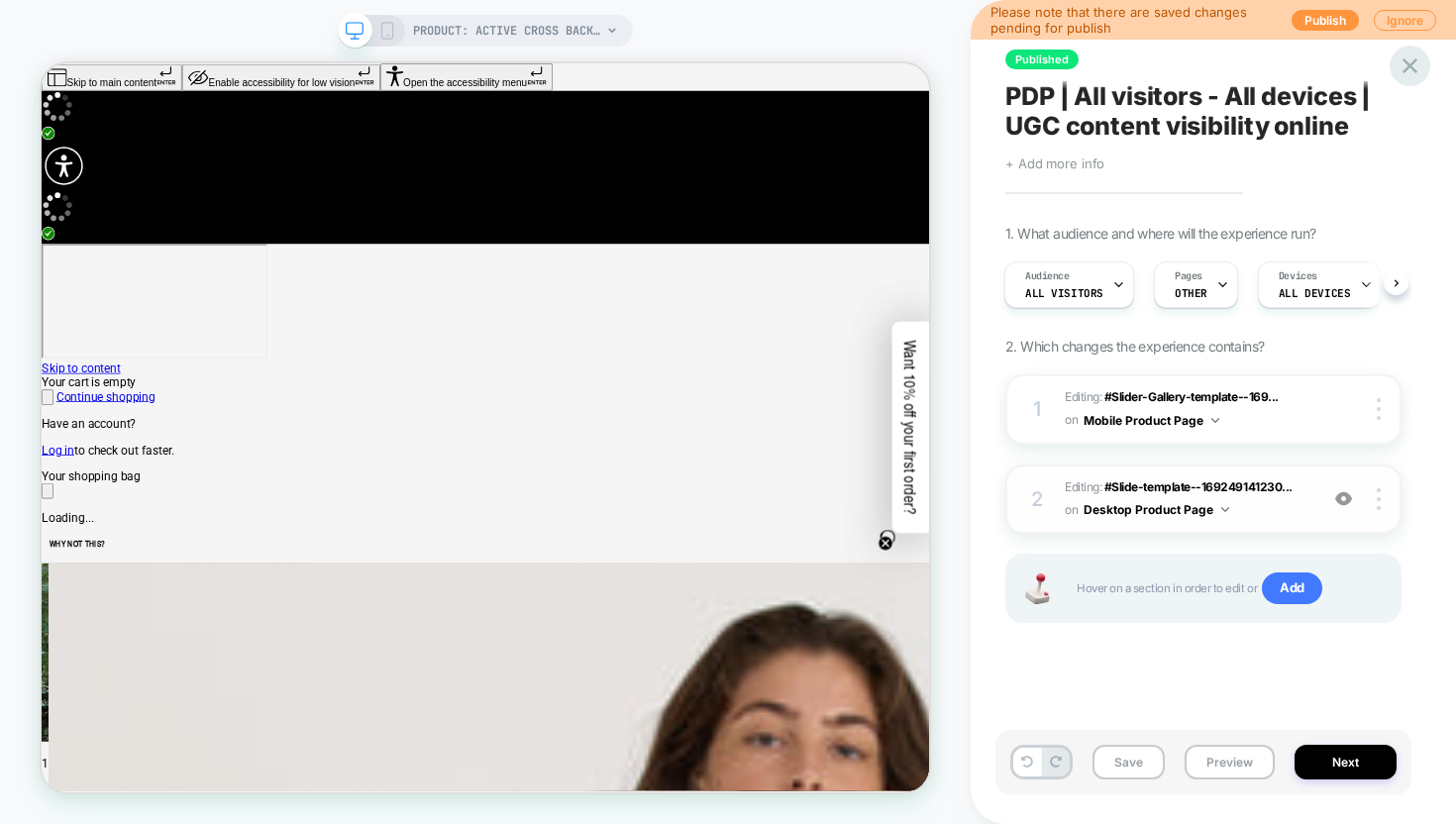 click at bounding box center (1409, 65) 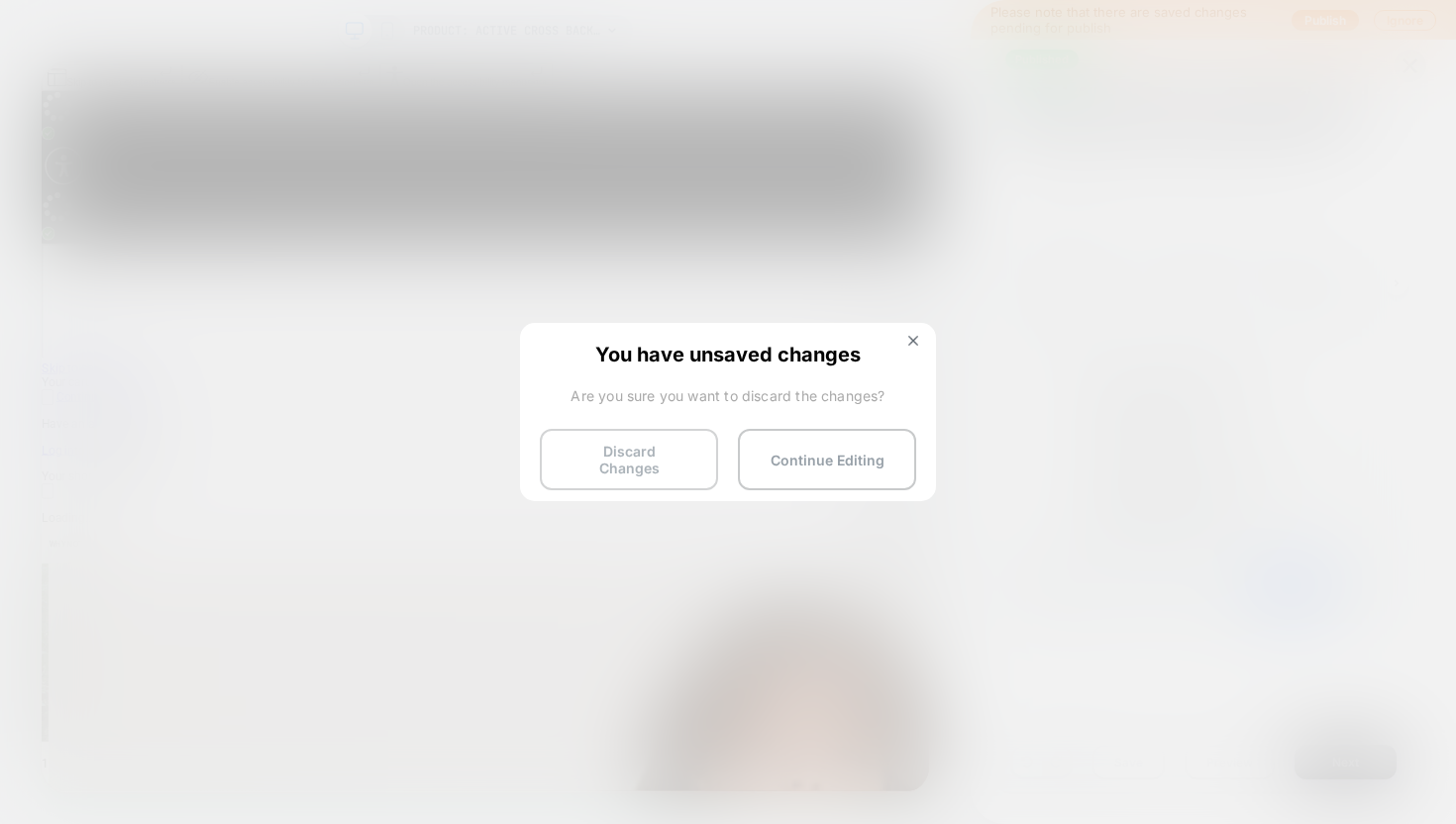 click on "Discard Changes" at bounding box center [629, 460] 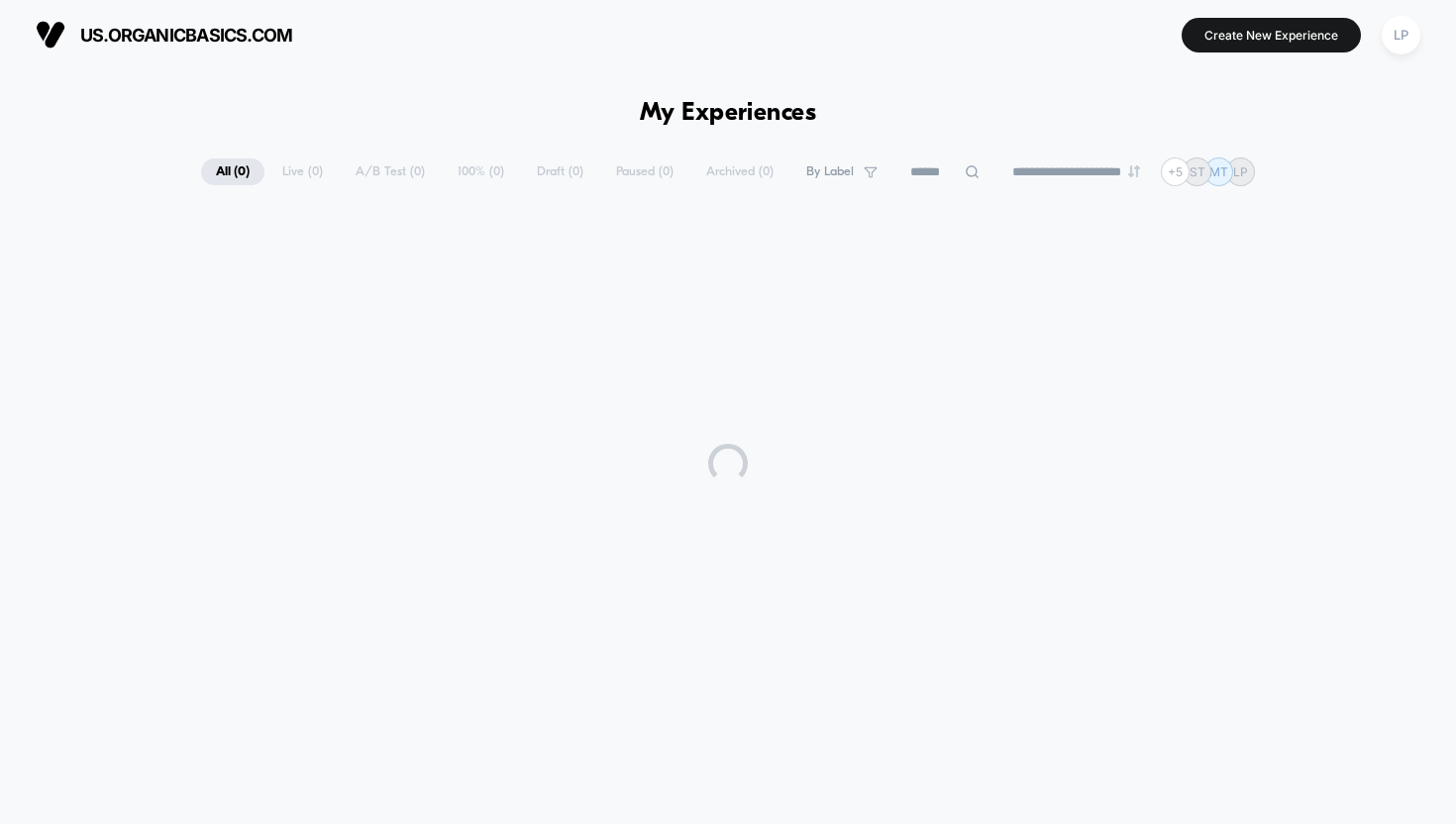 scroll, scrollTop: 0, scrollLeft: 0, axis: both 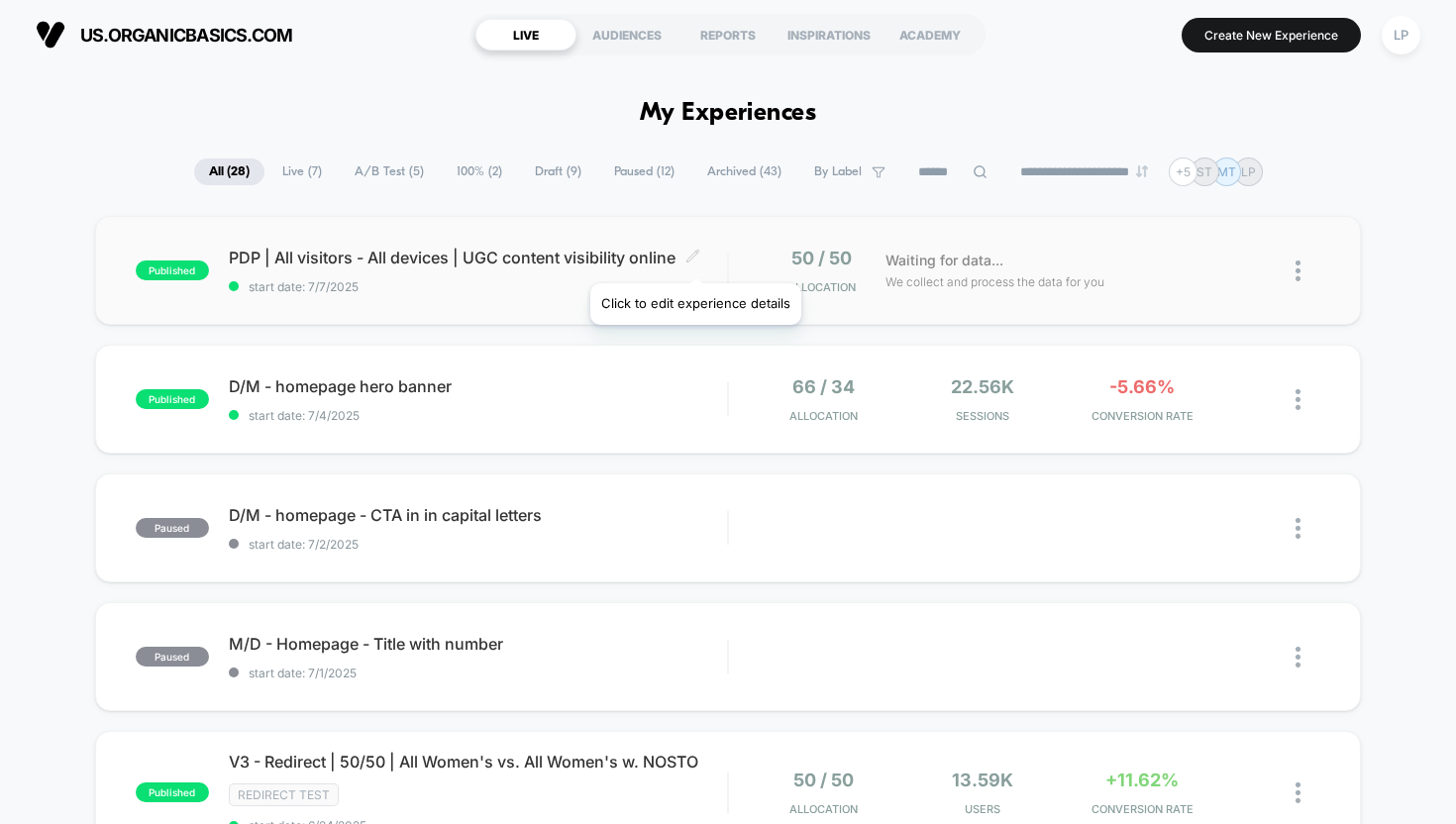 click at bounding box center (692, 256) 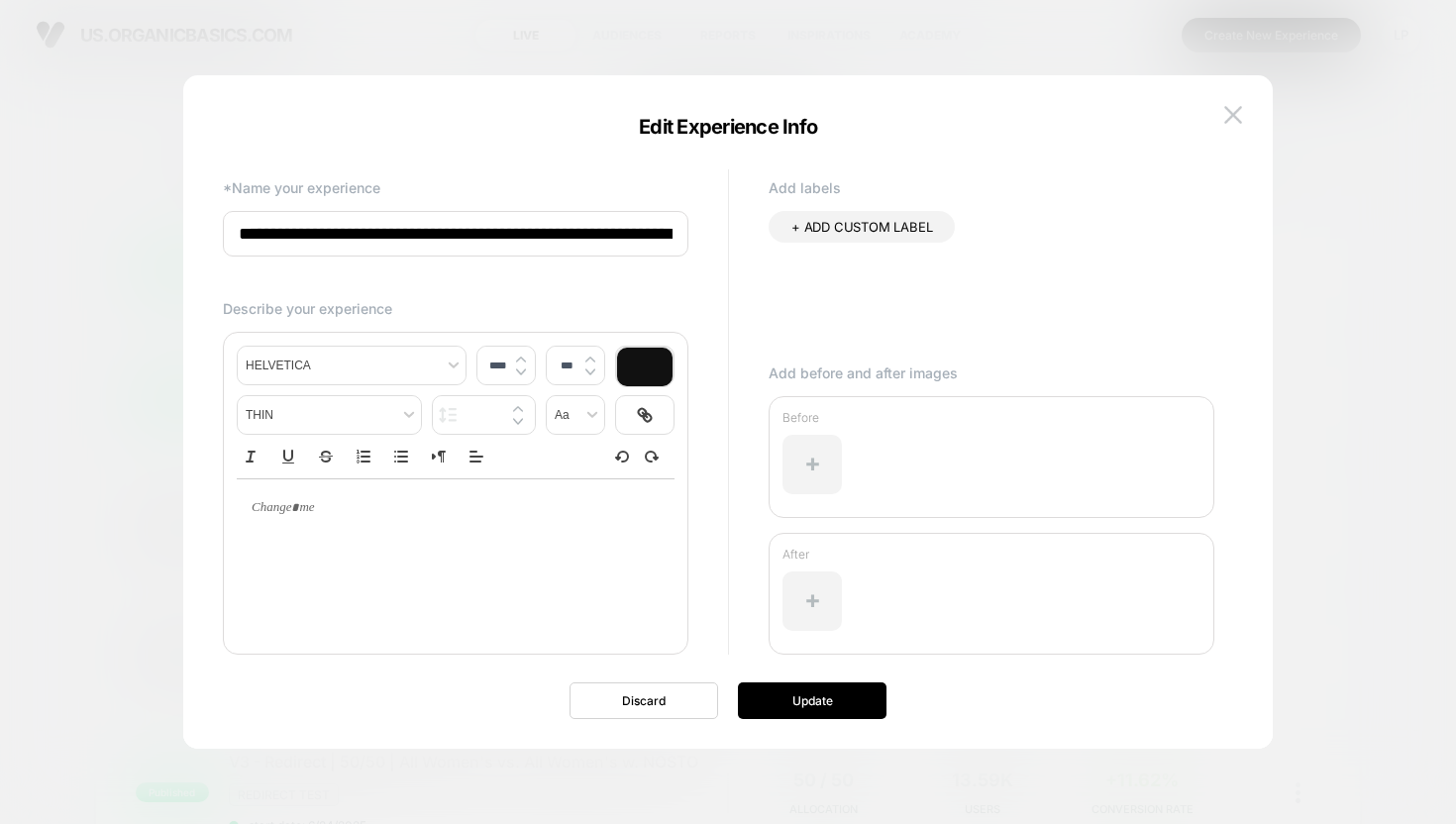 scroll, scrollTop: 0, scrollLeft: 57, axis: horizontal 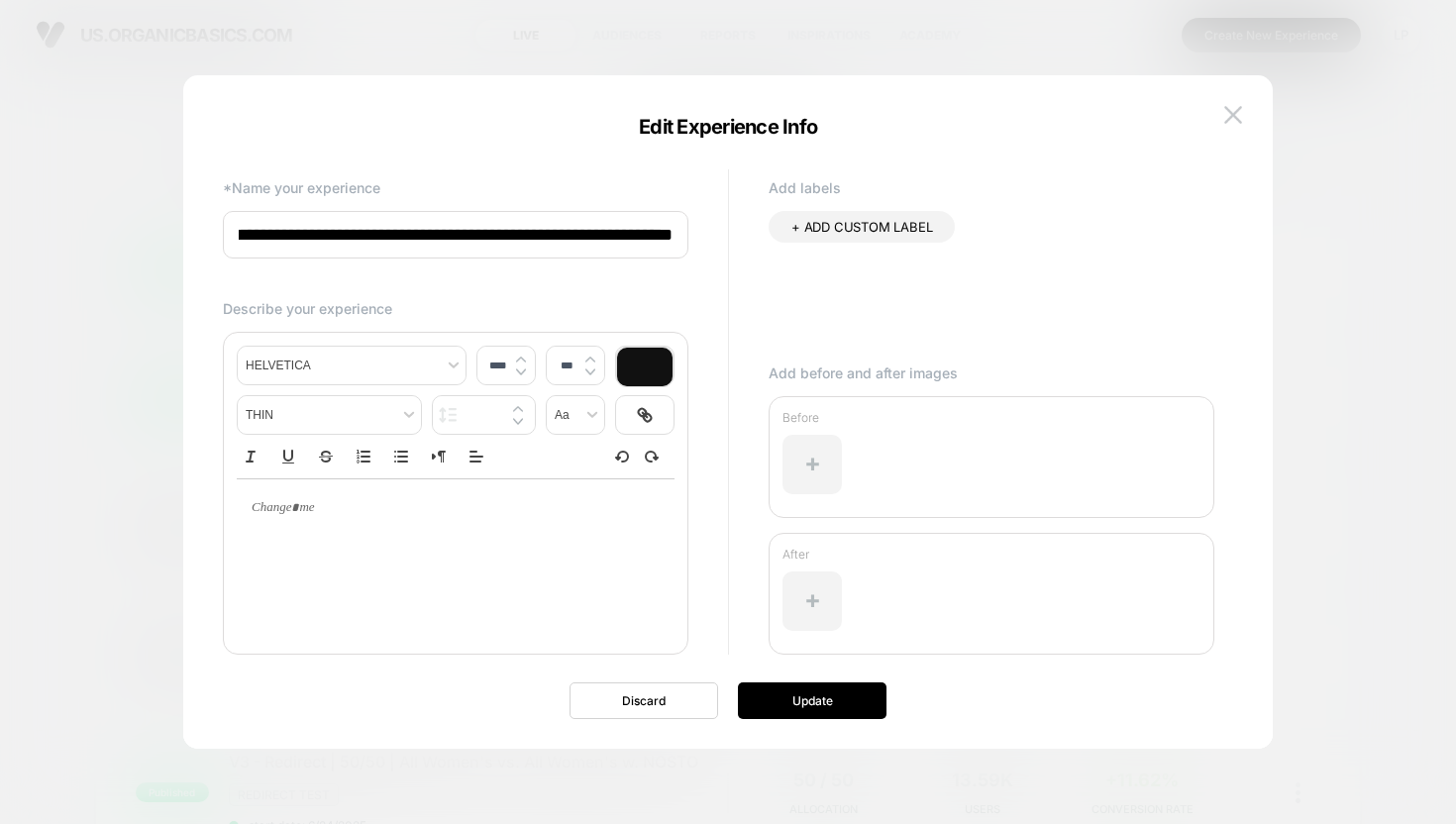 click on "**********" at bounding box center [456, 235] 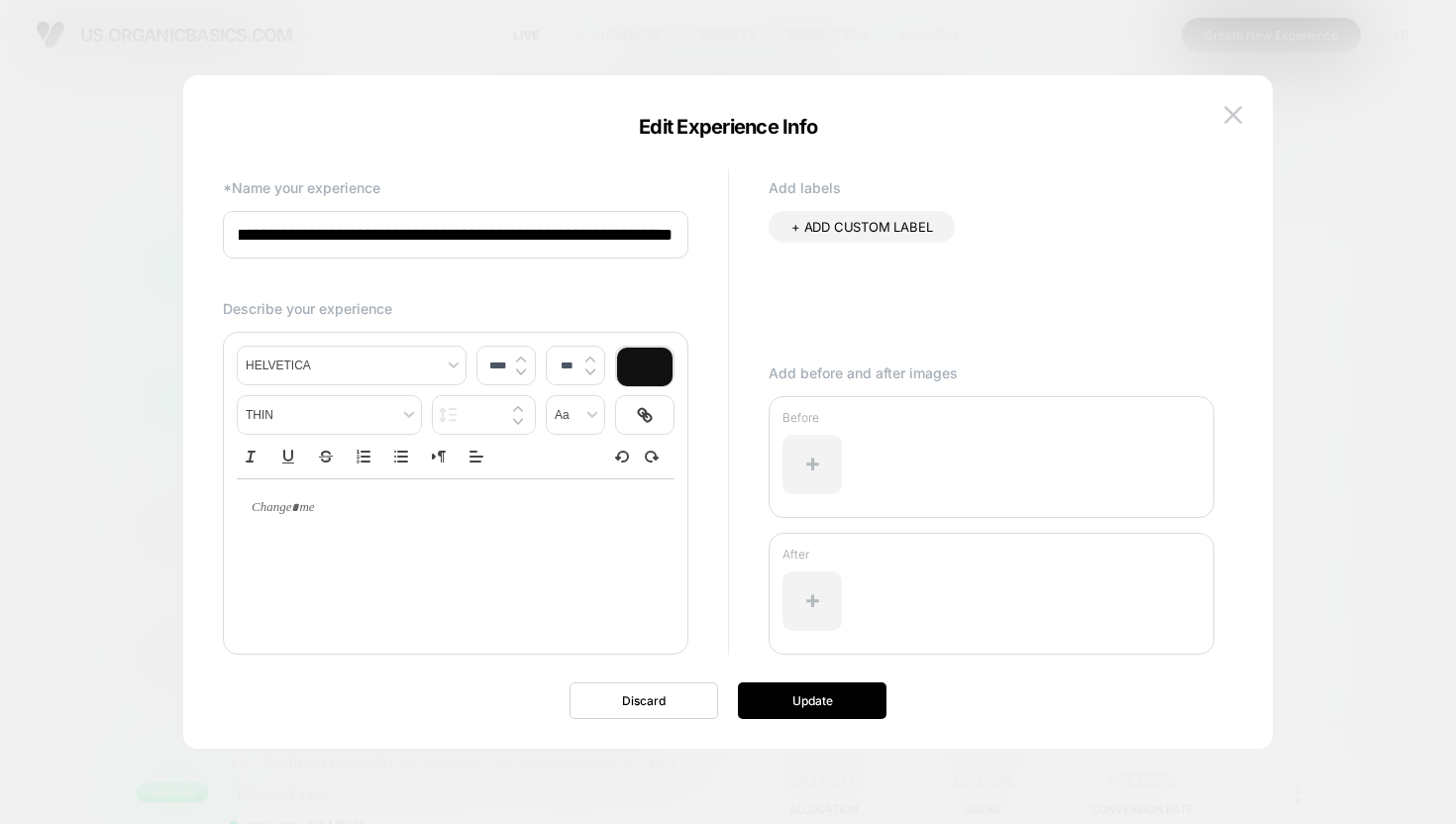 scroll, scrollTop: 0, scrollLeft: 0, axis: both 